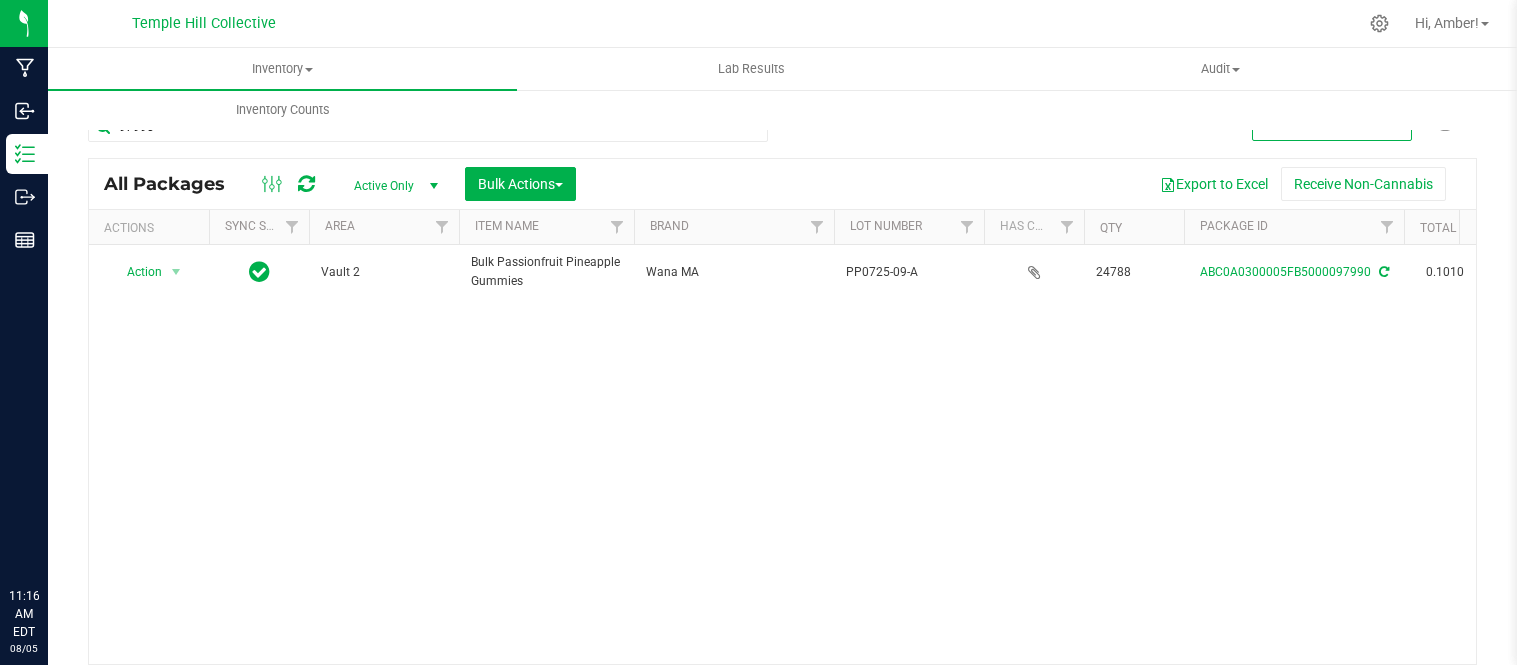 scroll, scrollTop: 0, scrollLeft: 0, axis: both 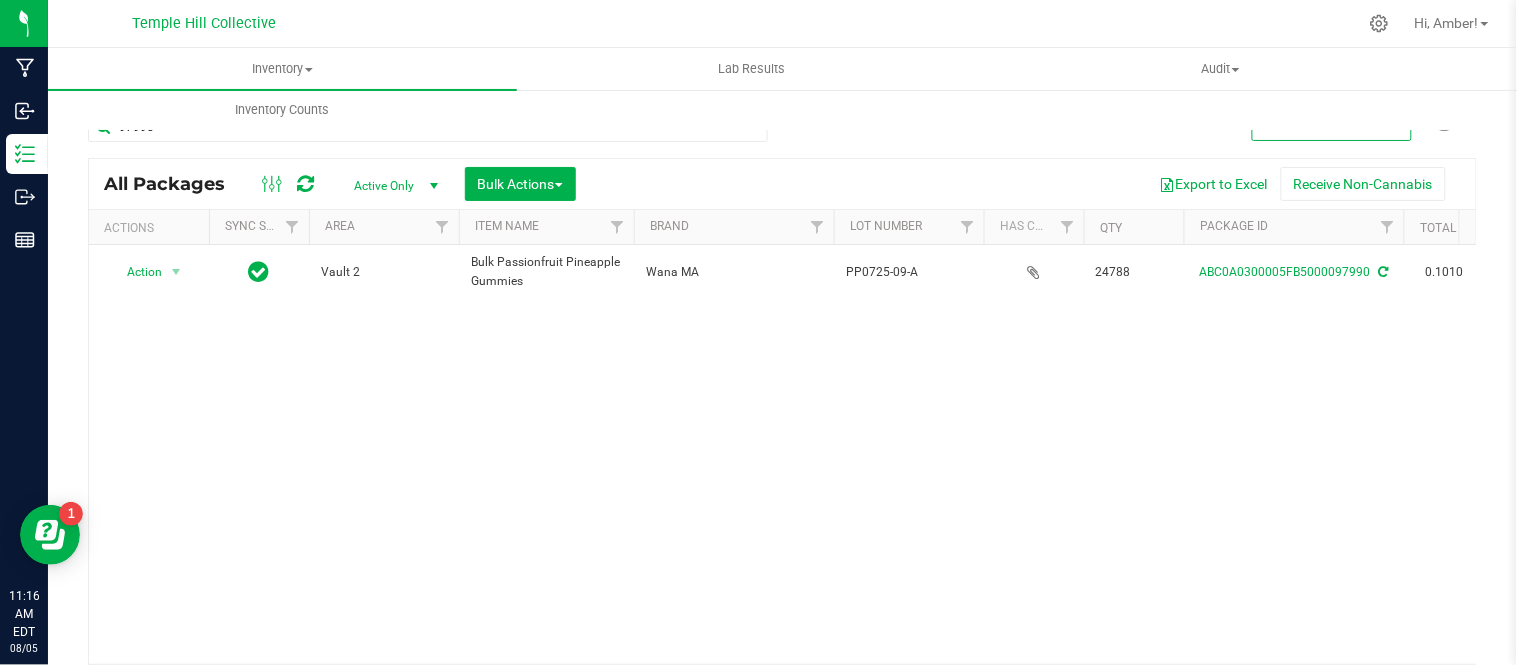 click on "Action Action Adjust qty Create package Edit attributes Global inventory Locate package Lock package Package audit log Print package label Print product labels Record a lab result Retag package See history
Vault 2
Bulk Passionfruit Pineapple Gummies
Wana MA
PP0725-09-A
24788
ABC0A0300005FB5000097990
0.1010
Now
TestPassed
24788
Created
Jul 29, 2025 04:07:10 EDT $0.00000" at bounding box center (782, 454) 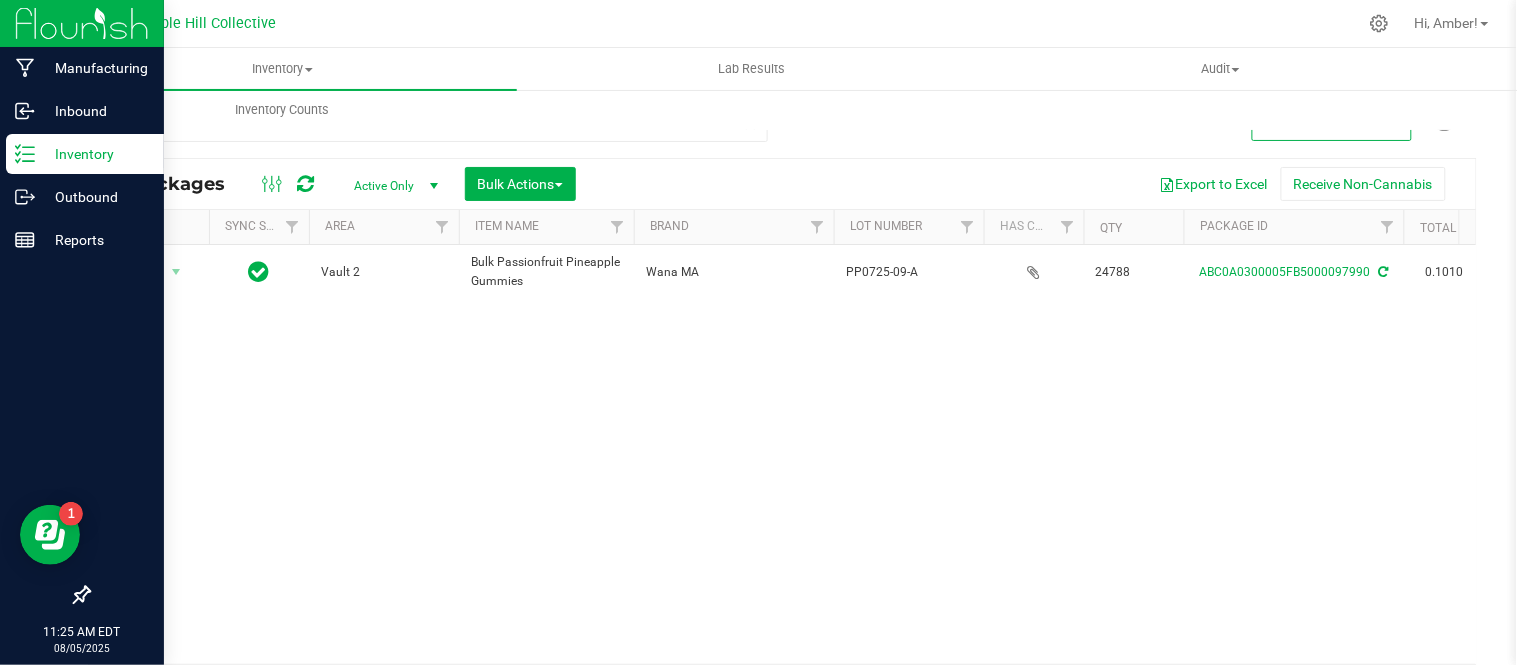 click on "Inventory" at bounding box center [85, 154] 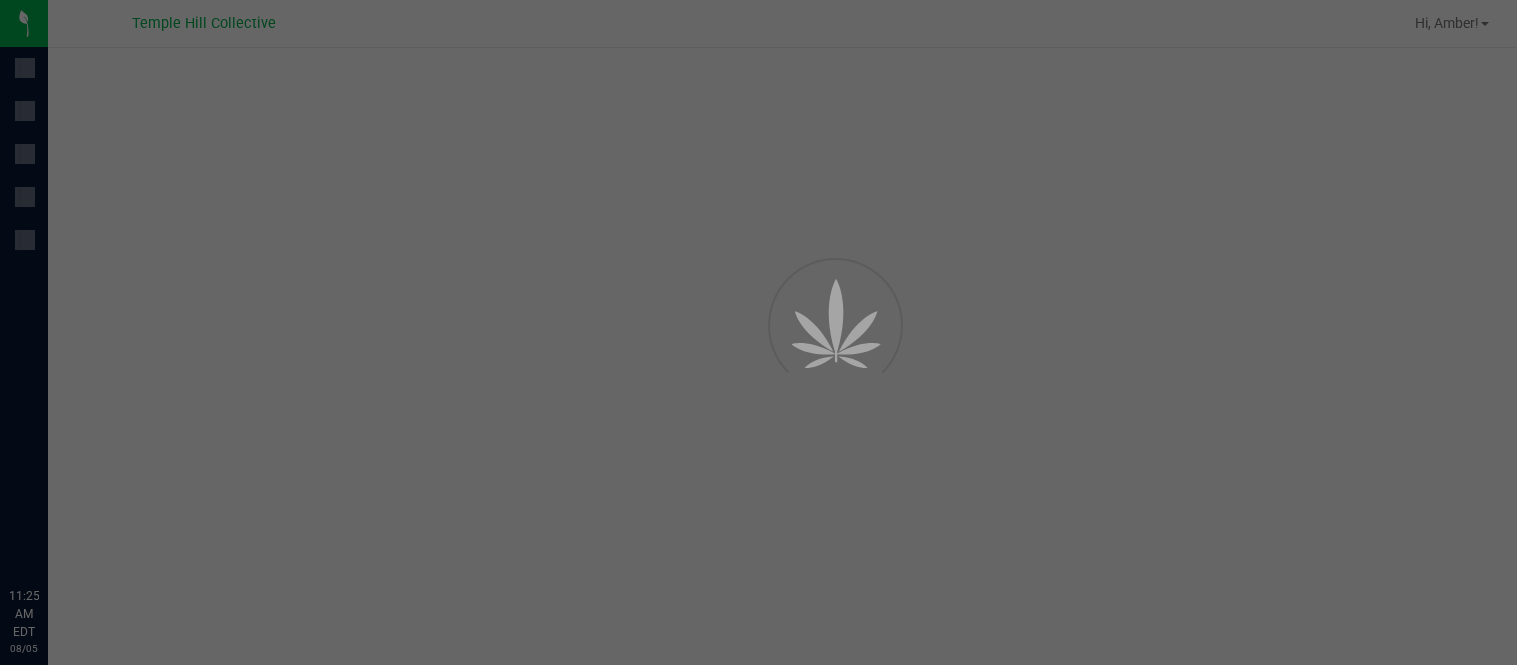 scroll, scrollTop: 0, scrollLeft: 0, axis: both 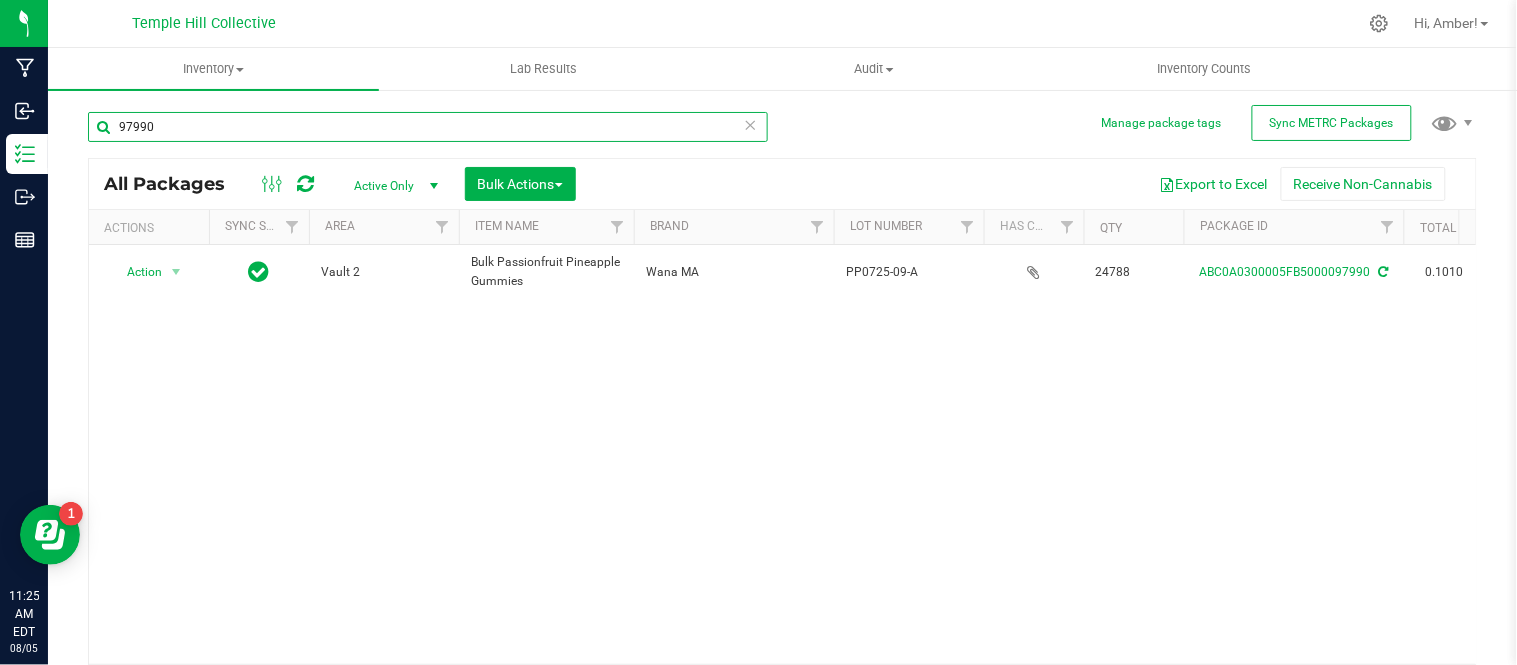 drag, startPoint x: 177, startPoint y: 123, endPoint x: 97, endPoint y: 123, distance: 80 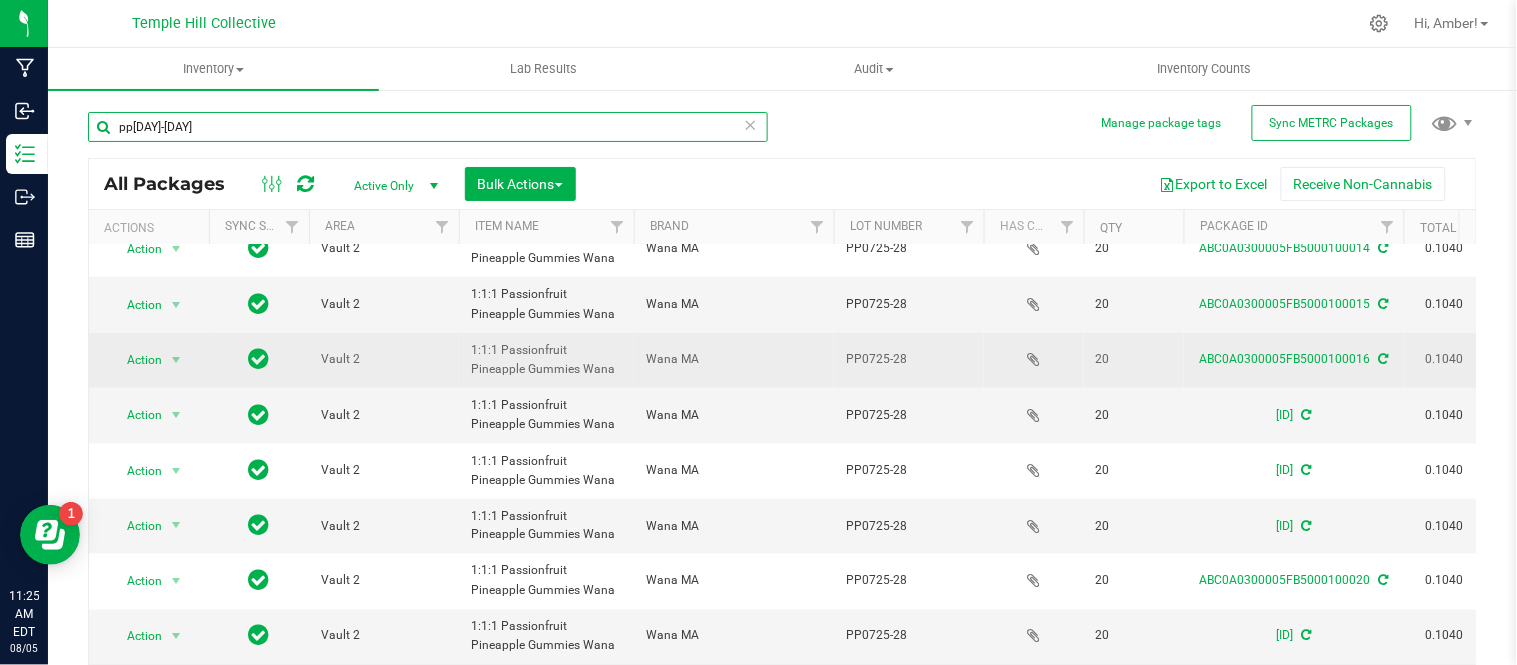 scroll, scrollTop: 706, scrollLeft: 0, axis: vertical 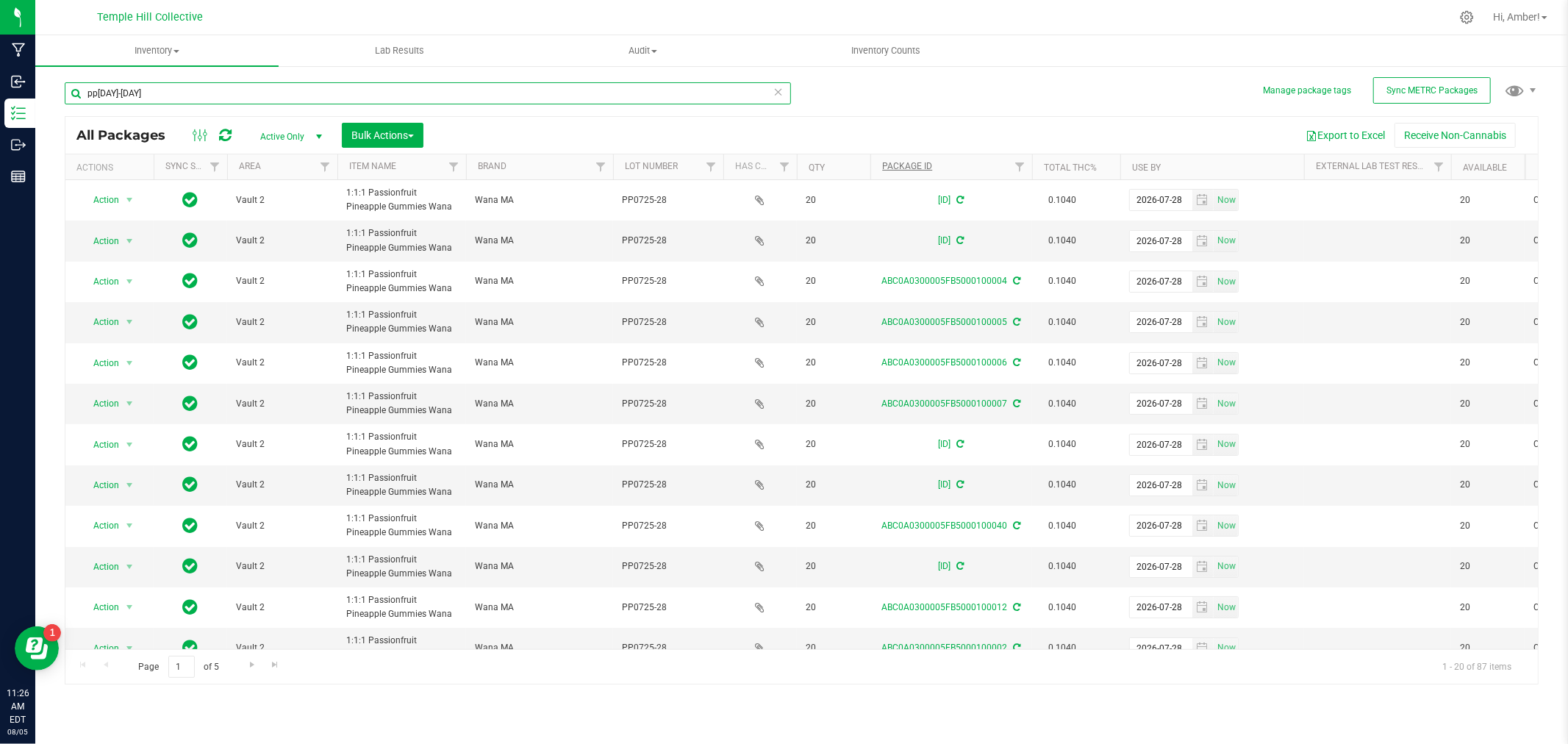 type on "pp0725-28" 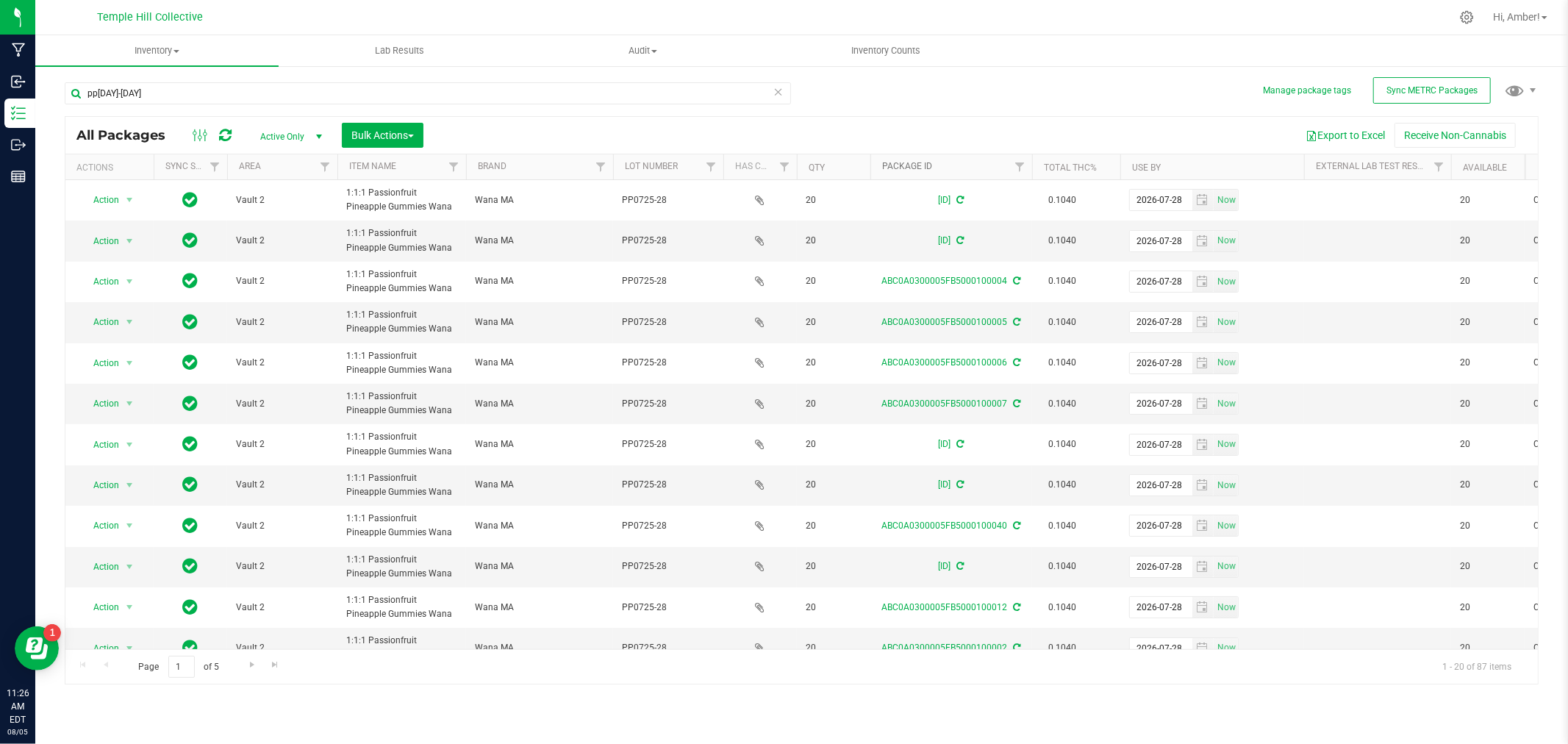 click on "Package ID" at bounding box center (907, 166) 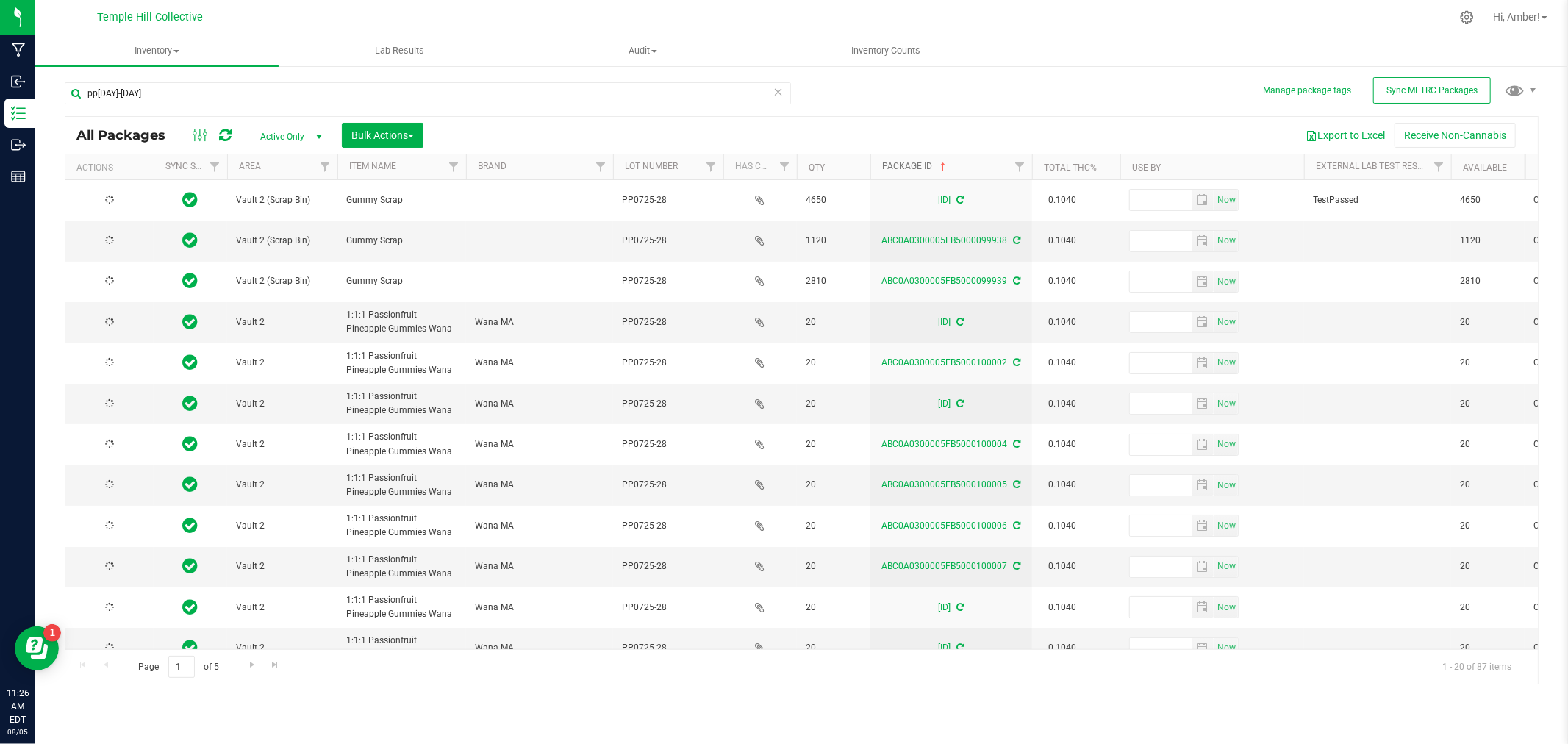 type on "2026-07-28" 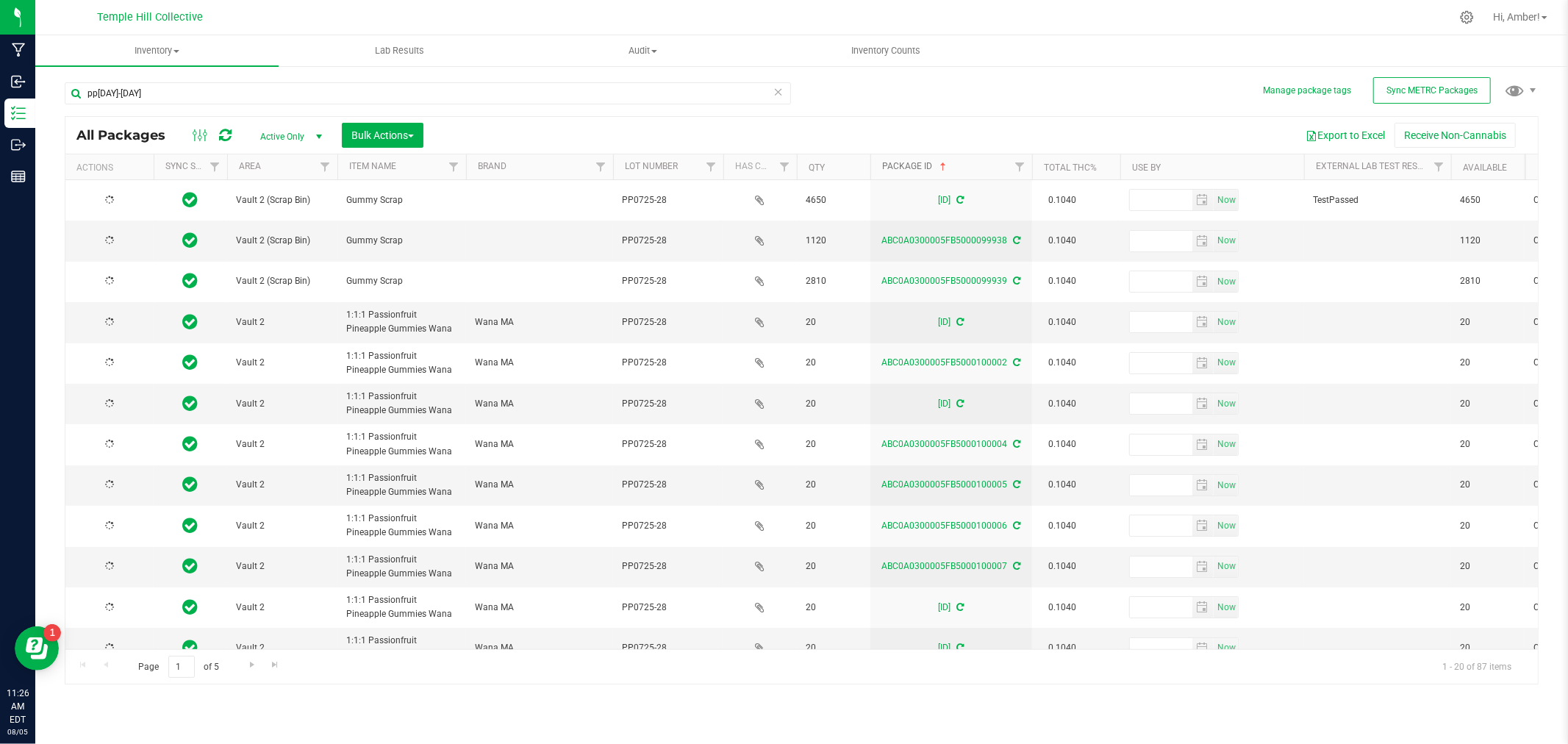 type on "2026-07-28" 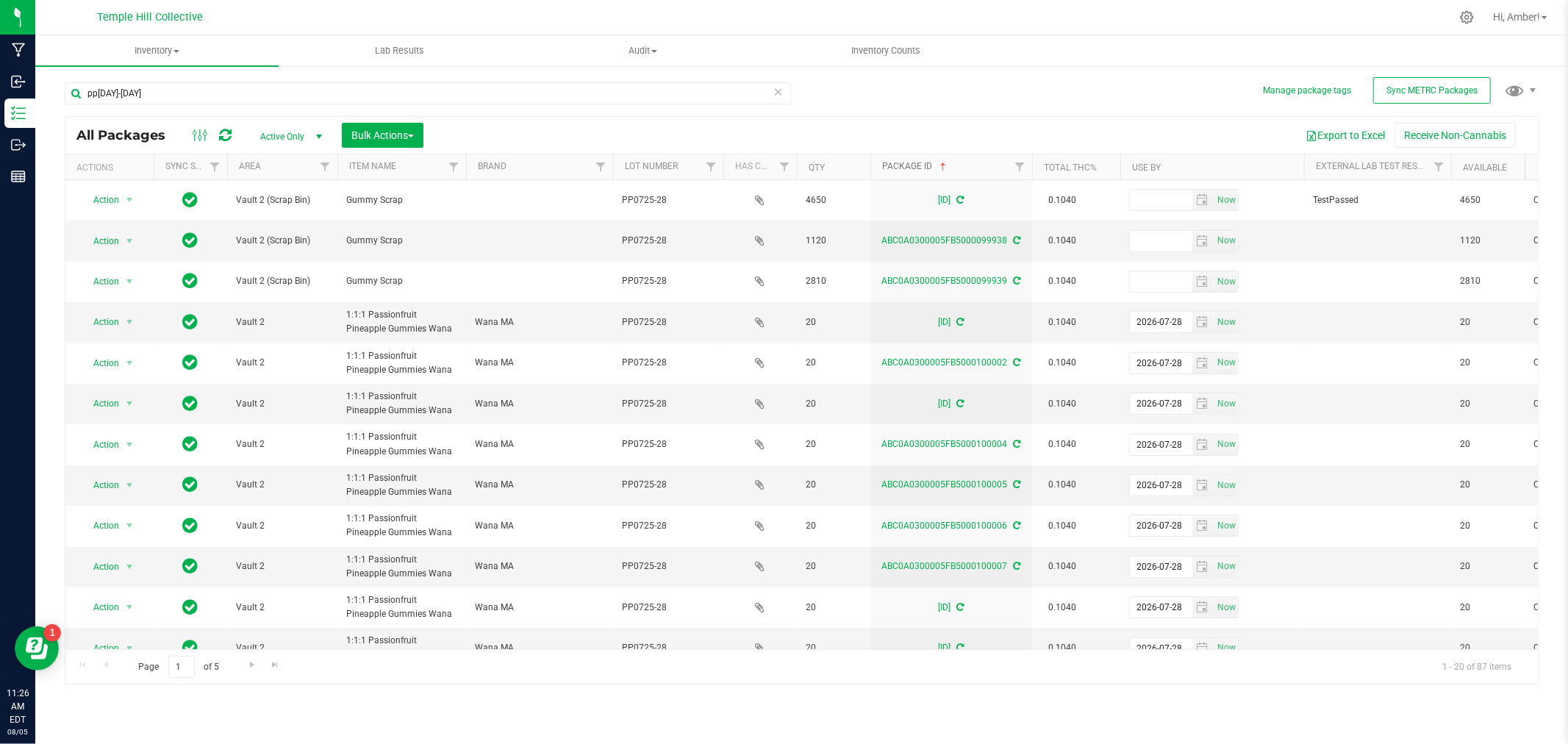click at bounding box center [943, 167] 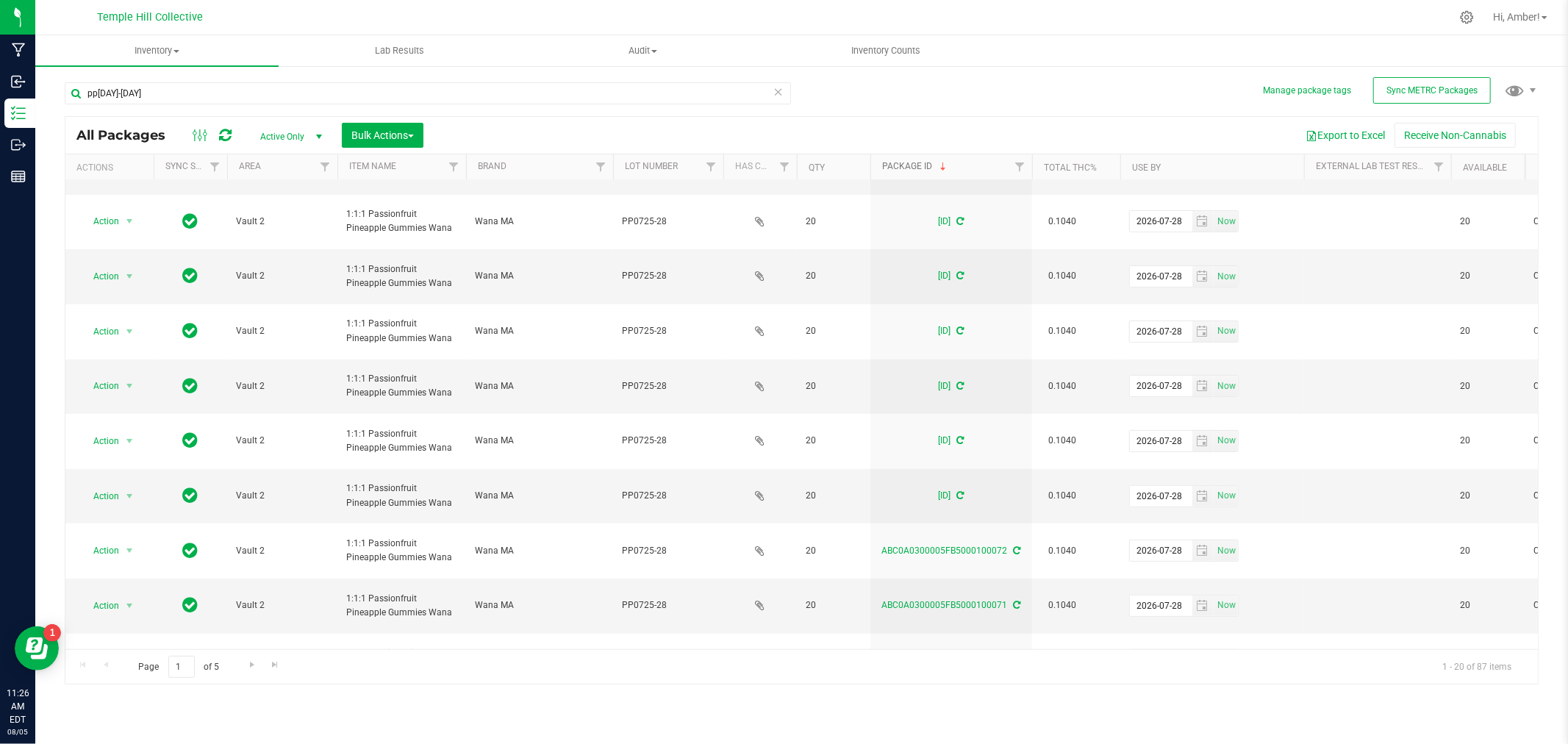 scroll, scrollTop: 358, scrollLeft: 0, axis: vertical 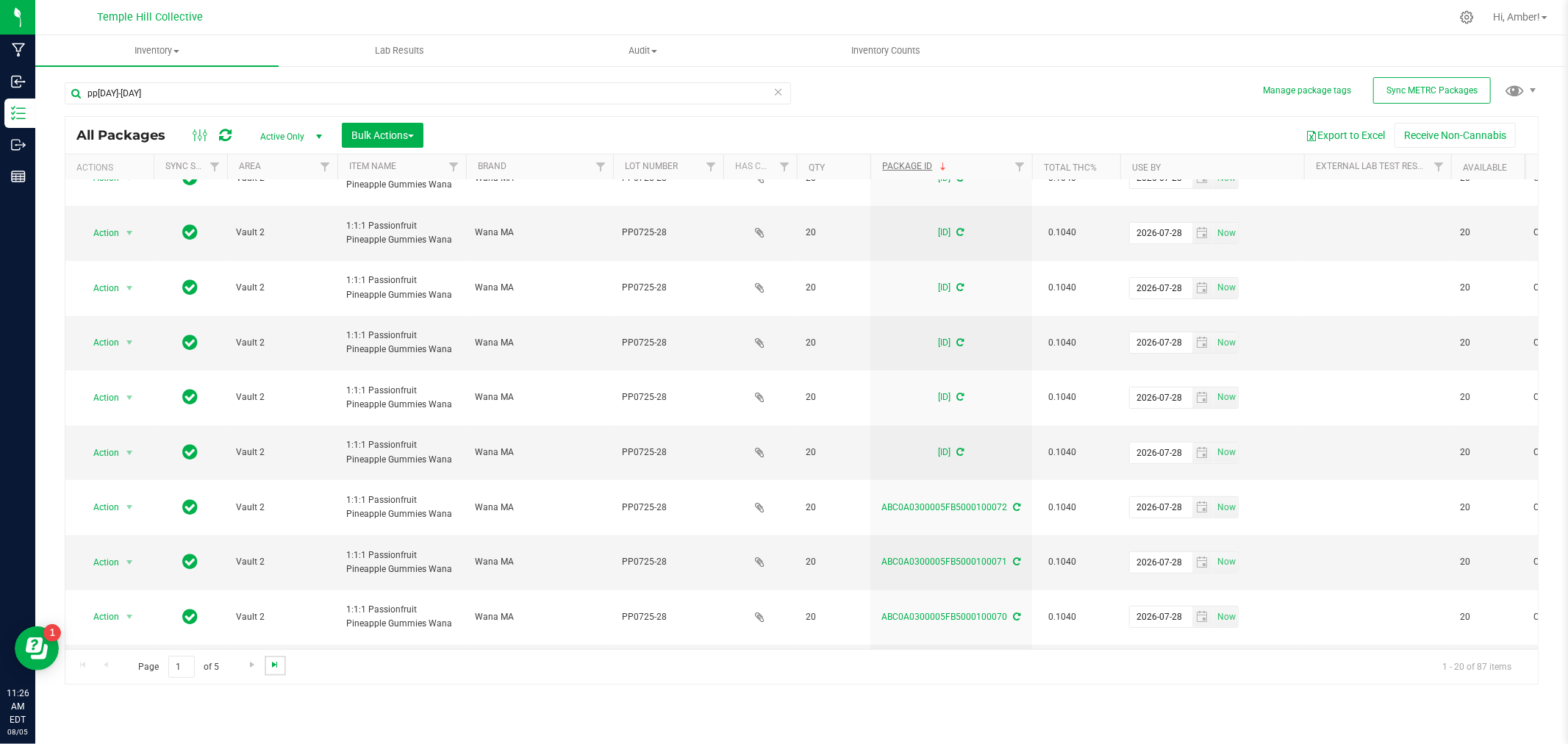 click at bounding box center [275, 665] 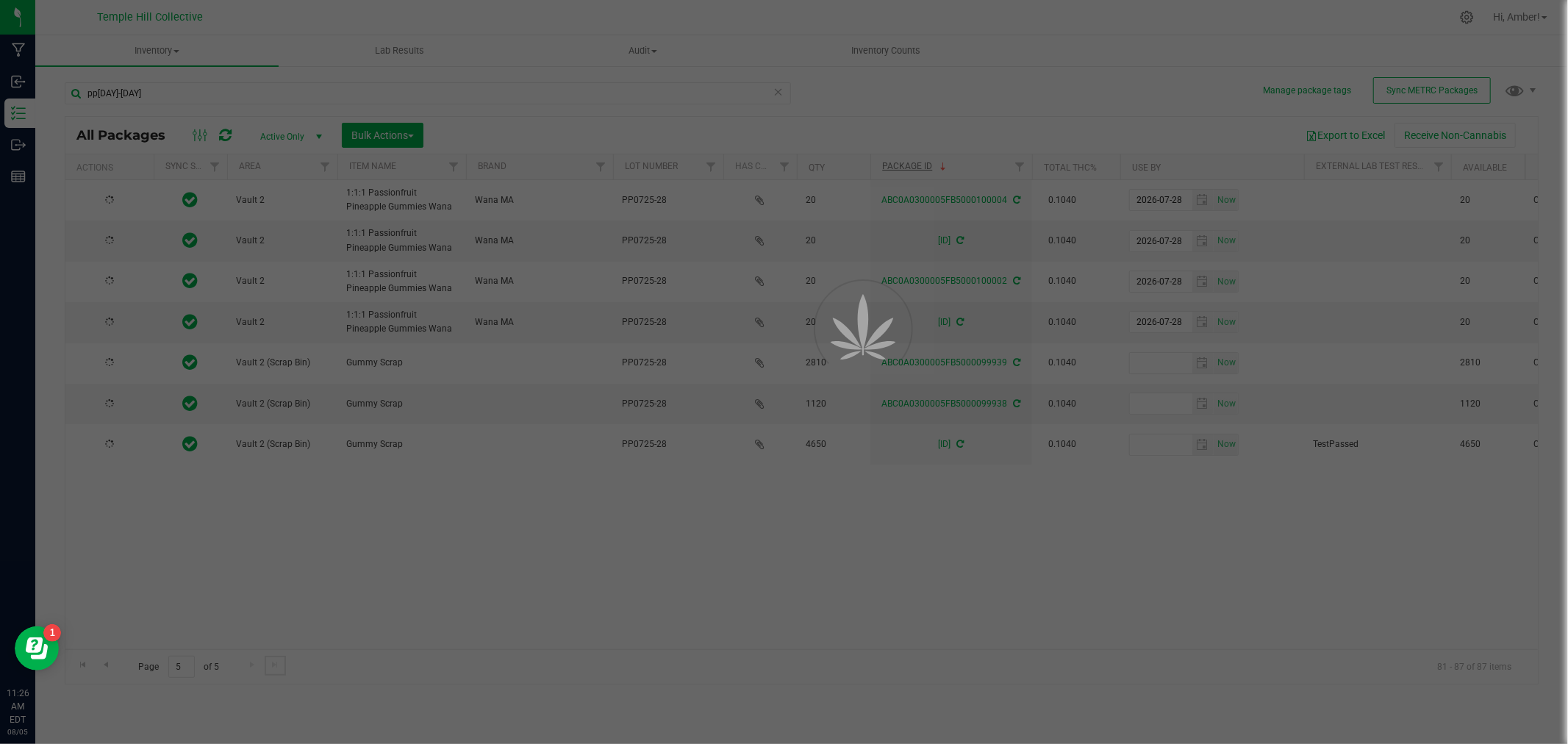 scroll, scrollTop: 0, scrollLeft: 0, axis: both 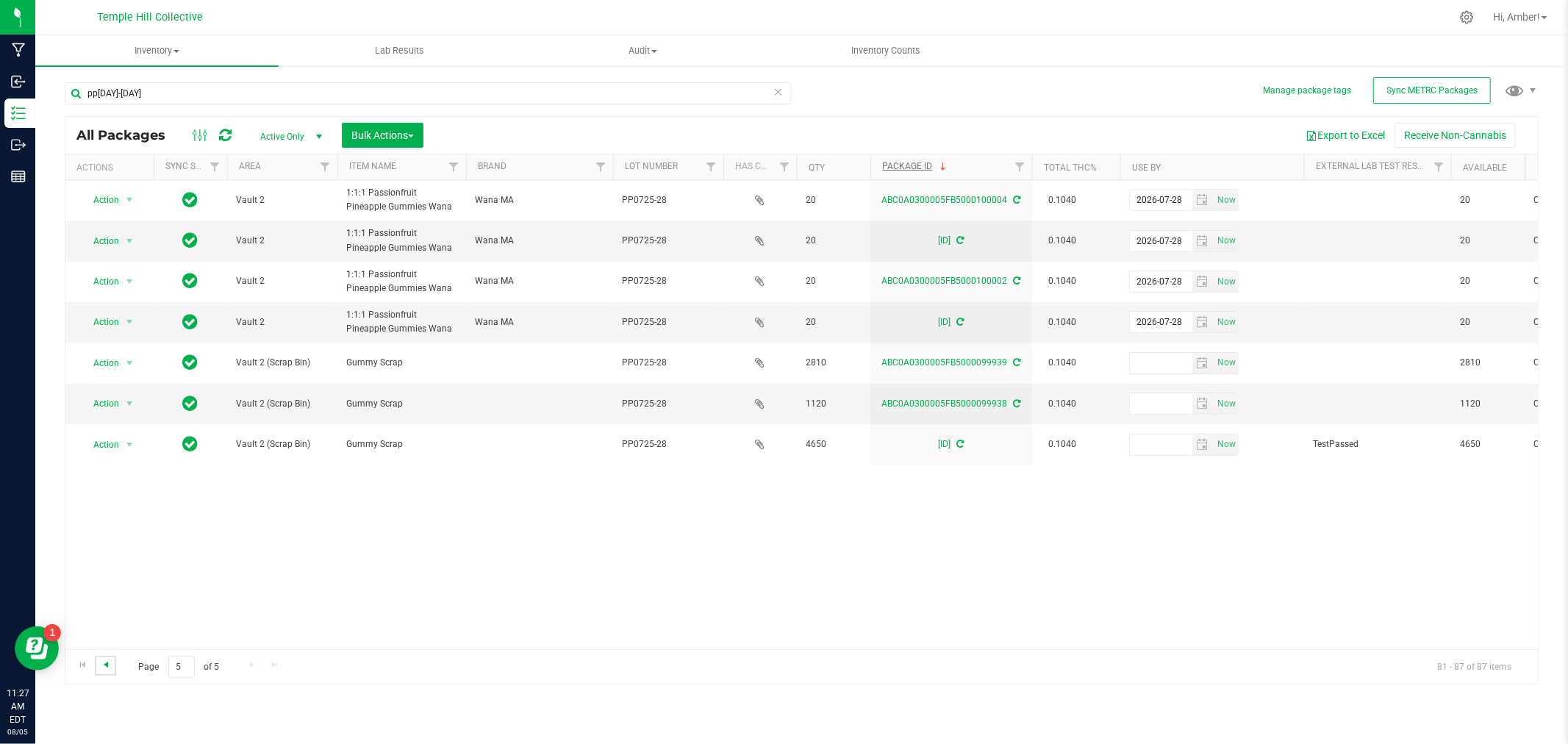 click at bounding box center (106, 665) 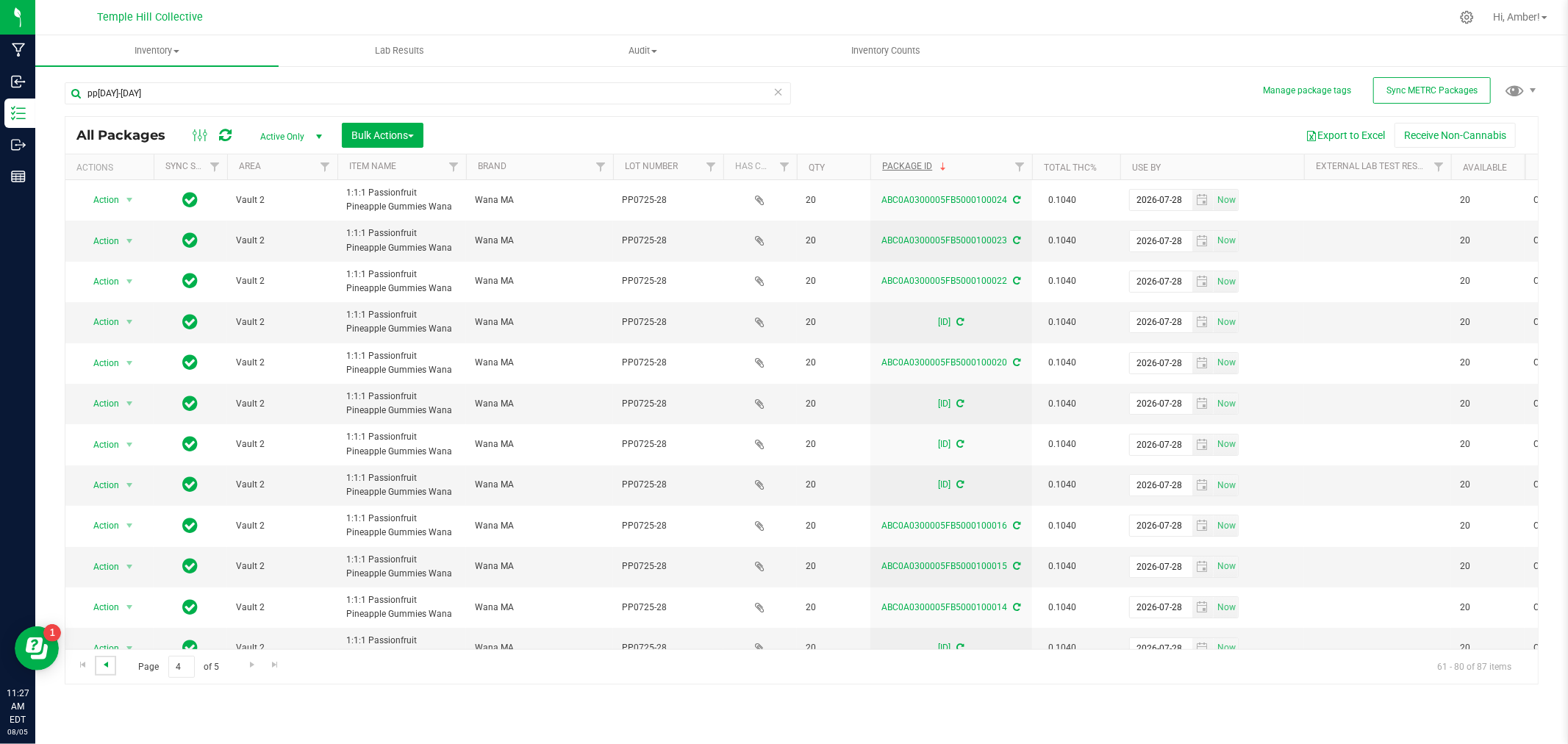 click at bounding box center (106, 665) 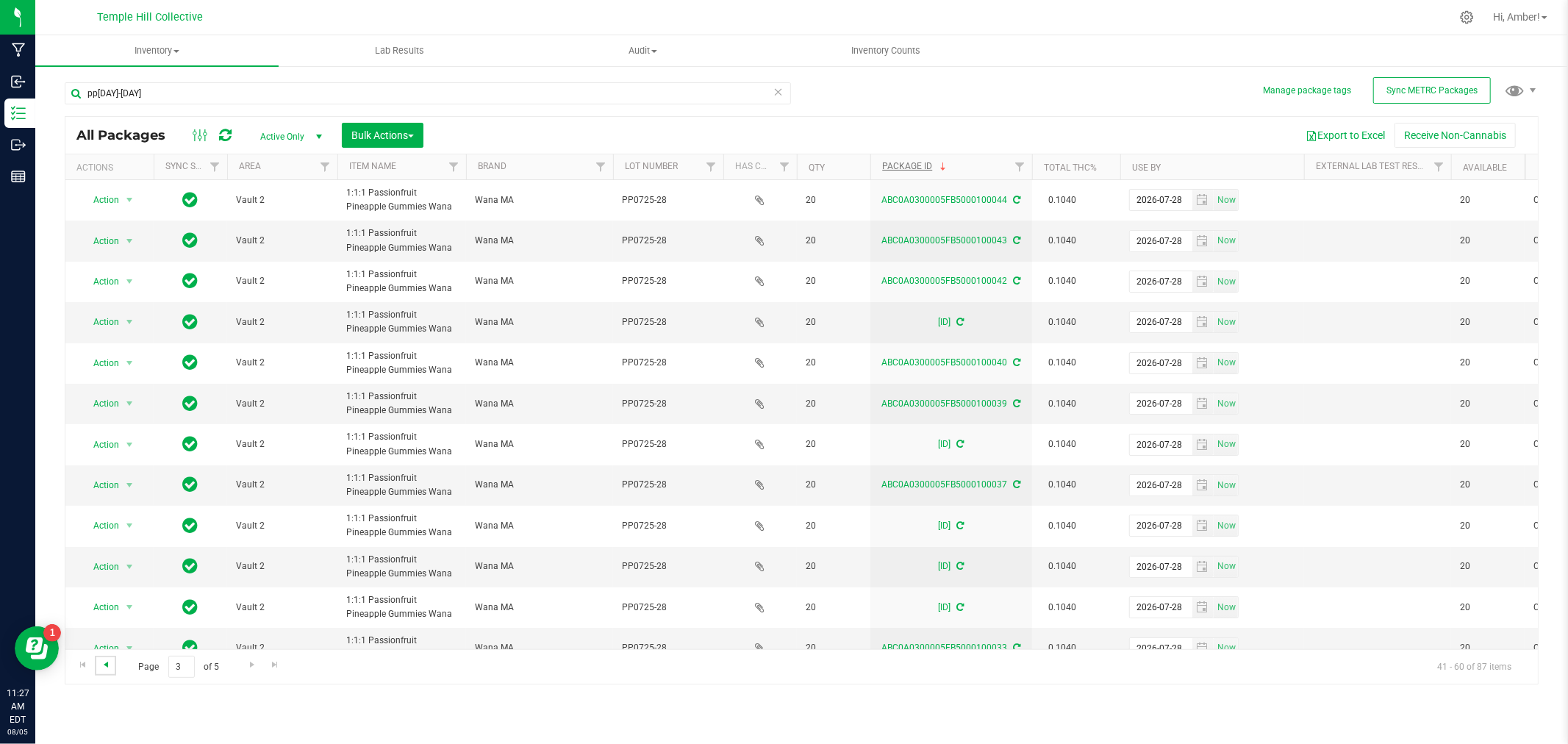 click at bounding box center (106, 665) 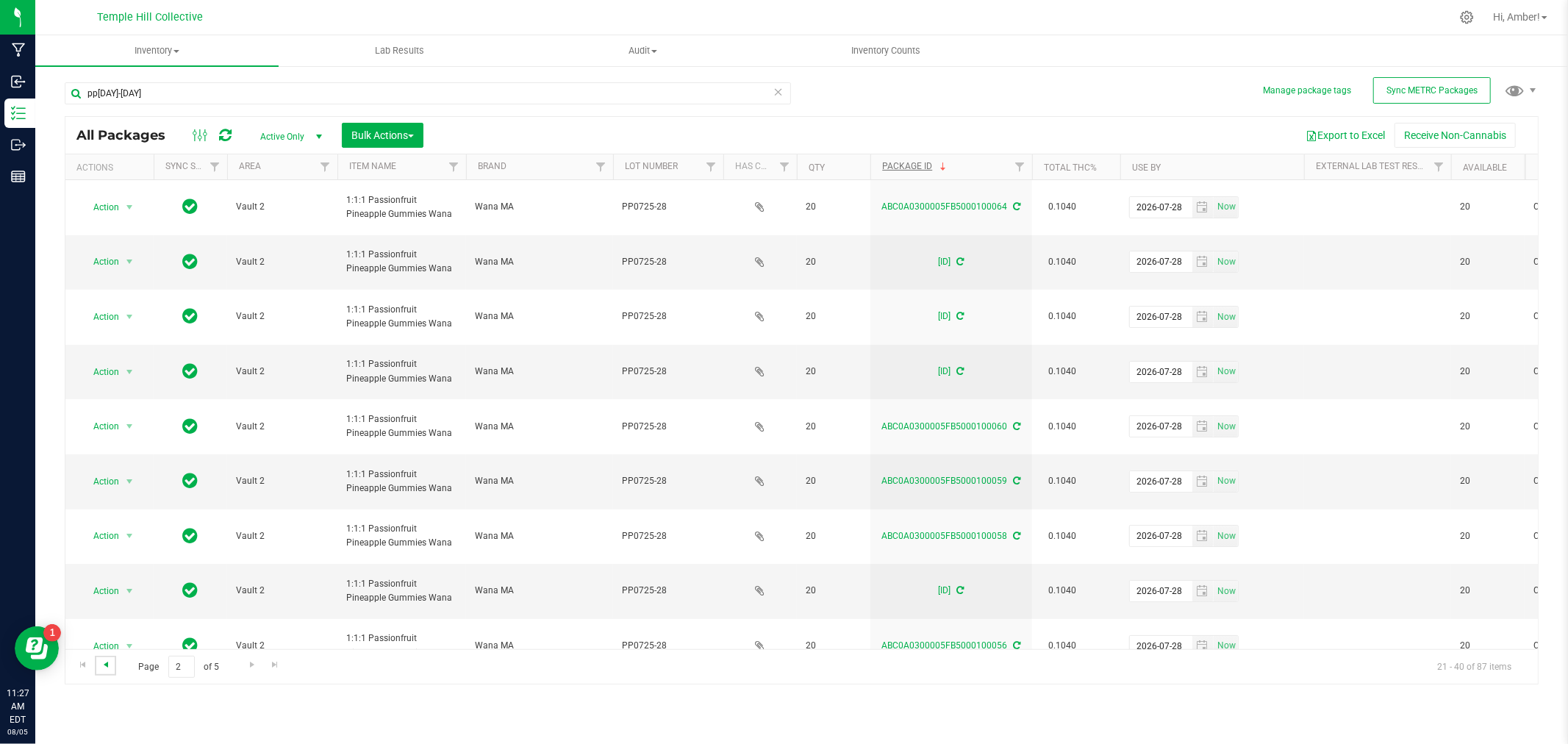 click at bounding box center (106, 665) 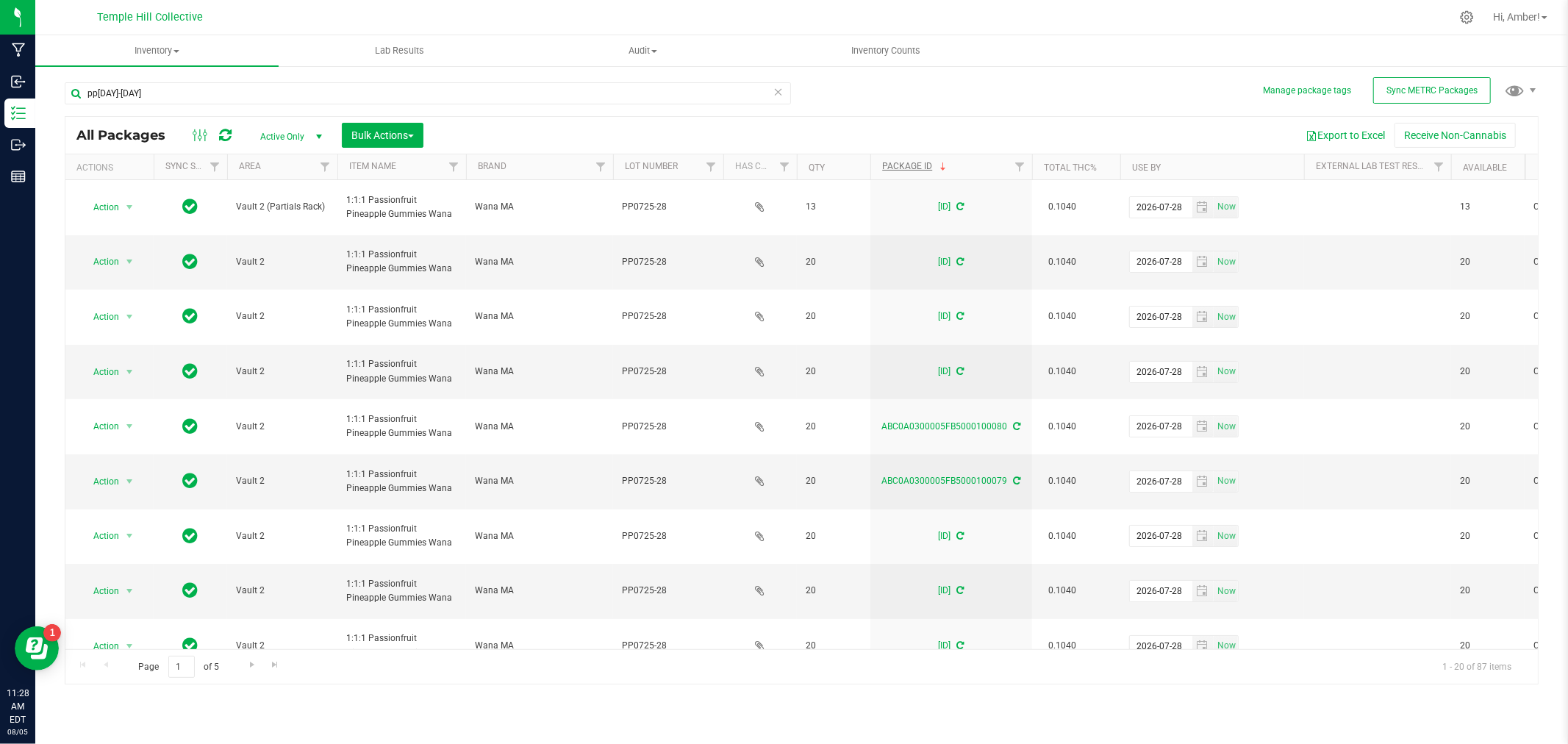 click on "Active Only" at bounding box center [288, 137] 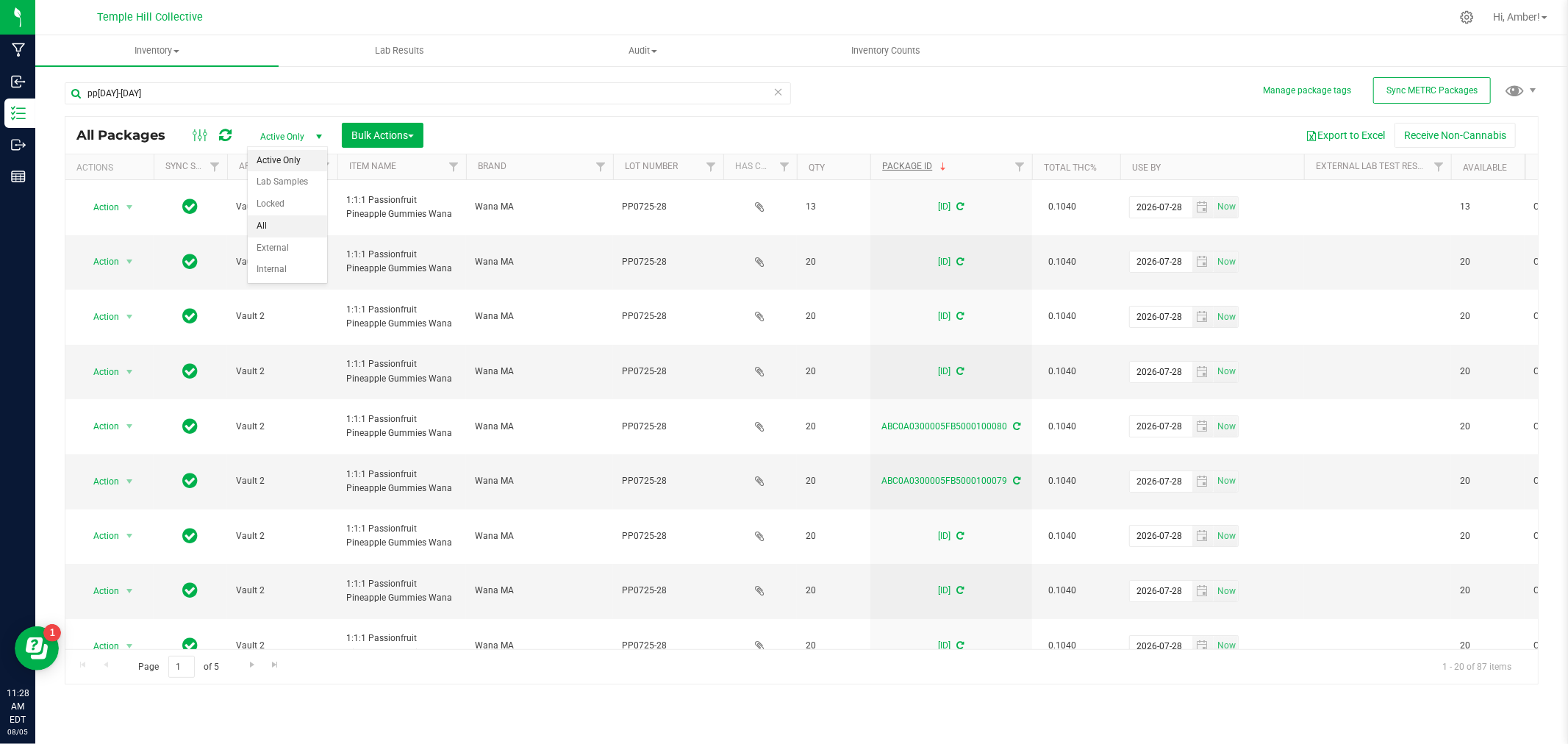 click on "All" at bounding box center [287, 226] 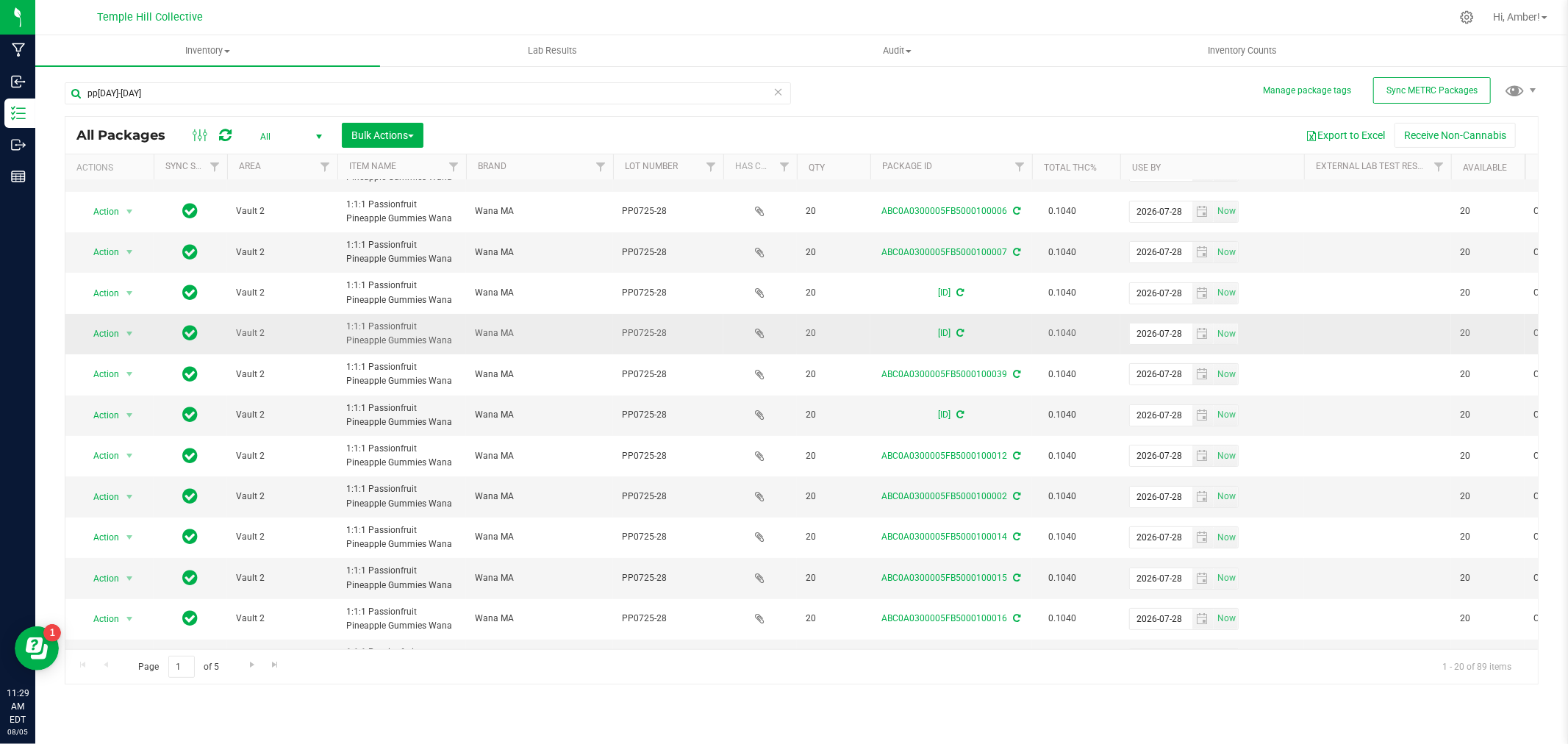 scroll, scrollTop: 0, scrollLeft: 0, axis: both 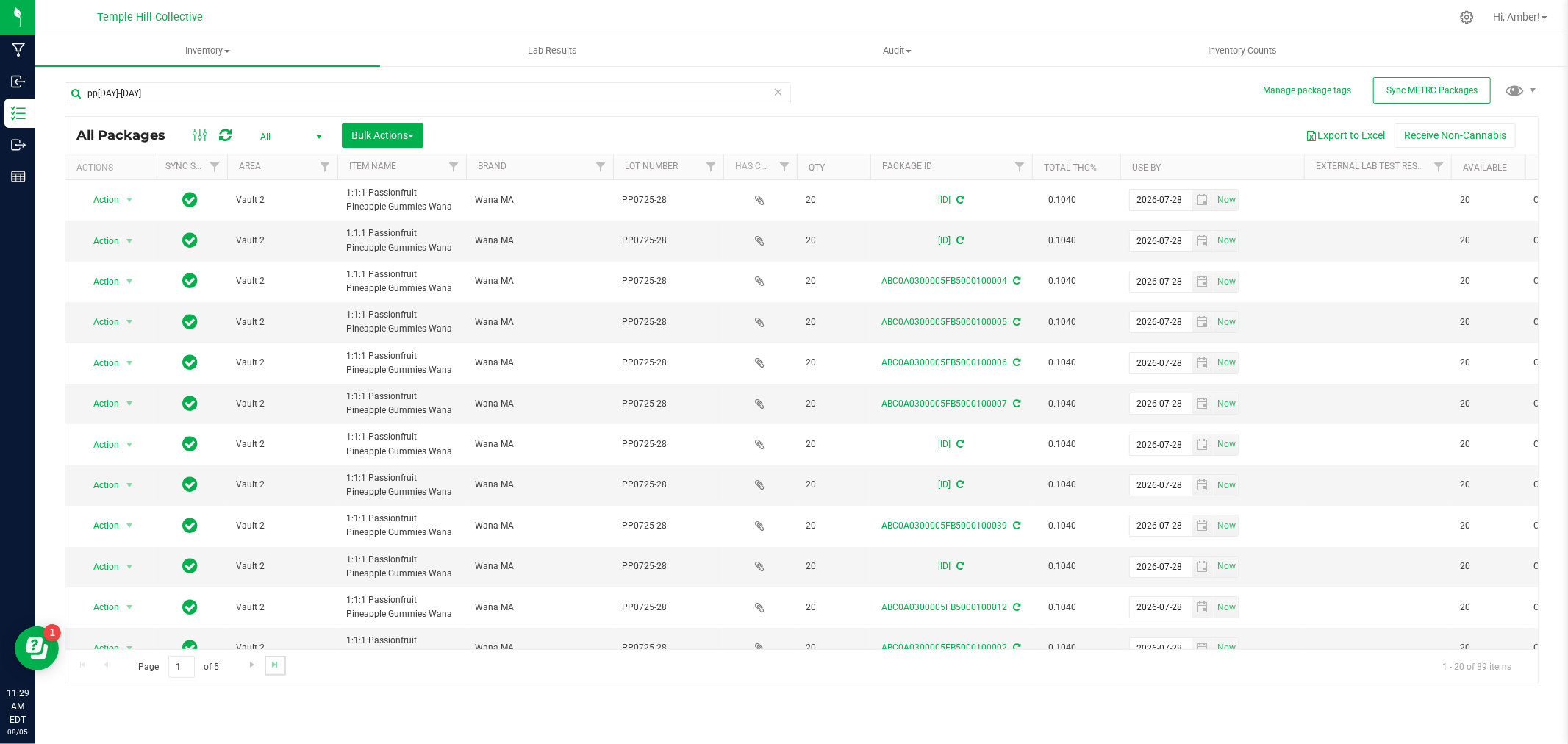click at bounding box center (275, 665) 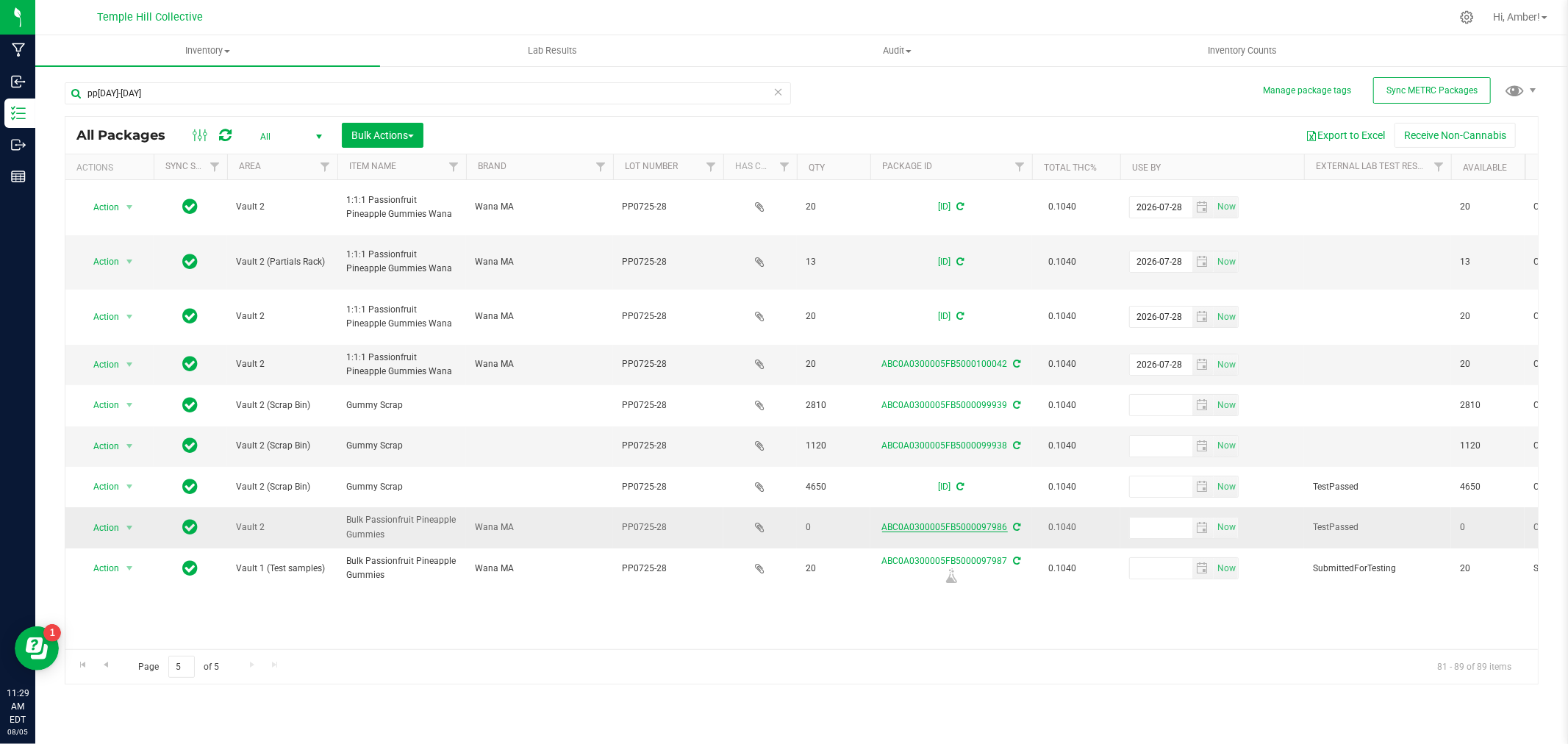 click on "ABC0A0300005FB5000097986" at bounding box center (945, 527) 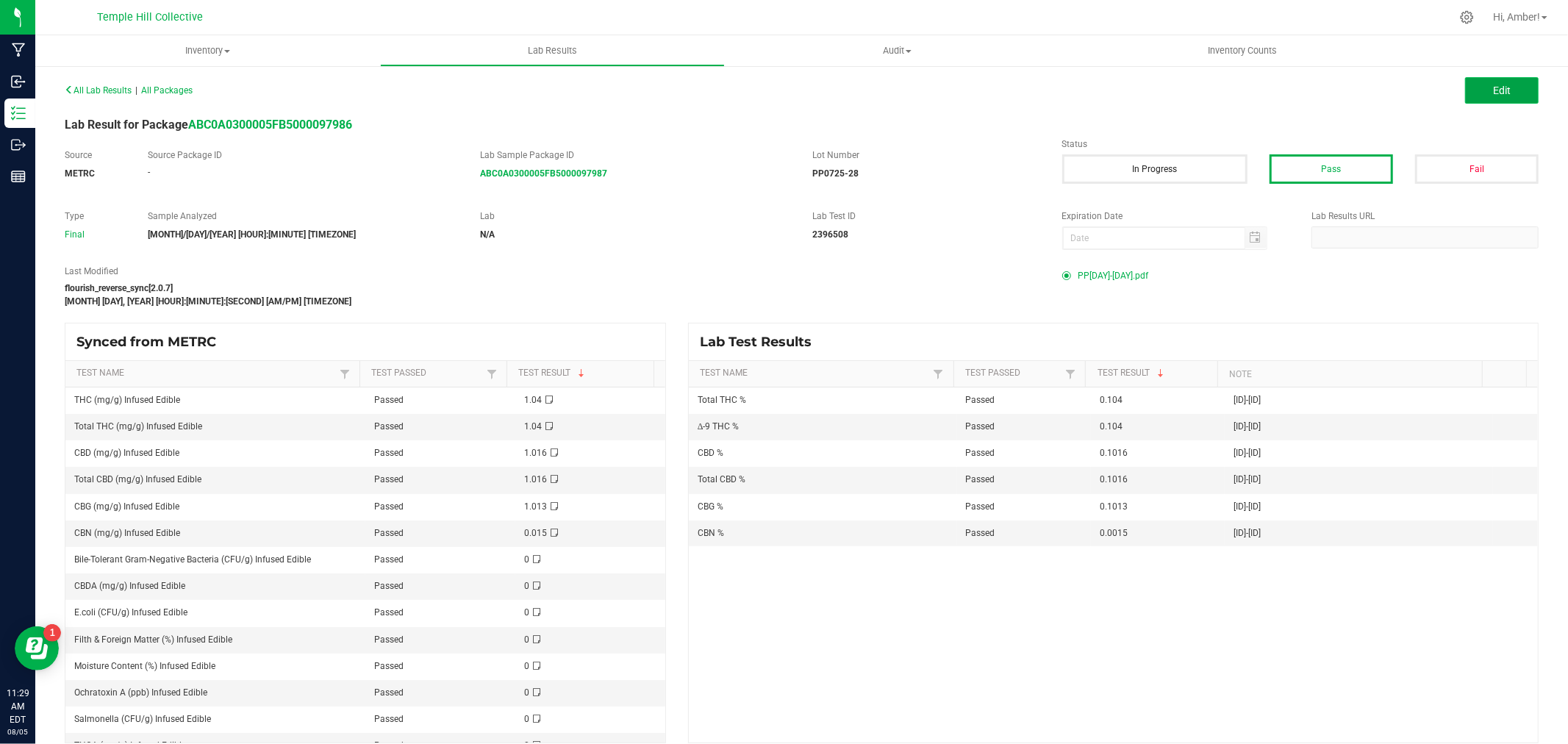 click on "Edit" at bounding box center [1502, 90] 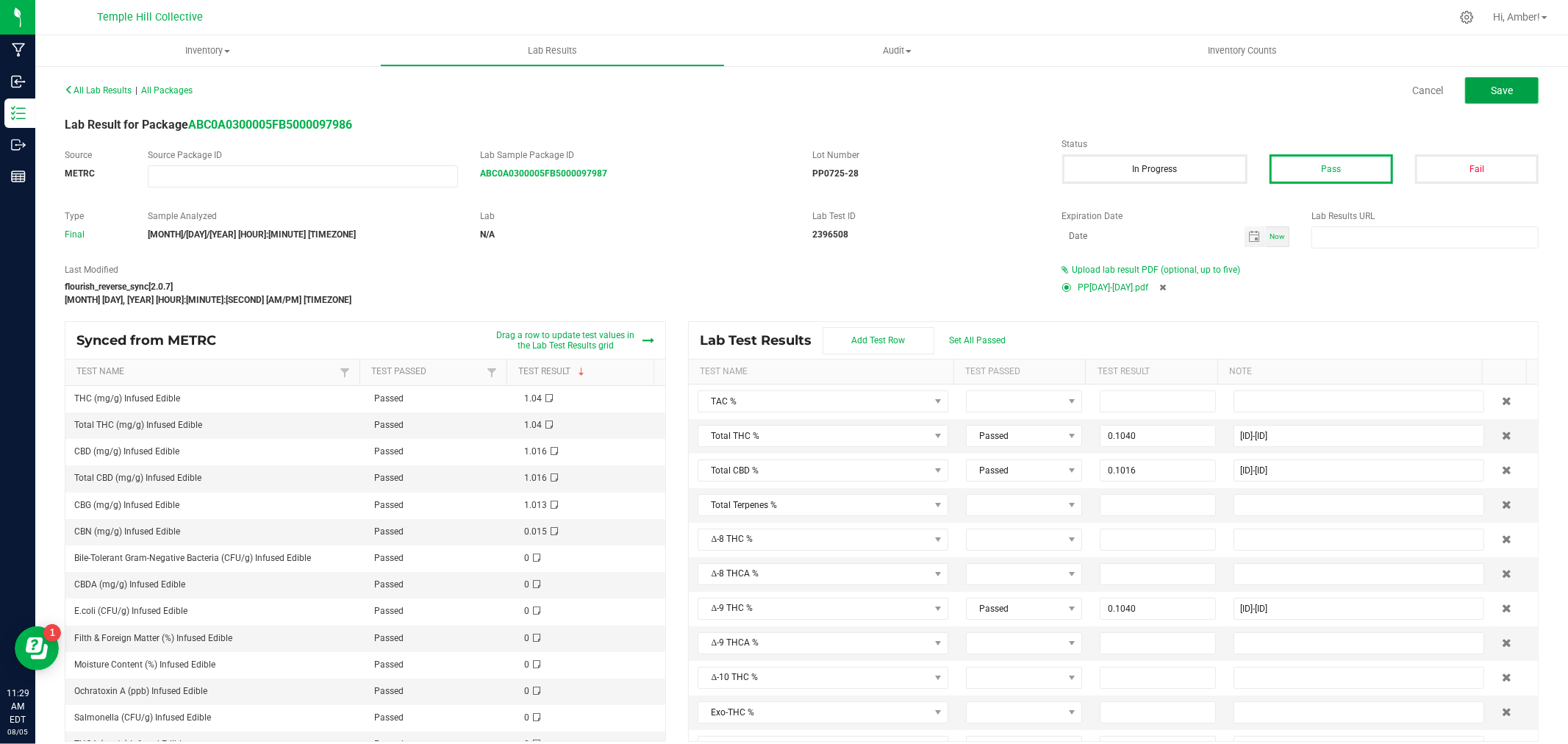 click on "Save" 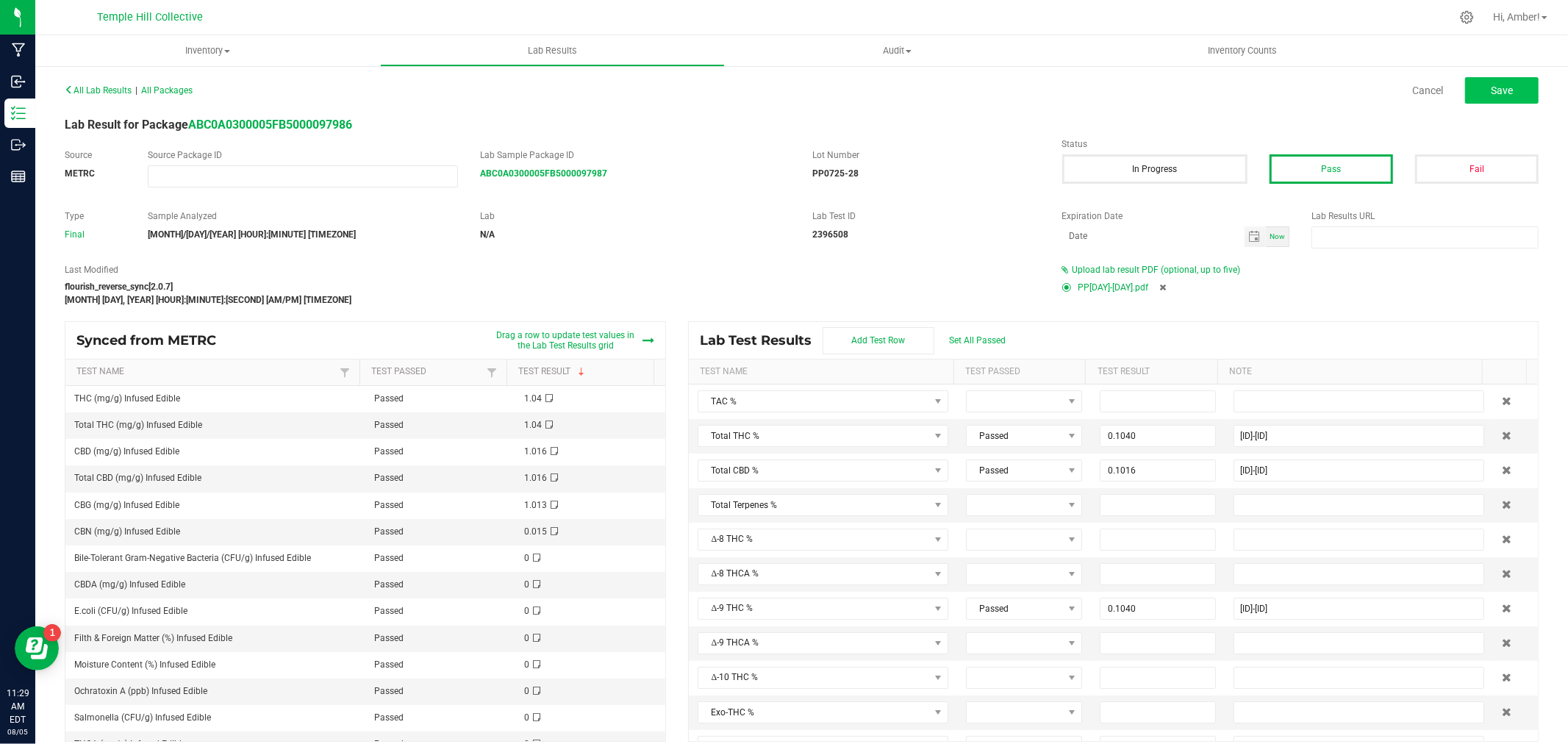 type on "0.1040" 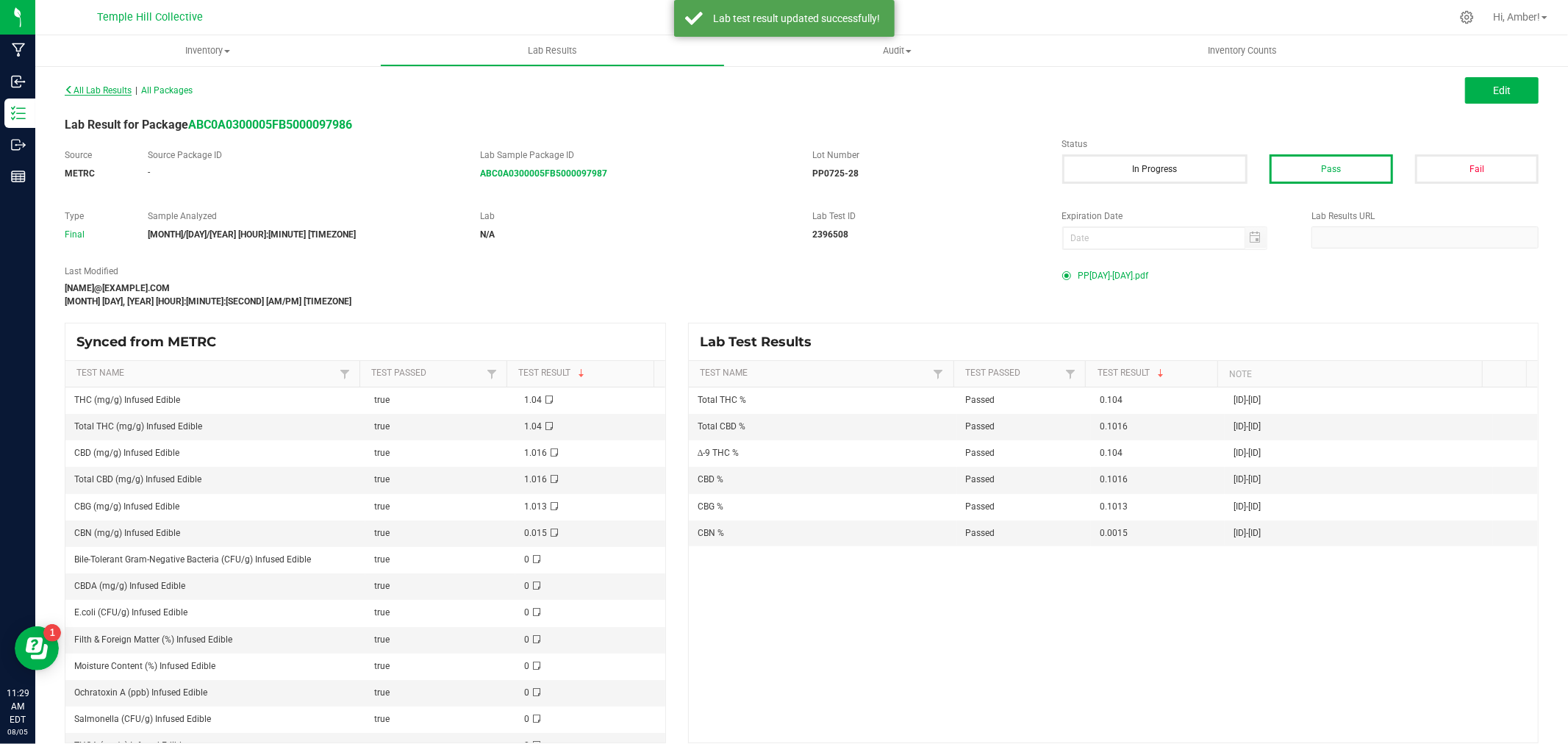 click on "All Lab Results" at bounding box center [98, 90] 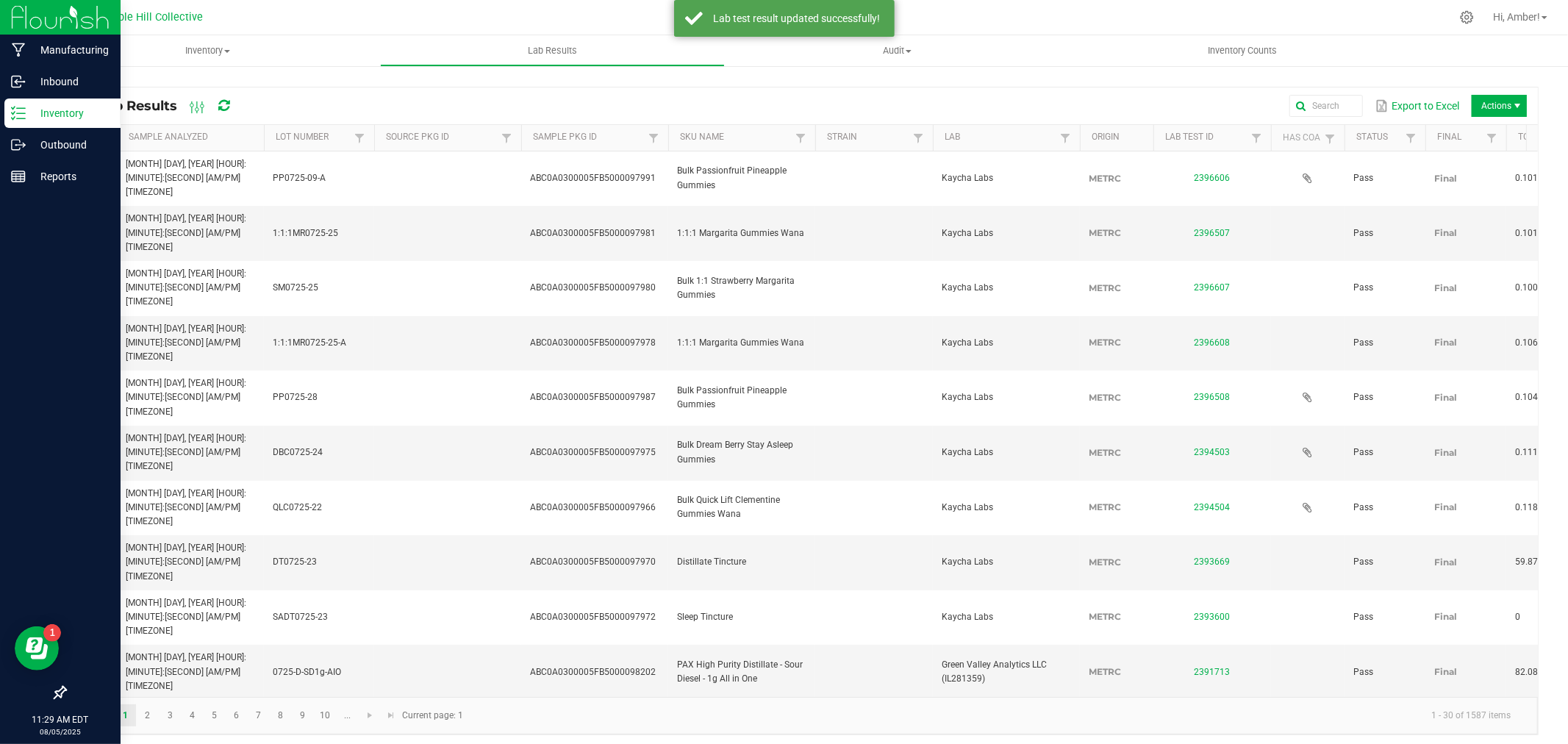 click 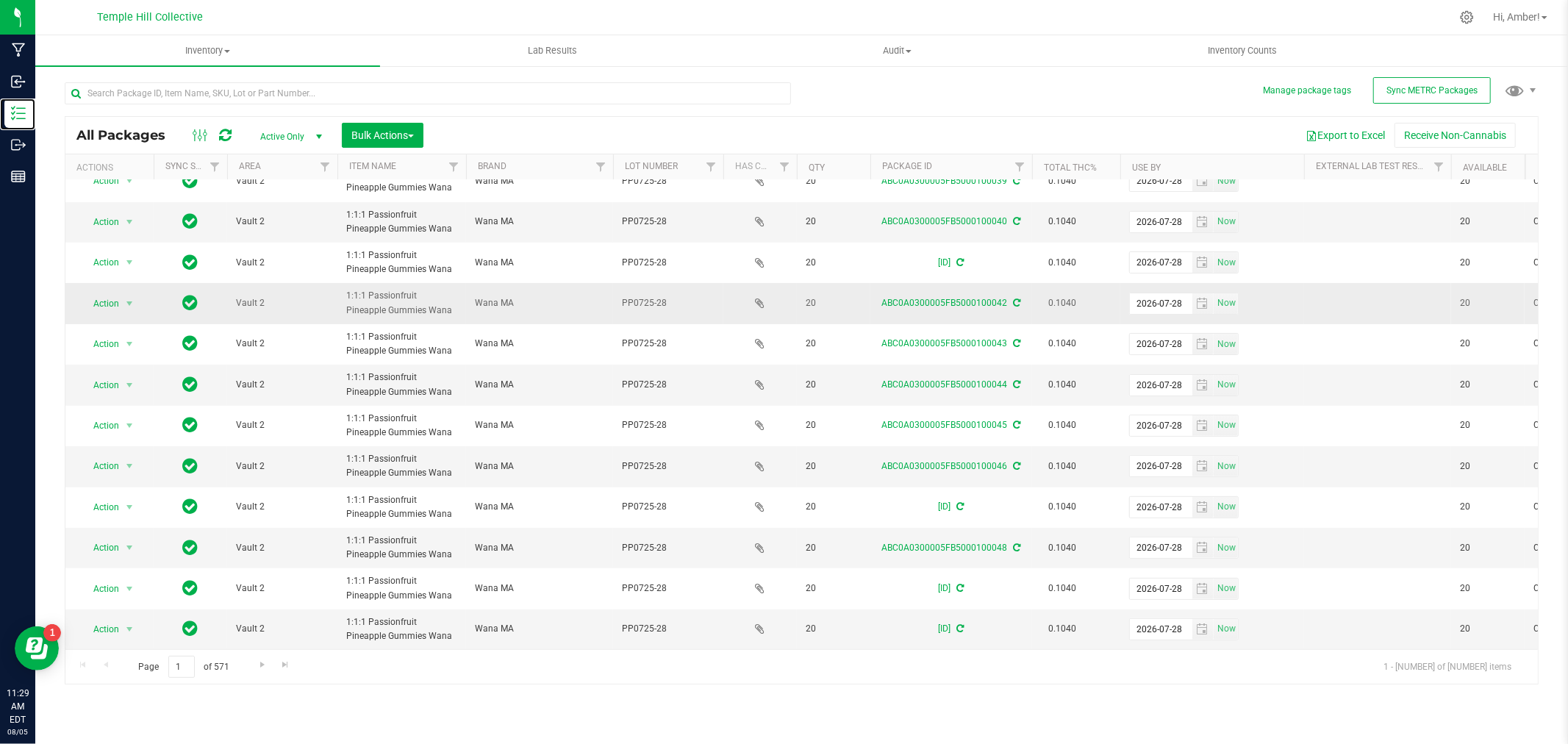 scroll, scrollTop: 0, scrollLeft: 0, axis: both 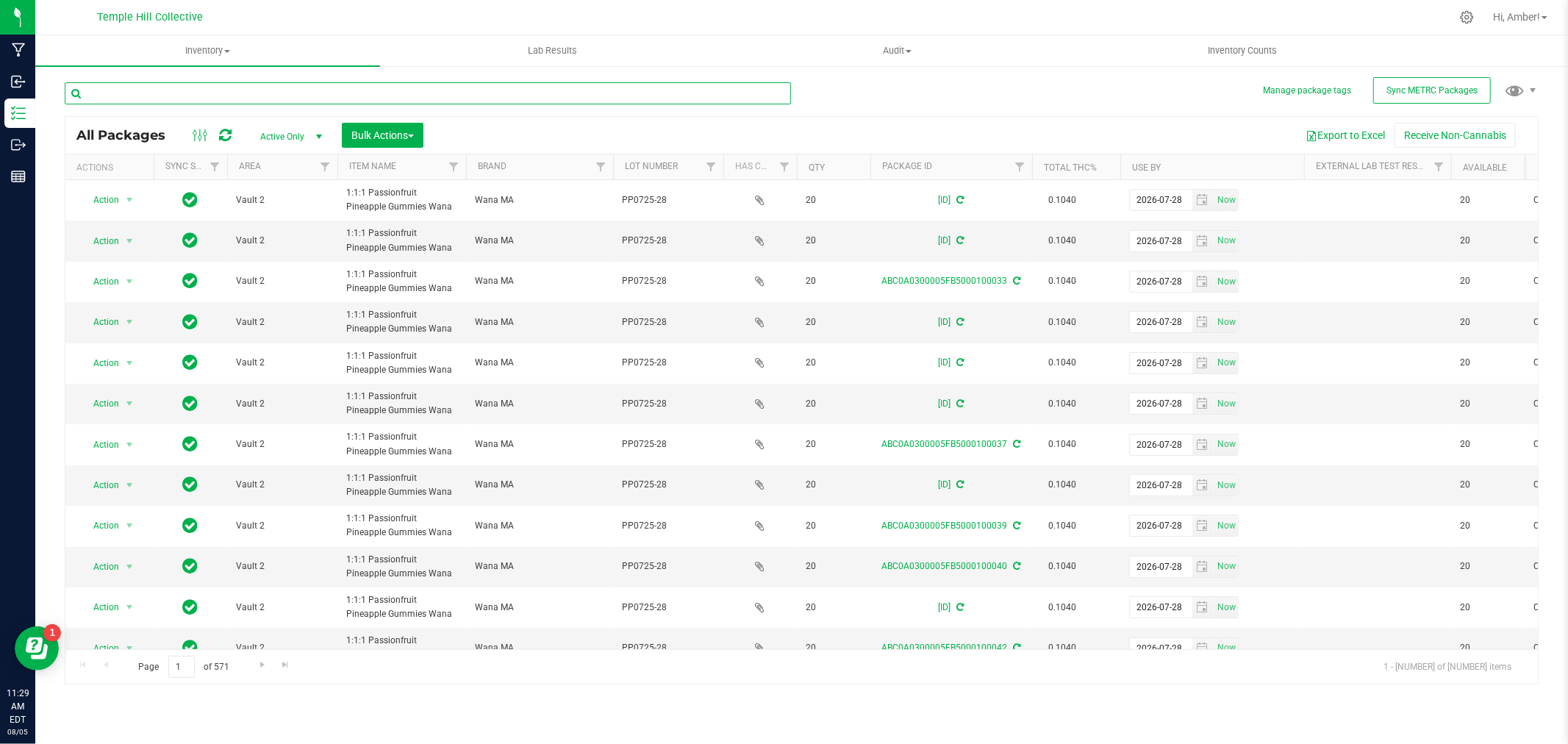 click at bounding box center (428, 93) 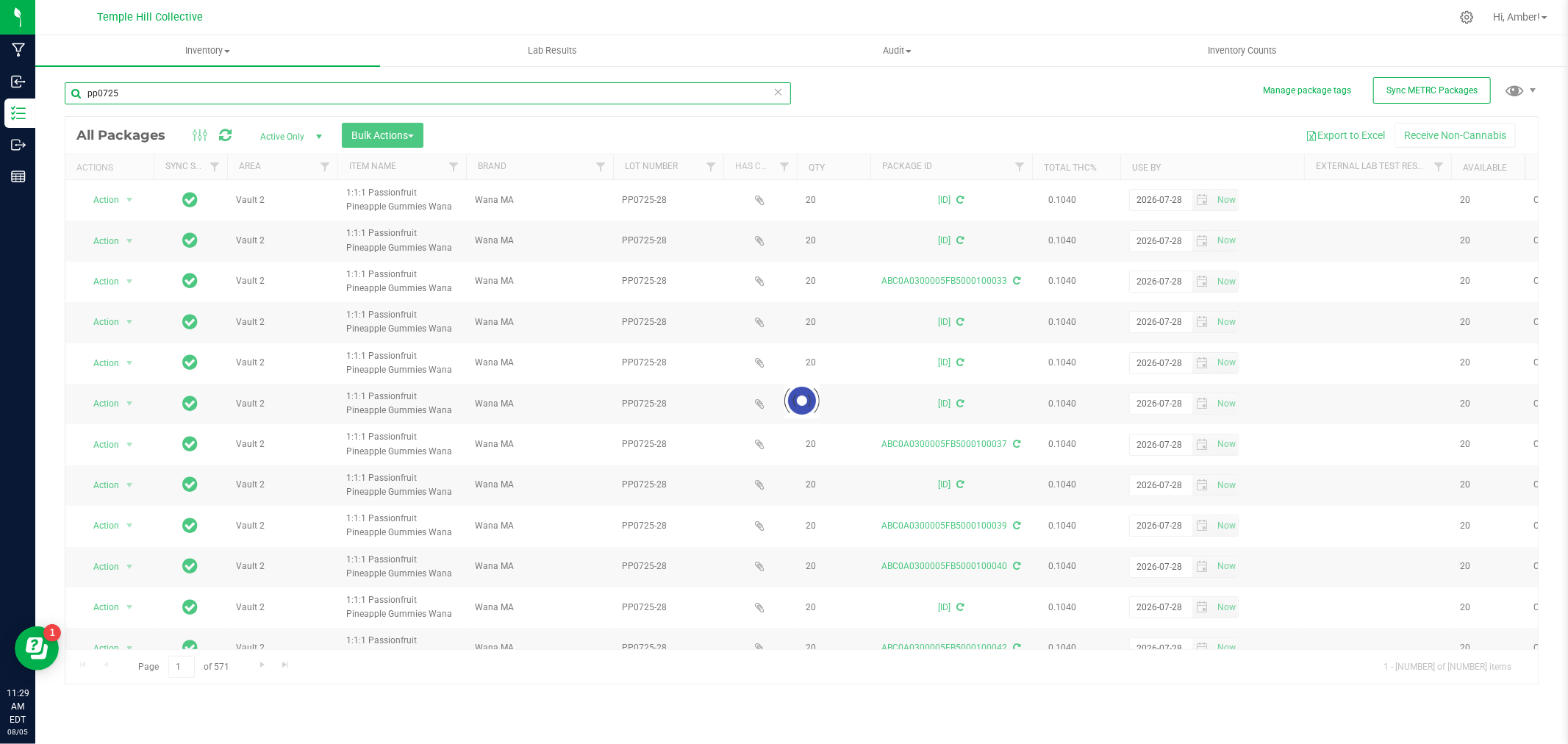 type on "[PRODUCT_CODE]" 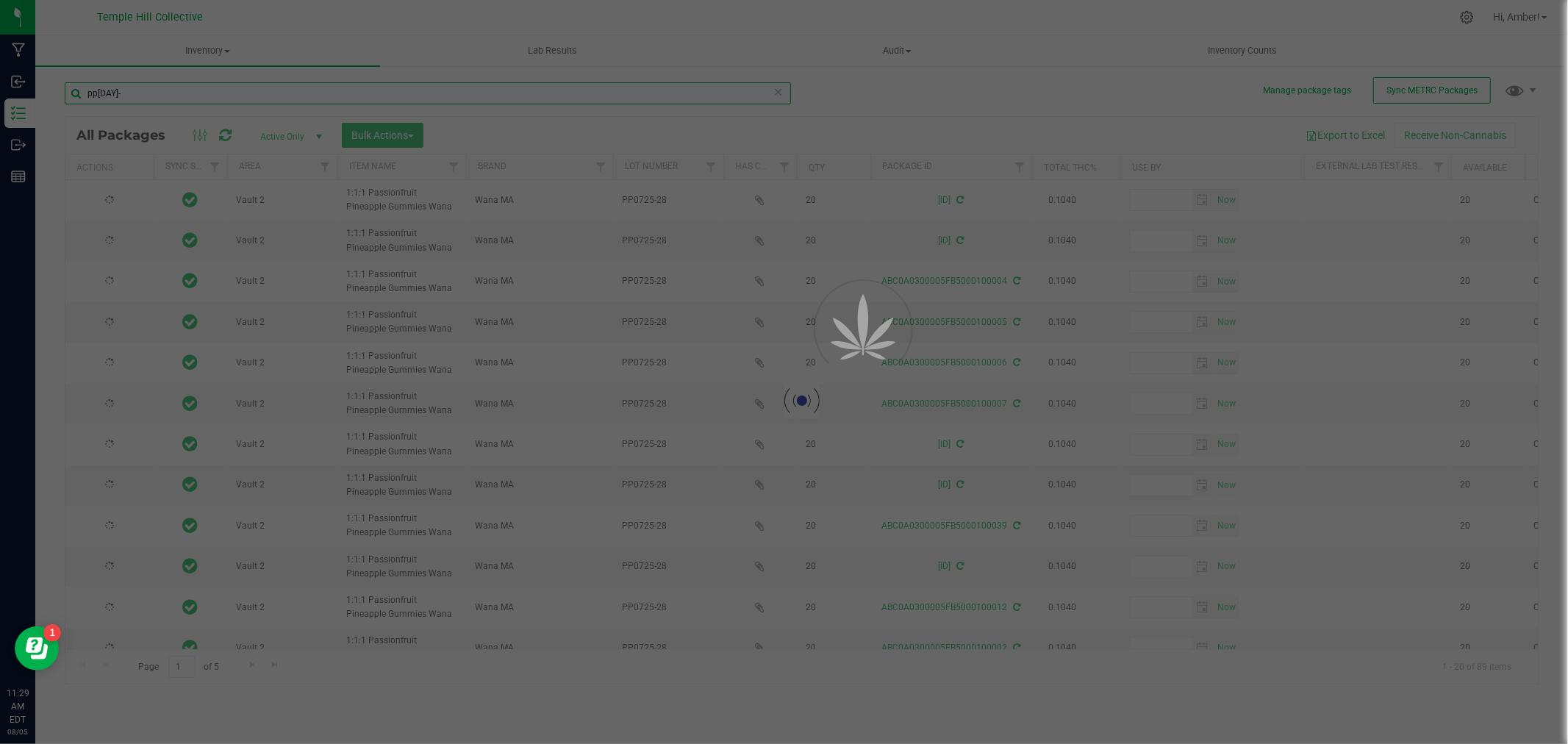 type on "2026-07-28" 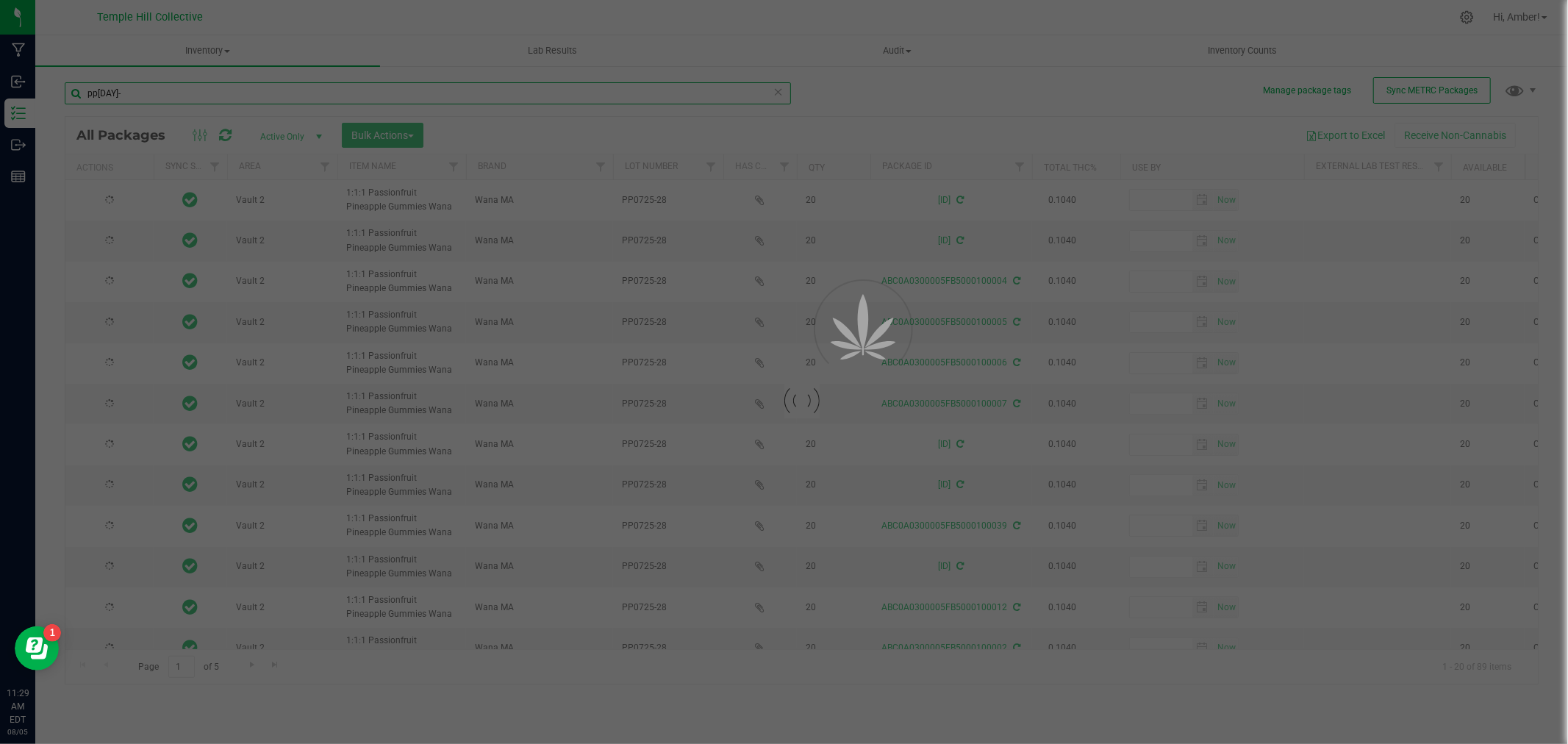type on "2026-07-28" 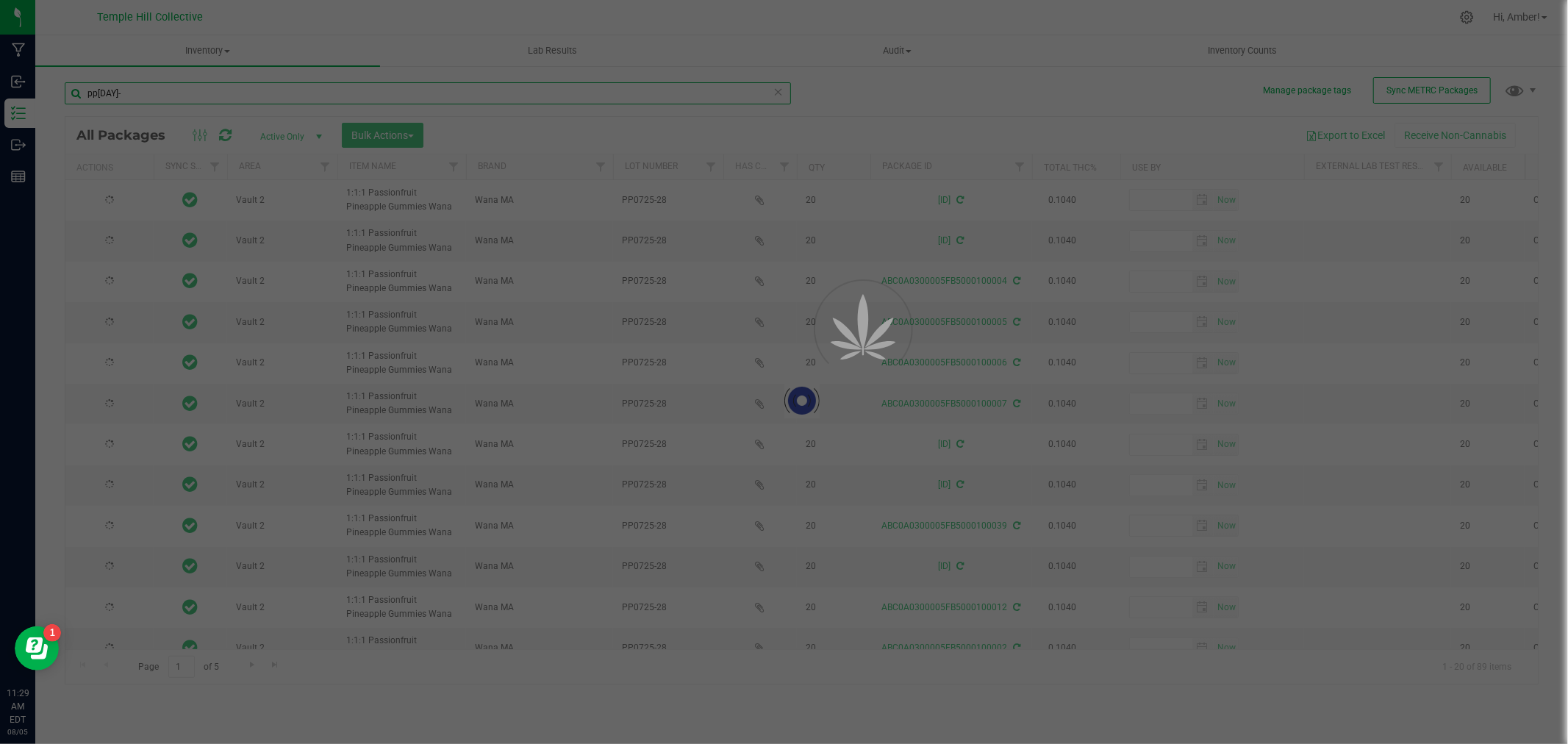 type on "2026-07-28" 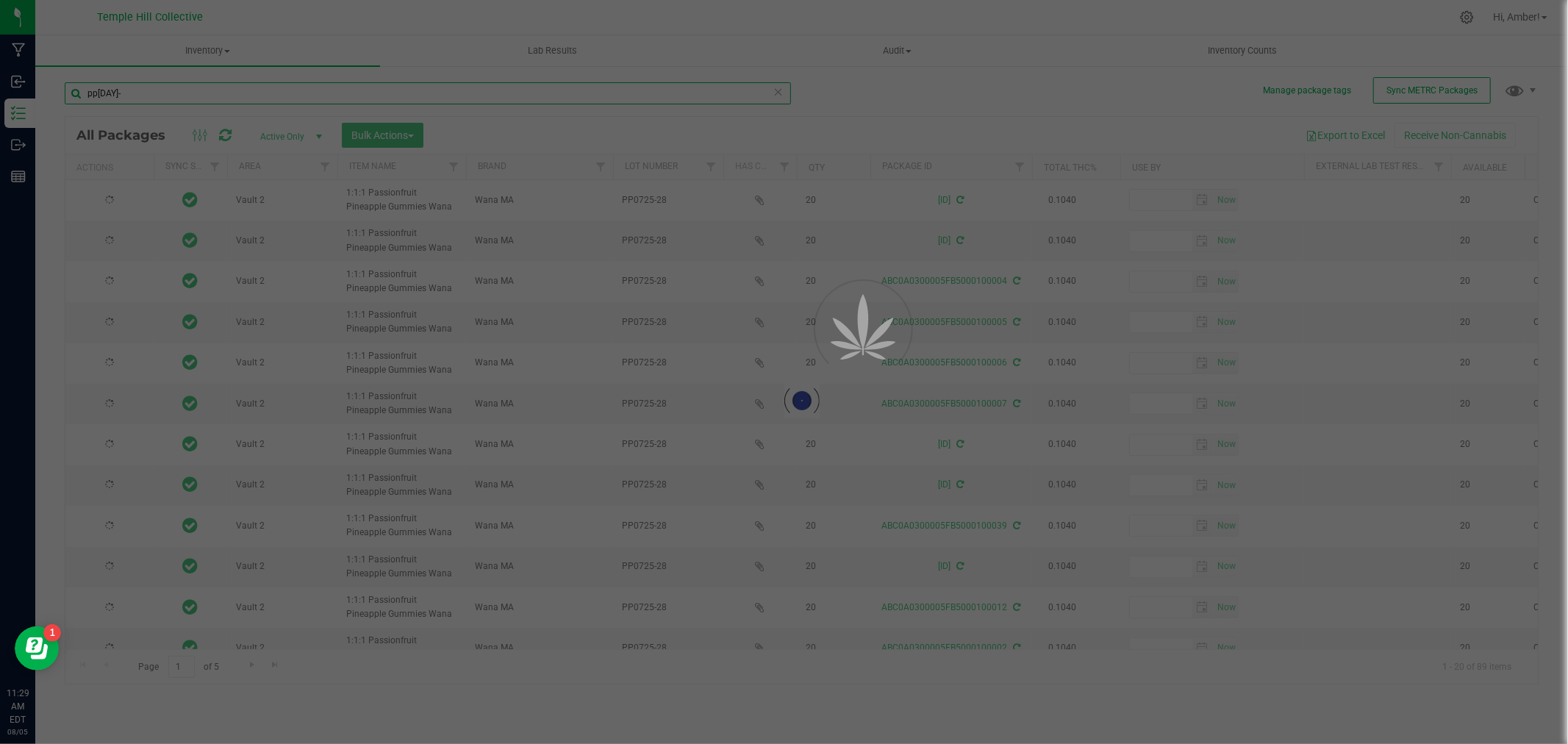 type on "2026-07-28" 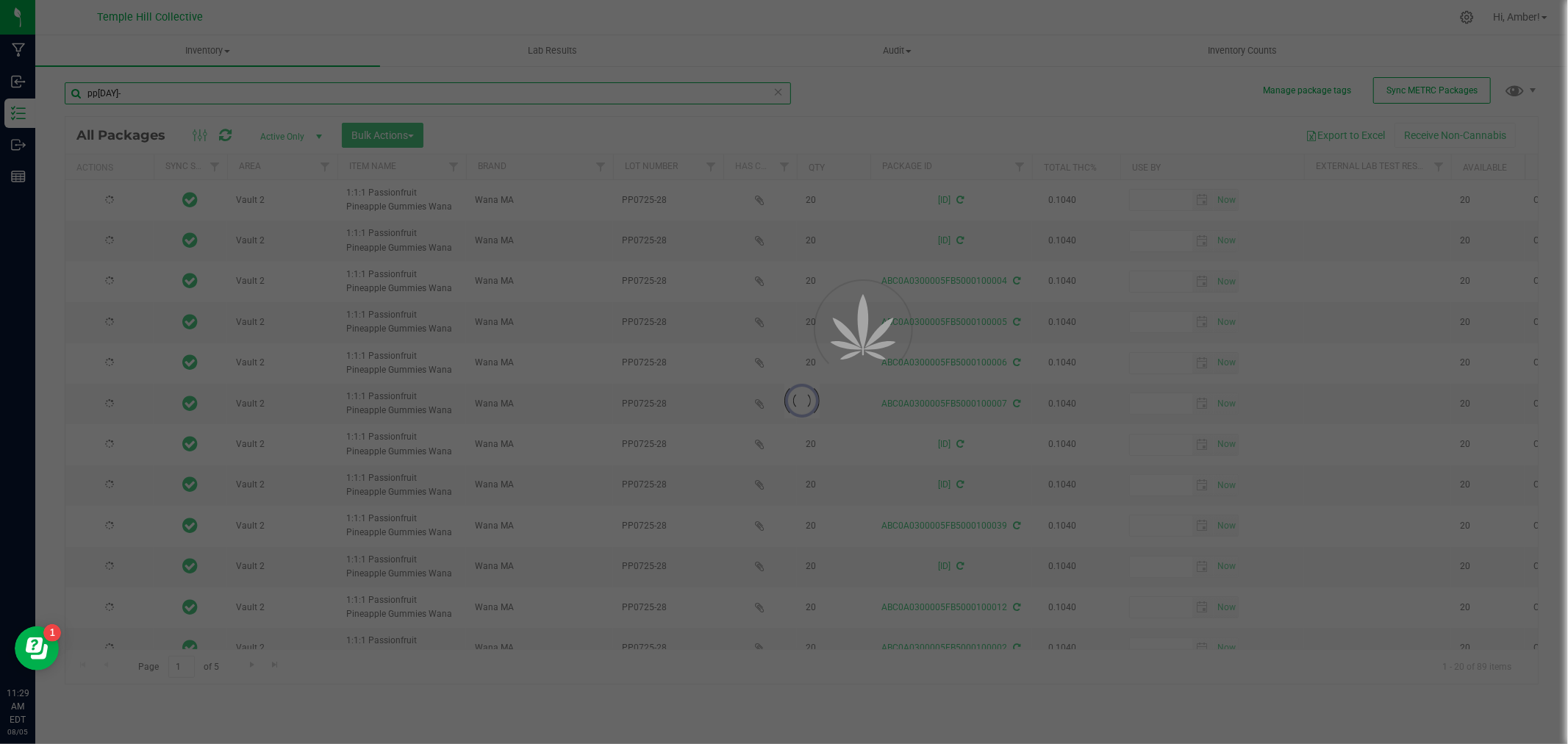 type on "2026-07-28" 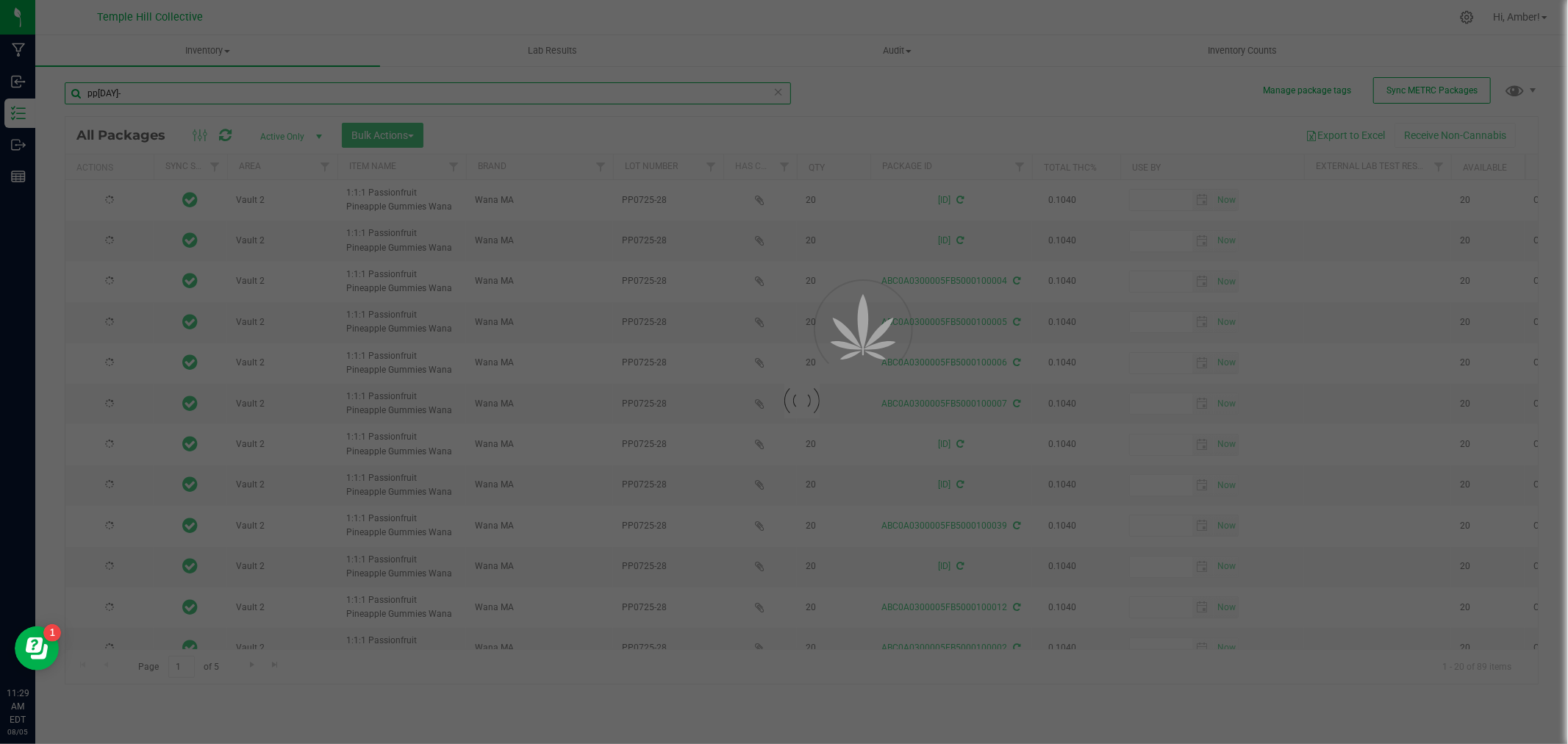 type on "2026-07-28" 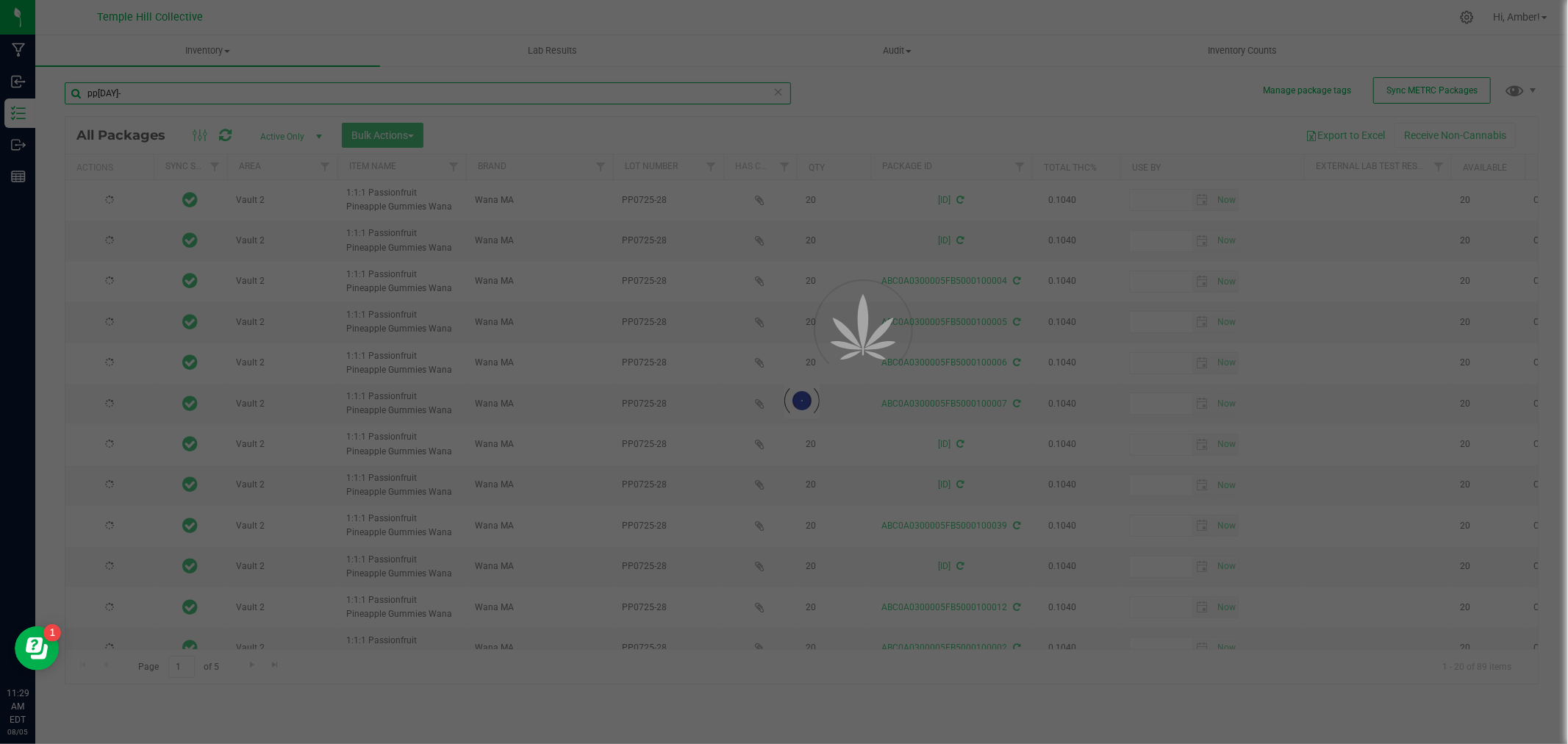 type on "2026-07-28" 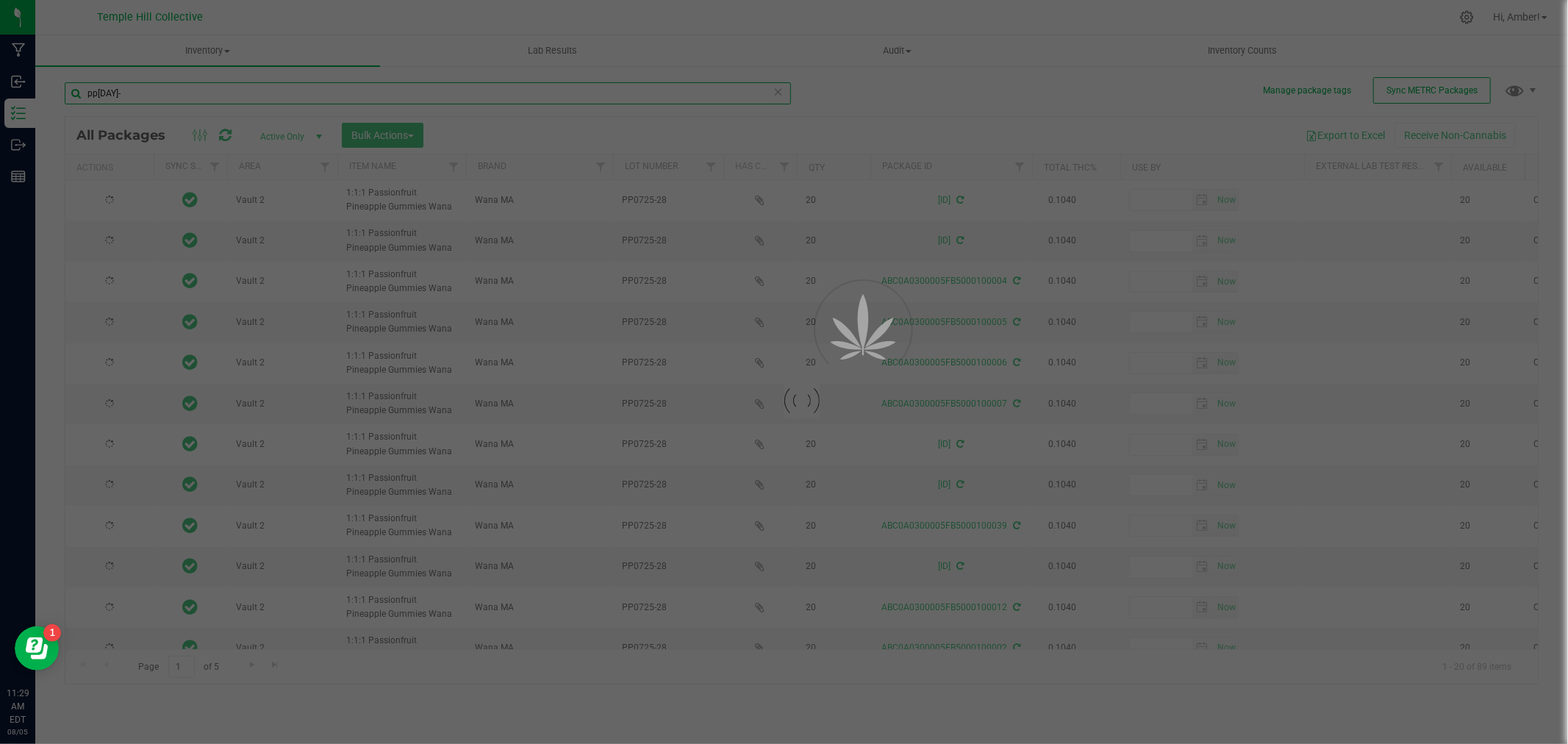 type on "2026-07-28" 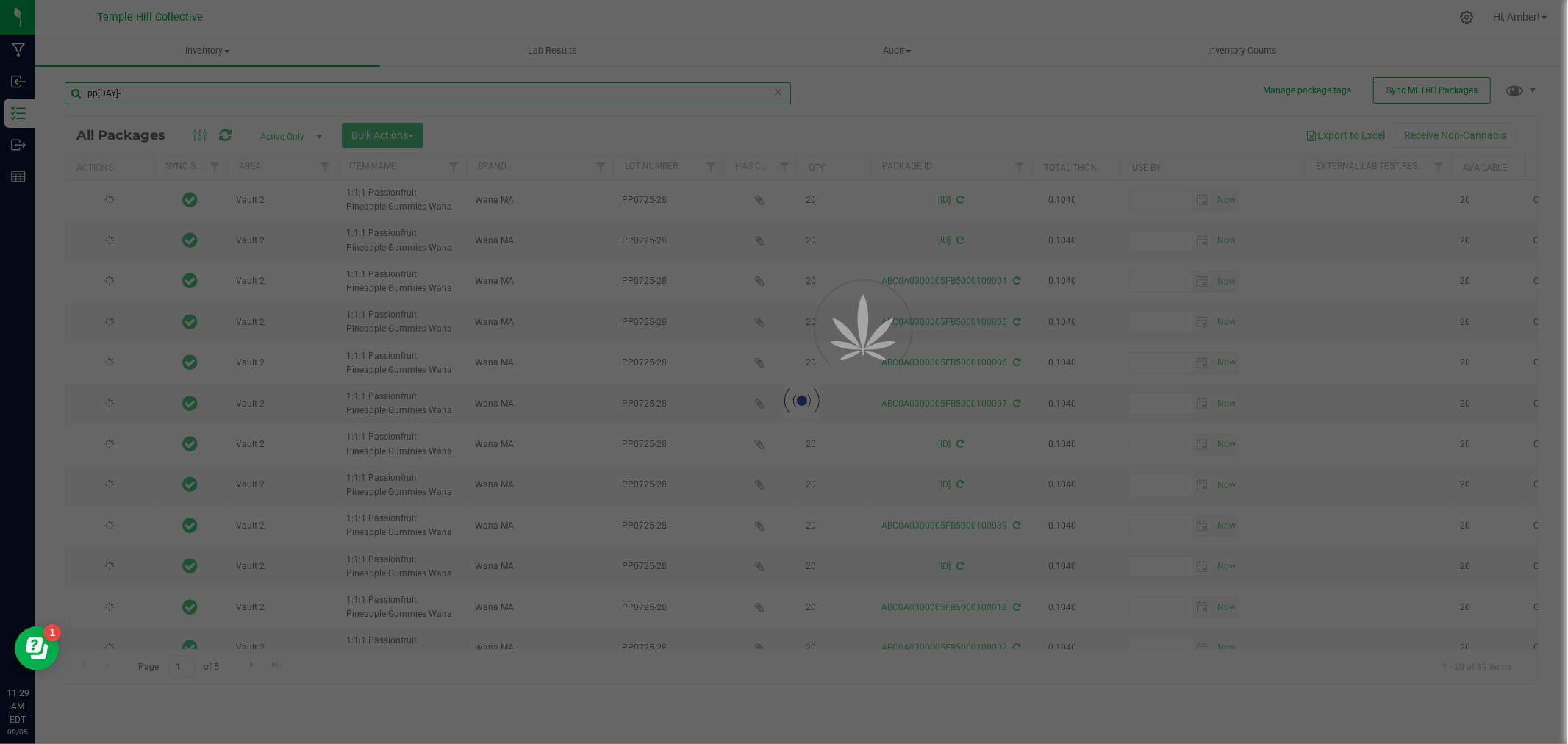 type on "2026-07-28" 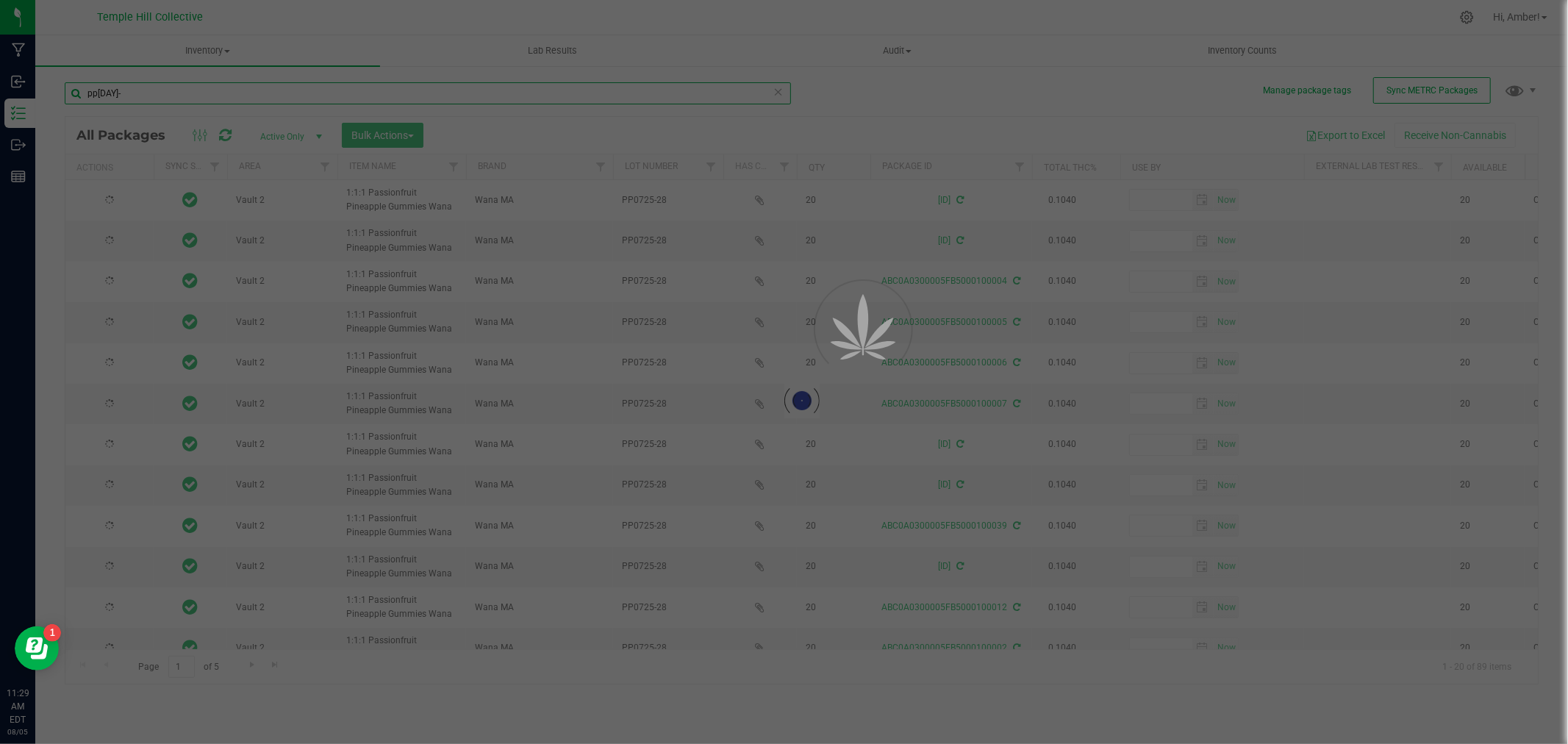 type on "2026-07-28" 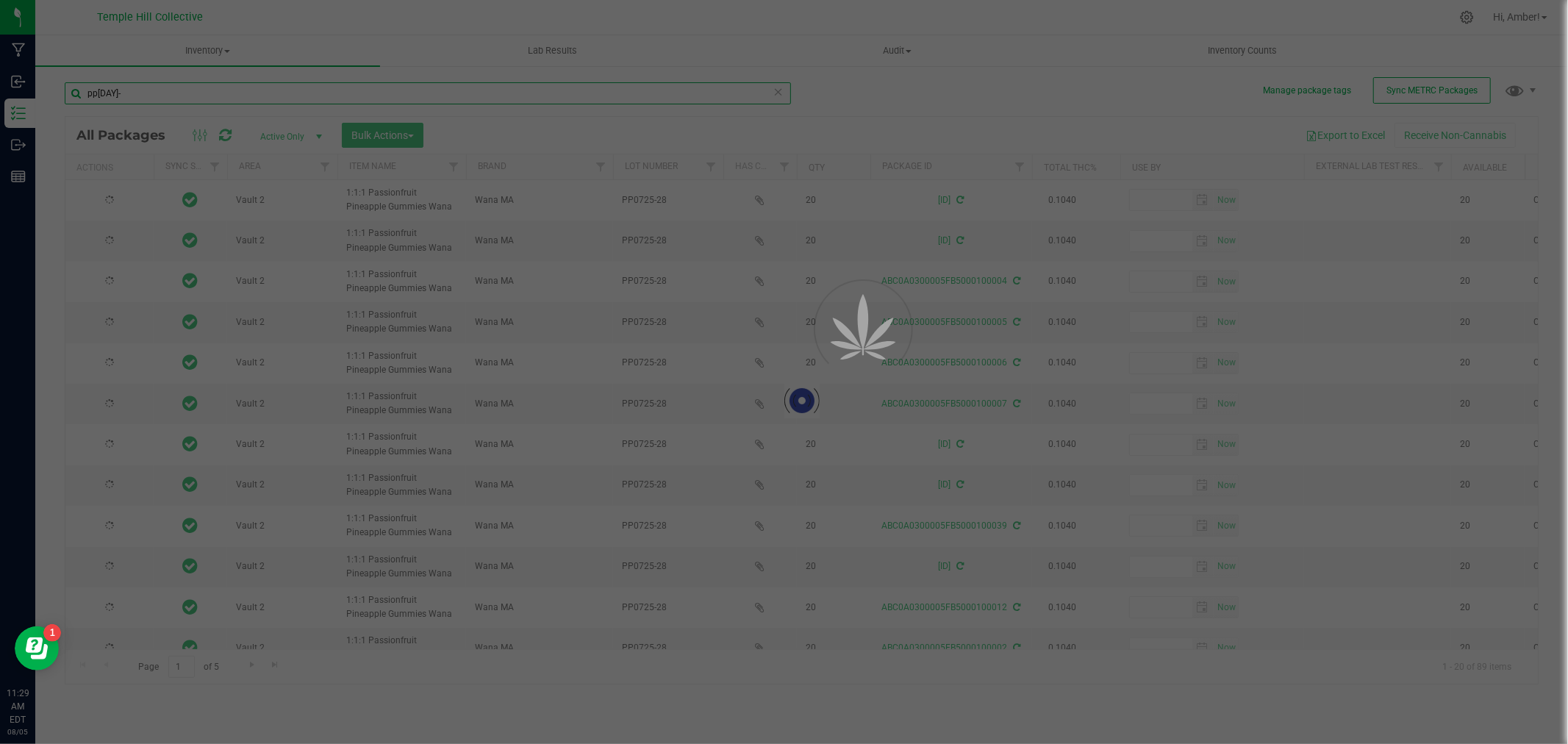 type on "2026-07-28" 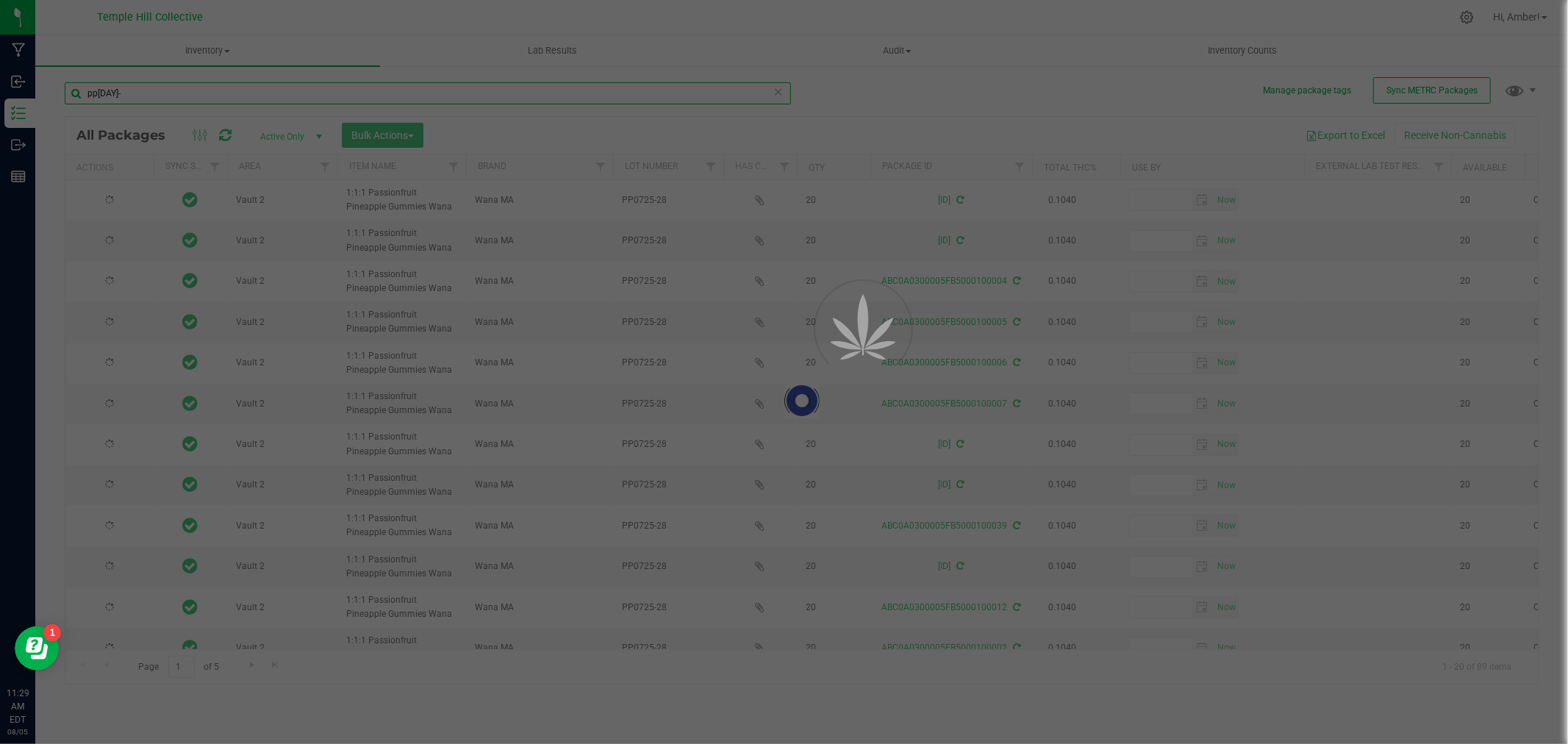 type on "2026-07-28" 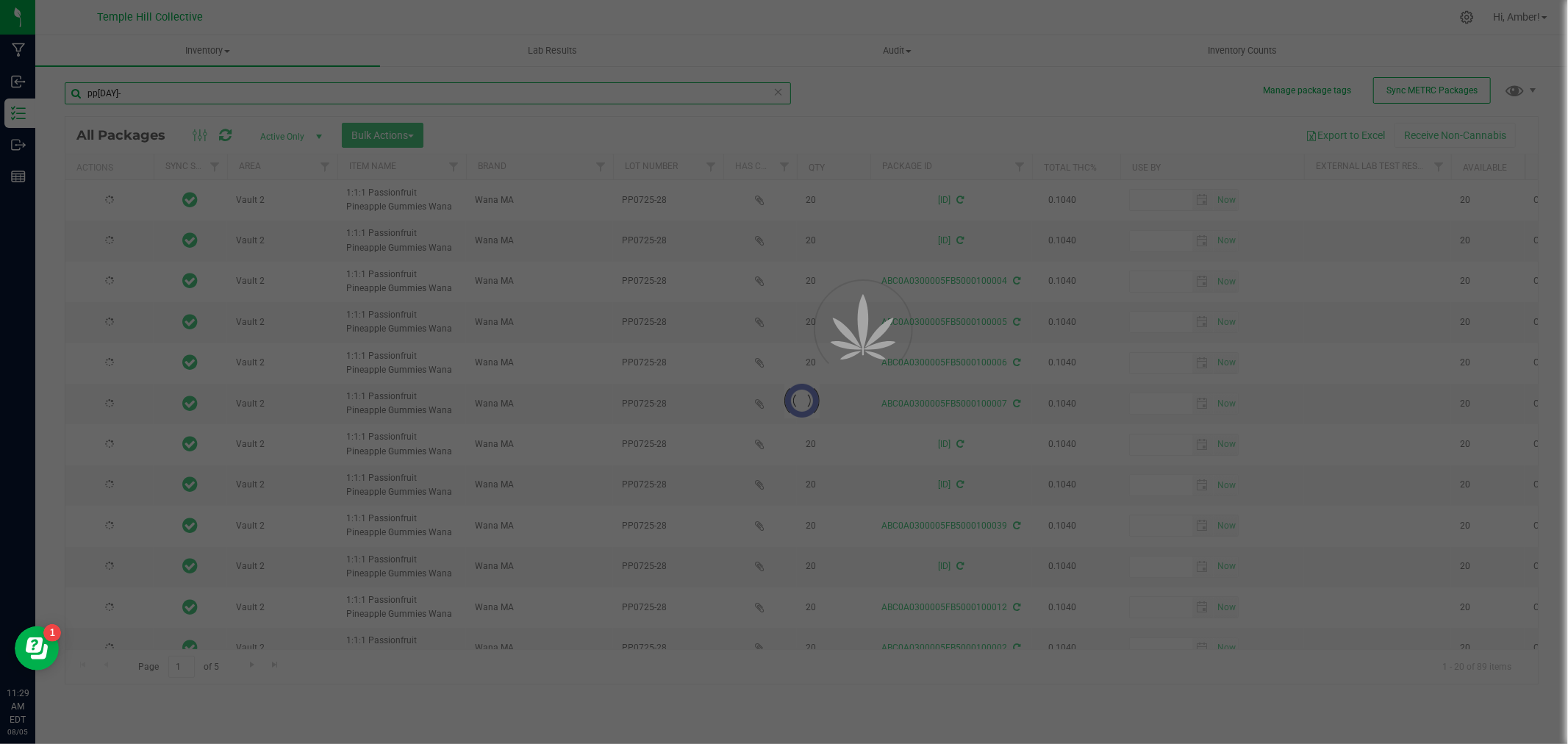type on "2026-07-28" 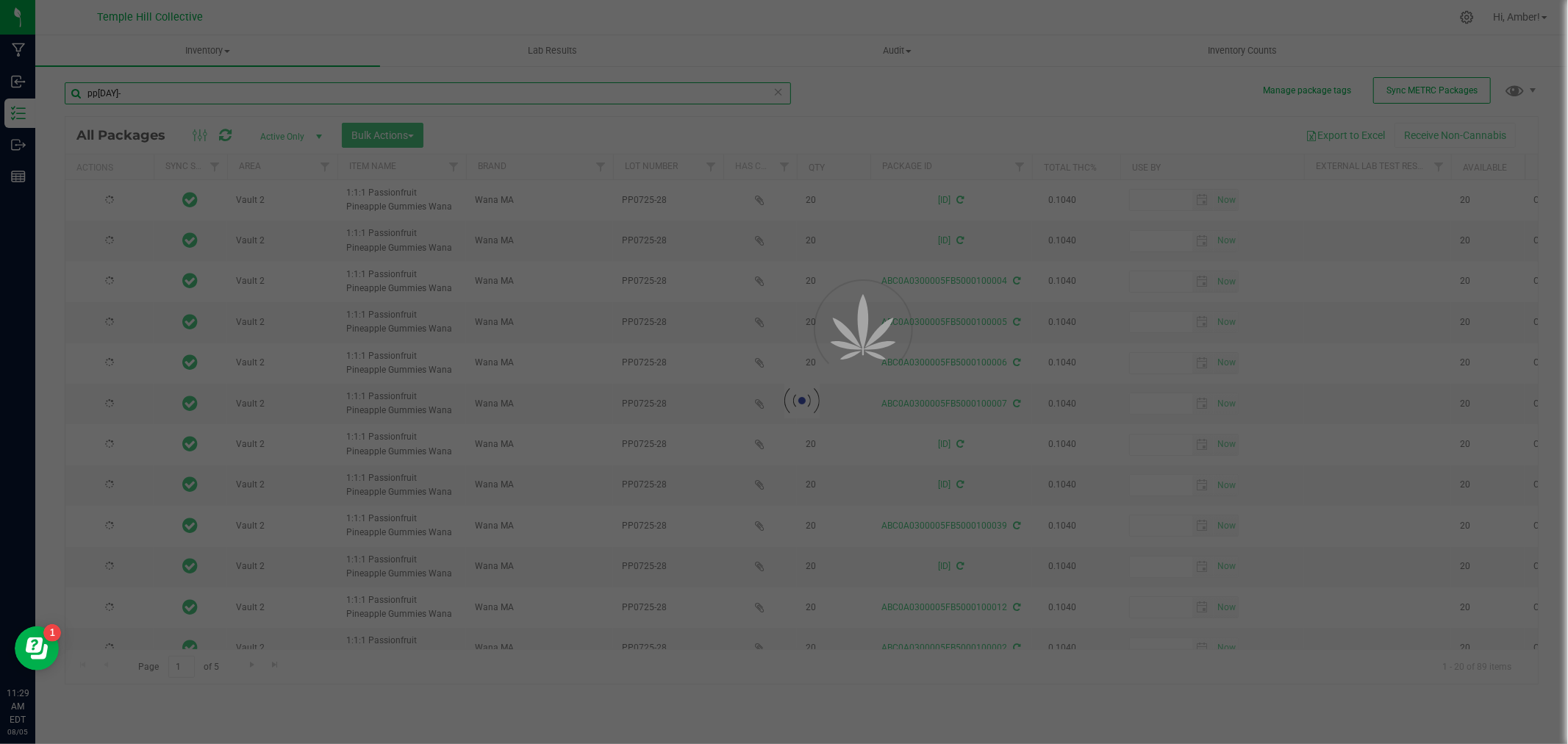 type on "2026-07-28" 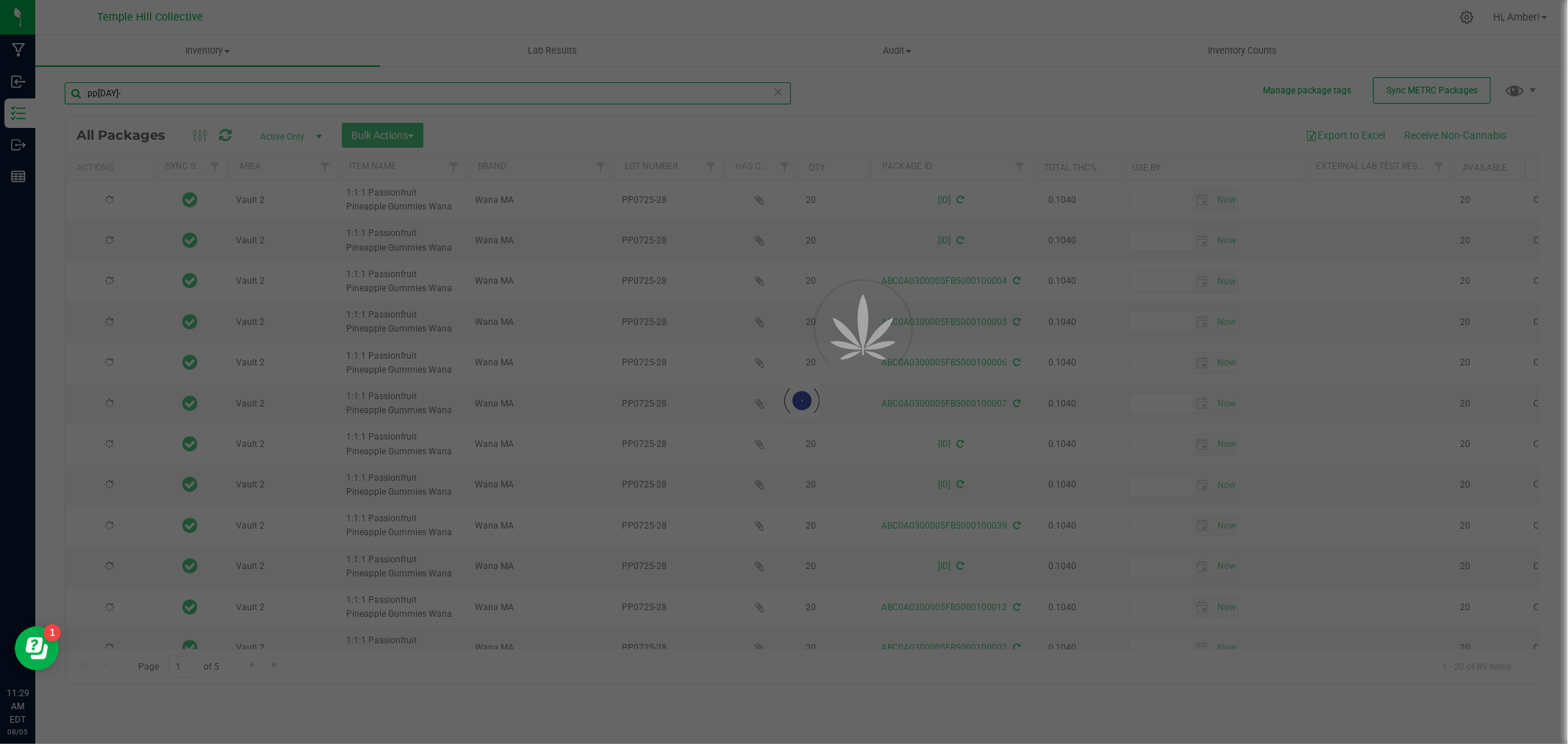type on "2026-07-28" 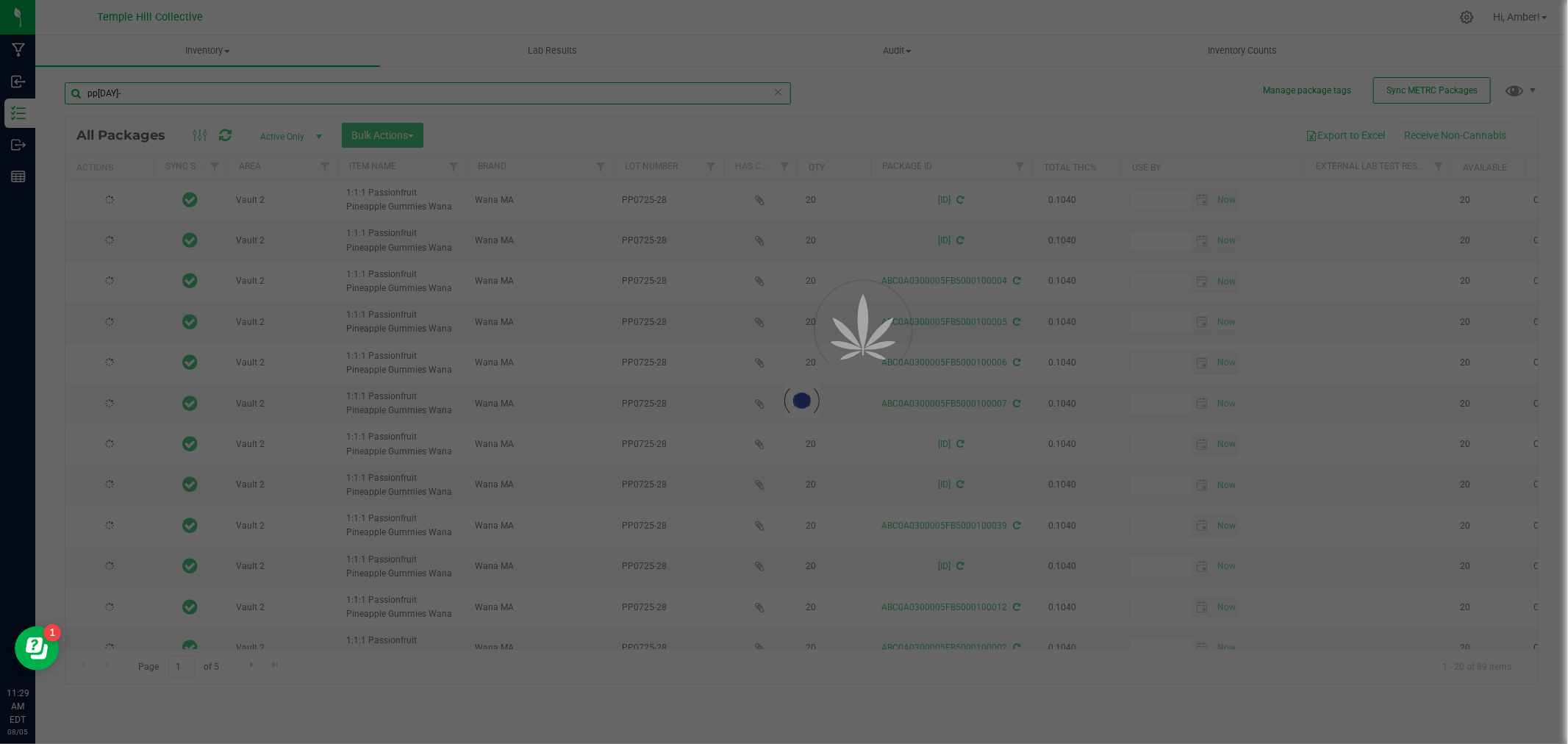 type on "2026-07-28" 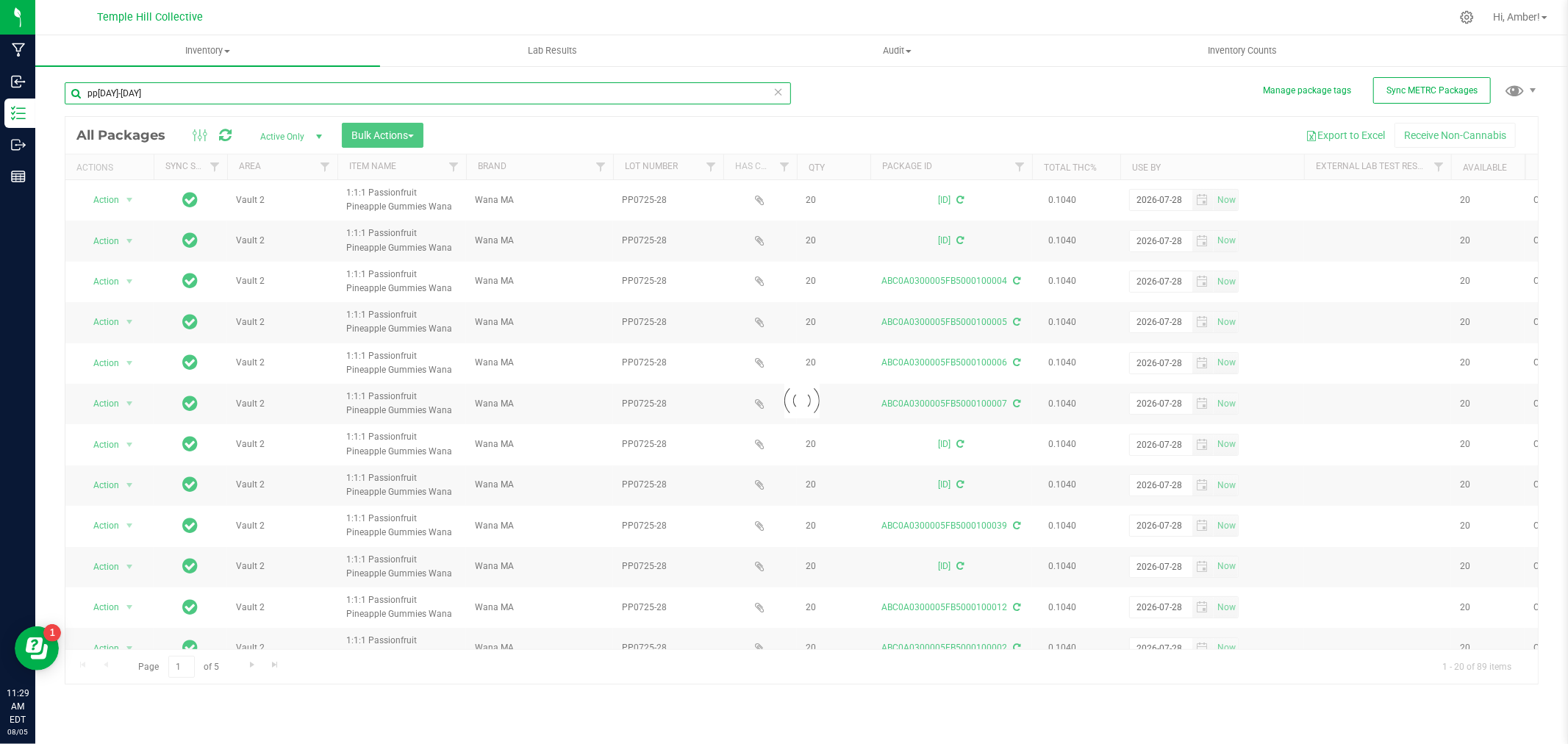 type on "pp0725-28" 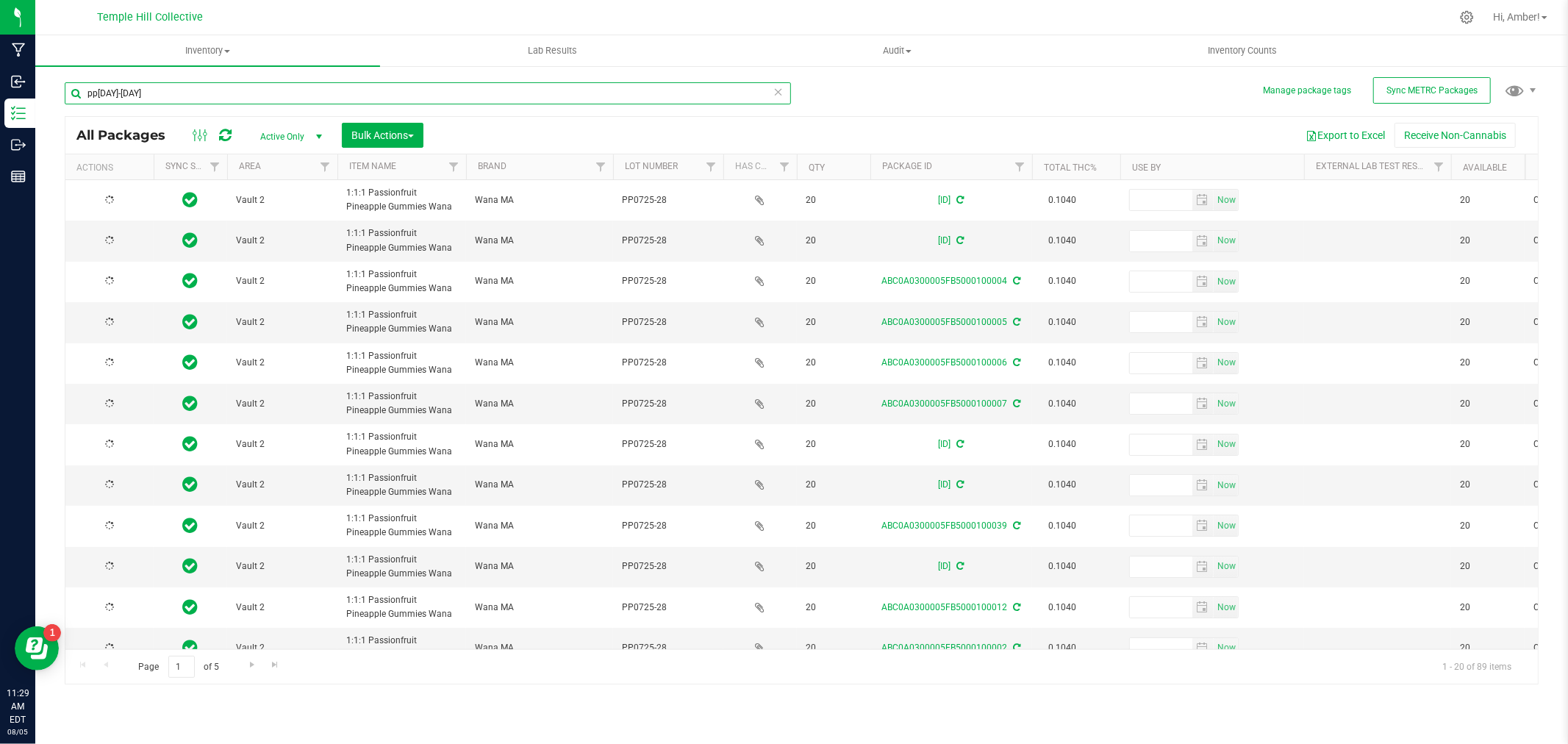 type on "2026-07-28" 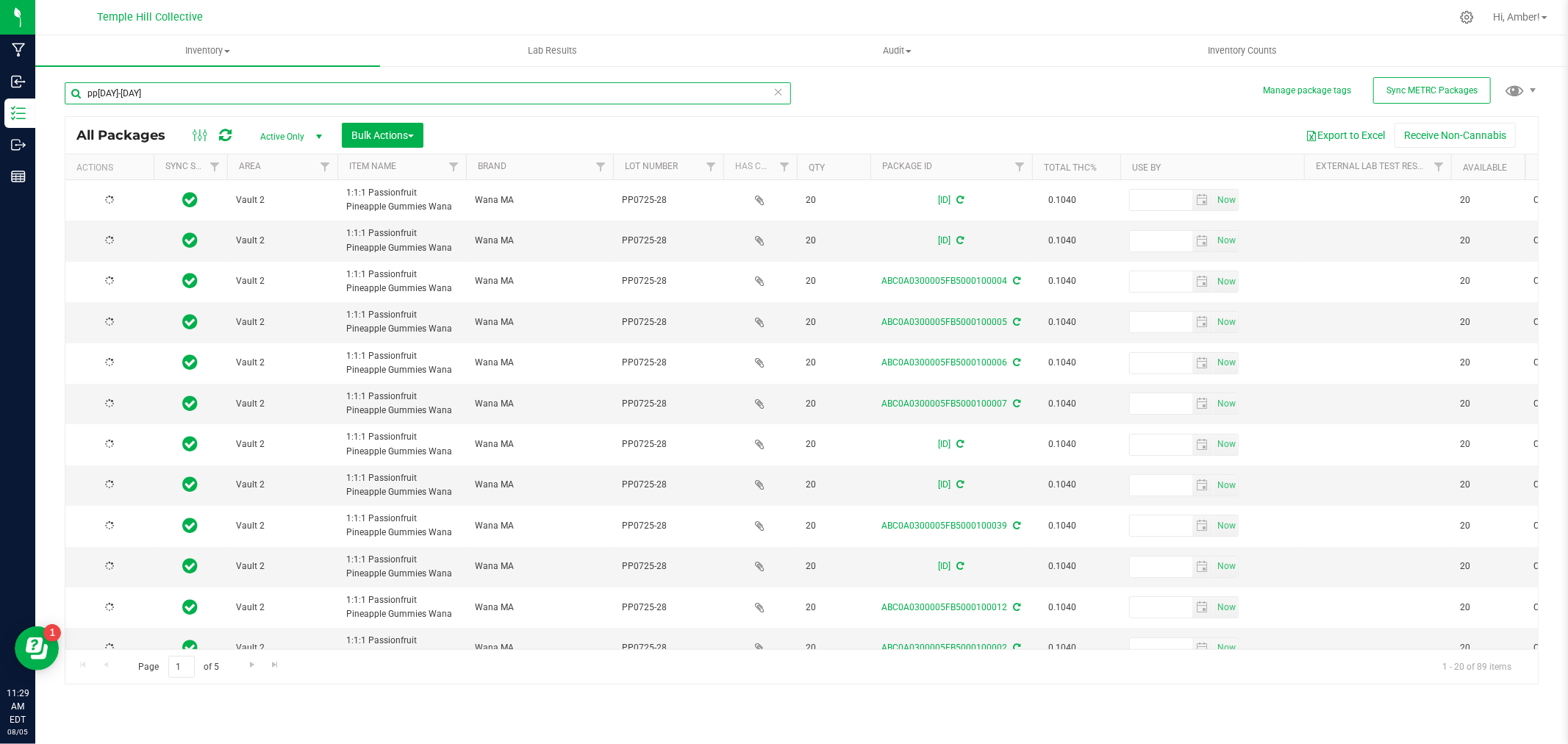 type on "2026-07-28" 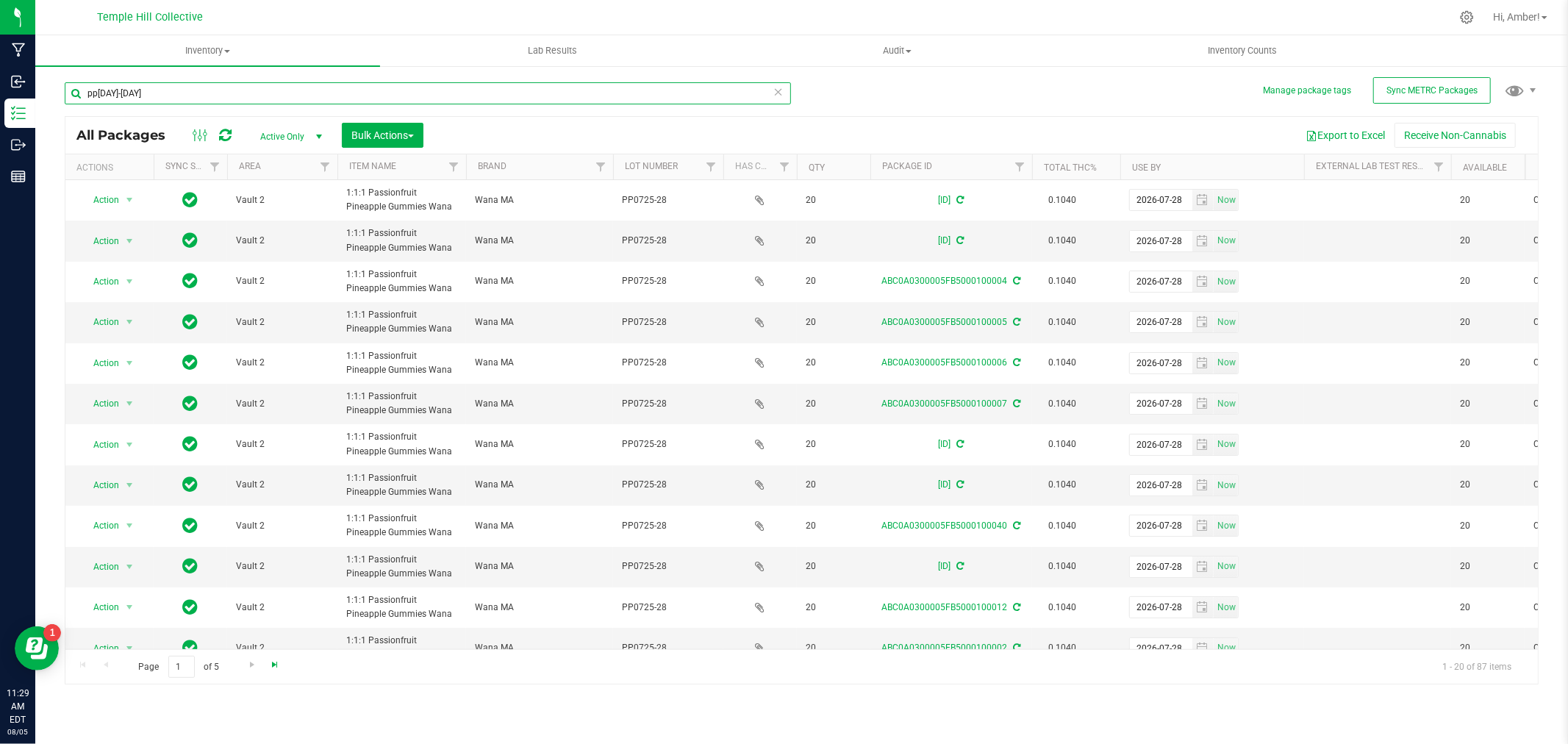 type on "pp0725-28" 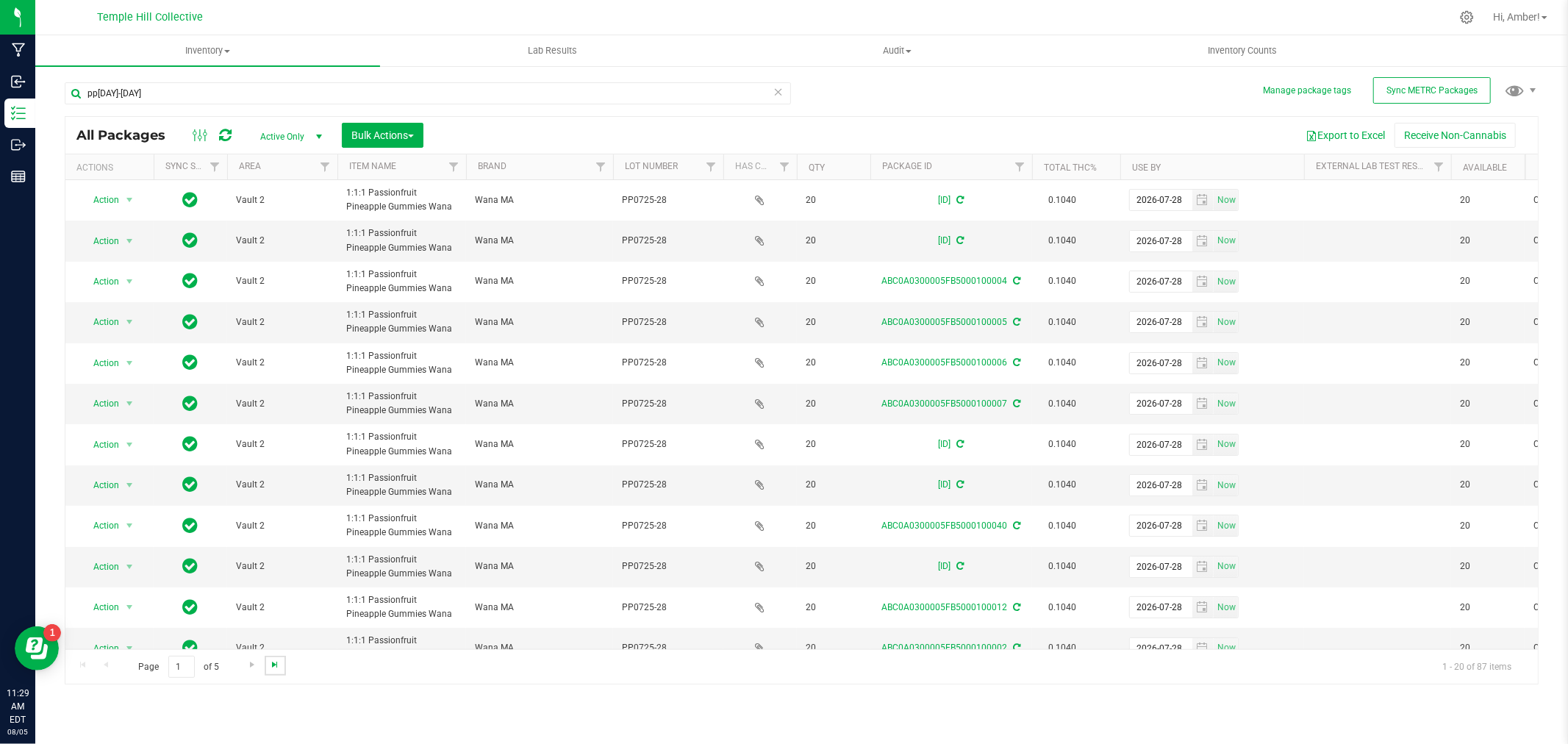 click at bounding box center (275, 665) 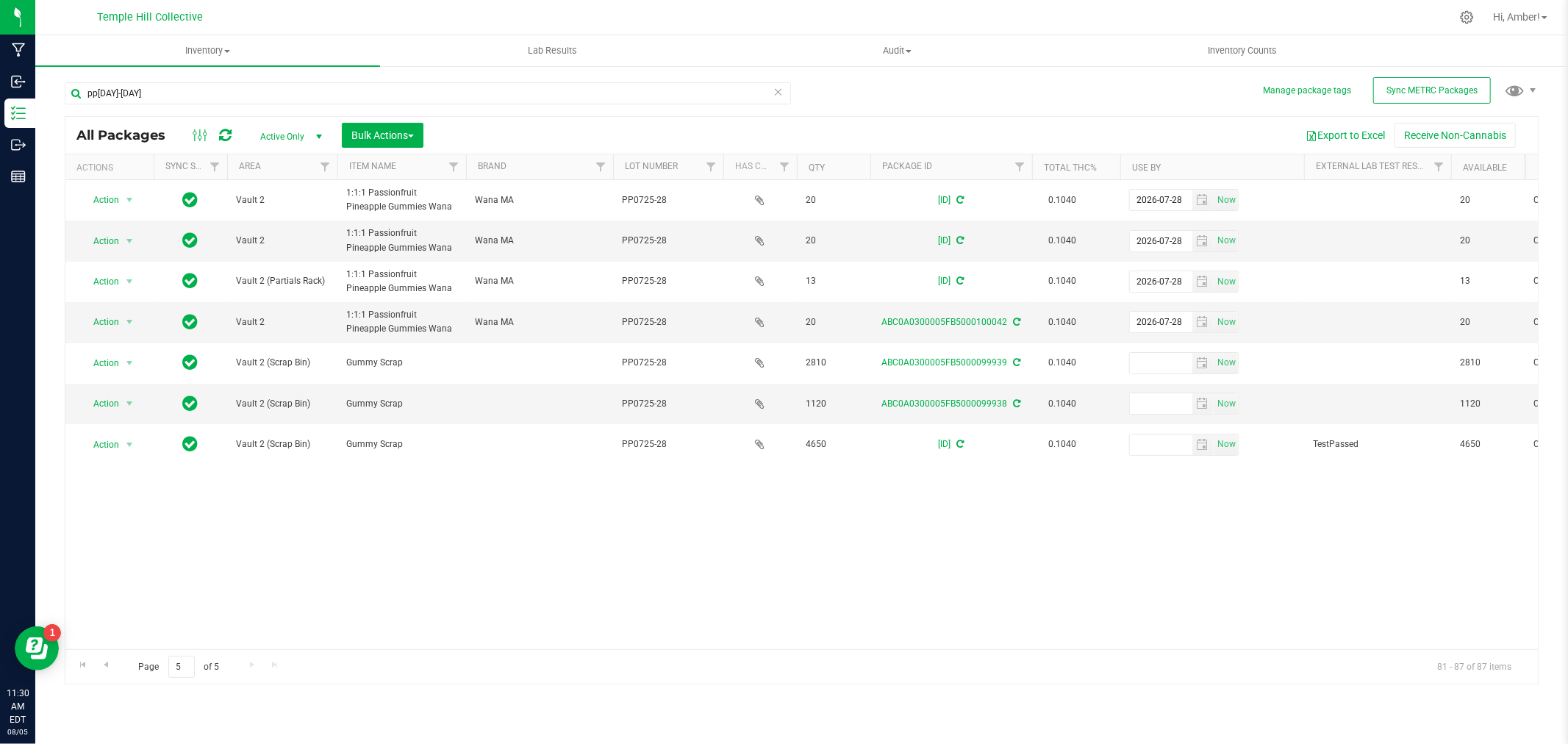 click at bounding box center (318, 137) 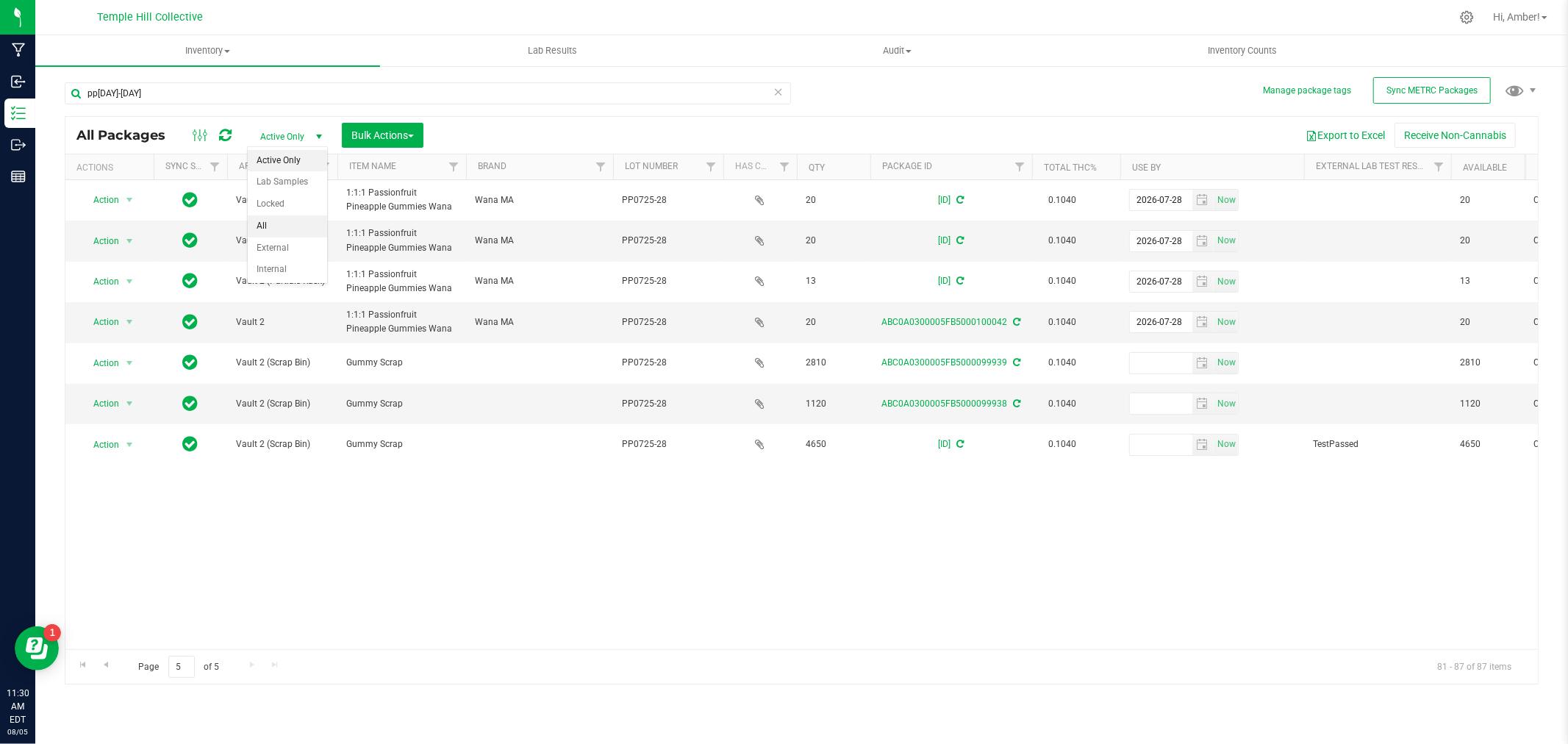 click on "All" at bounding box center [287, 226] 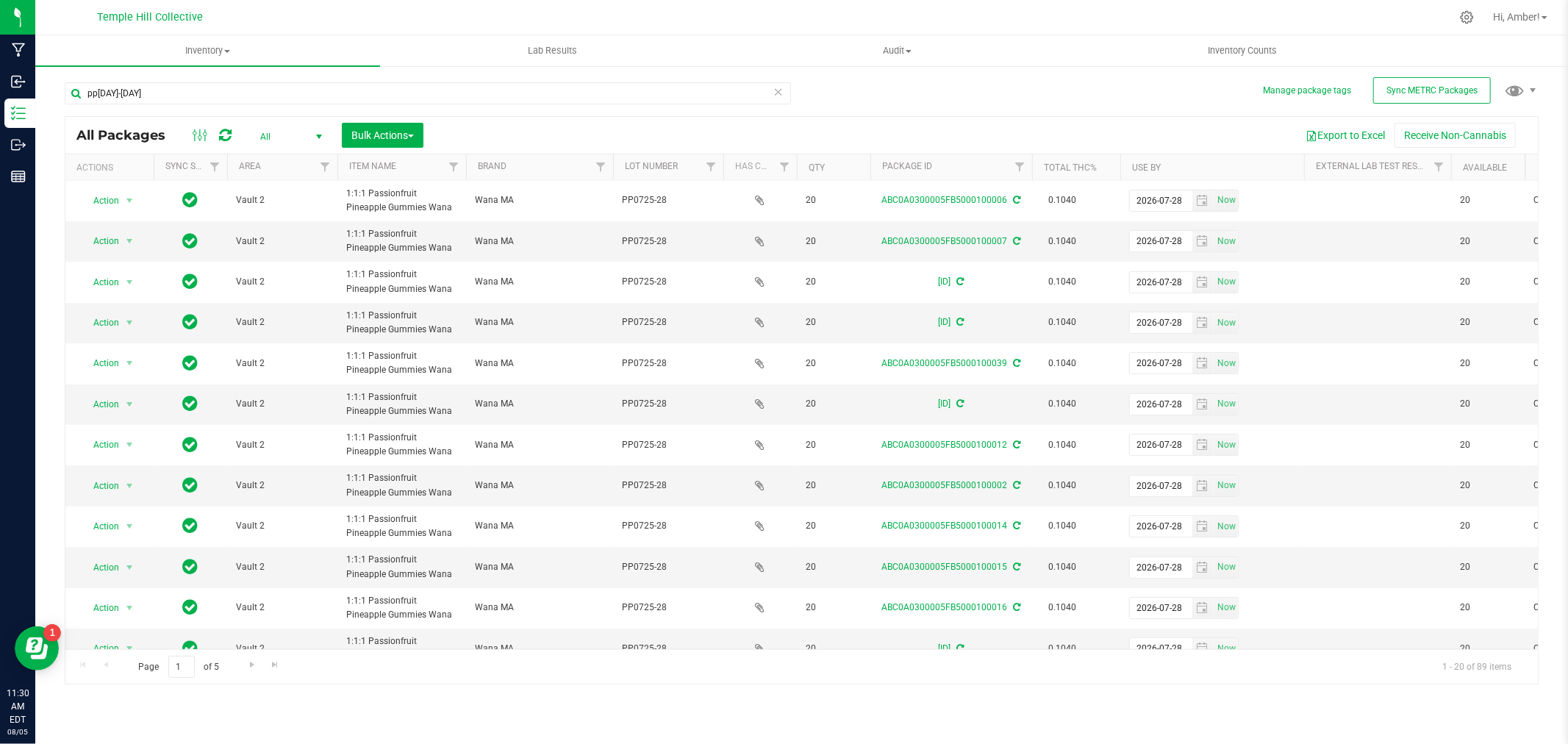 scroll, scrollTop: 163, scrollLeft: 0, axis: vertical 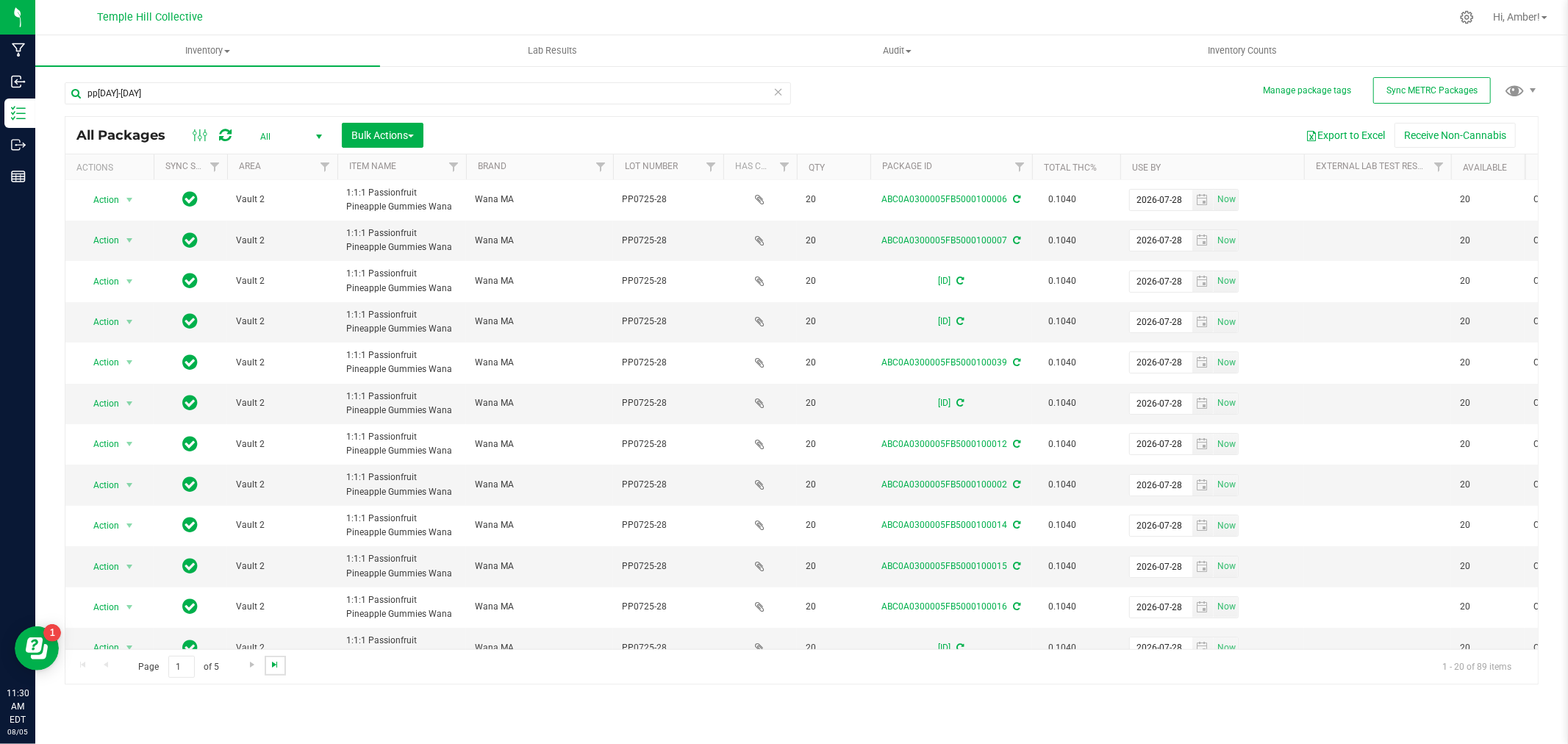 click at bounding box center (275, 665) 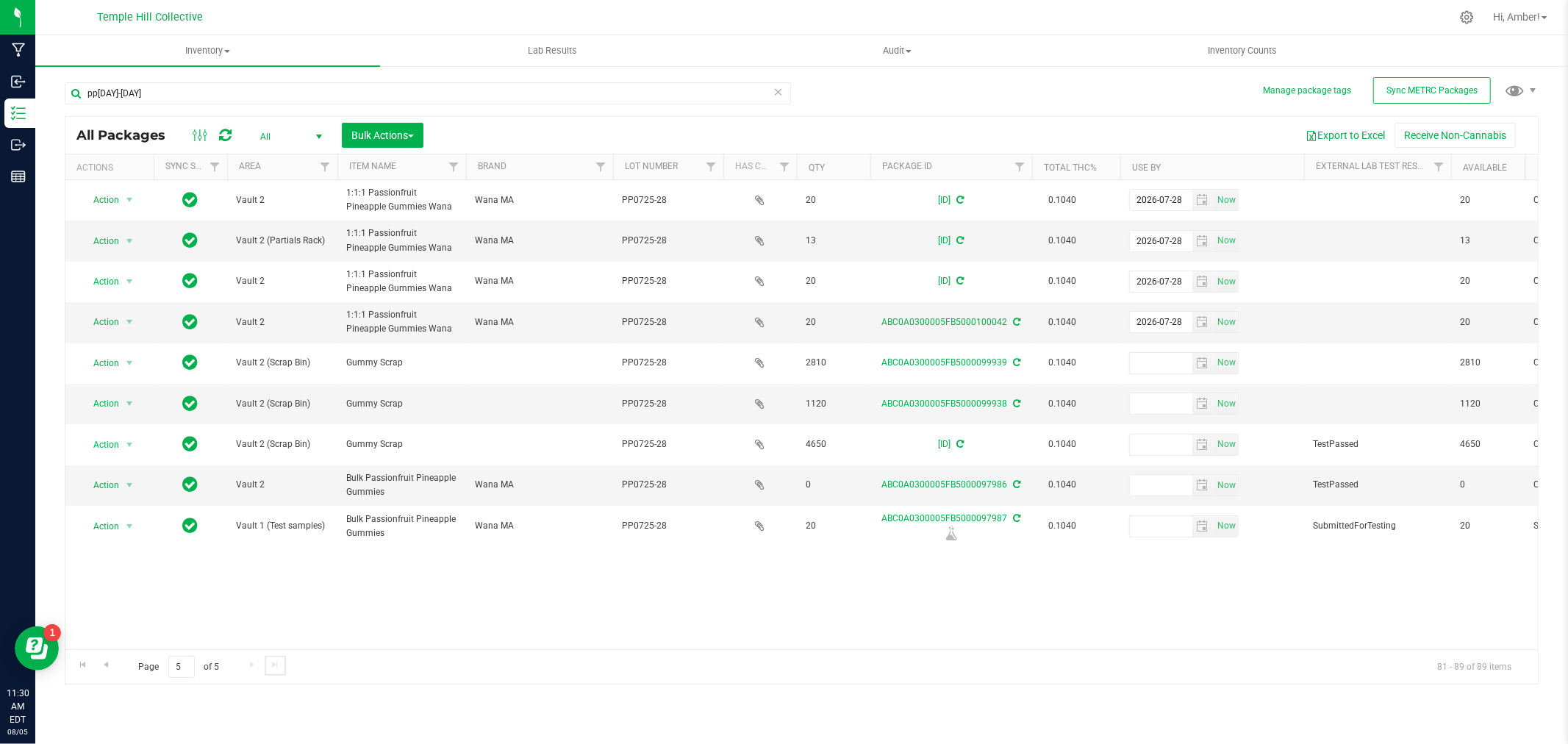 scroll, scrollTop: 0, scrollLeft: 0, axis: both 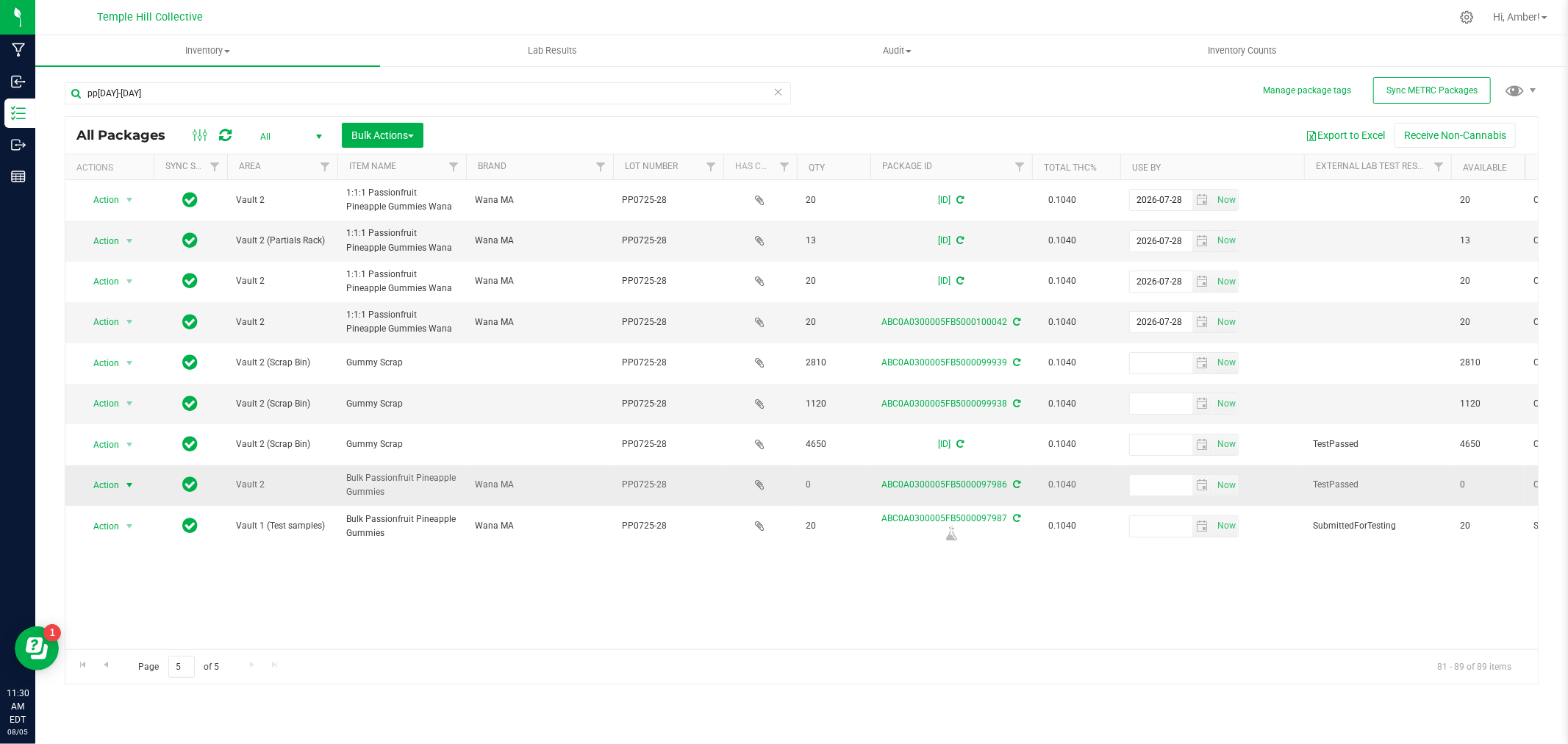click at bounding box center (129, 485) 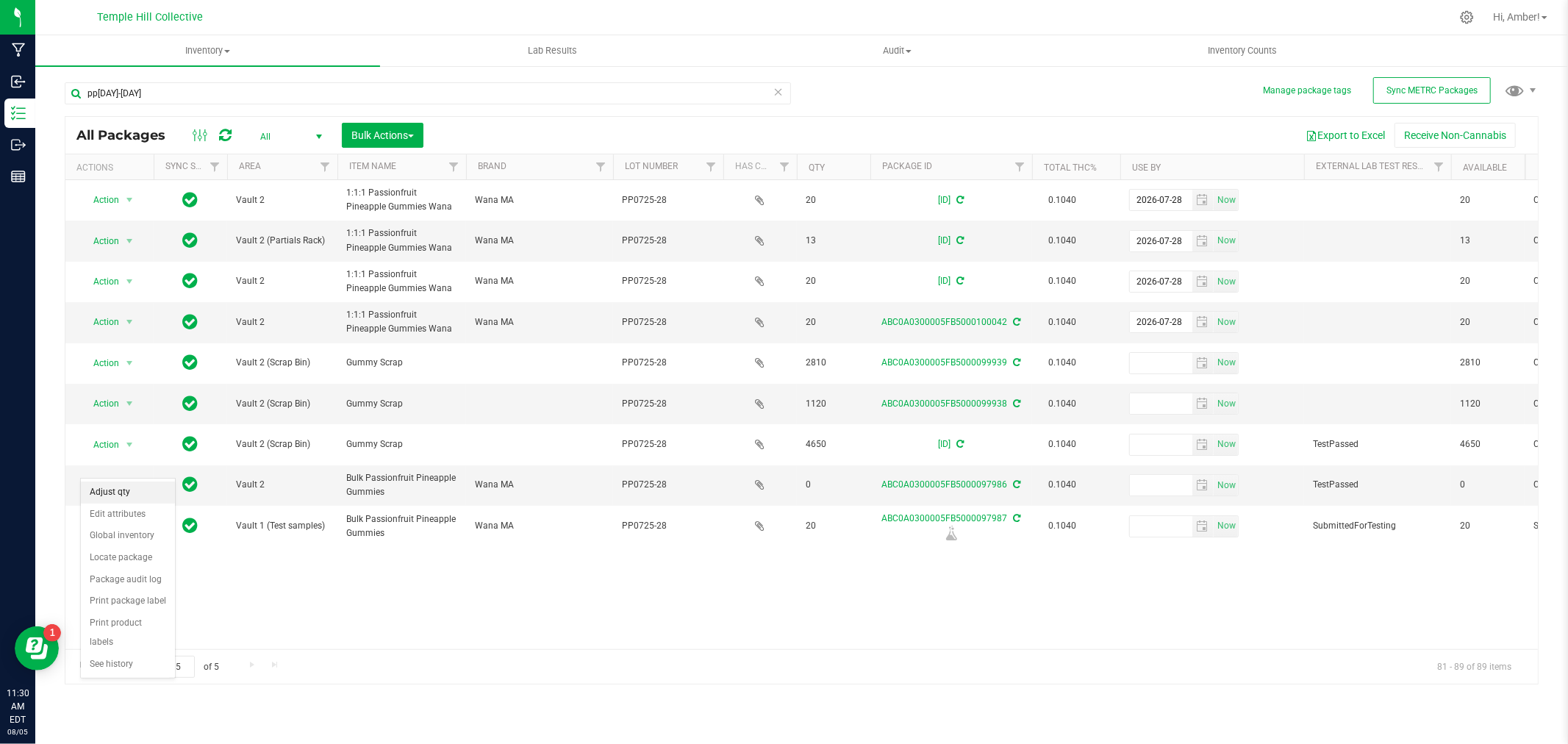 click on "Adjust qty" at bounding box center [128, 493] 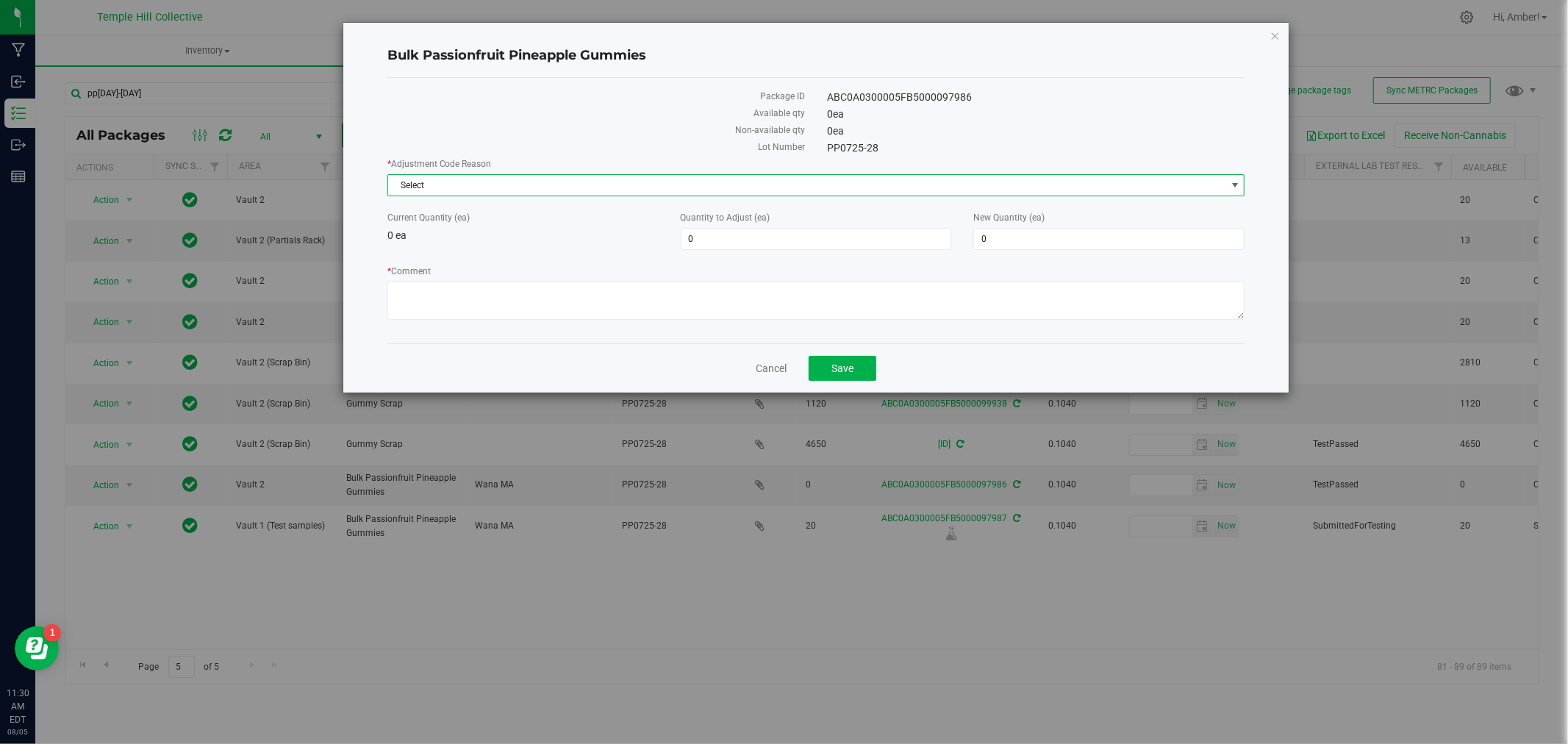 click on "Select" at bounding box center (807, 185) 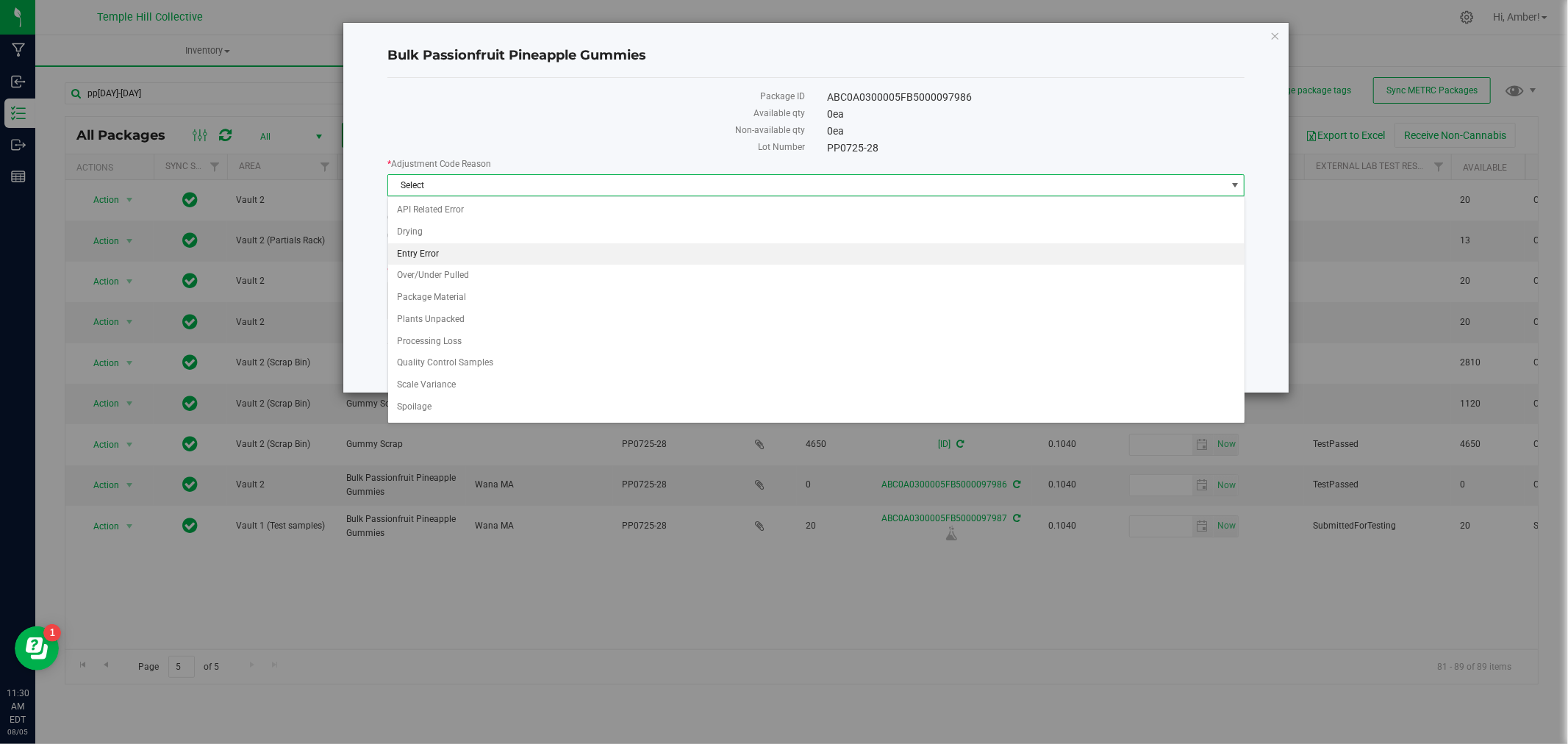 click on "Entry Error" at bounding box center (816, 254) 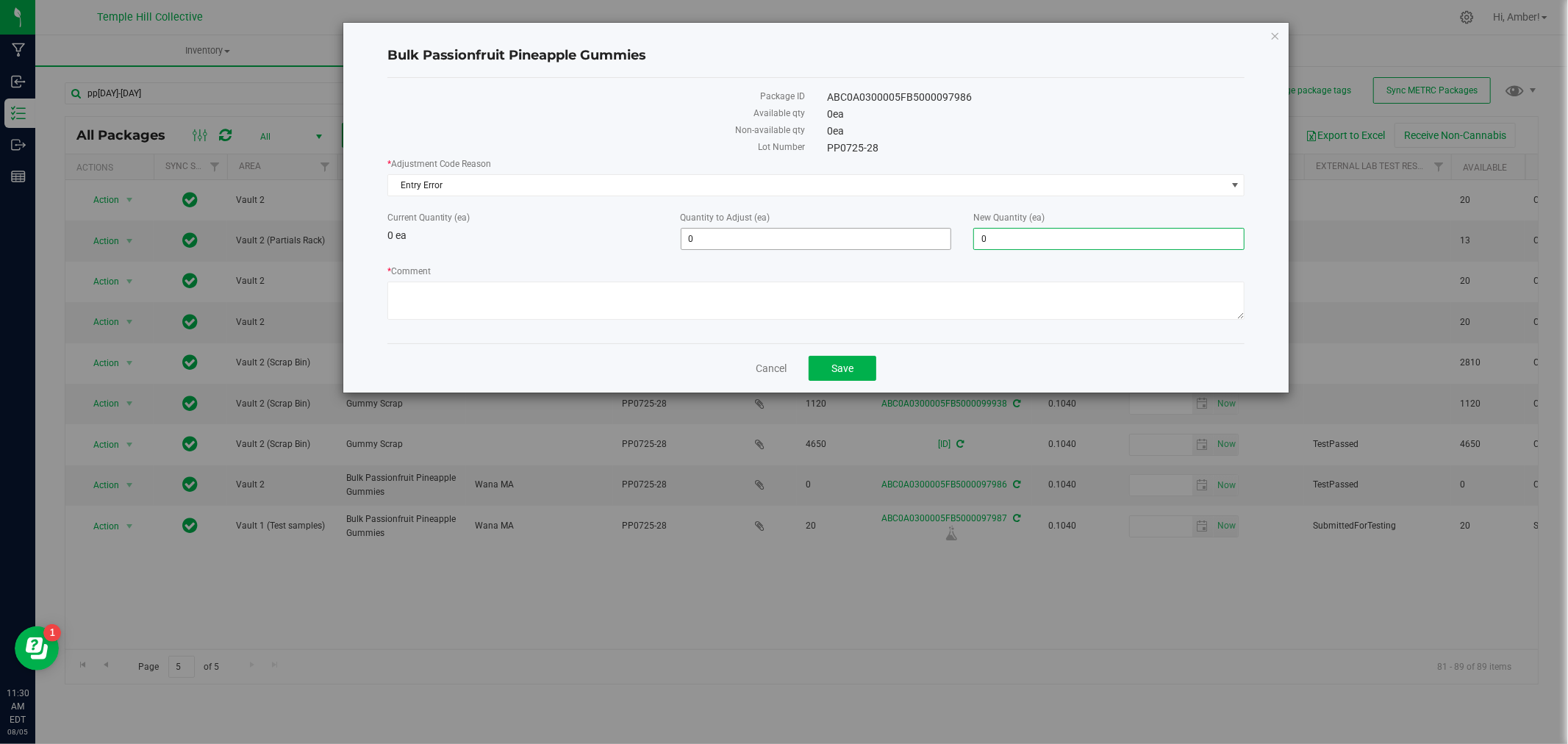 drag, startPoint x: 1042, startPoint y: 237, endPoint x: 939, endPoint y: 239, distance: 103.01942 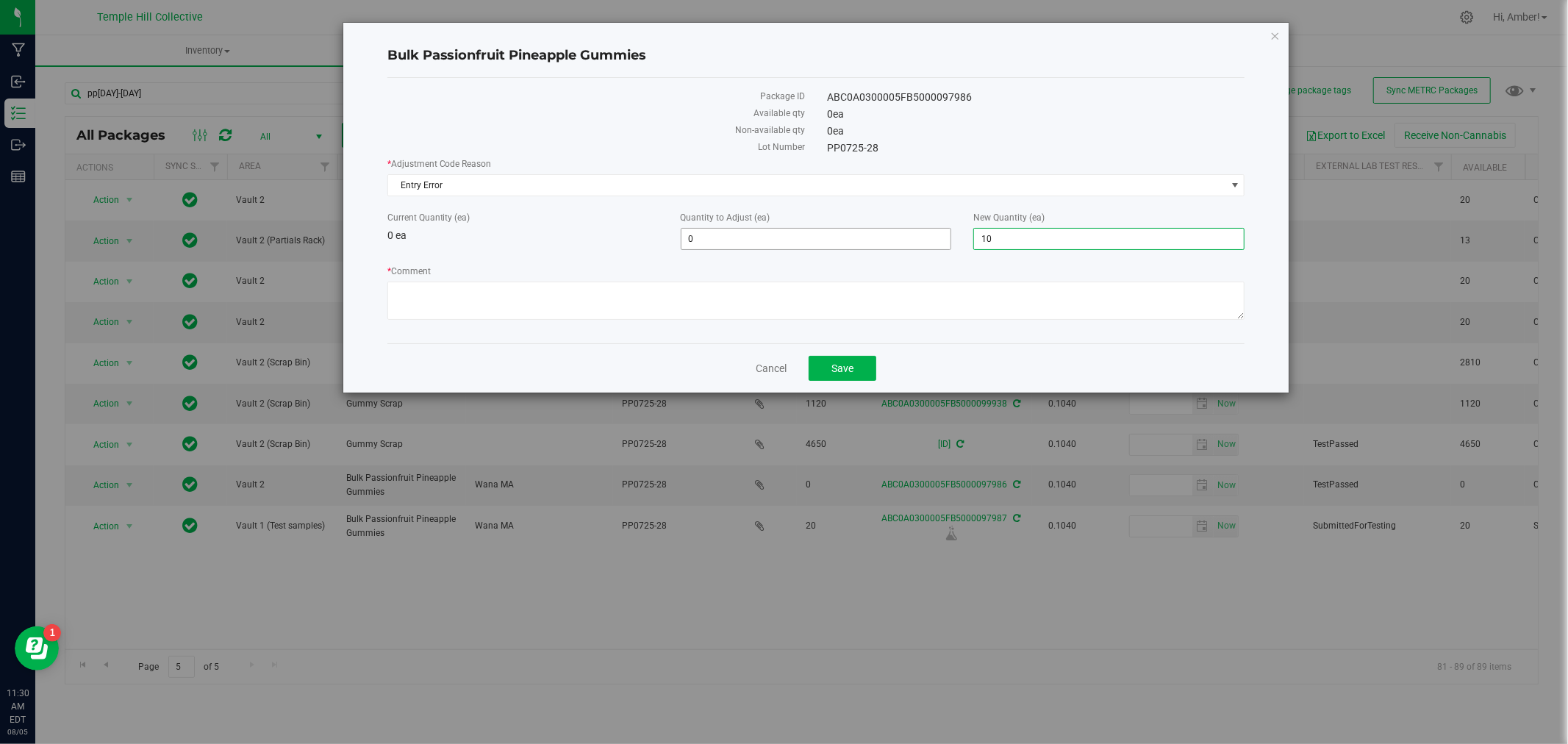 type on "100" 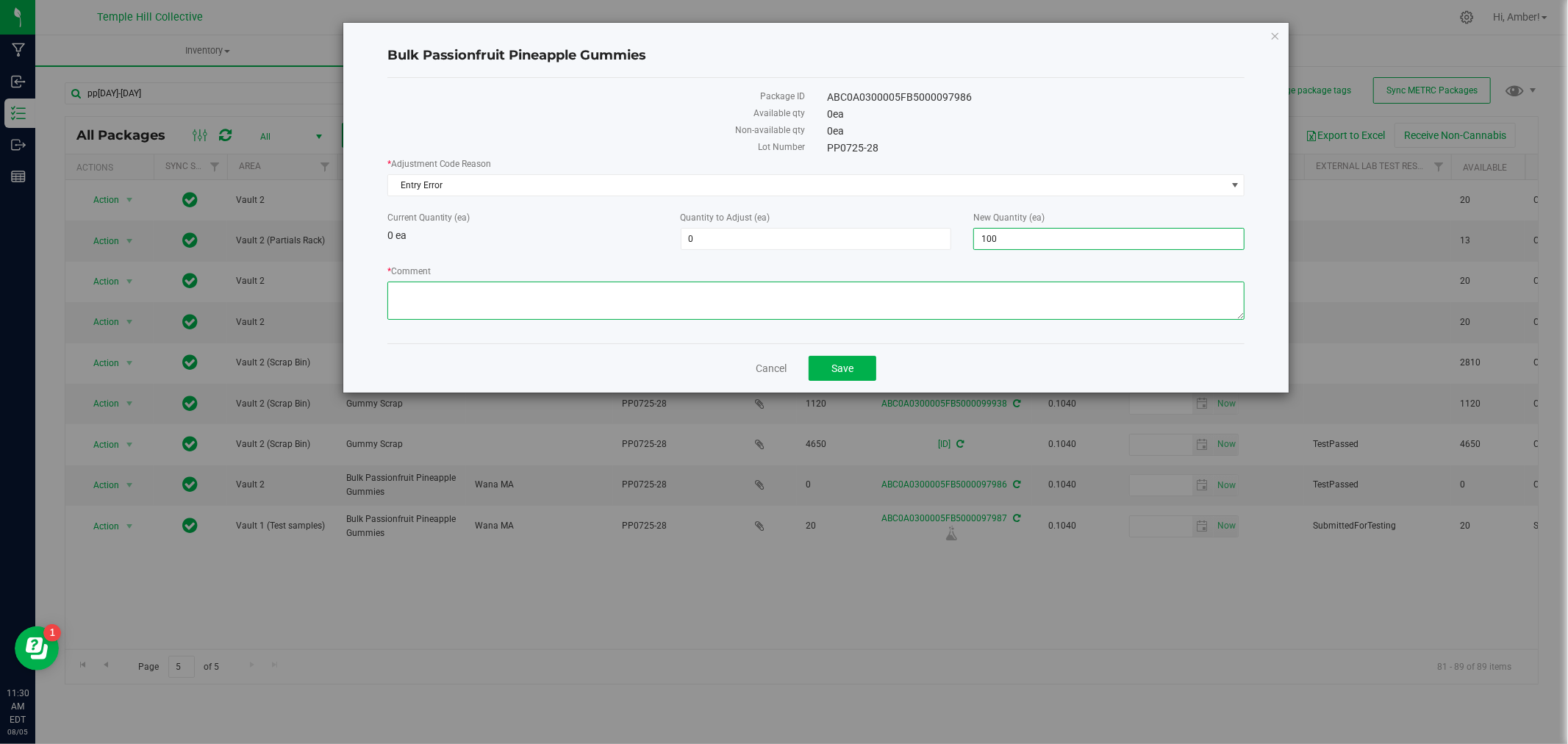 type on "100" 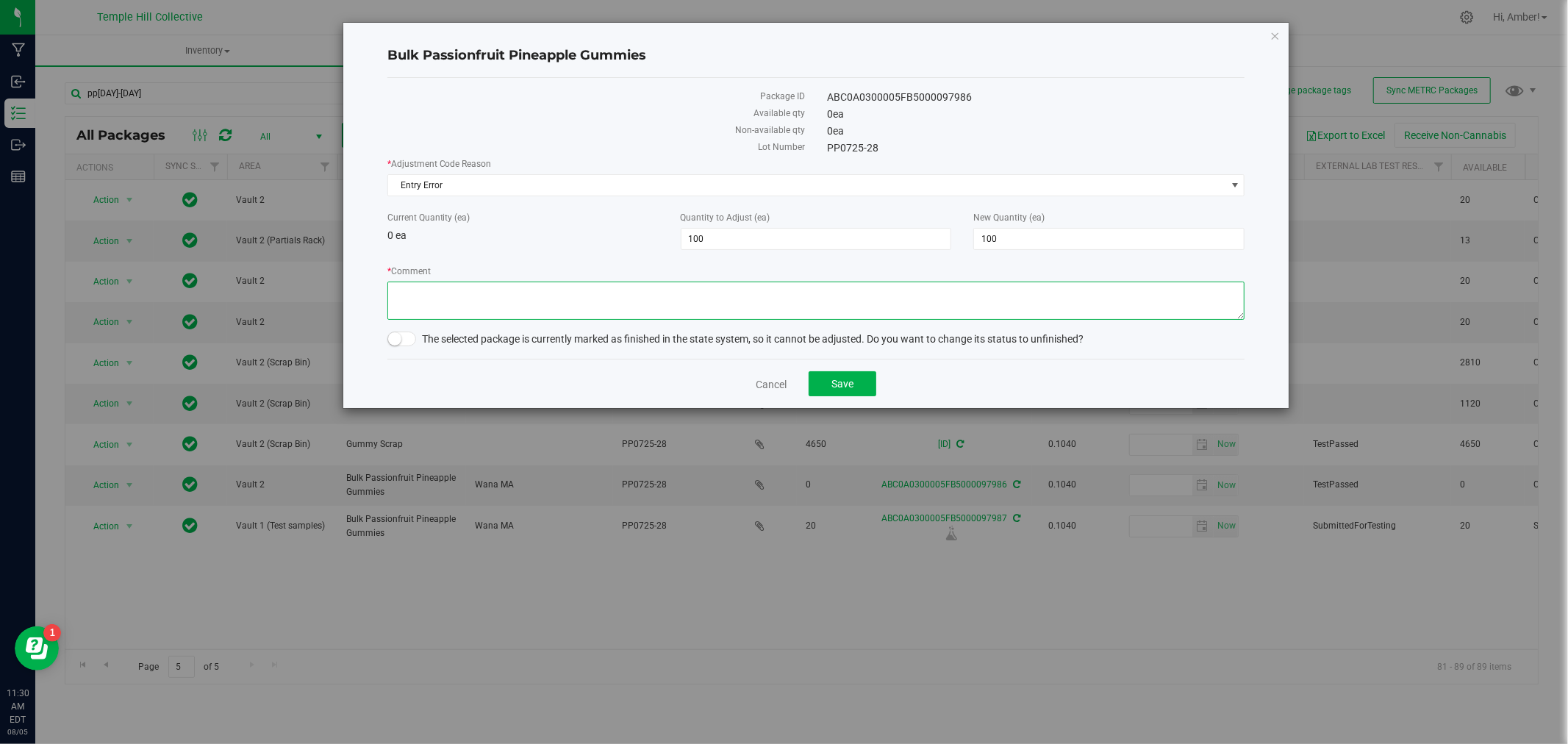click on "*
Comment" at bounding box center (816, 301) 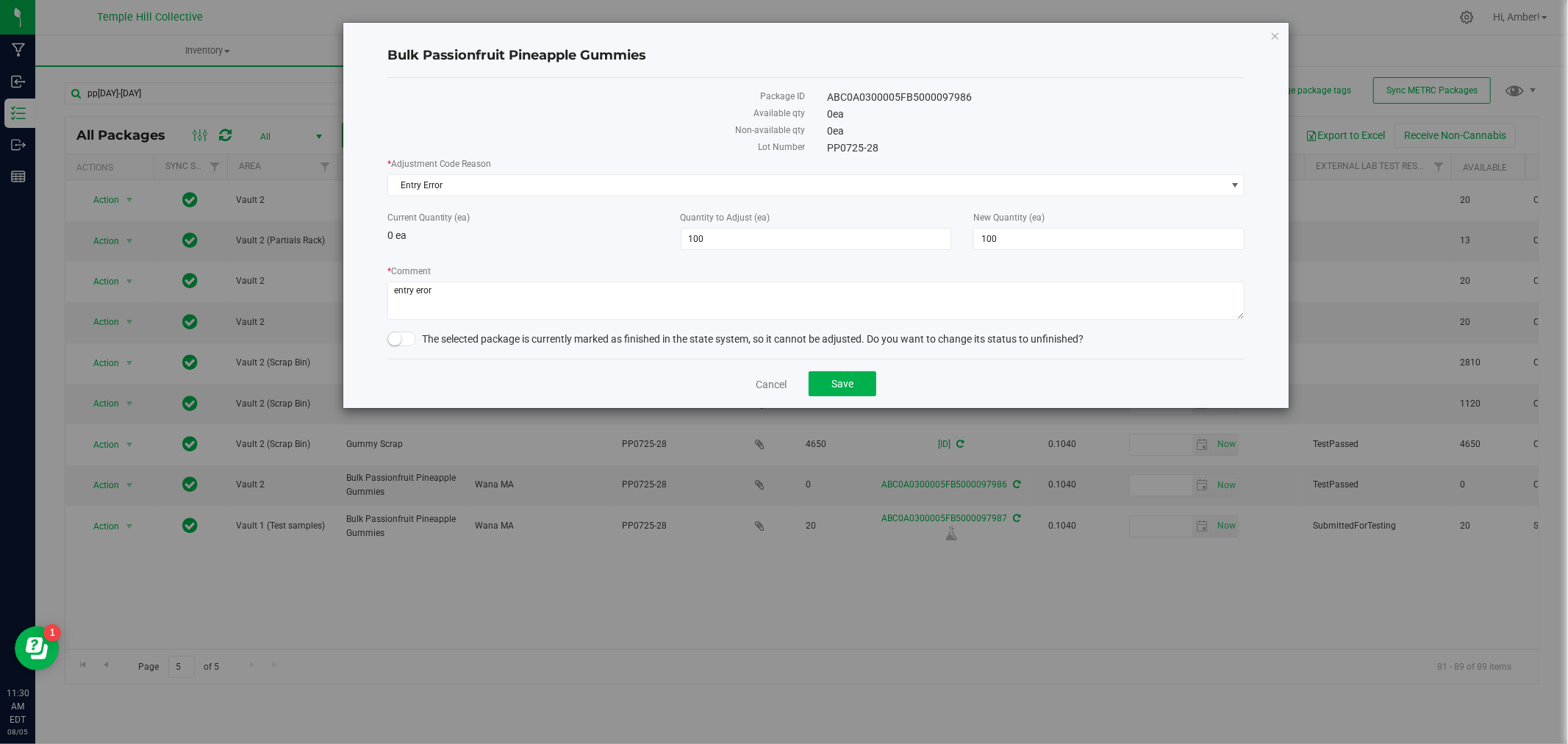 click on "The selected package is currently marked as finished in the state system, so it cannot be adjusted. Do you want to change
its status to unfinished?" at bounding box center (753, 339) 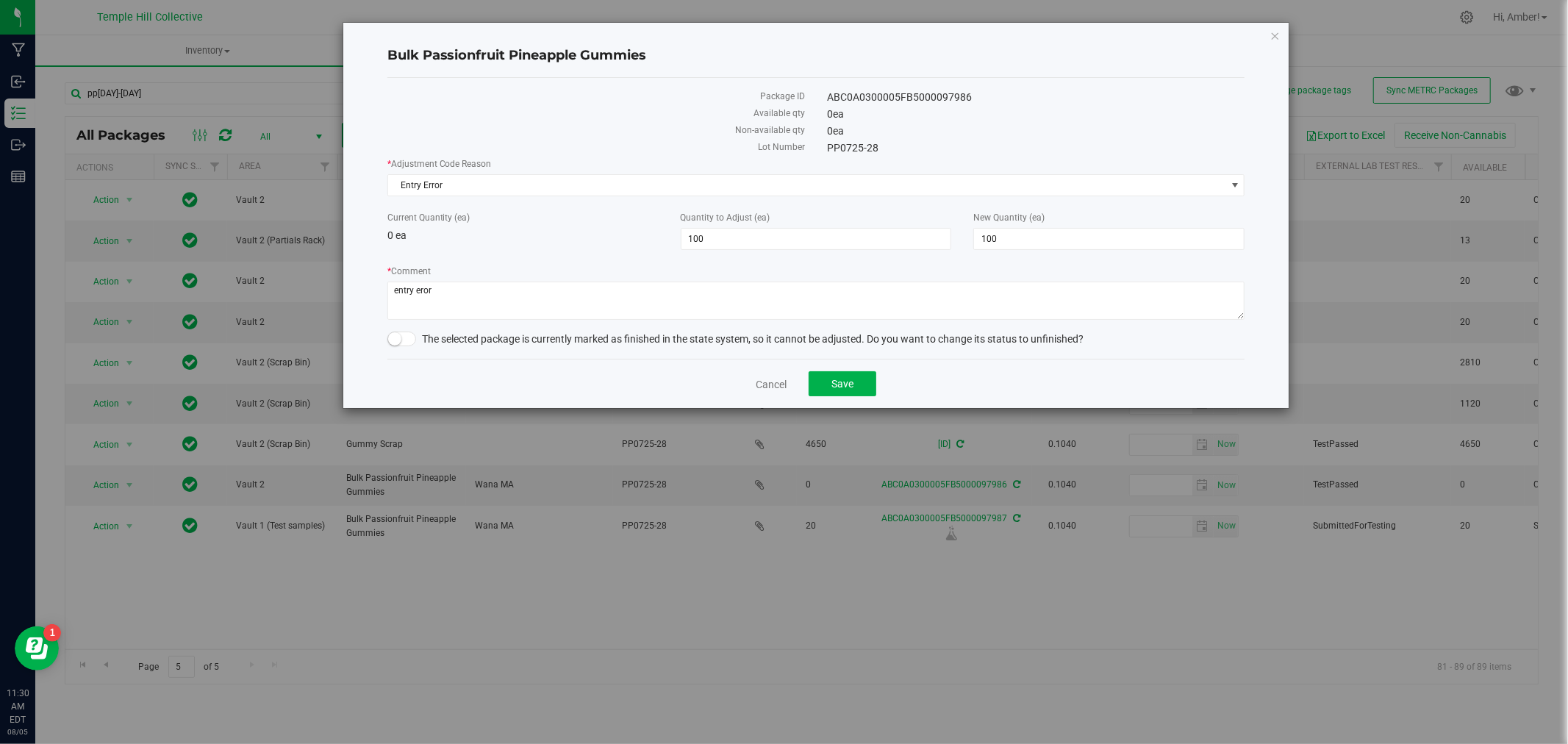 click at bounding box center (395, 339) 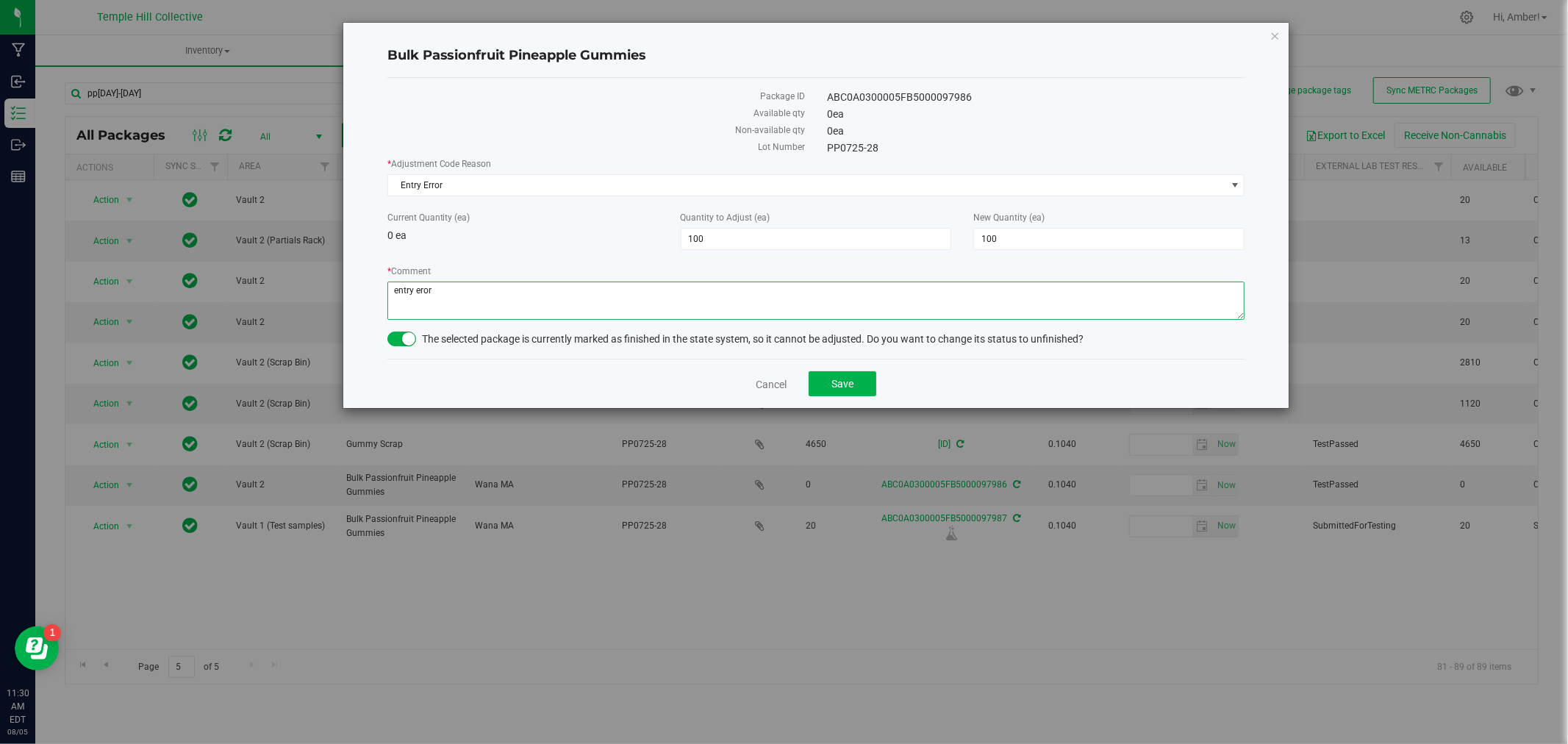 click on "*
Comment" at bounding box center (816, 301) 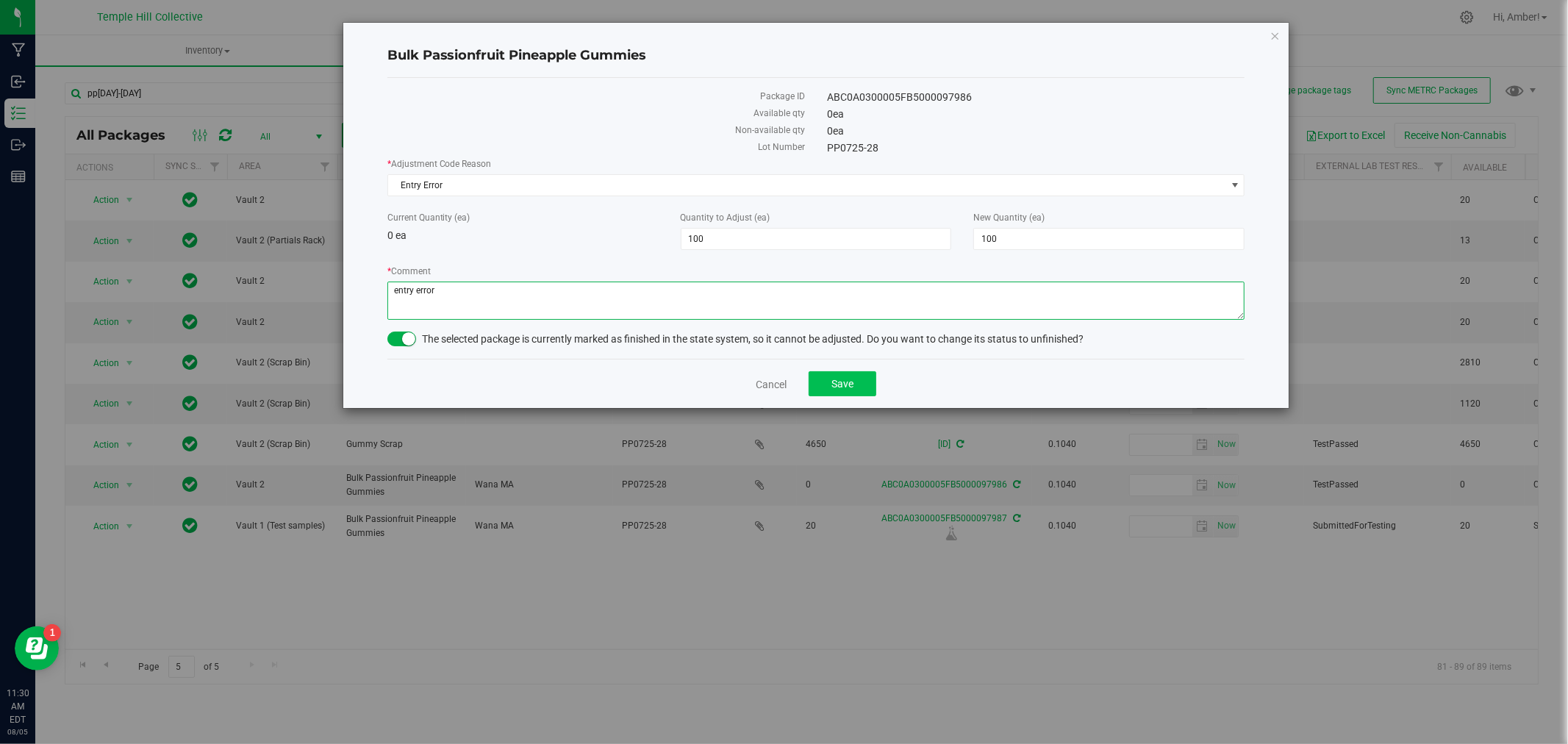 type on "entry error" 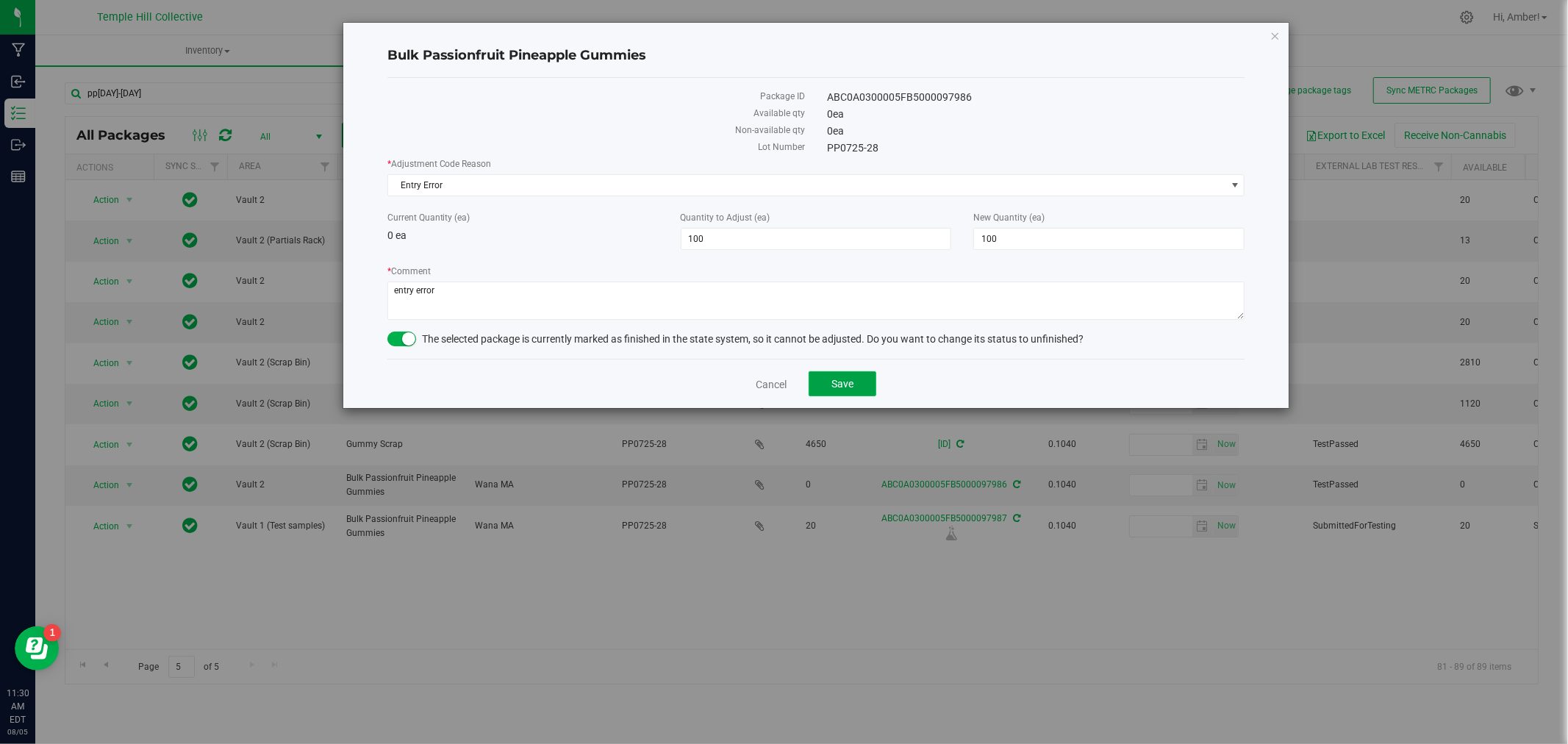 click on "Save" 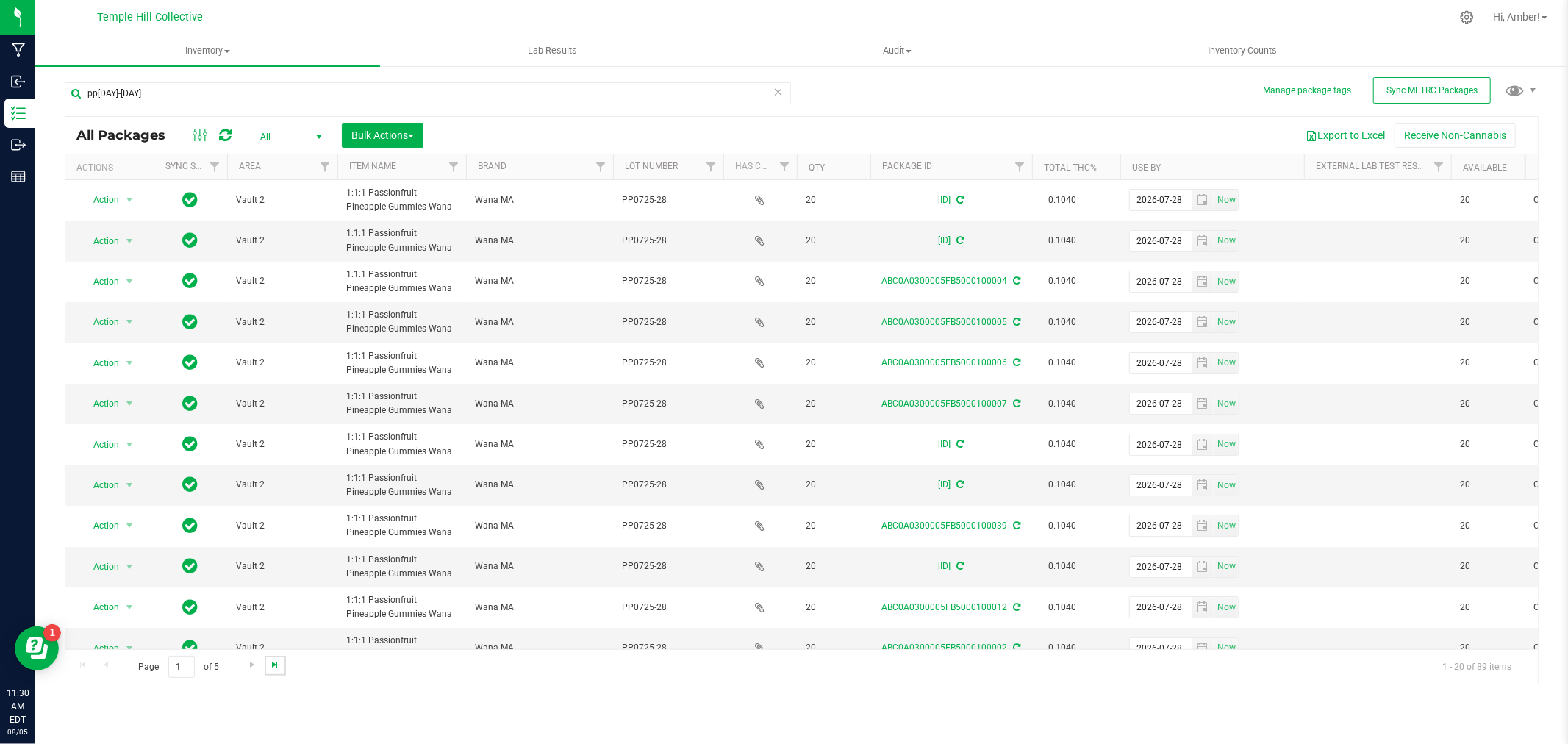 click at bounding box center (275, 665) 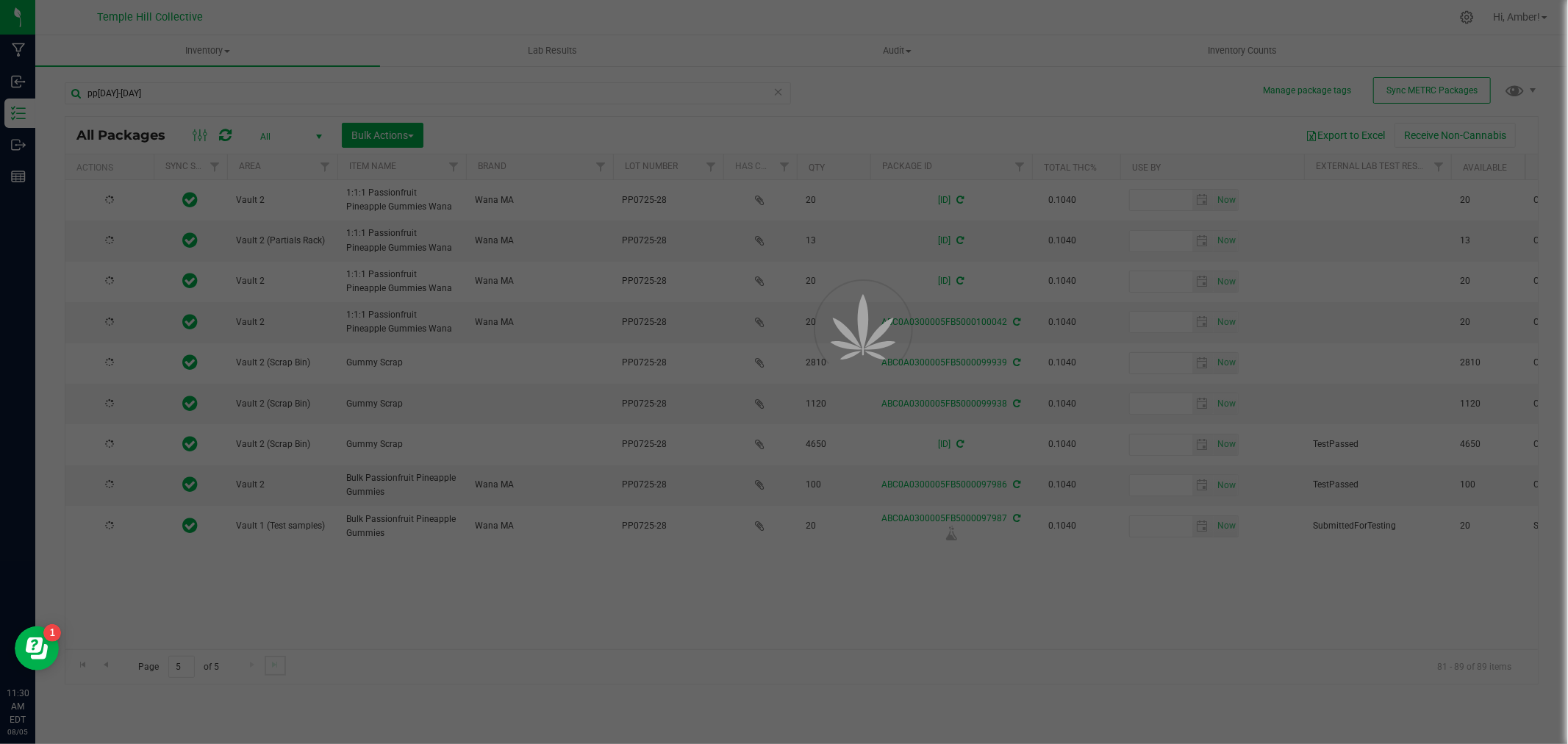 type on "2026-07-28" 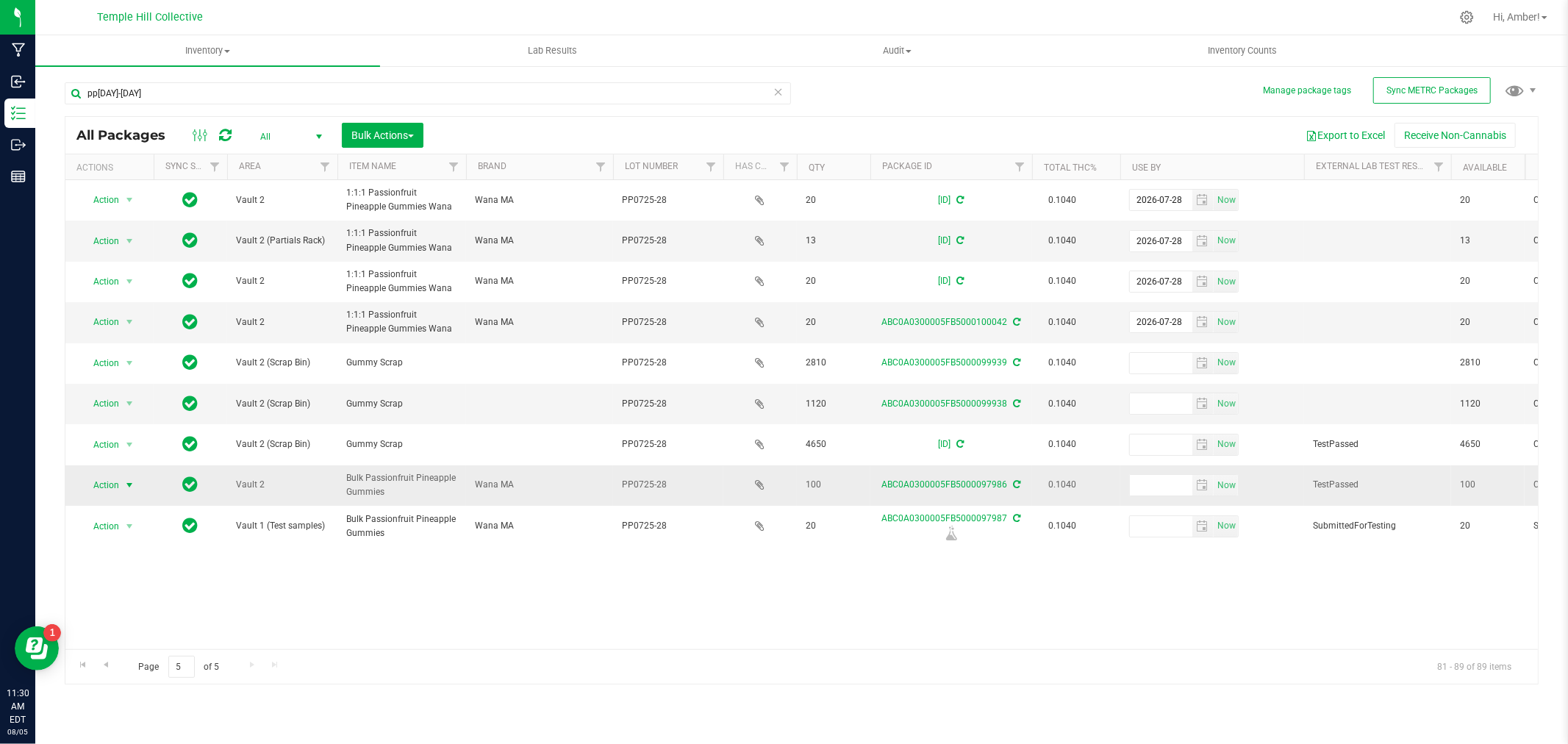 click on "Action" at bounding box center (100, 485) 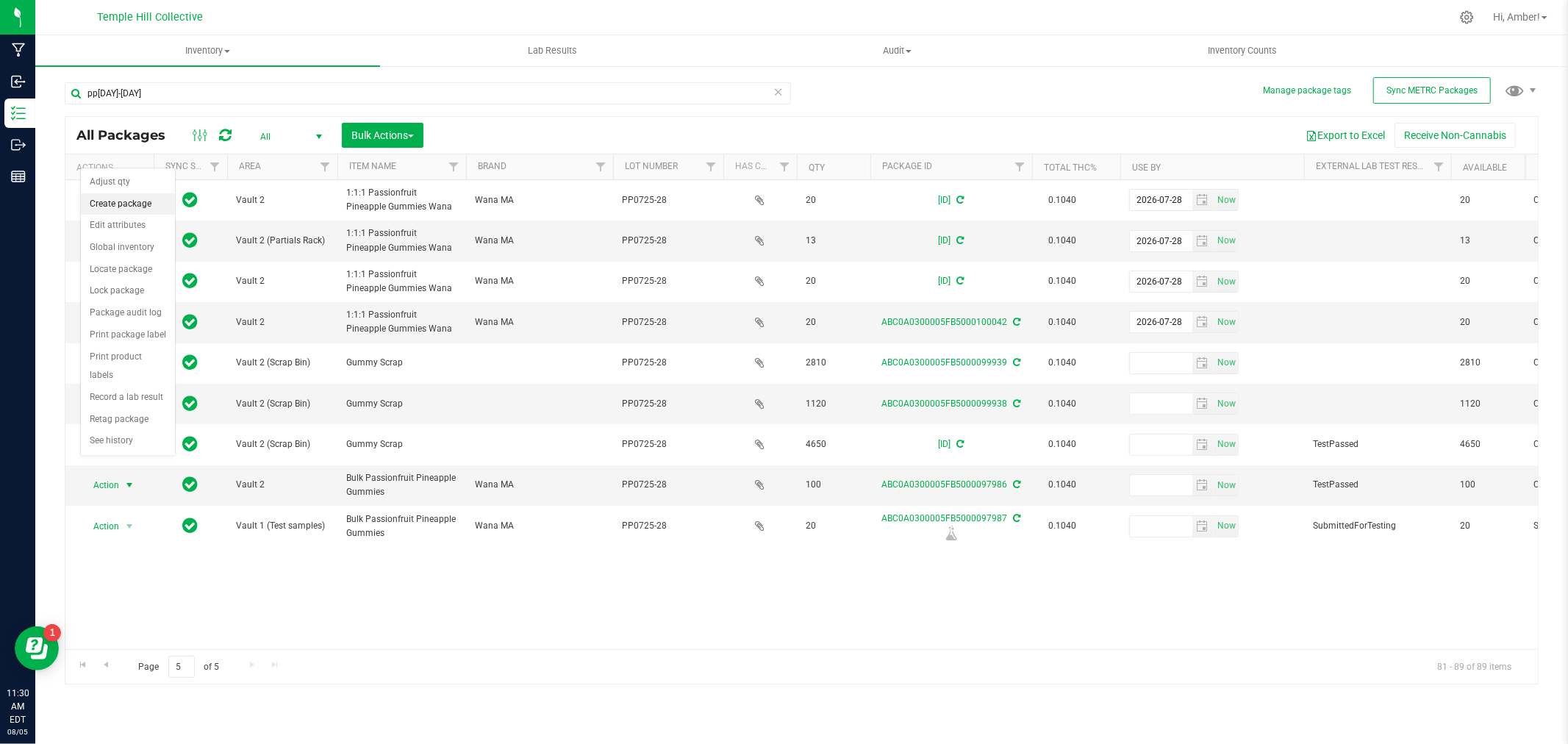 click on "Create package" at bounding box center (128, 204) 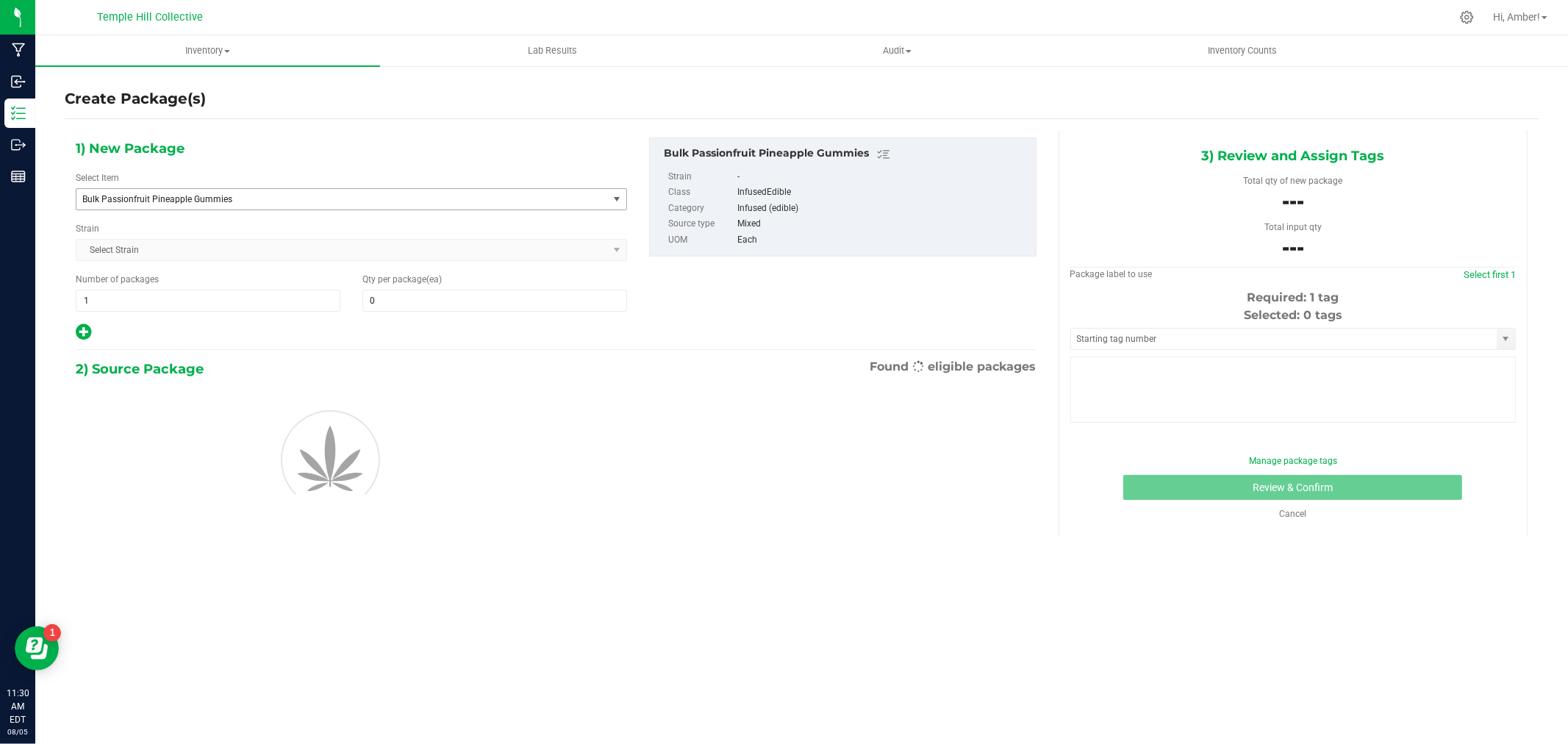type on "0" 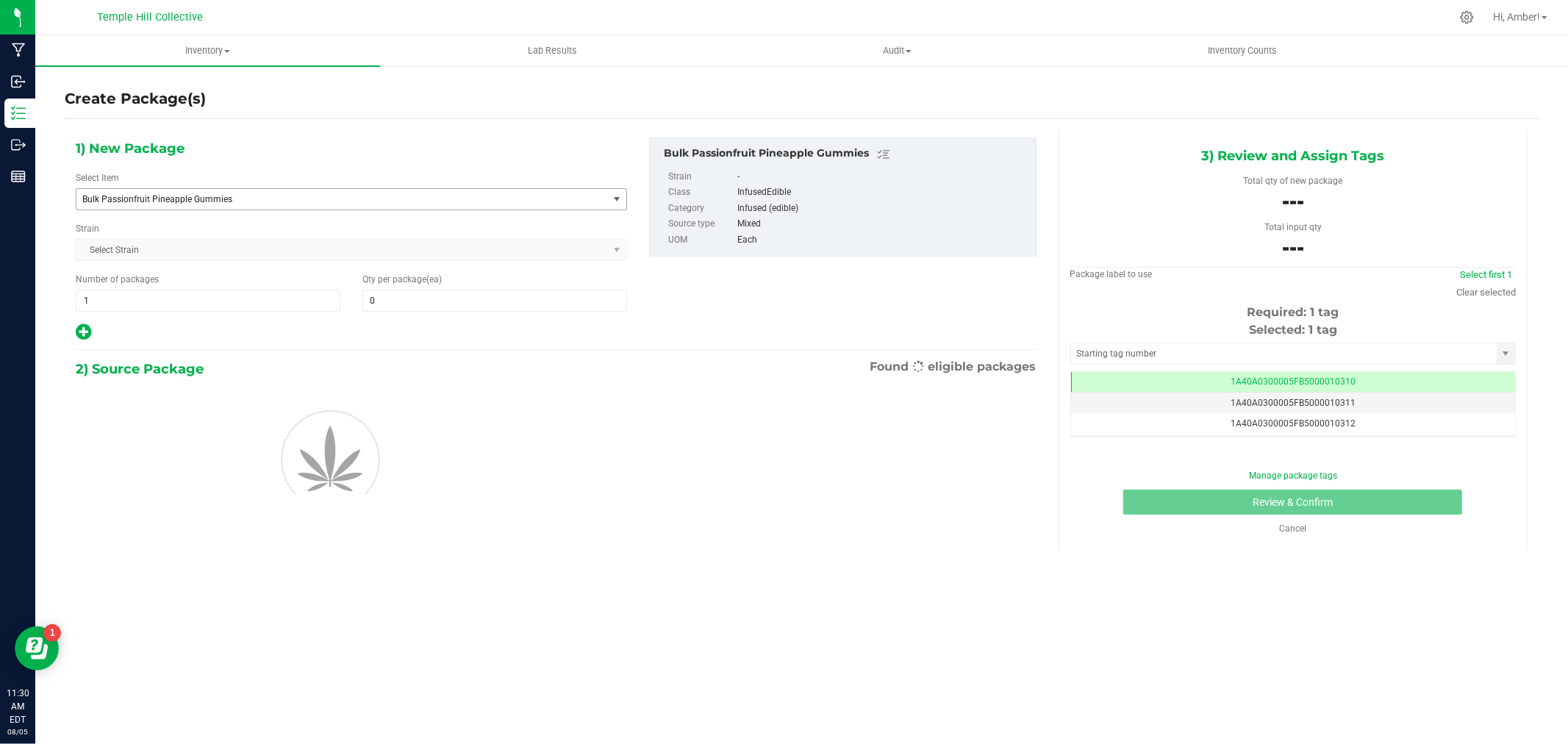 scroll, scrollTop: 0, scrollLeft: -1, axis: horizontal 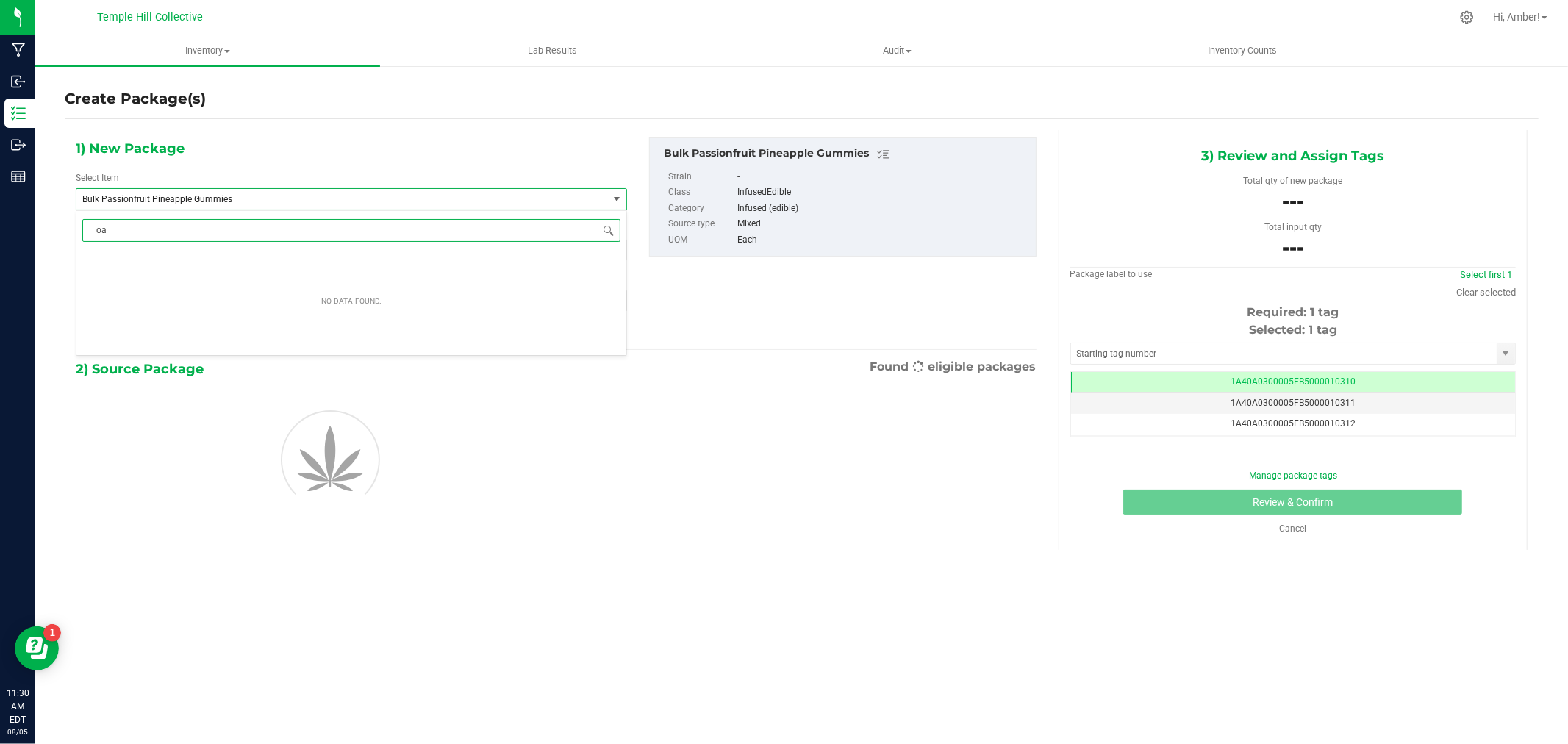 type on "o" 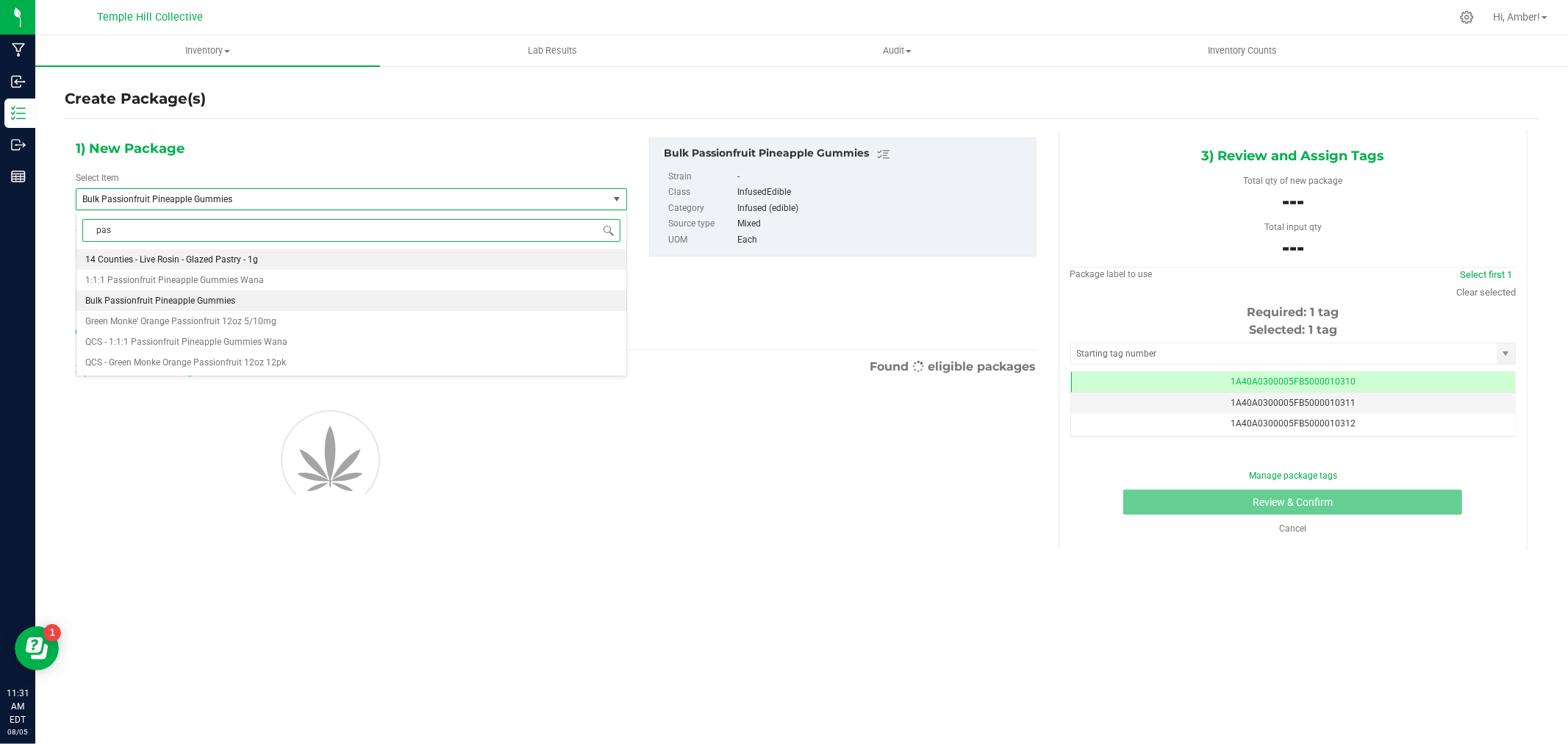 type on "pass" 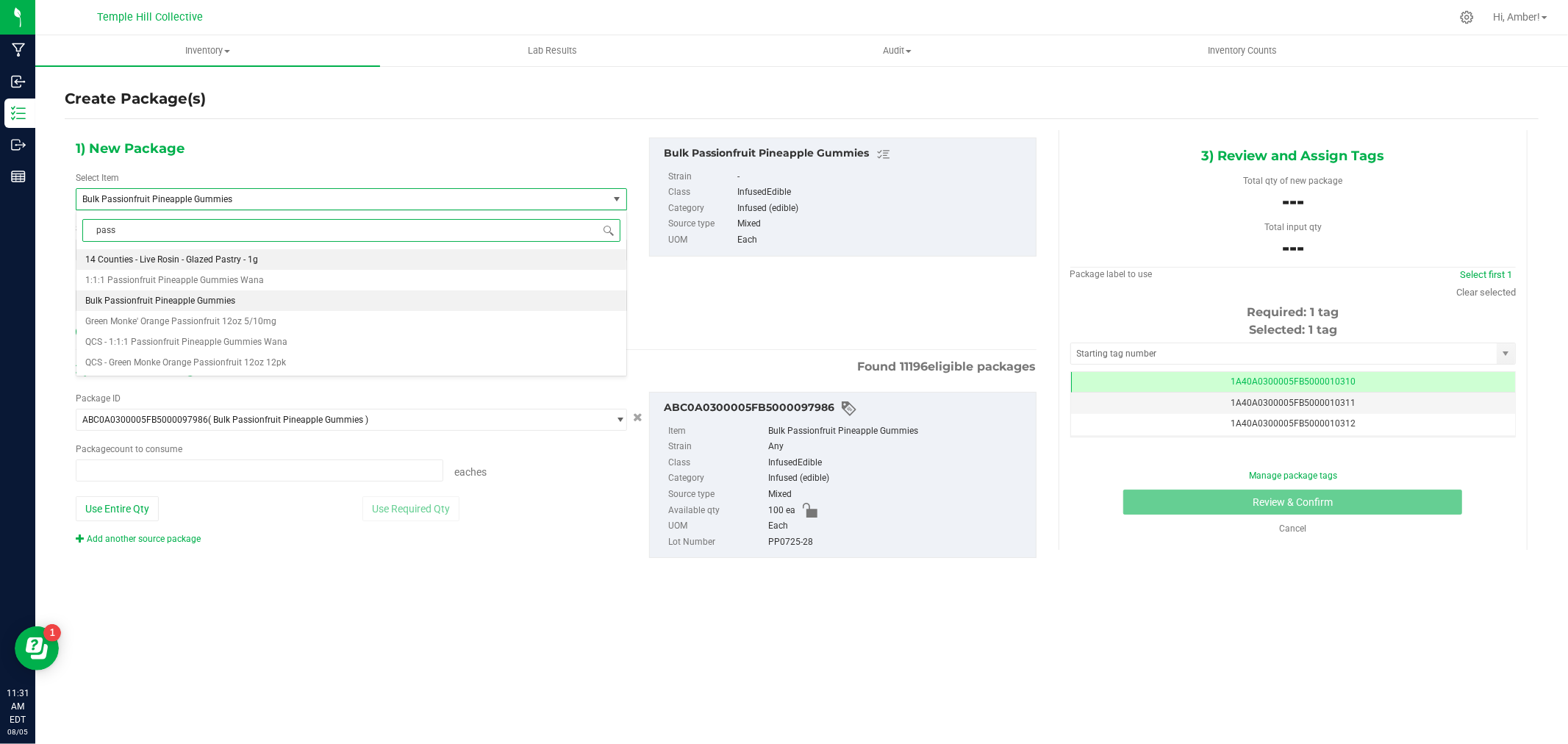 type on "0 ea" 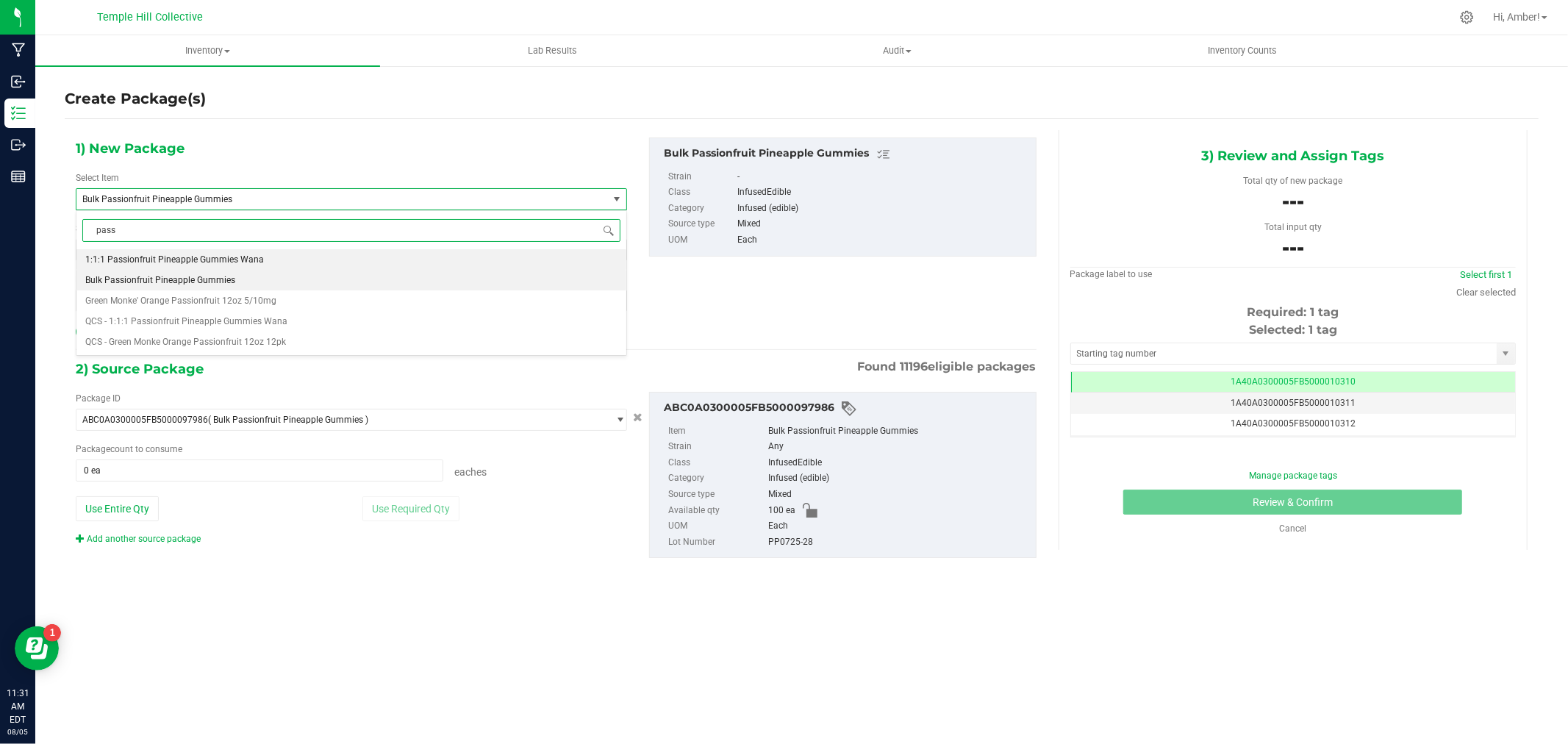 click on "1:1:1 Passionfruit Pineapple Gummies Wana" at bounding box center (174, 260) 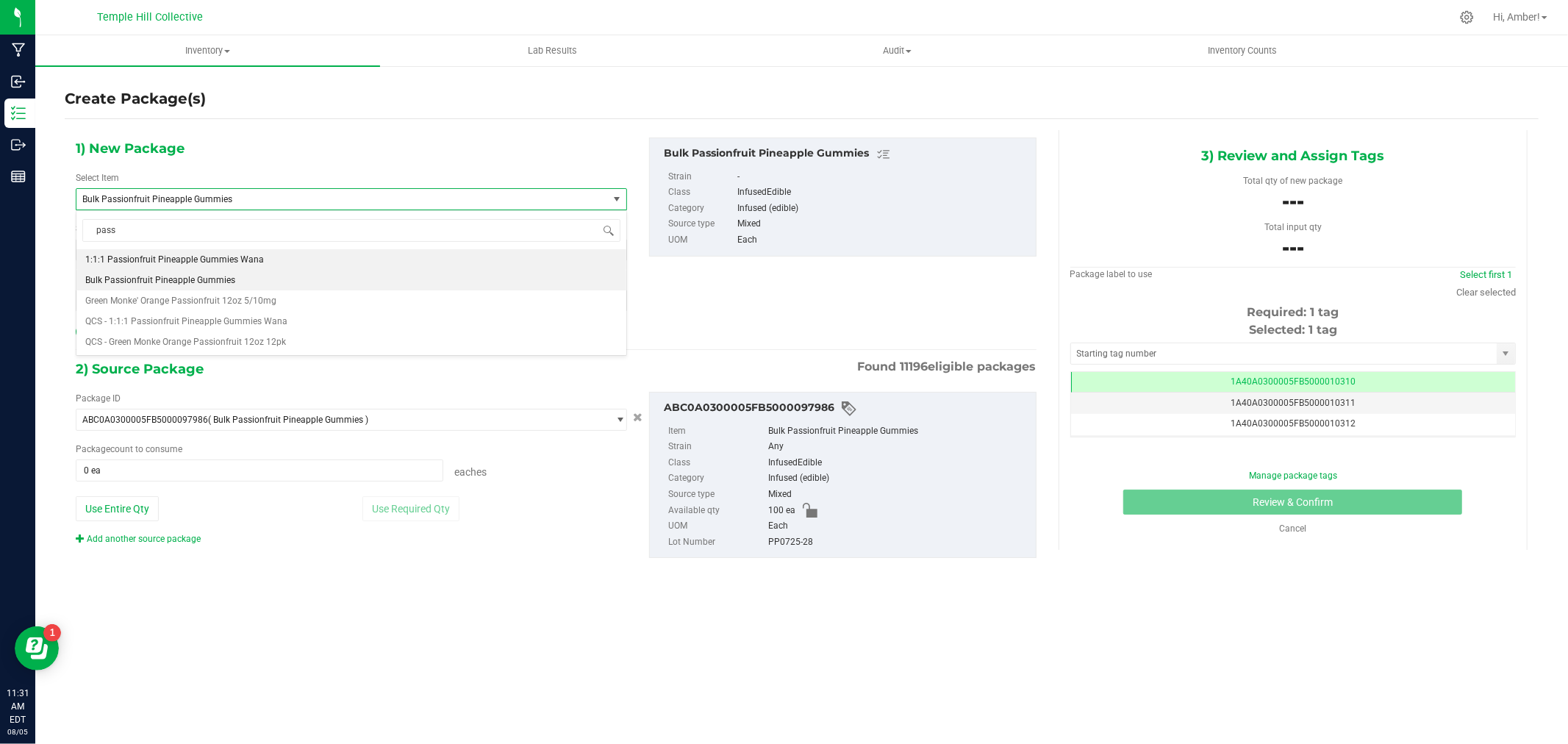 type 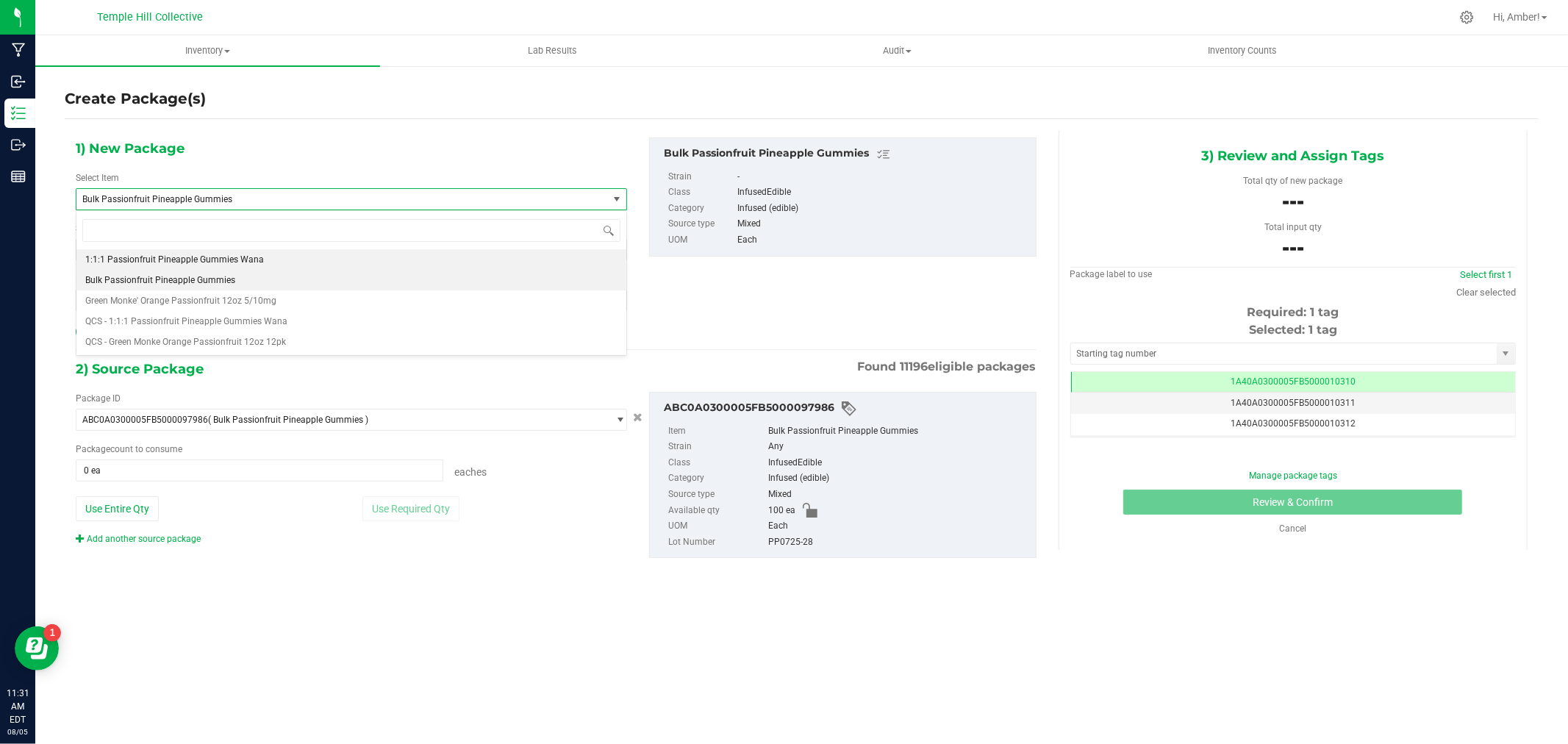 type on "0" 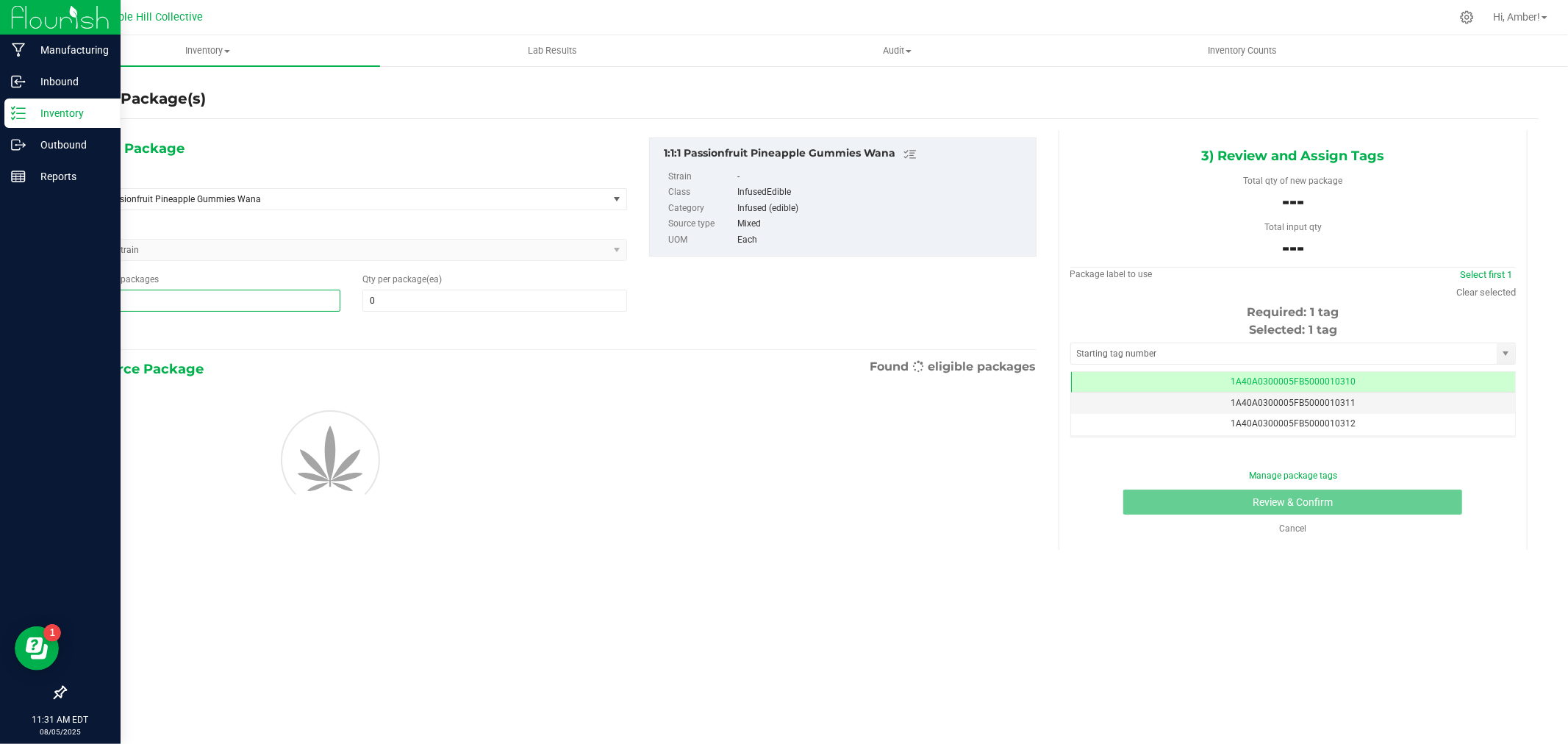 drag, startPoint x: 134, startPoint y: 302, endPoint x: 6, endPoint y: 307, distance: 128.09762 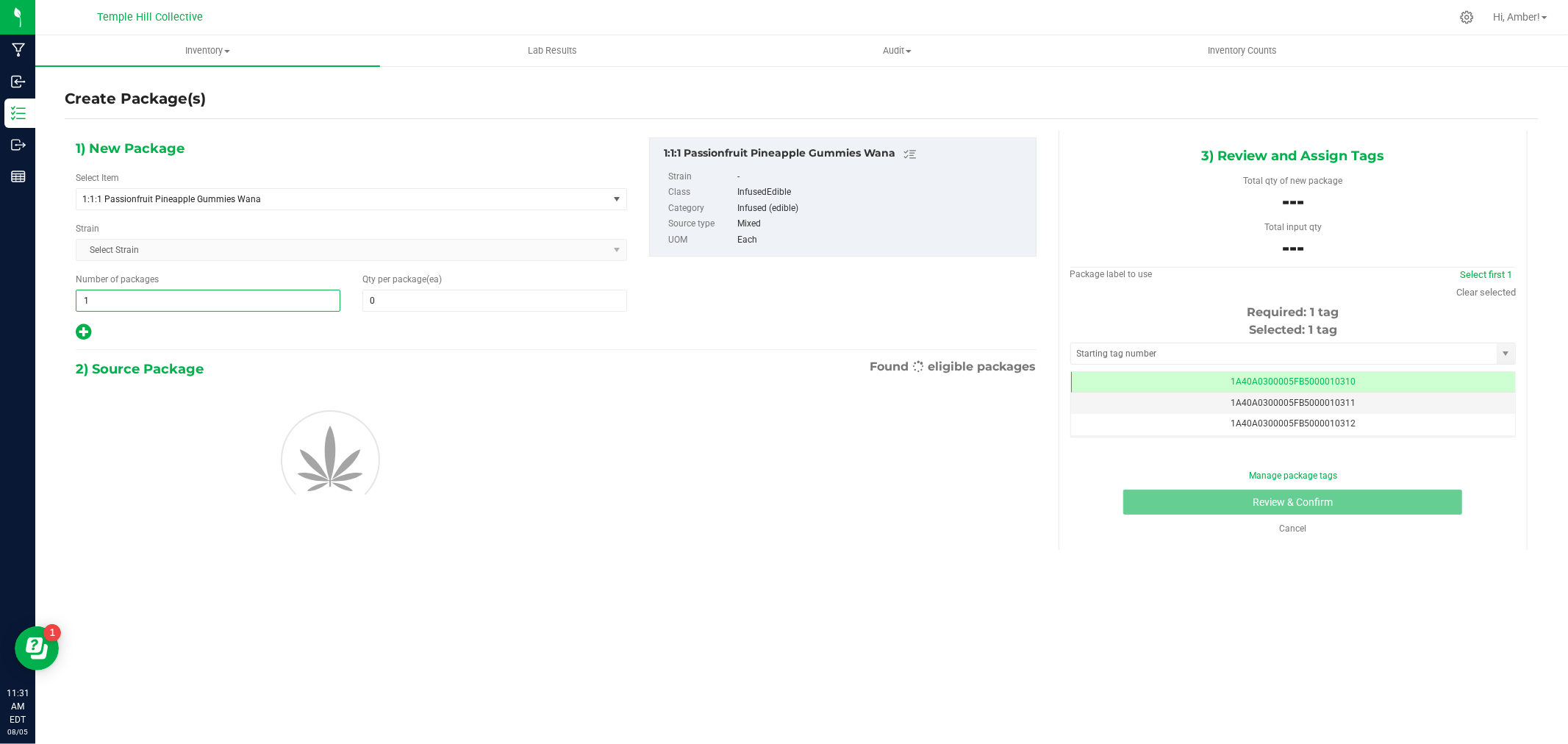 type on "5" 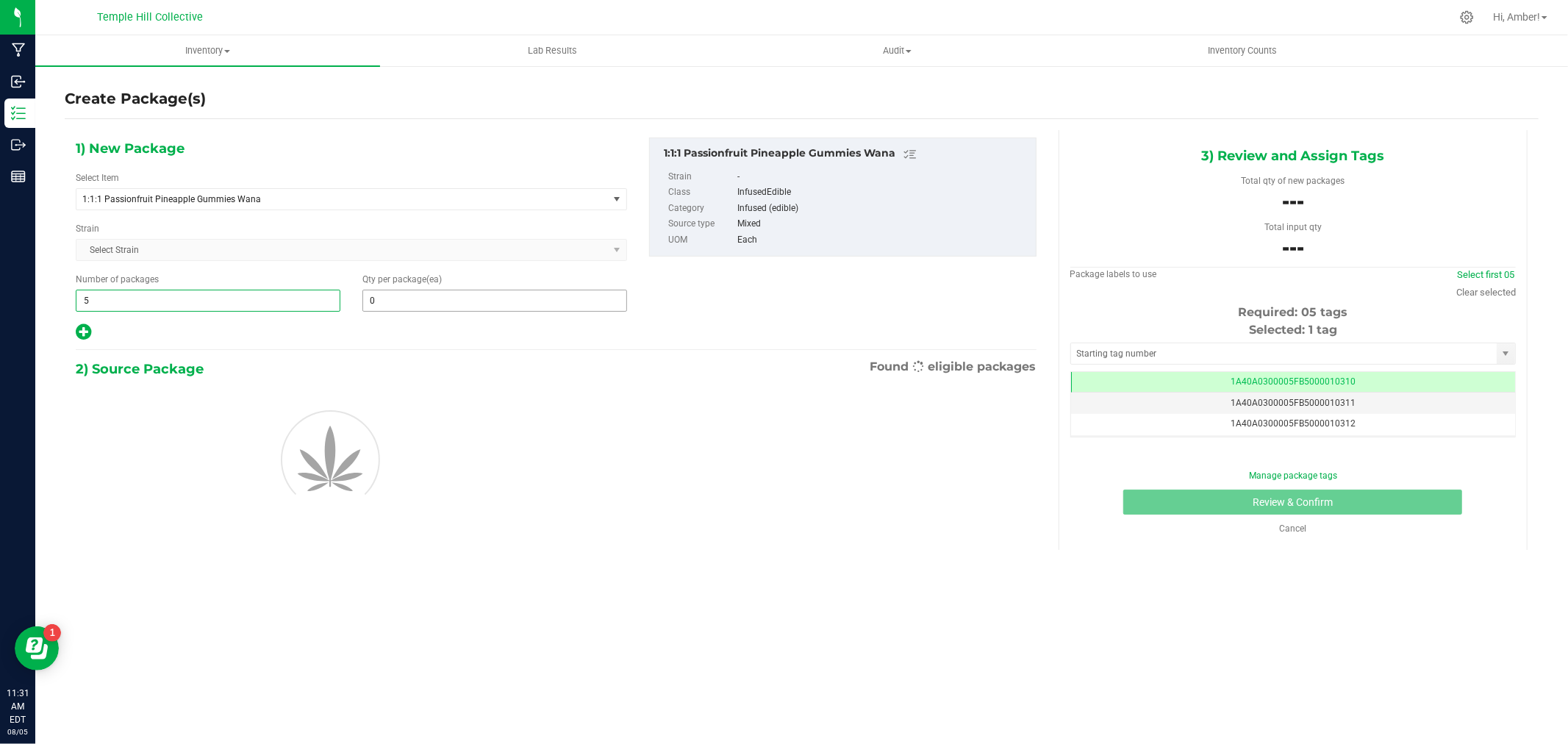 type on "5" 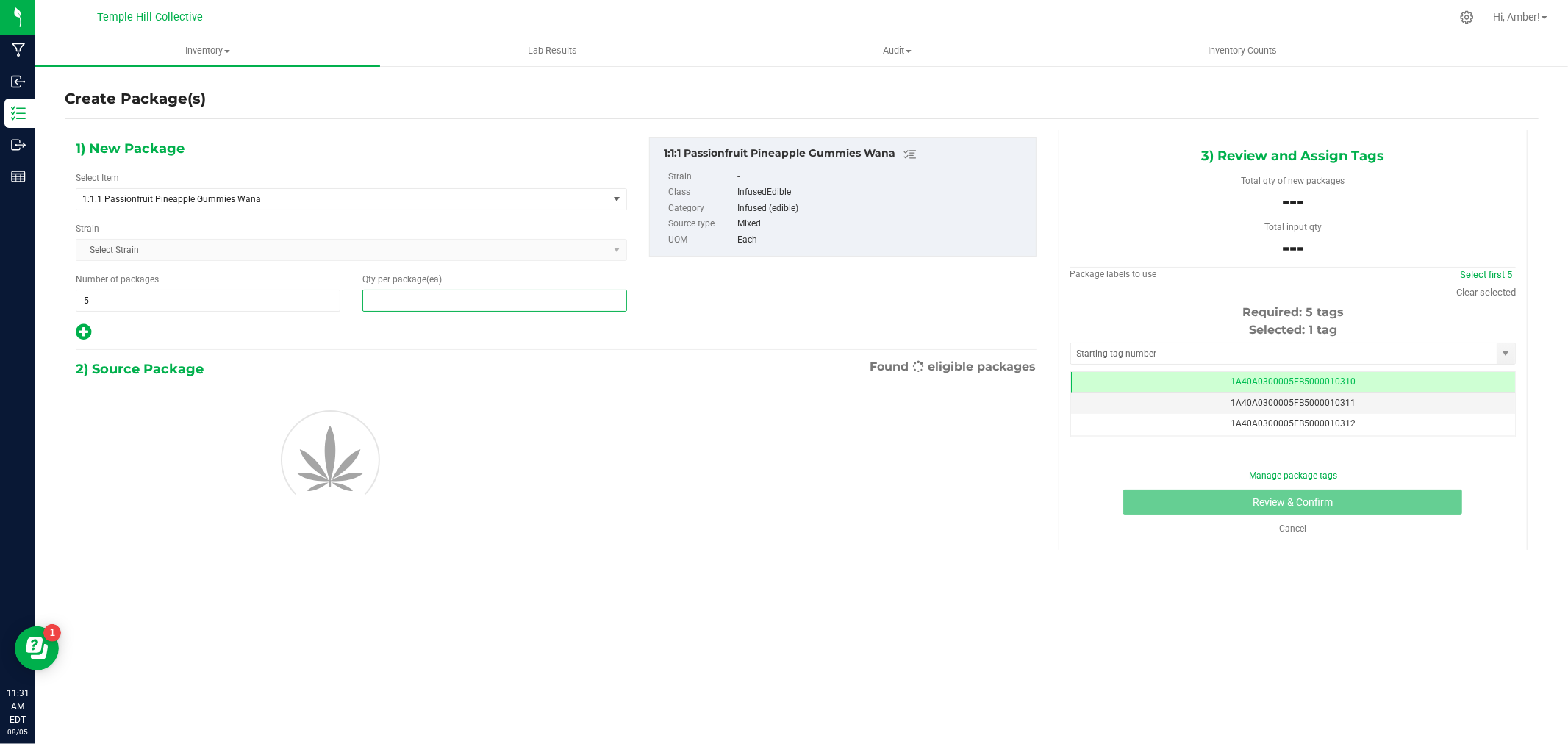 drag, startPoint x: 398, startPoint y: 298, endPoint x: 344, endPoint y: 298, distance: 54 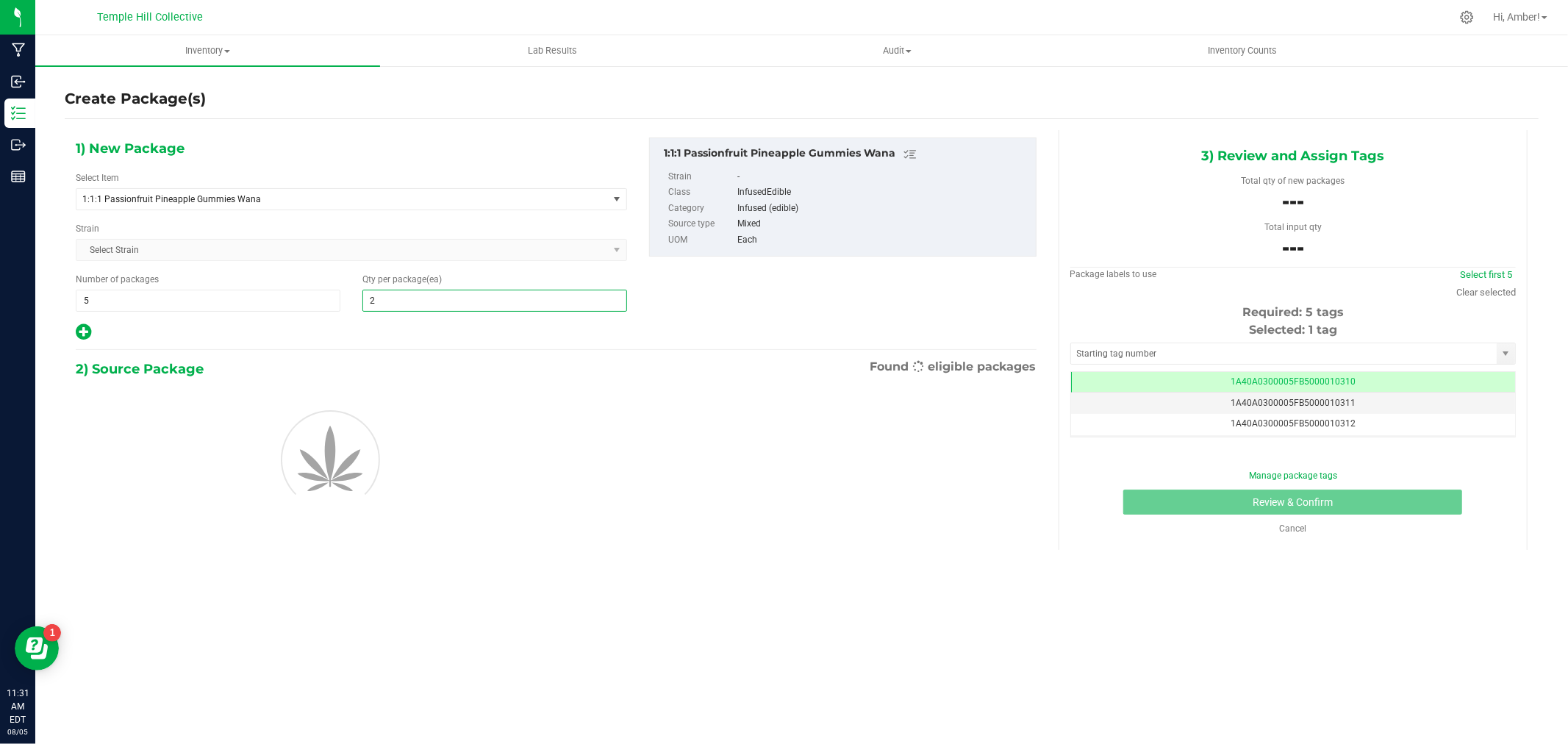type on "20" 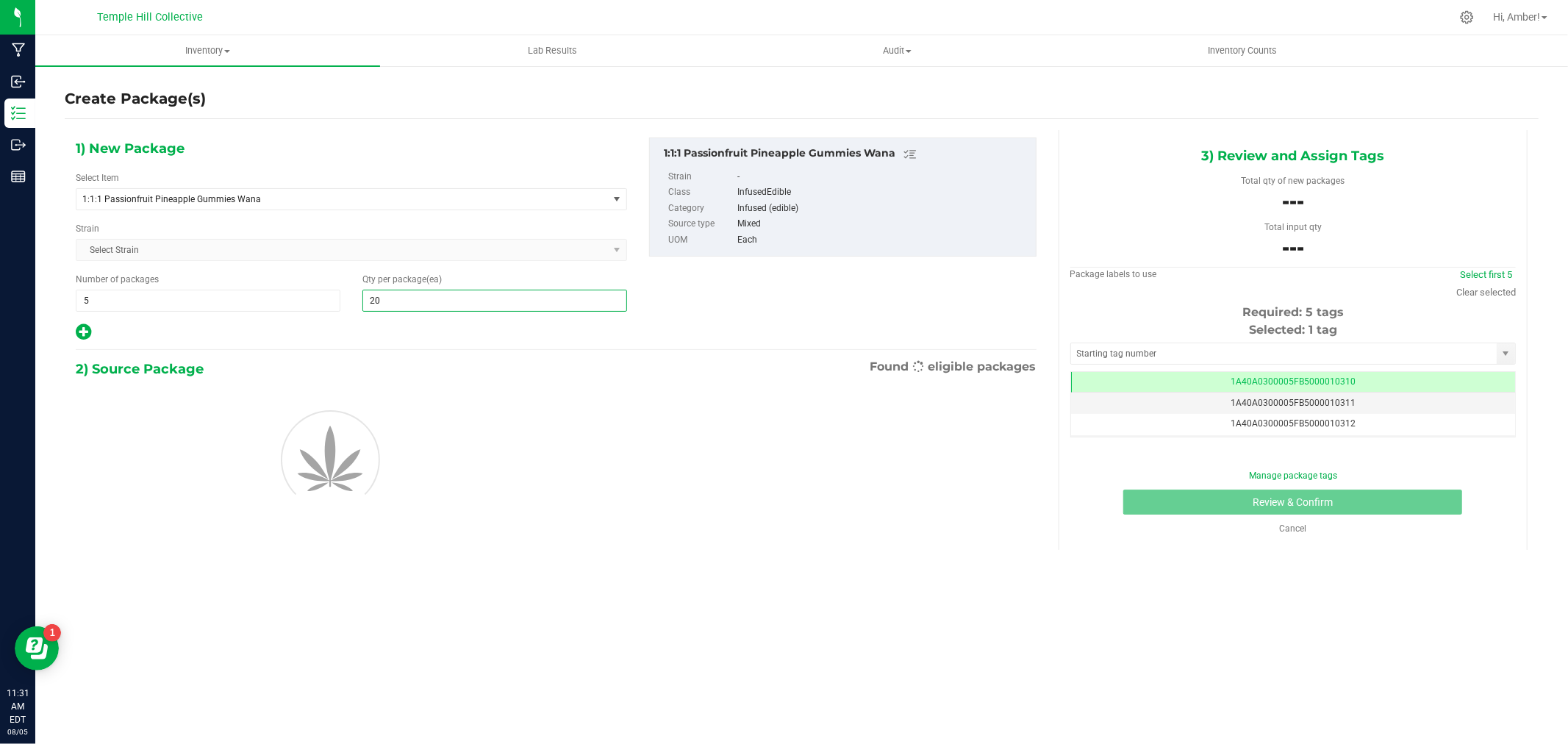 click on "1) New Package
Select Item
1:1:1 Passionfruit Pineapple Gummies Wana
1906 - PM RELIEF for Pain Budtender Kit 1906 - RELIEF AM for Pain [1 gummy per pouch] 1906 - RELIEF AM for Pain [5 gummies per pouch] 1906 - RELIEF PM for Pain [1 gummy per pouch] 1906 - RELIEF PM for Pain [5 gummies per pouch] 1906 Relief AM Gummies Bulk 1906 Relief PM Gummies Bulk 1906 TEST AM/PM 5PK 1:1 Strawberry Lemonade Gummies Wana 1:1 Strawberry Margarita Gummies Wana 1:1:1 Margarita Gummies Wana 1:1:1 Passionfruit Pineapple Gummies Wana 2-Pack 1:1 Strawberry Lemonade Gummies Wana 2-Pack 1:1 Strawberry Margarita Gummies Wana 2-Pack 2:1 Exotic Yuzu Gummies Wana 2-Pack Blueberry Gummies Wana" at bounding box center (556, 240) 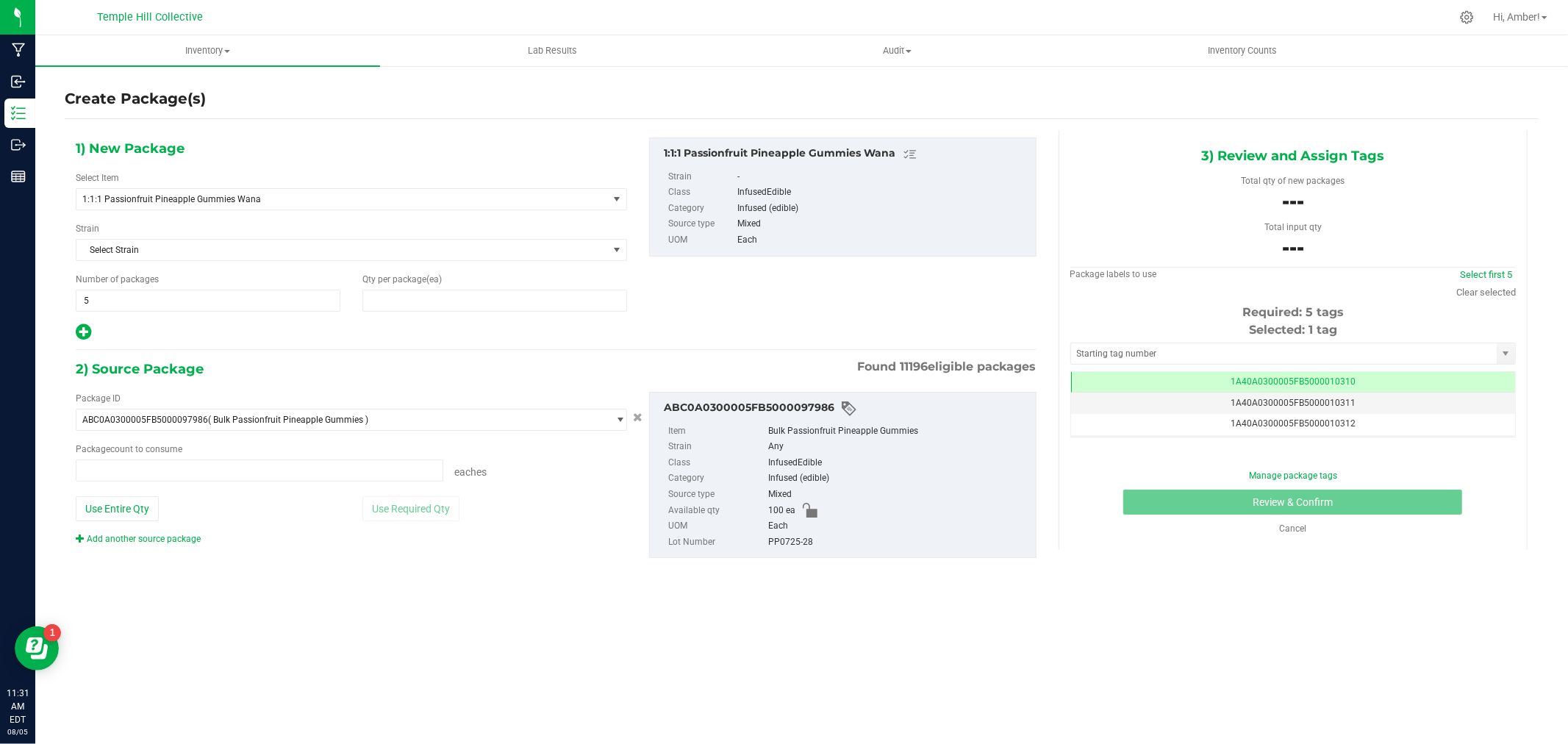type on "20" 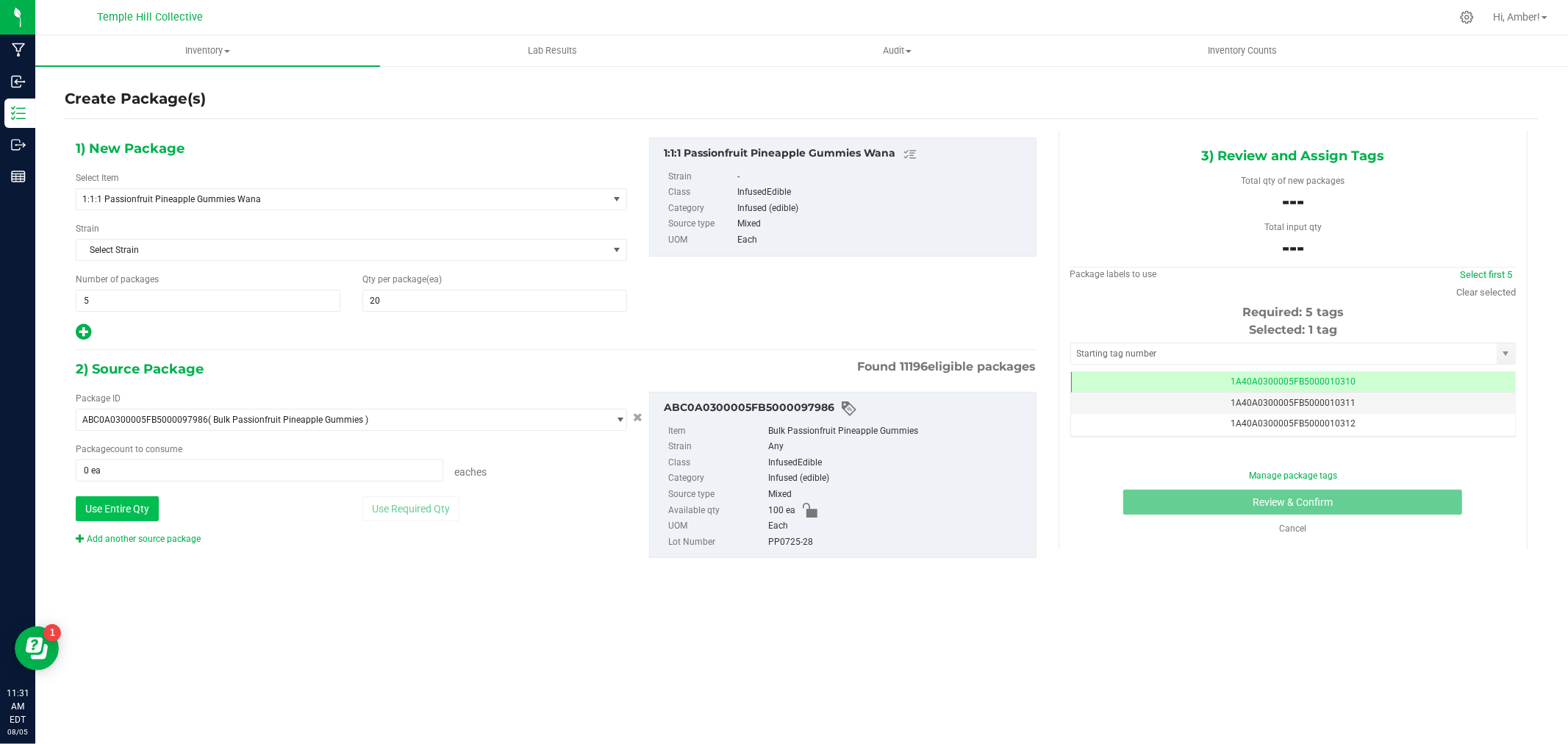 click on "Use Entire Qty" at bounding box center [117, 509] 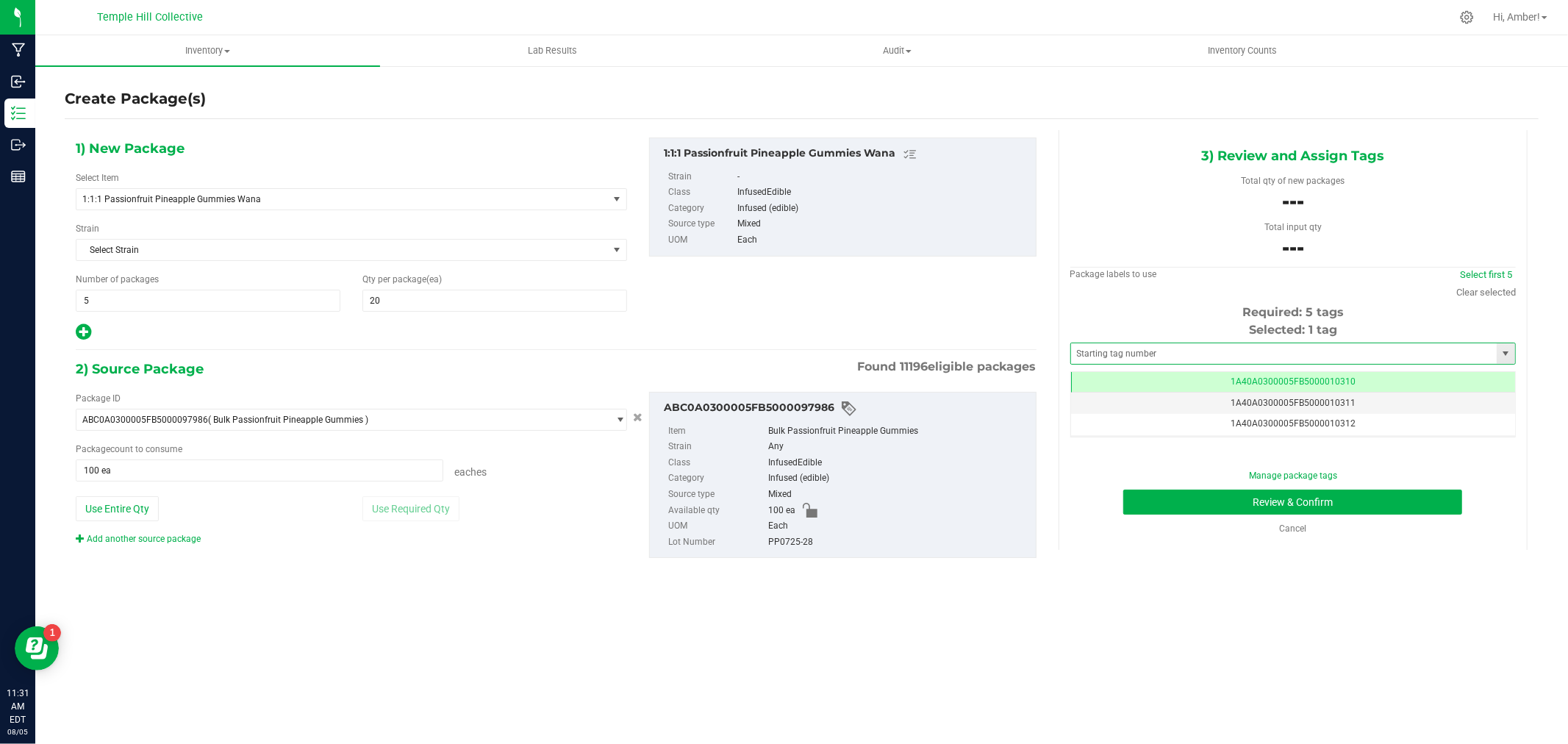 click at bounding box center (1293, 354) 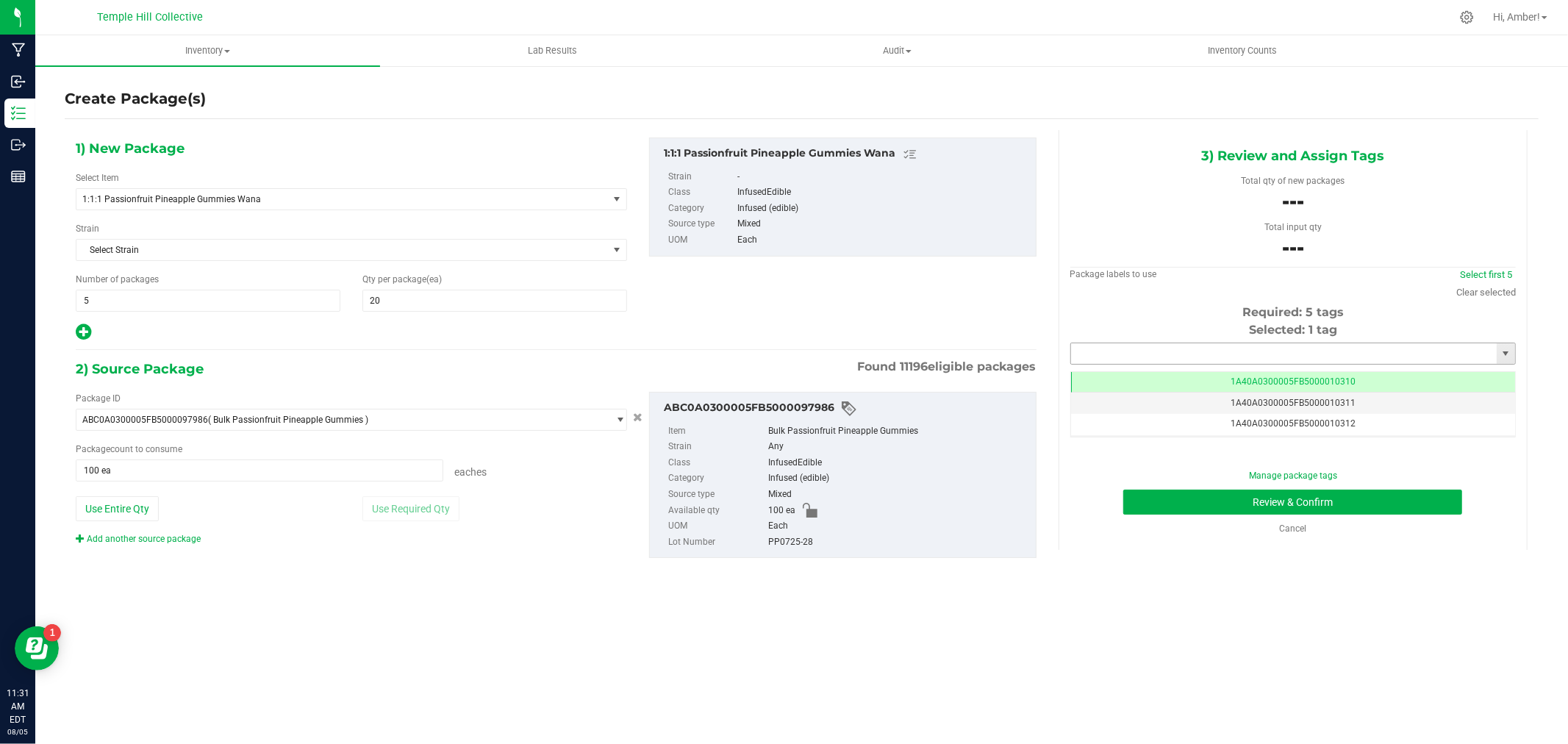 click at bounding box center [1284, 354] 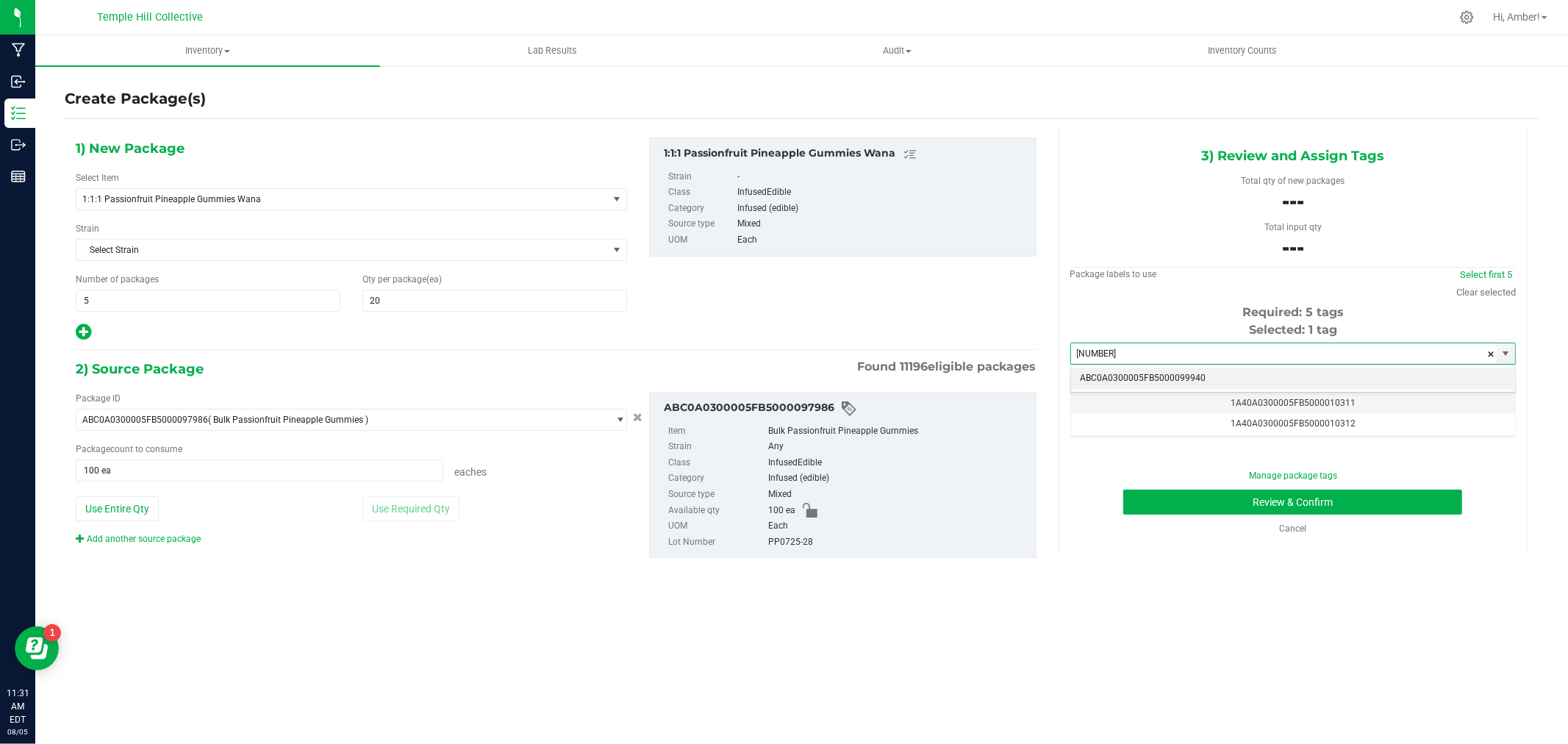 click on "ABC0A0300005FB5000099940" at bounding box center (1293, 379) 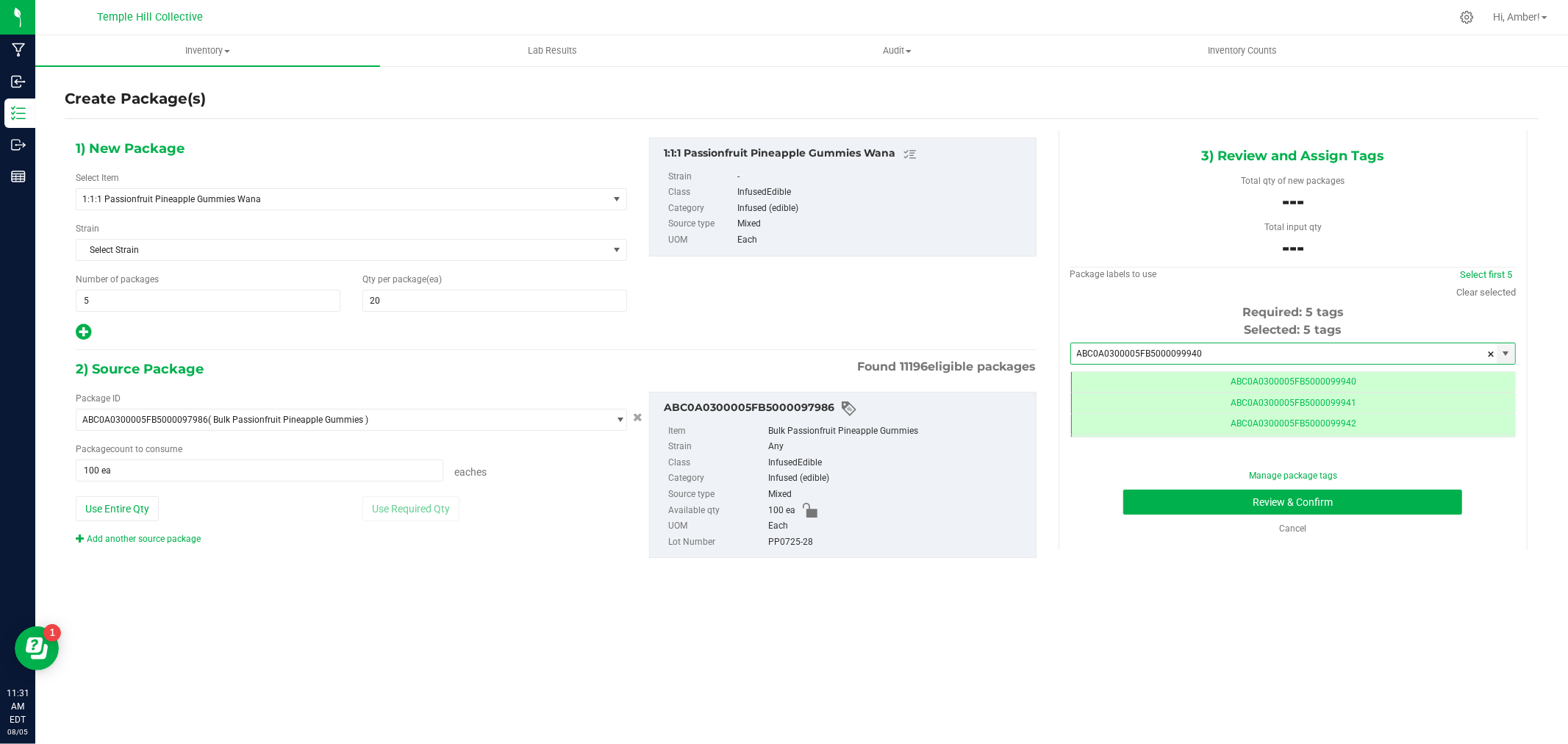 type on "ABC0A0300005FB5000099940" 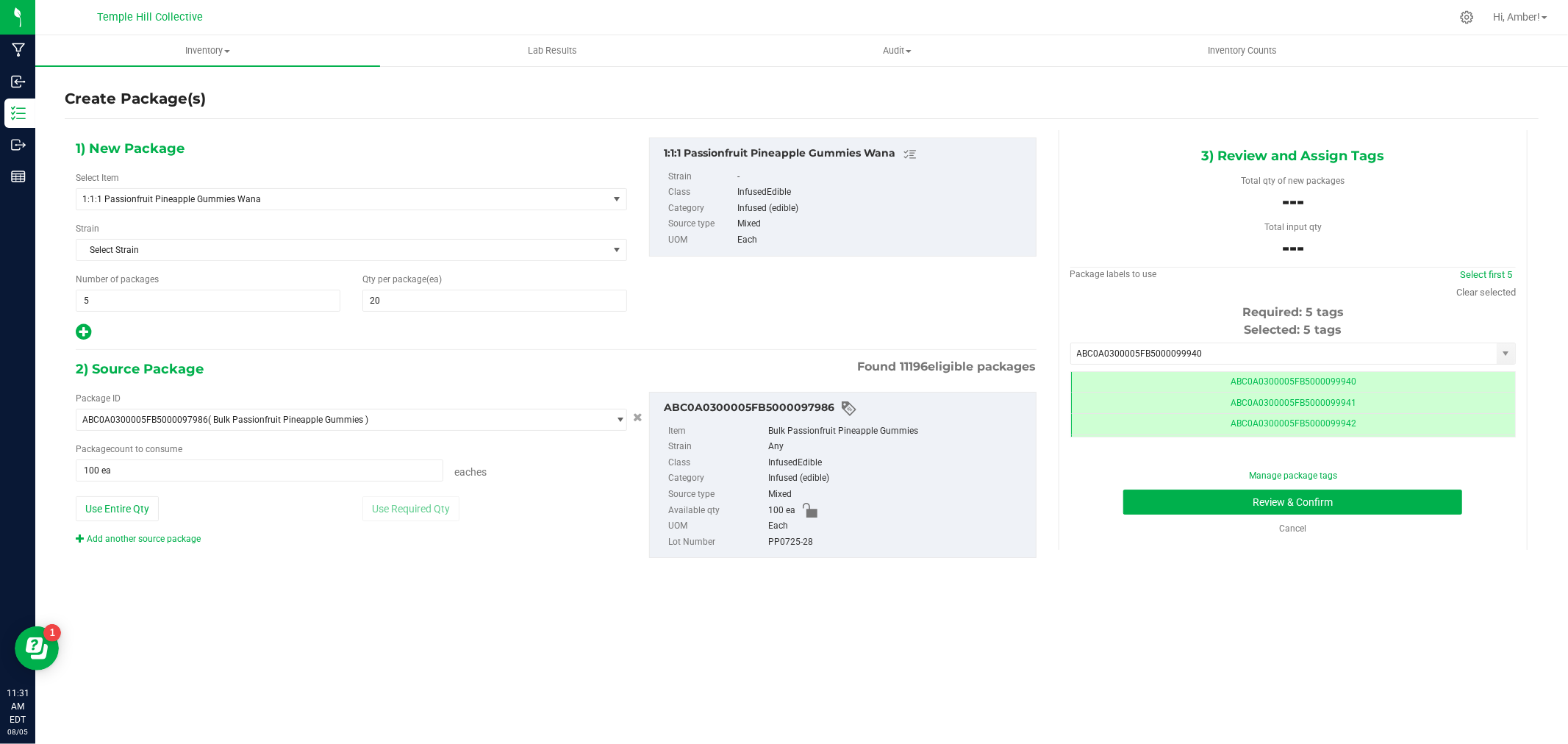 drag, startPoint x: 814, startPoint y: 544, endPoint x: 770, endPoint y: 546, distance: 44.045431 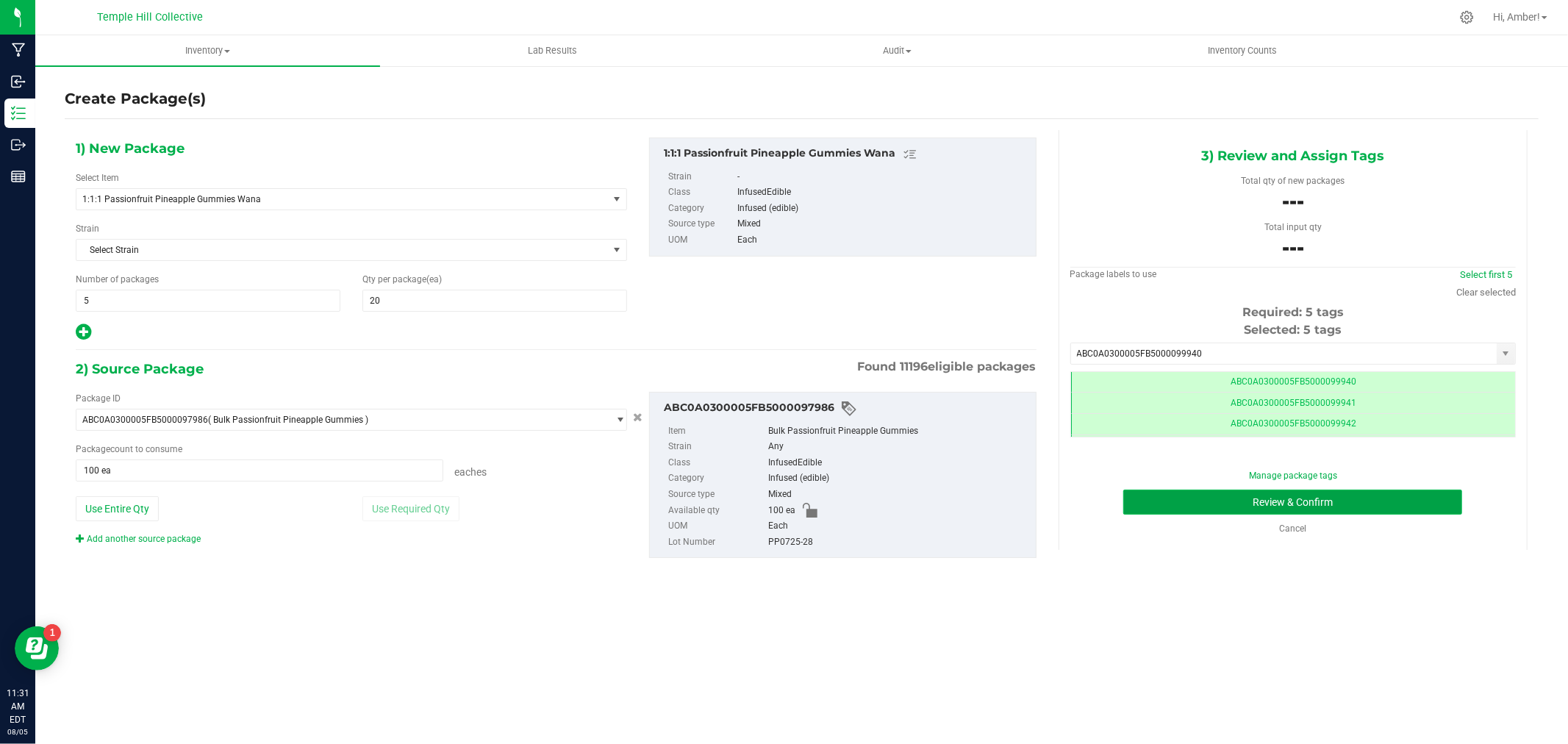 click on "Review & Confirm" at bounding box center (1292, 502) 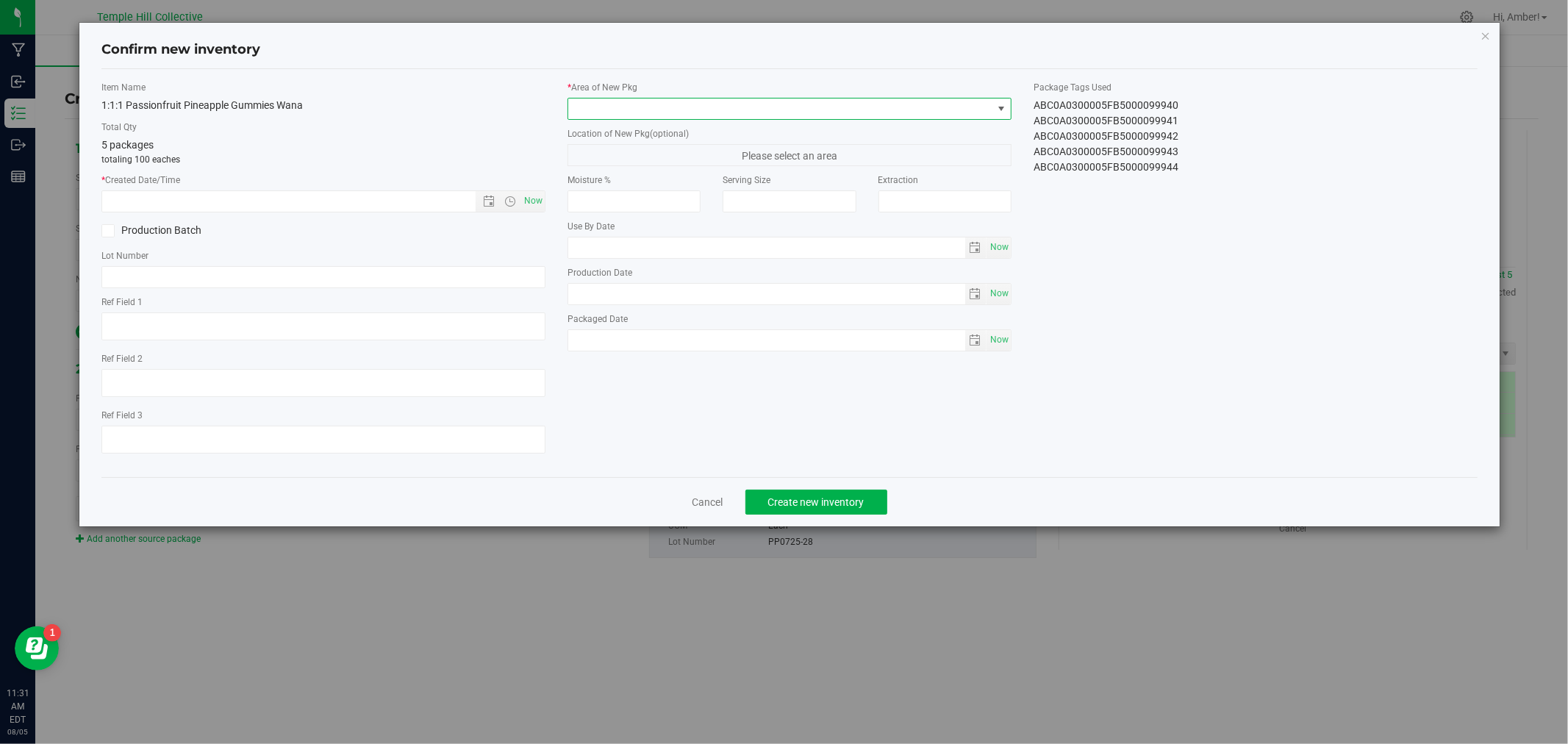 click at bounding box center (780, 109) 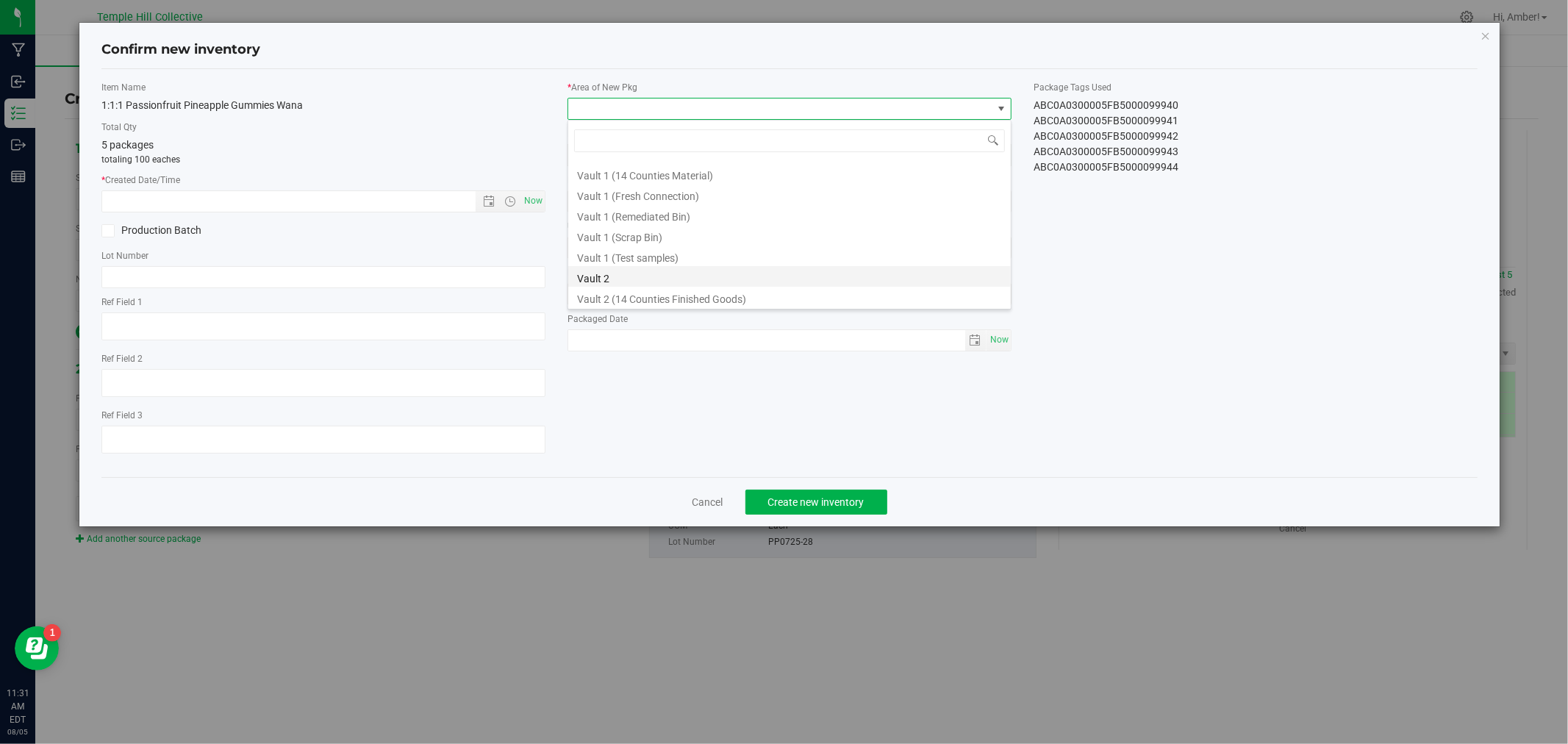 click on "Vault 2" at bounding box center (790, 276) 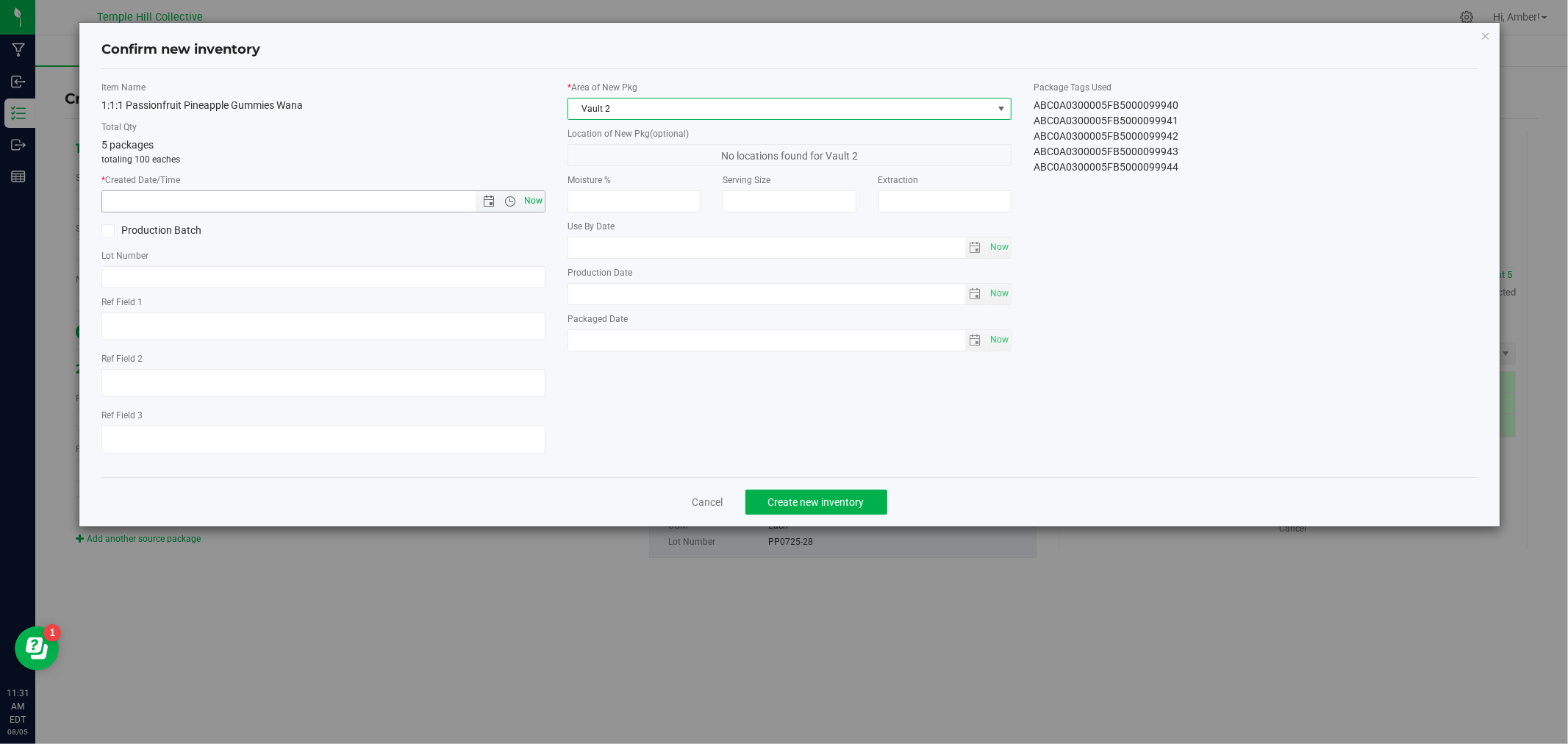 click on "Now" at bounding box center [534, 201] 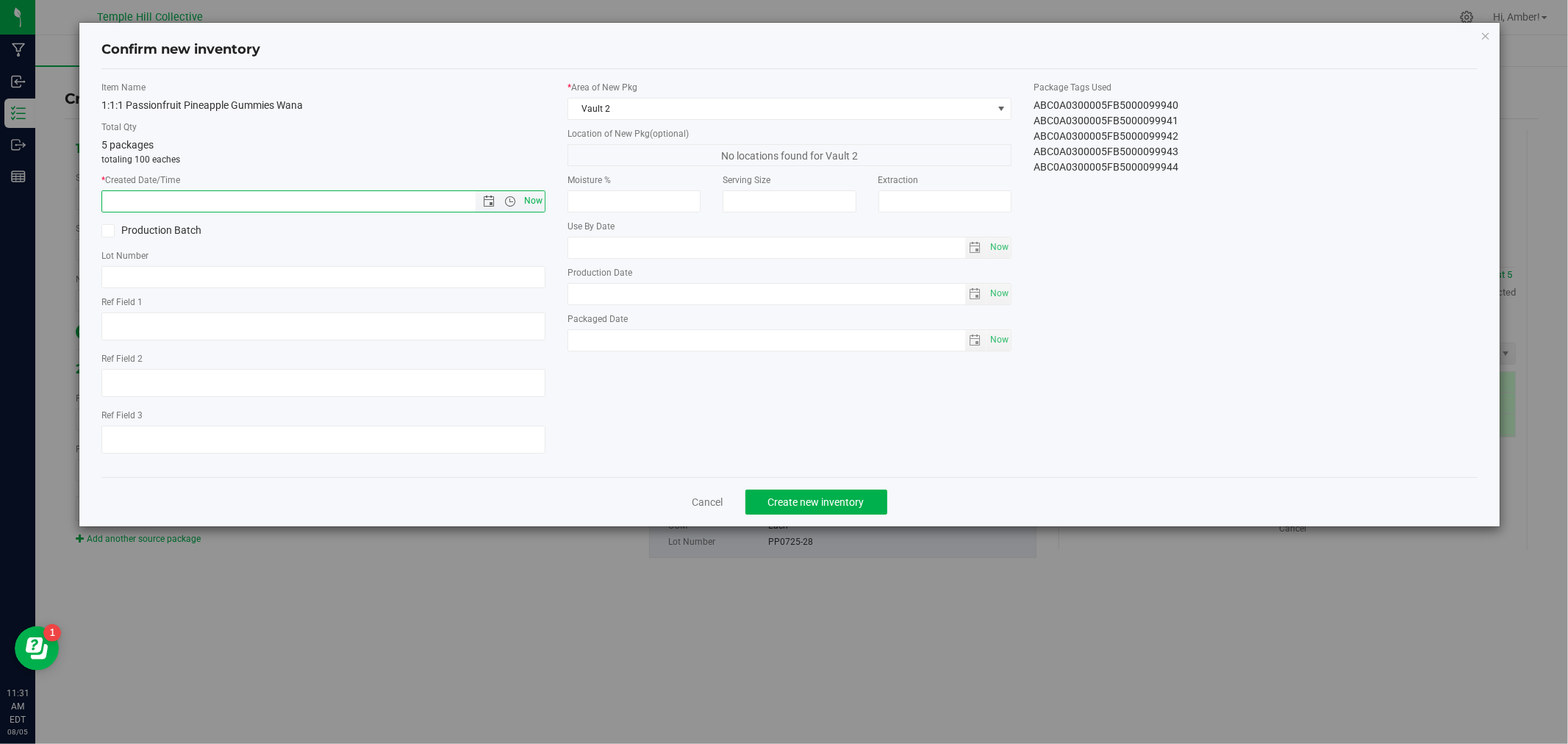 type on "8/5/2025 11:31 AM" 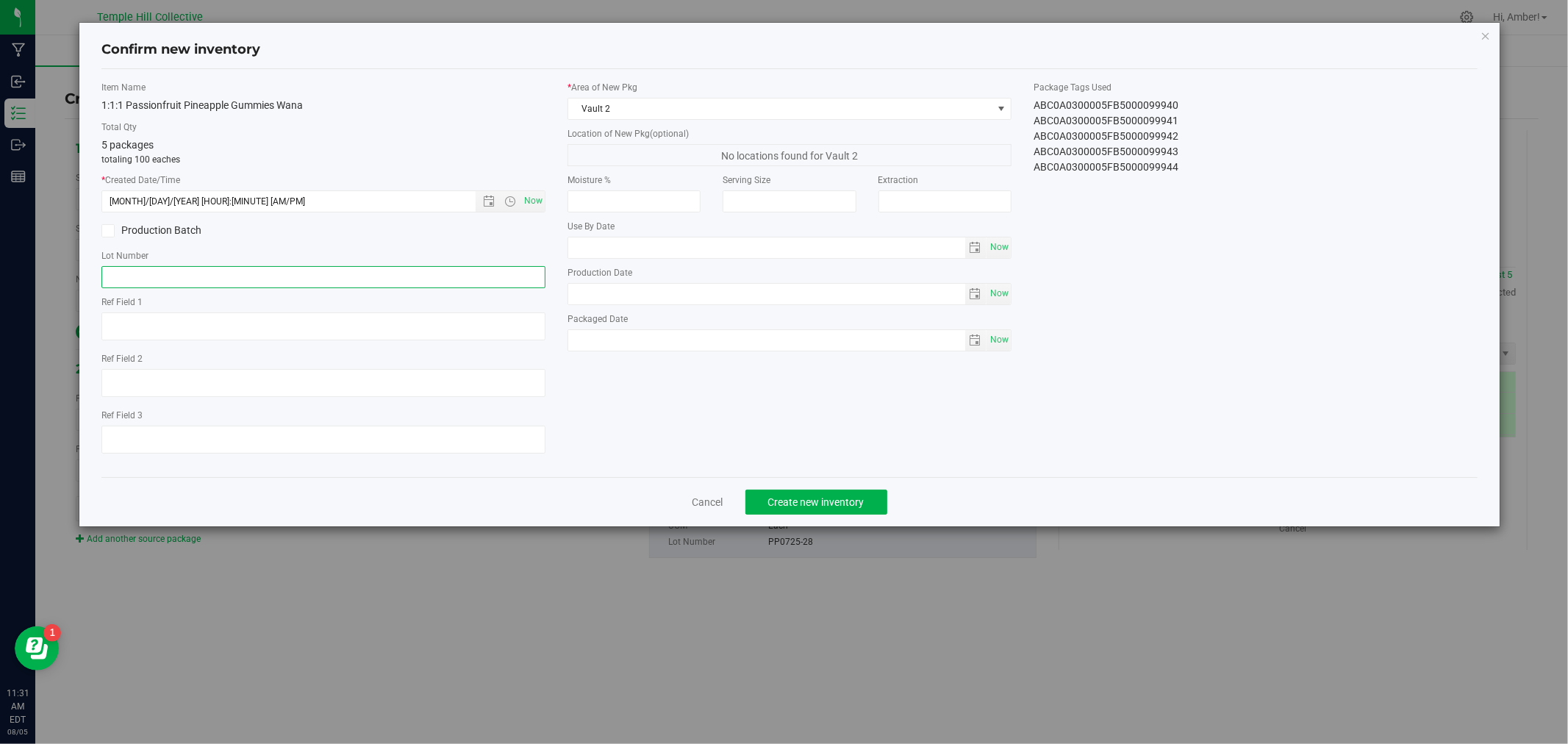 click at bounding box center [323, 277] 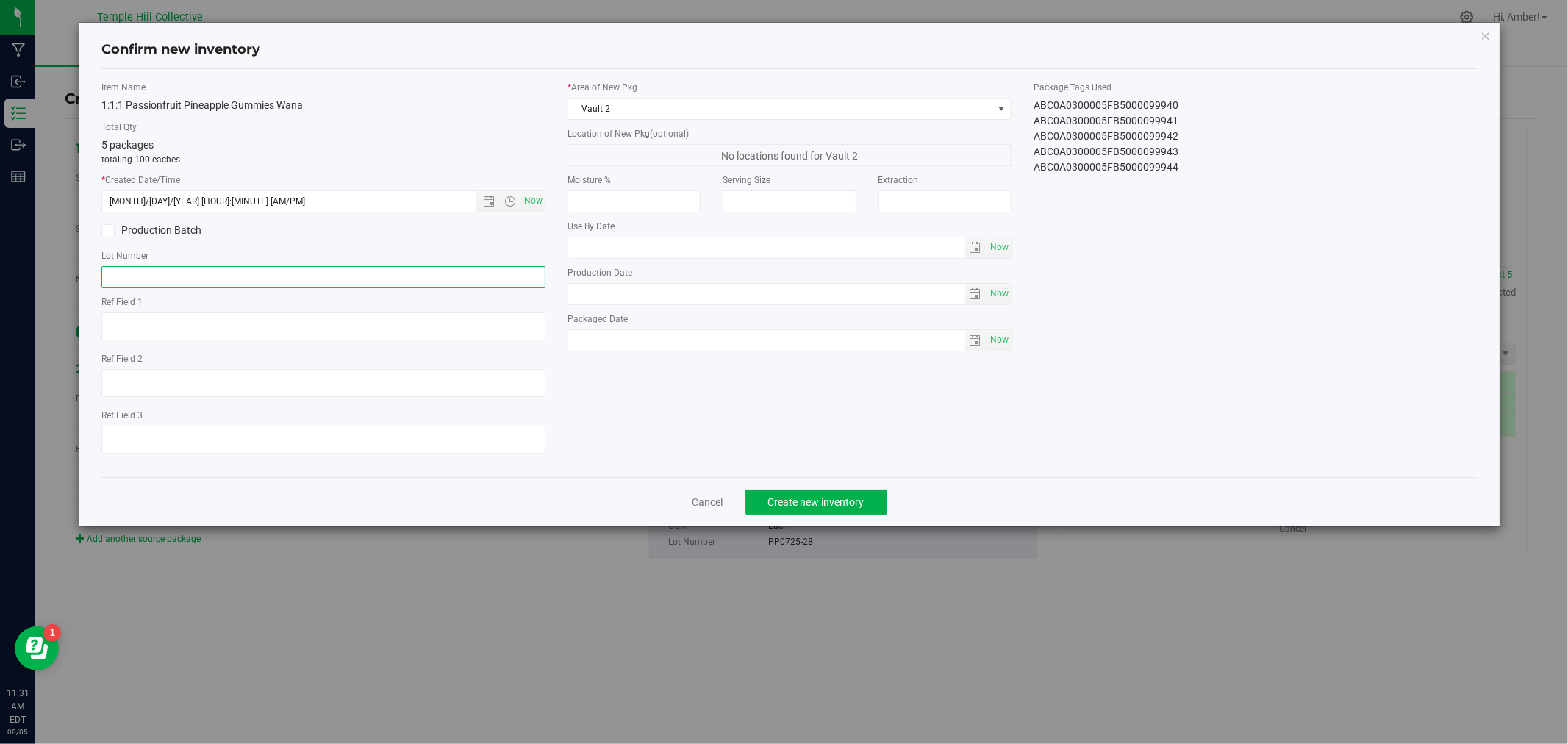 paste on "PP0725-28" 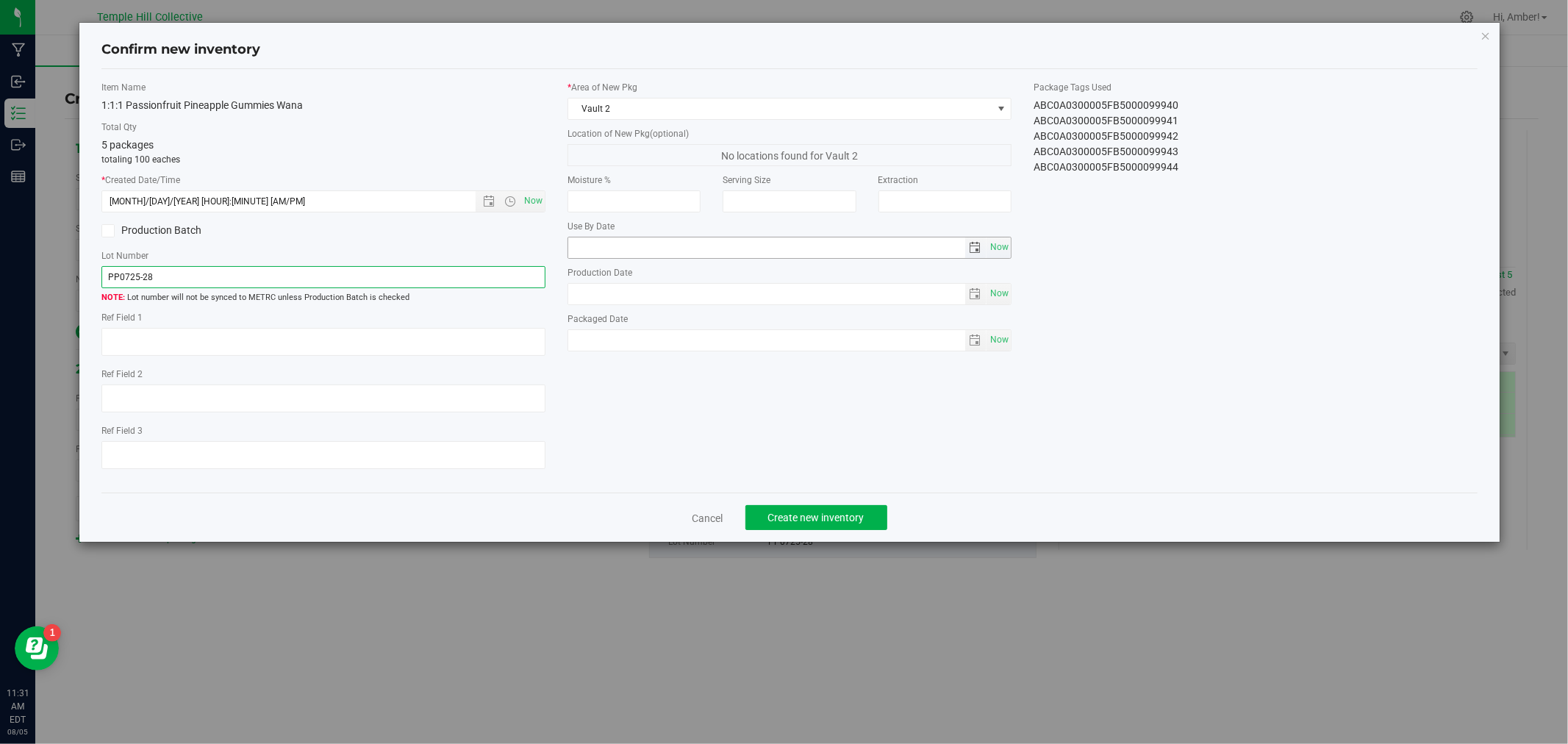 click at bounding box center [975, 248] 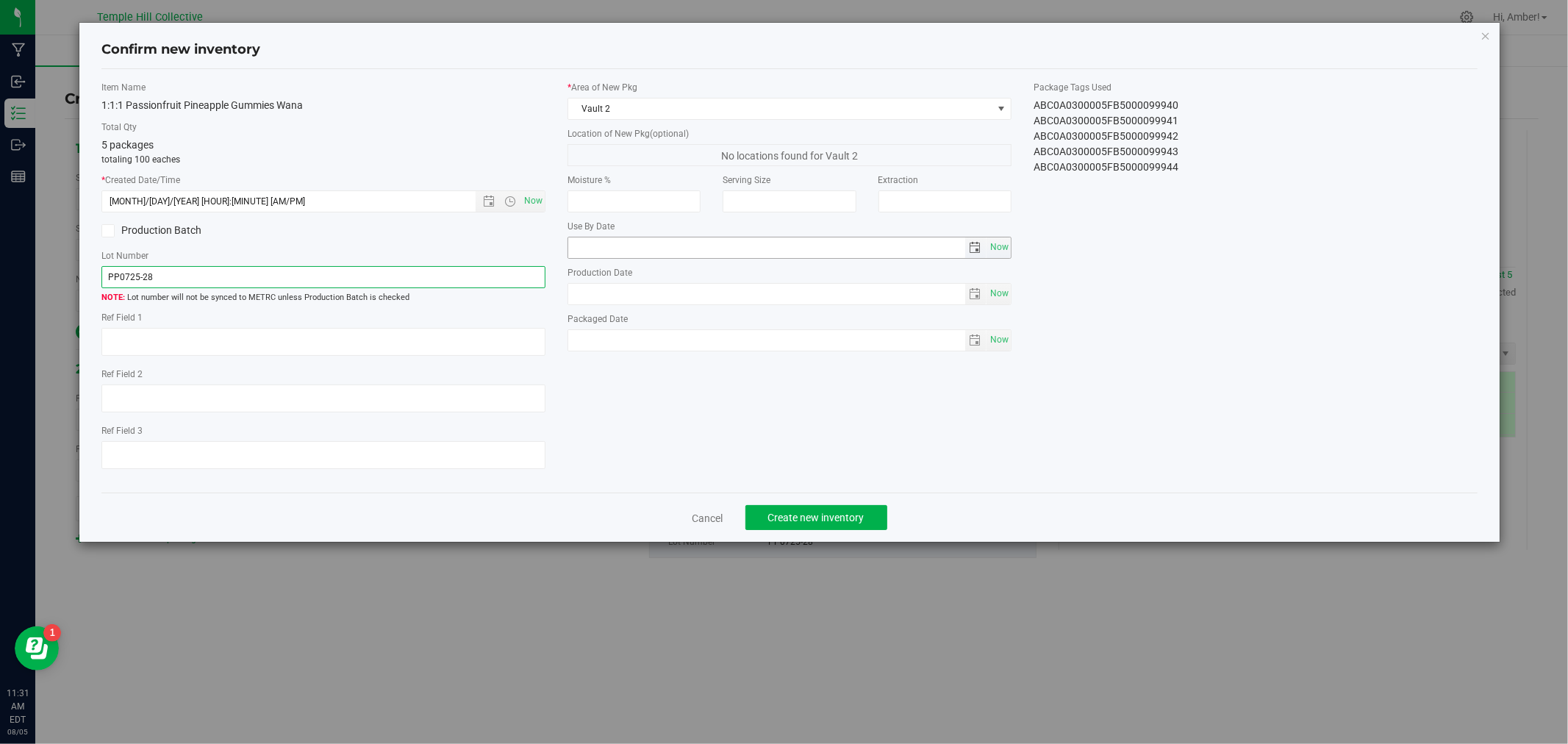 type on "PP0725-28" 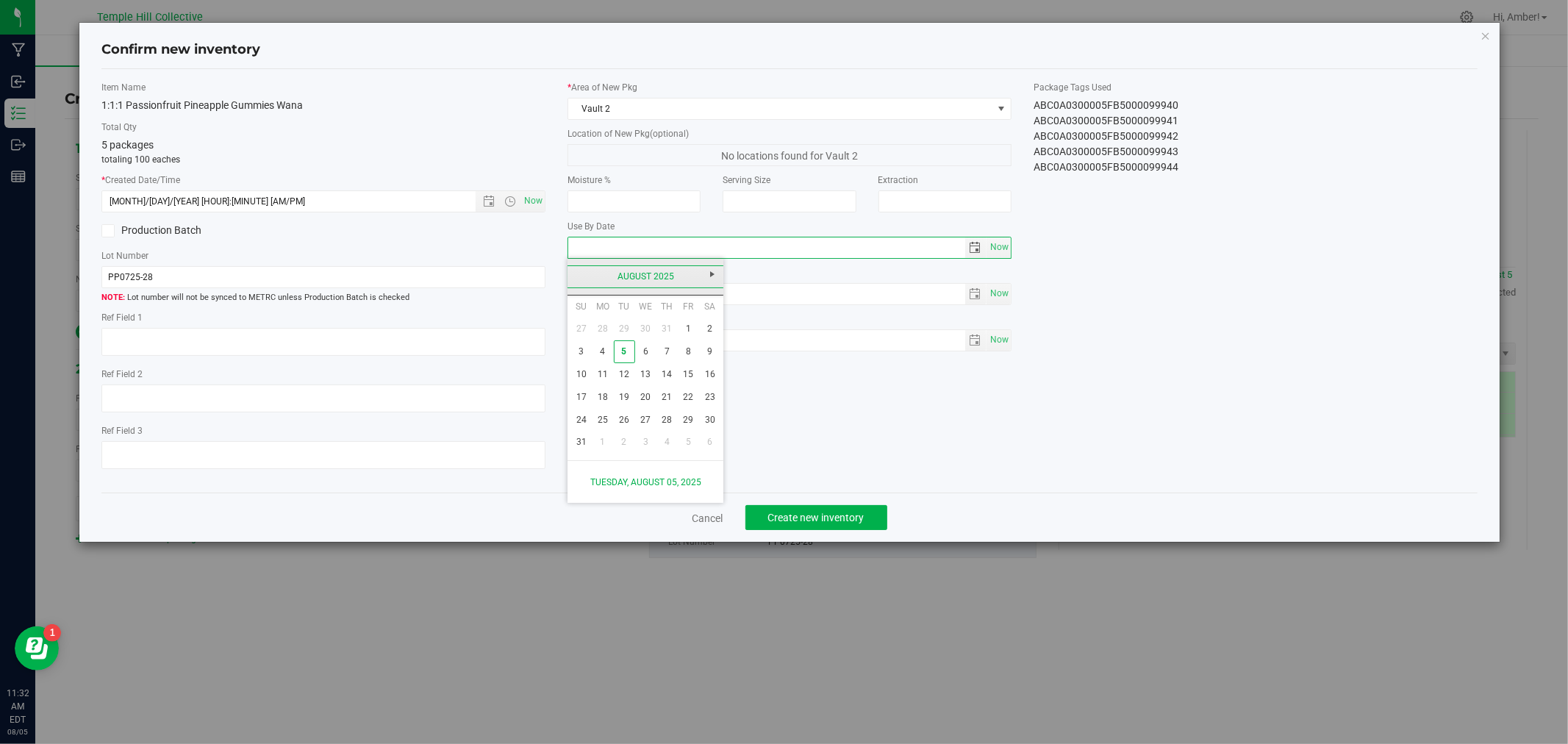 click on "August 2025" at bounding box center [645, 276] 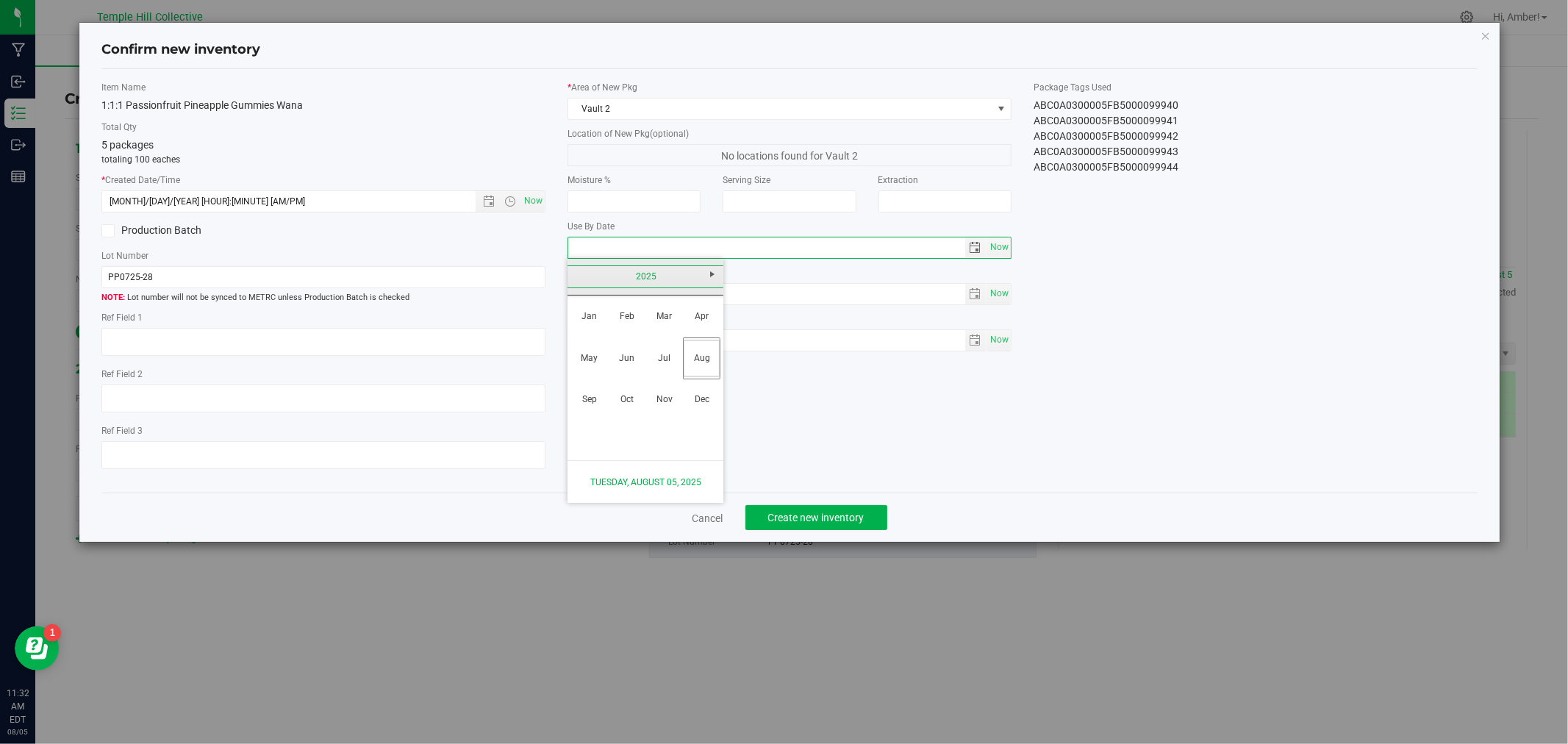 click on "2025" at bounding box center [645, 276] 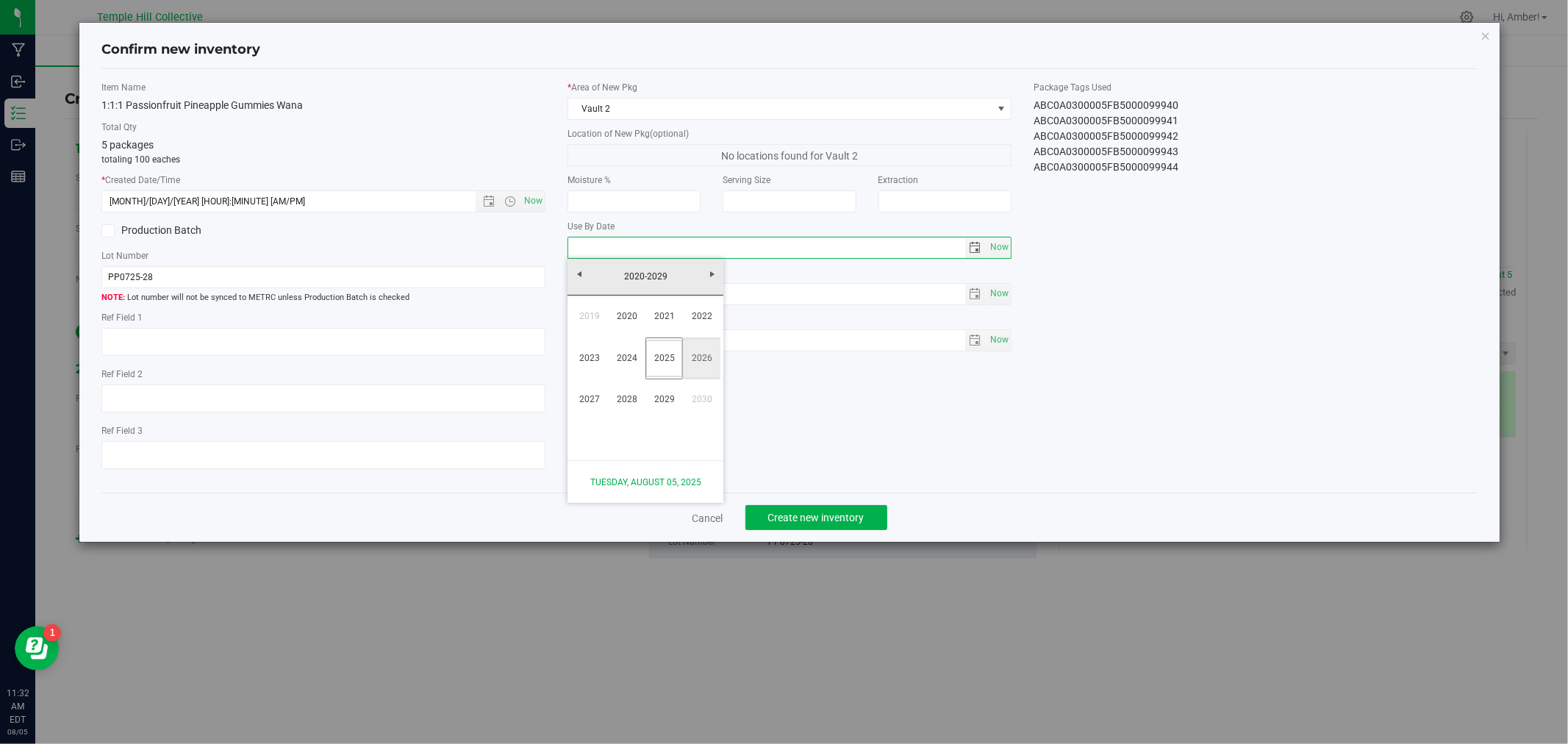 click on "2026" at bounding box center [701, 358] 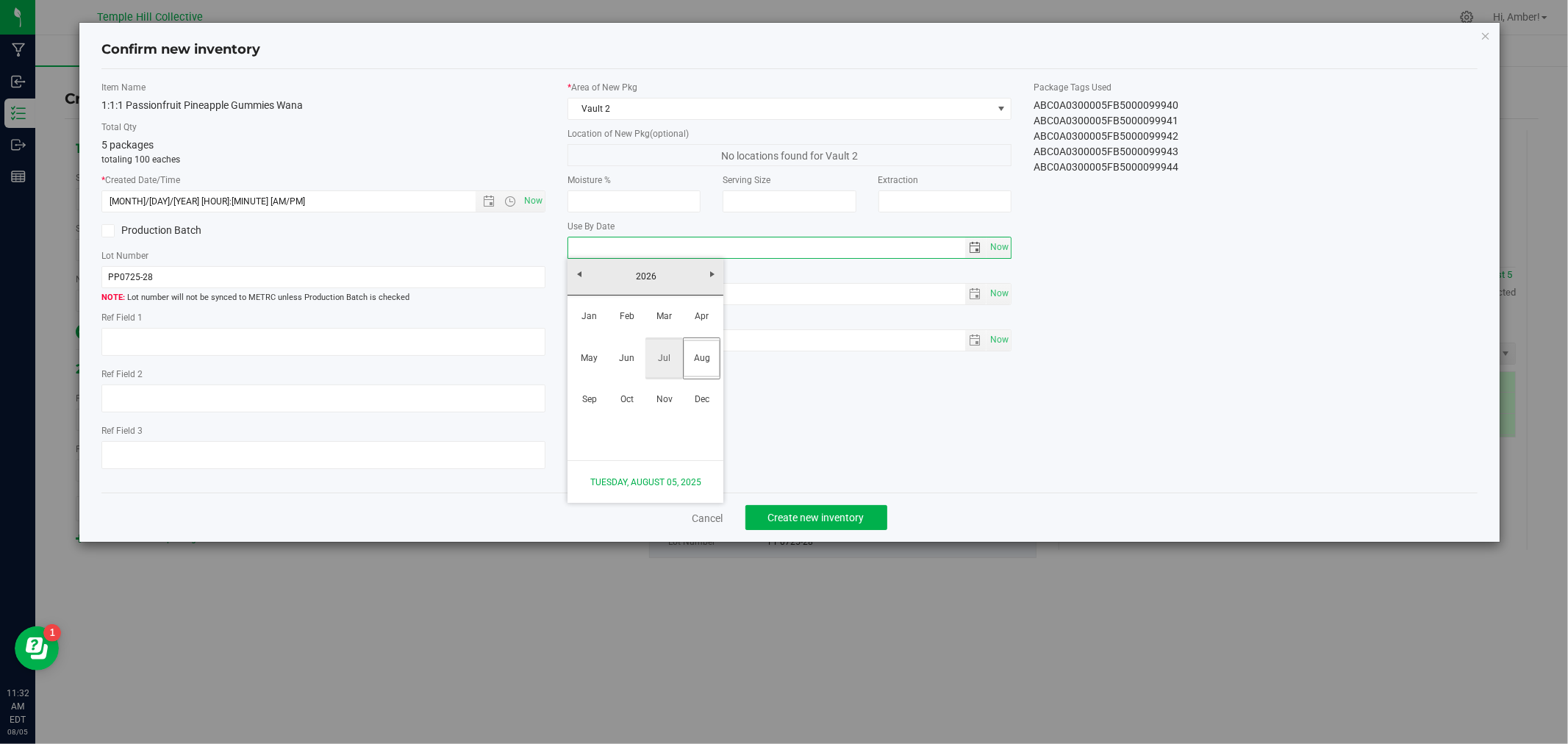 click on "Jul" at bounding box center [664, 358] 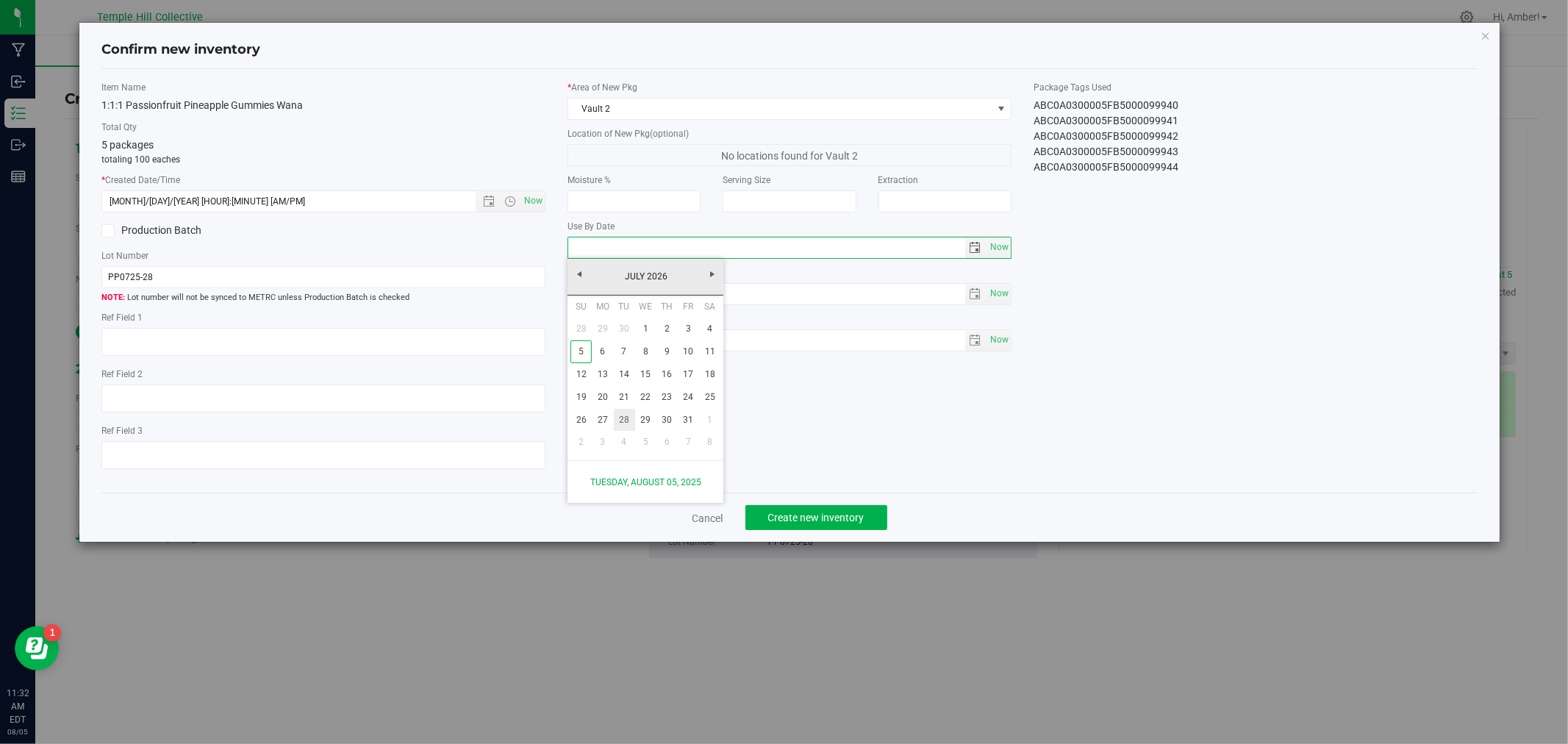 click on "28" at bounding box center [624, 420] 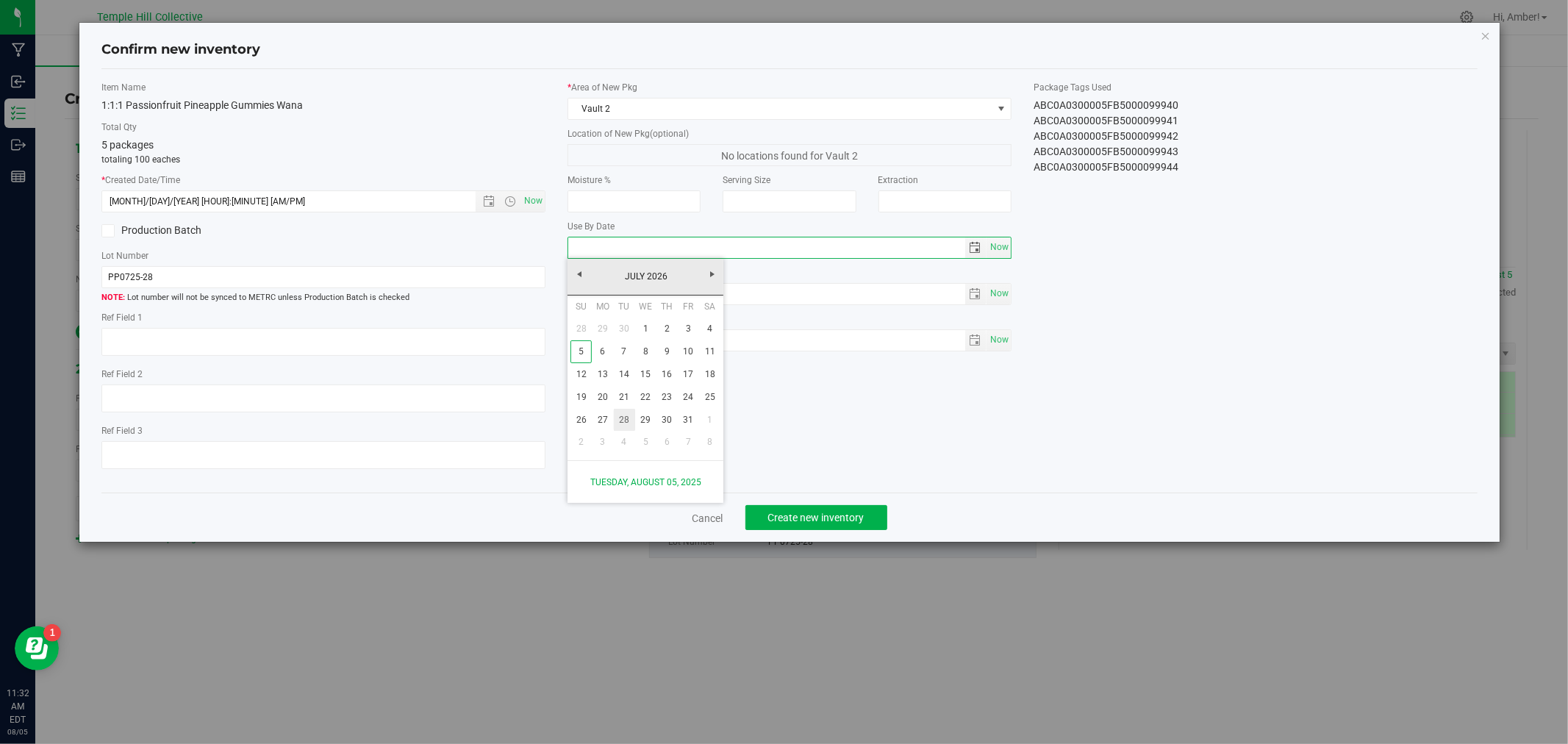 type on "2026-07-28" 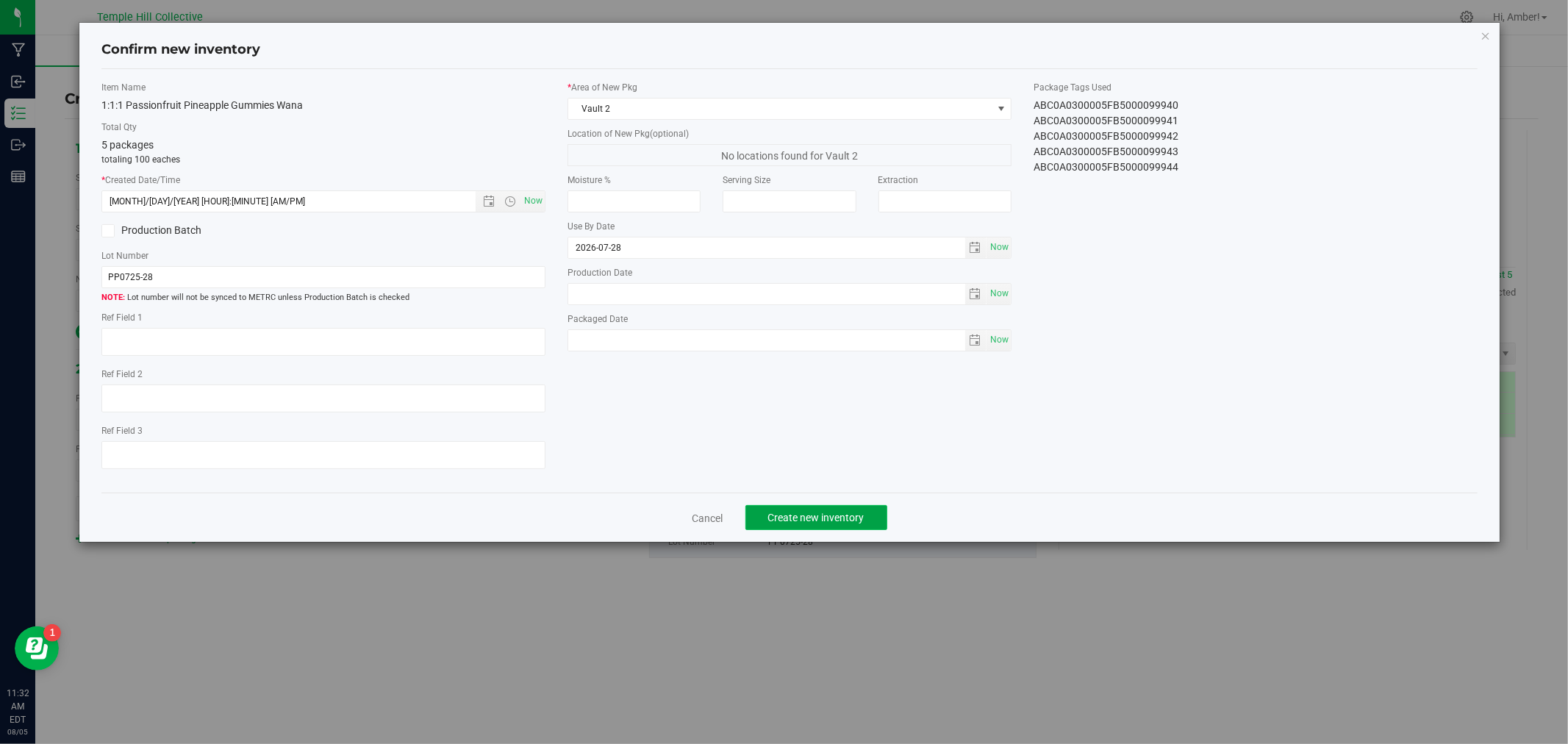 click on "Create new inventory" 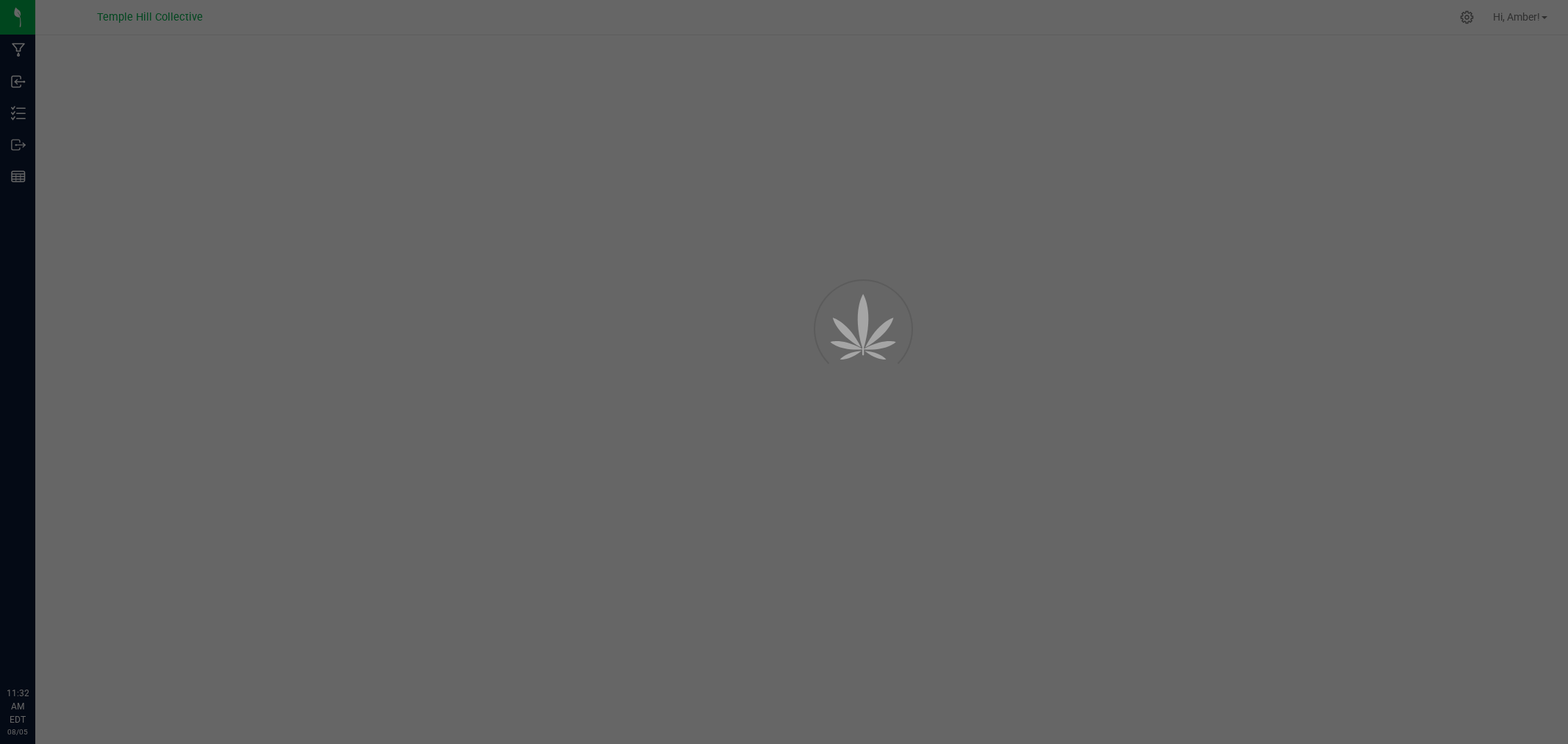 scroll, scrollTop: 0, scrollLeft: 0, axis: both 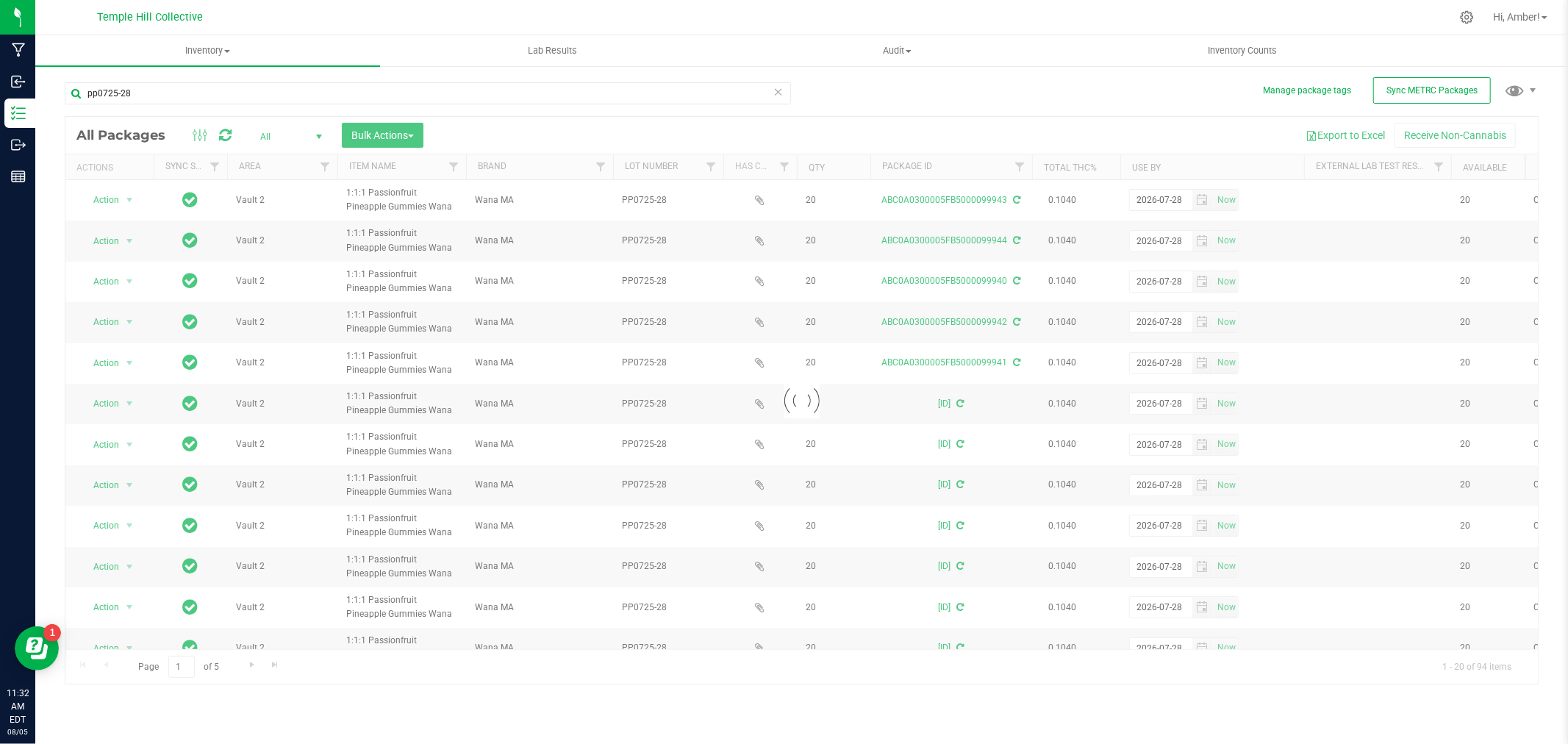 click at bounding box center [778, 91] 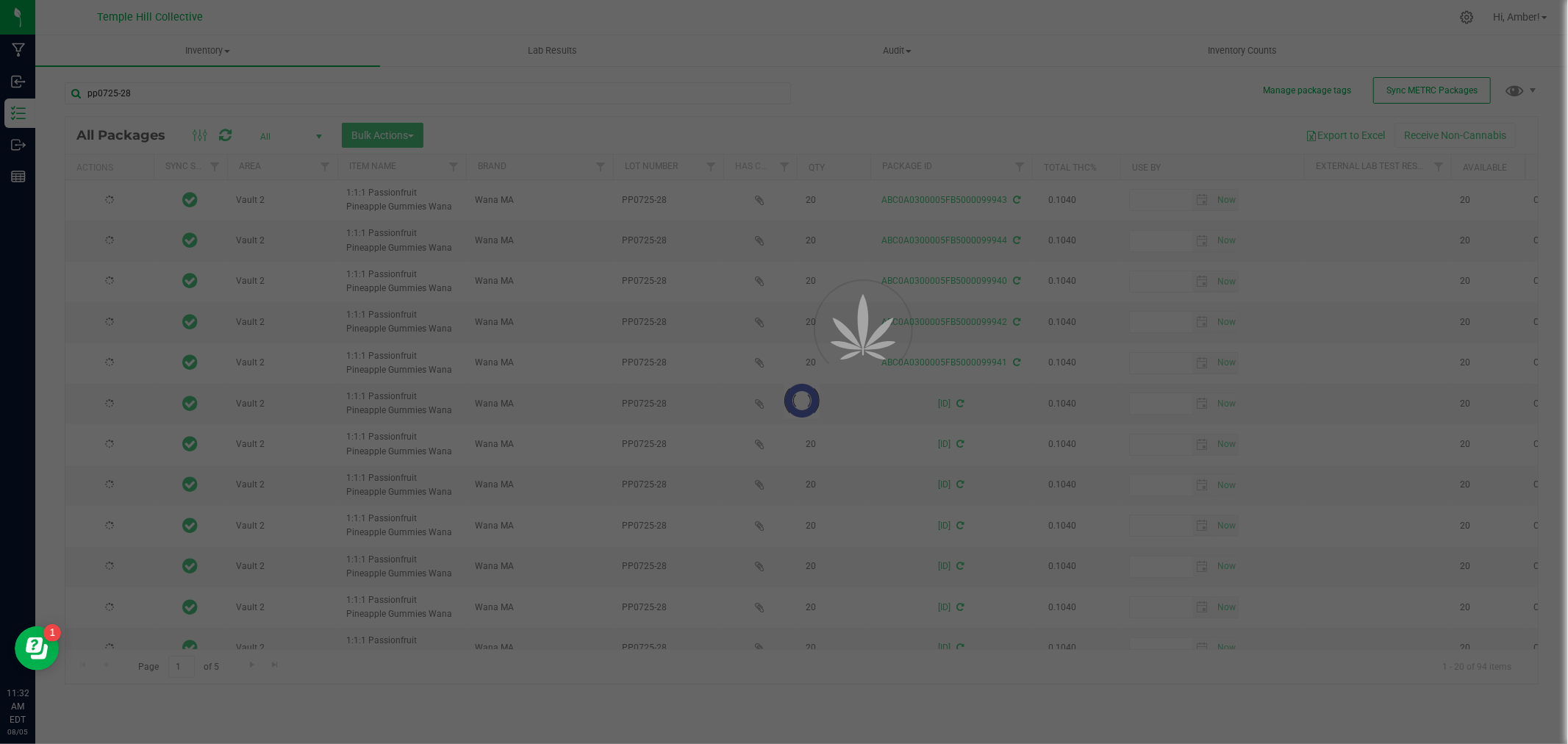 type 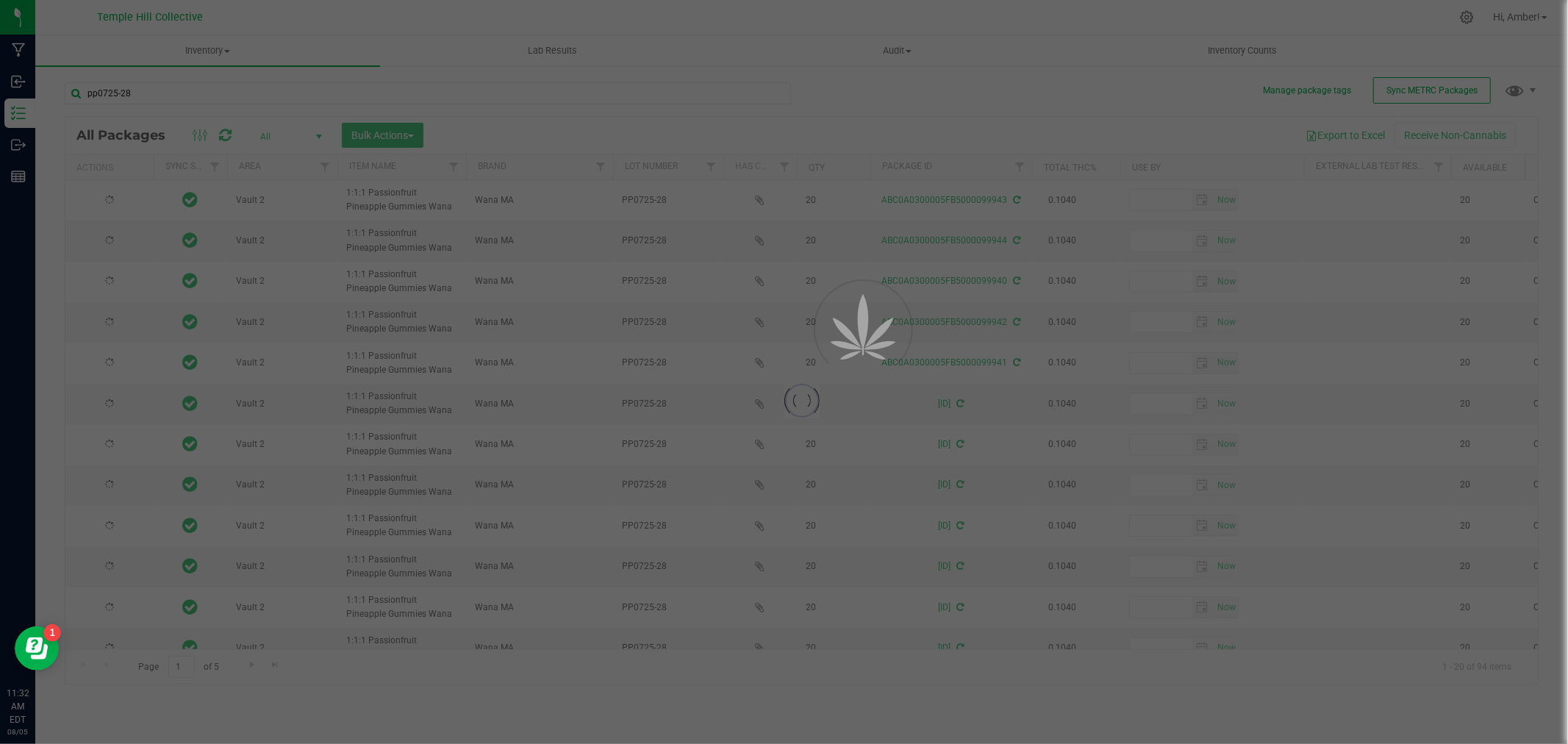 type on "2026-07-28" 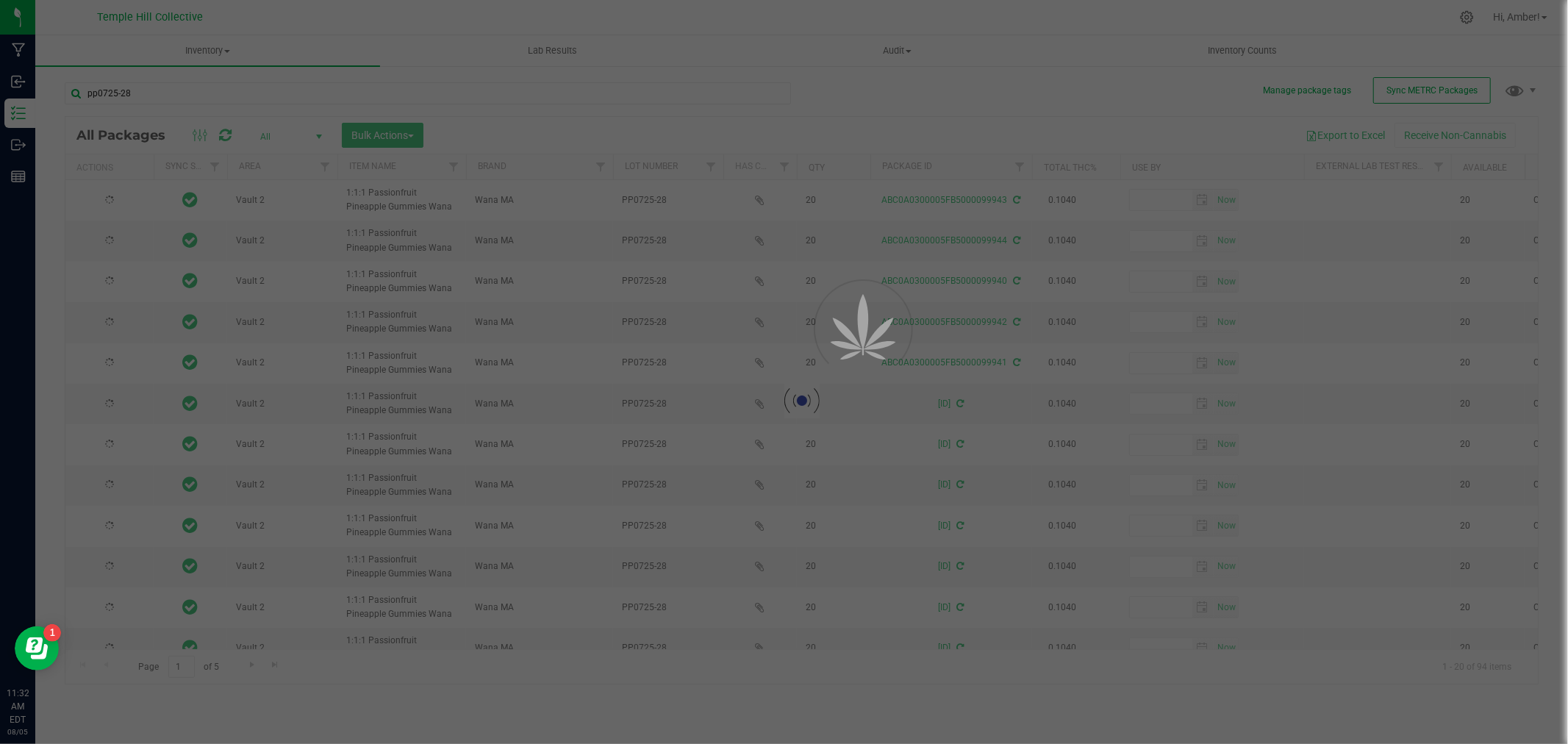 type on "2026-07-28" 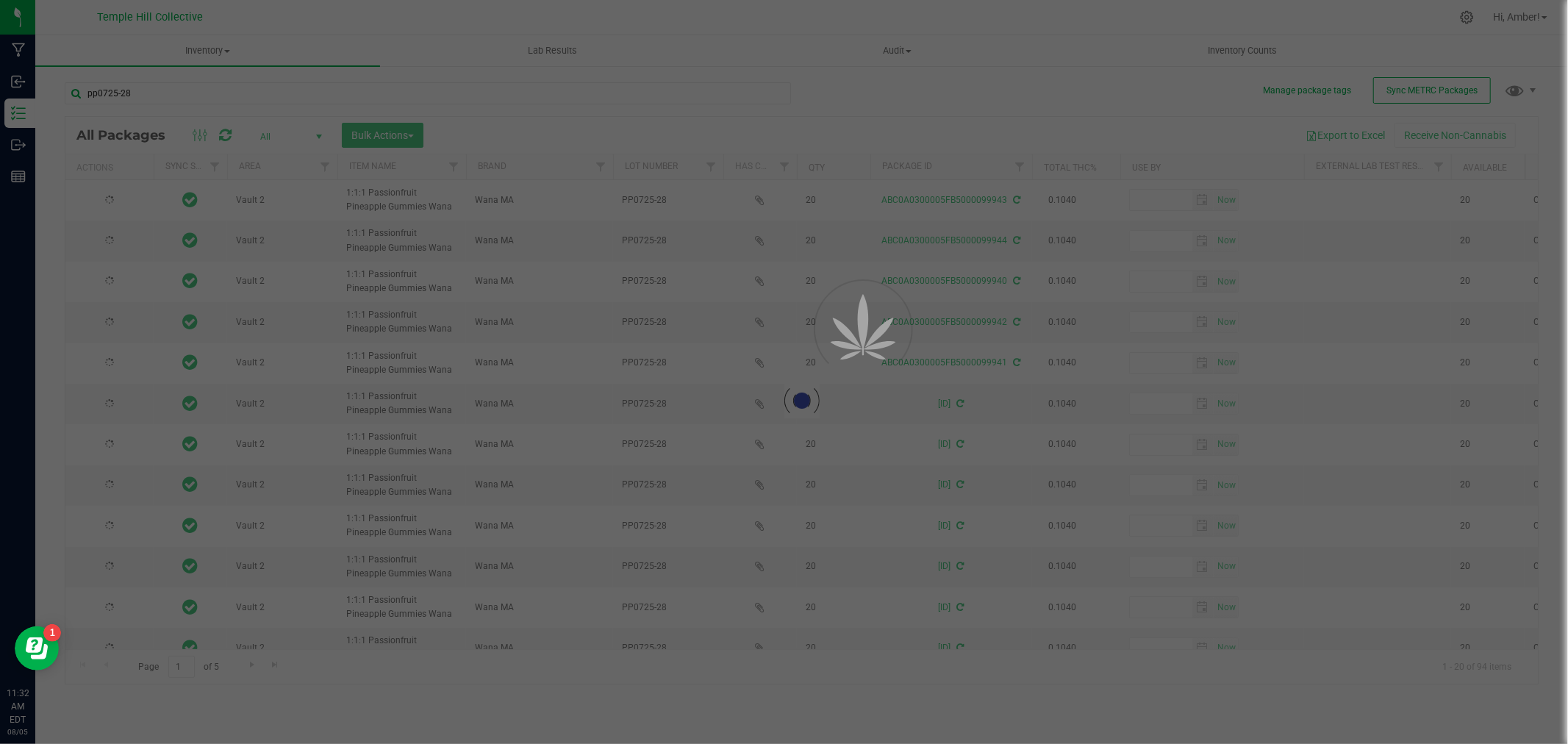 type on "2026-07-28" 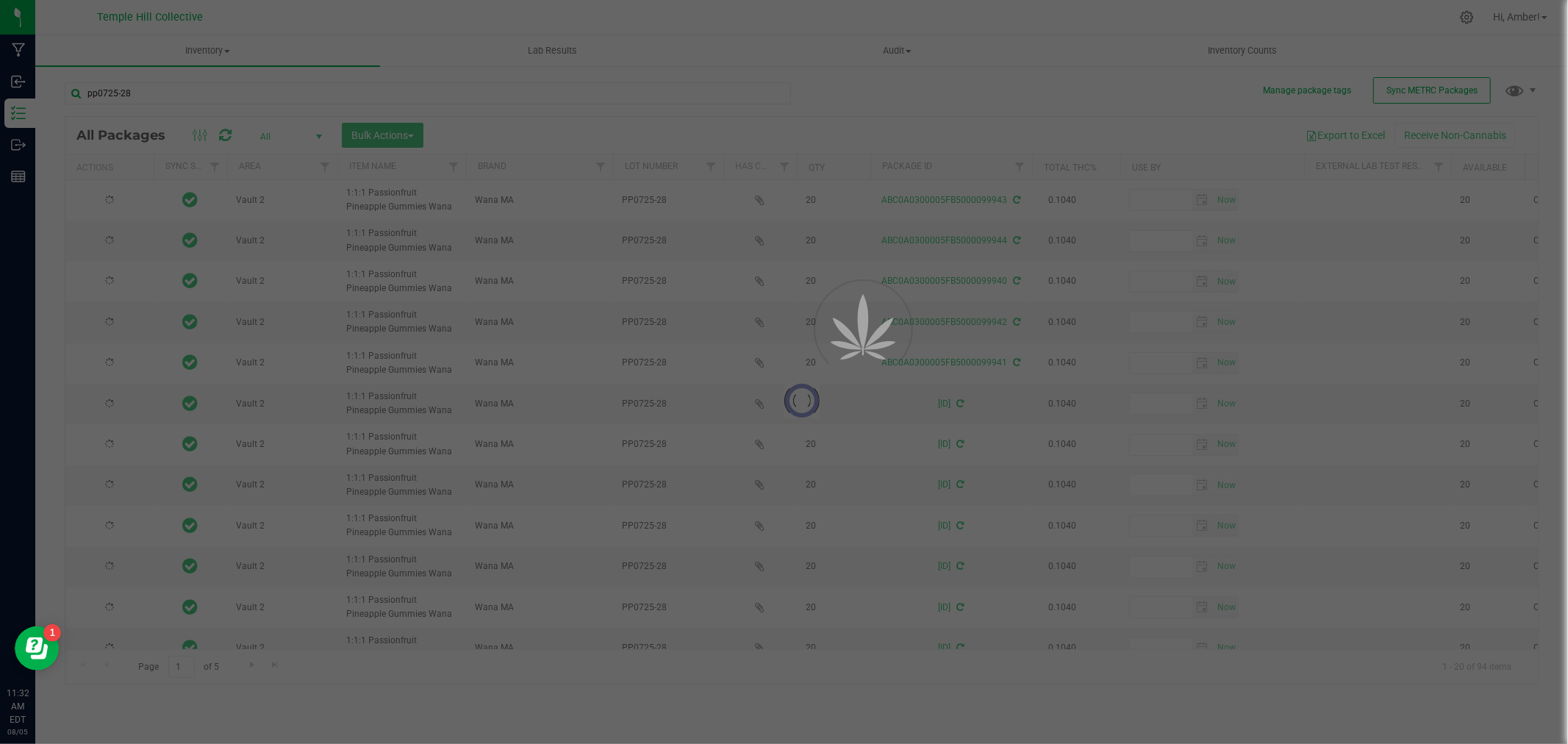 type on "2026-07-28" 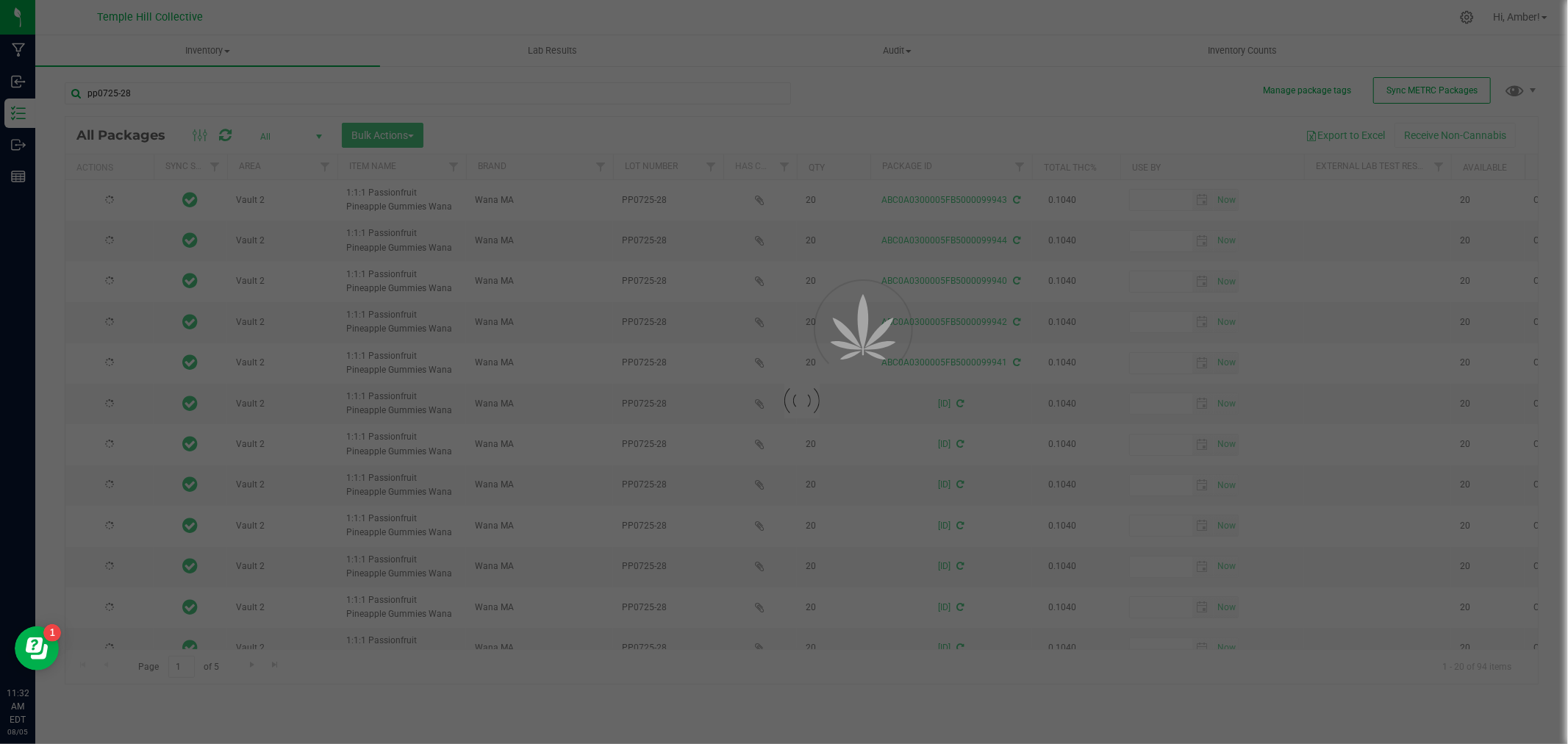 type on "2026-07-28" 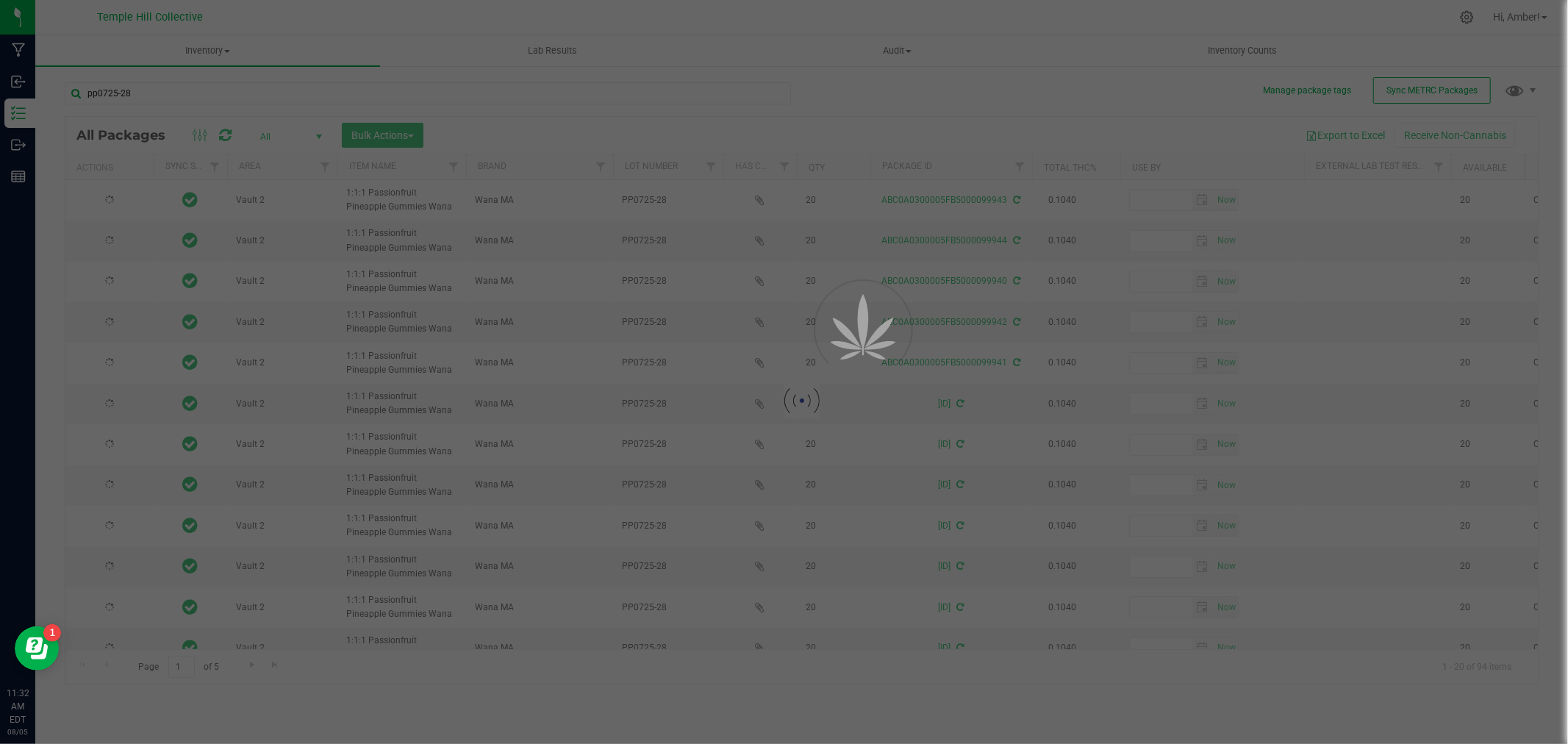 type on "2026-07-28" 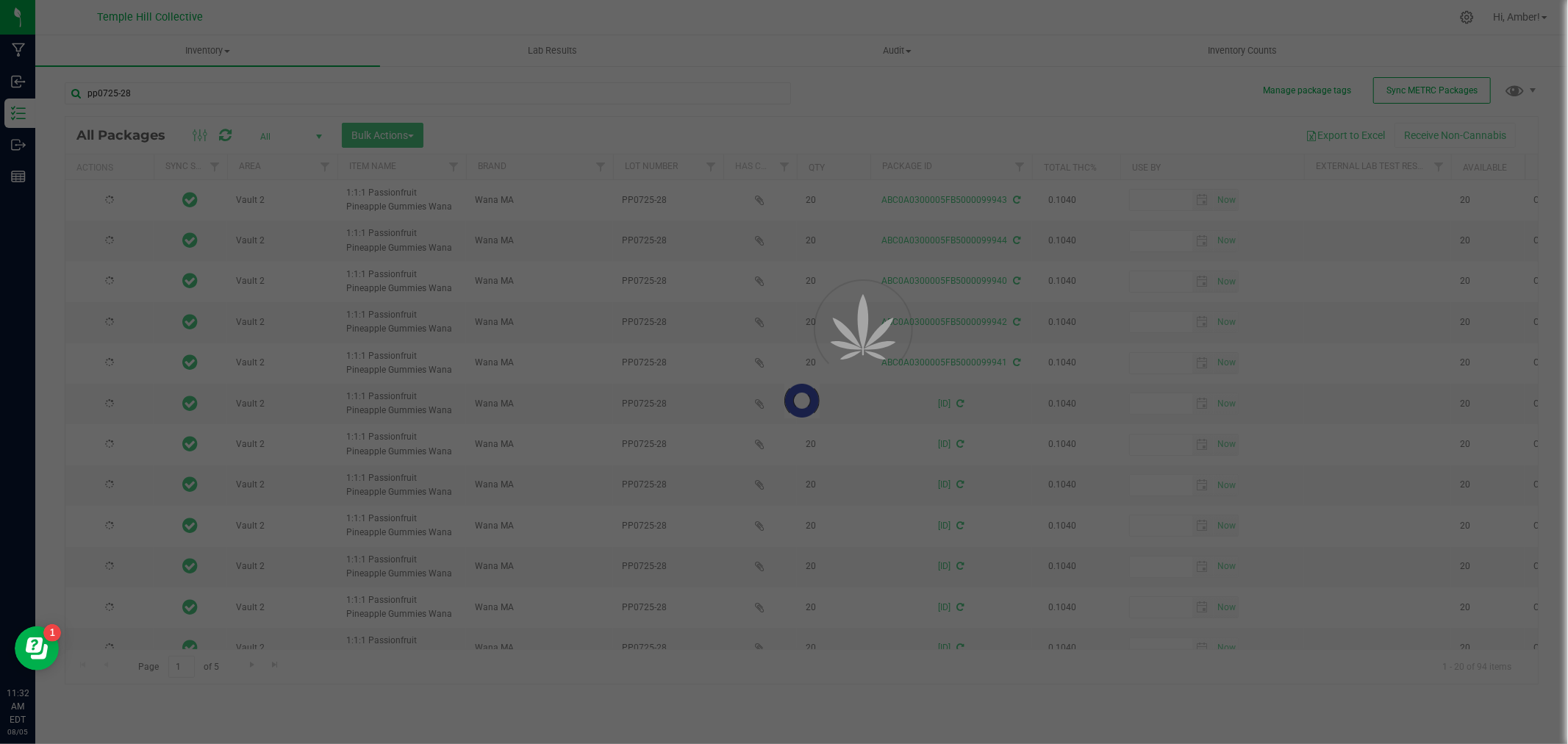 type on "2026-07-28" 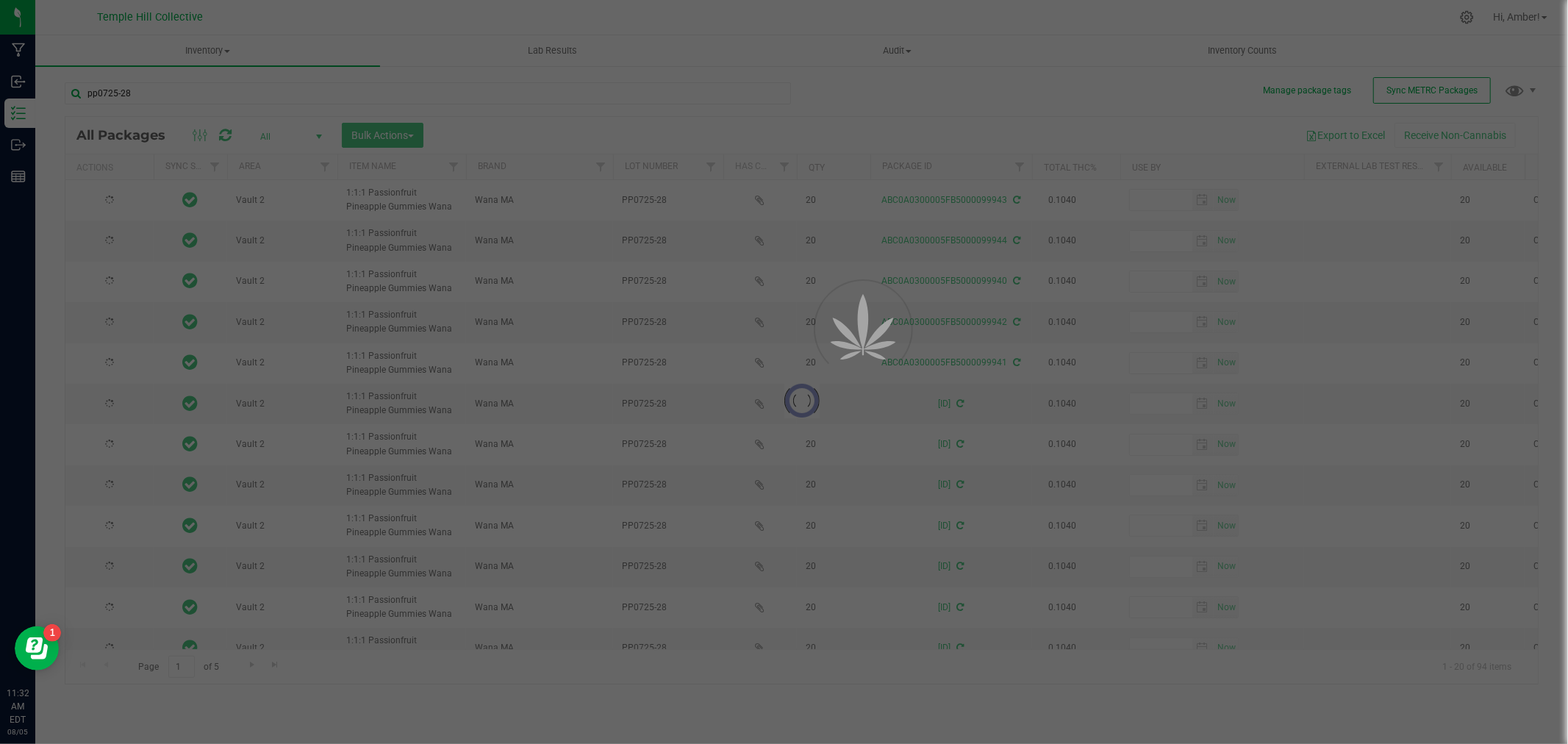 type on "2026-07-28" 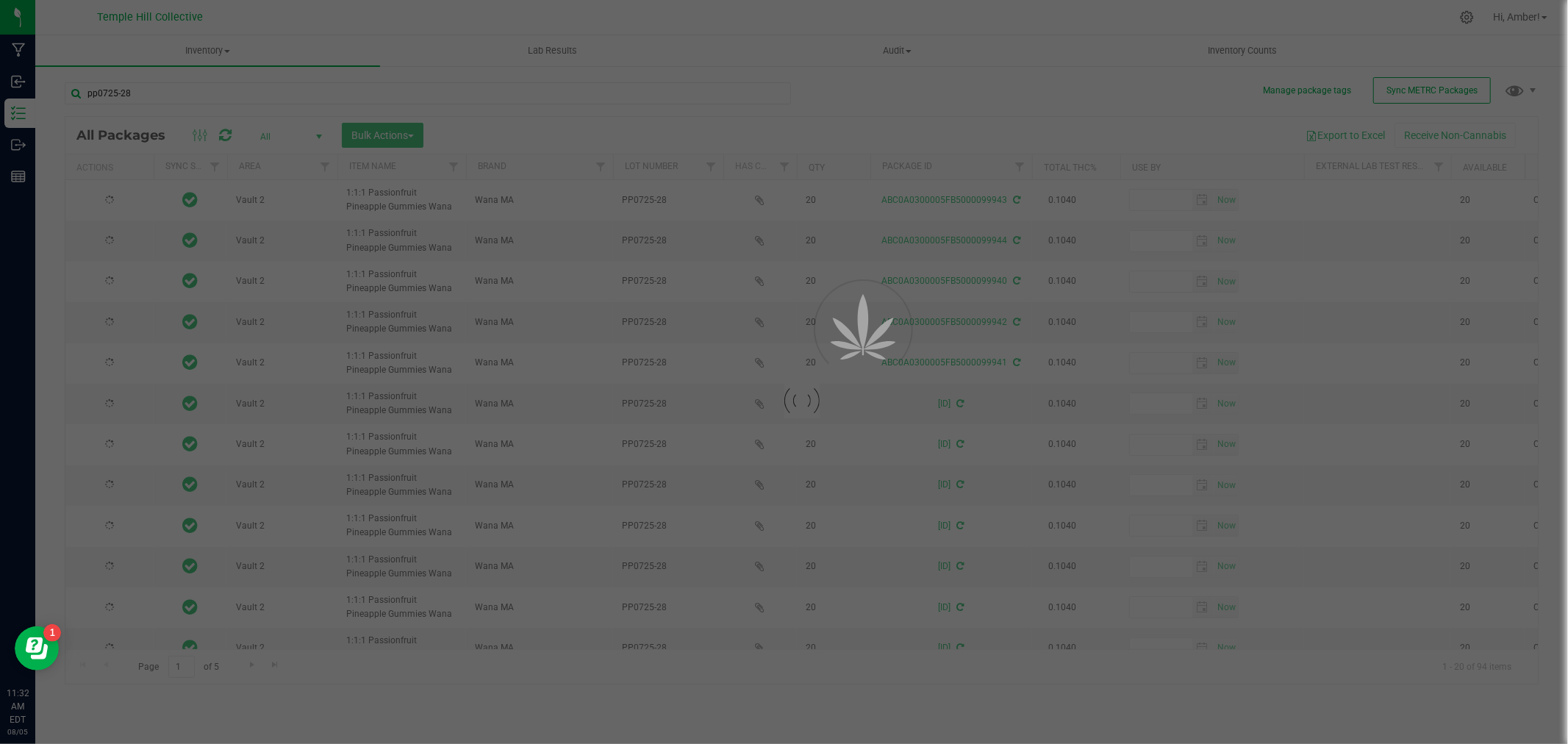 type on "2026-07-28" 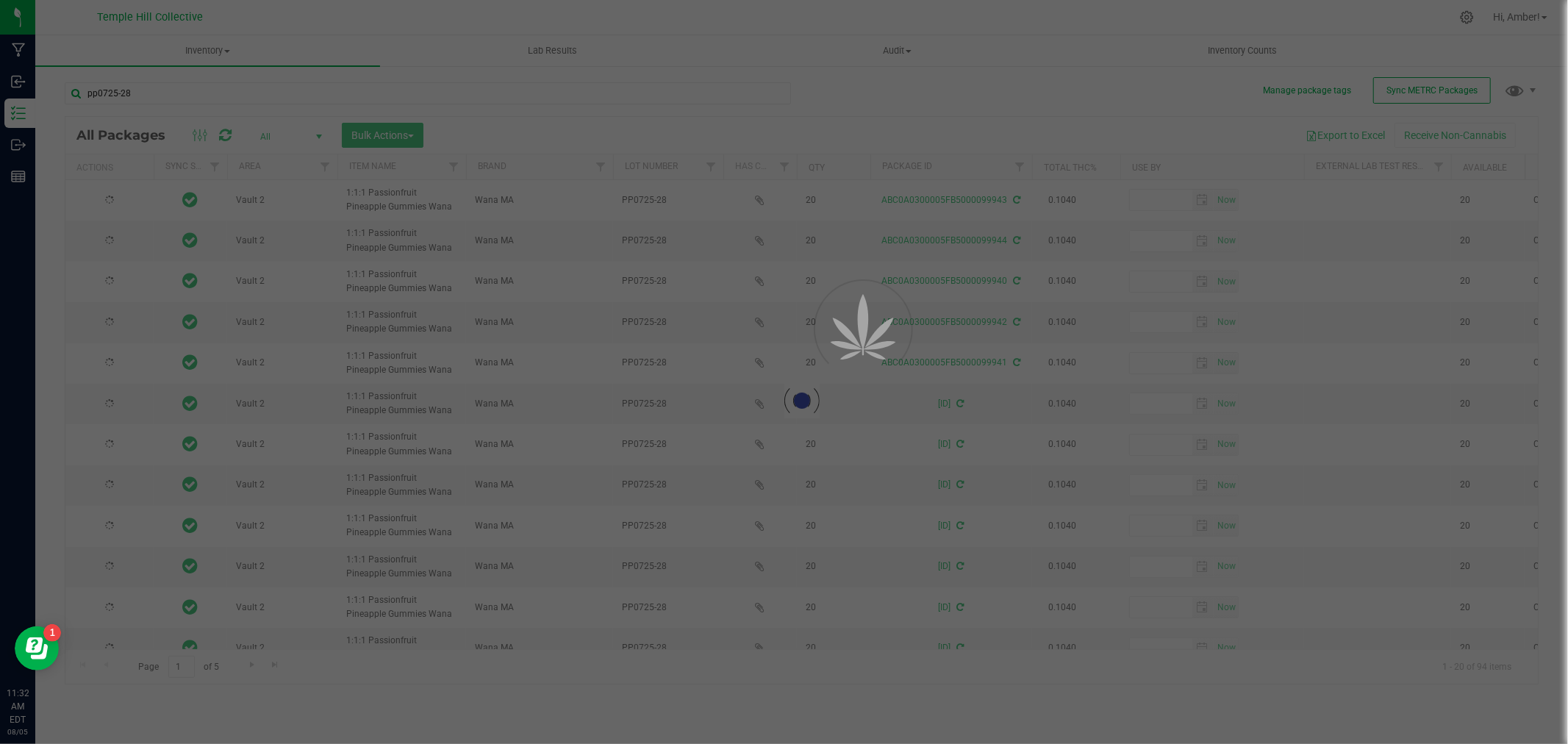 type on "2026-07-28" 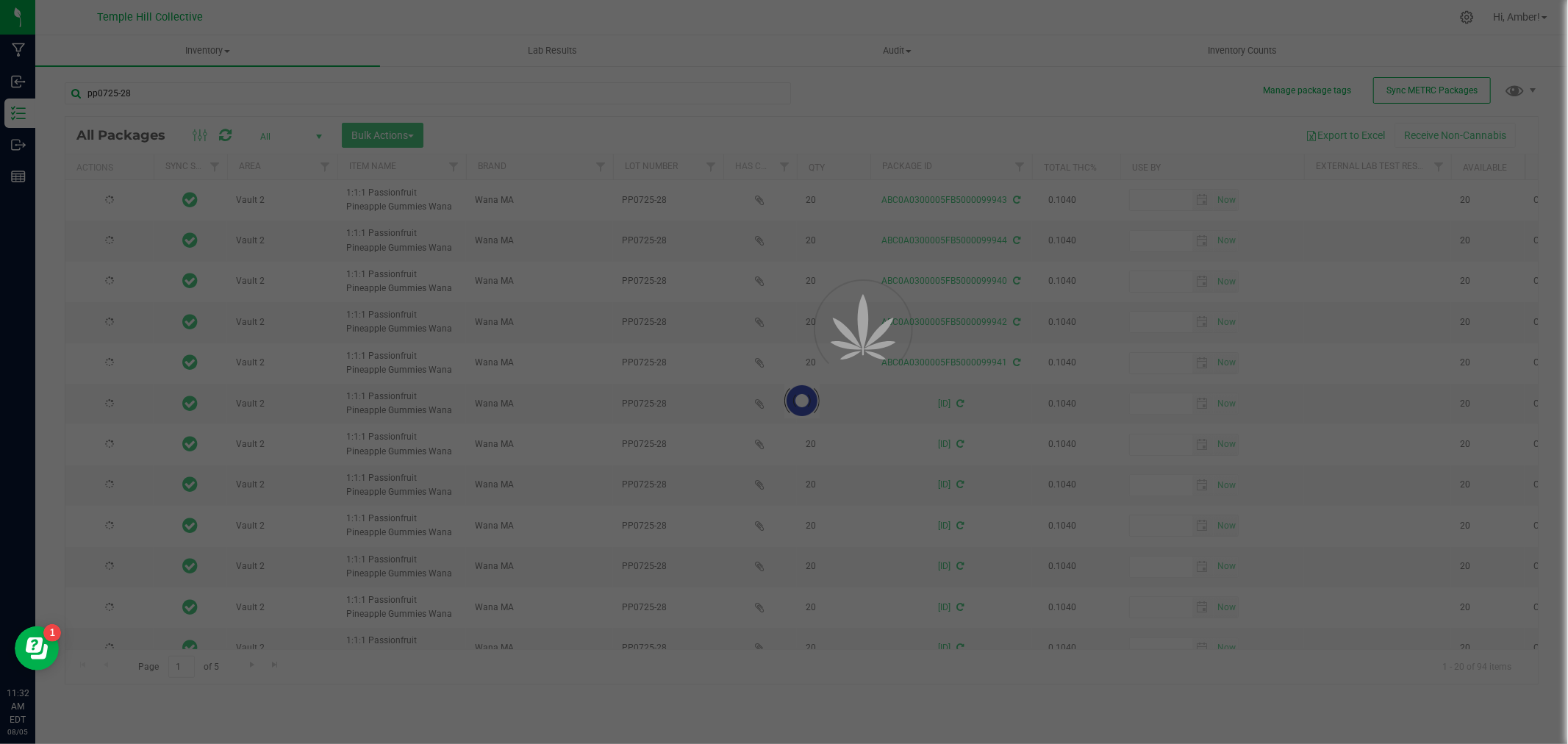type on "2026-07-28" 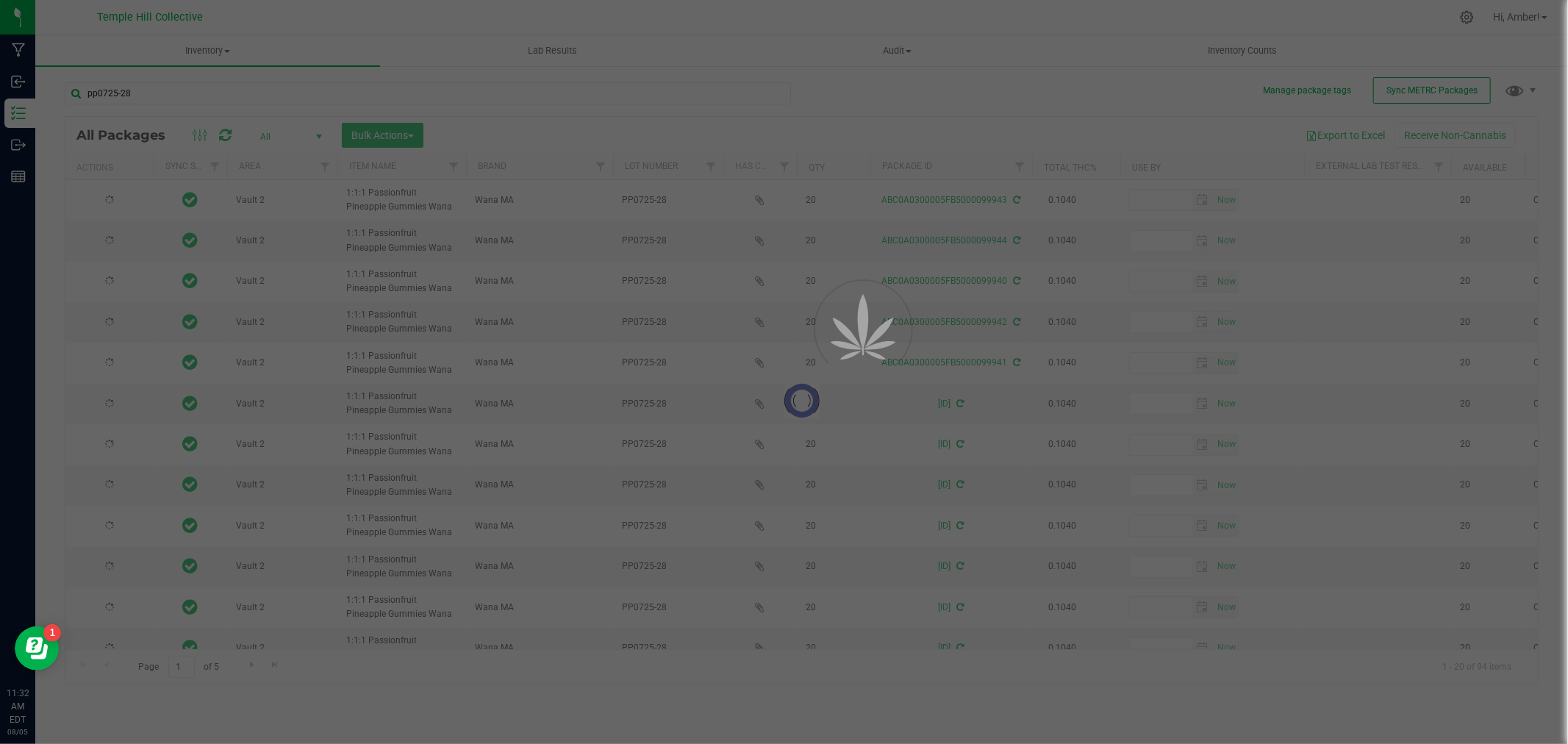 type on "2026-07-28" 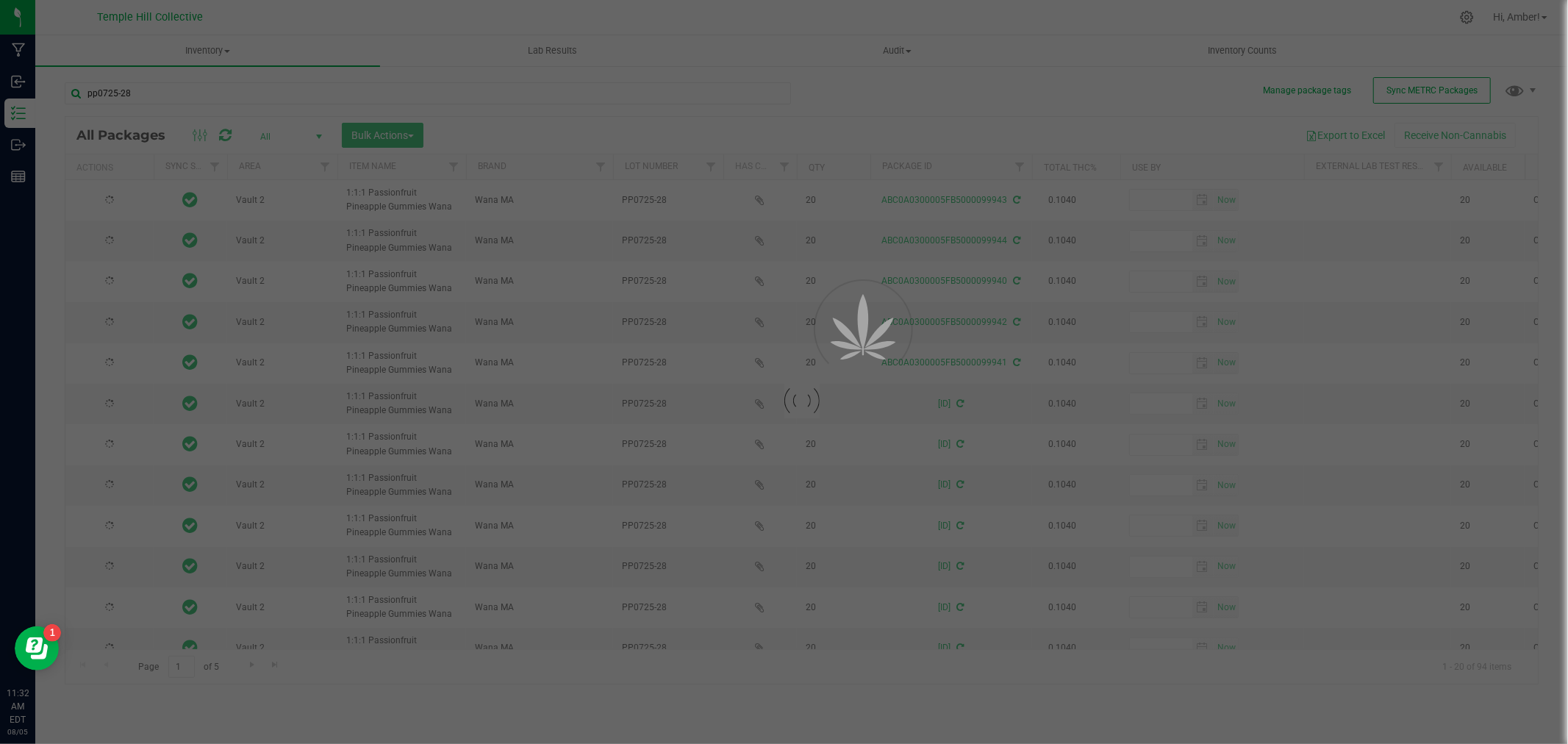 type on "2026-07-28" 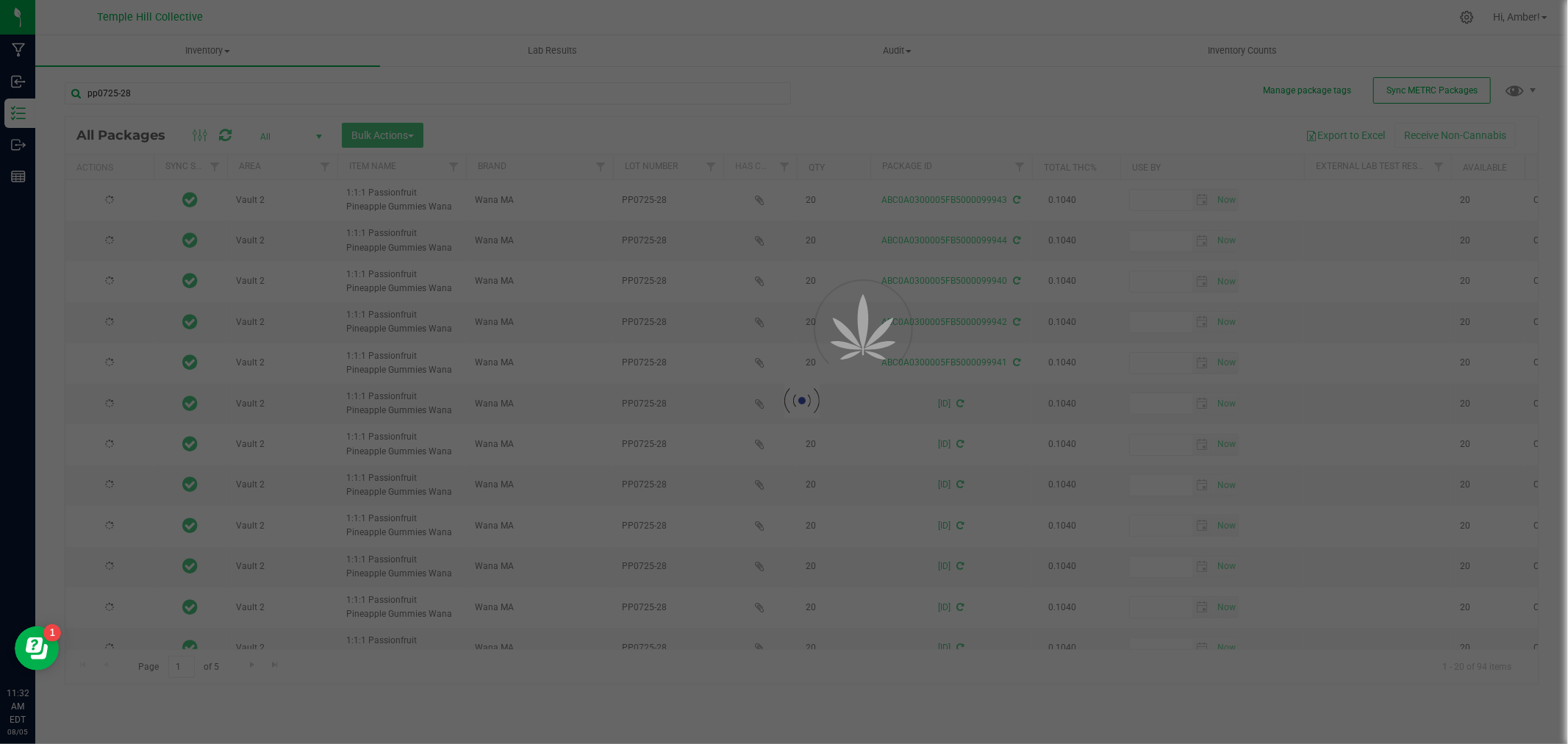 type on "2026-07-28" 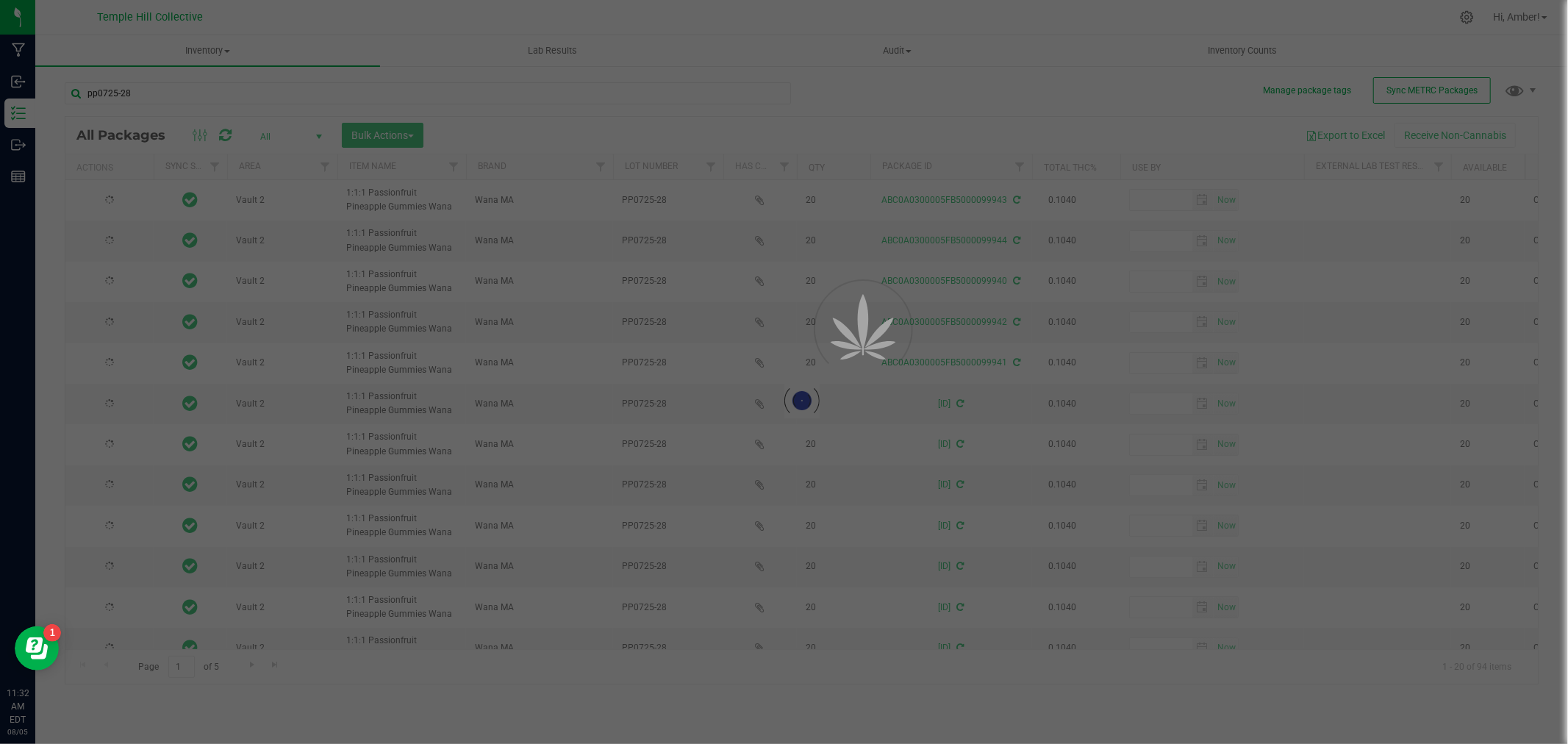 type on "2026-07-28" 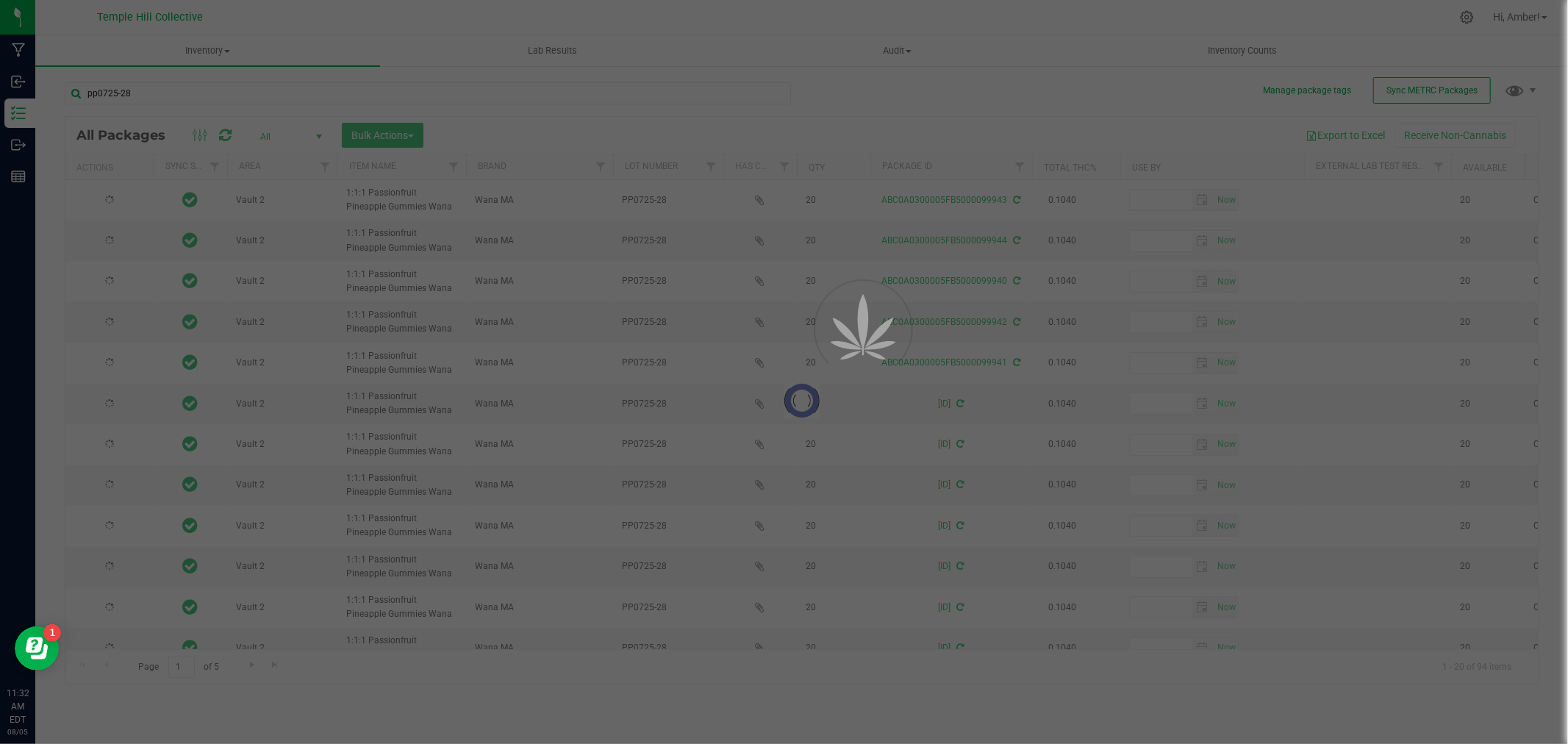 type on "2026-07-28" 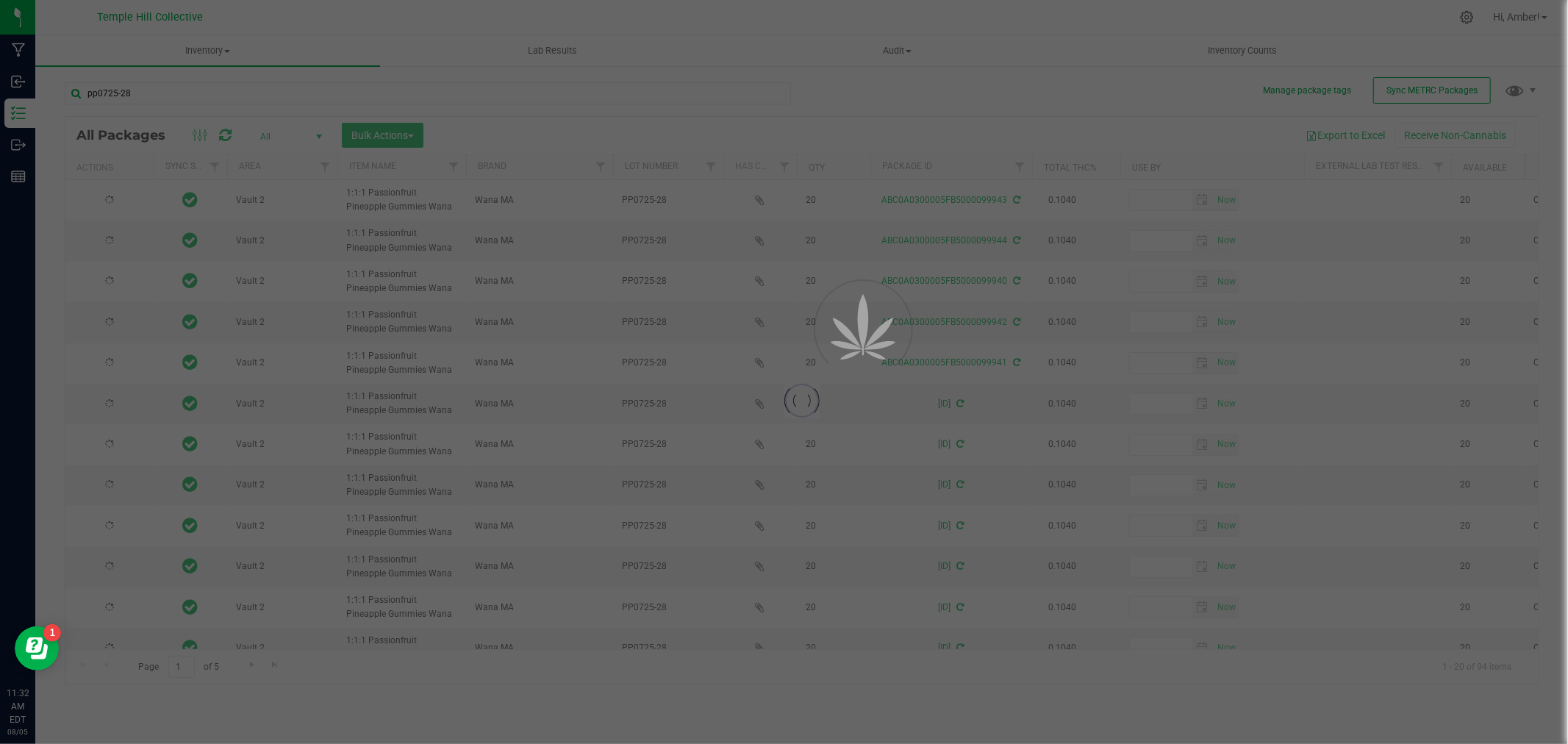 type on "2026-07-28" 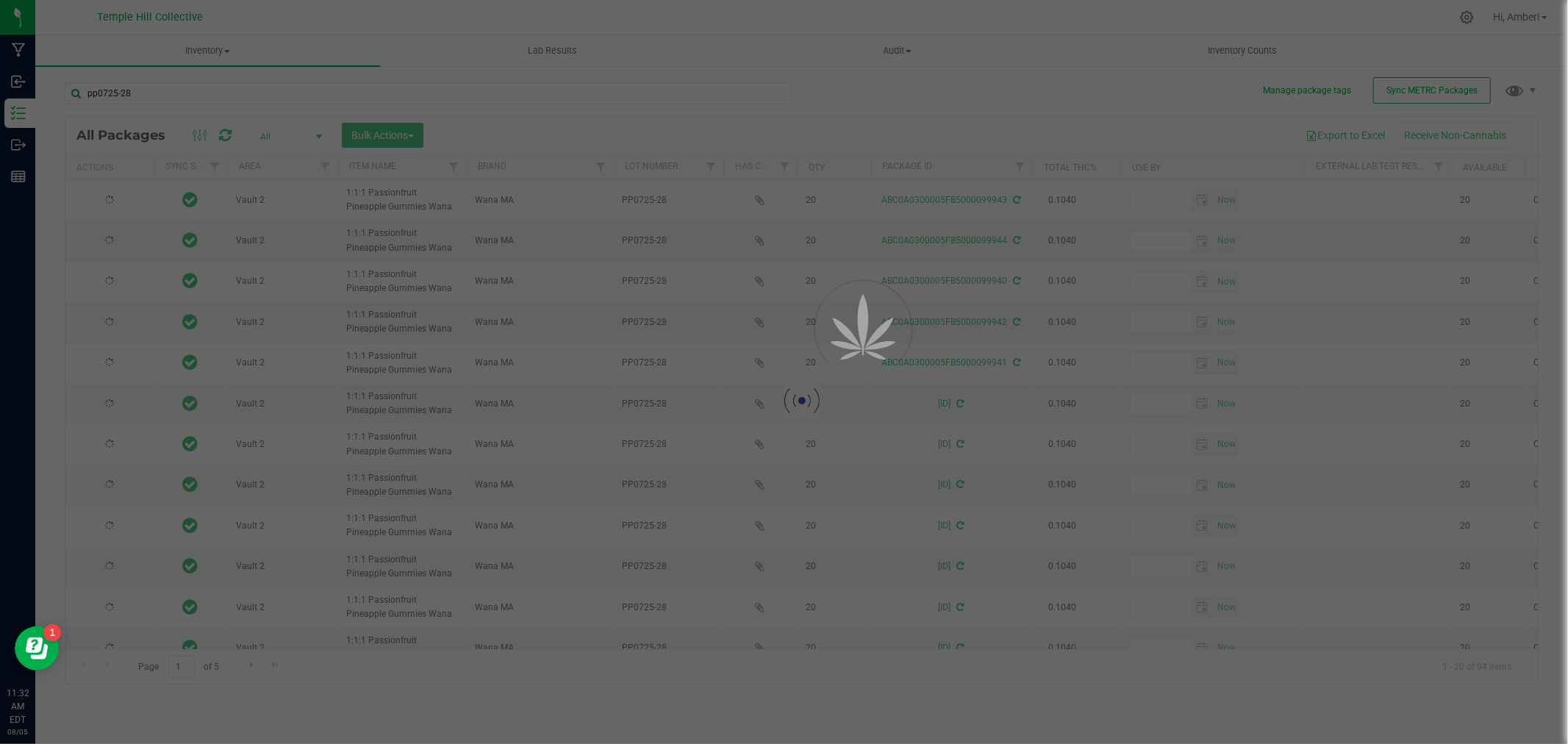 type on "2026-07-28" 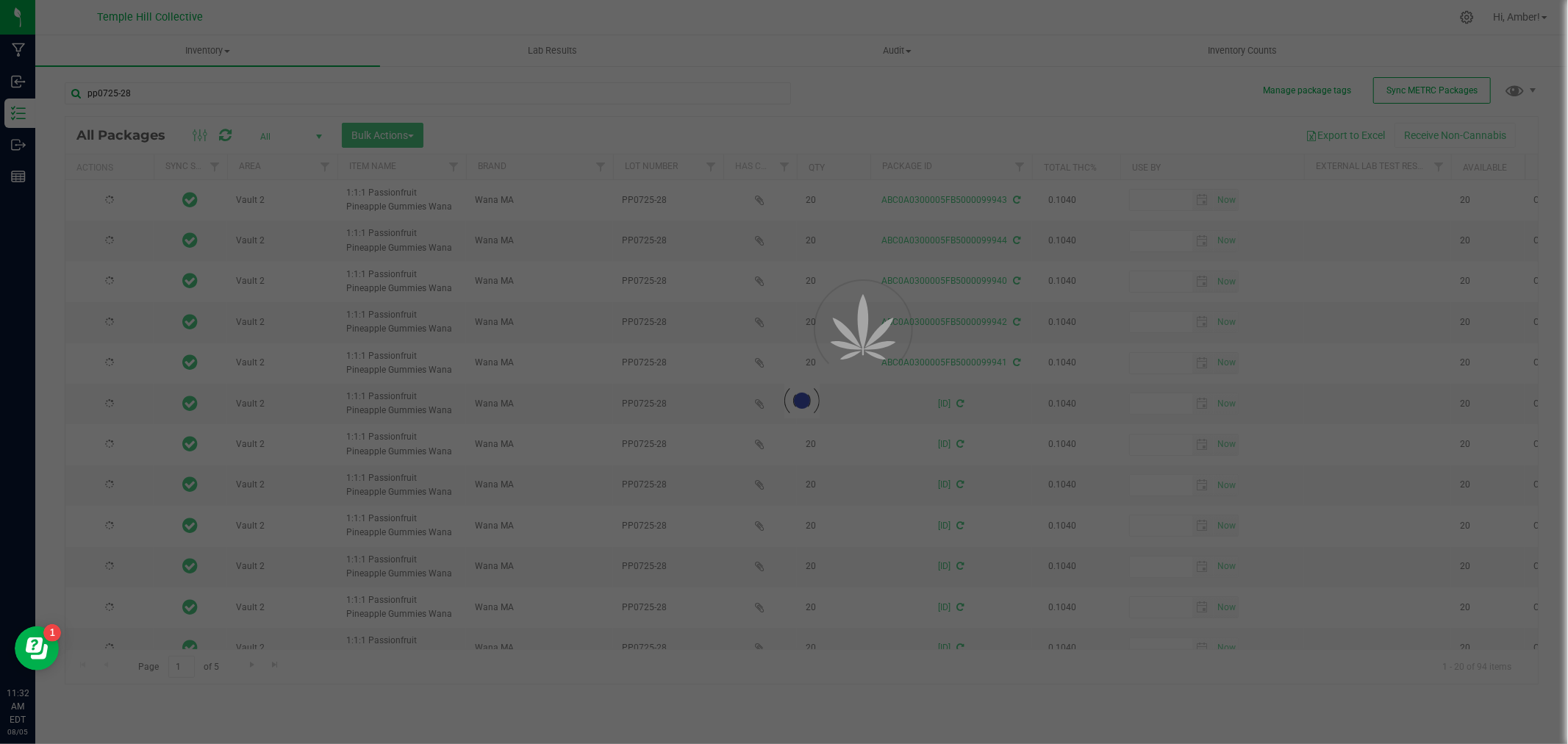type on "2026-07-28" 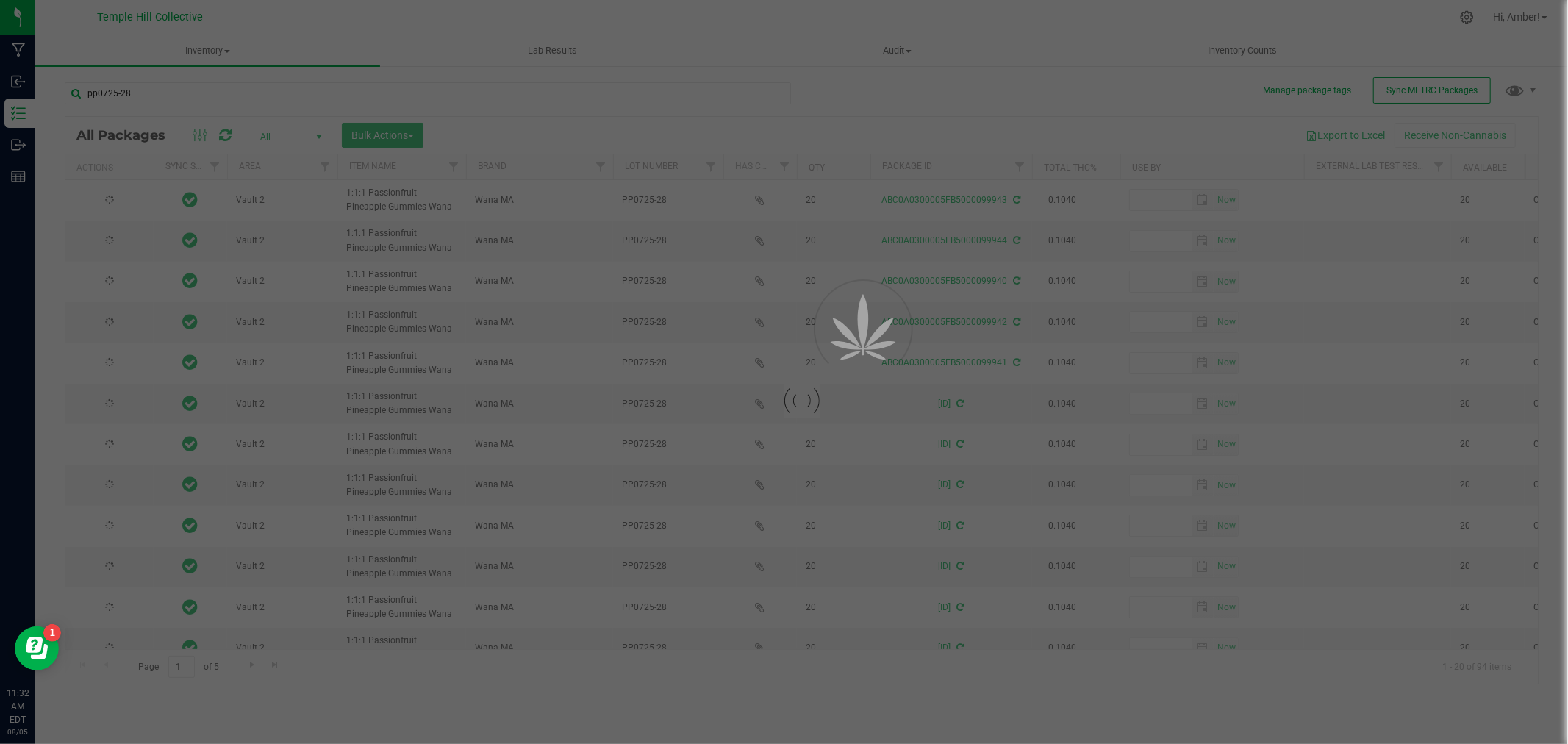type on "2026-07-28" 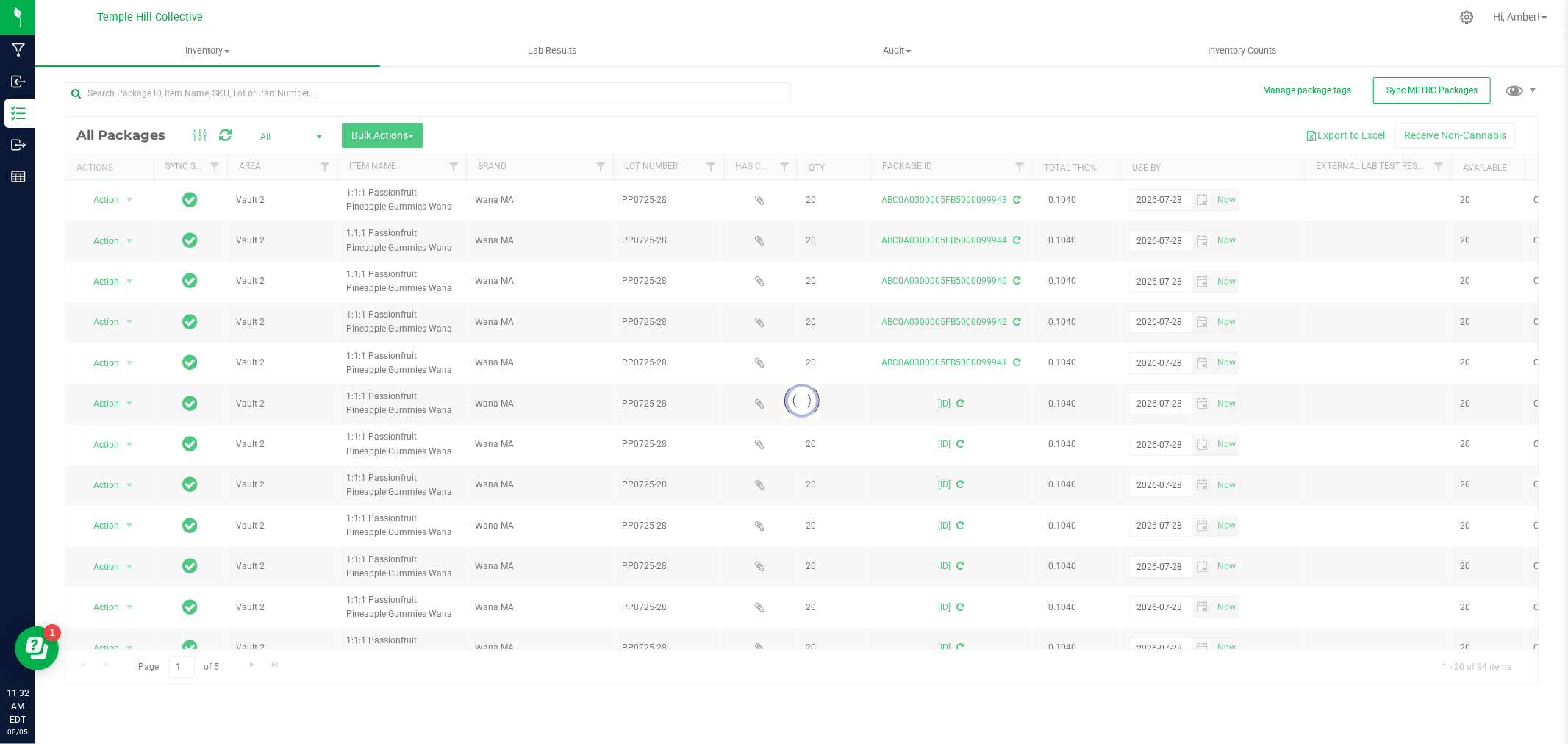 click at bounding box center (801, 401) 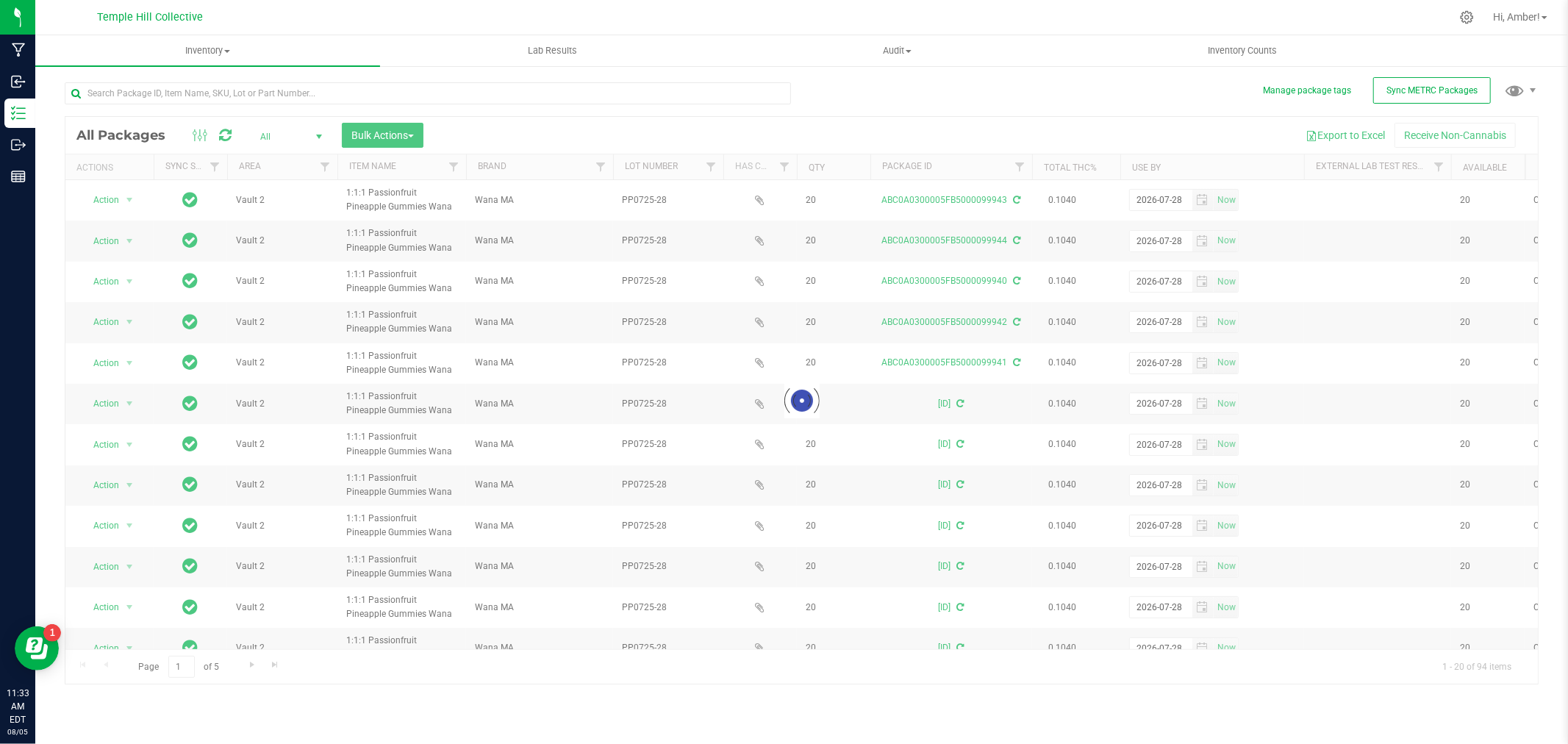 click at bounding box center [801, 401] 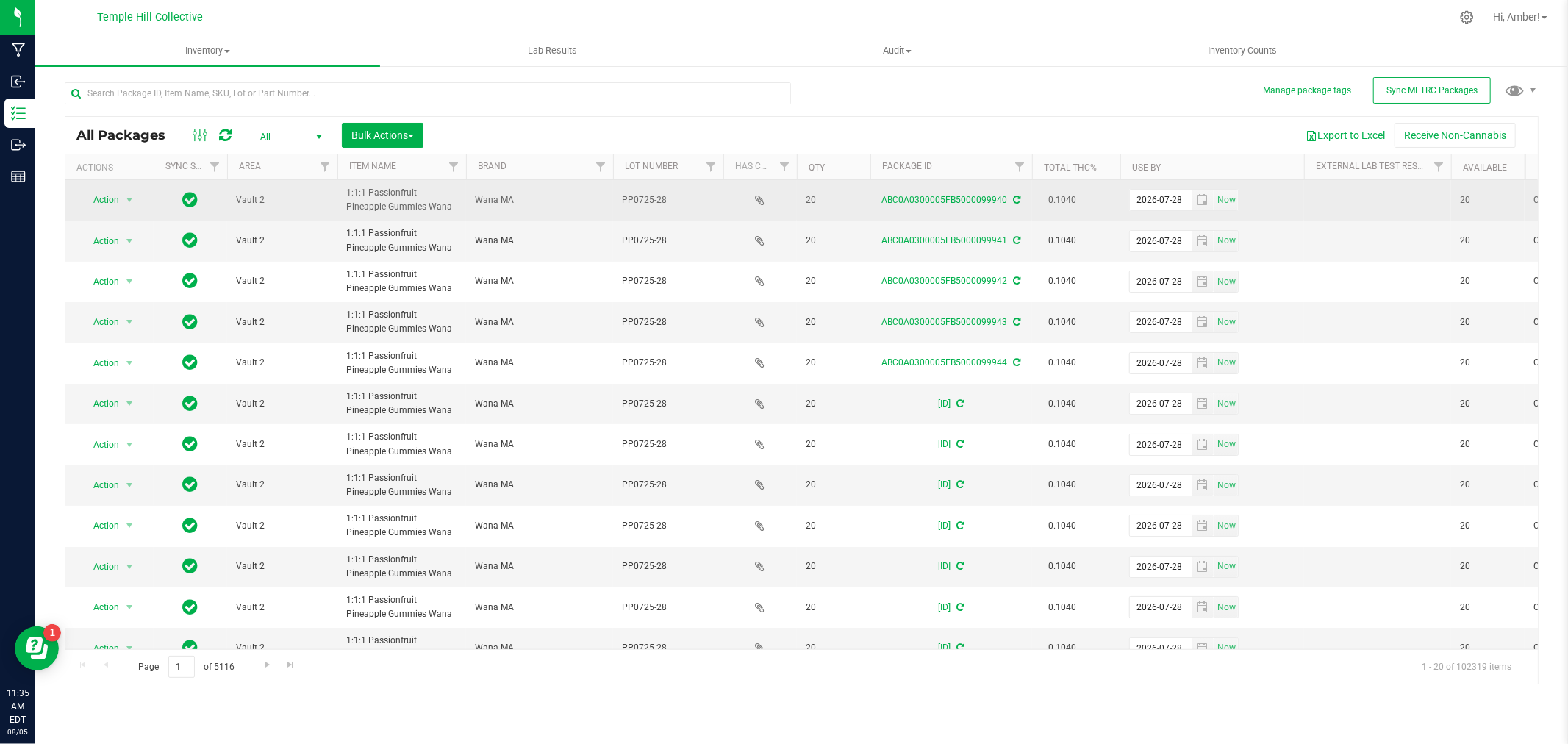 click on "PP0725-28" at bounding box center (668, 200) 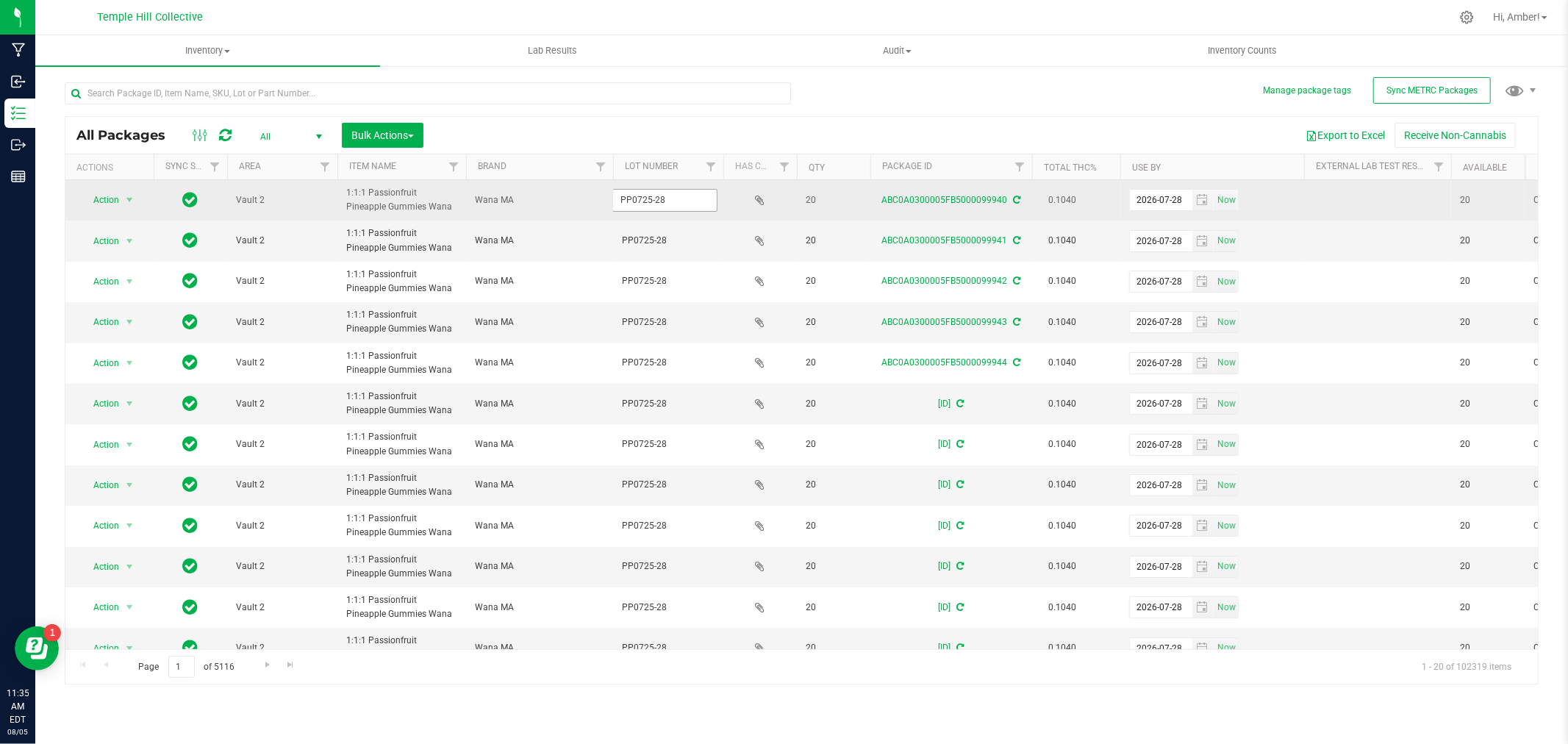 drag, startPoint x: 667, startPoint y: 201, endPoint x: 647, endPoint y: 207, distance: 20.880613 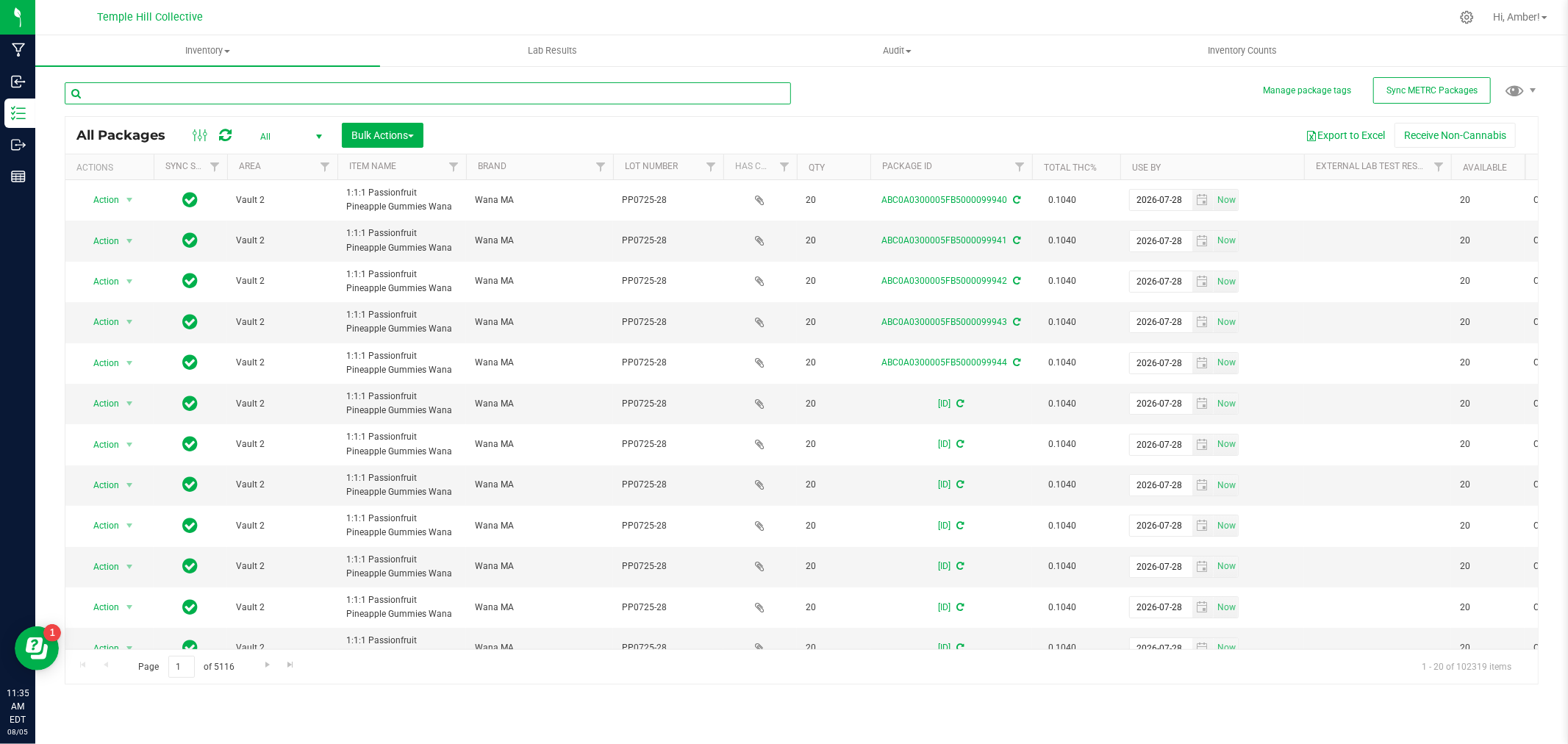 click at bounding box center (428, 93) 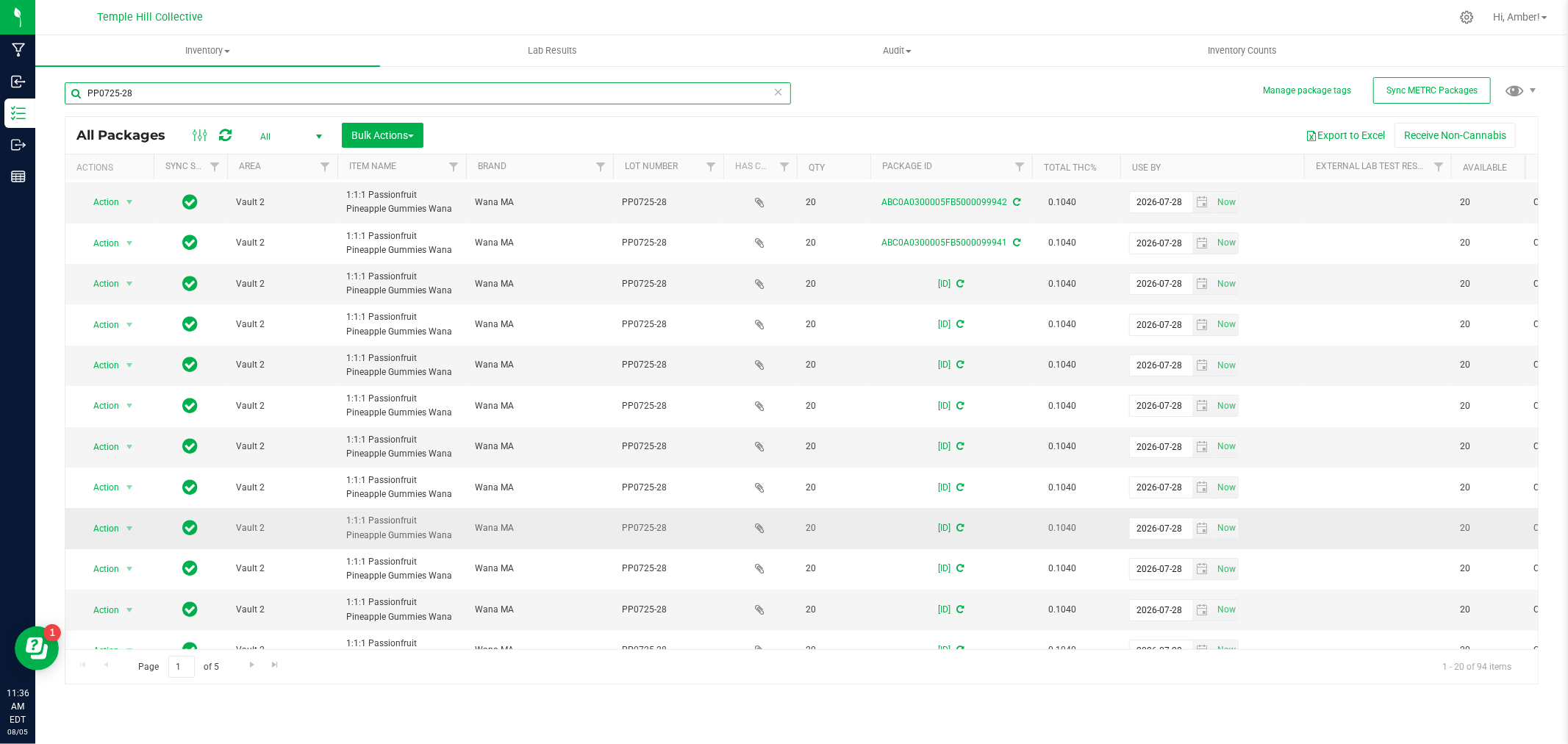 scroll, scrollTop: 245, scrollLeft: 0, axis: vertical 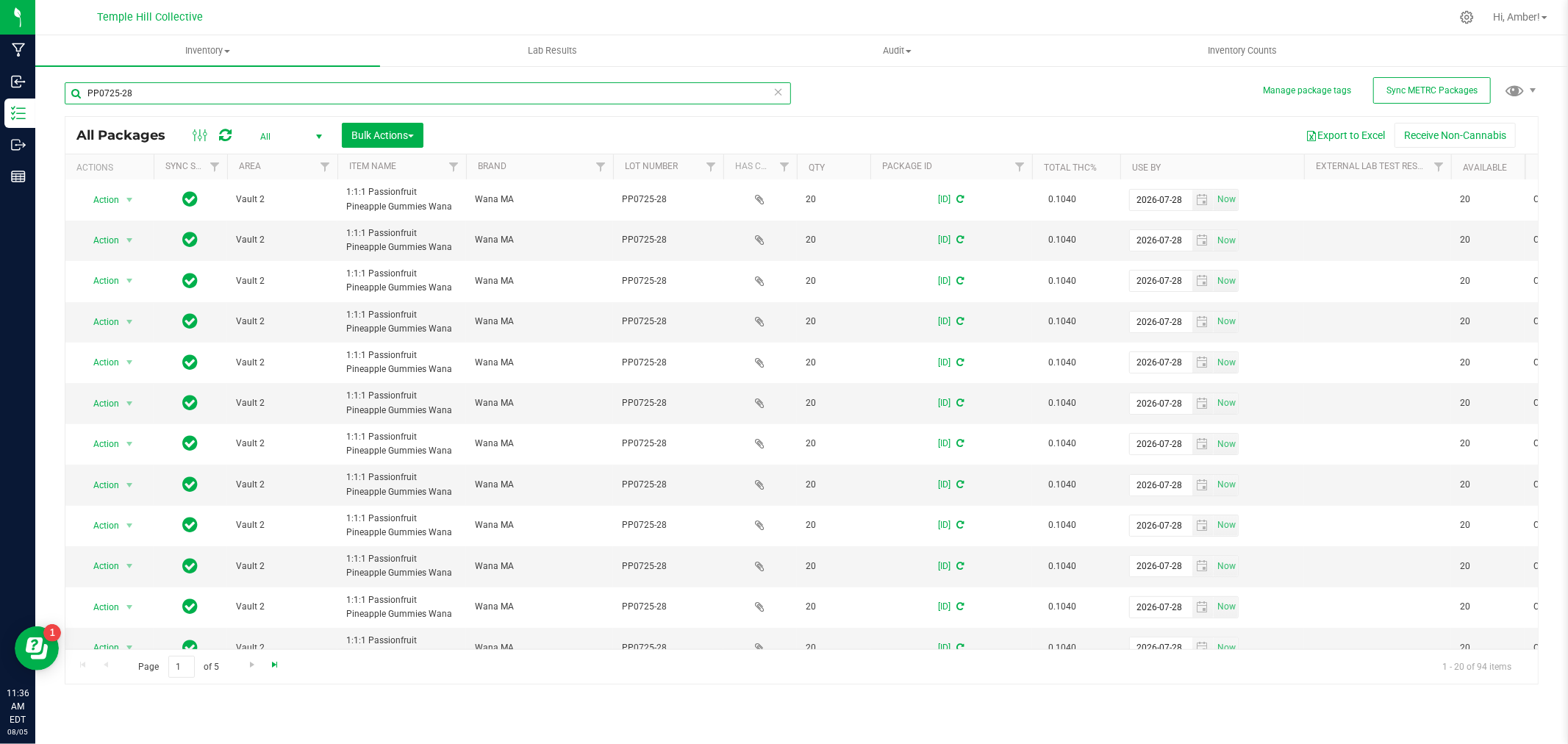 type on "PP0725-28" 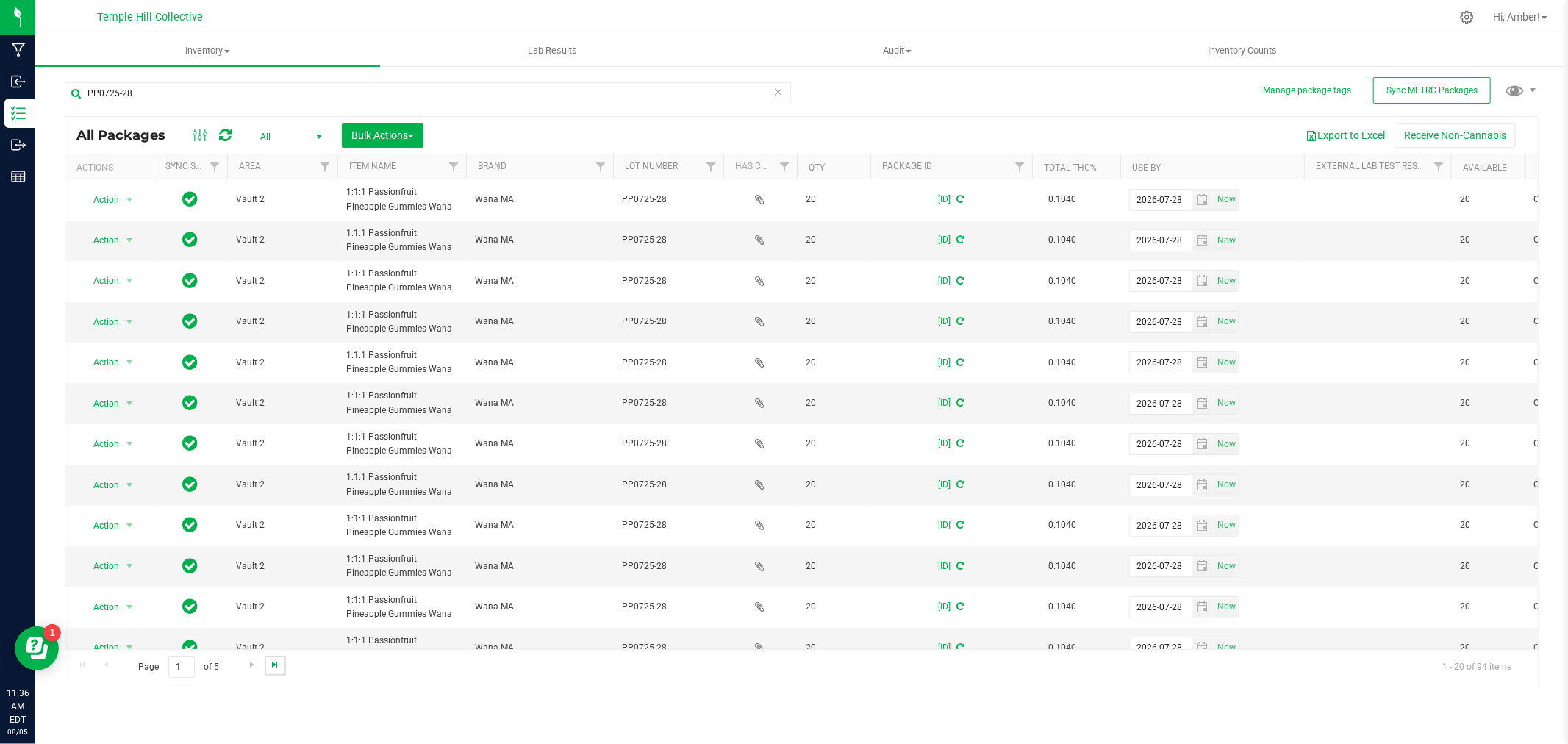 click at bounding box center [275, 665] 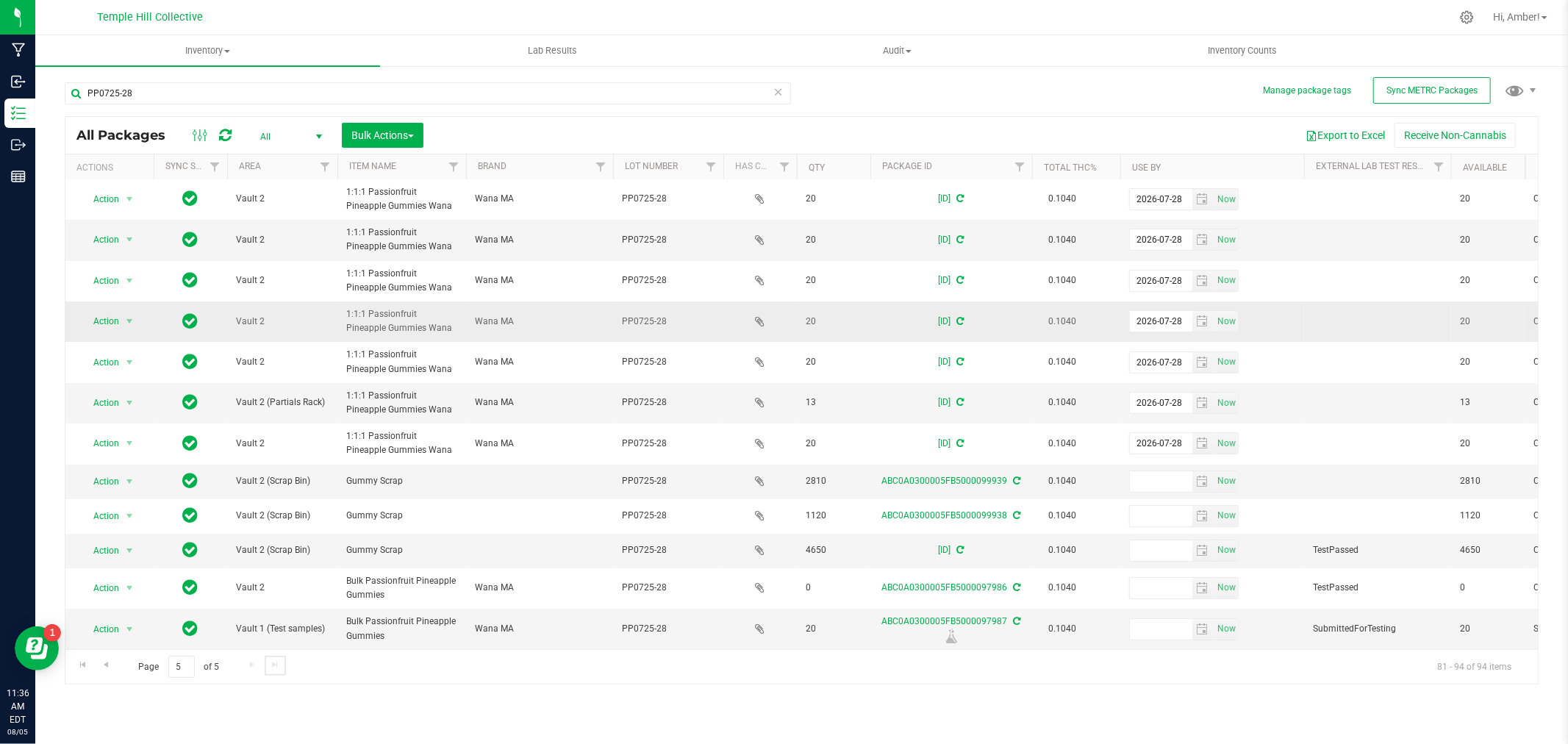 scroll, scrollTop: 0, scrollLeft: 0, axis: both 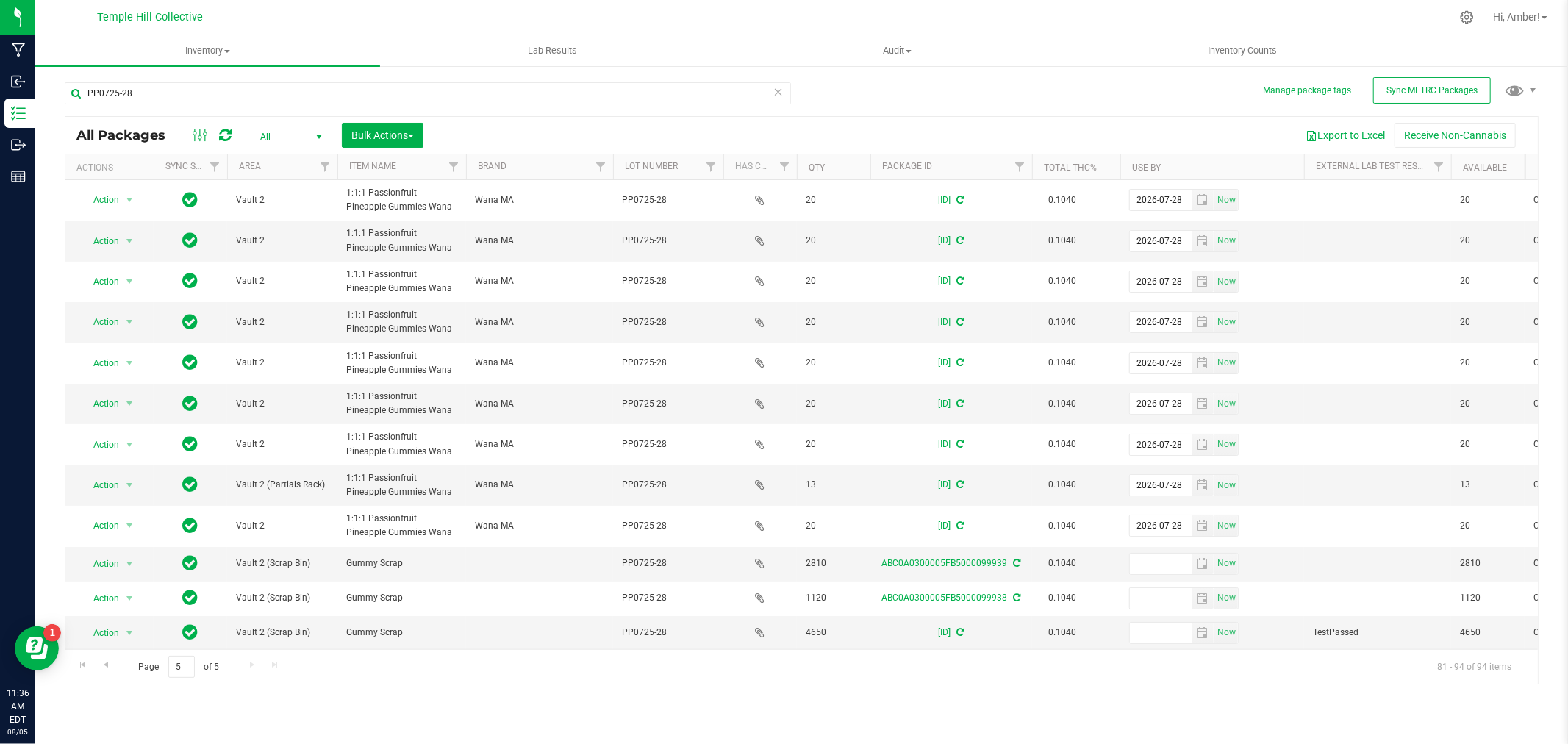 click at bounding box center [778, 91] 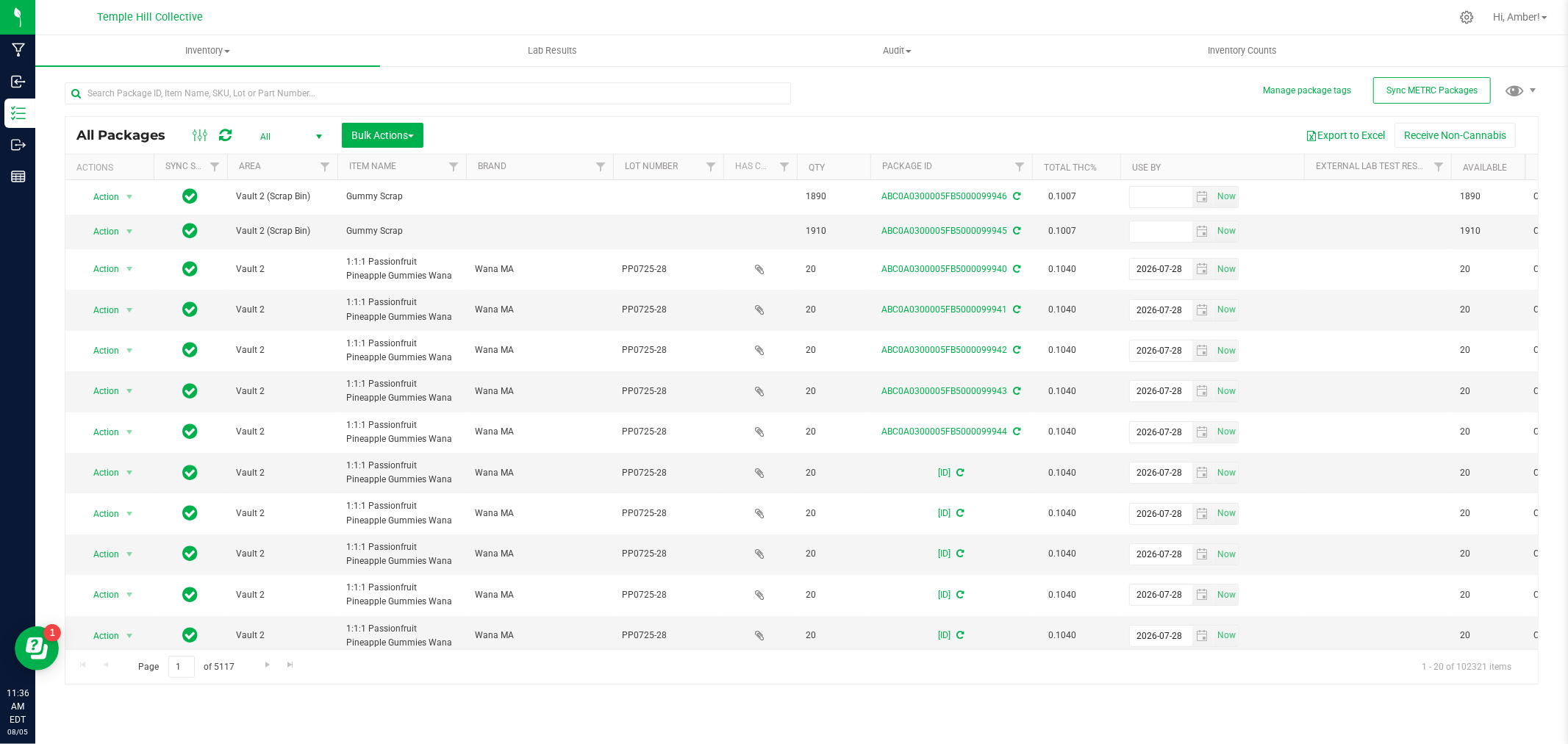 click on "All" at bounding box center (288, 137) 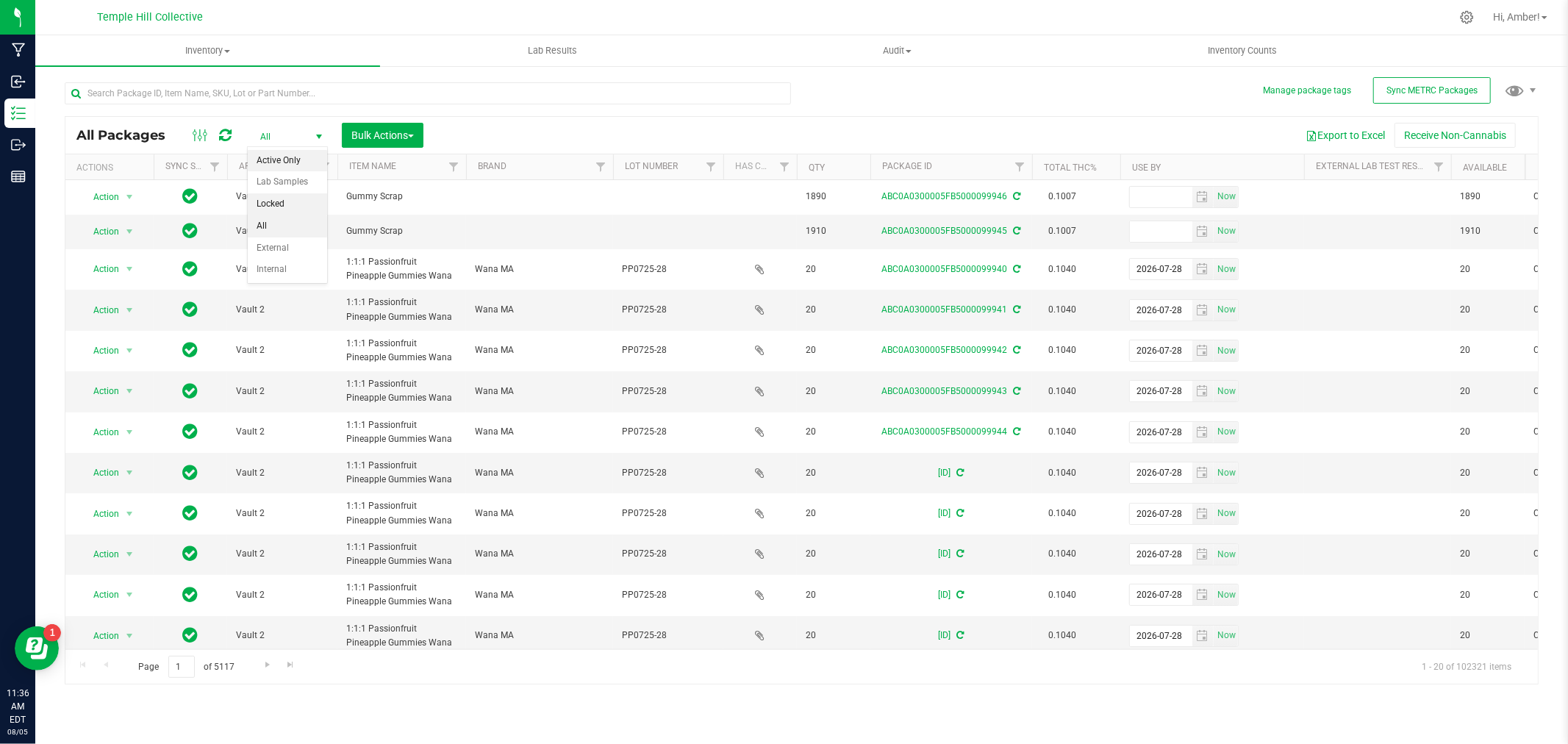 click on "Active Only" at bounding box center (287, 161) 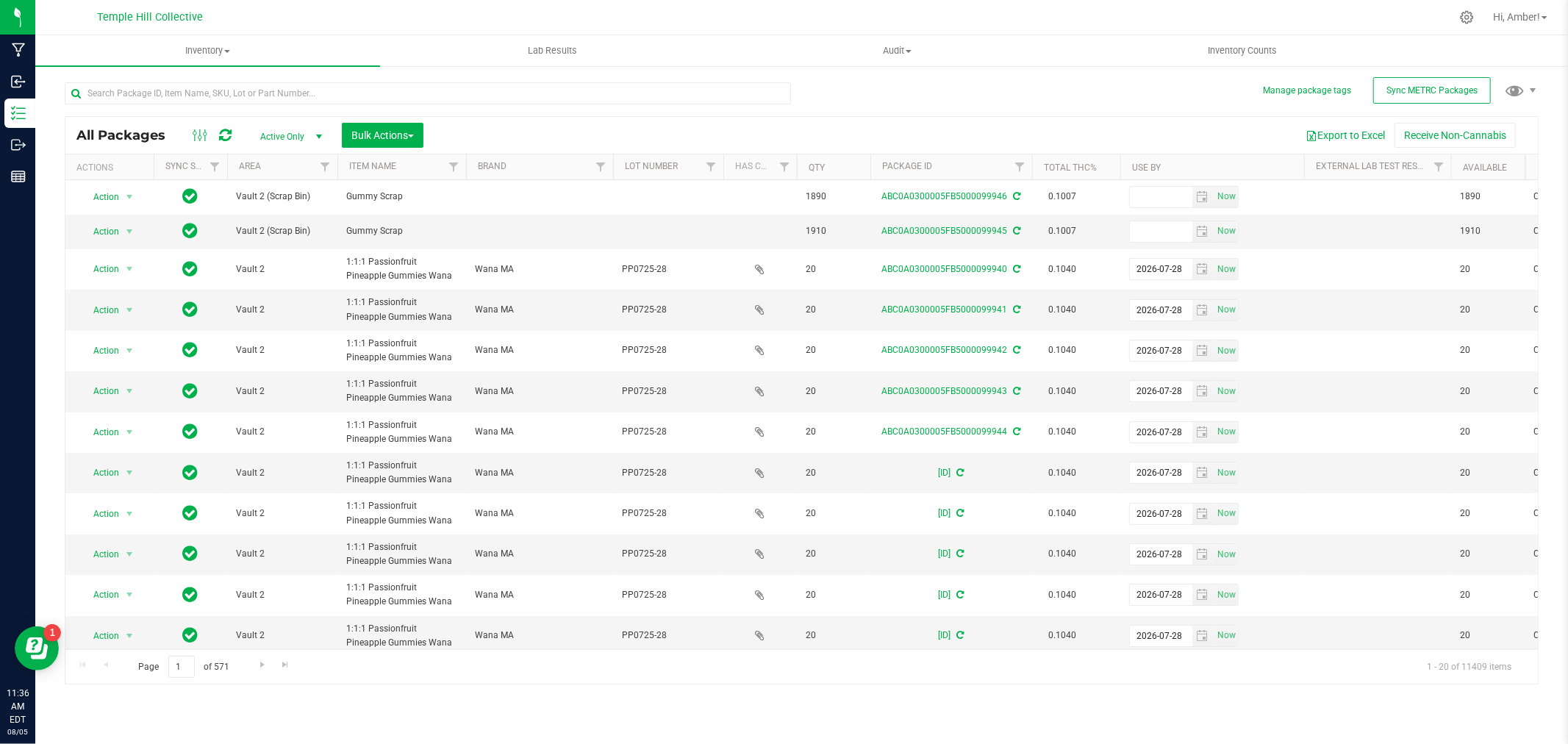 click at bounding box center [225, 135] 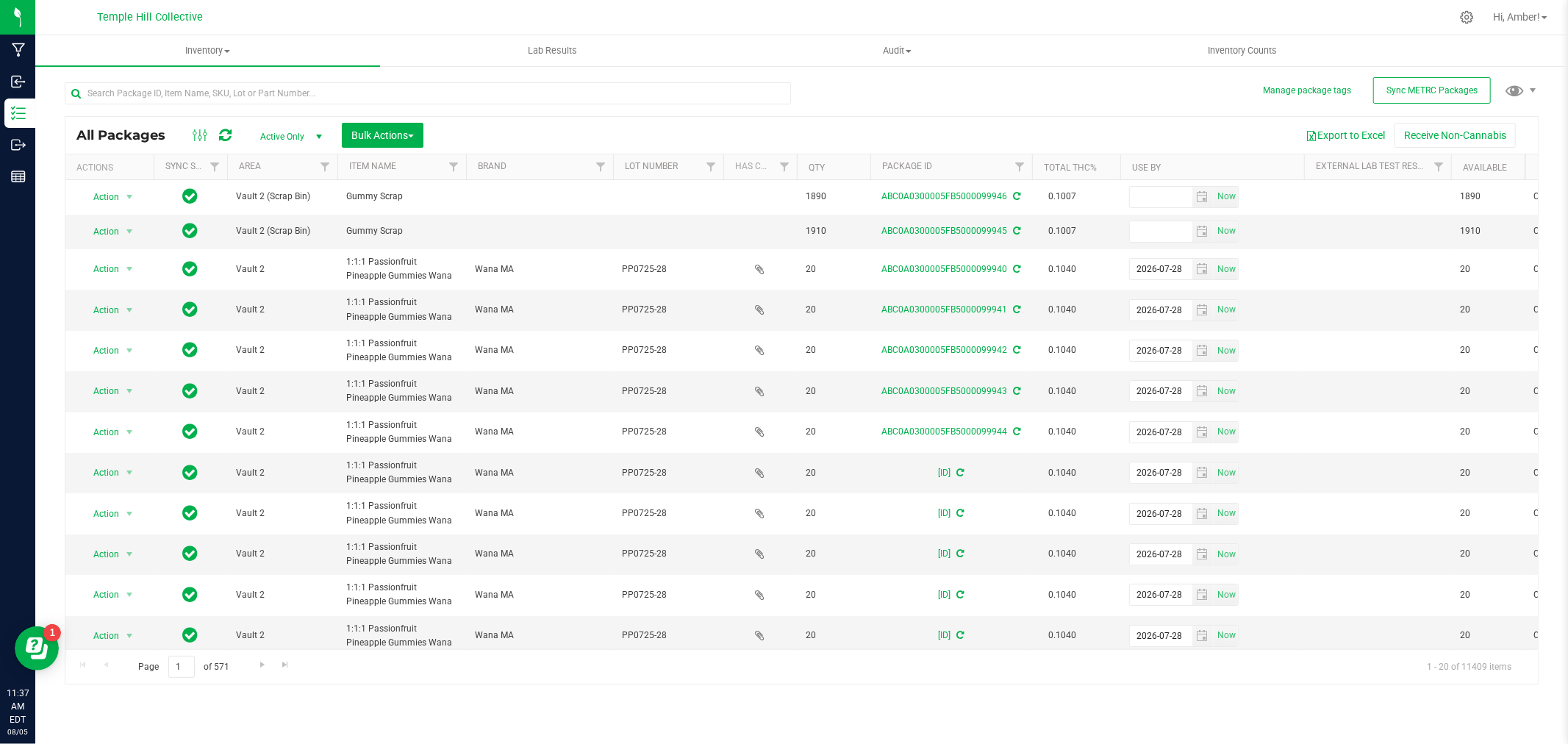 click at bounding box center (225, 135) 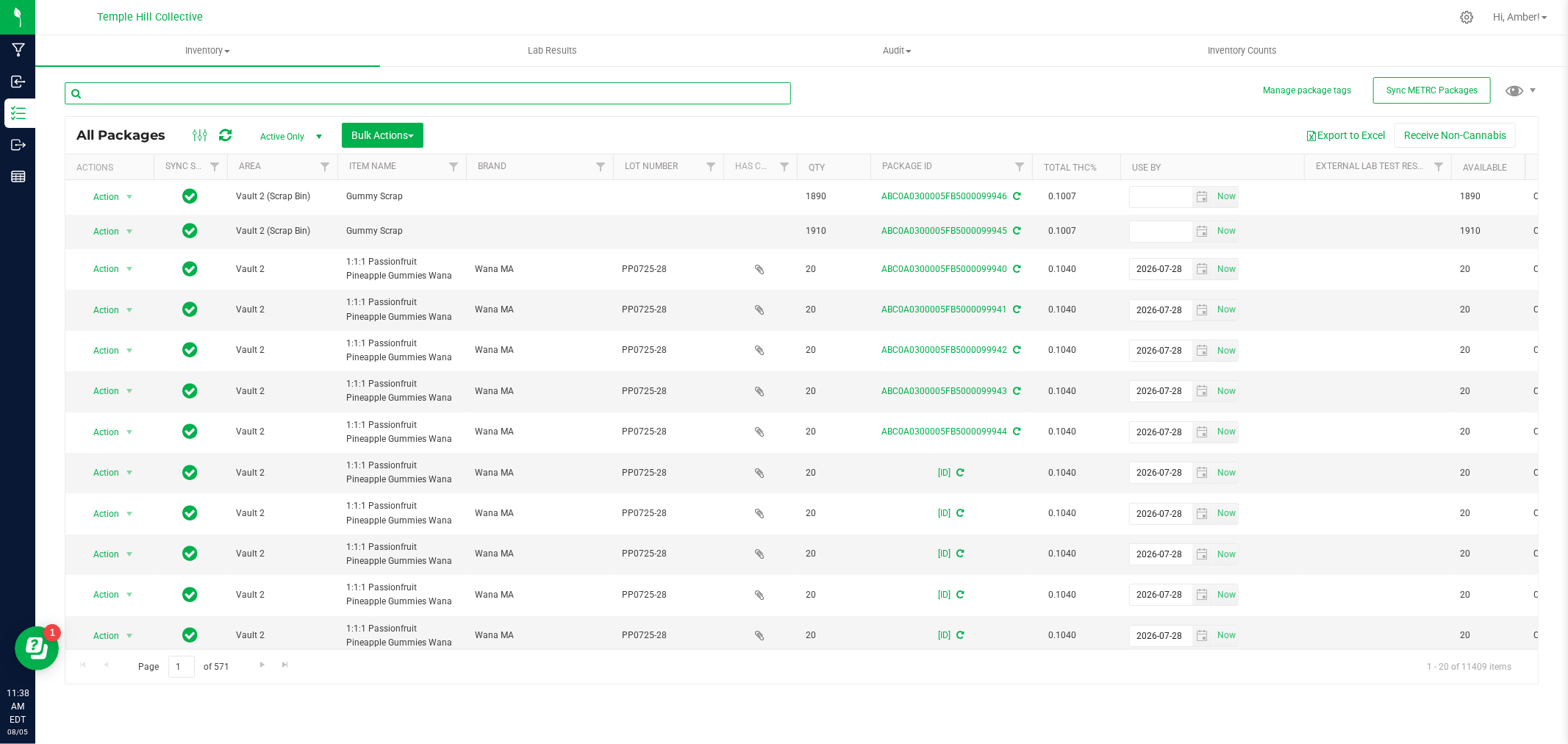 click at bounding box center [428, 93] 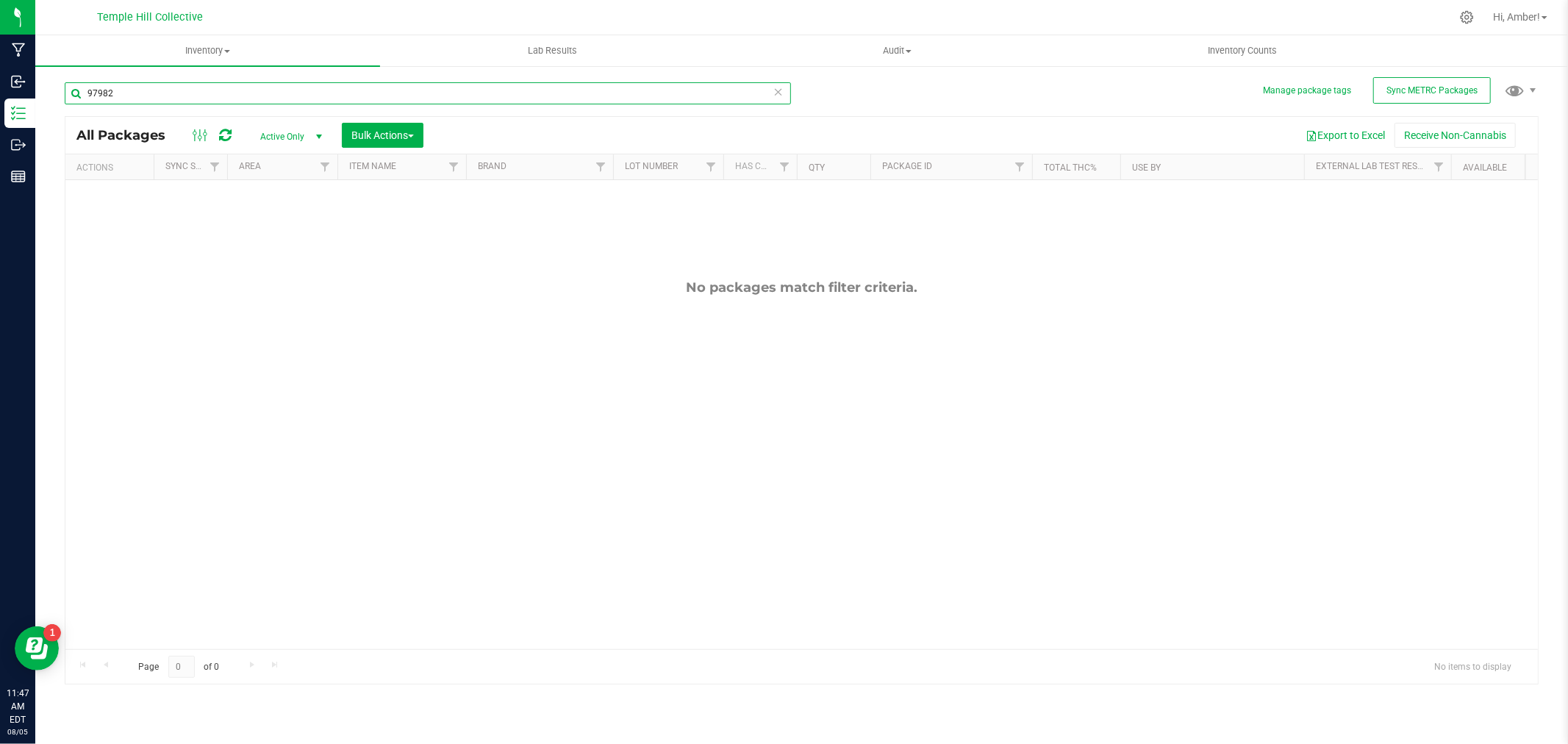 type on "97982" 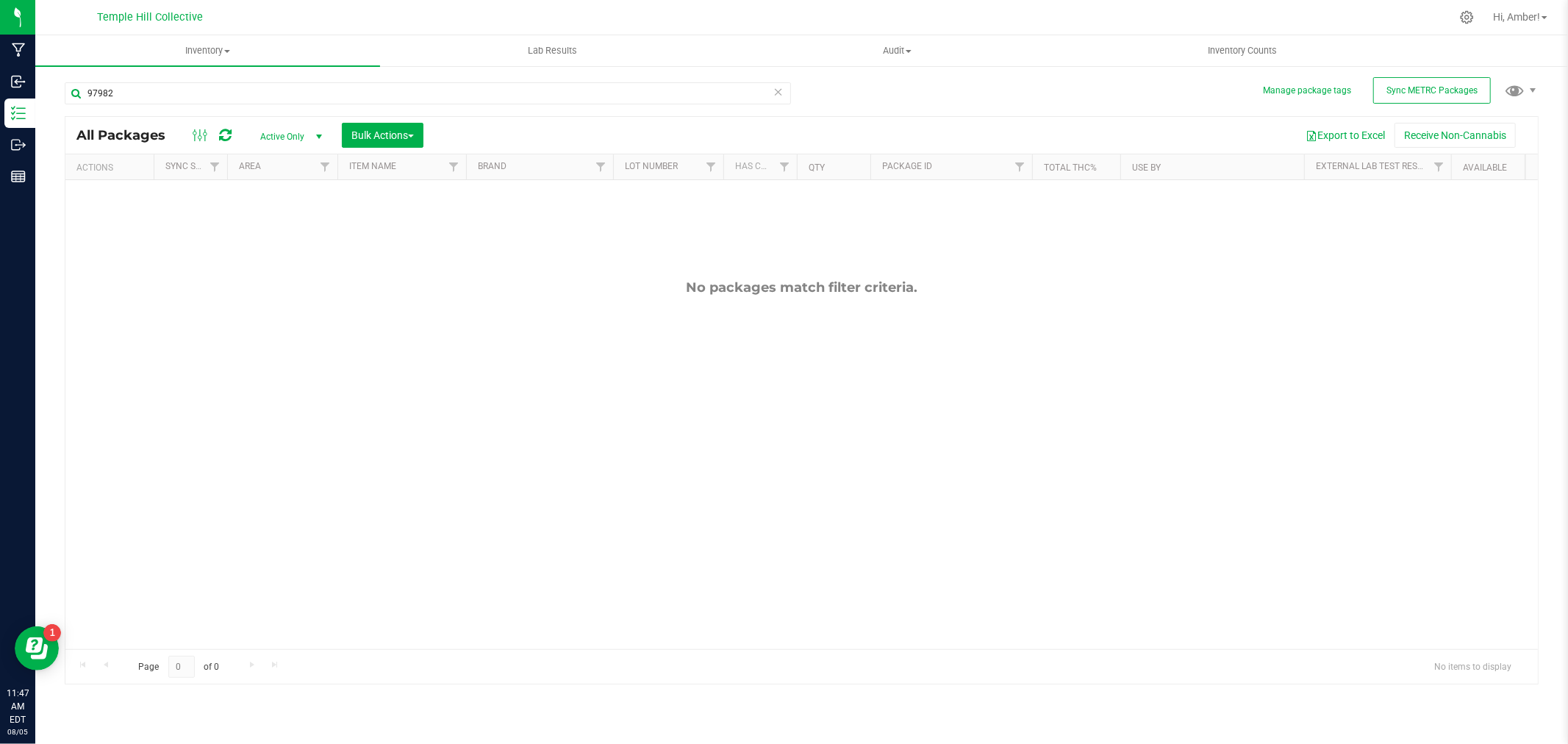 click on "Active Only" at bounding box center [288, 137] 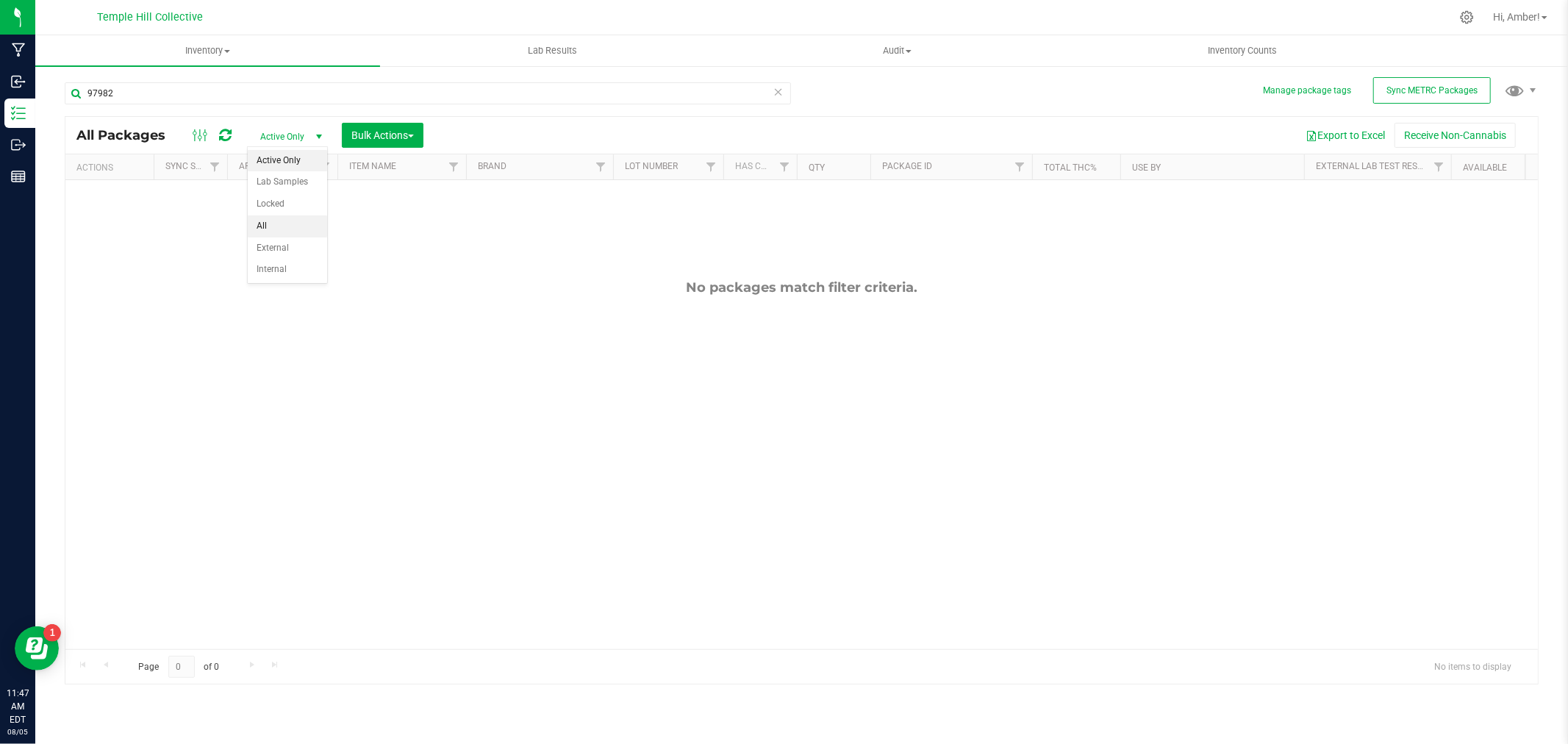 click on "All" at bounding box center [287, 226] 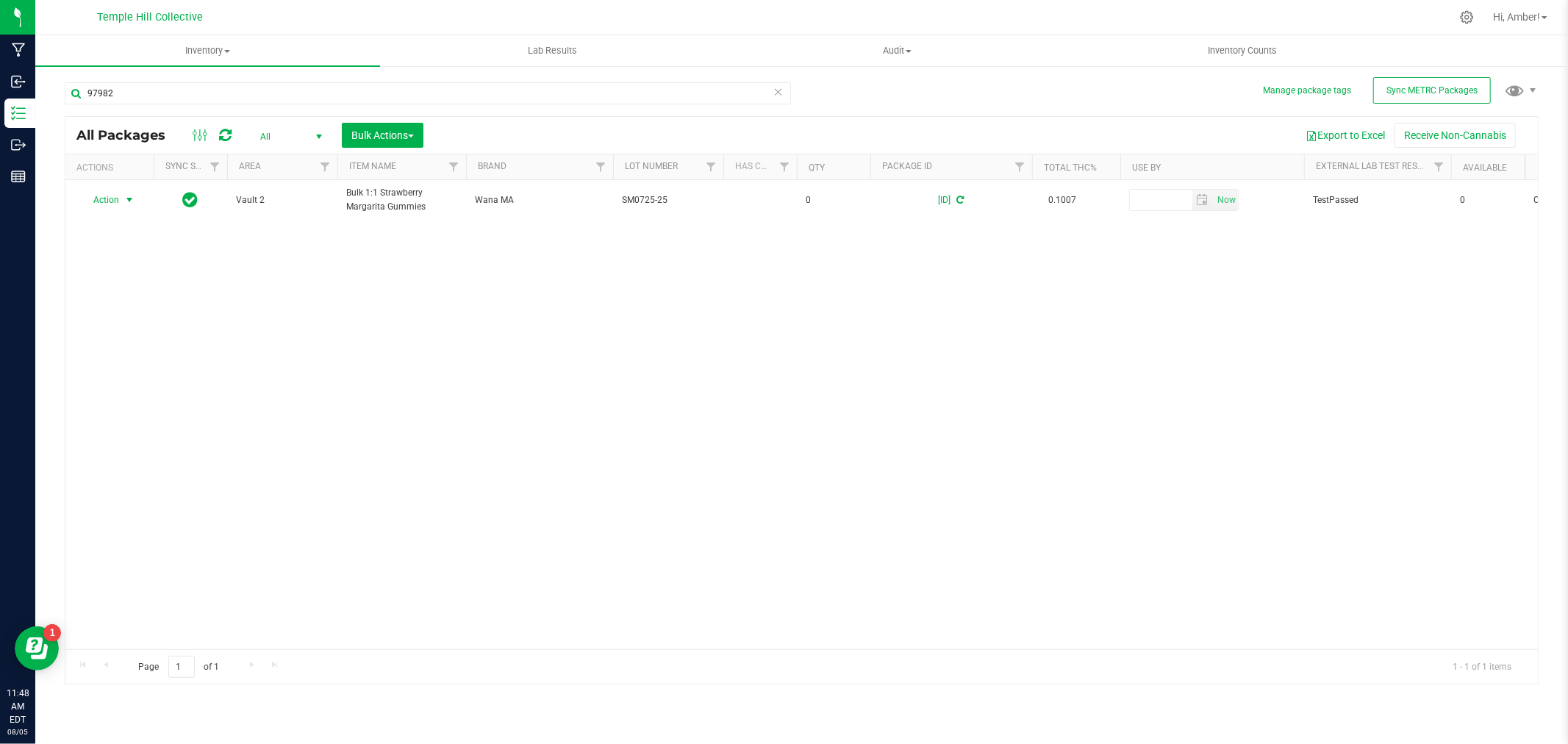 click at bounding box center (129, 200) 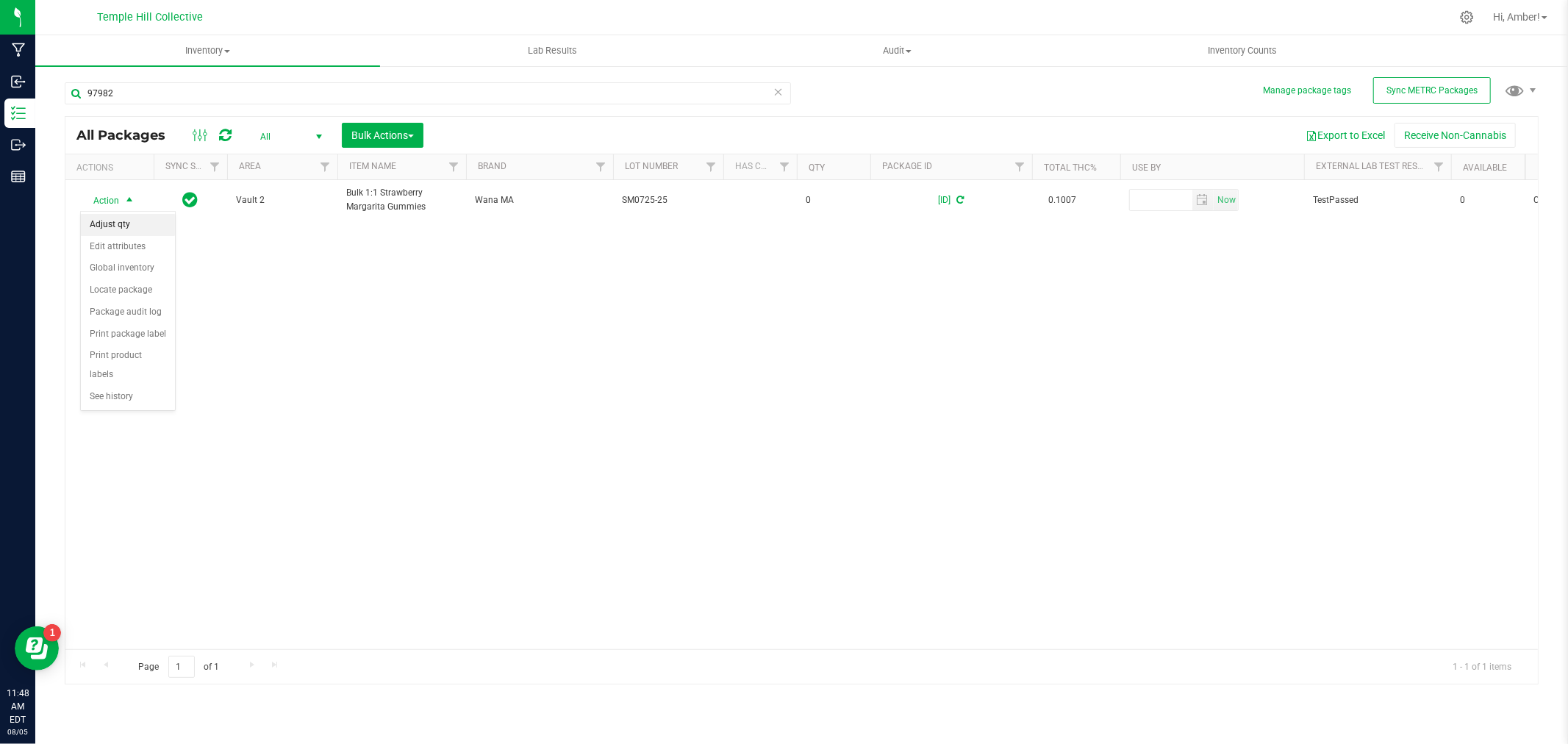 click on "Adjust qty" at bounding box center [128, 225] 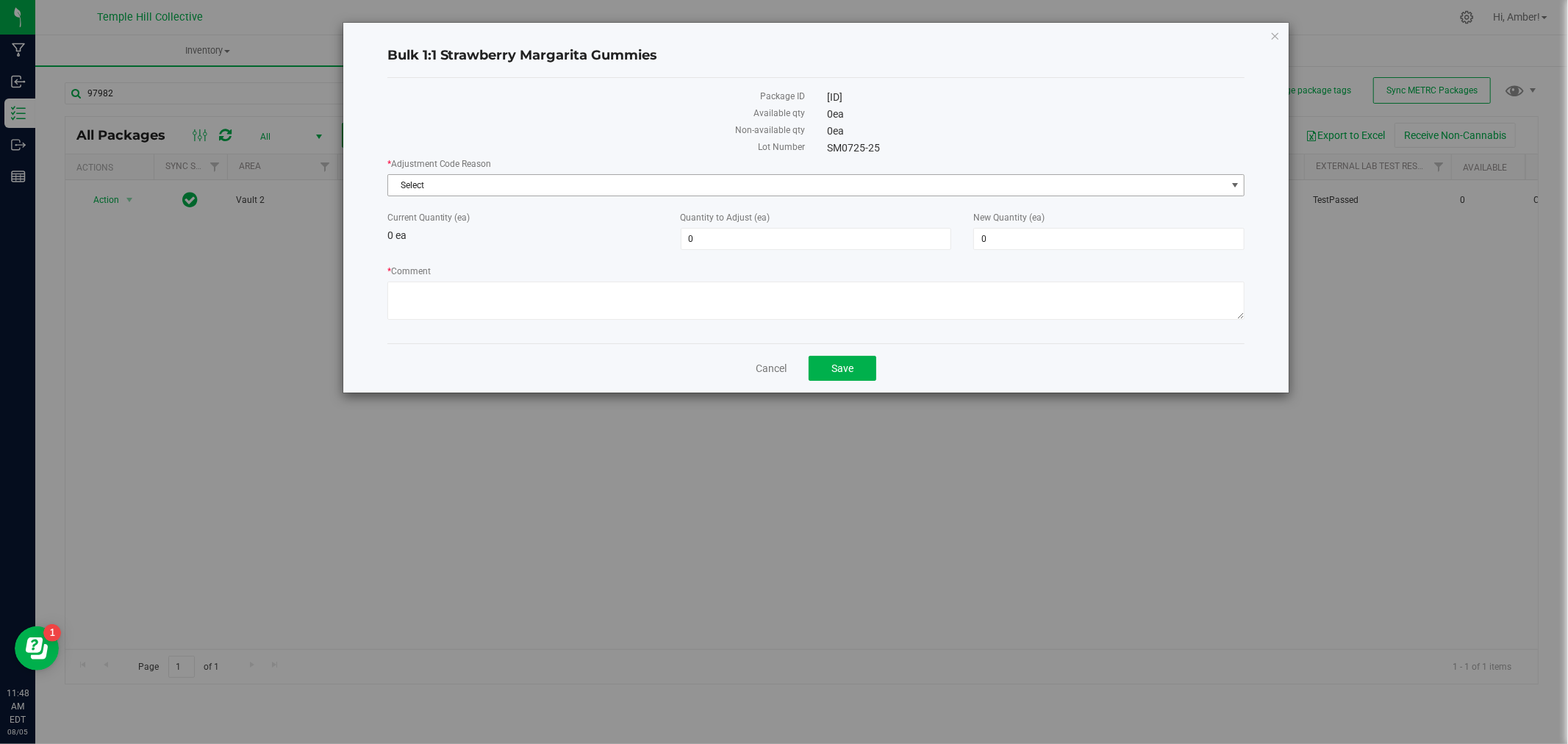 click on "Select" at bounding box center (807, 185) 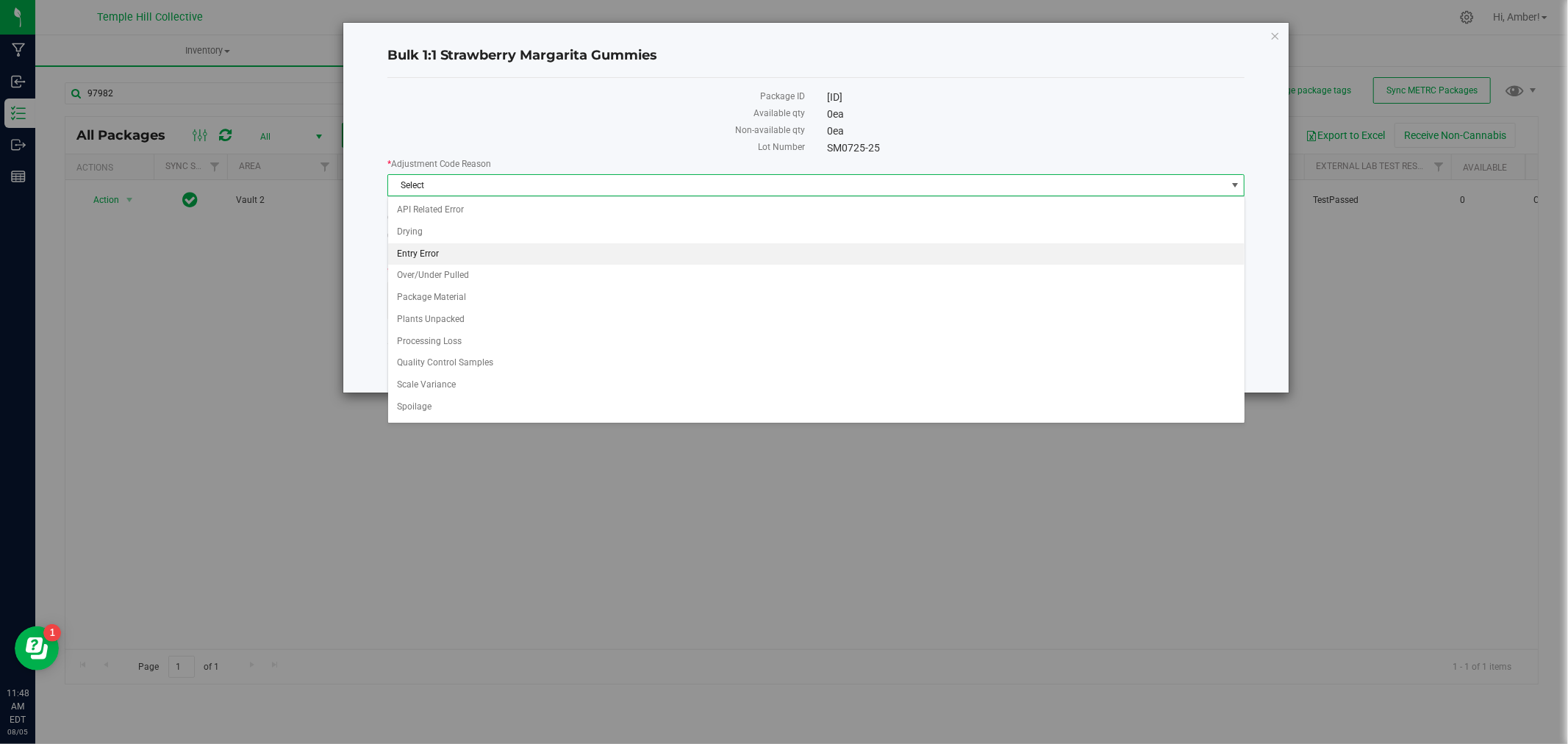 click on "Entry Error" at bounding box center (816, 254) 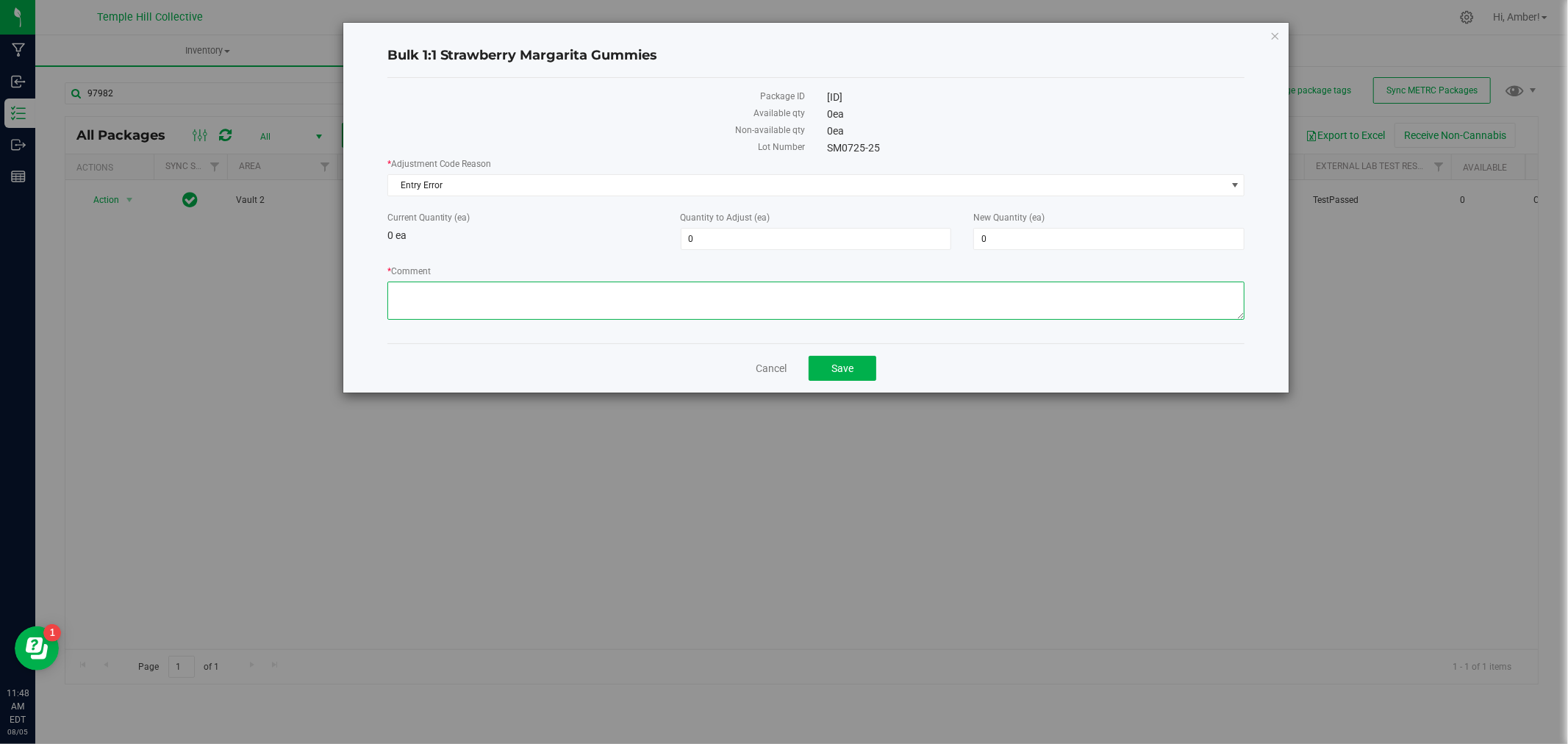 click on "*
Comment" at bounding box center (816, 301) 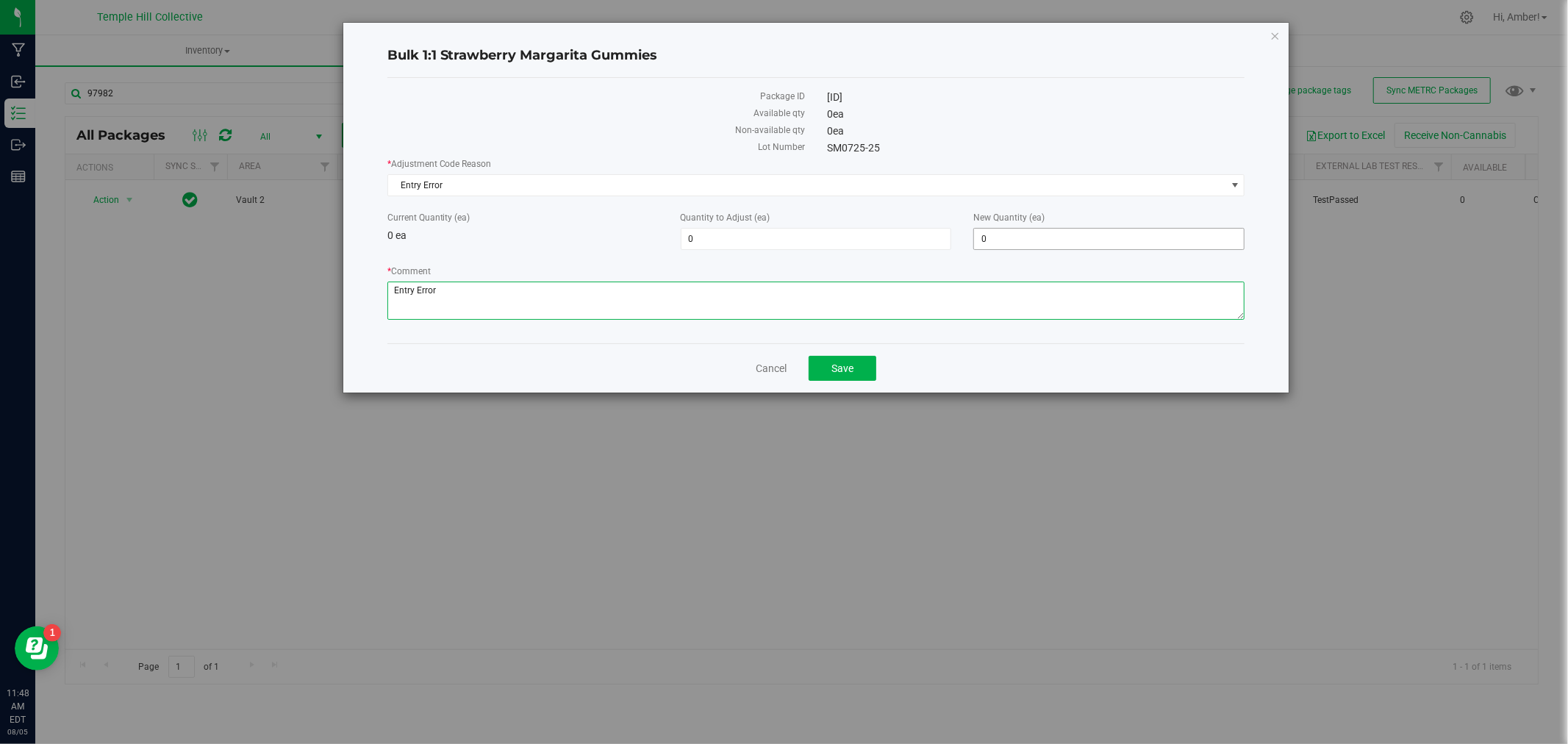 type on "Entry Error" 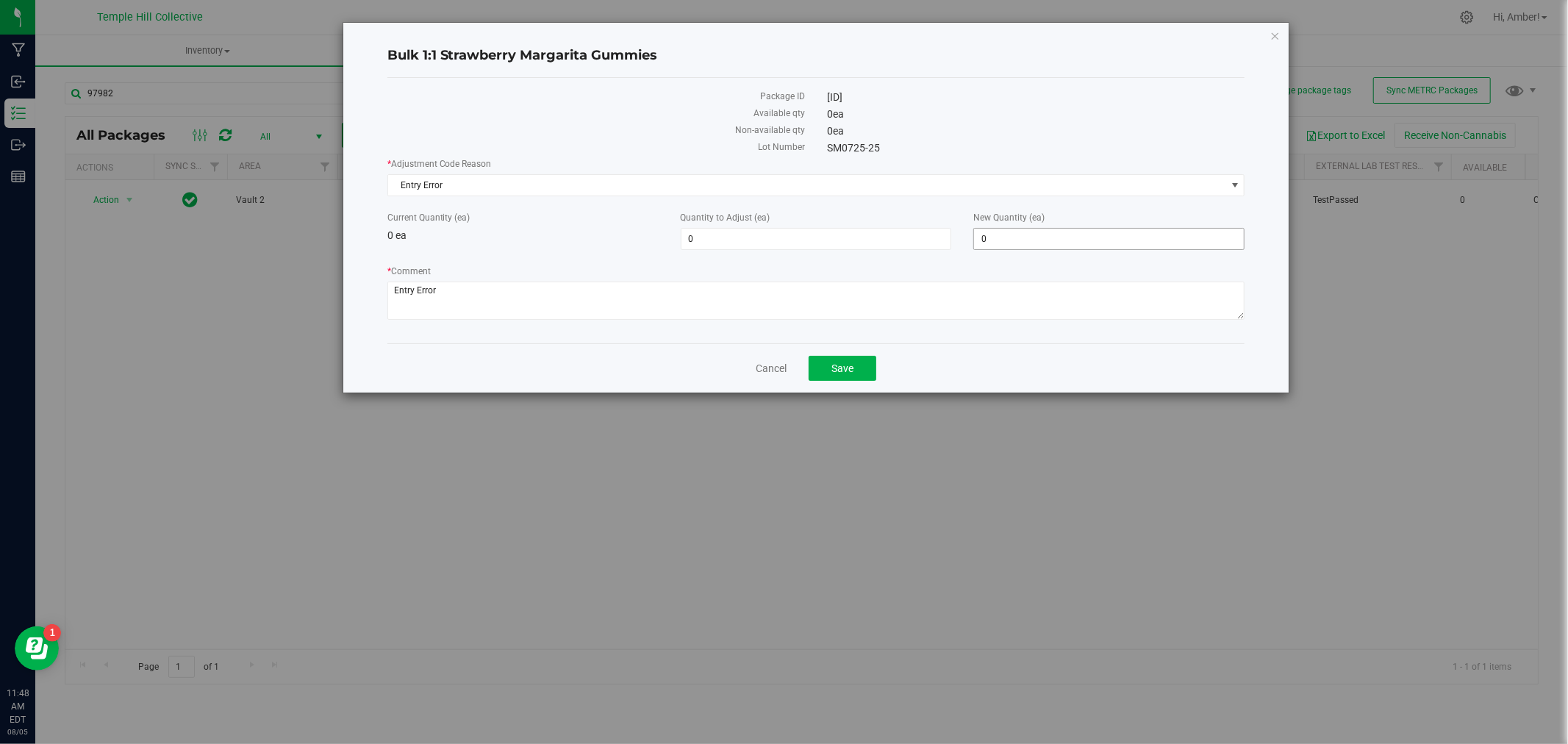 click on "0 0" at bounding box center [1109, 239] 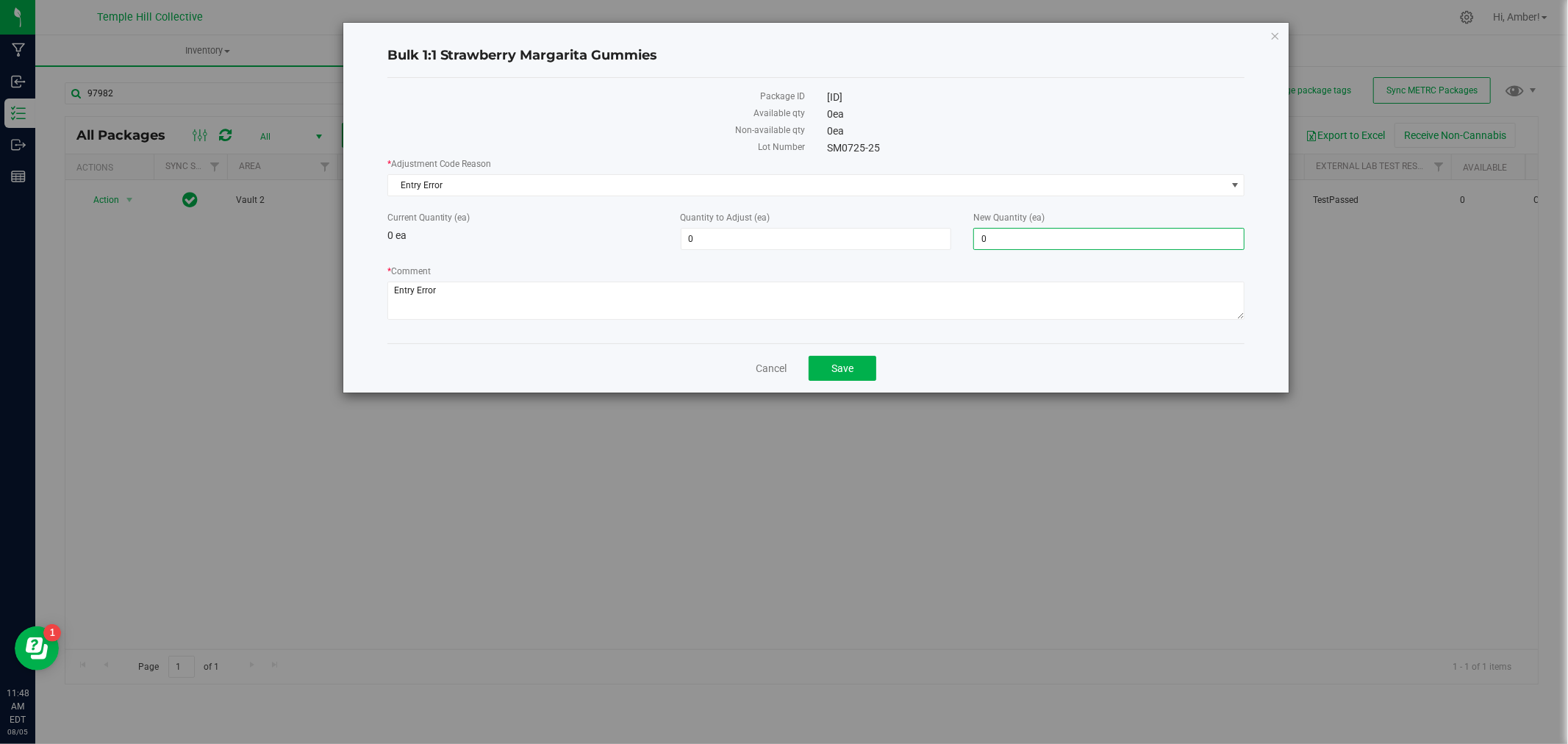 drag, startPoint x: 1018, startPoint y: 240, endPoint x: 959, endPoint y: 241, distance: 59.00847 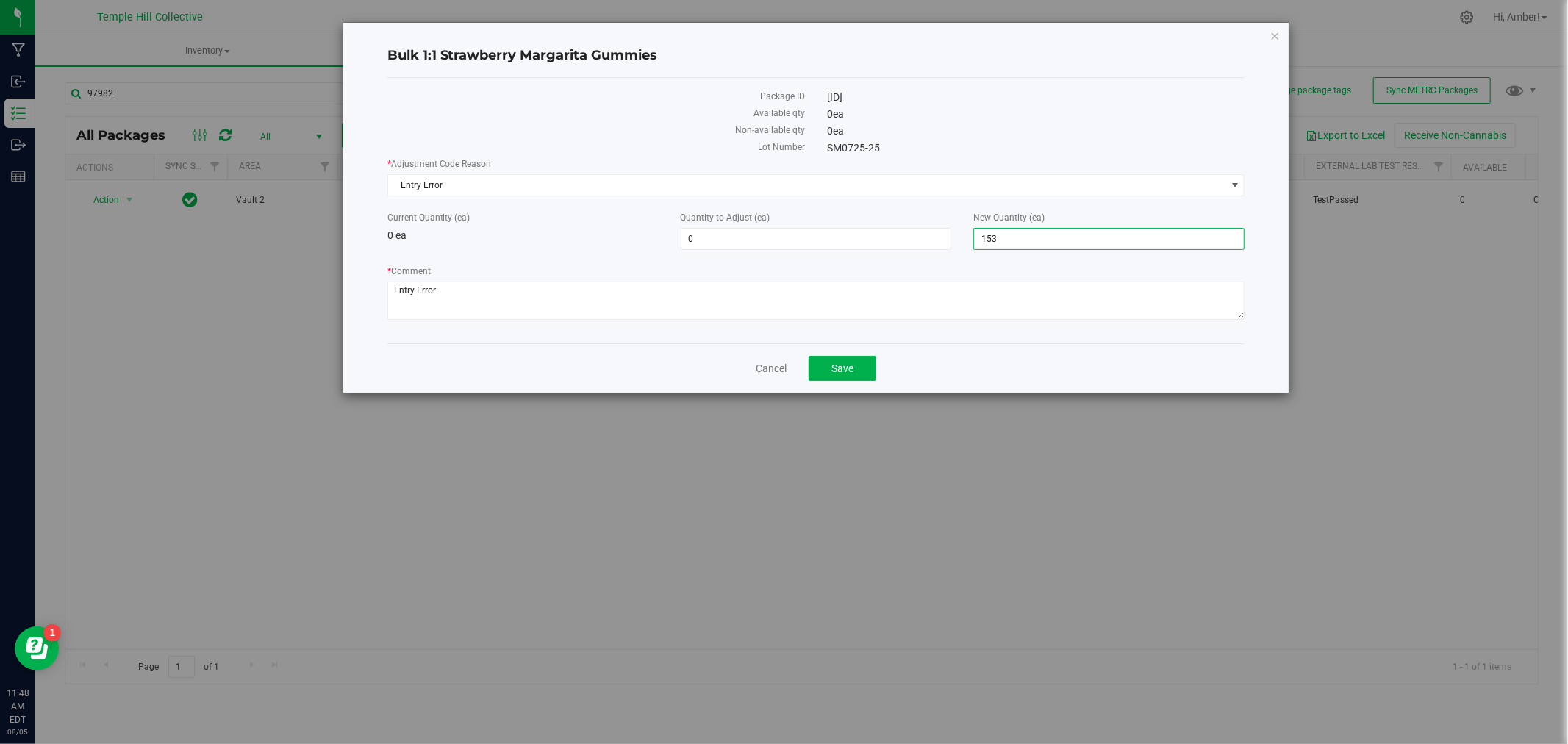 type on "1536" 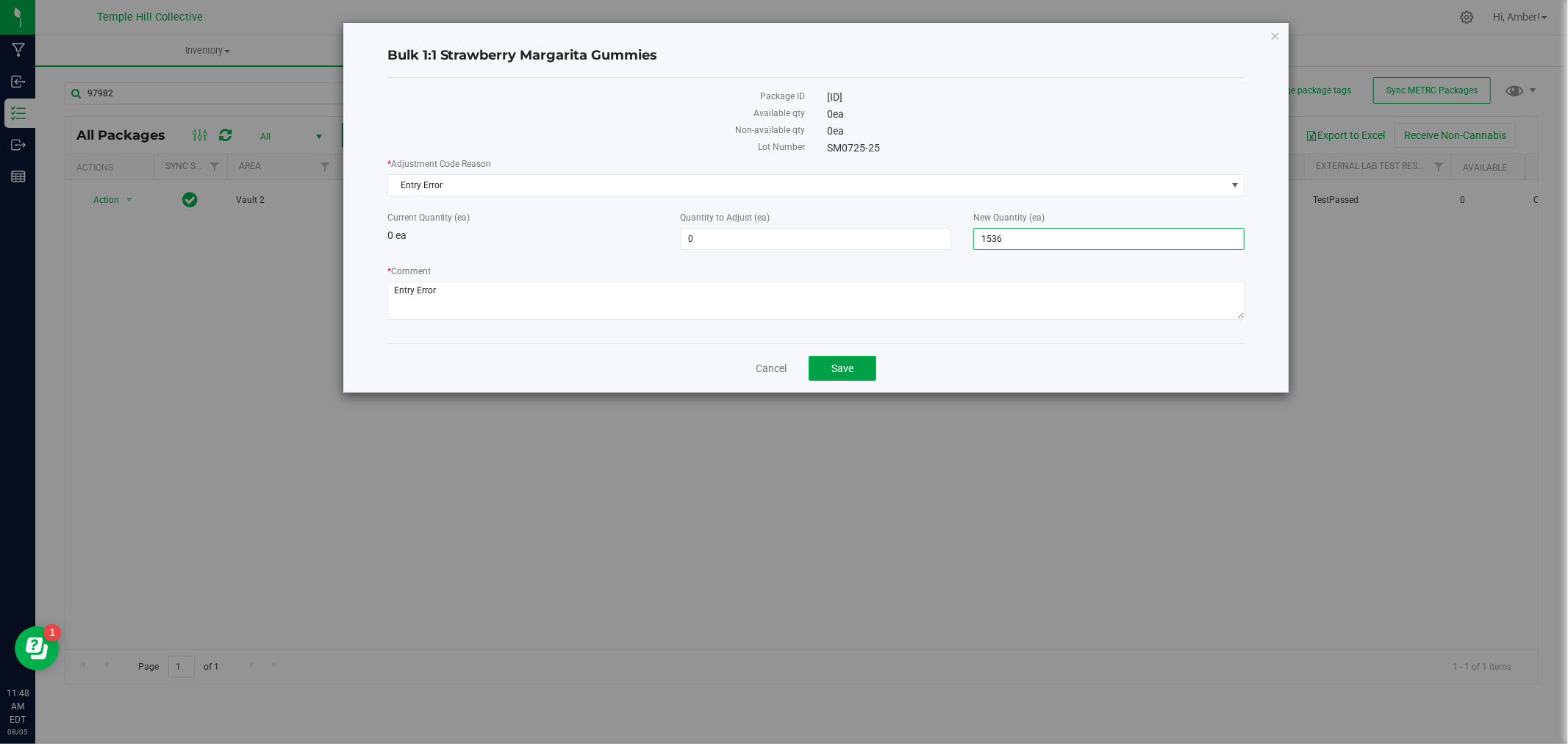 type on "1,536" 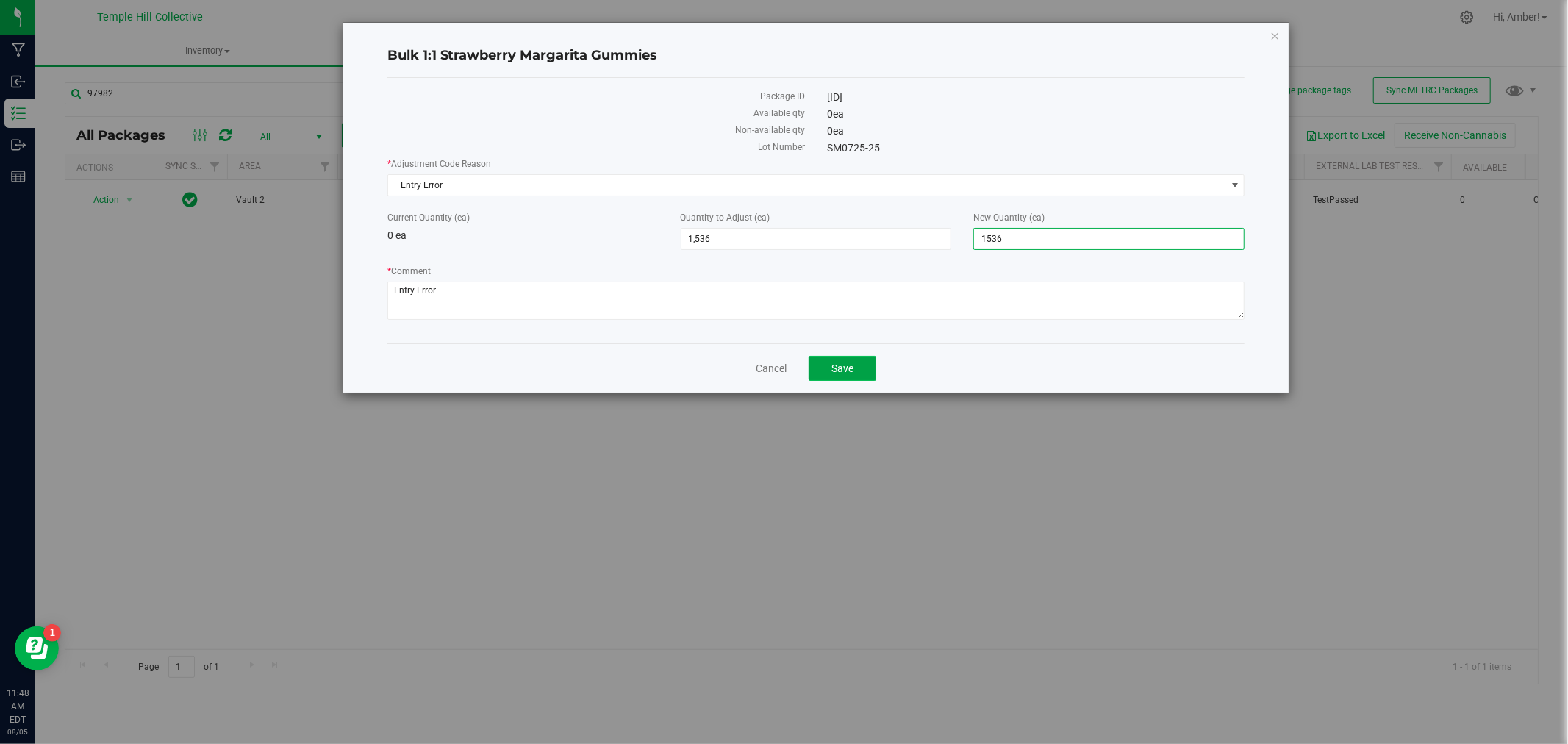 click on "Cancel
Save" at bounding box center (816, 368) 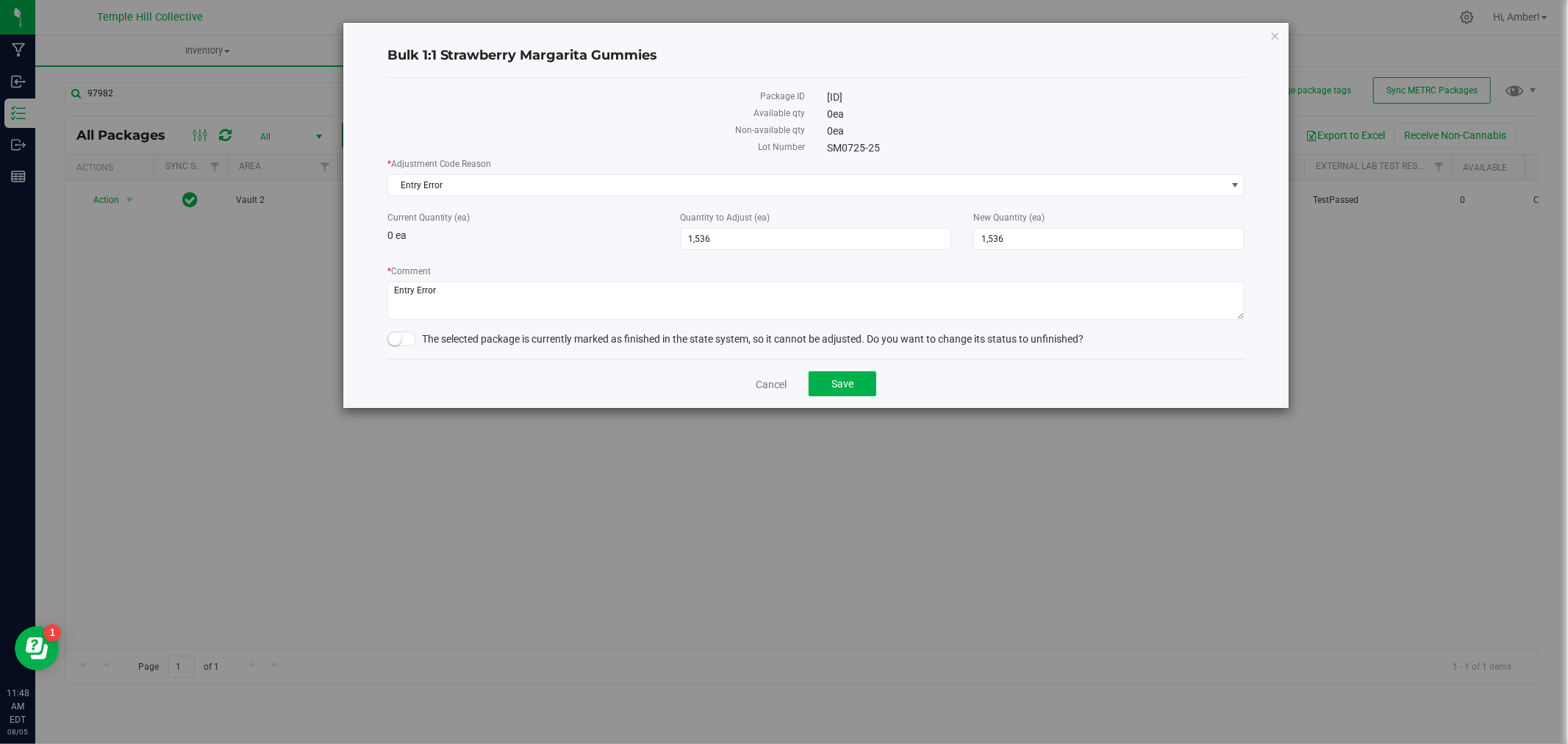 drag, startPoint x: 508, startPoint y: 340, endPoint x: 523, endPoint y: 354, distance: 21 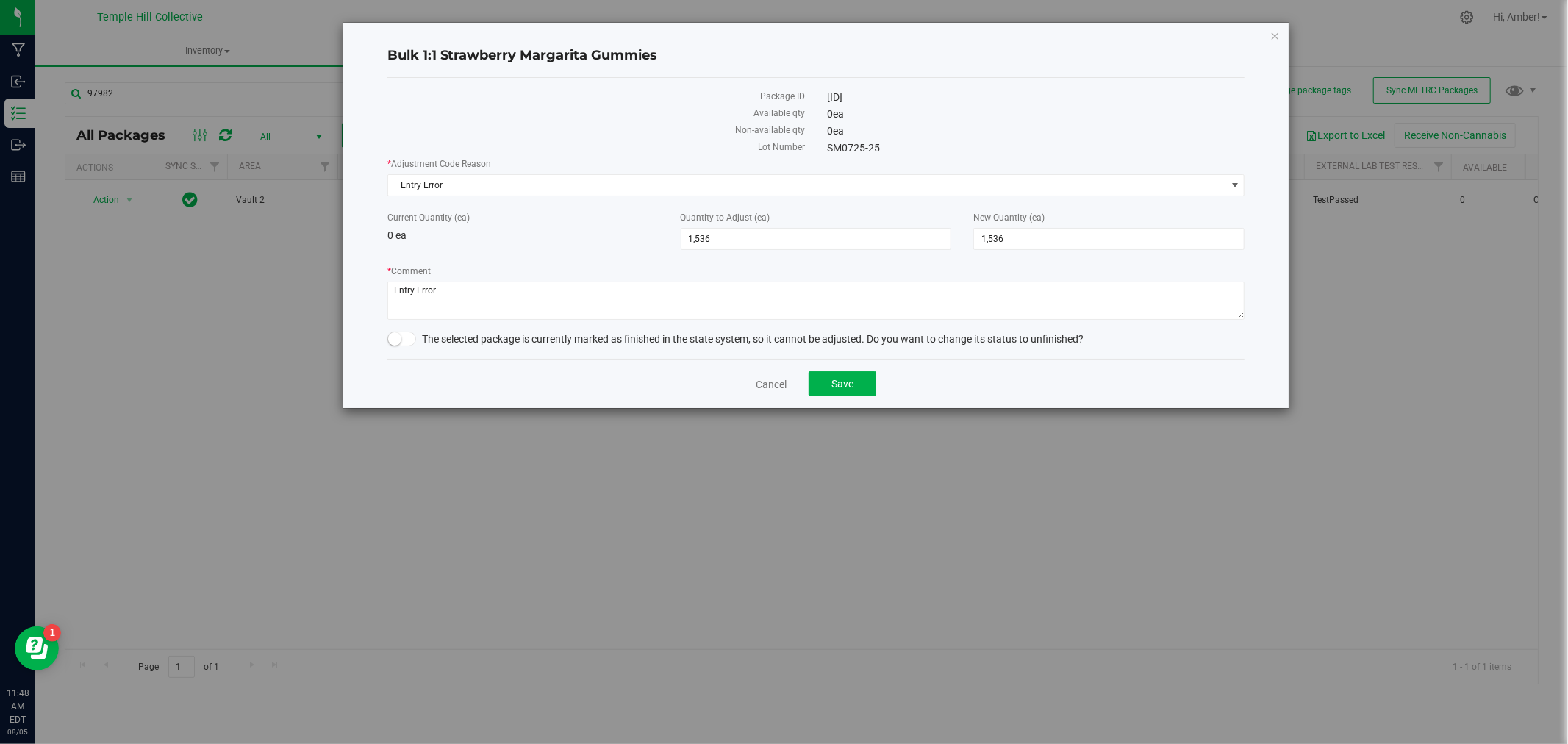 click at bounding box center (395, 339) 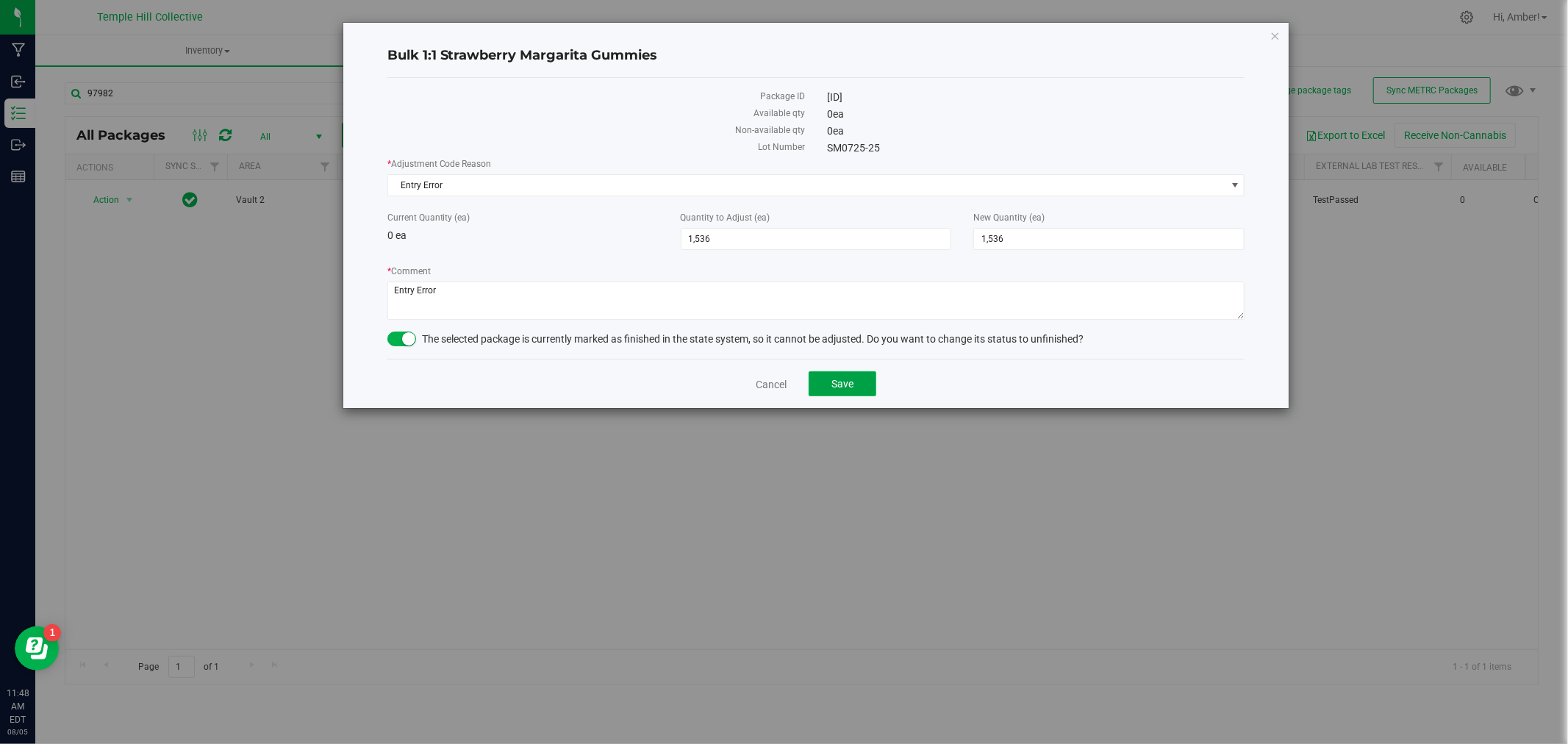 click on "Save" 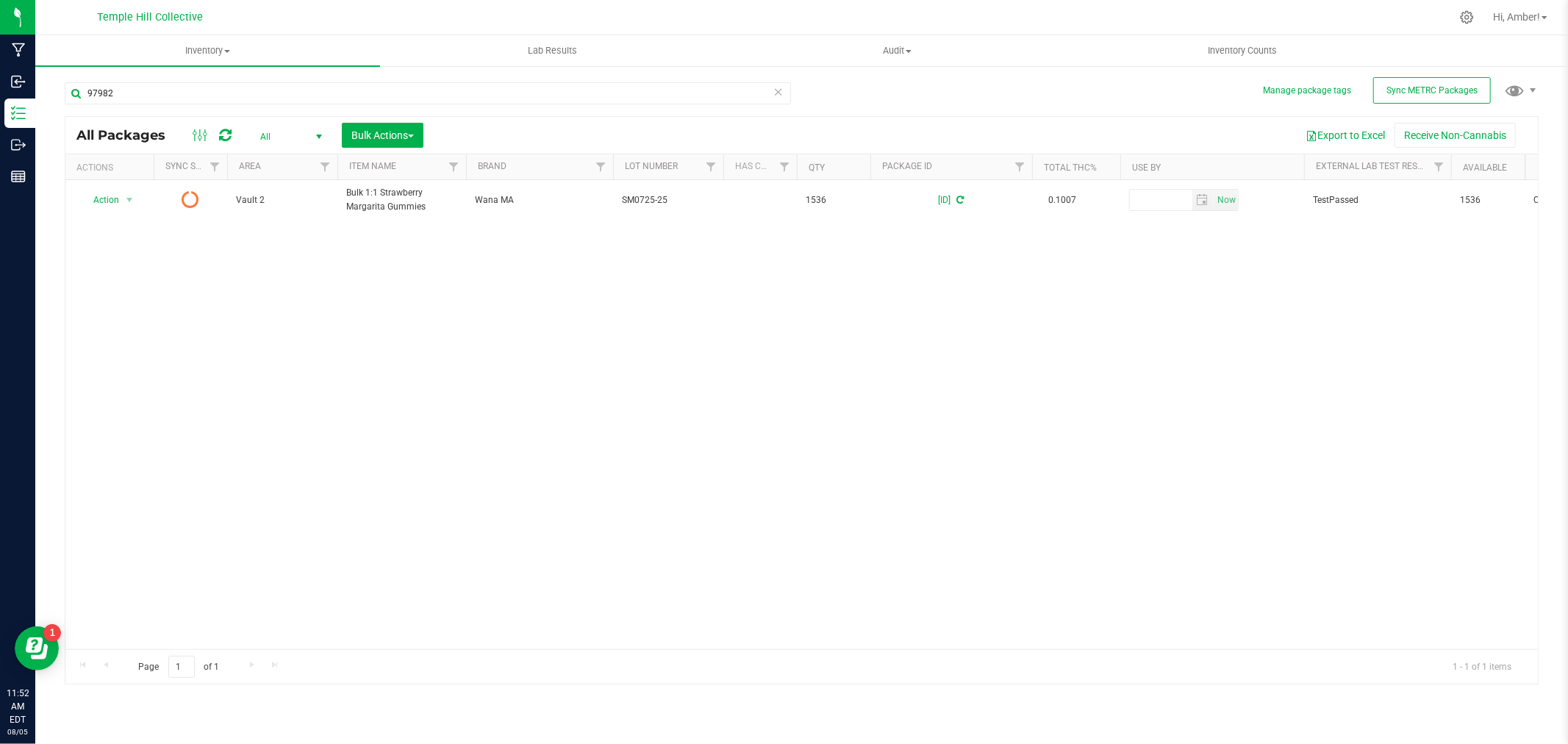 click at bounding box center (225, 135) 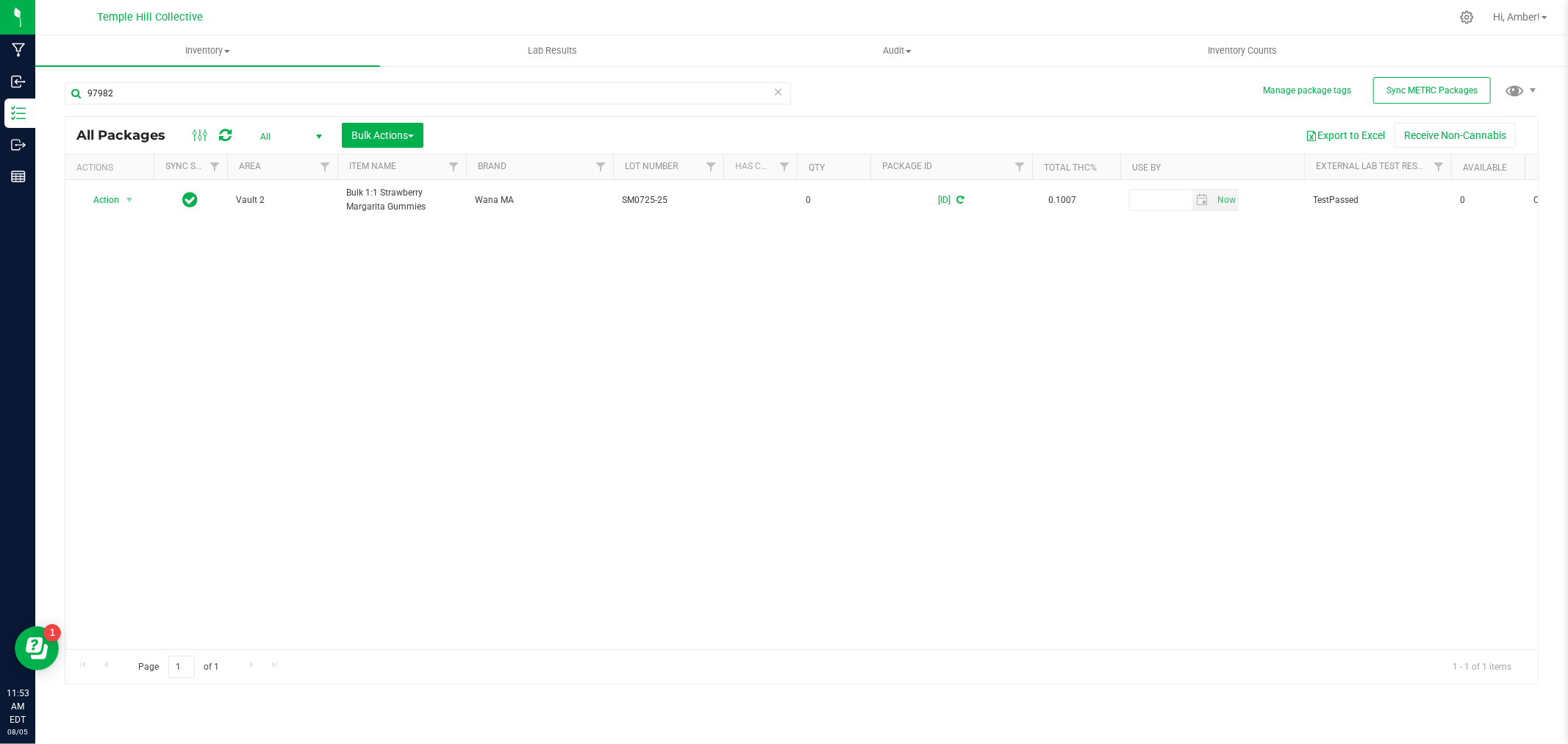 click at bounding box center [778, 91] 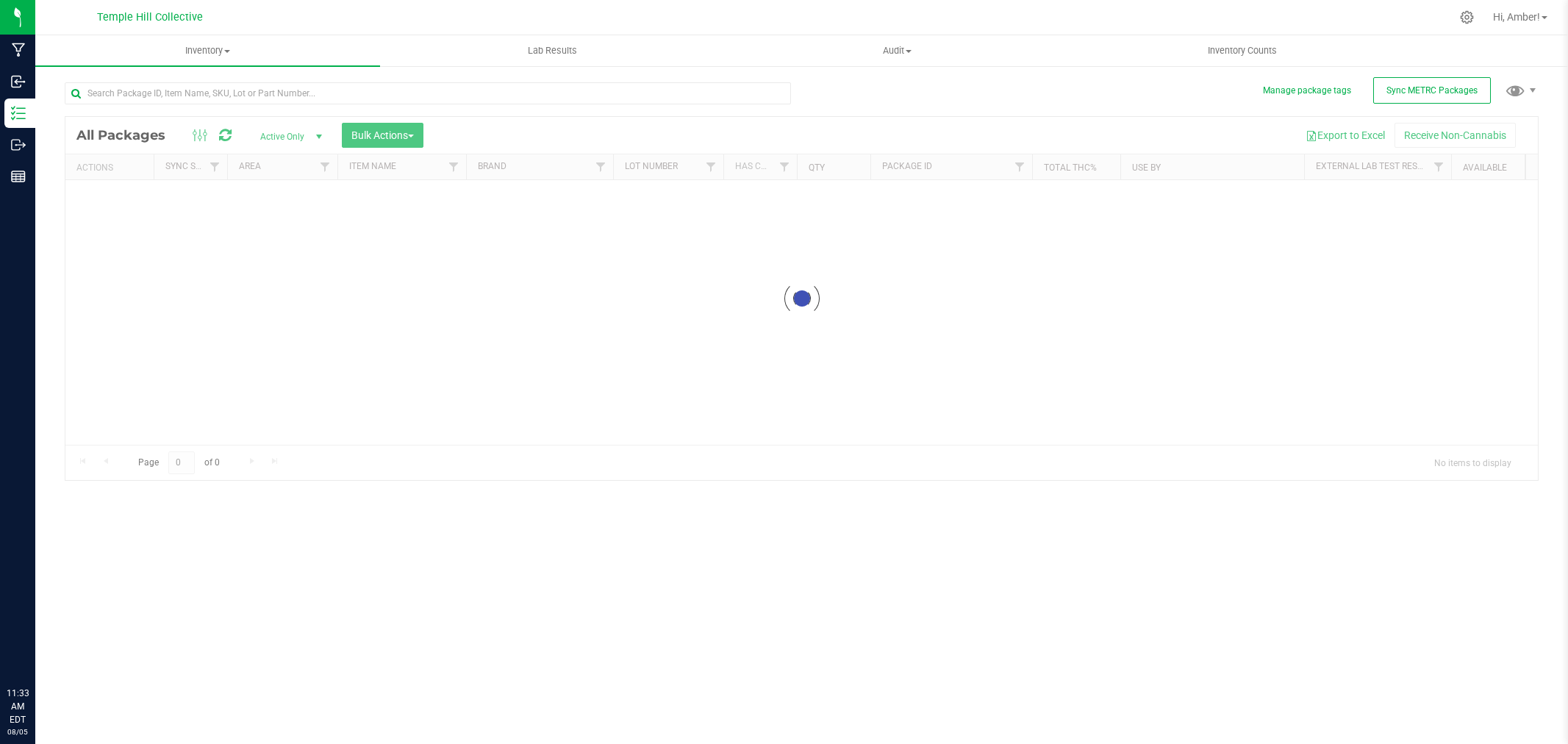 scroll, scrollTop: 0, scrollLeft: 0, axis: both 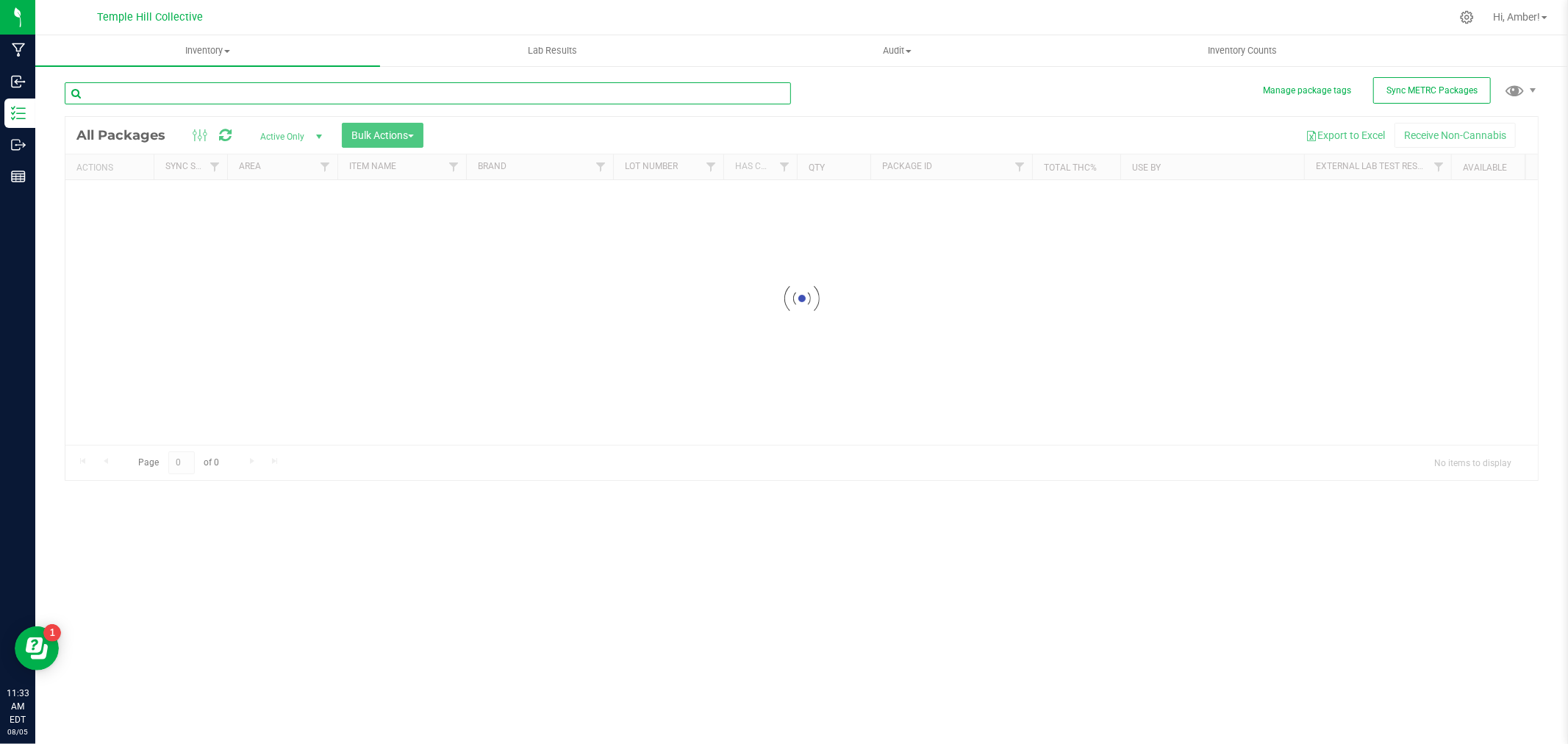 click at bounding box center (428, 93) 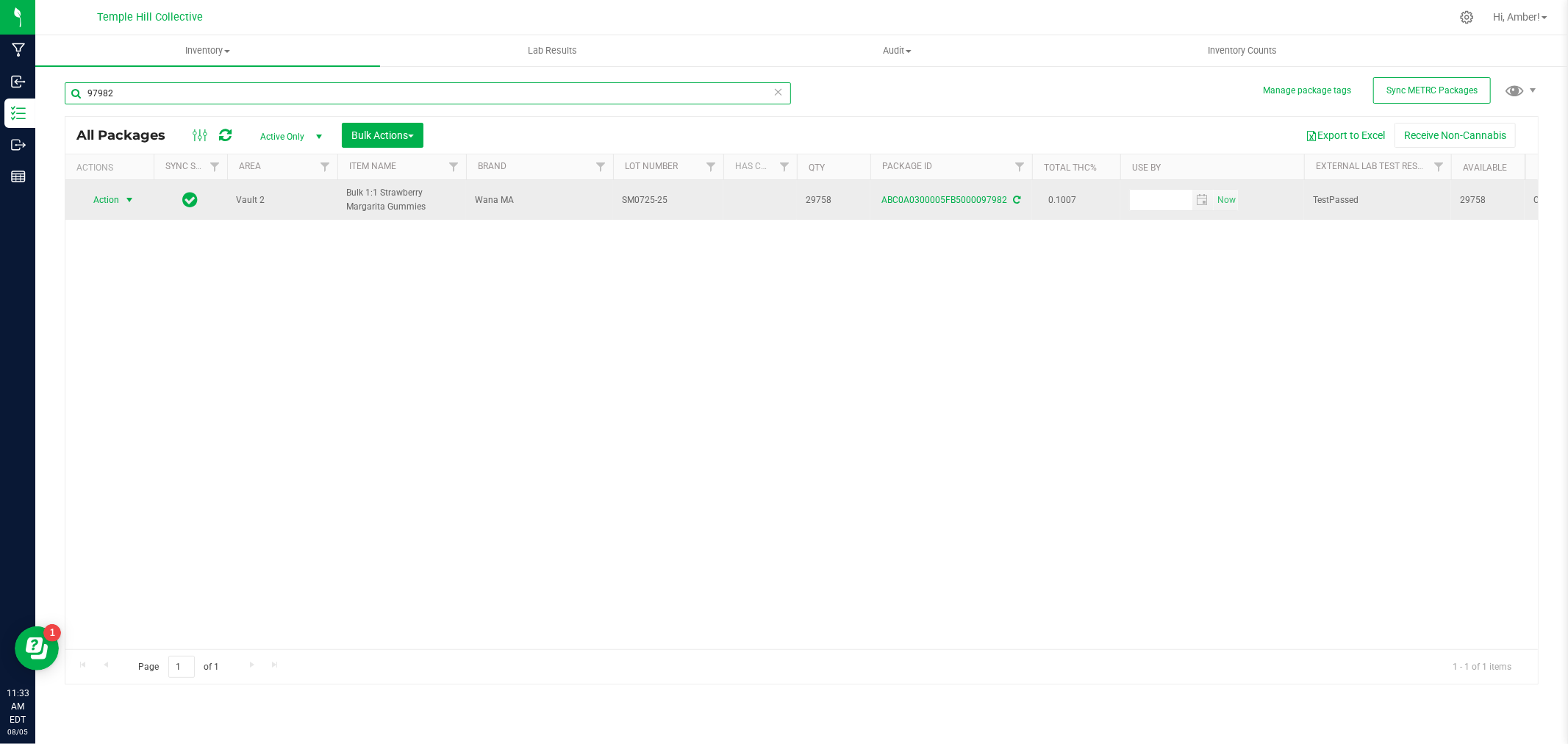 type on "97982" 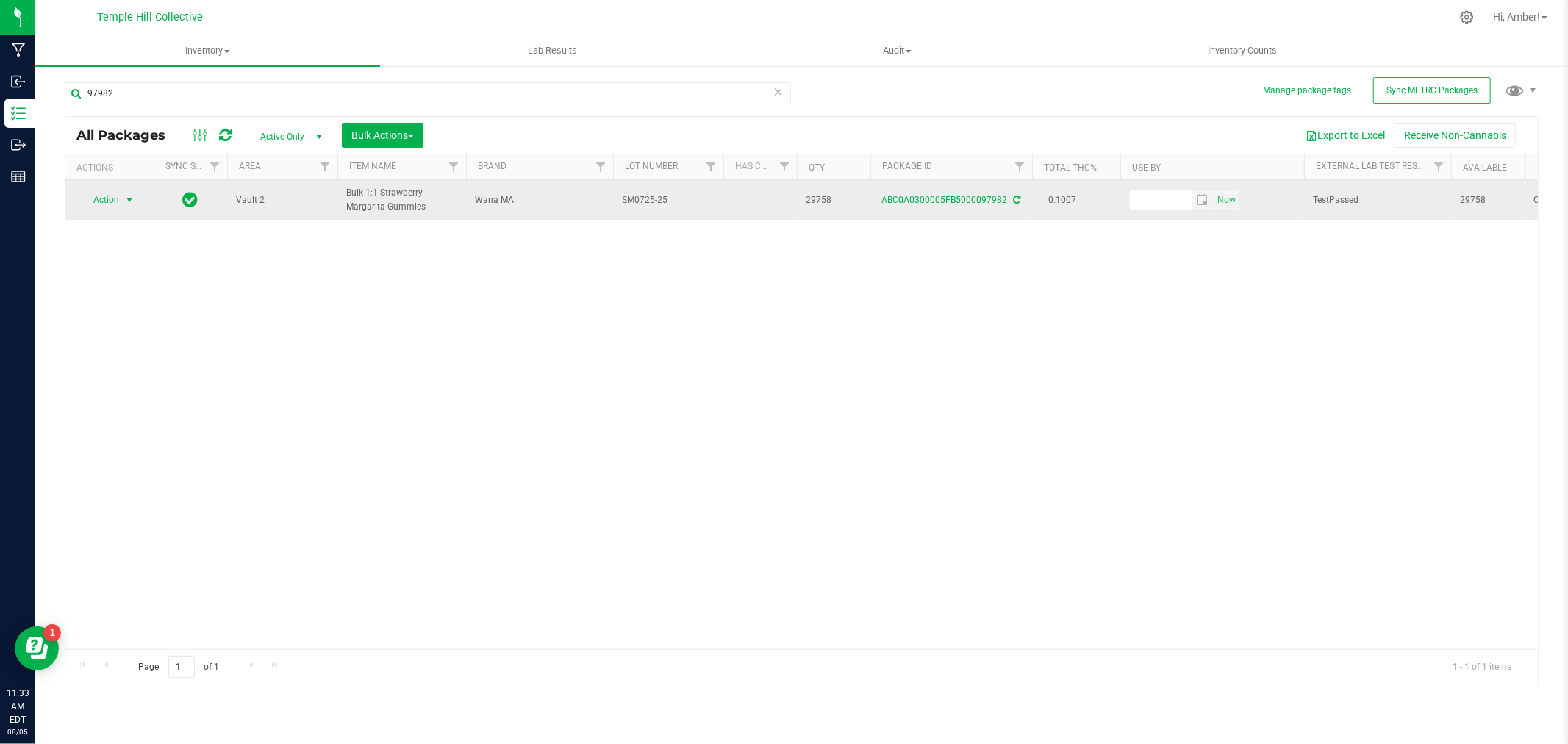 click on "Action" at bounding box center [100, 200] 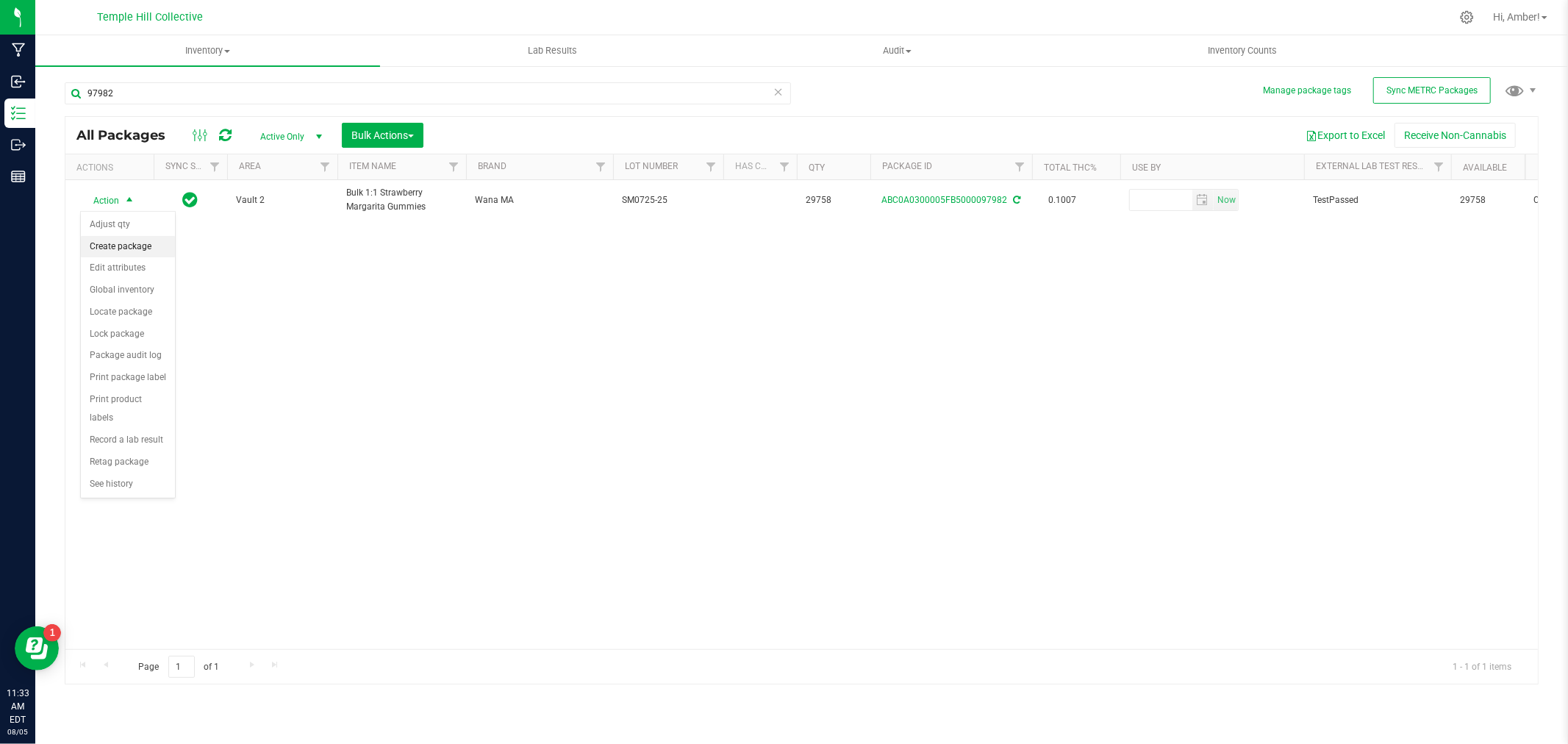 click on "Create package" at bounding box center [128, 247] 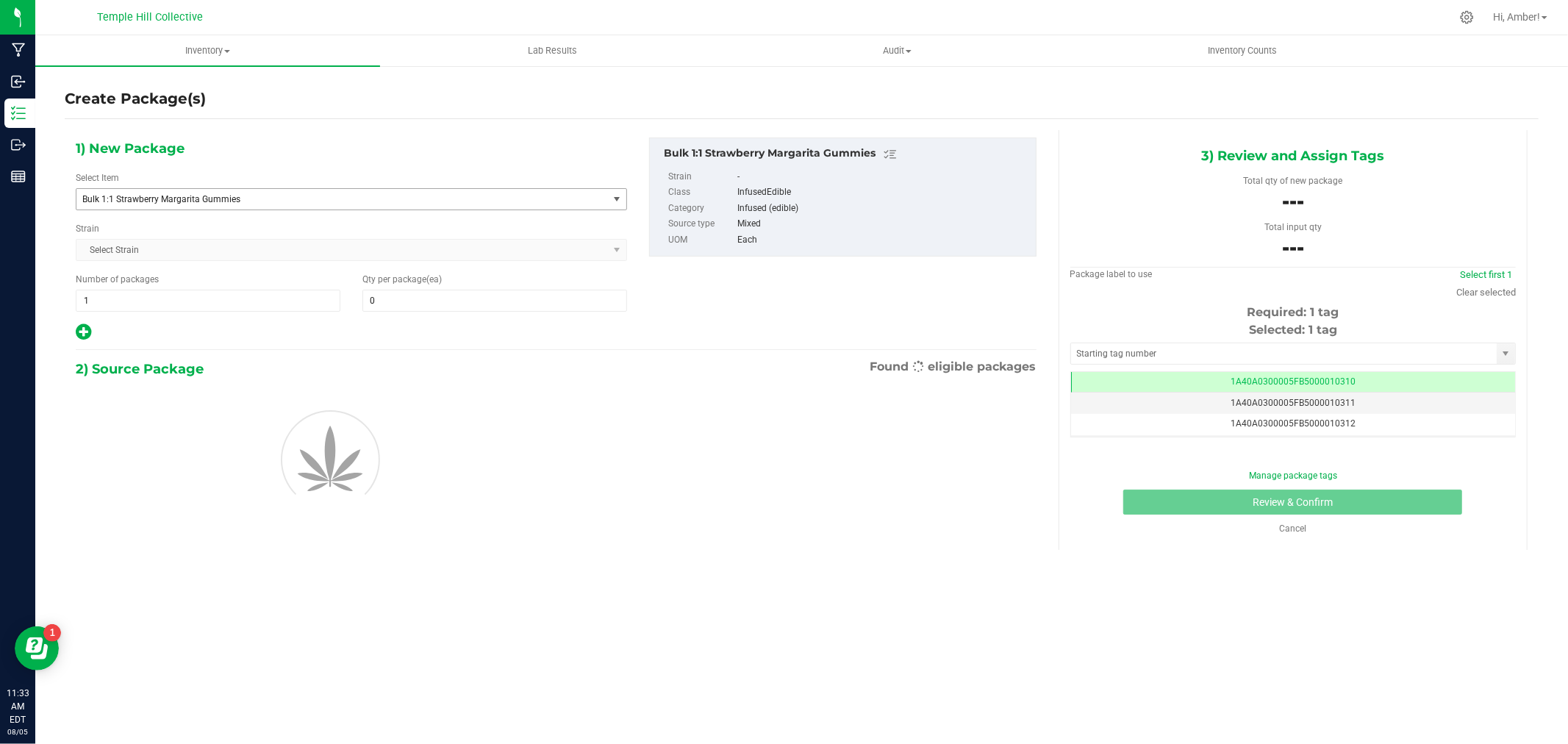 scroll, scrollTop: 0, scrollLeft: -1, axis: horizontal 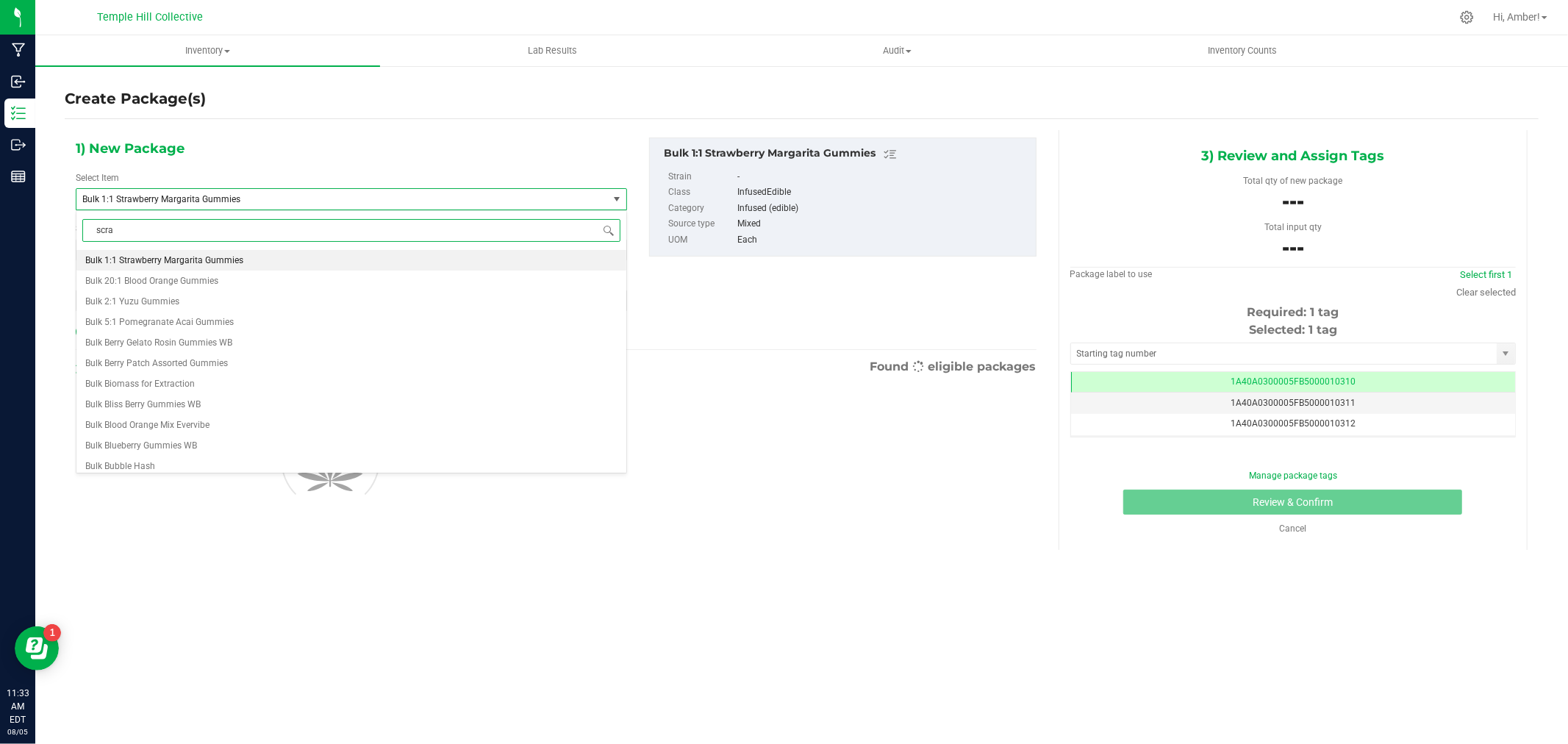 type on "scrap" 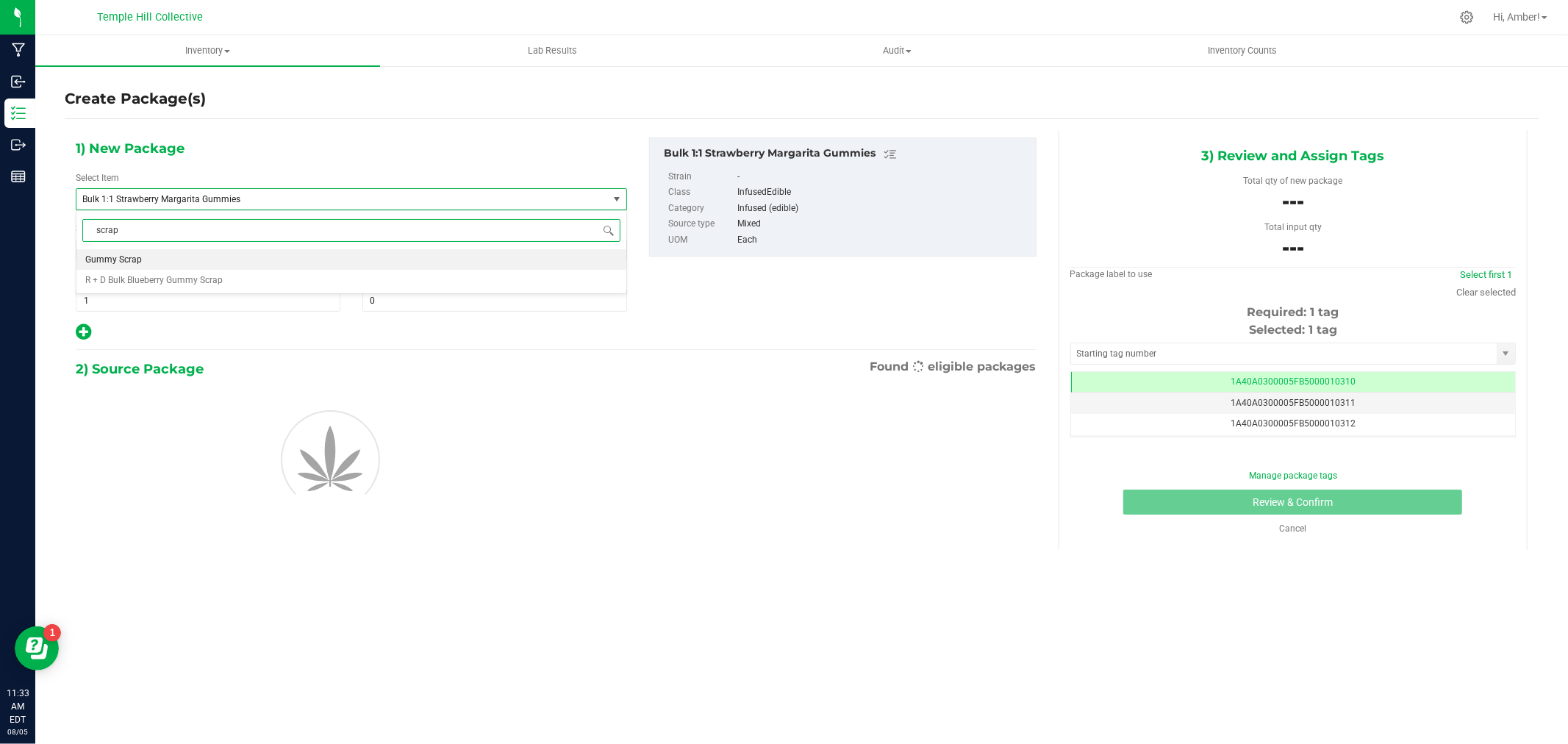 click on "Gummy Scrap" at bounding box center (351, 260) 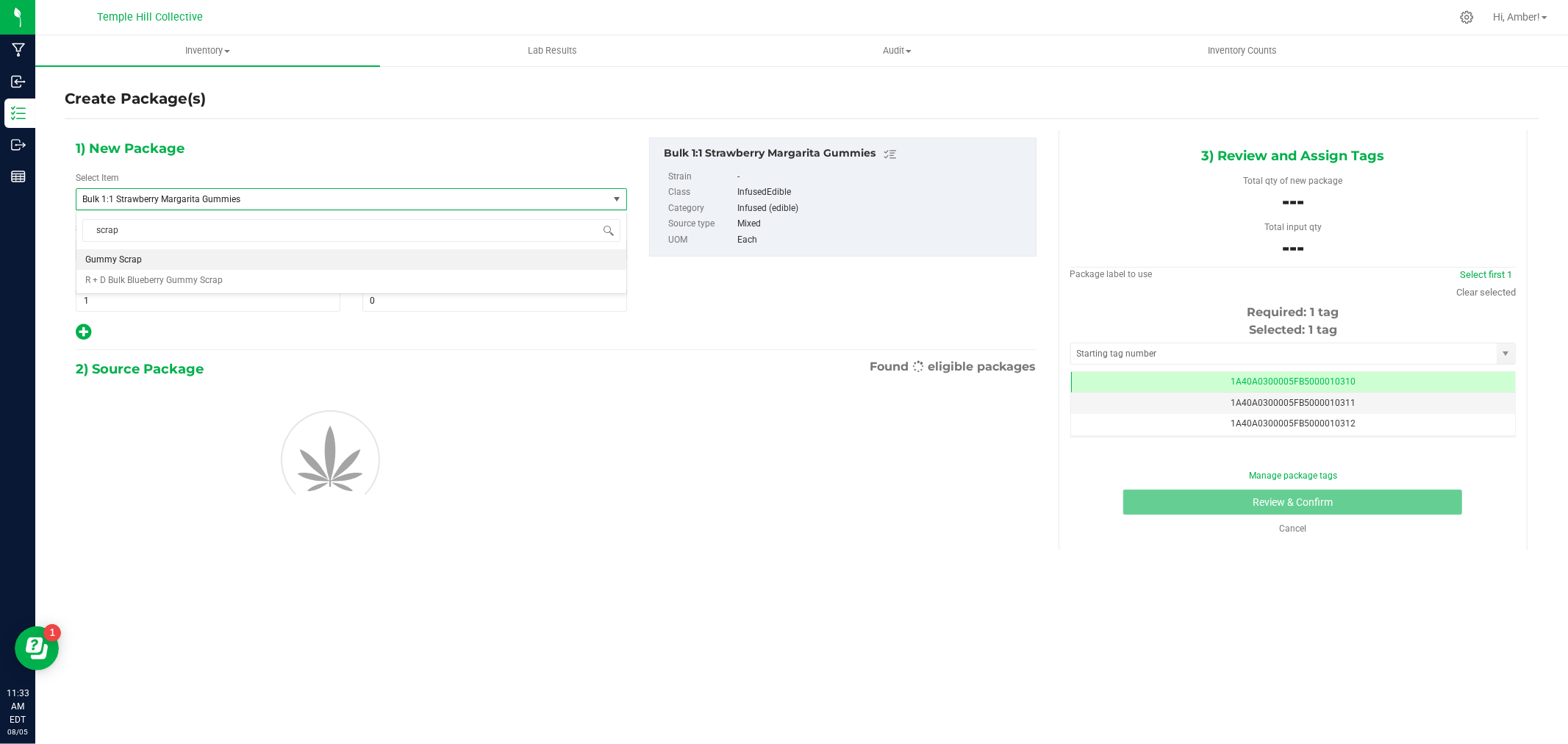 type 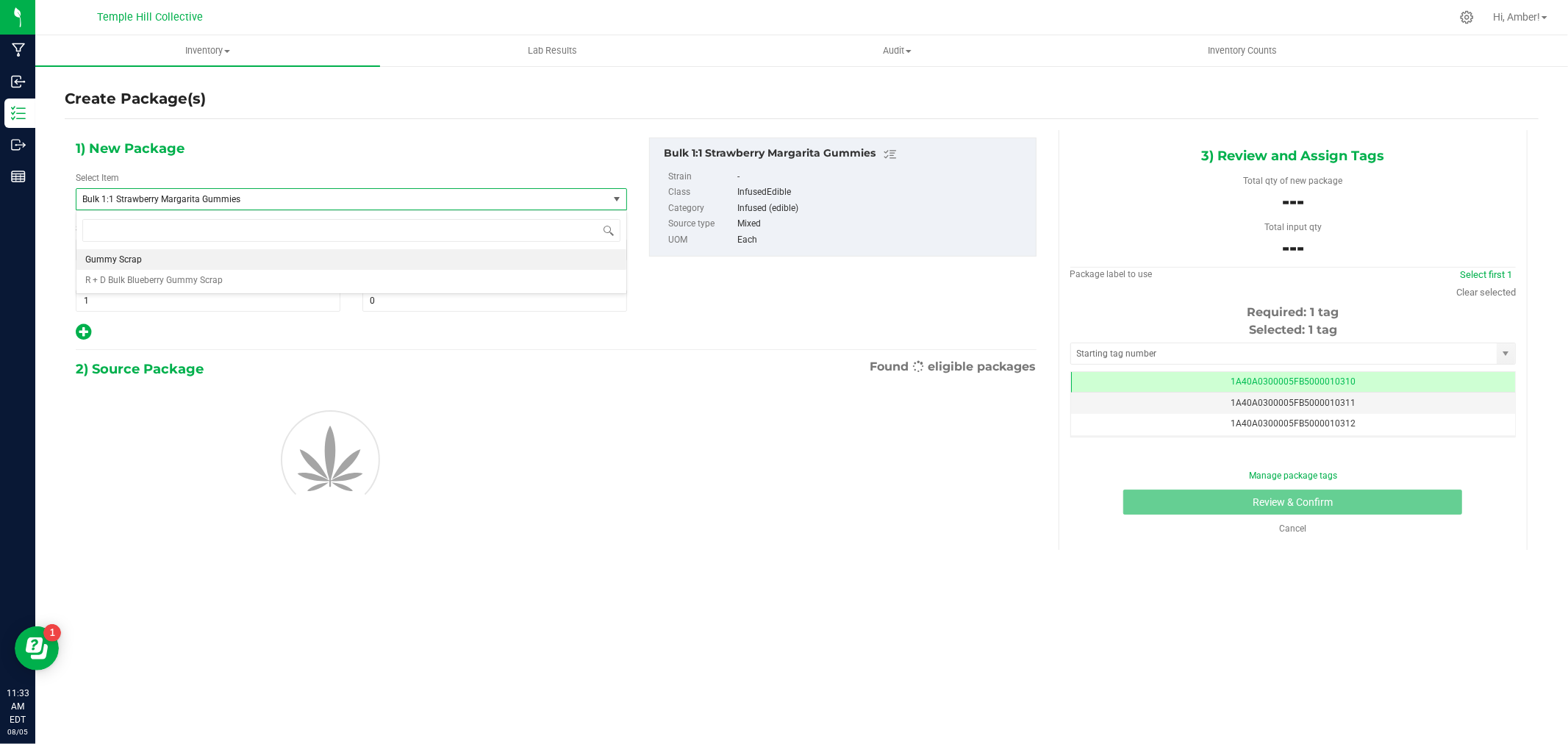 type on "0.0000" 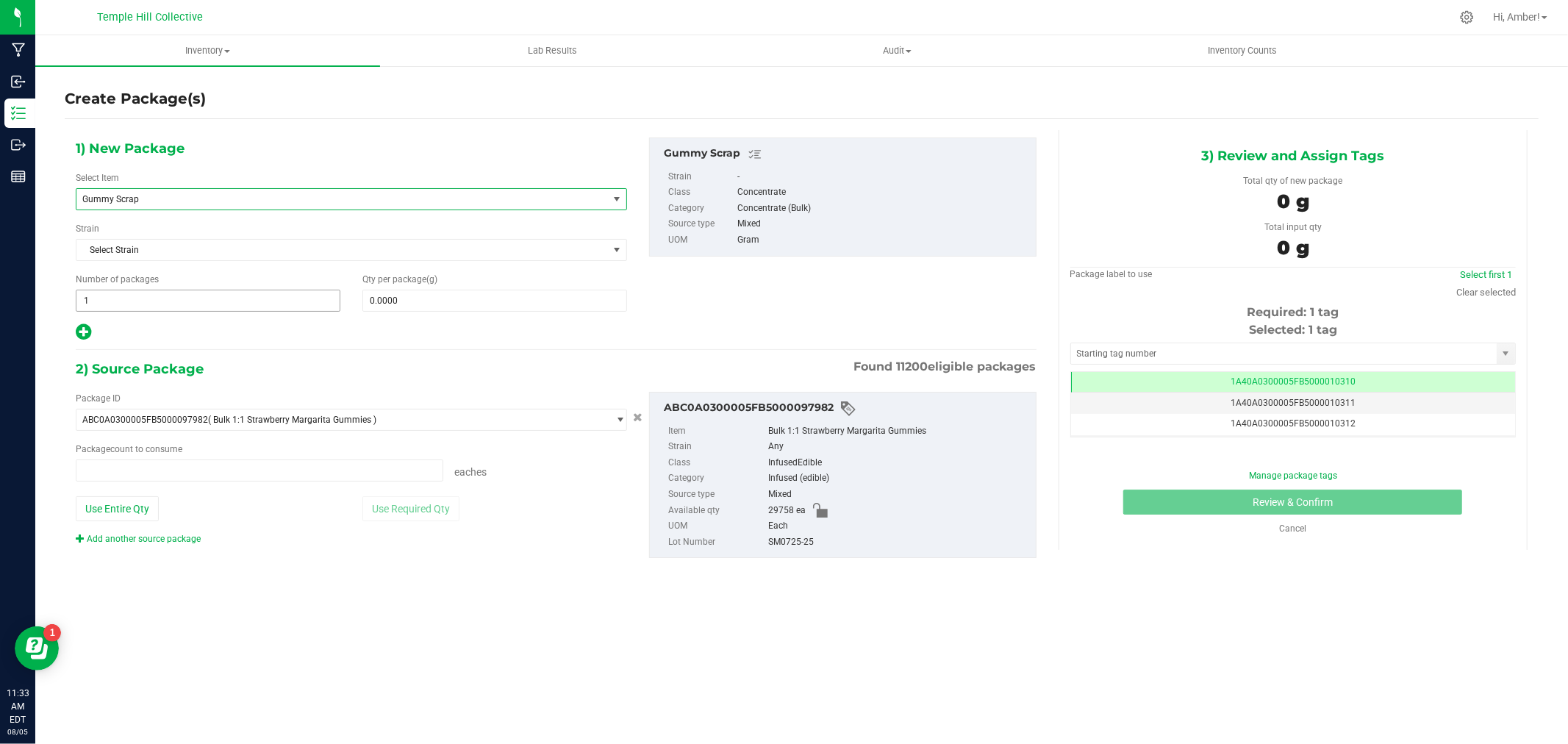 type on "0 ea" 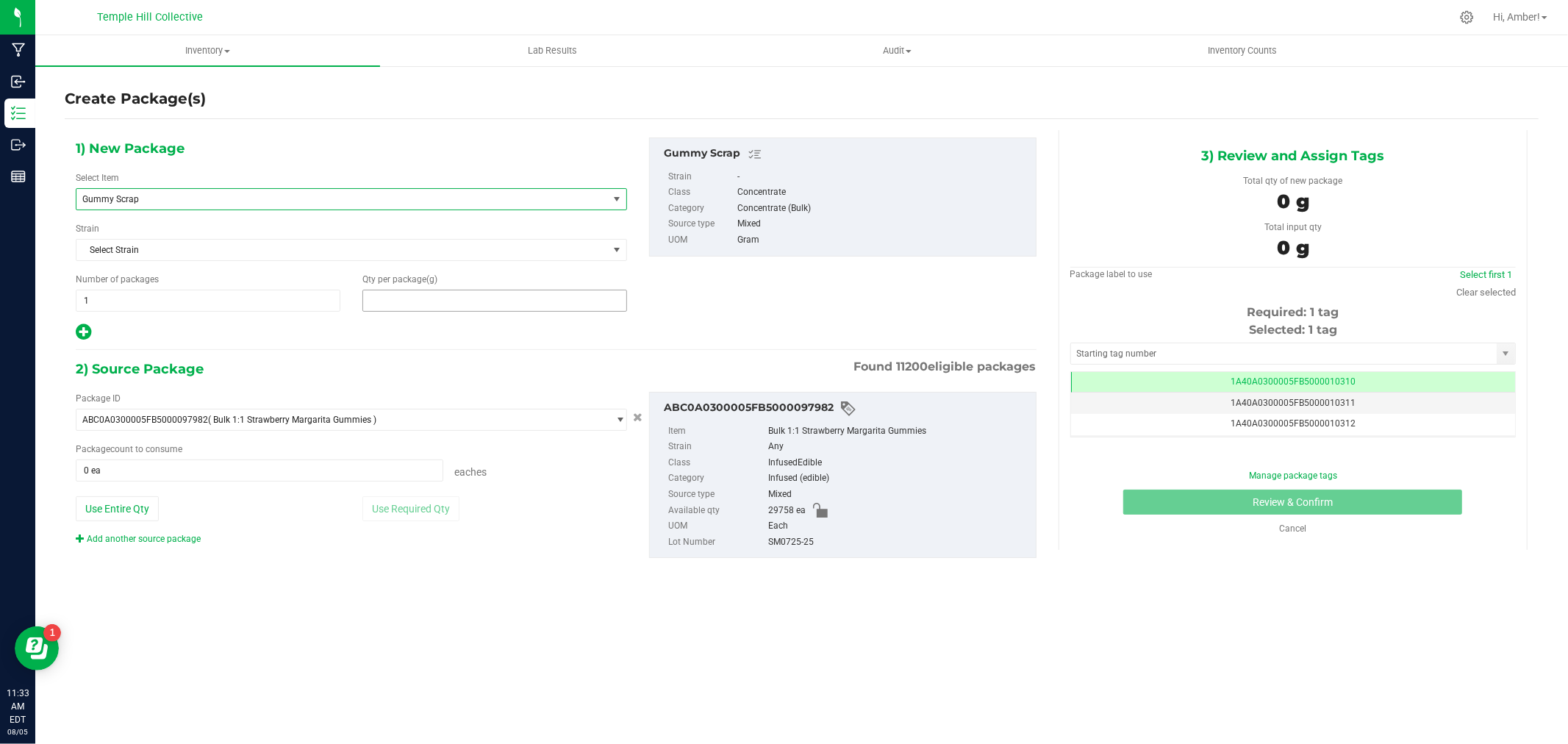 click at bounding box center (495, 301) 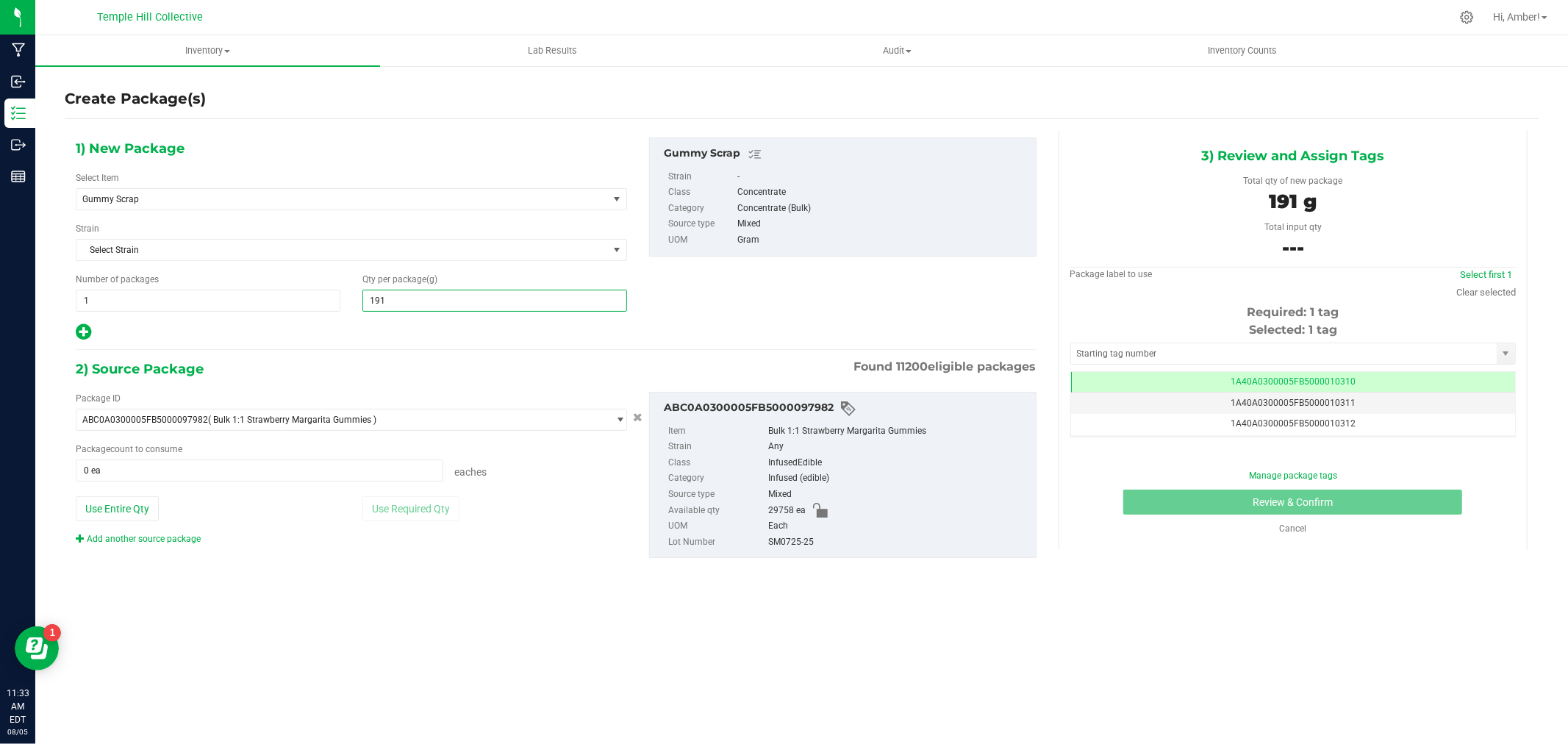 type on "1910" 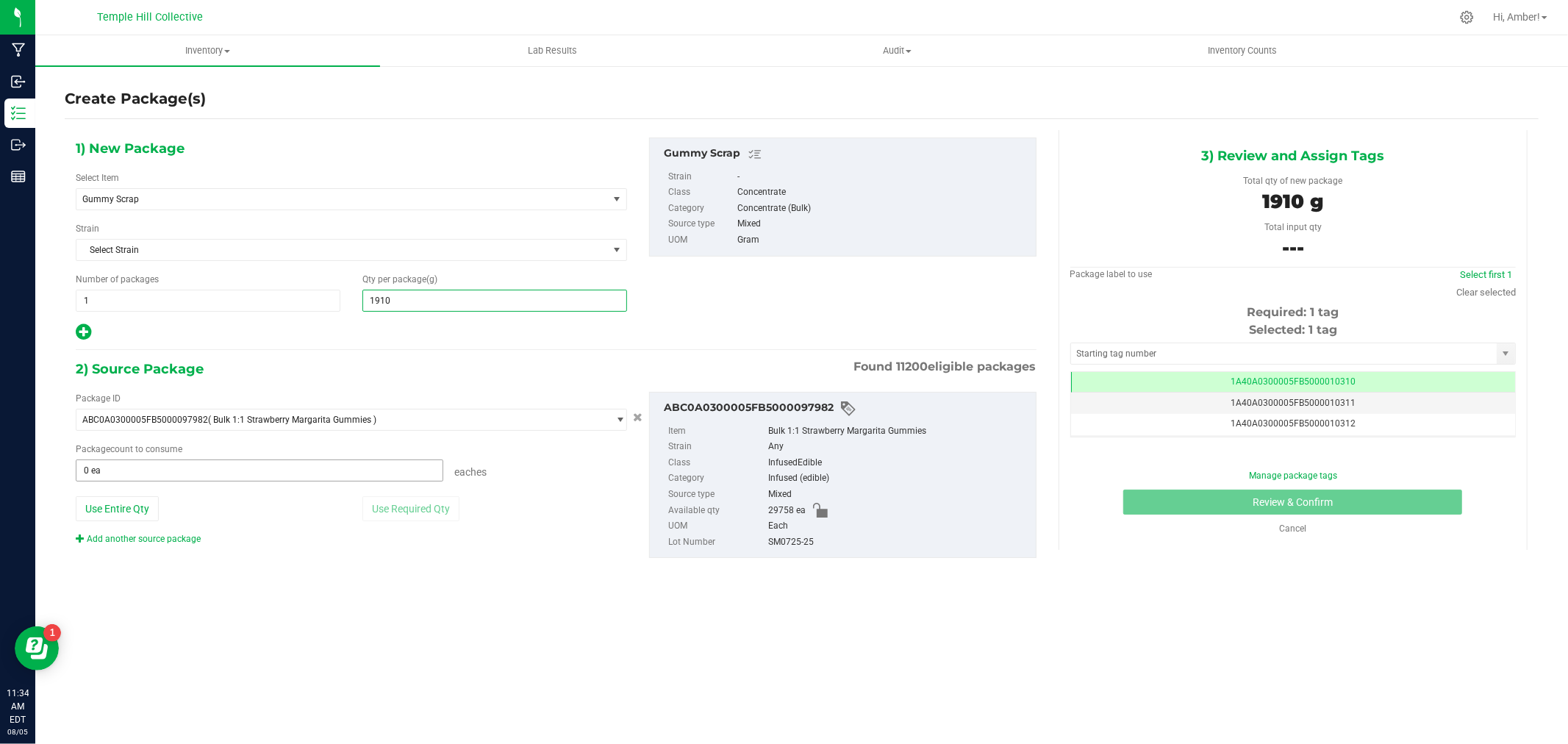 type on "1,910.0000" 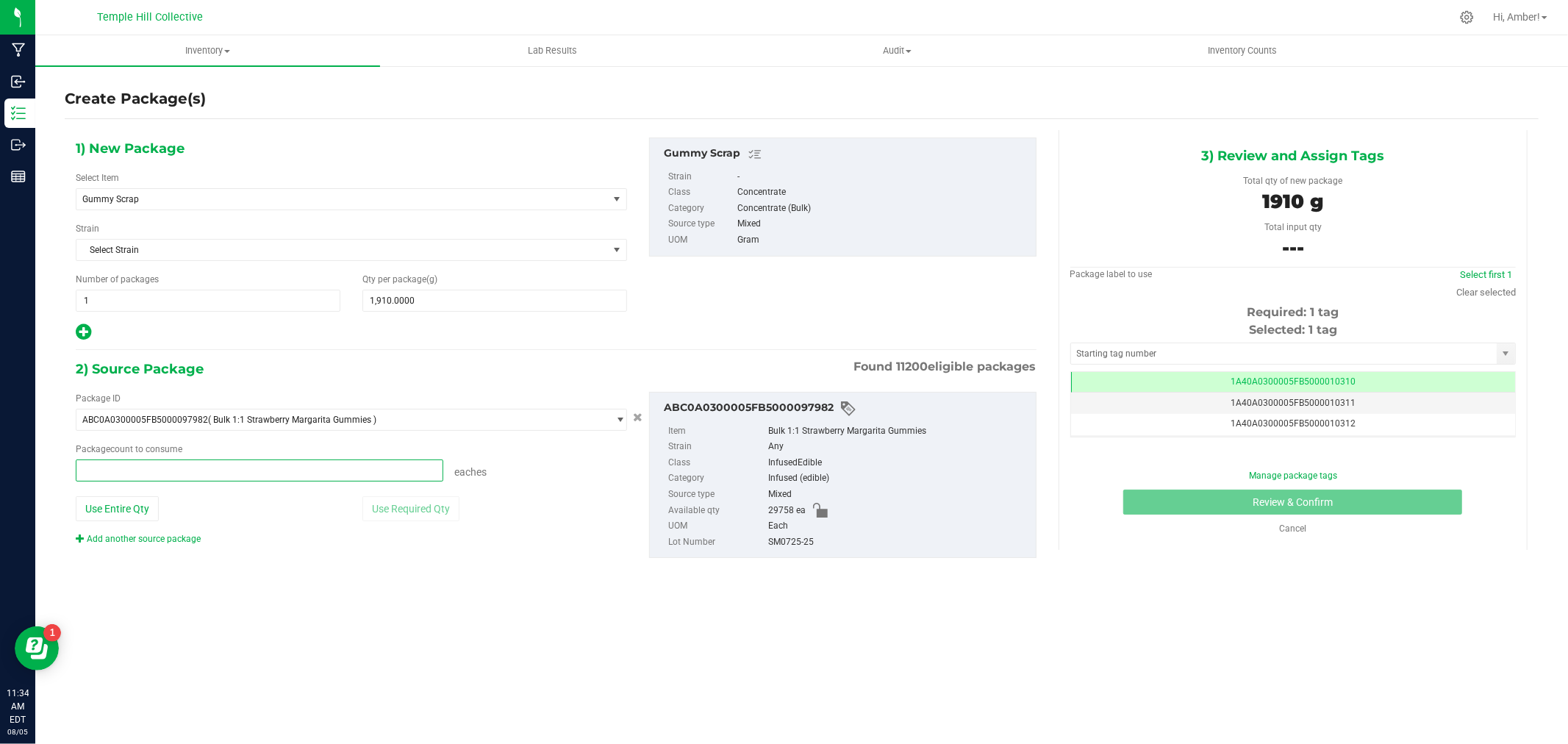 click at bounding box center (259, 471) 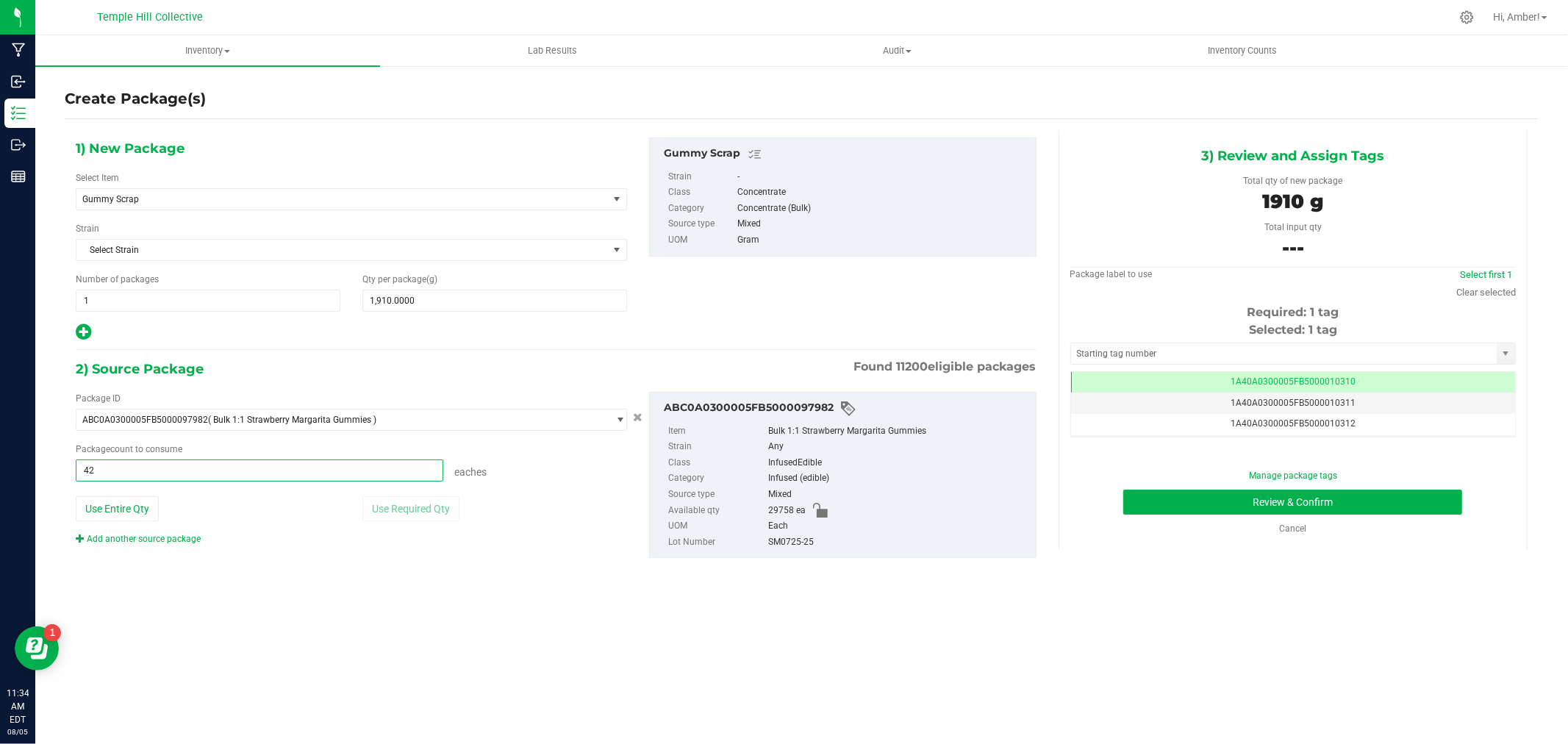 type on "424" 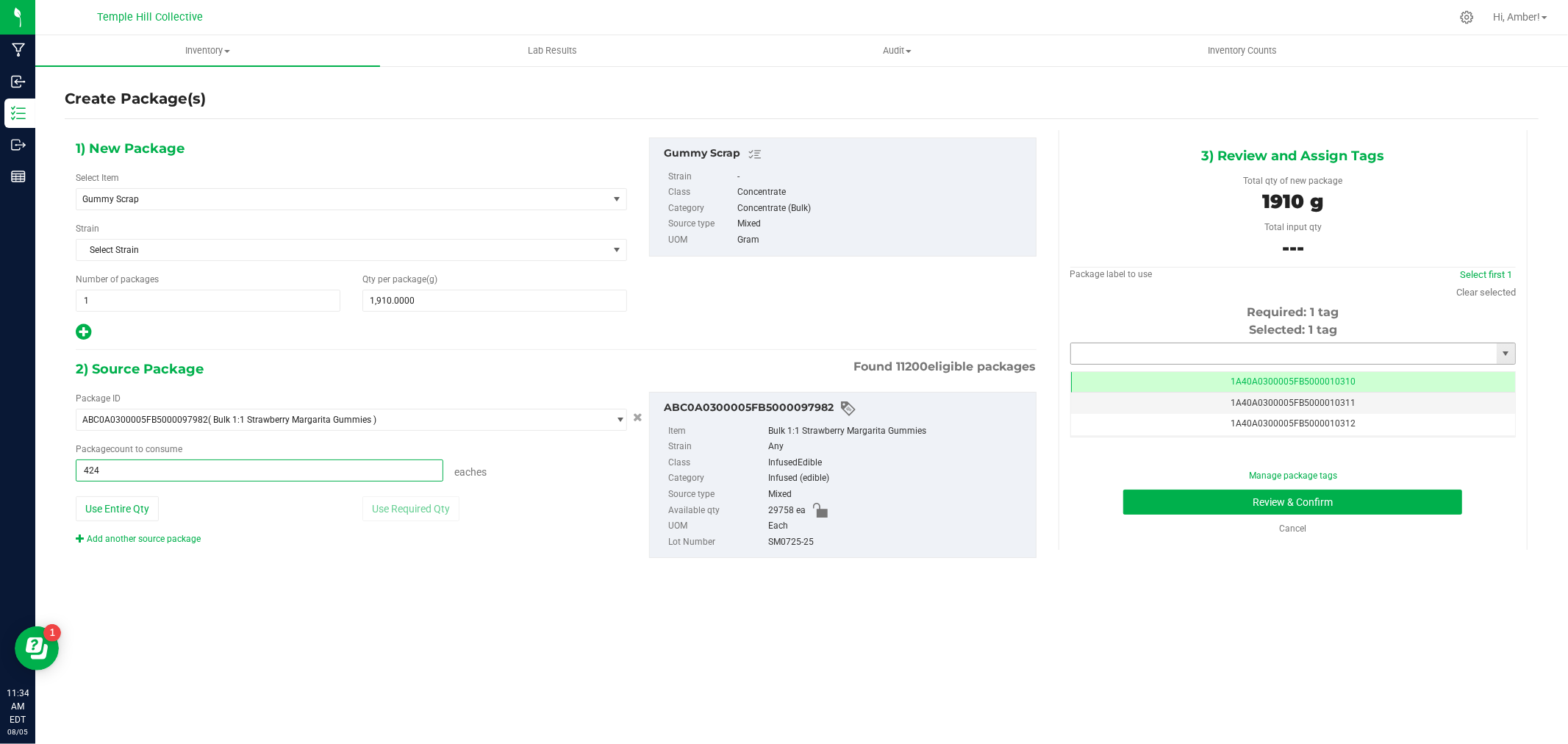 type on "424 ea" 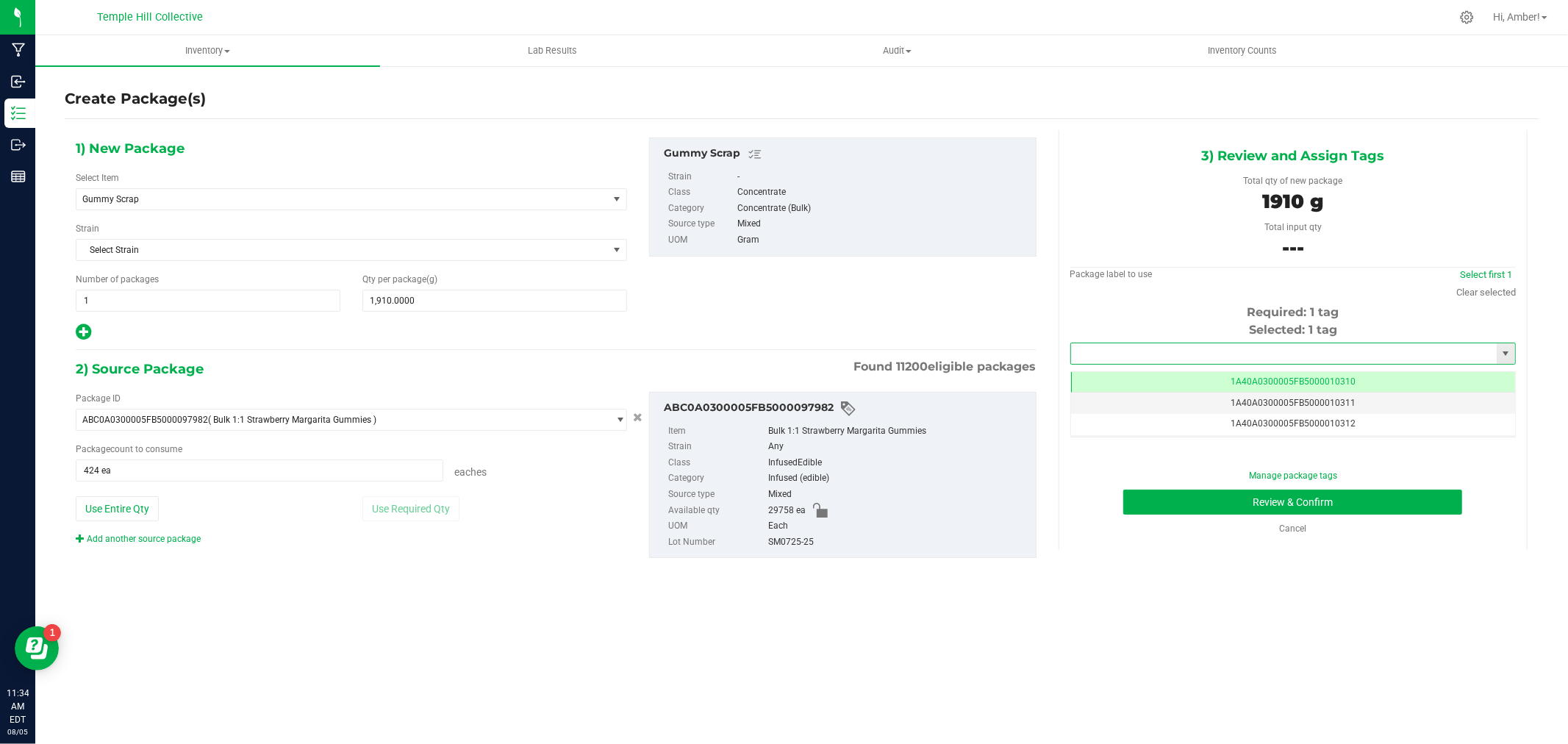click at bounding box center (1284, 354) 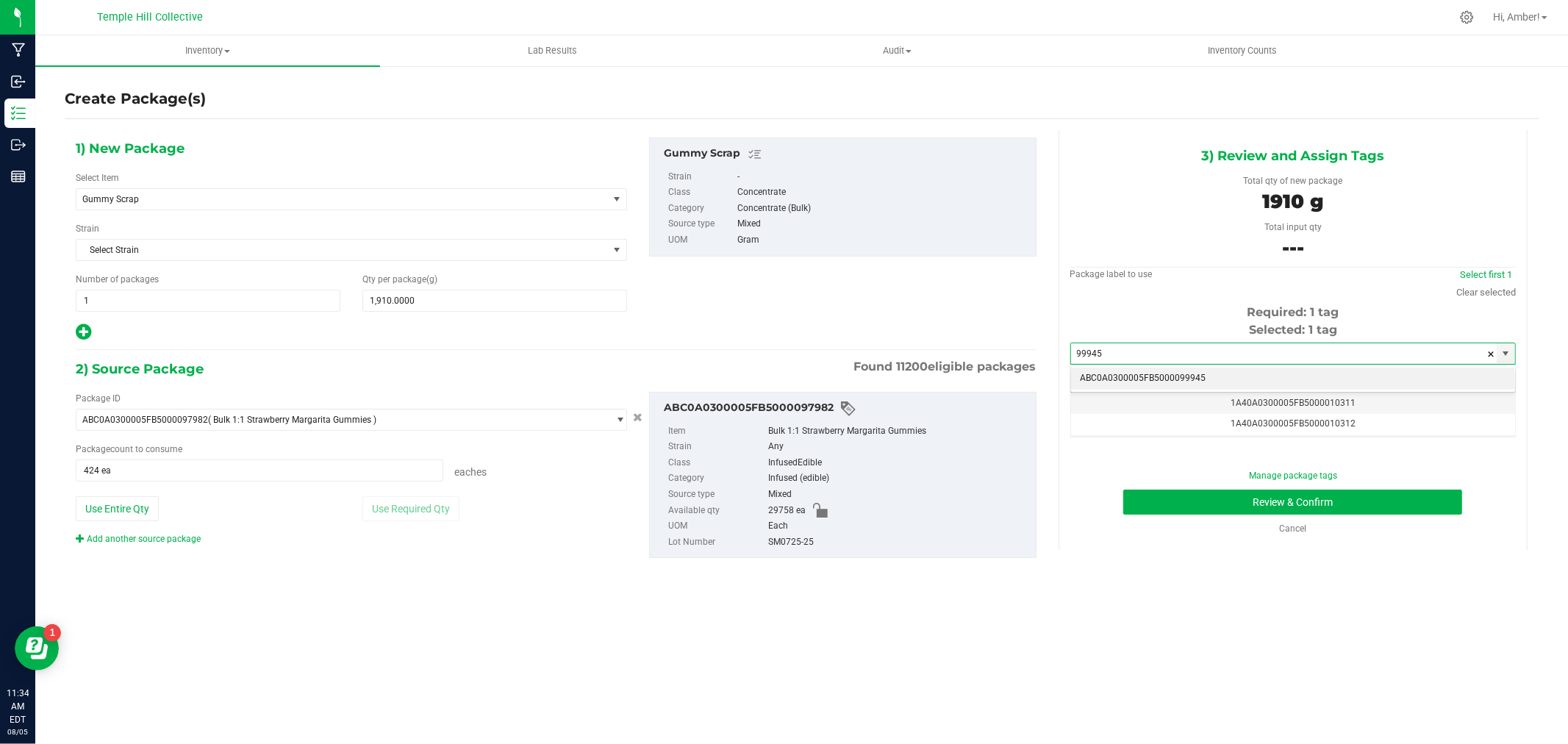 click on "ABC0A0300005FB5000099945" at bounding box center [1293, 379] 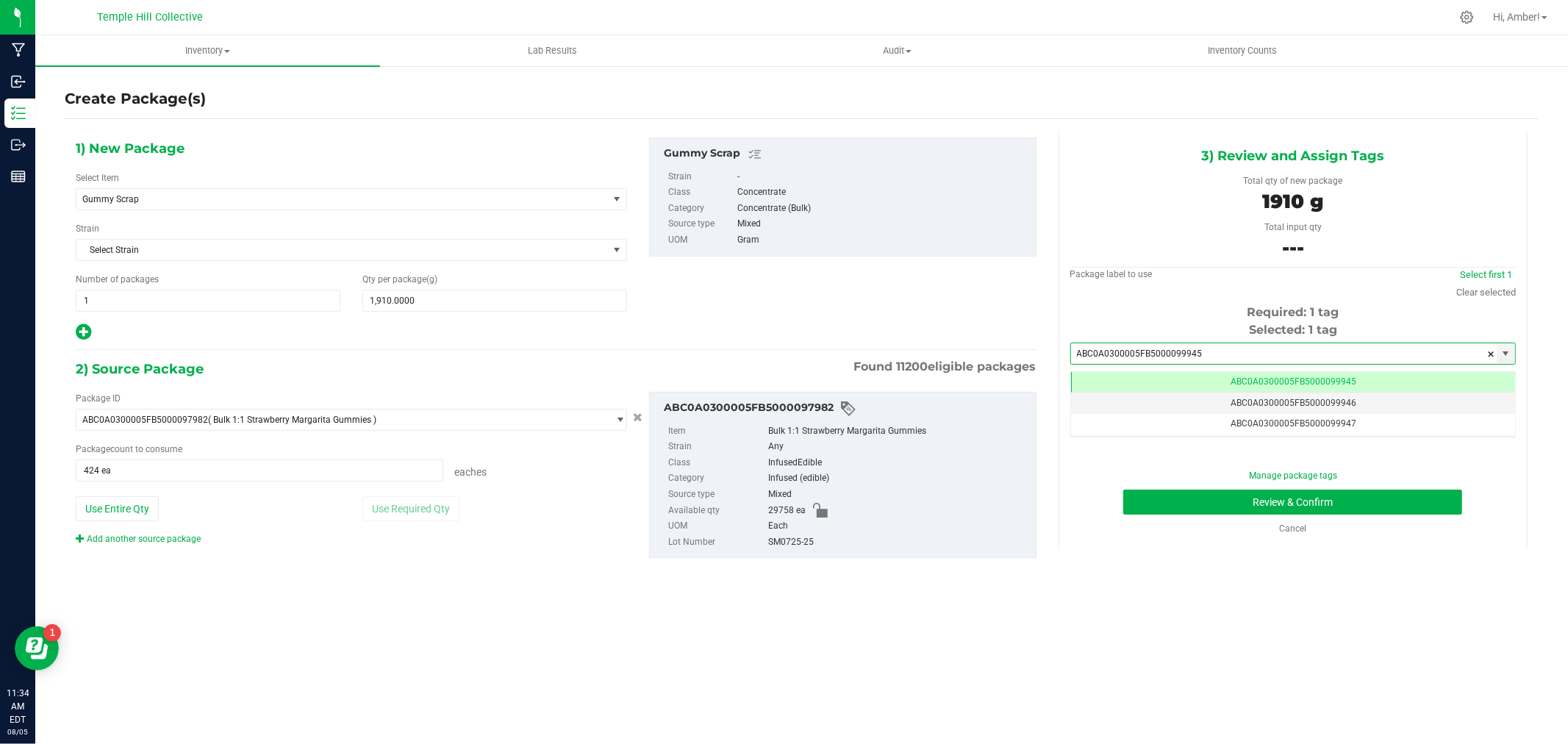 scroll, scrollTop: 0, scrollLeft: -1, axis: horizontal 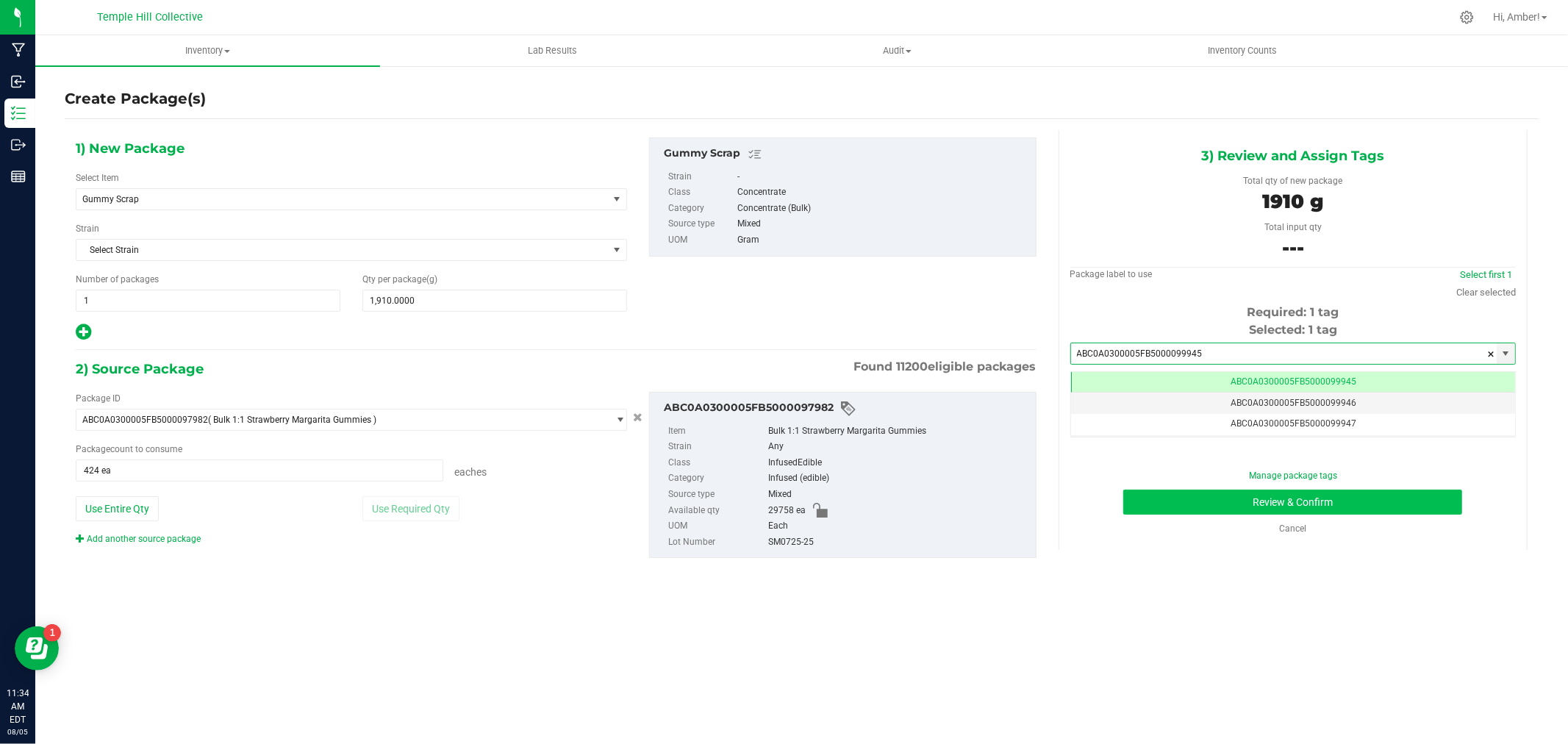 type on "ABC0A0300005FB5000099945" 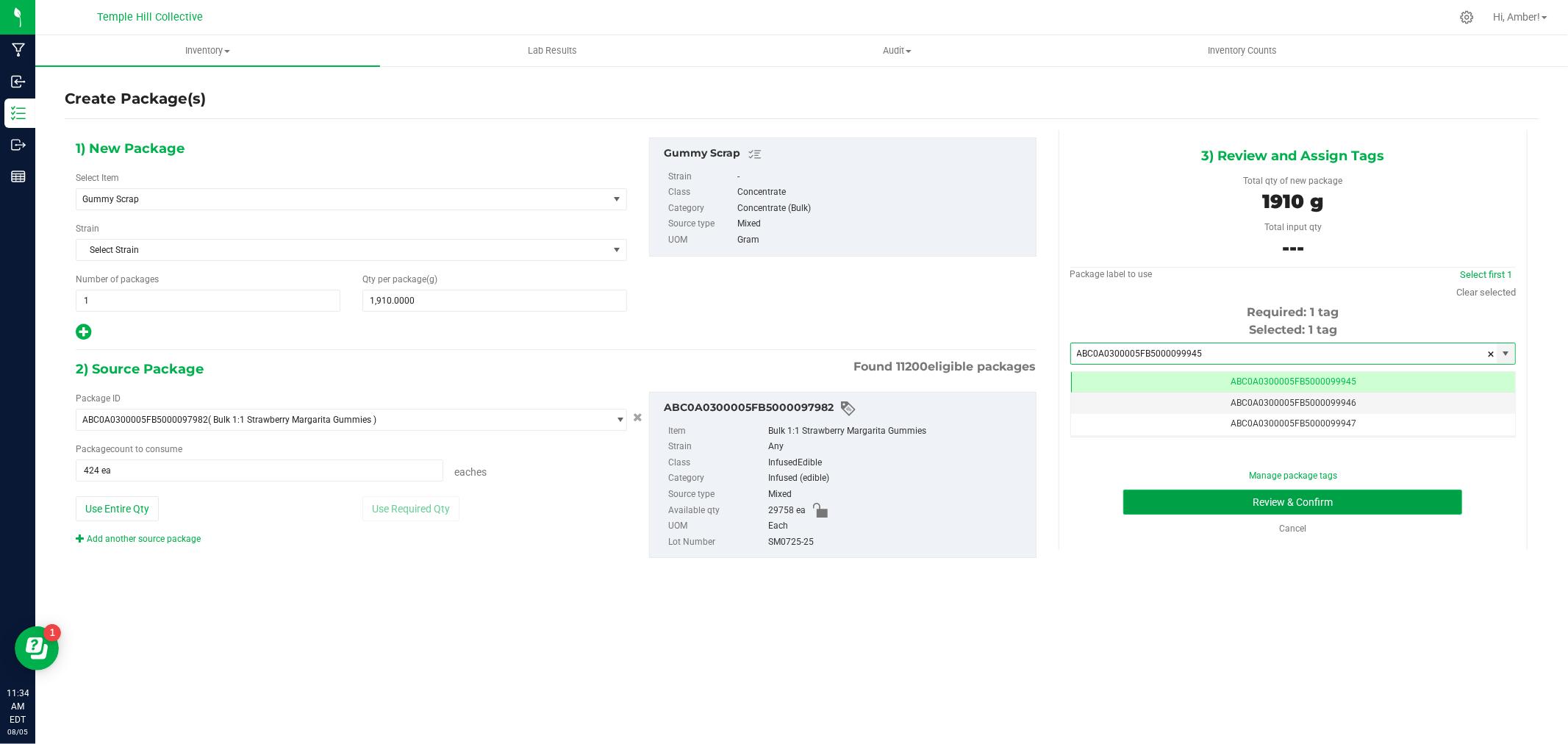 click on "Review & Confirm" at bounding box center [1292, 502] 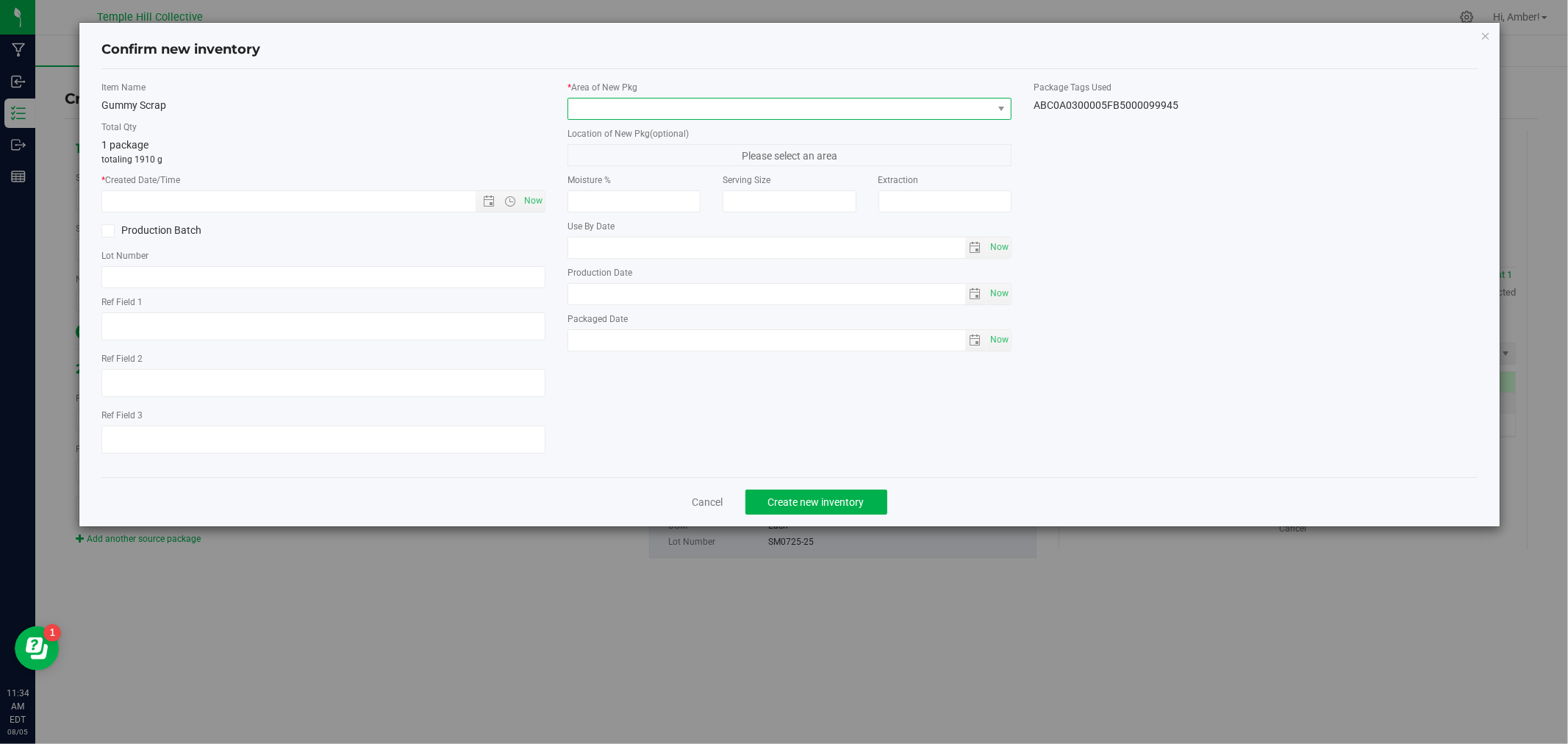 click at bounding box center [780, 109] 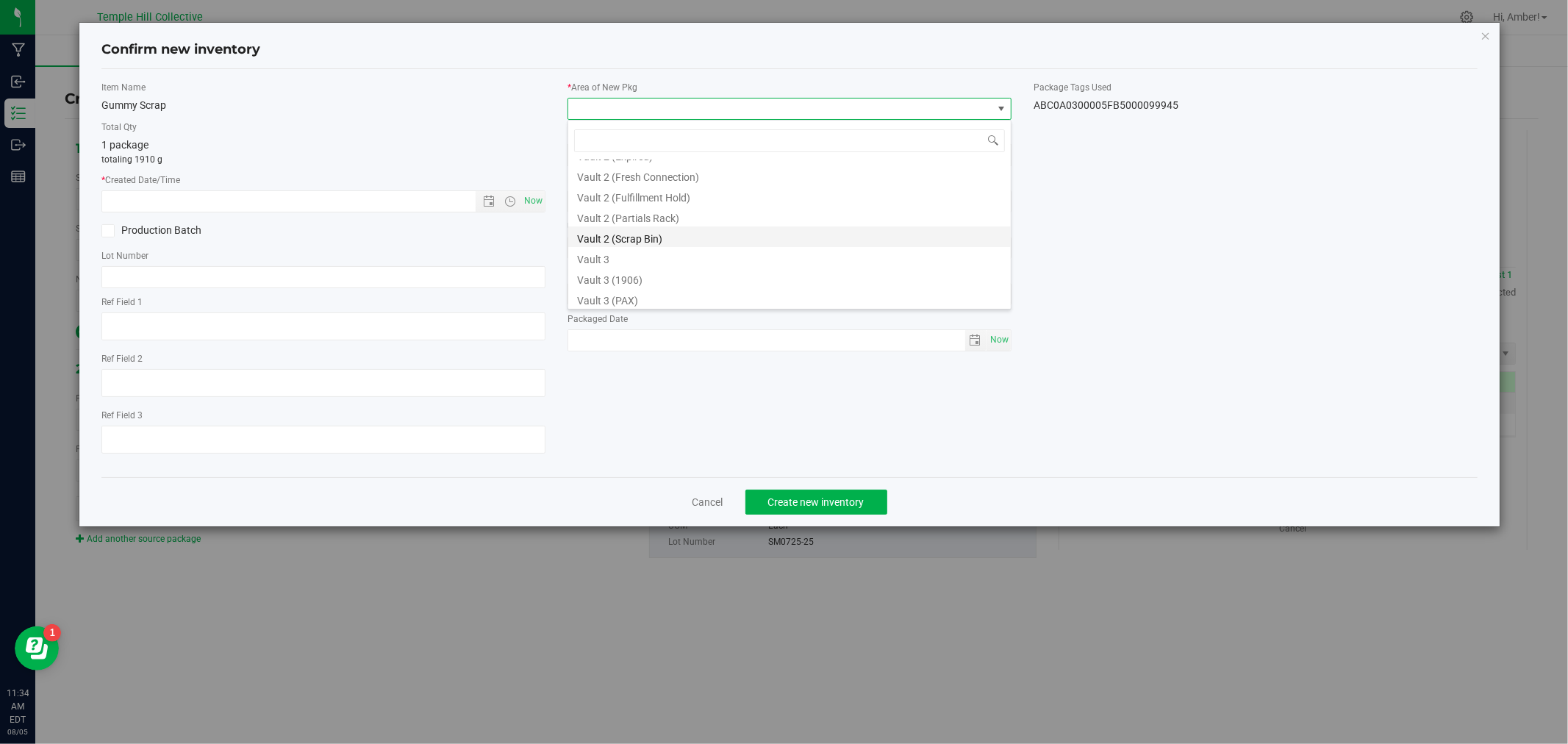 click on "Vault 2 (Scrap Bin)" at bounding box center (790, 237) 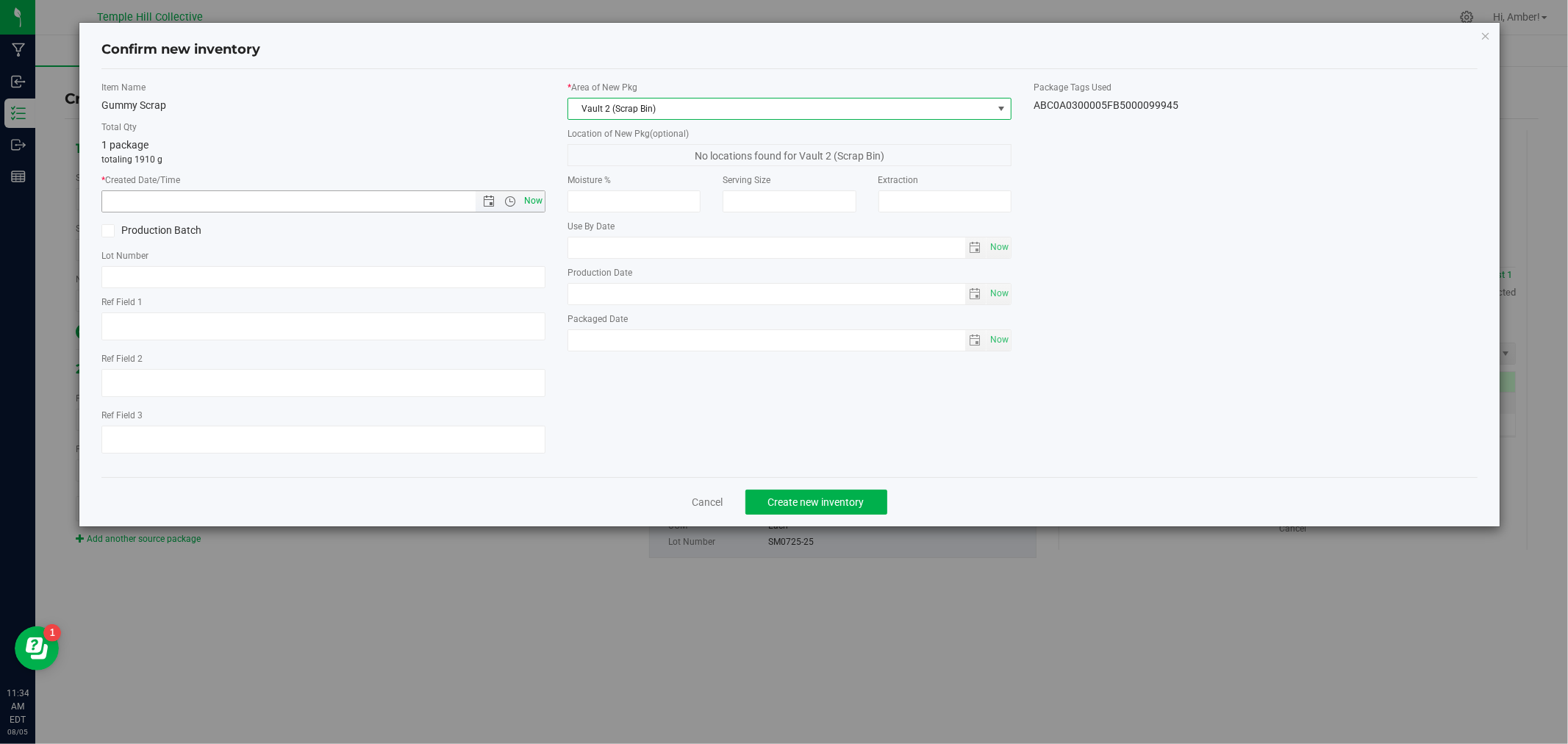 click on "Now" at bounding box center [534, 201] 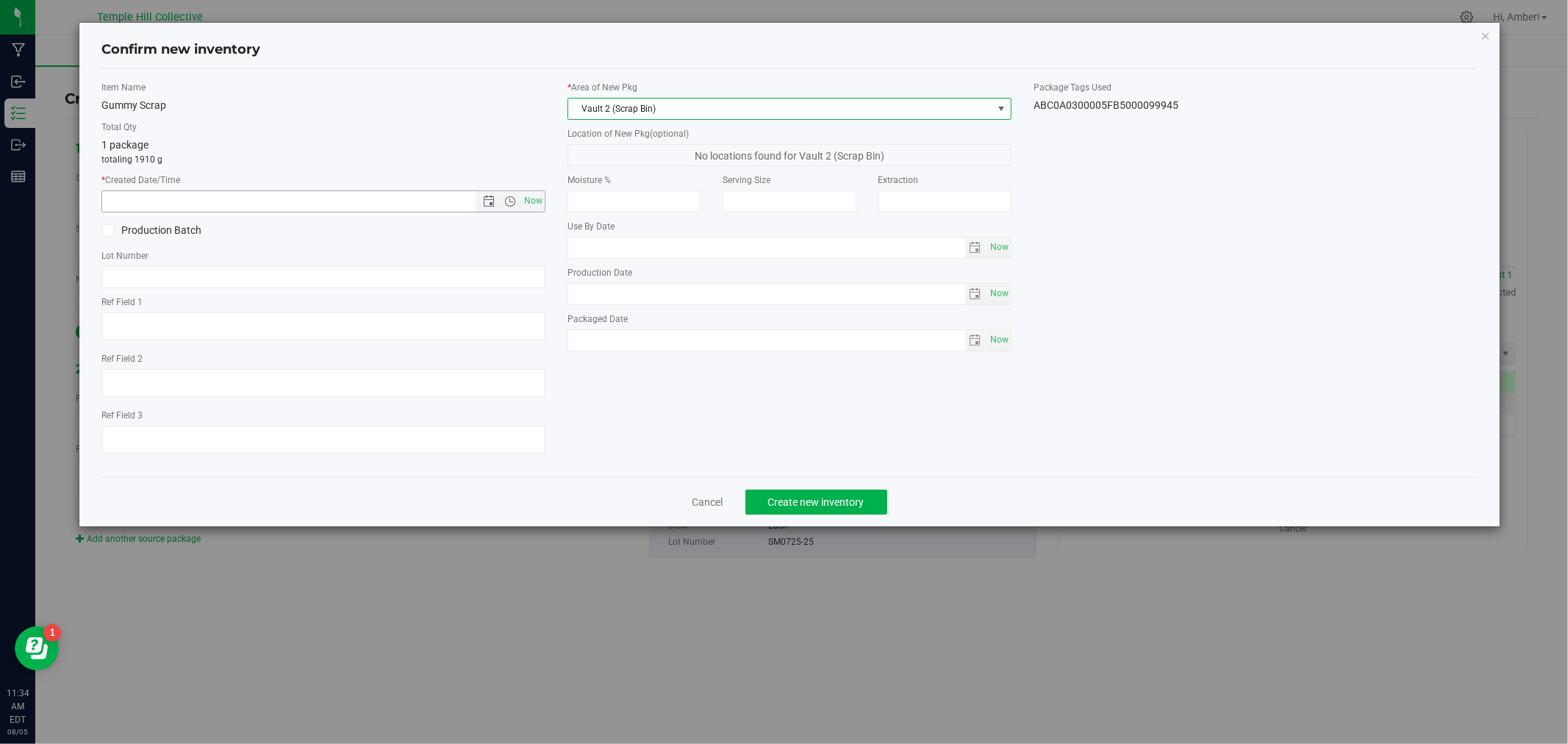 type on "8/5/2025 11:34 AM" 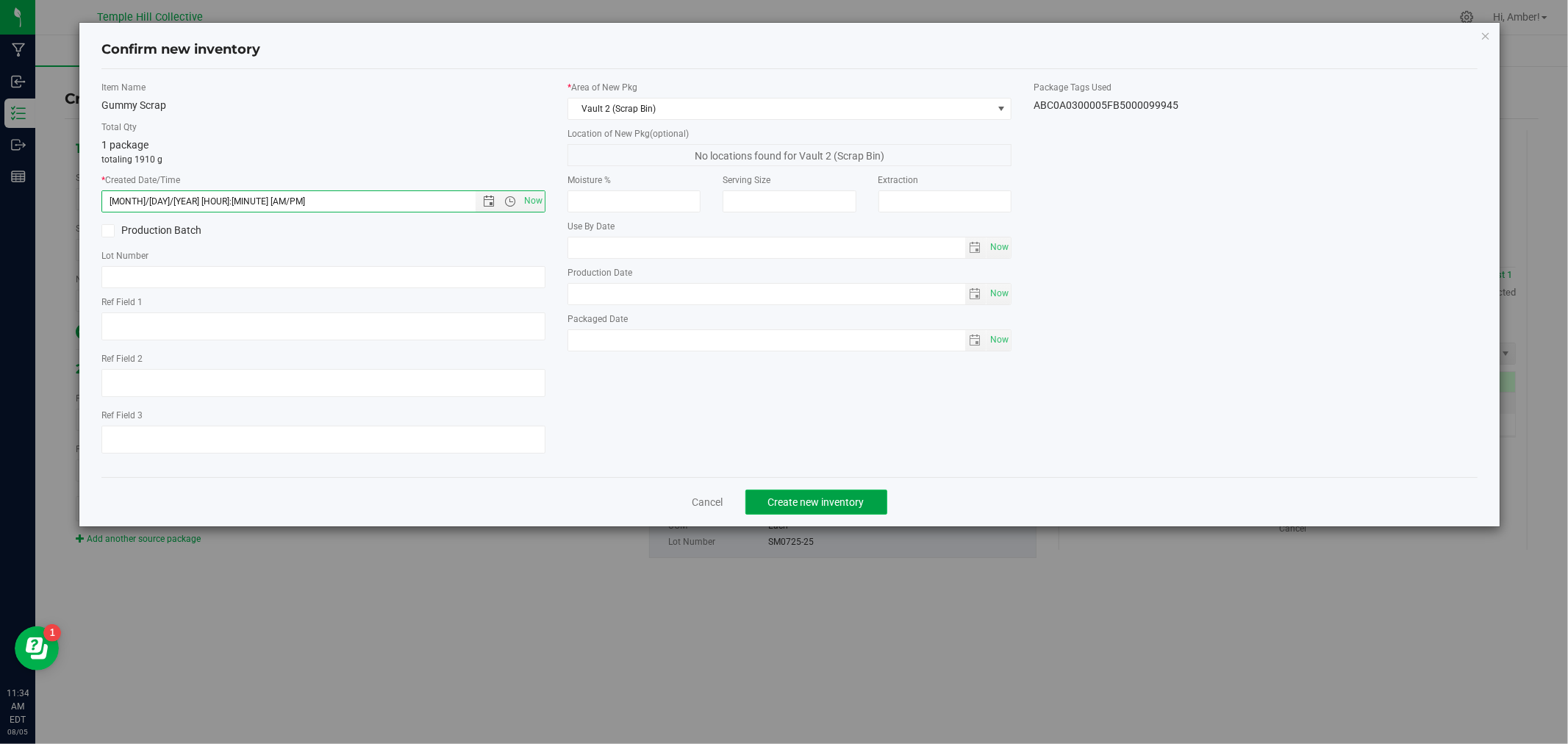 click on "Create new inventory" 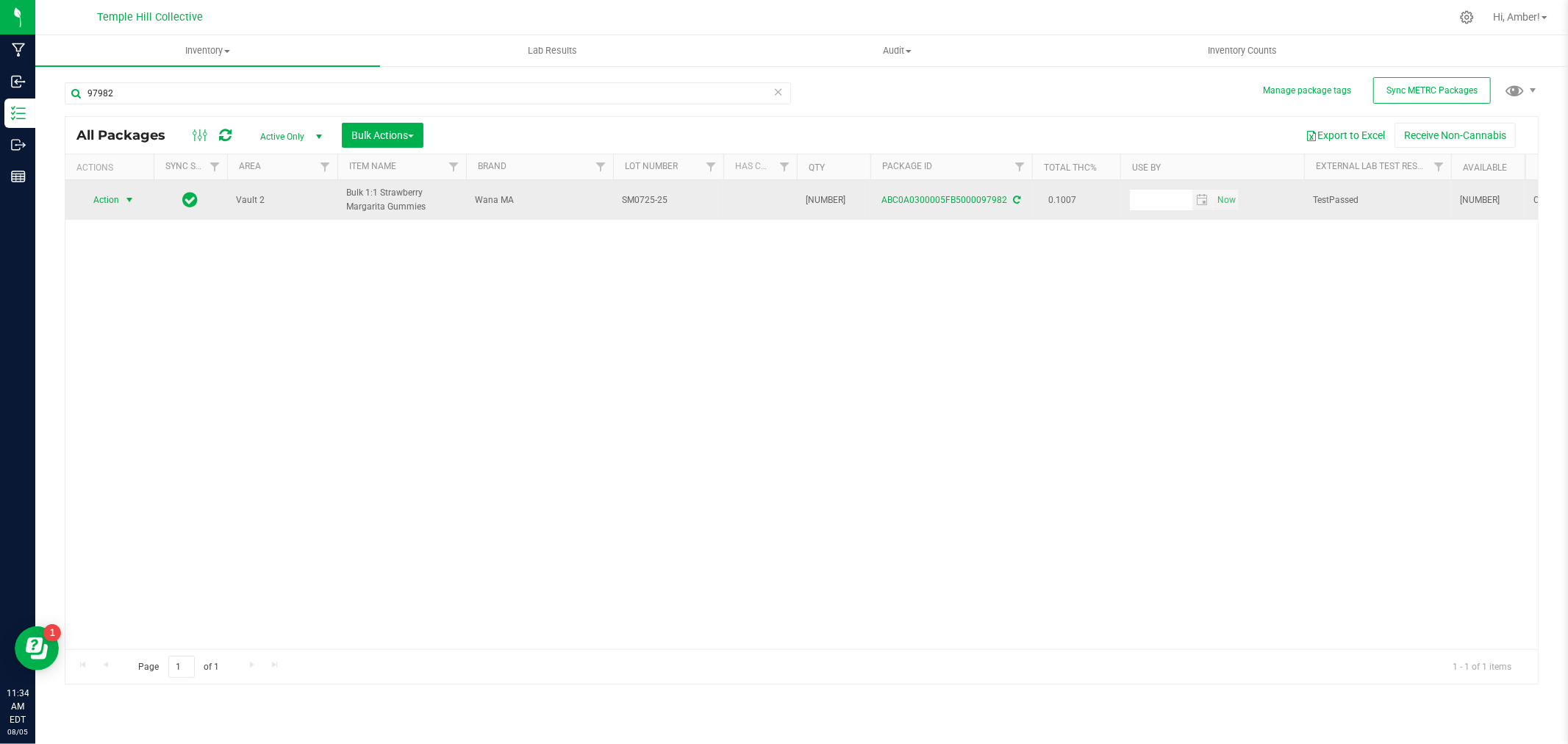 click on "Action" at bounding box center [100, 200] 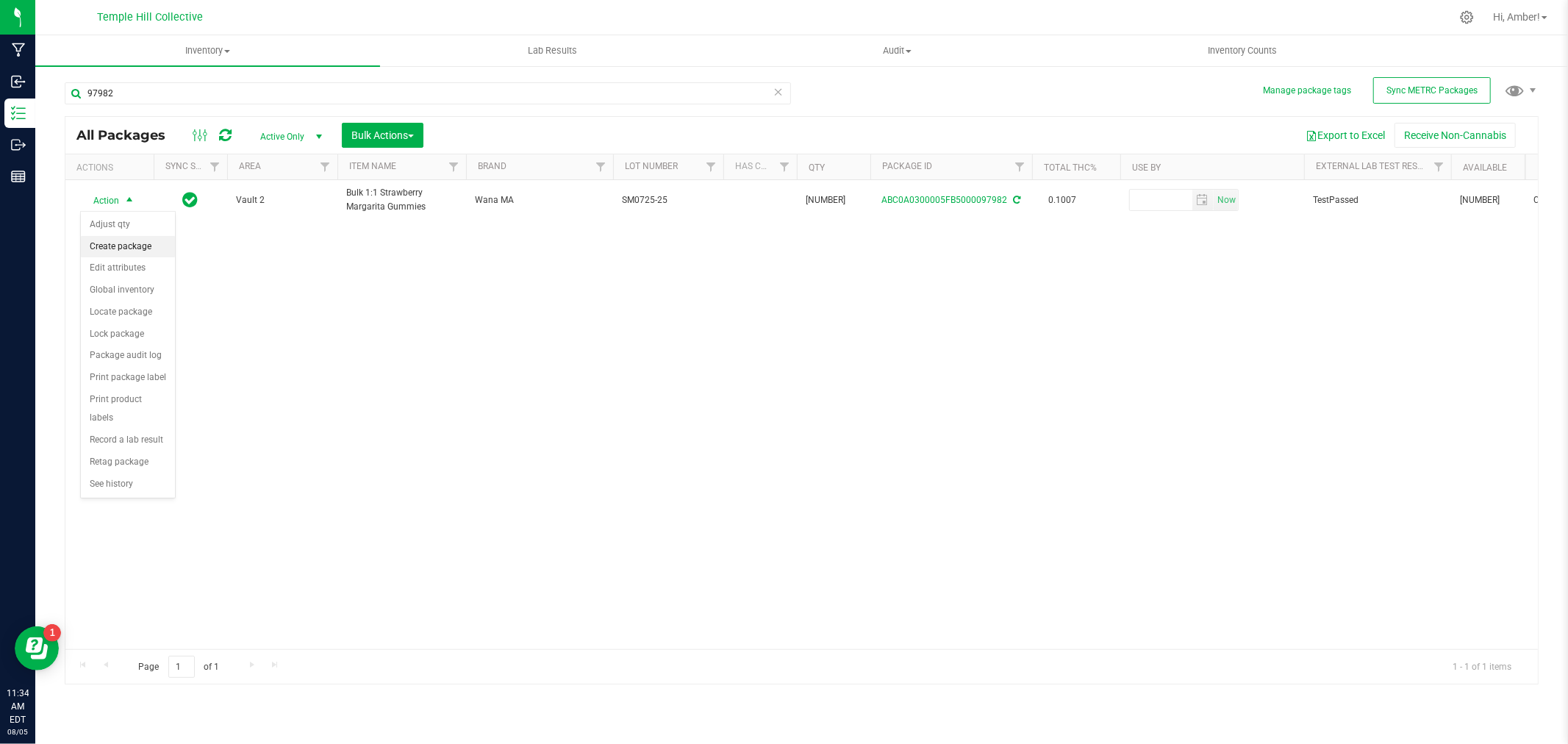 click on "Create package" at bounding box center (128, 247) 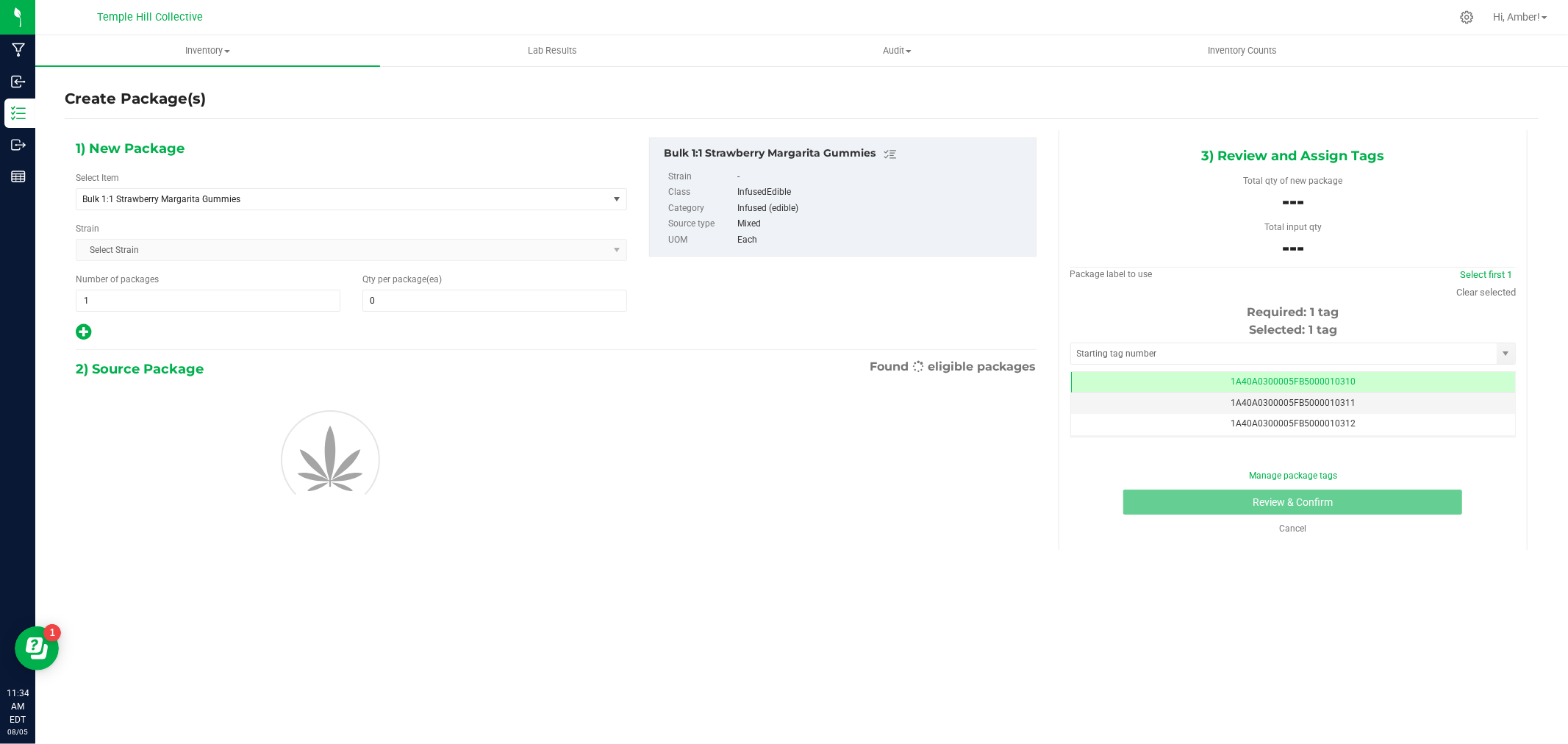scroll, scrollTop: 0, scrollLeft: -1, axis: horizontal 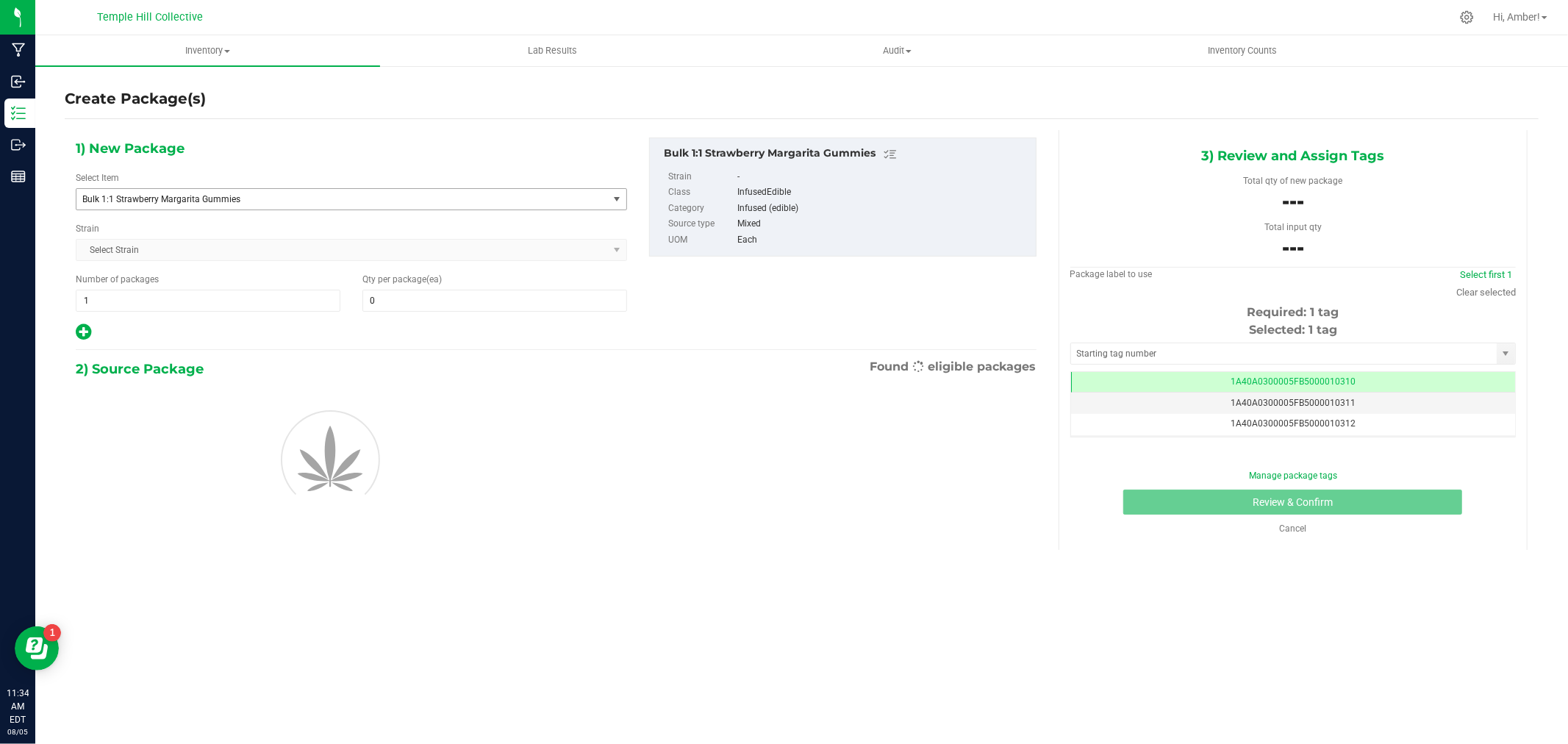 click on "Bulk 1:1 Strawberry Margarita Gummies" at bounding box center [332, 199] 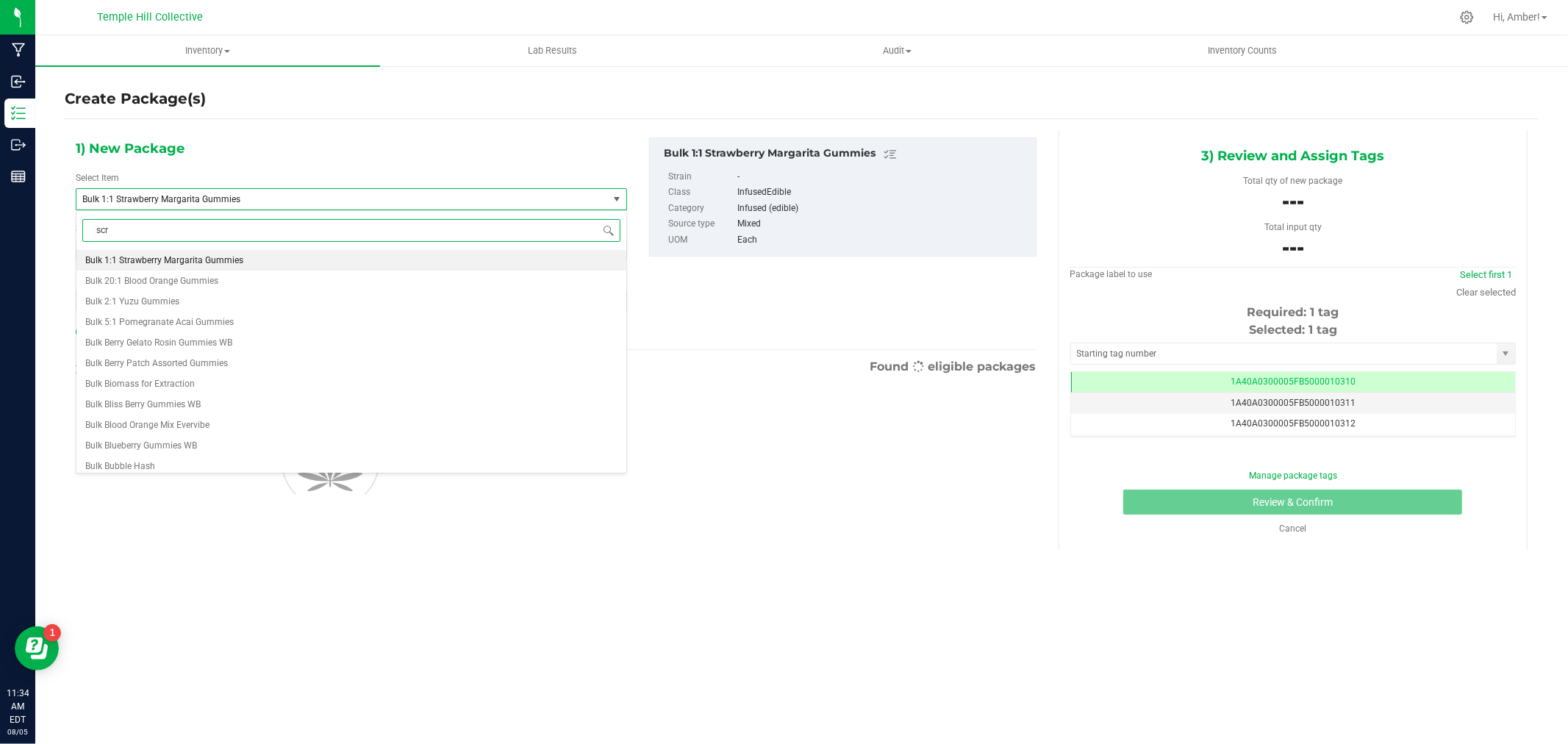 type on "scra" 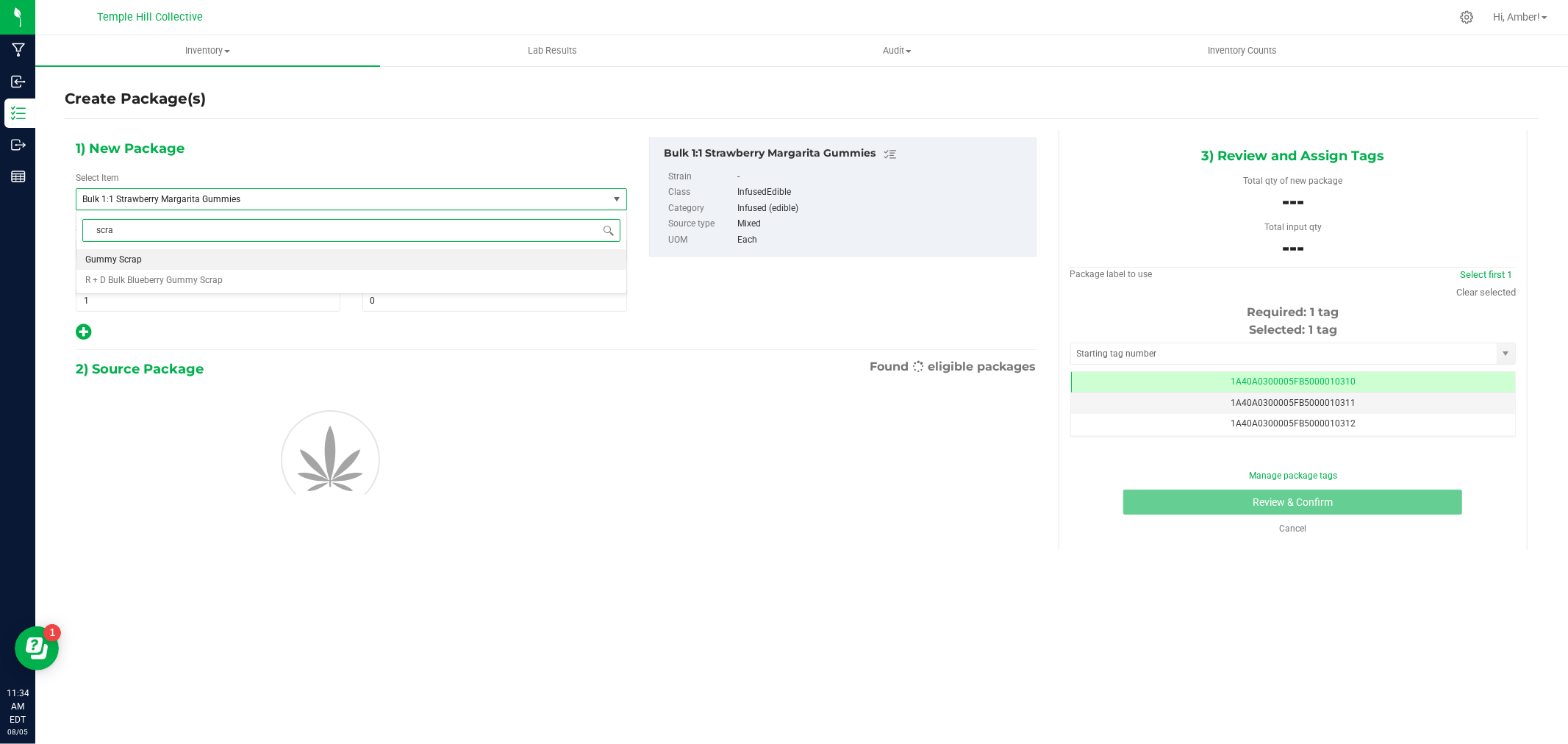 click on "Gummy Scrap" at bounding box center (351, 260) 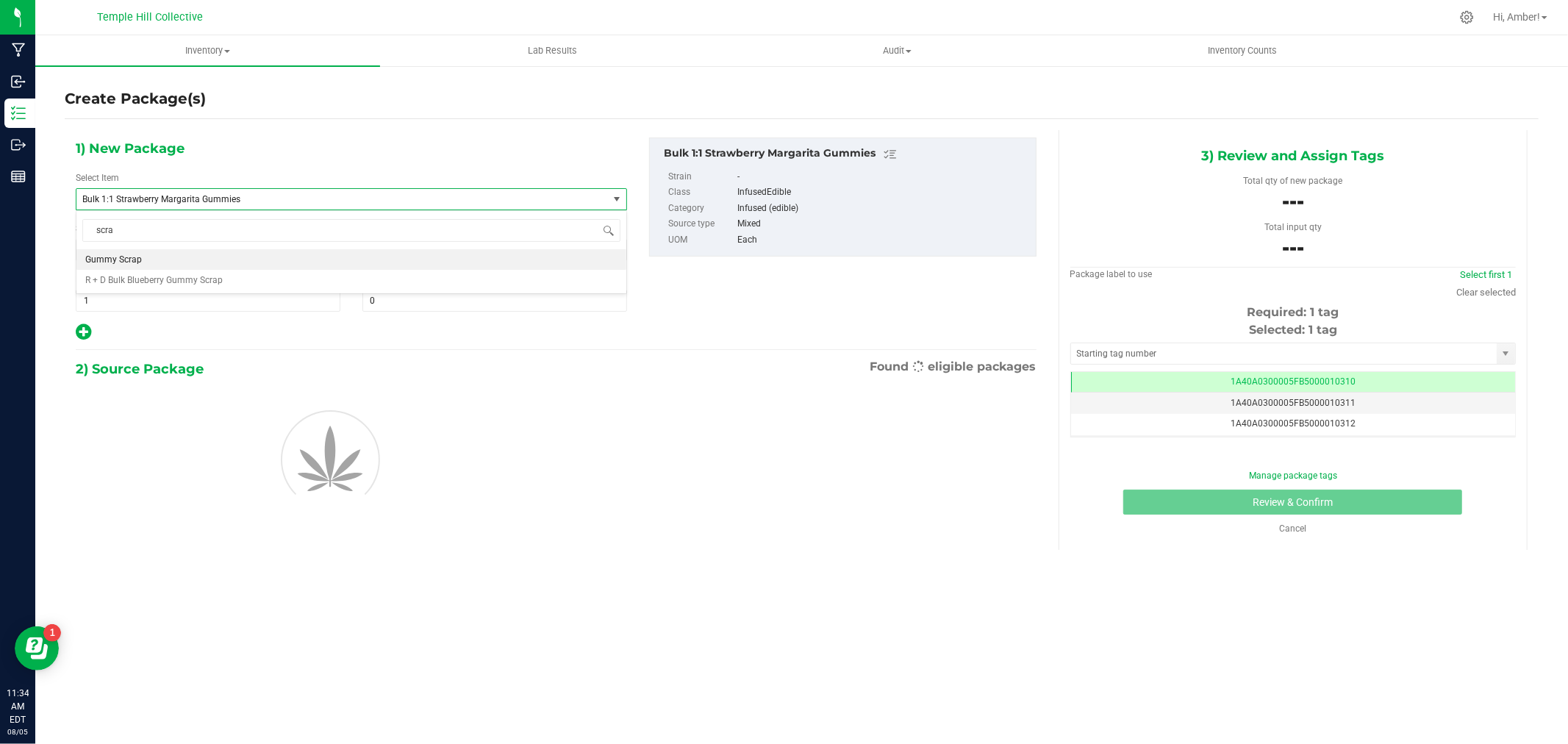type 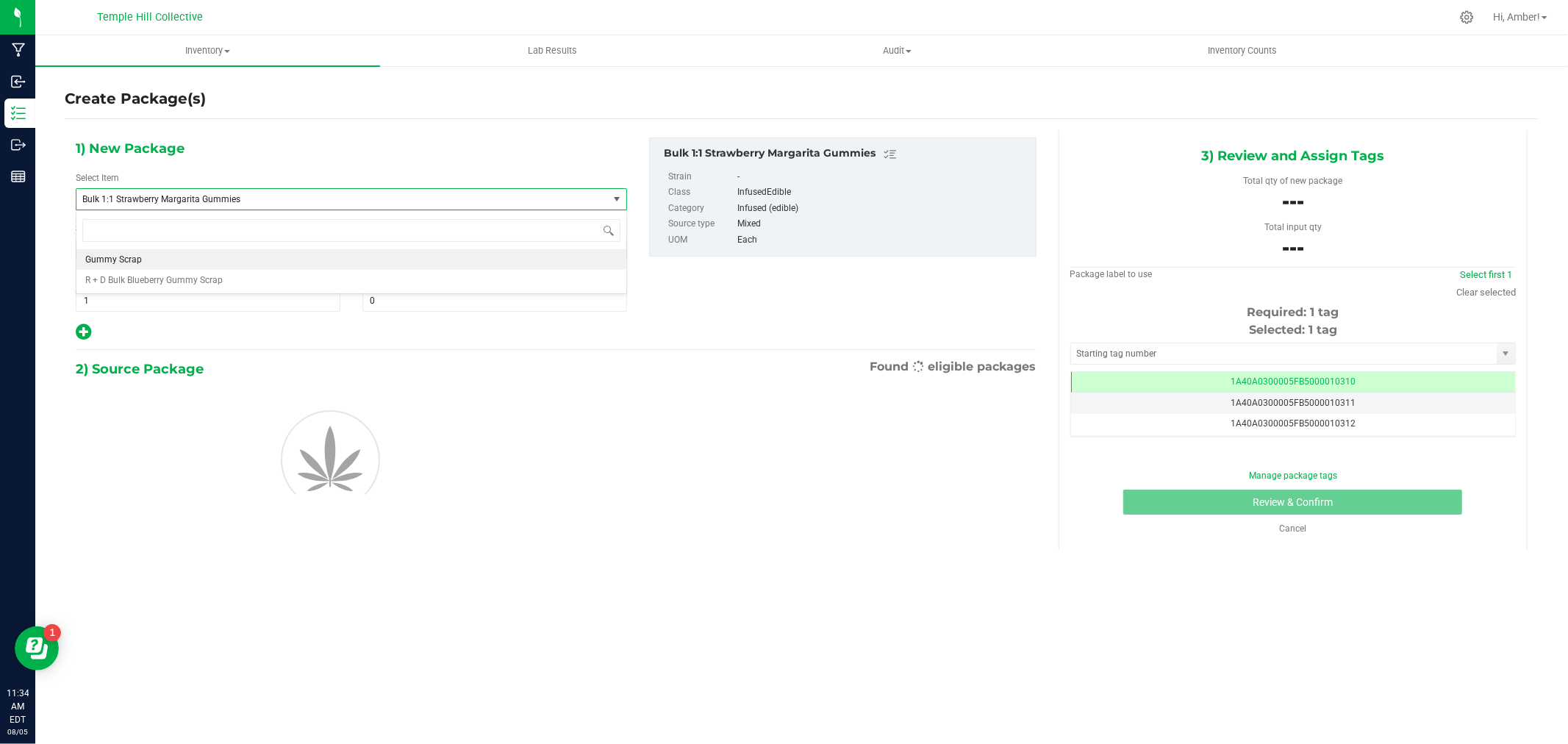 type on "0.0000" 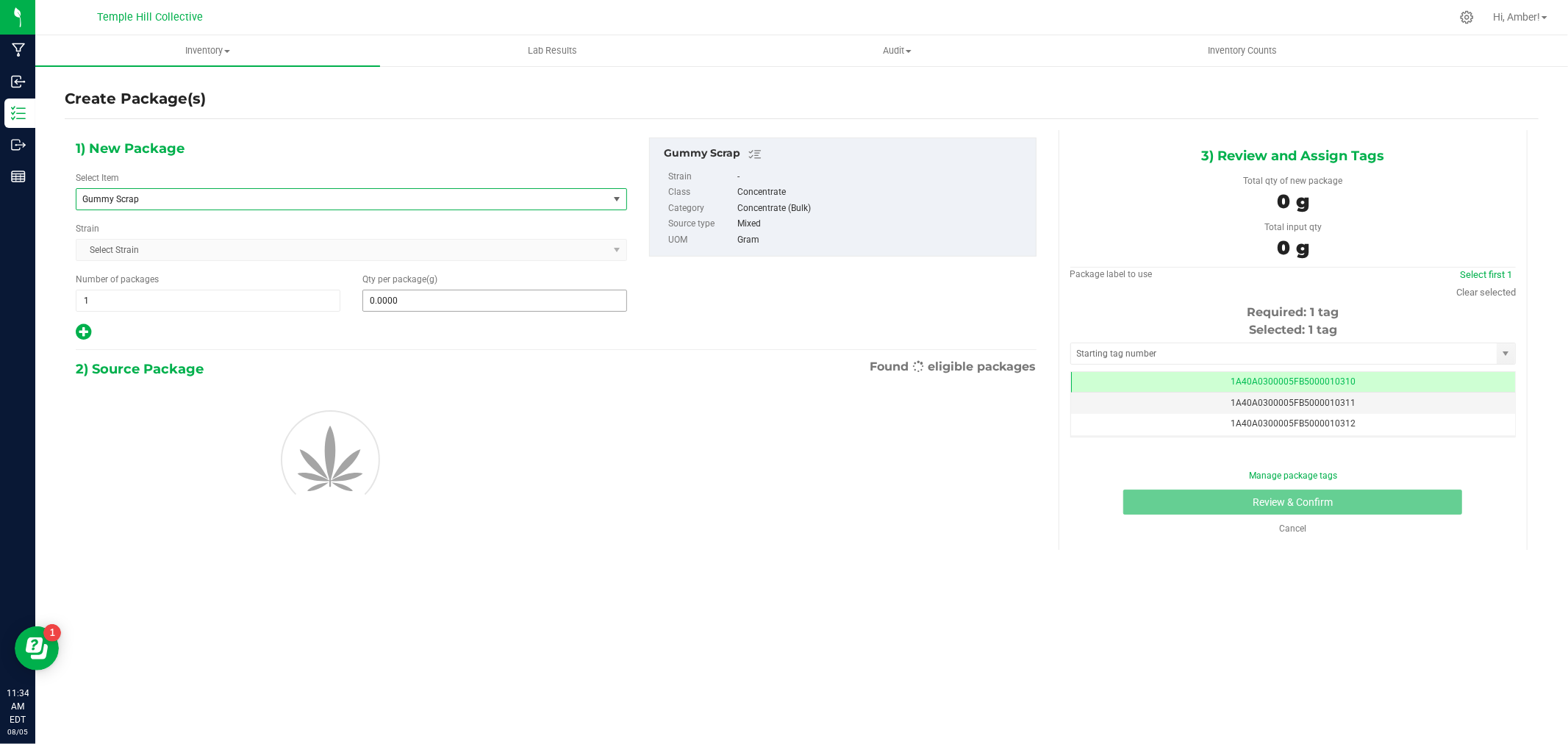 drag, startPoint x: 488, startPoint y: 289, endPoint x: 479, endPoint y: 298, distance: 12.727922 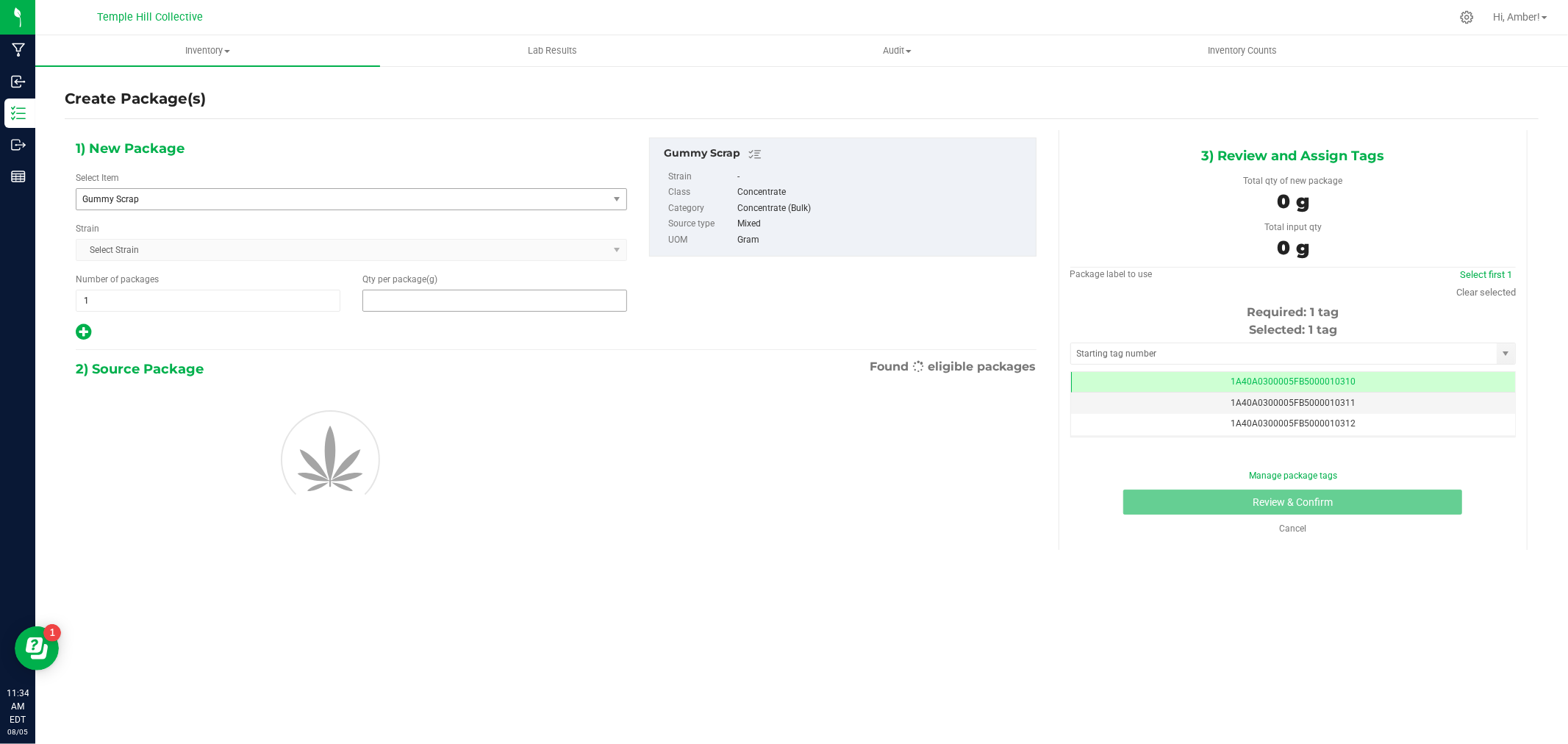 click at bounding box center [495, 301] 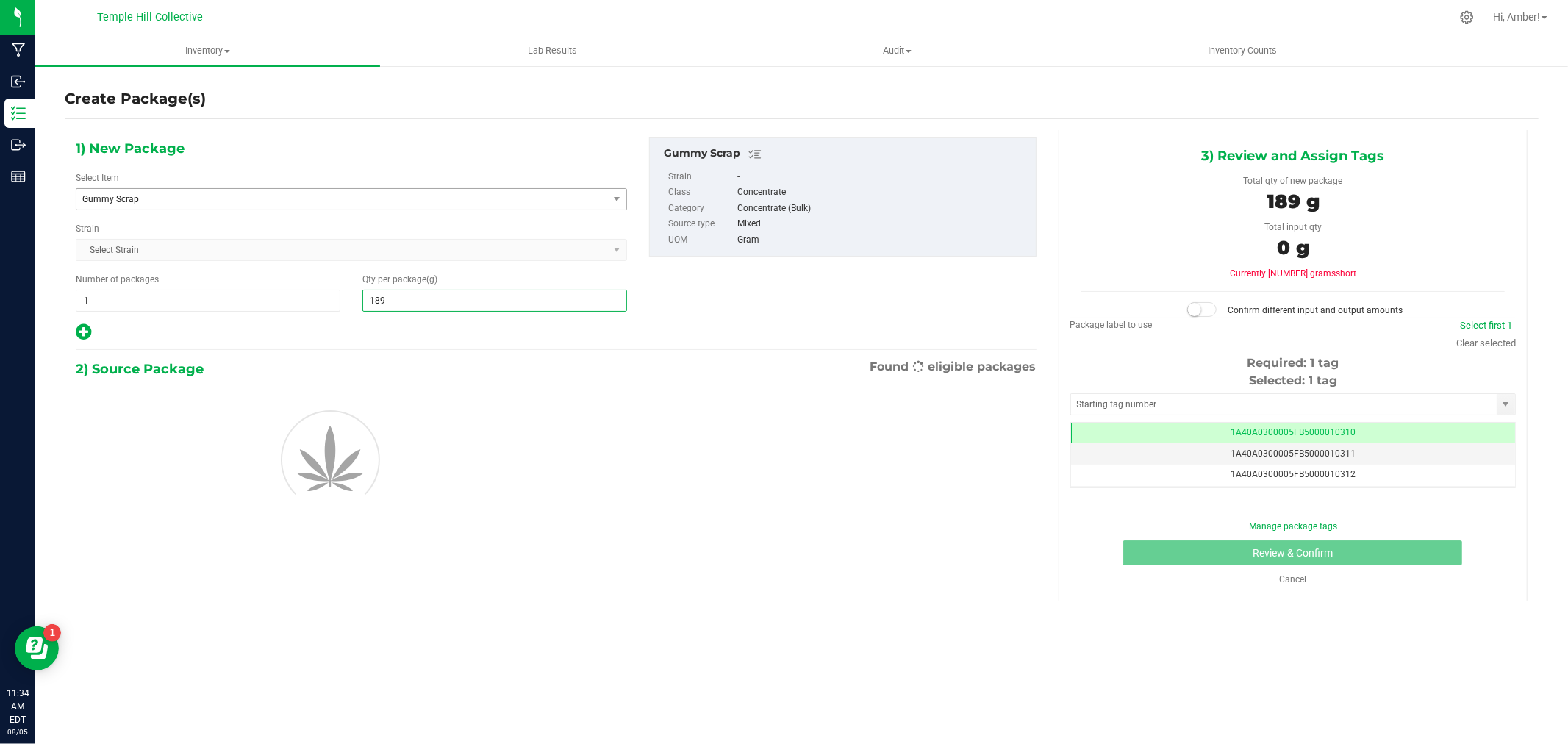 type on "1890" 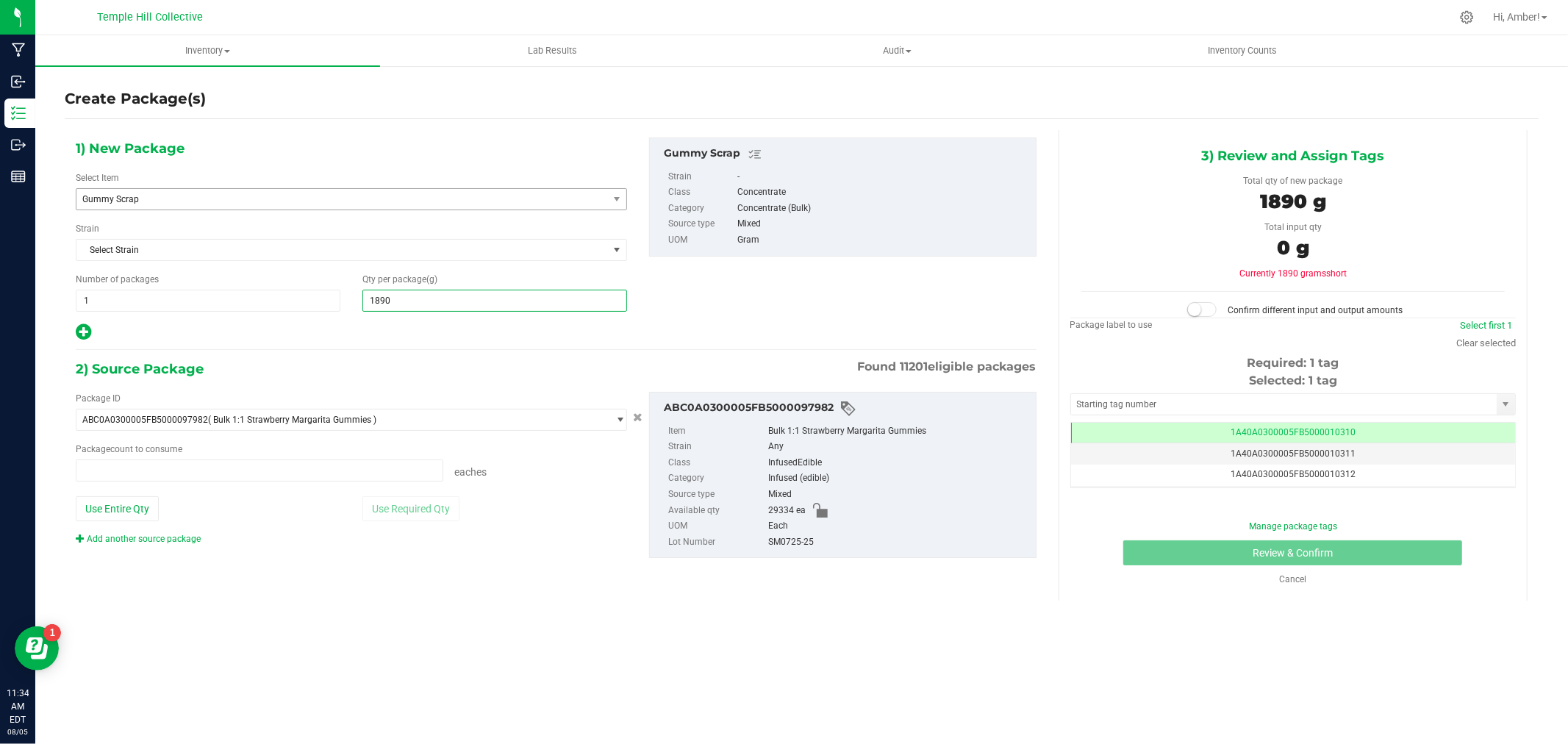 type on "0 ea" 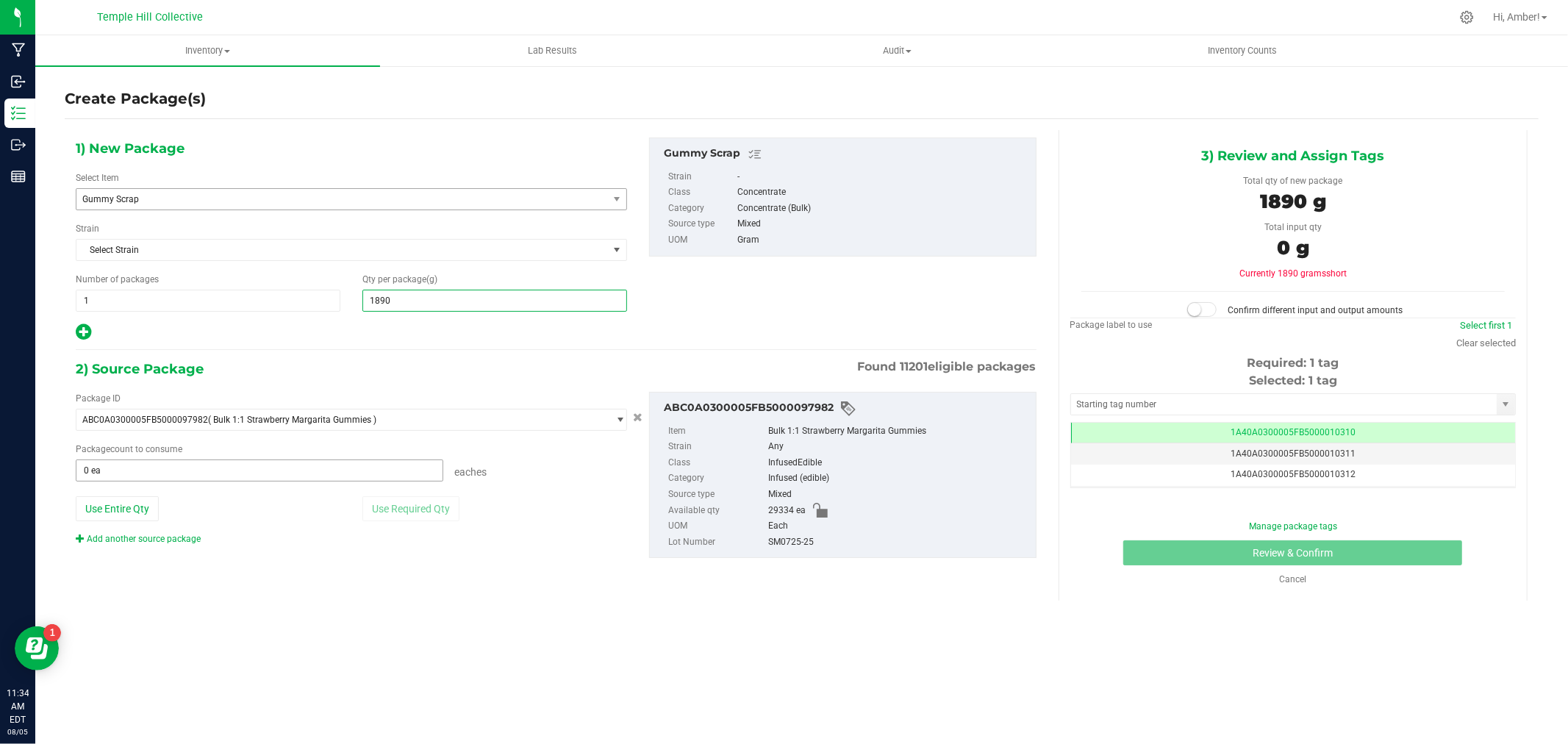 type on "1,890.0000" 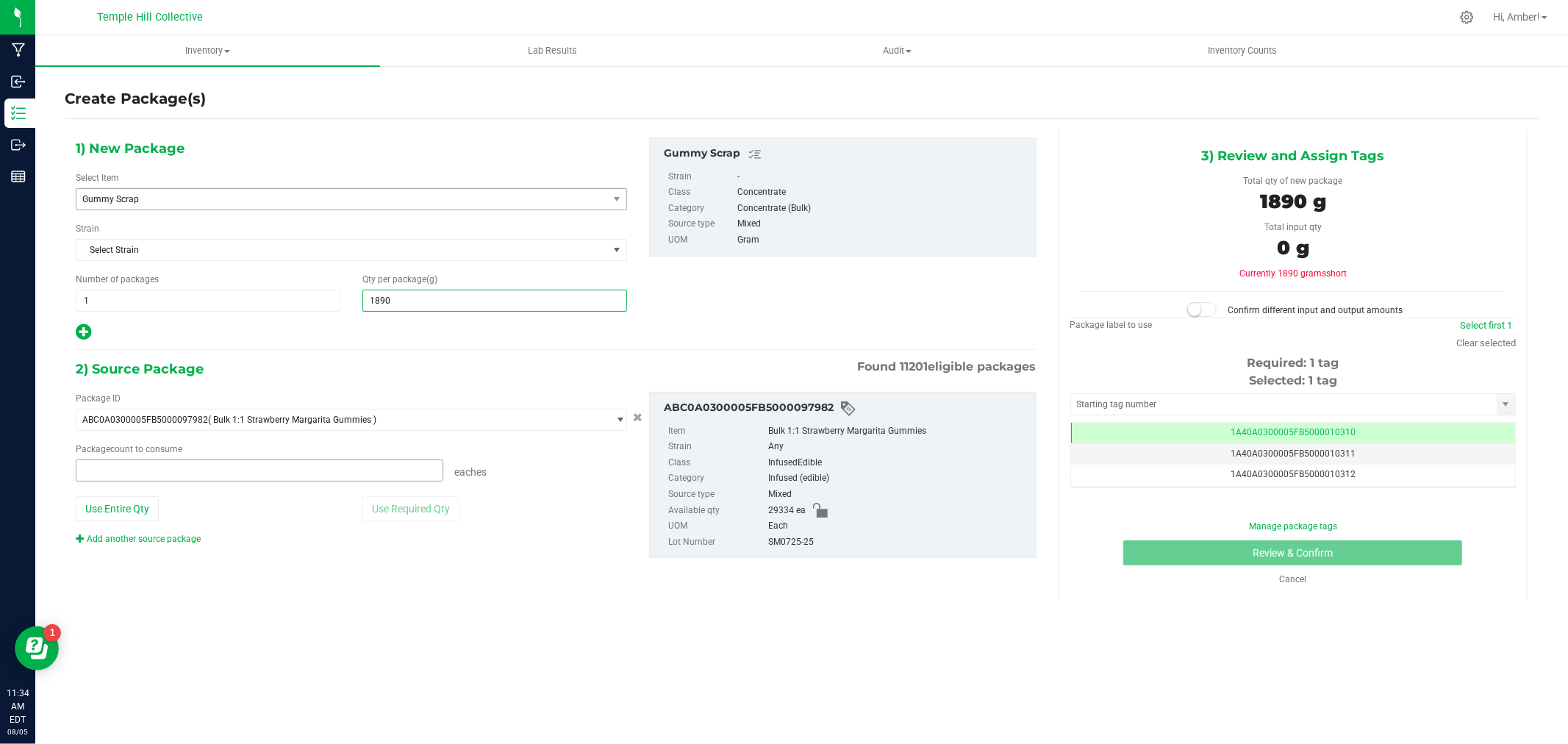 click at bounding box center [259, 471] 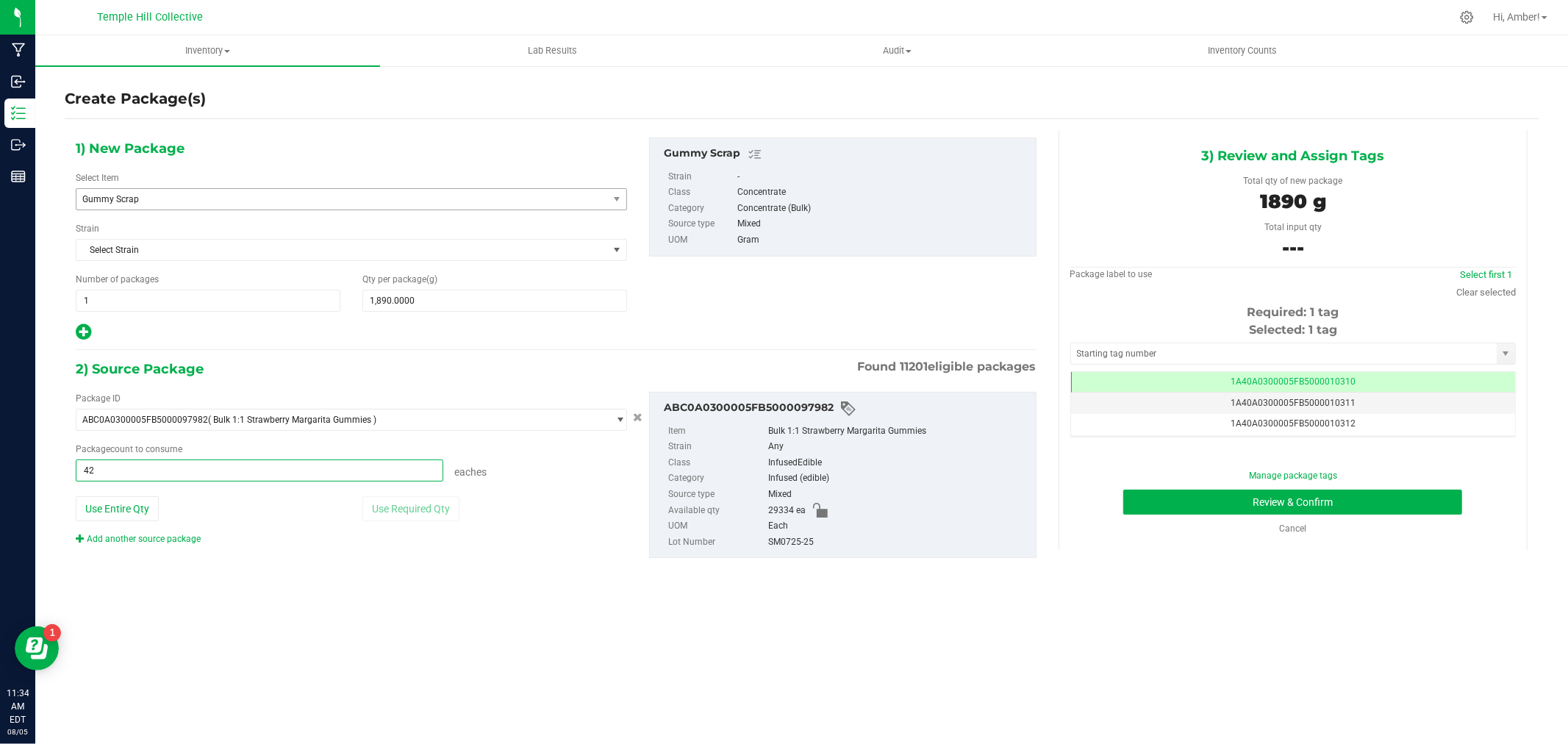 type on "420" 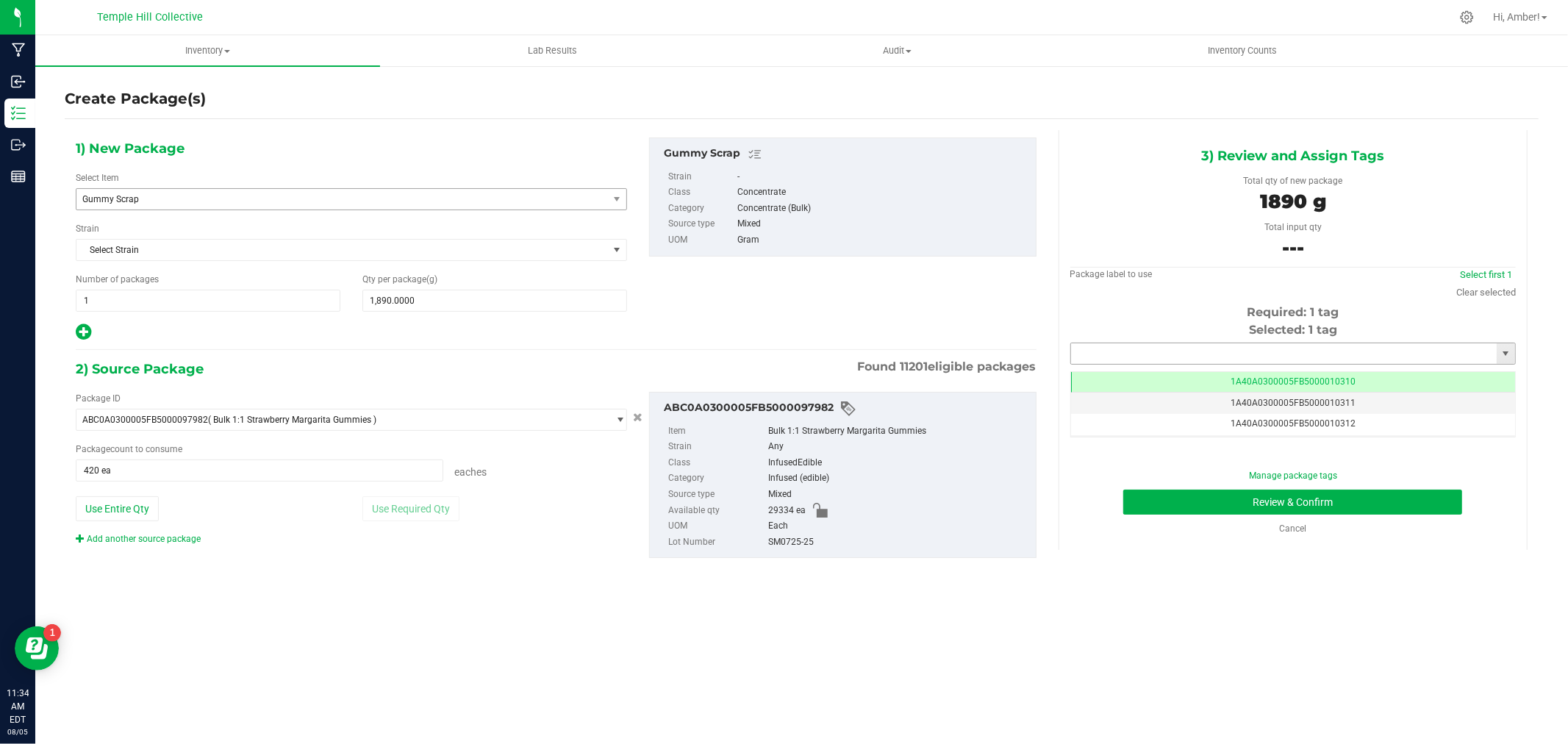 click at bounding box center [1284, 354] 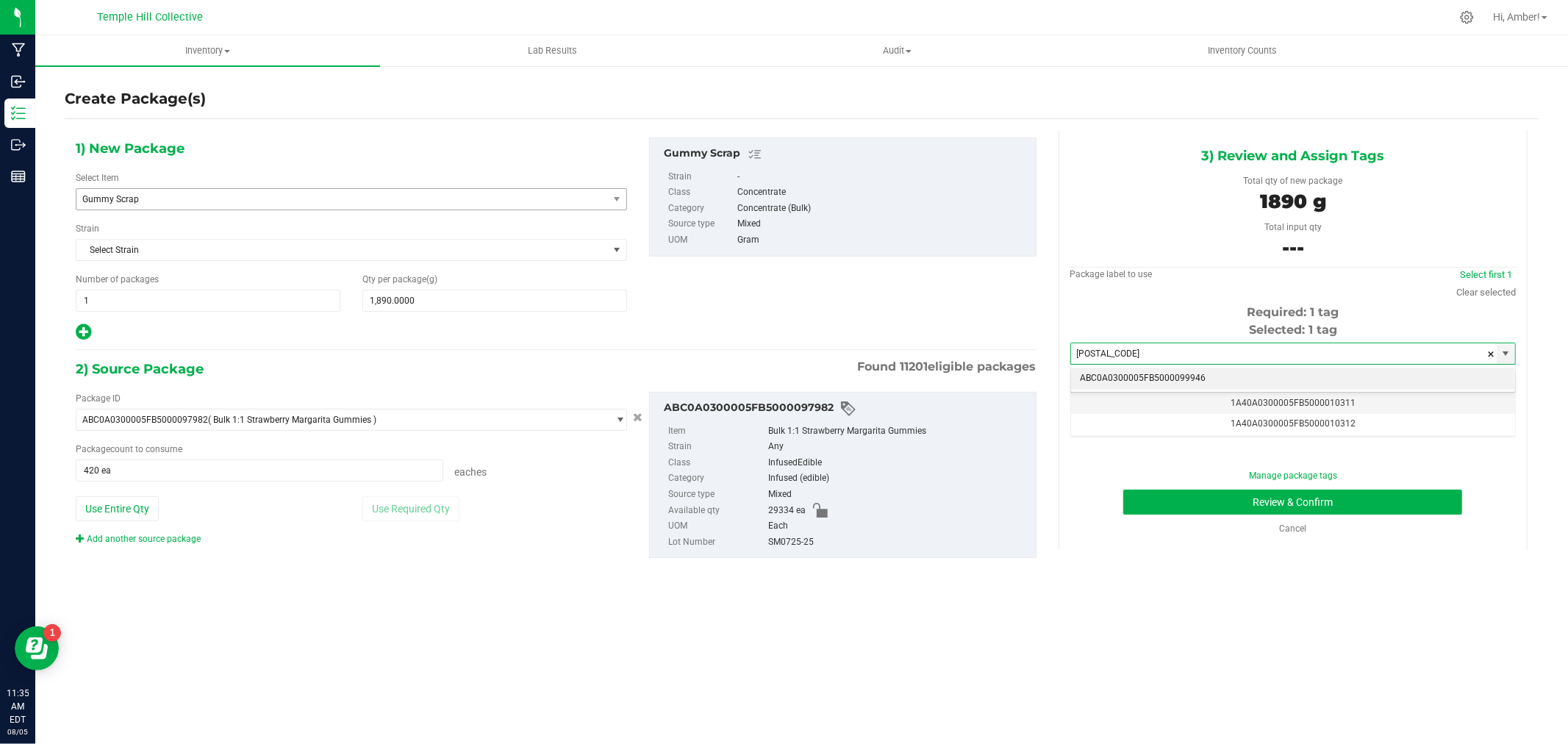 click on "ABC0A0300005FB5000099946" at bounding box center [1293, 379] 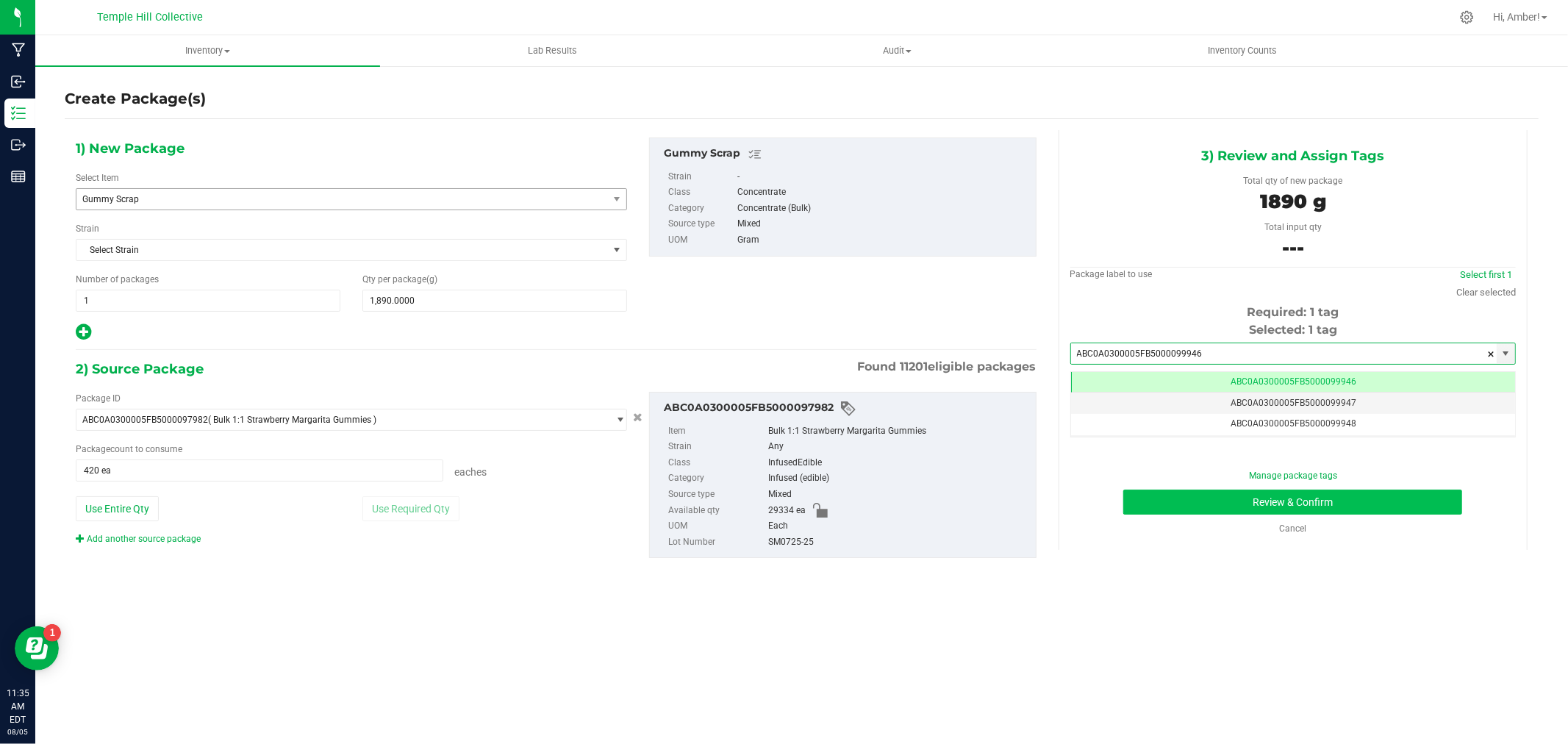 type on "ABC0A0300005FB5000099946" 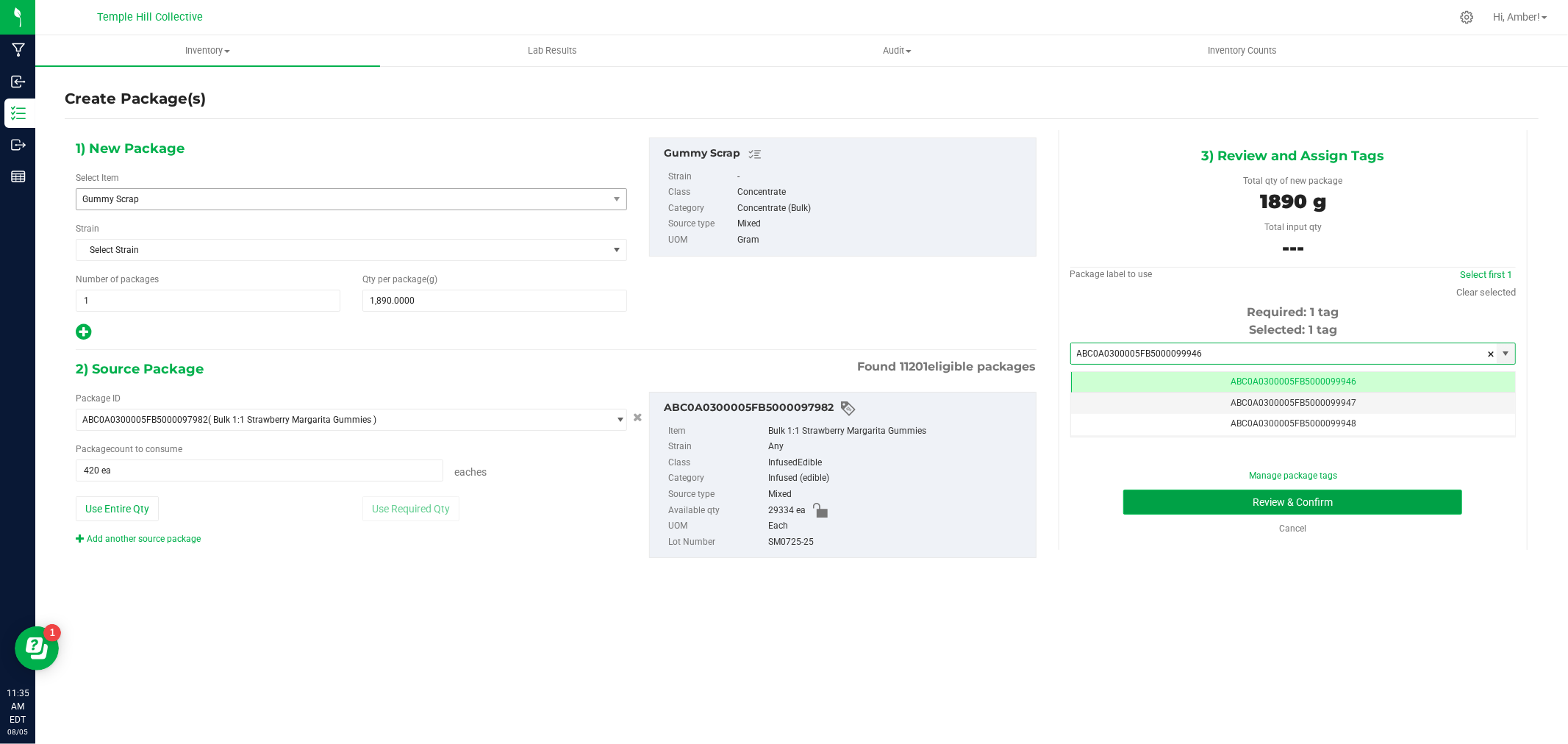 click on "Review & Confirm" at bounding box center (1292, 502) 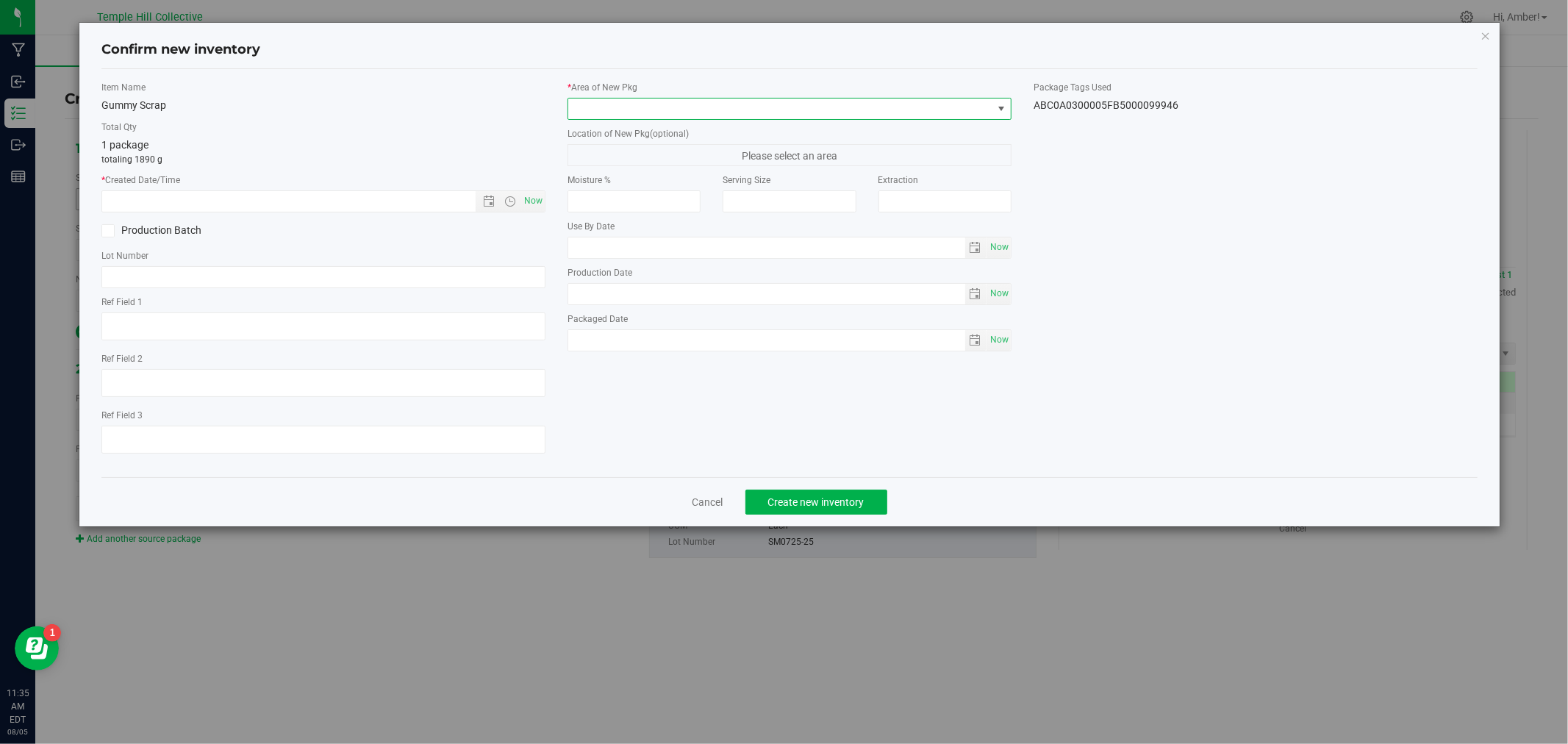 click at bounding box center [780, 109] 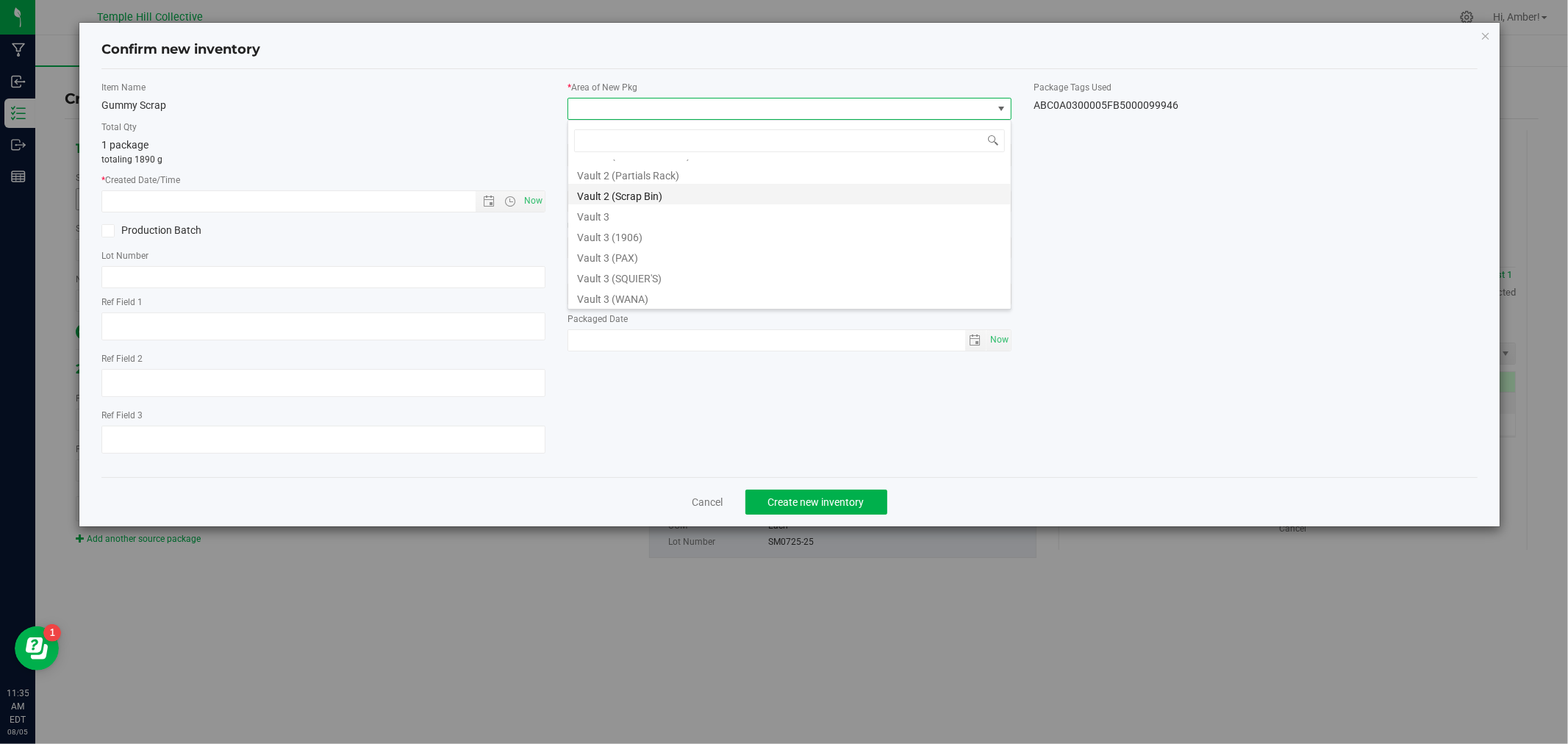 click on "Vault 2 (Scrap Bin)" at bounding box center [790, 194] 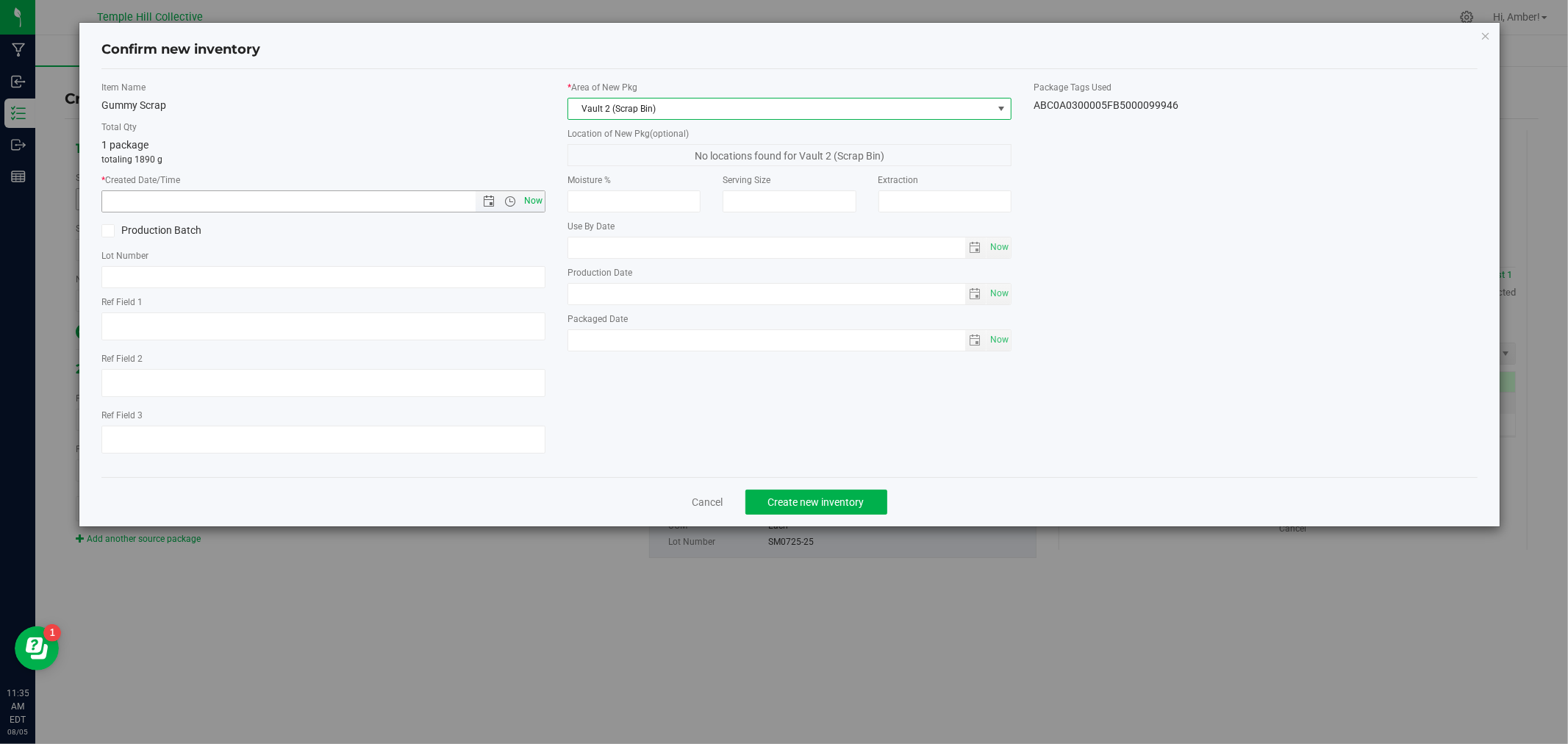 click on "Now" at bounding box center (534, 201) 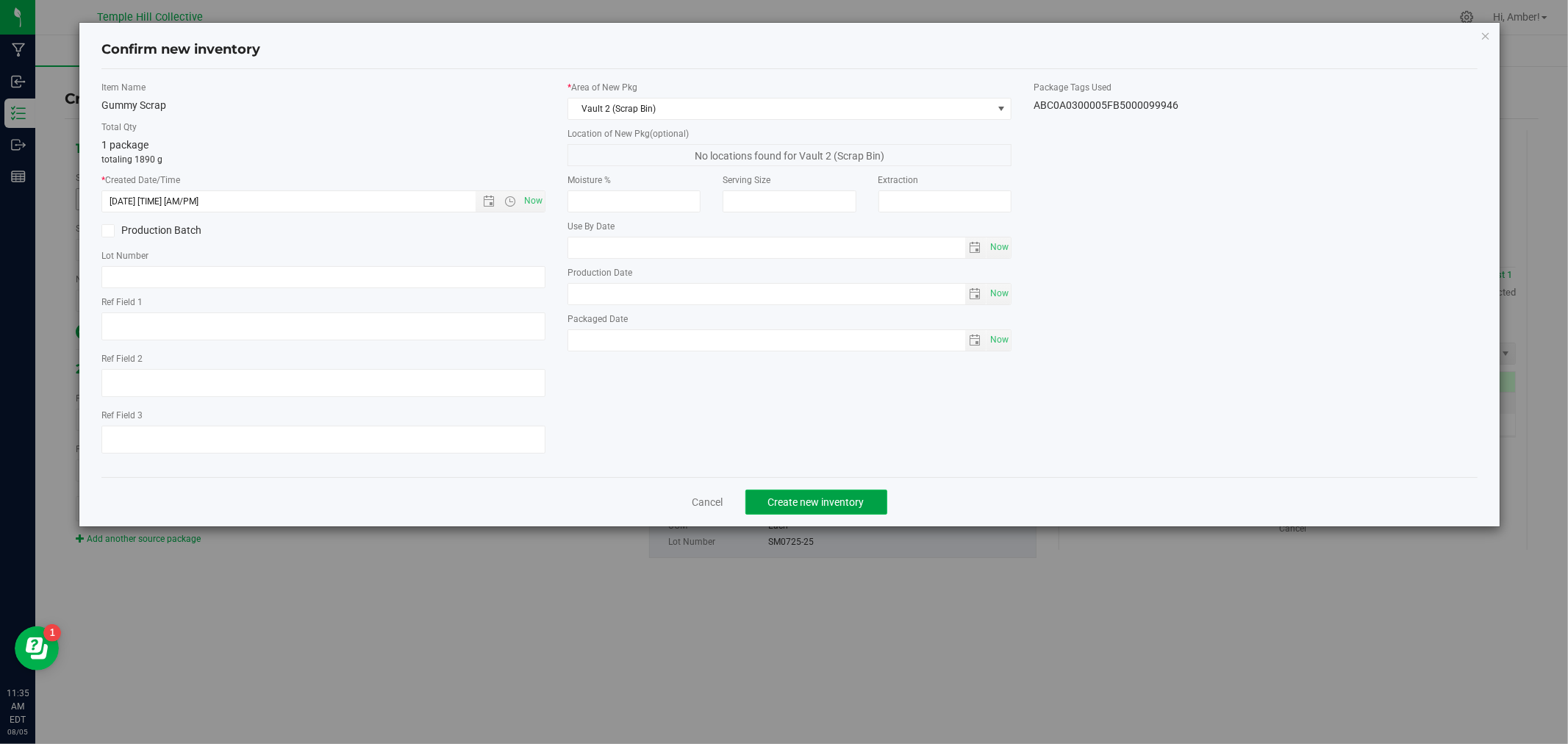 click on "Create new inventory" 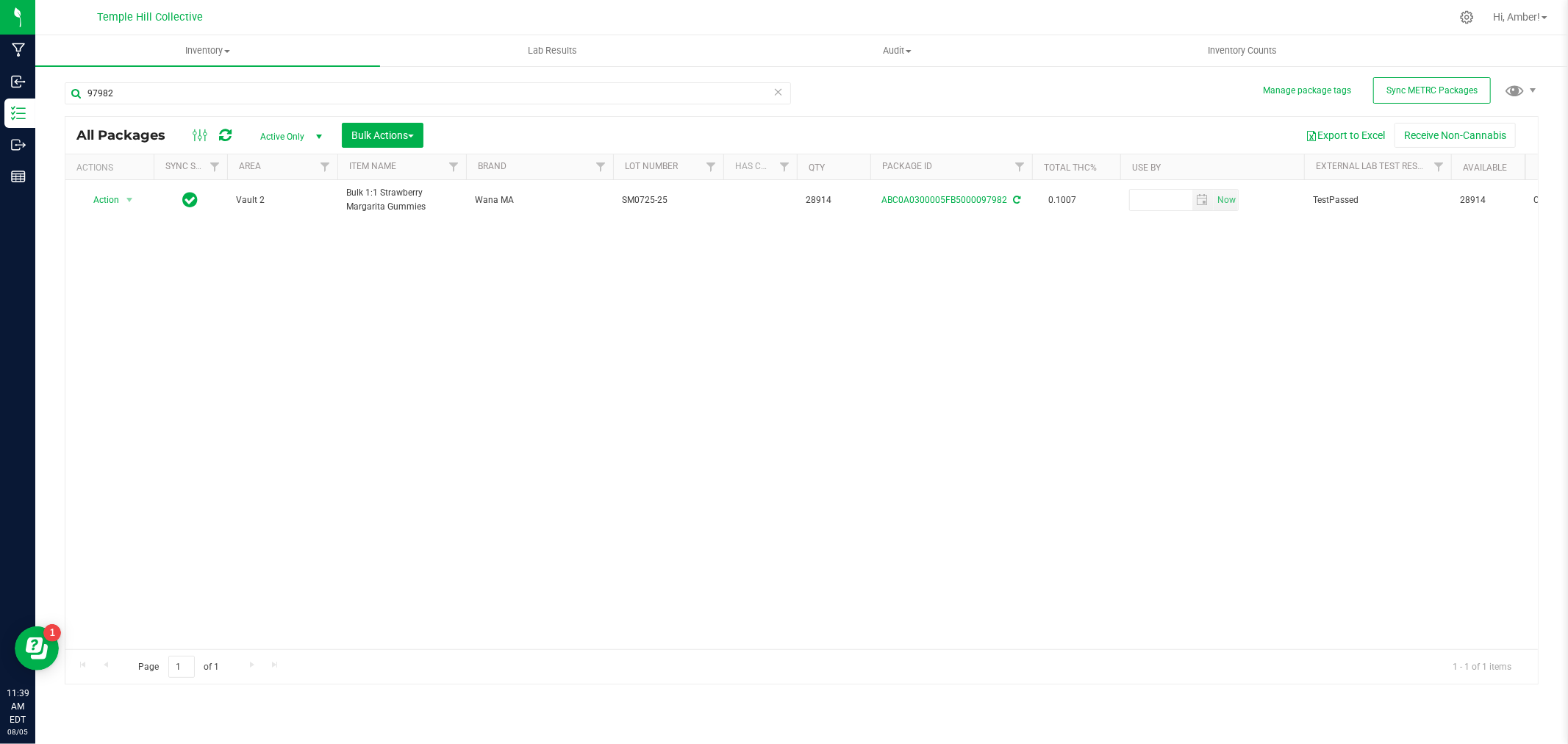 click at bounding box center (778, 91) 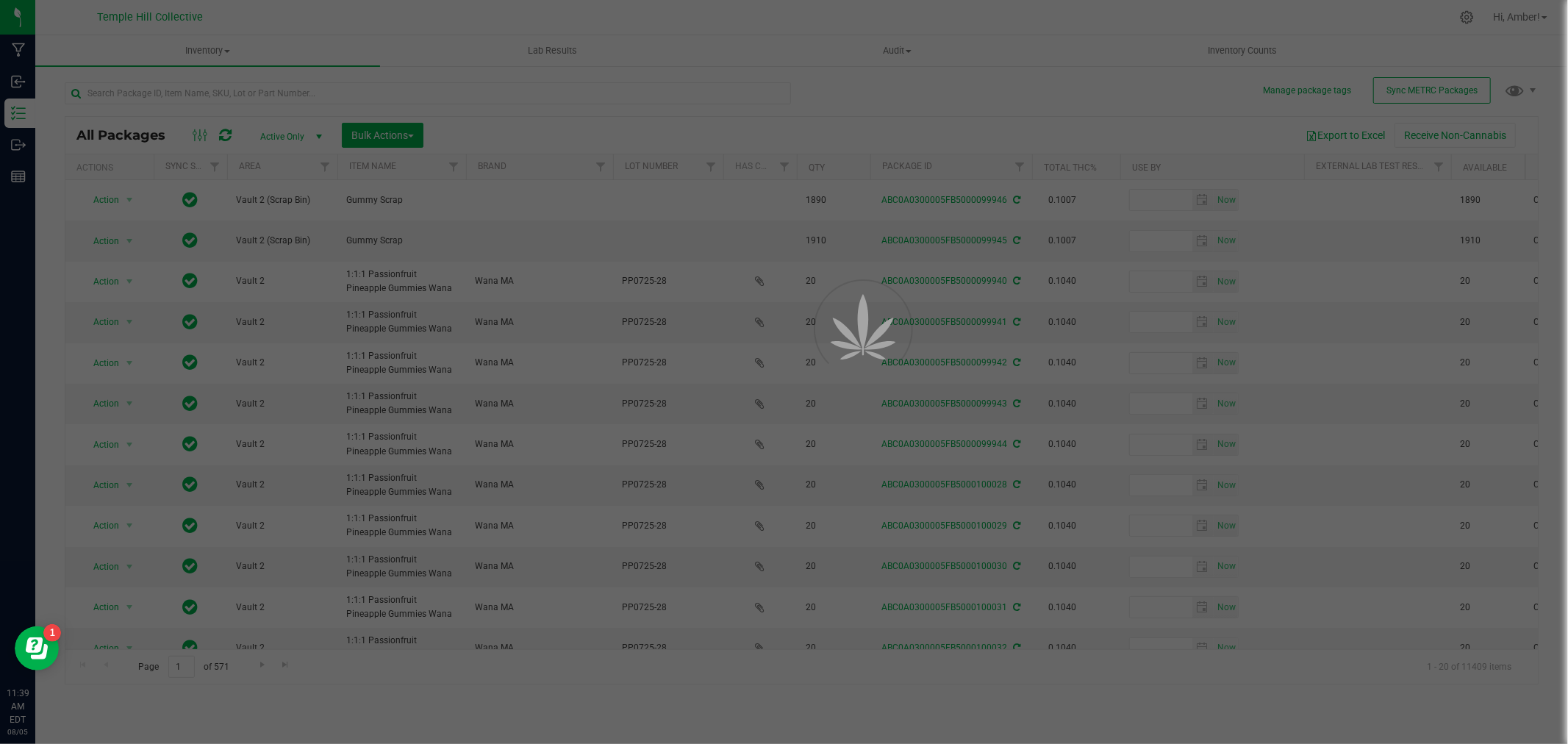 type on "2026-07-28" 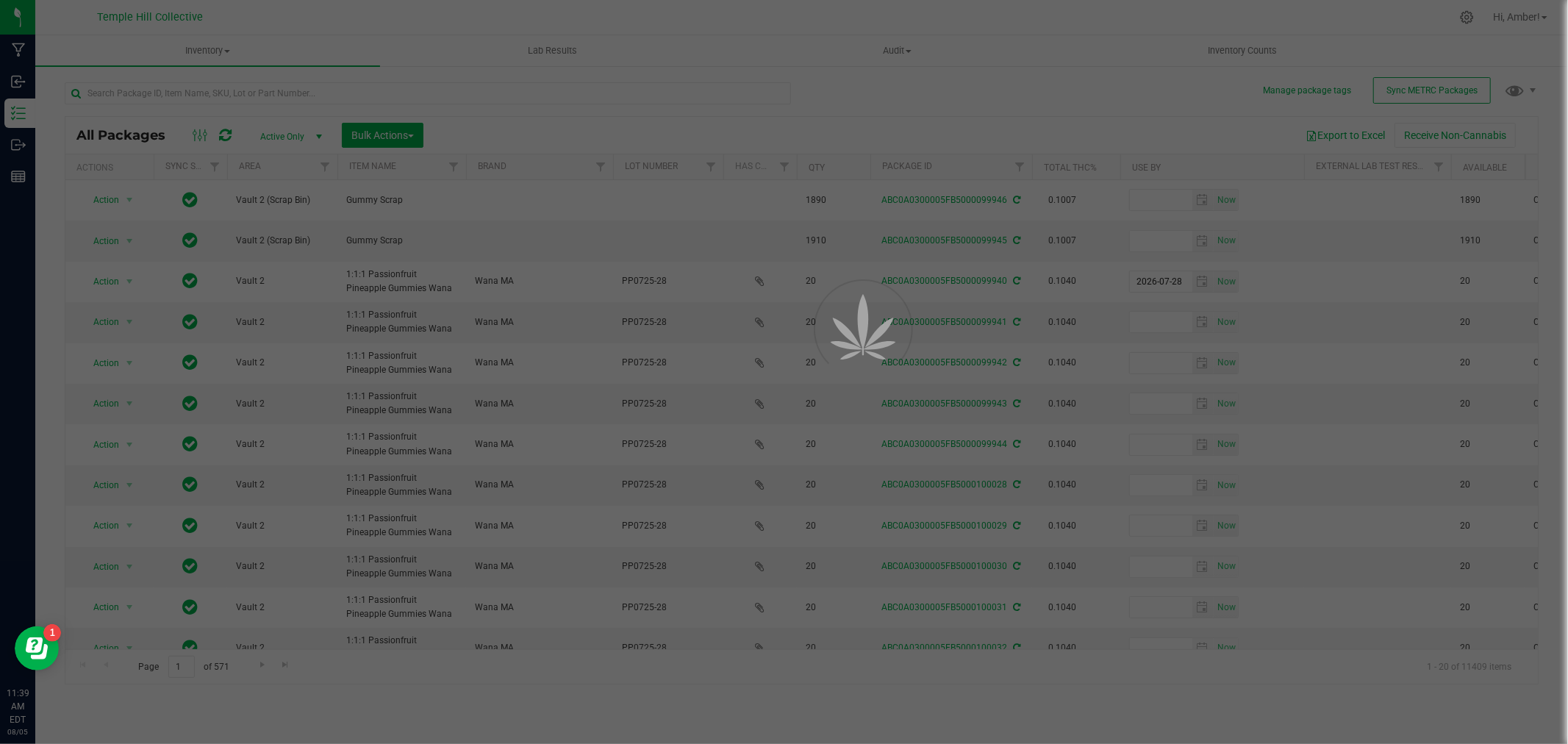 type on "2026-07-28" 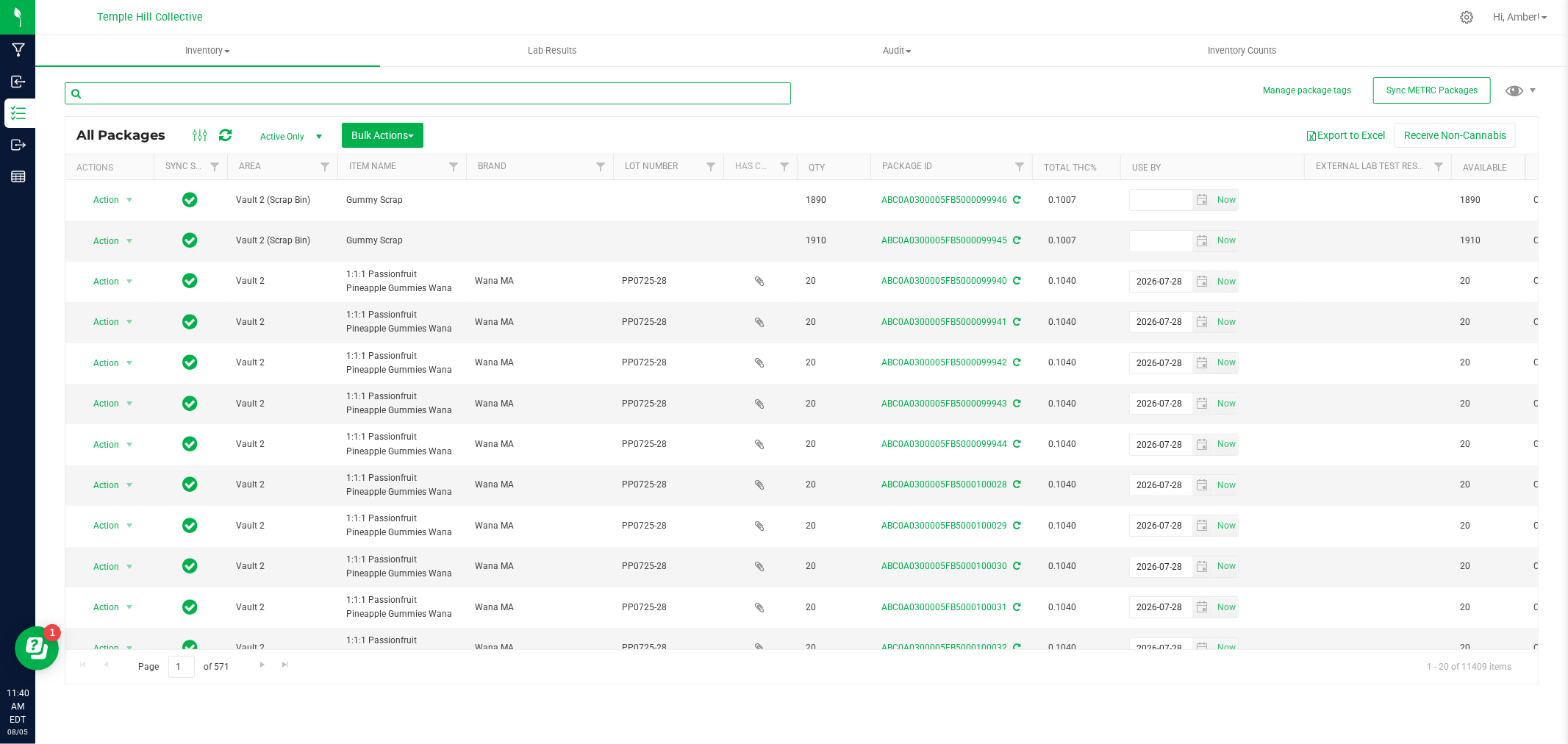 click at bounding box center (428, 93) 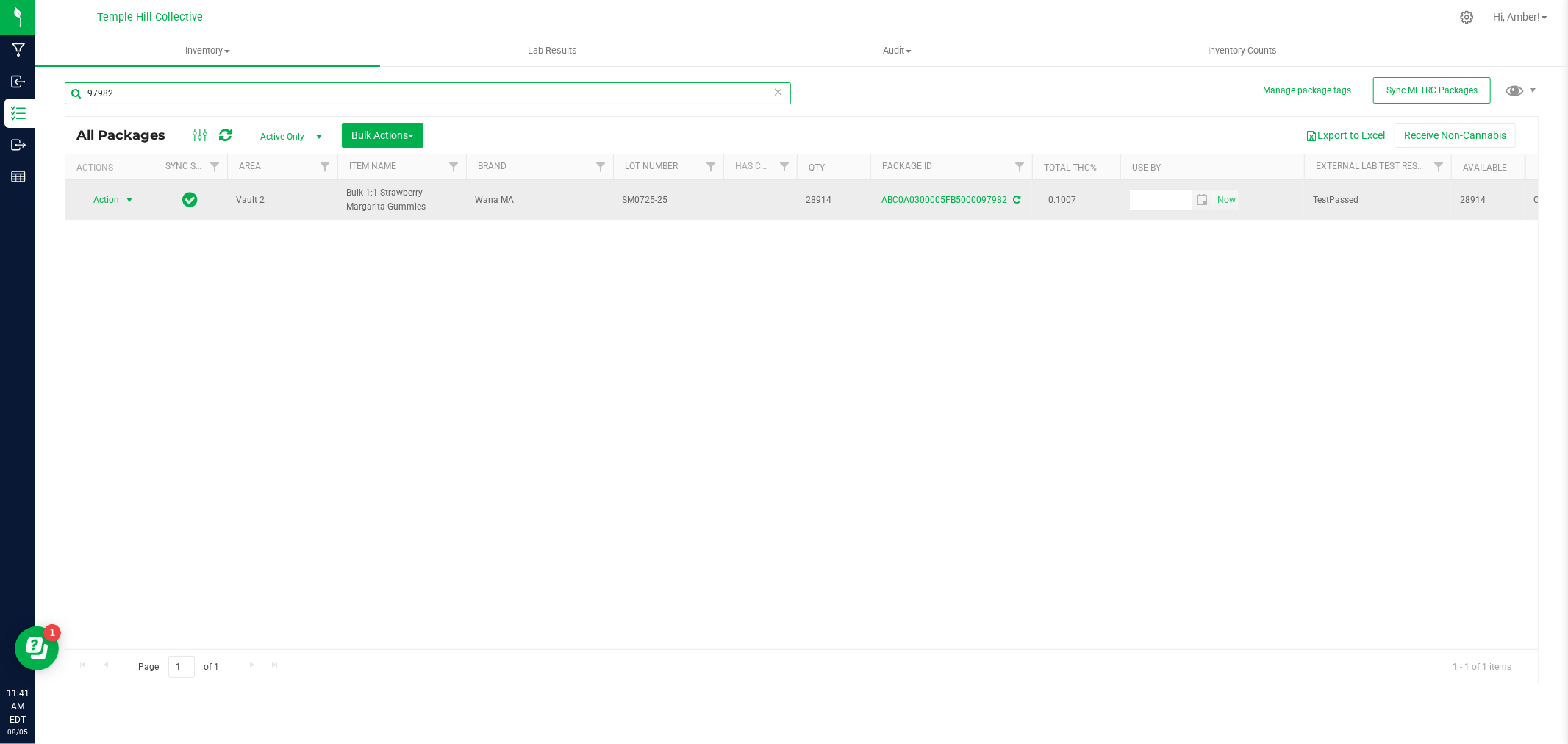 type on "97982" 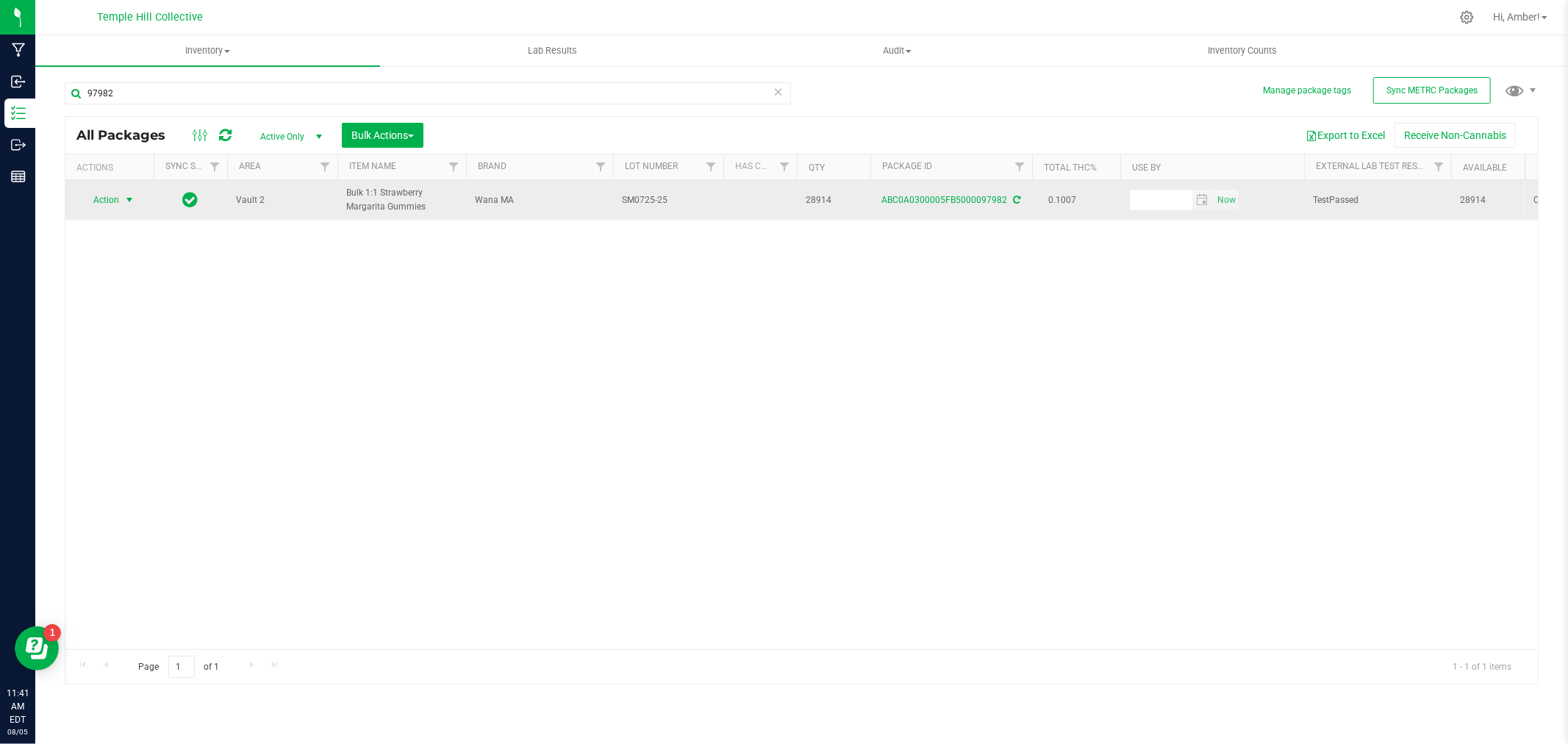 click at bounding box center [129, 200] 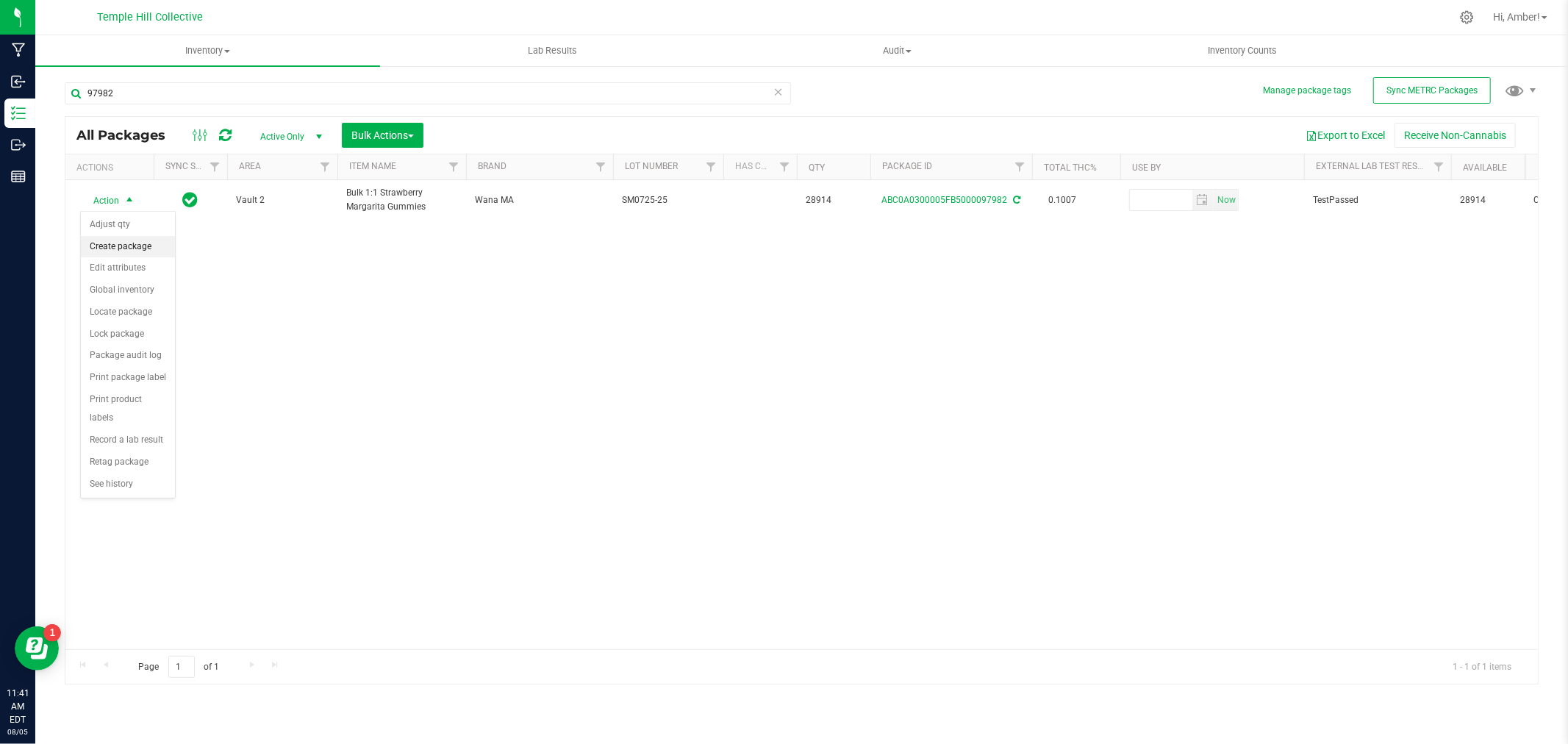 click on "Create package" at bounding box center [128, 247] 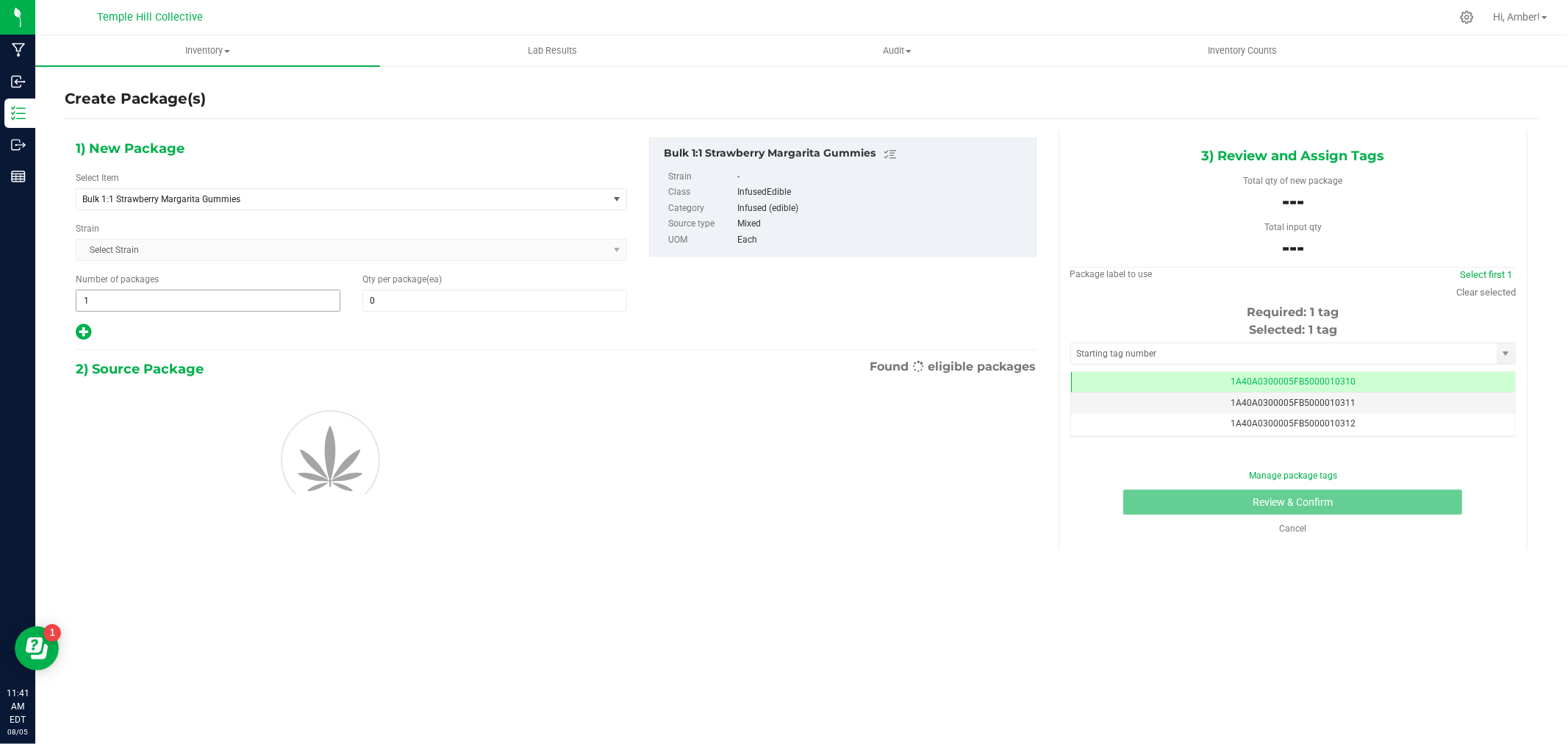 scroll, scrollTop: 0, scrollLeft: -1, axis: horizontal 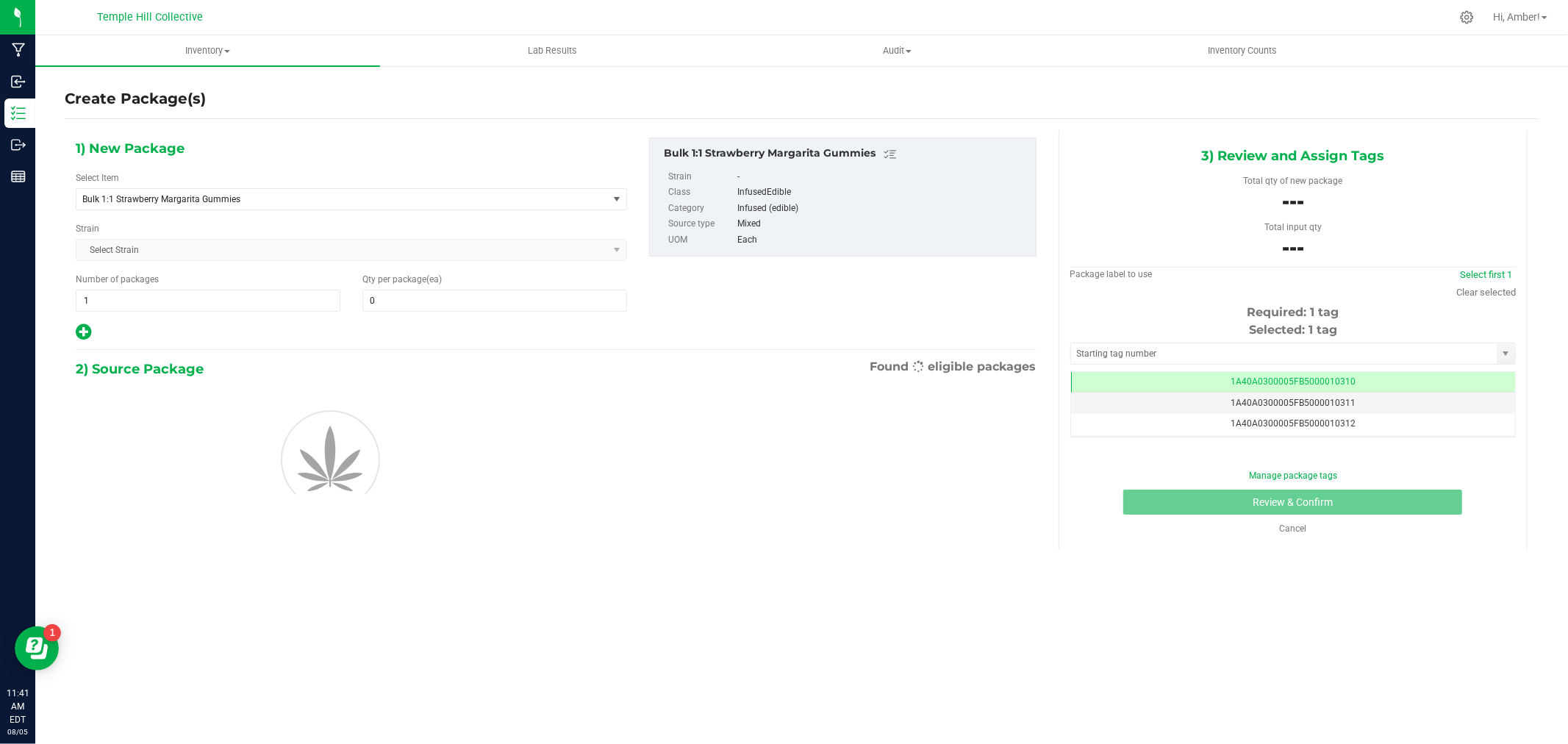 click at bounding box center (83, 332) 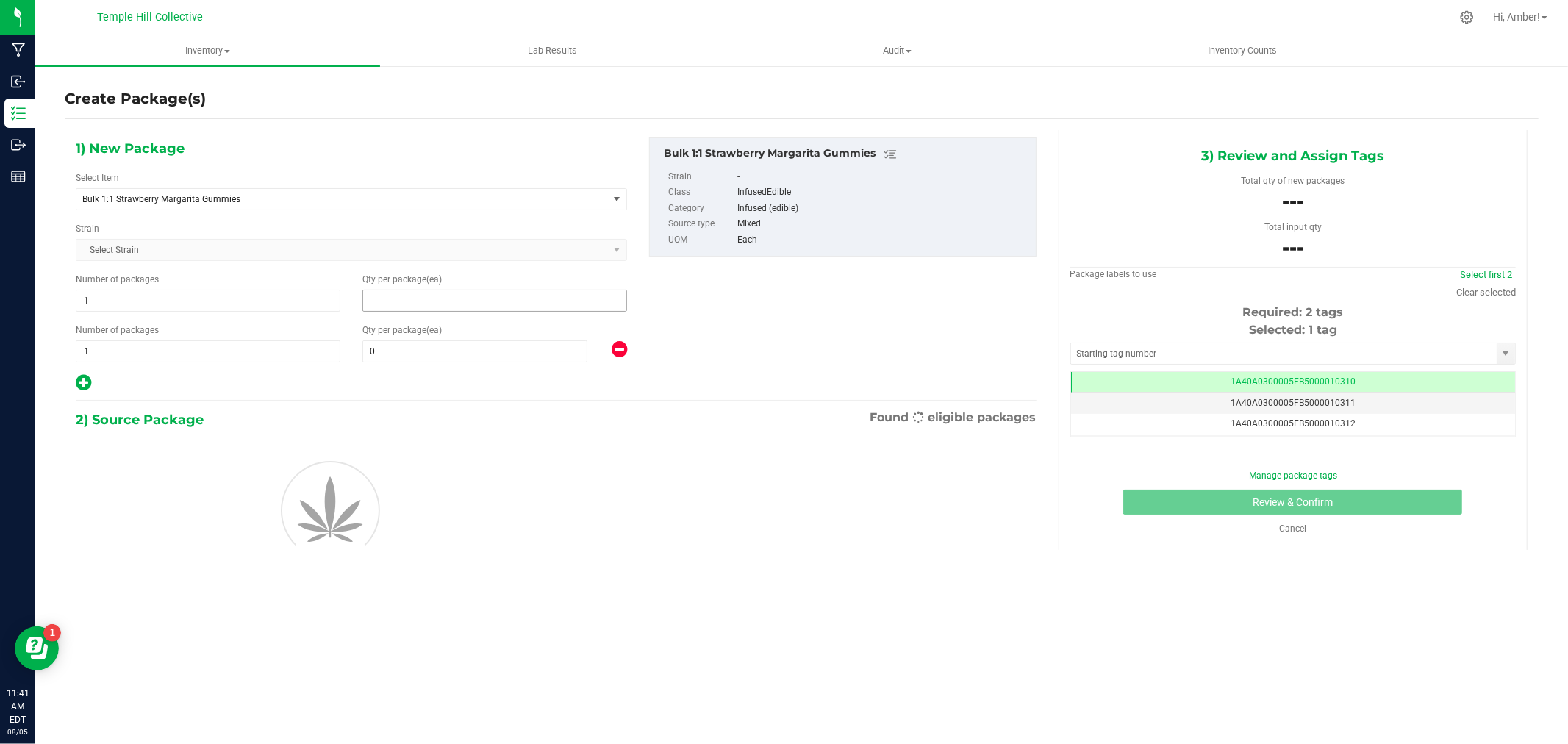 click at bounding box center (495, 301) 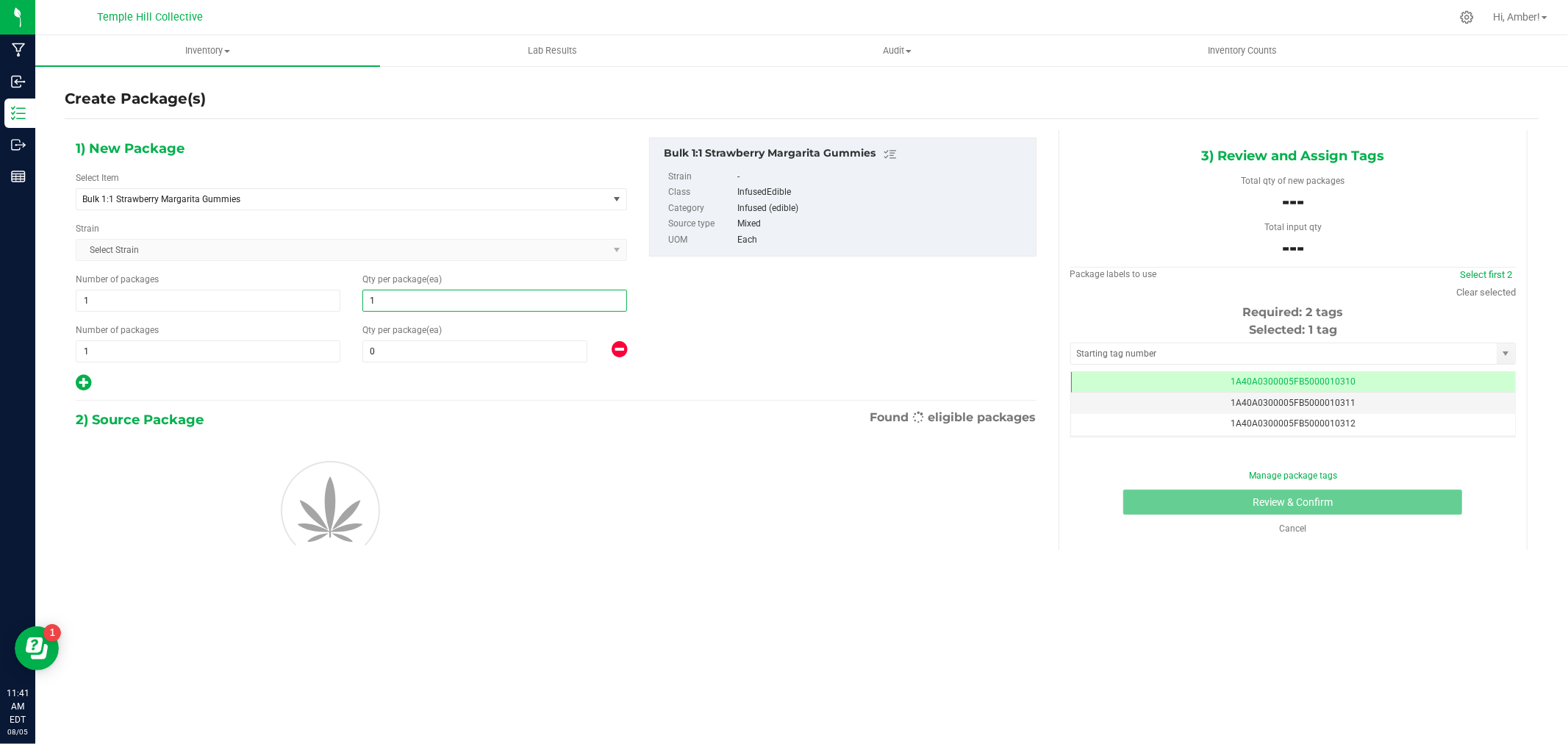 type on "19" 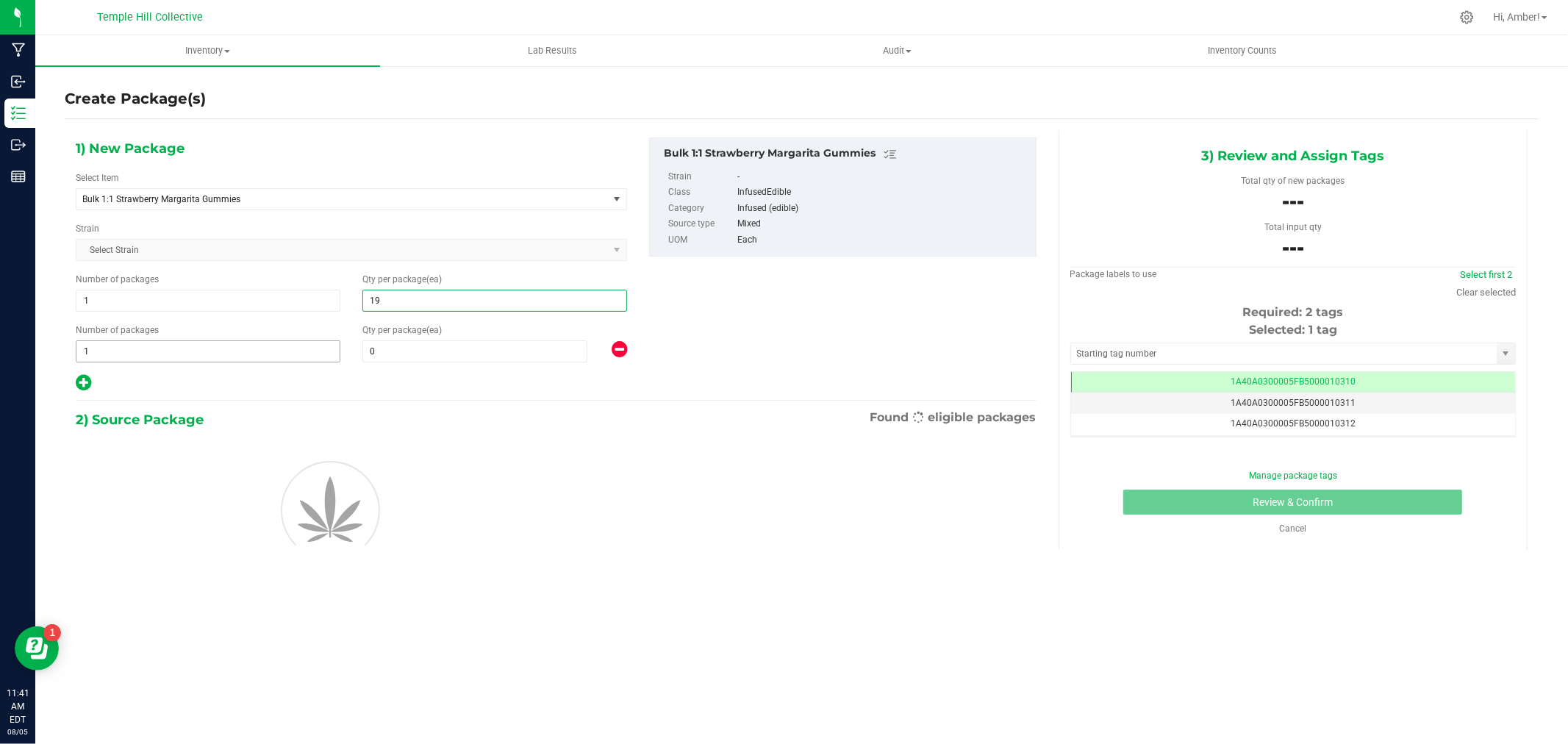 type on "19" 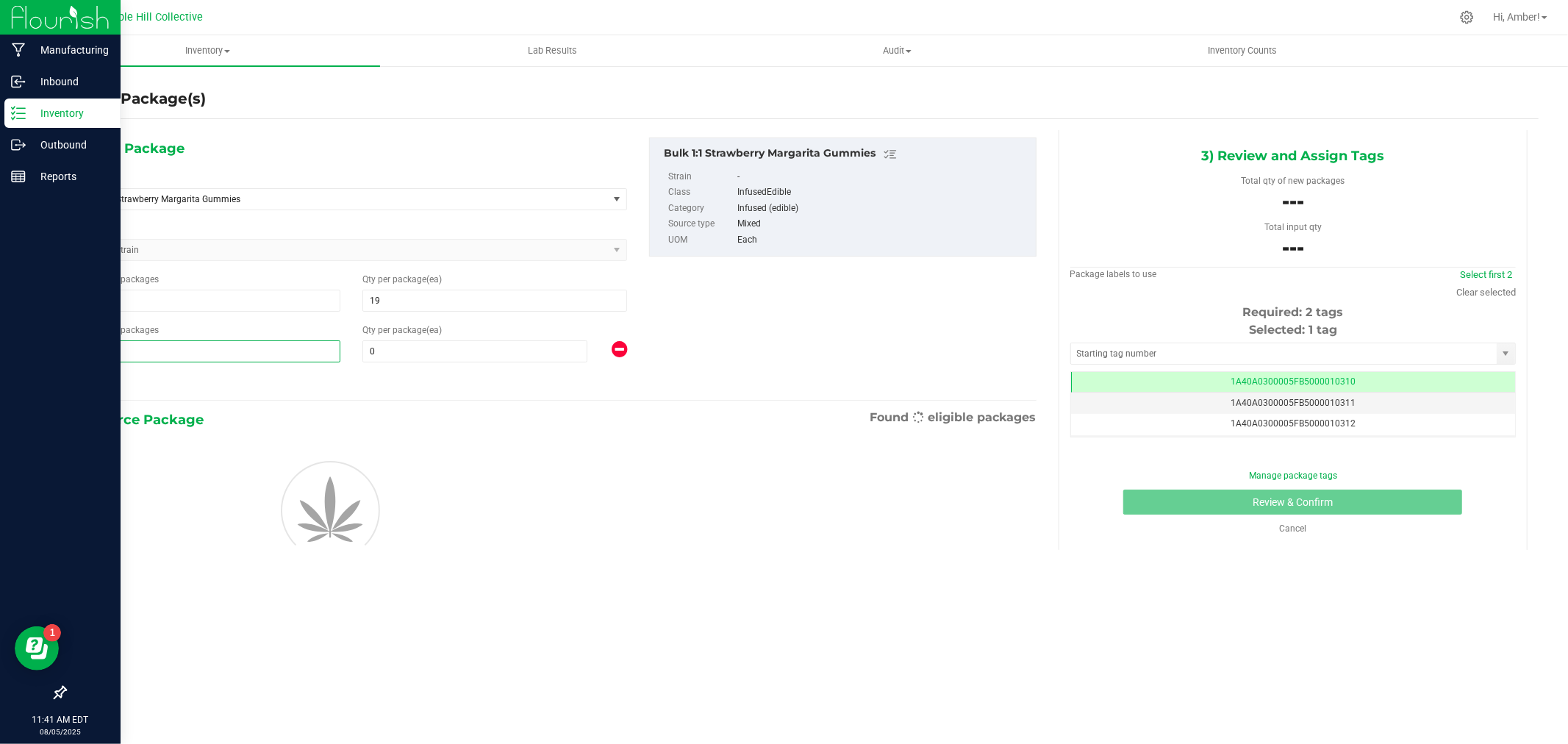 drag, startPoint x: 62, startPoint y: 358, endPoint x: 32, endPoint y: 359, distance: 30.016662 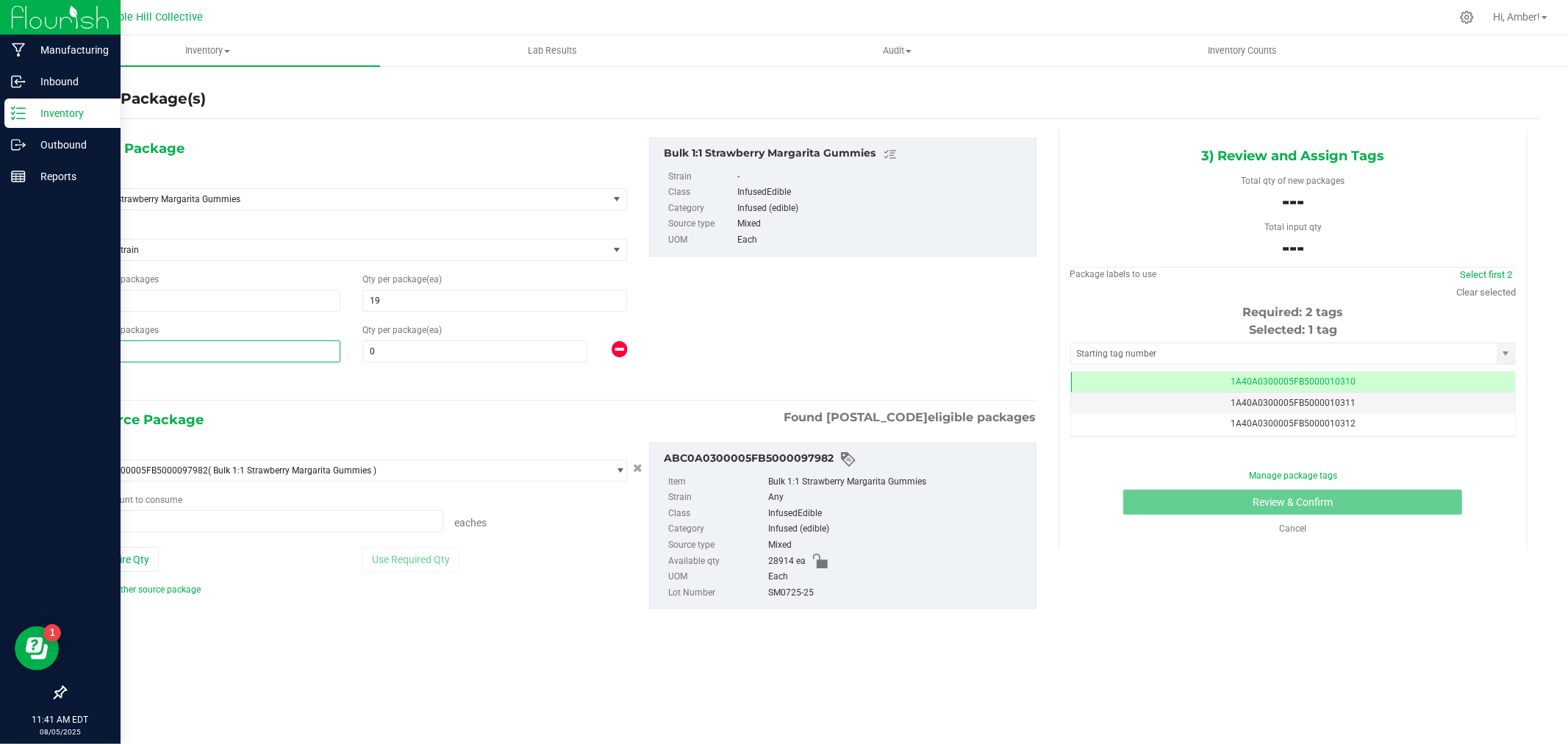 type on "0 ea" 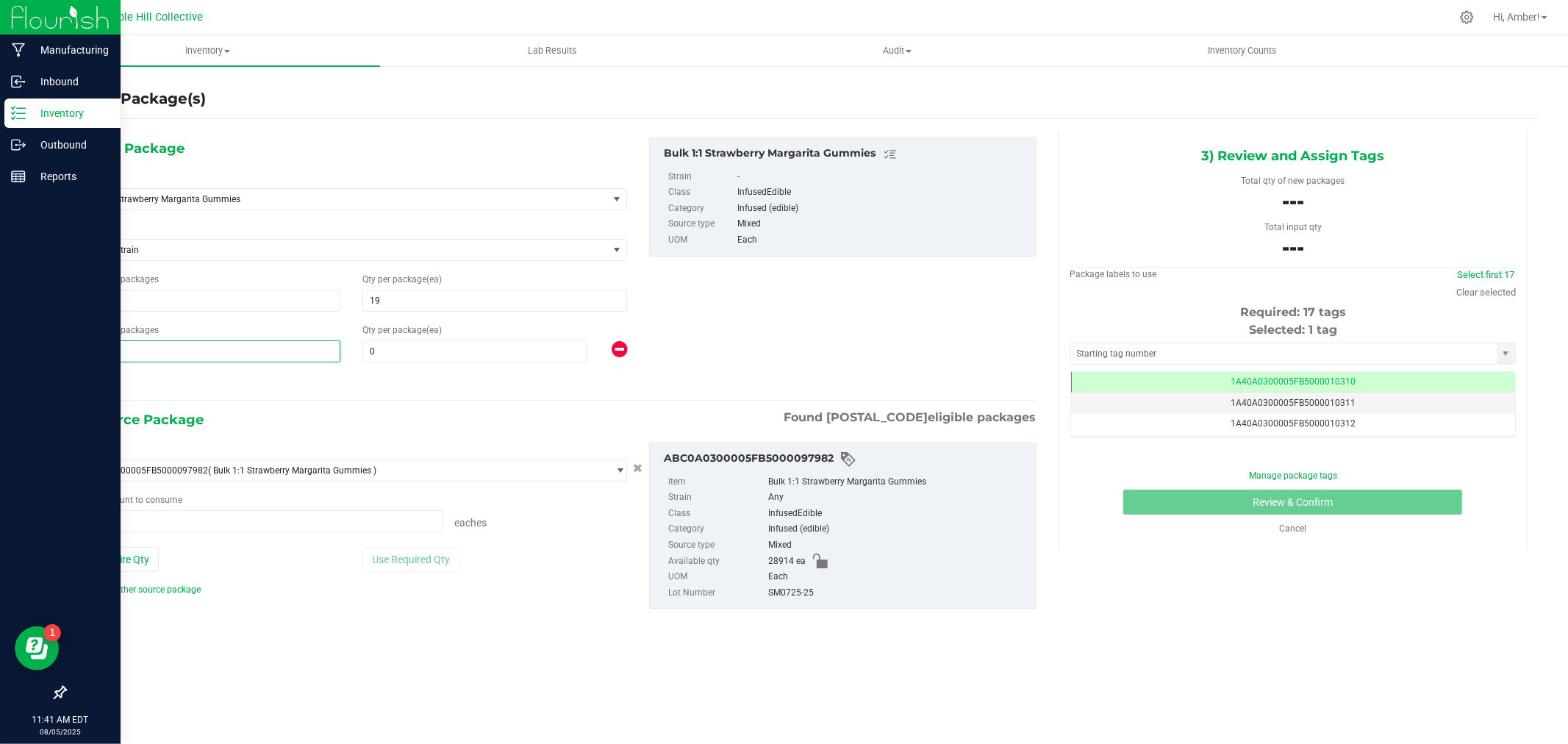 type on "76" 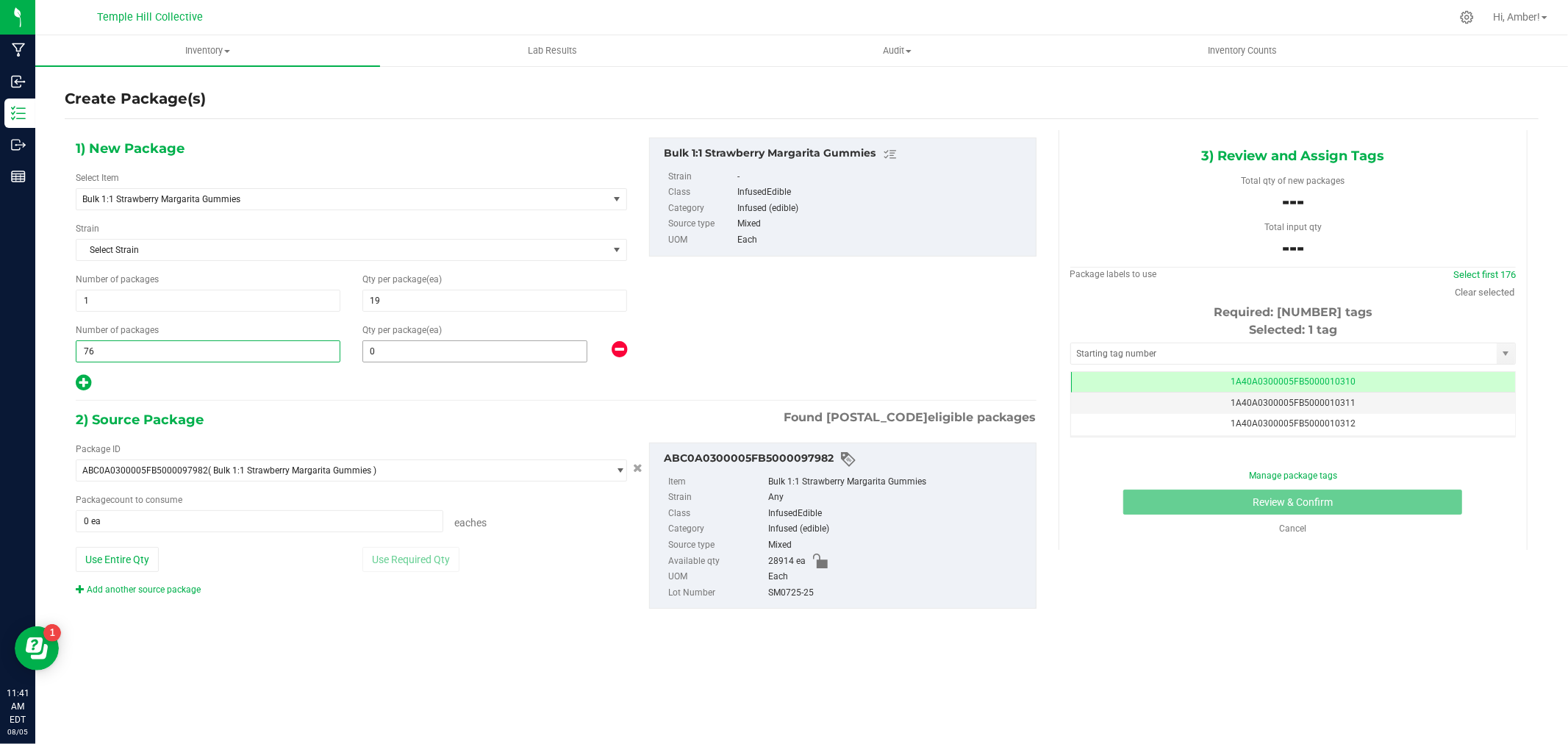 type on "76" 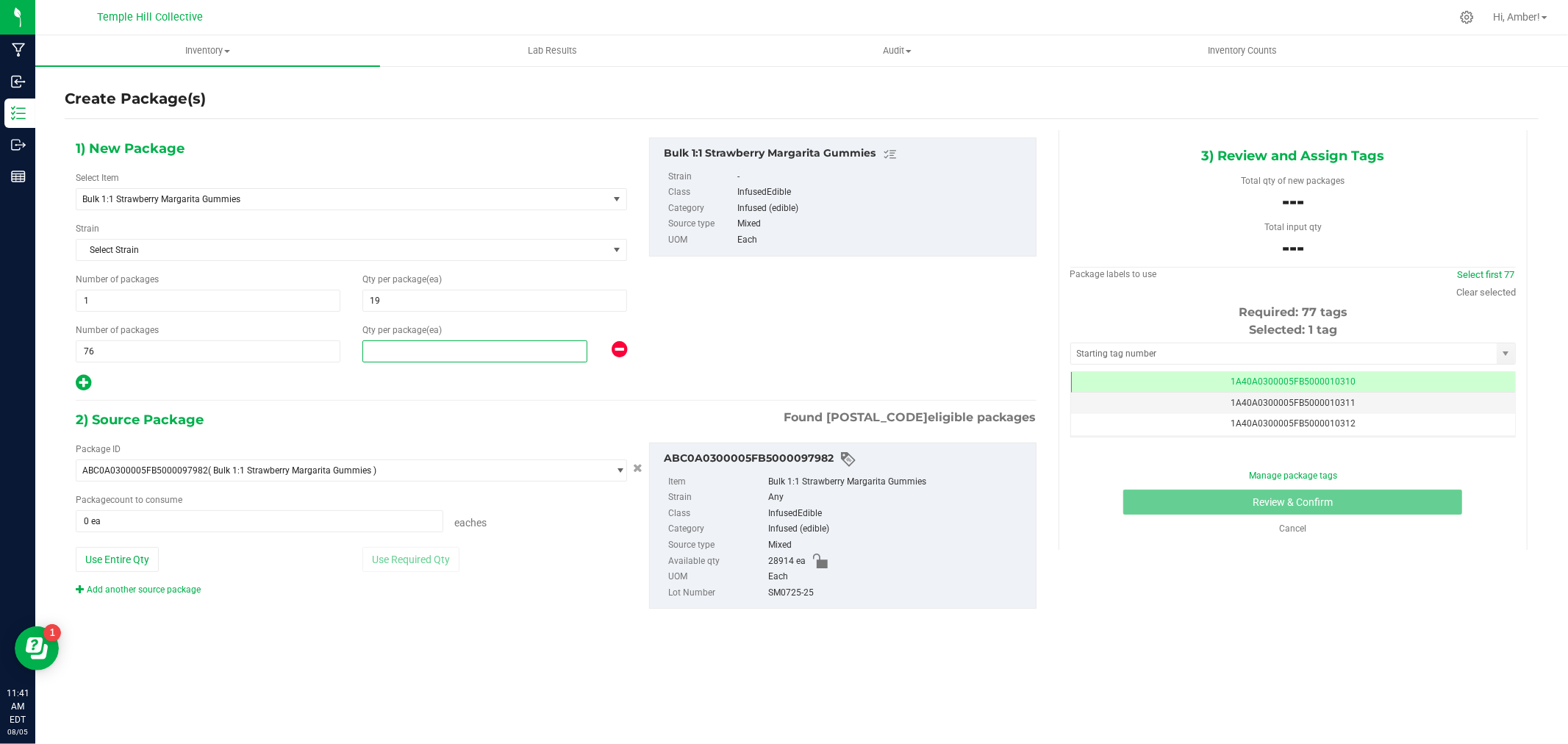 drag, startPoint x: 446, startPoint y: 351, endPoint x: 368, endPoint y: 348, distance: 78.05767 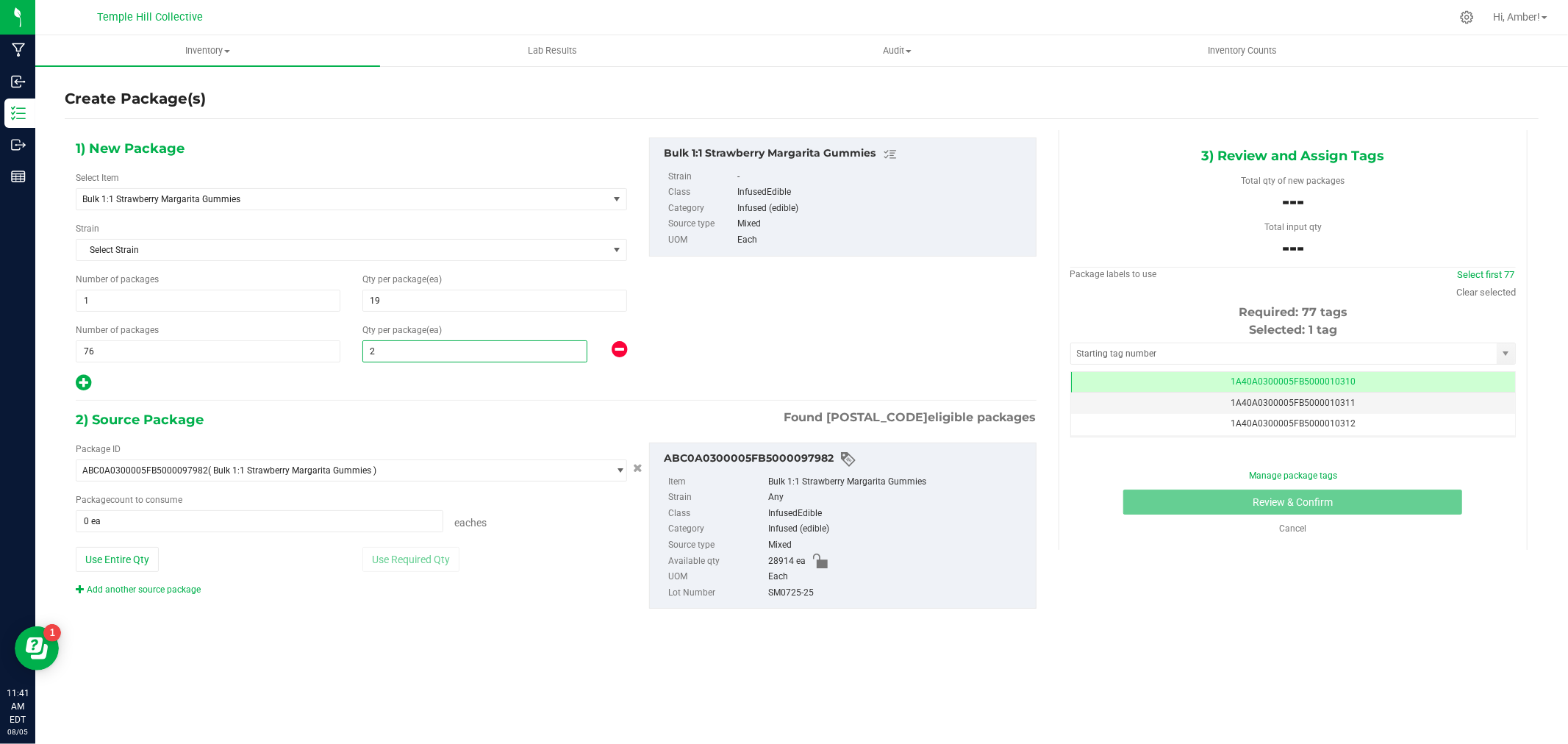 type on "20" 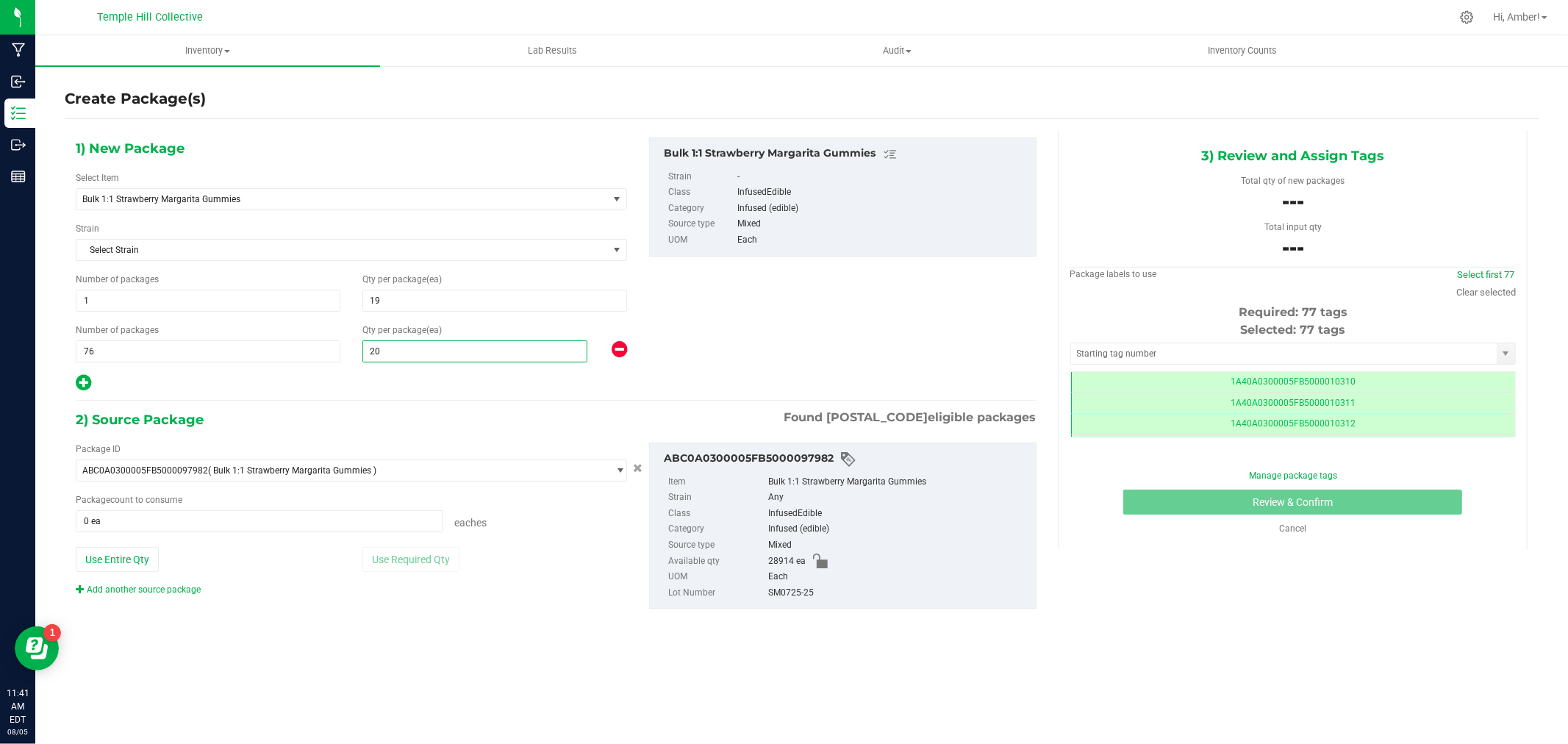 scroll, scrollTop: 0, scrollLeft: -1, axis: horizontal 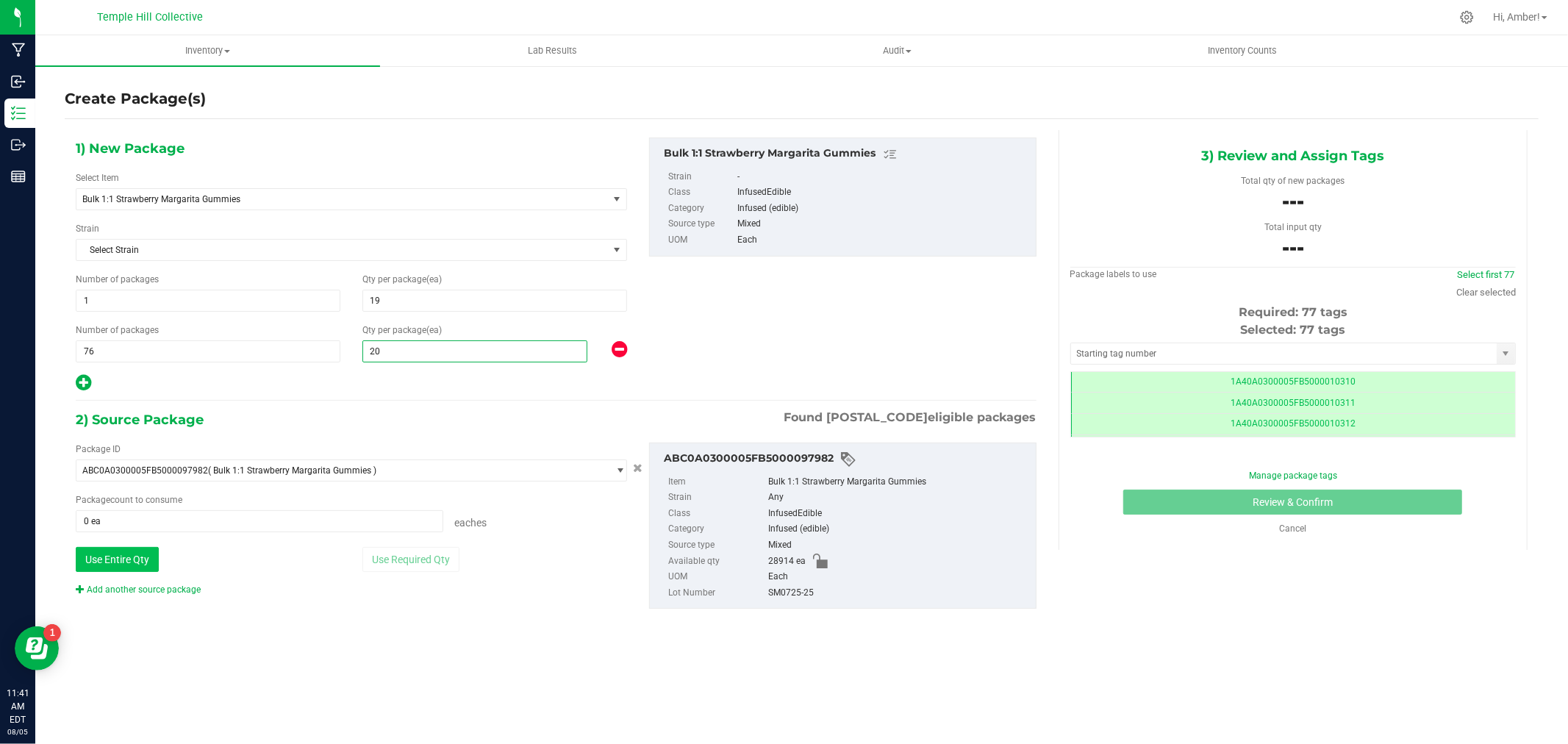 type on "20" 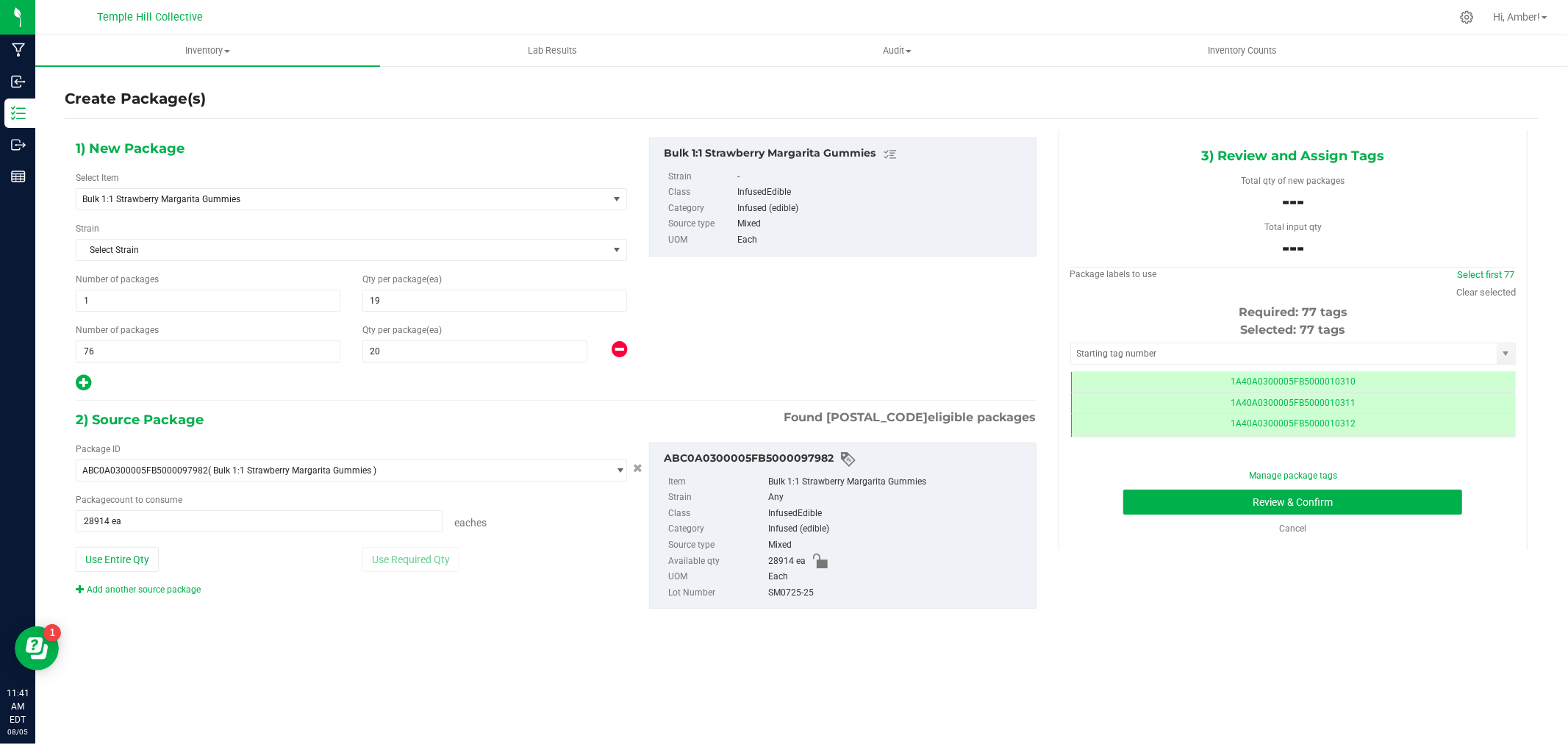 drag, startPoint x: 828, startPoint y: 594, endPoint x: 737, endPoint y: 594, distance: 91 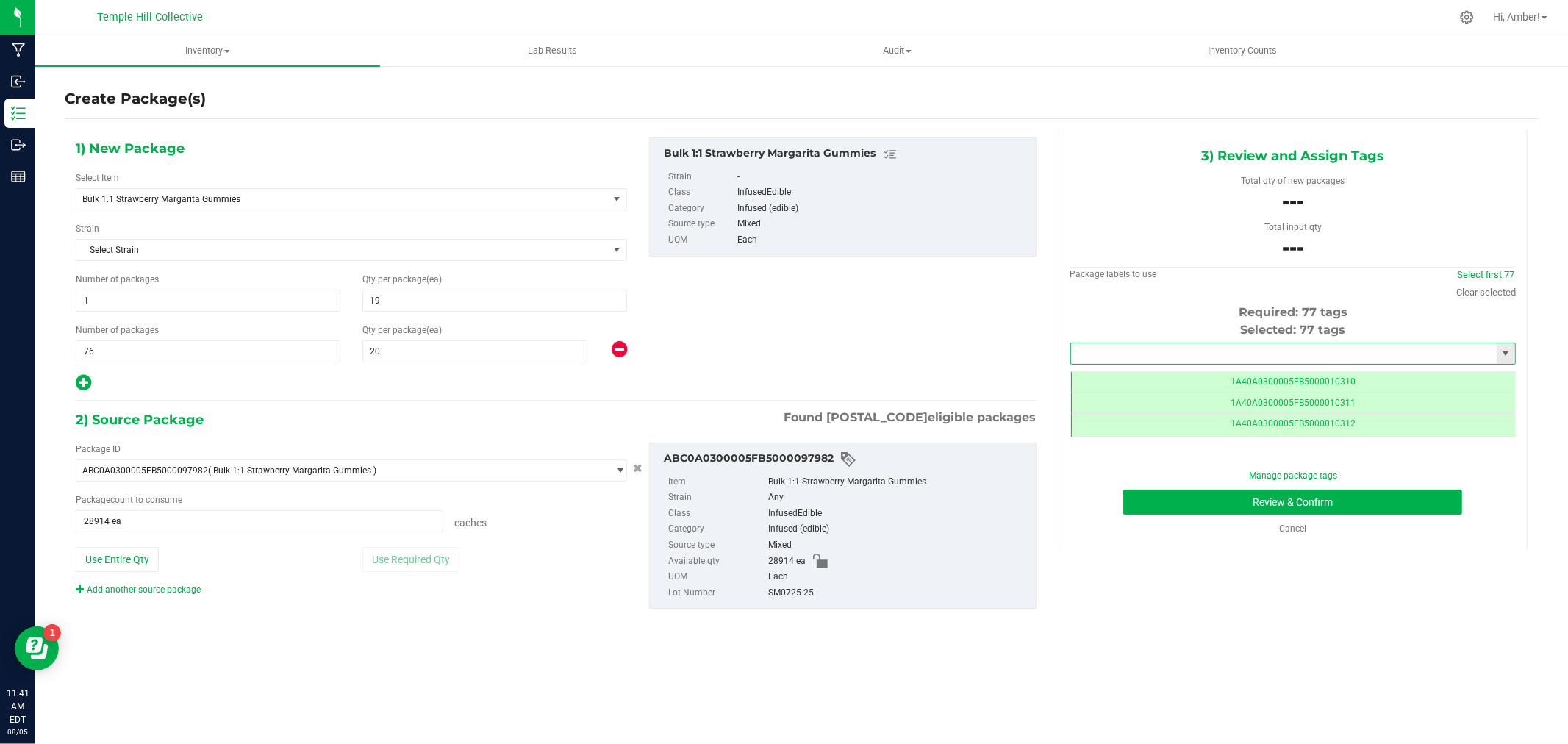 click at bounding box center (1284, 354) 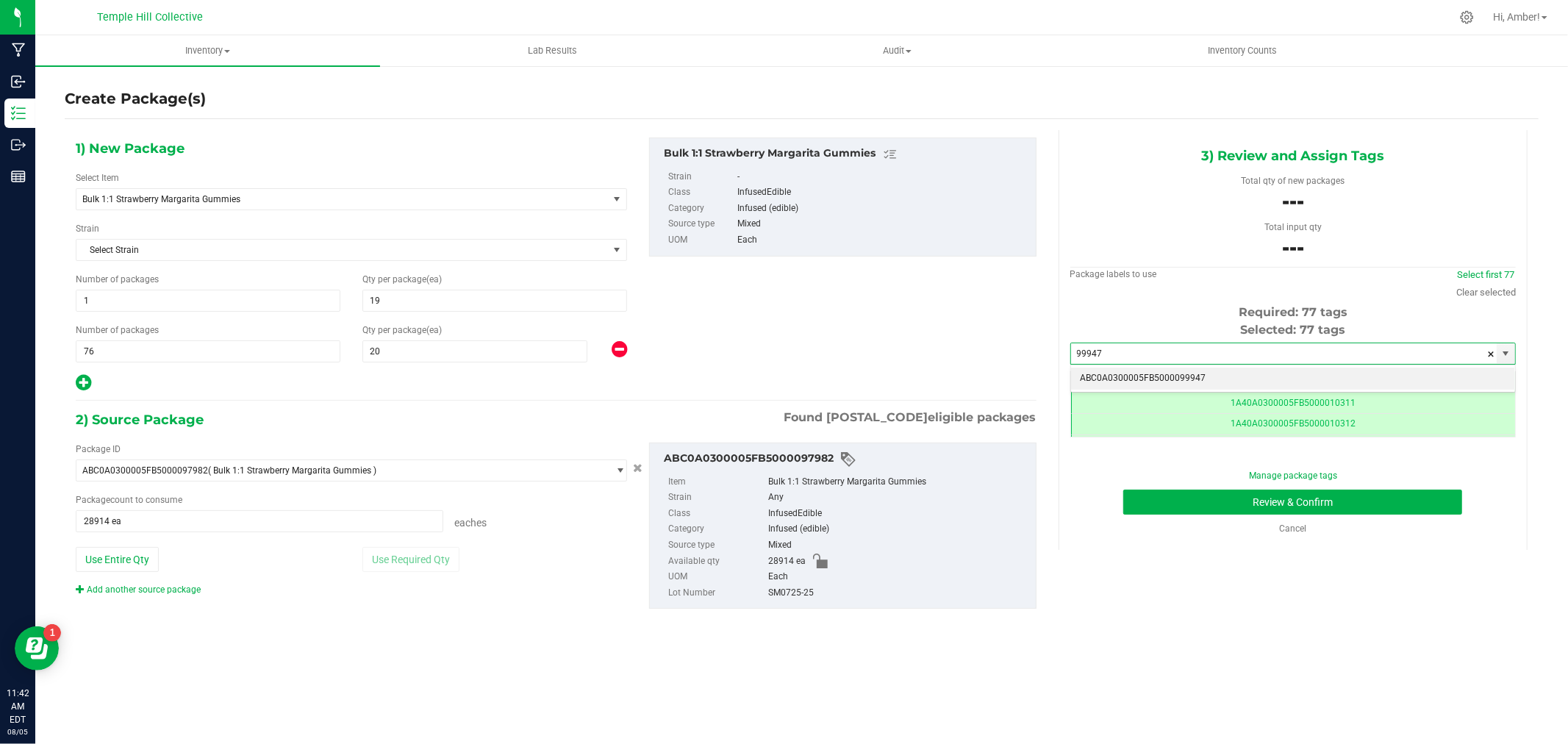 click on "ABC0A0300005FB5000099947" at bounding box center [1293, 379] 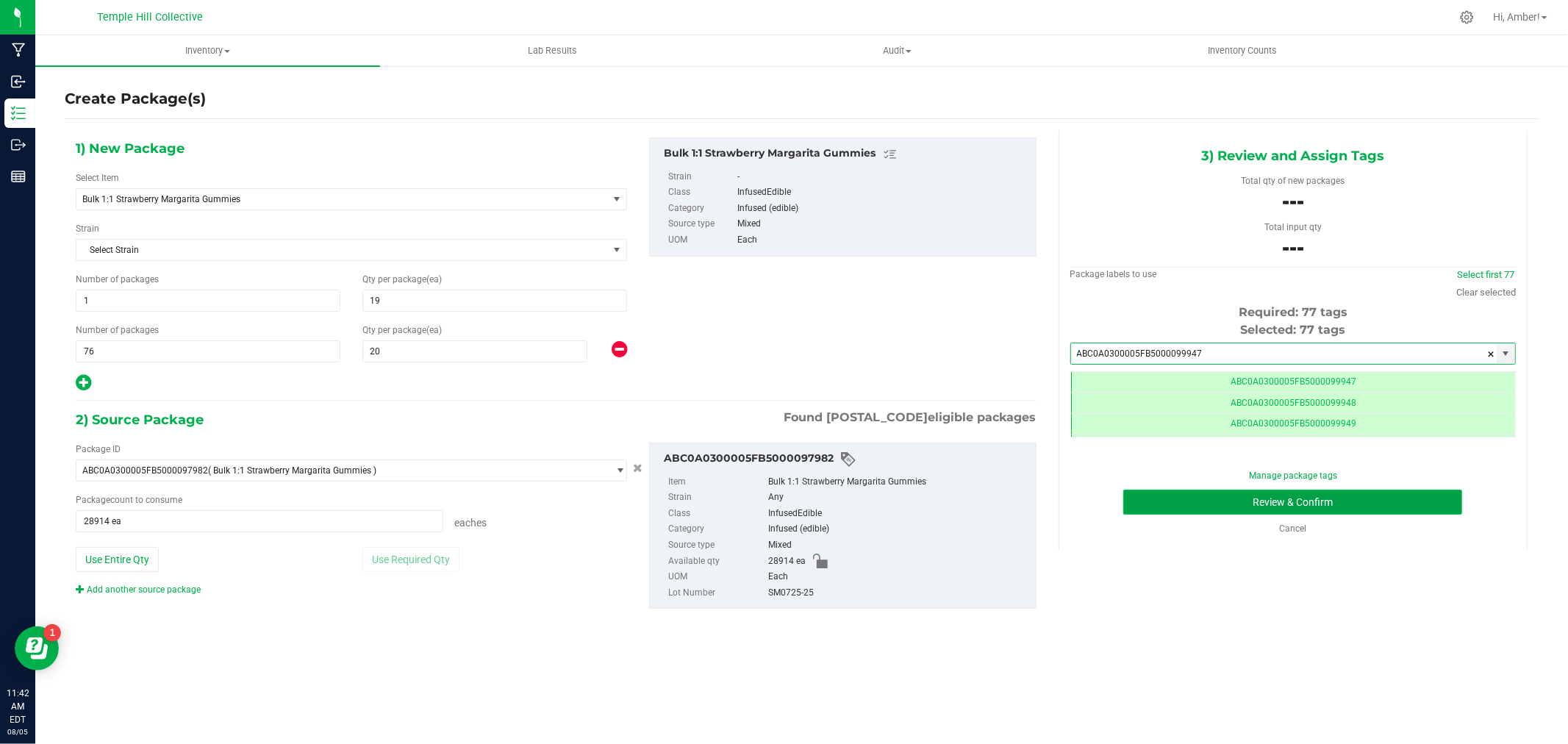 click on "Review & Confirm" at bounding box center (1292, 502) 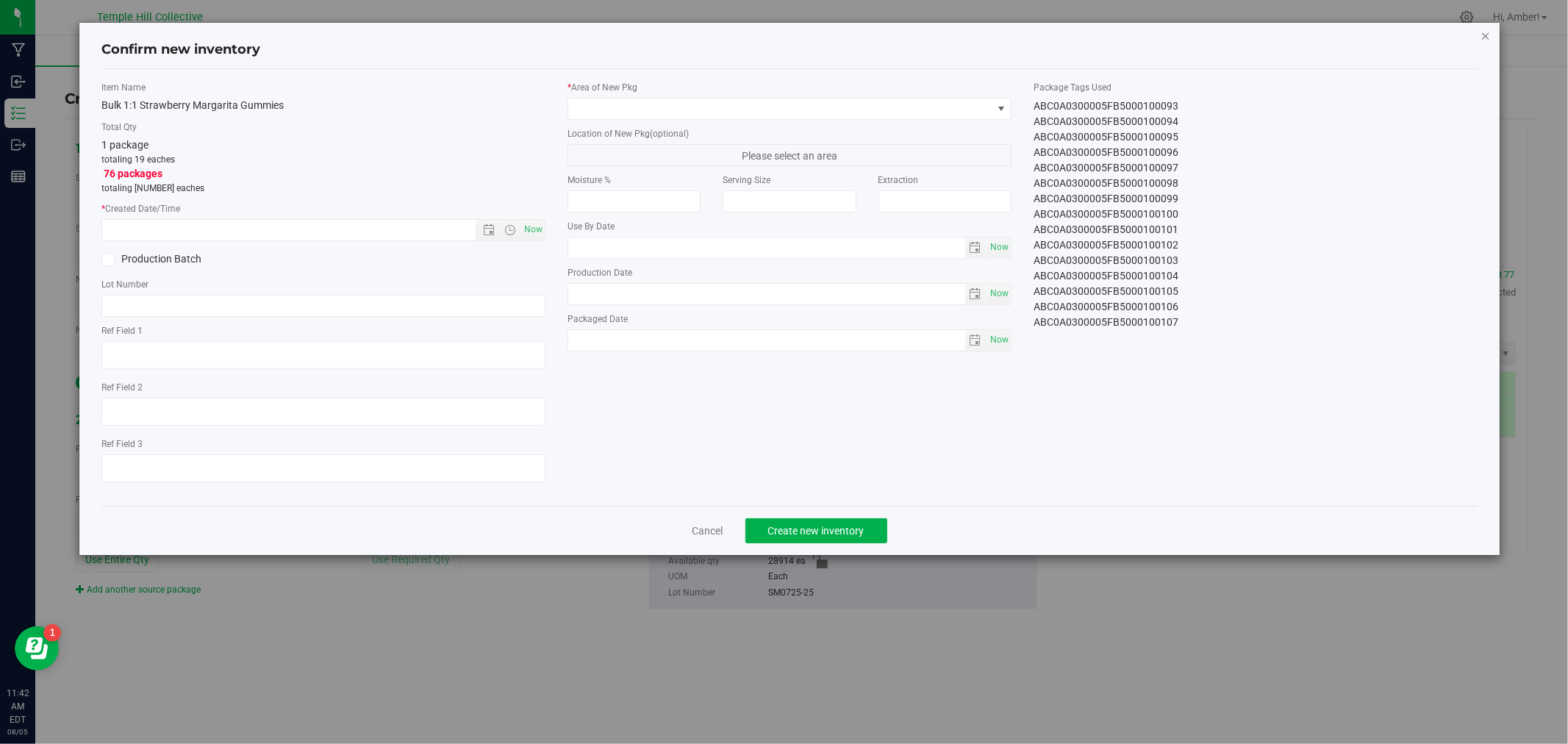 click at bounding box center (1486, 35) 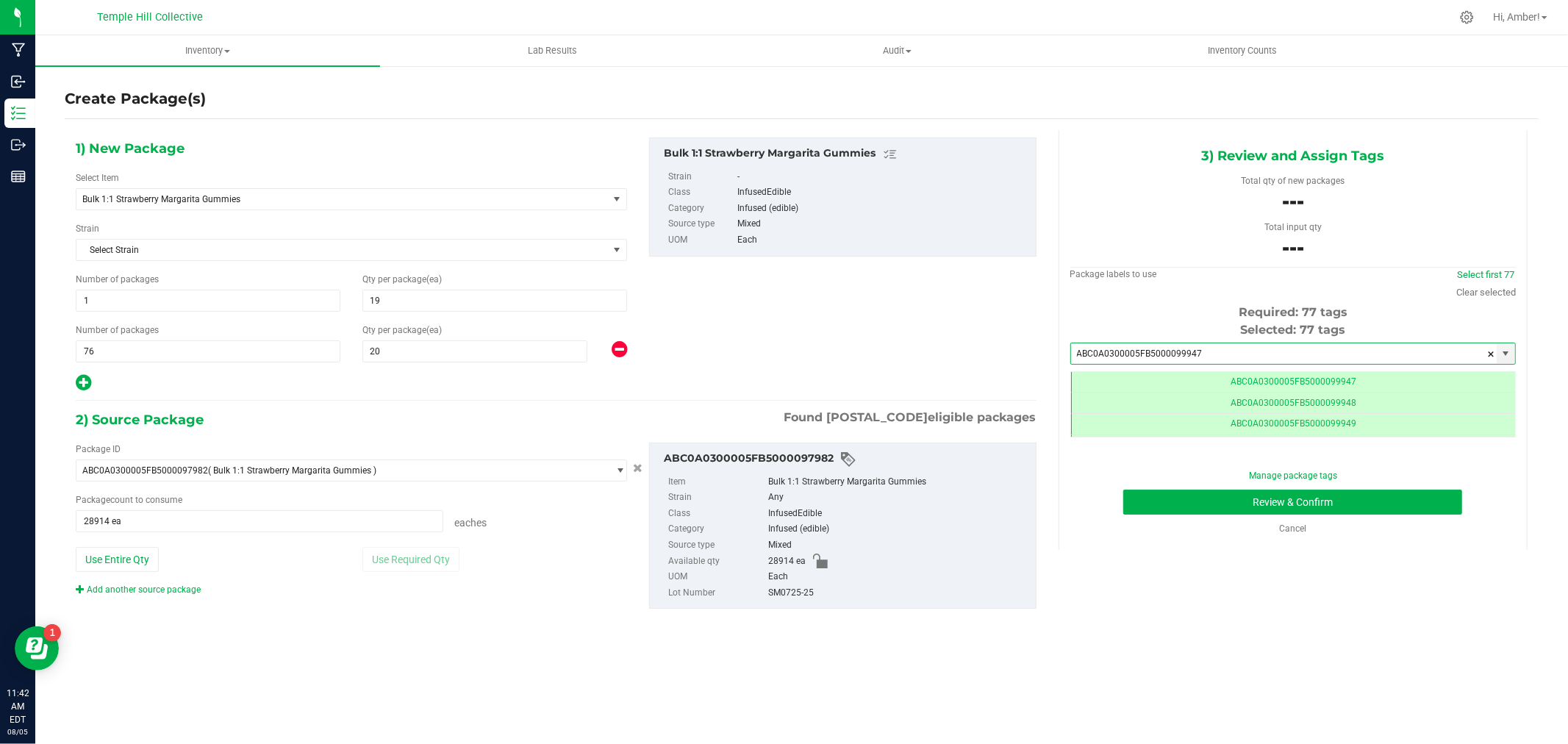 drag, startPoint x: 1221, startPoint y: 358, endPoint x: 997, endPoint y: 362, distance: 224.03571 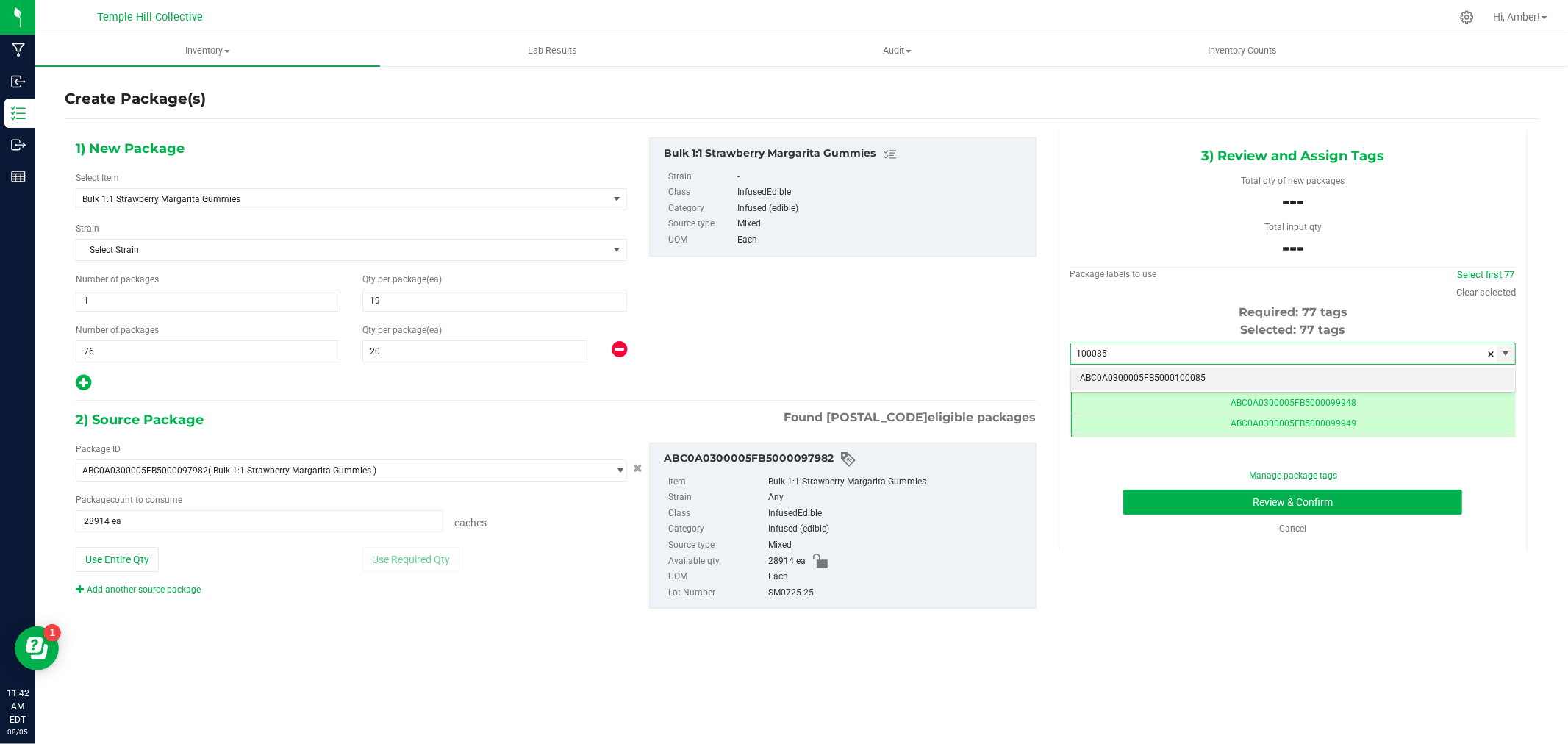 click on "ABC0A0300005FB5000100085" at bounding box center [1293, 379] 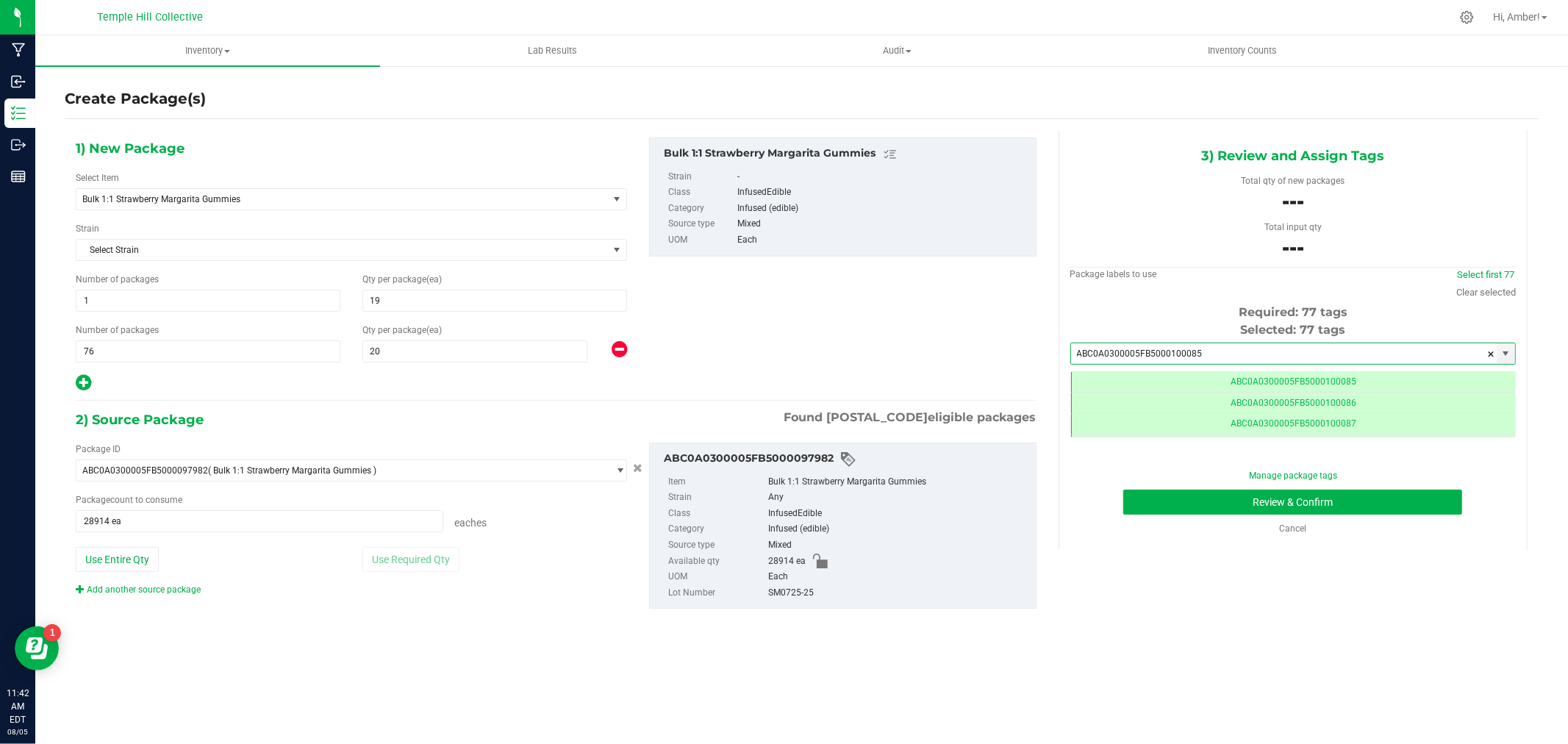 type on "ABC0A0300005FB5000100085" 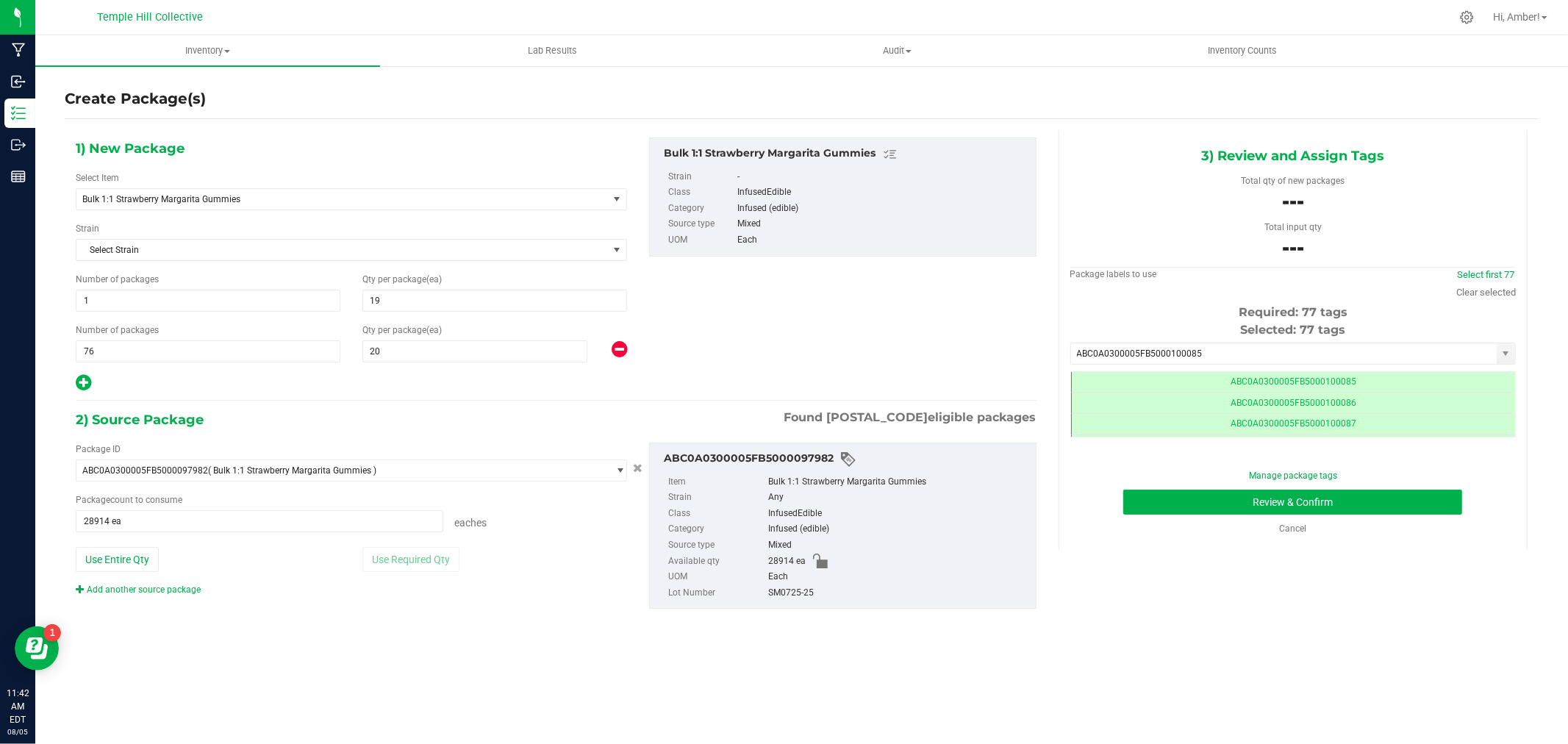 drag, startPoint x: 824, startPoint y: 592, endPoint x: 754, endPoint y: 601, distance: 70.5762 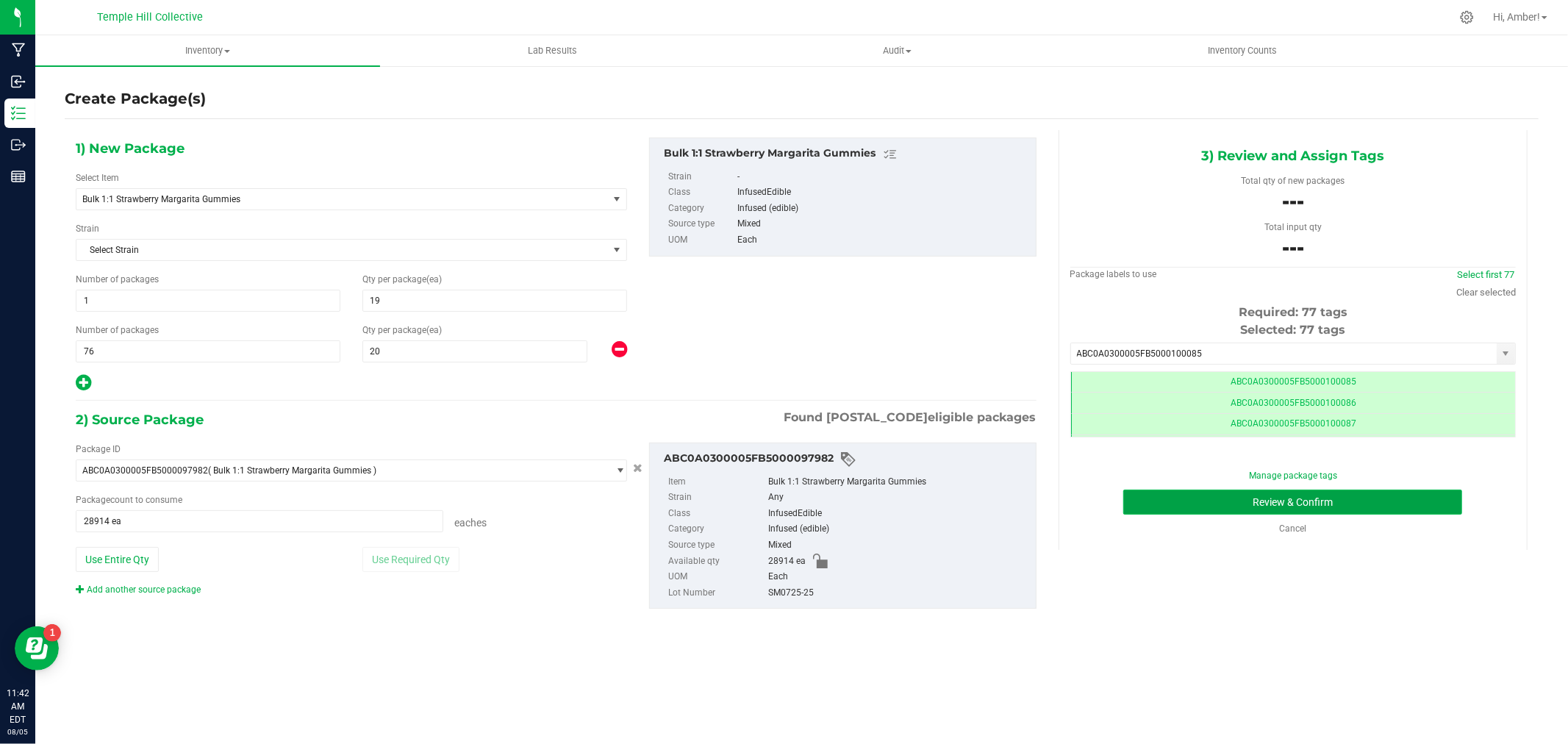 click on "Review & Confirm" at bounding box center (1292, 502) 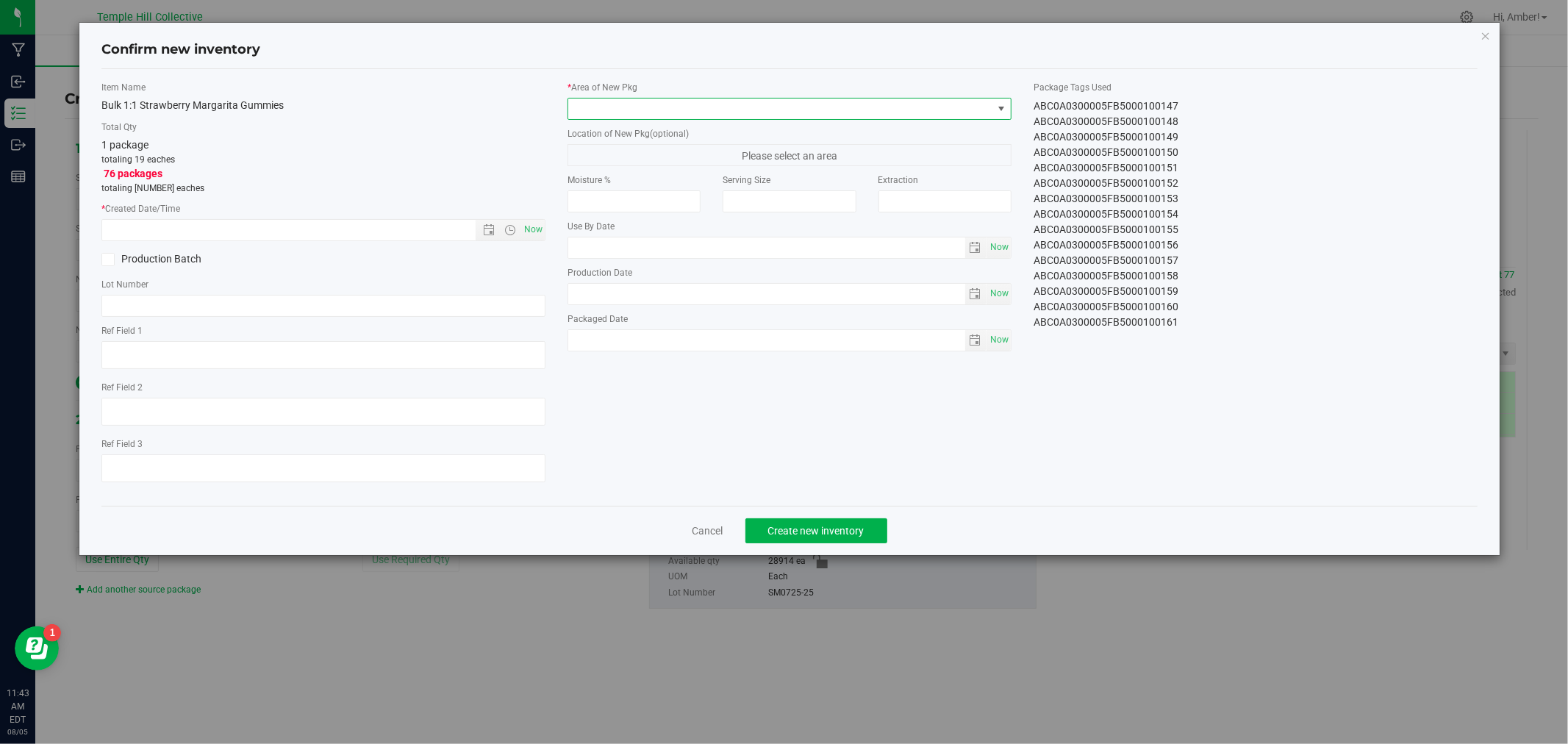 click at bounding box center [780, 109] 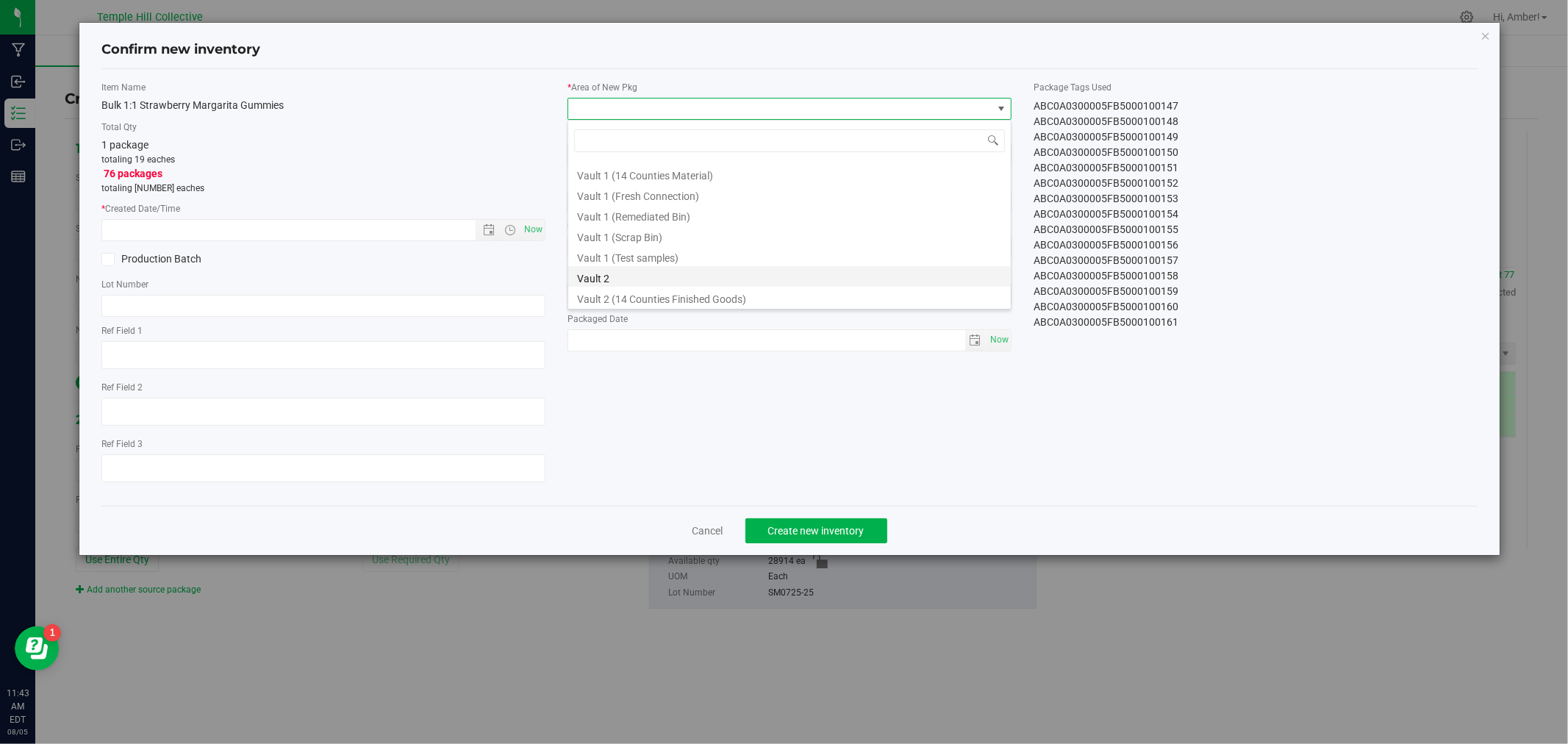 click on "Vault 2" at bounding box center (790, 276) 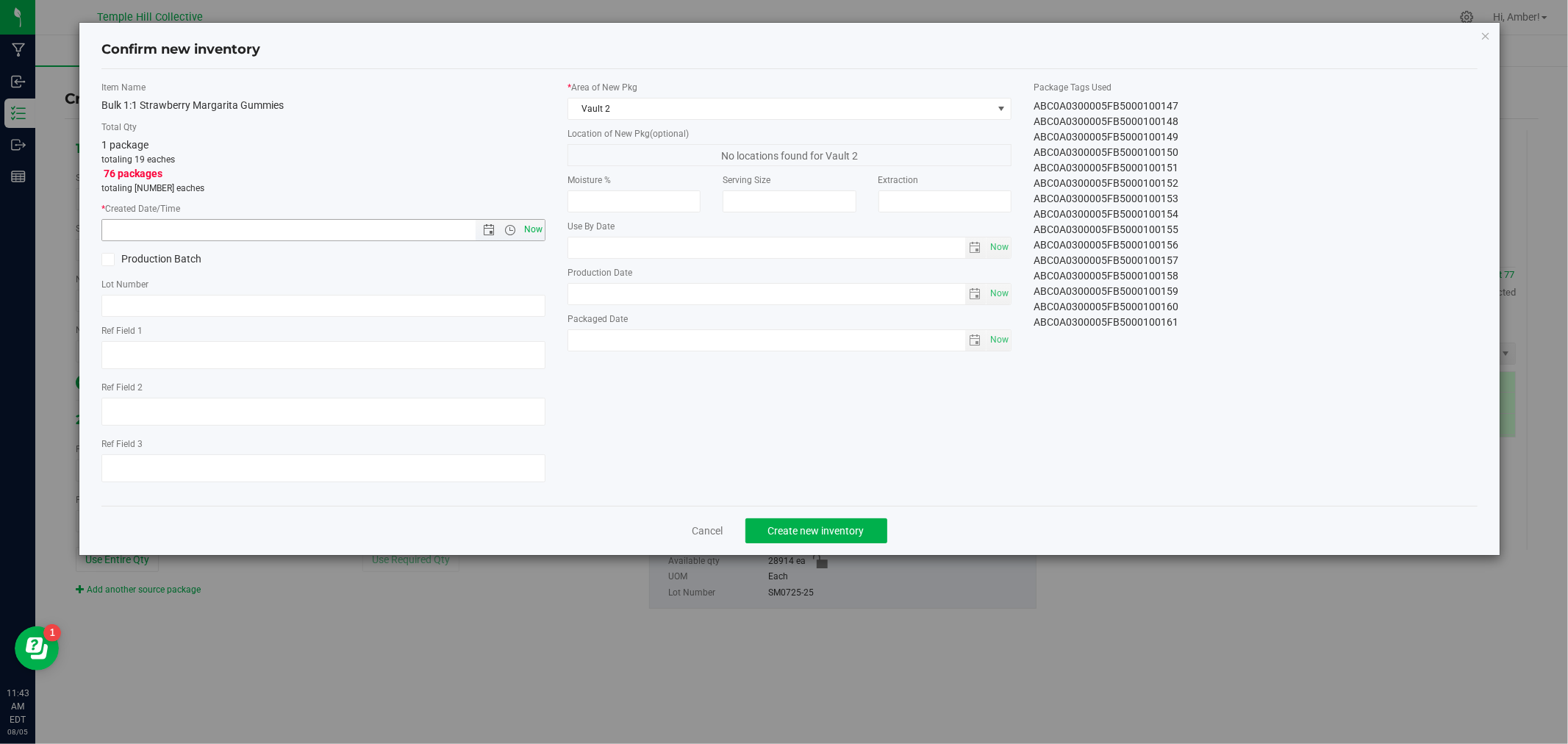 drag, startPoint x: 537, startPoint y: 228, endPoint x: 284, endPoint y: 288, distance: 260.01731 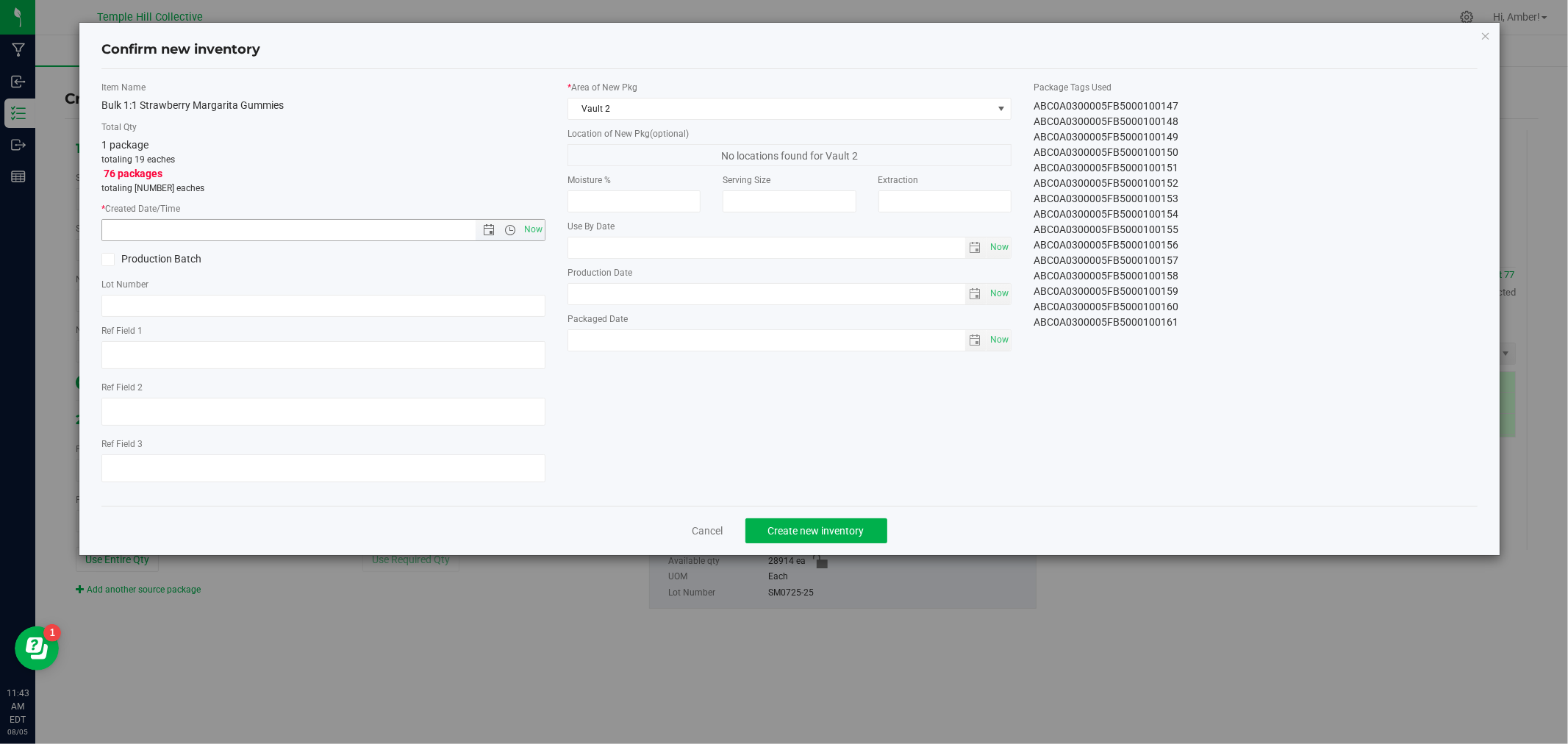 type on "8/5/2025 11:43 AM" 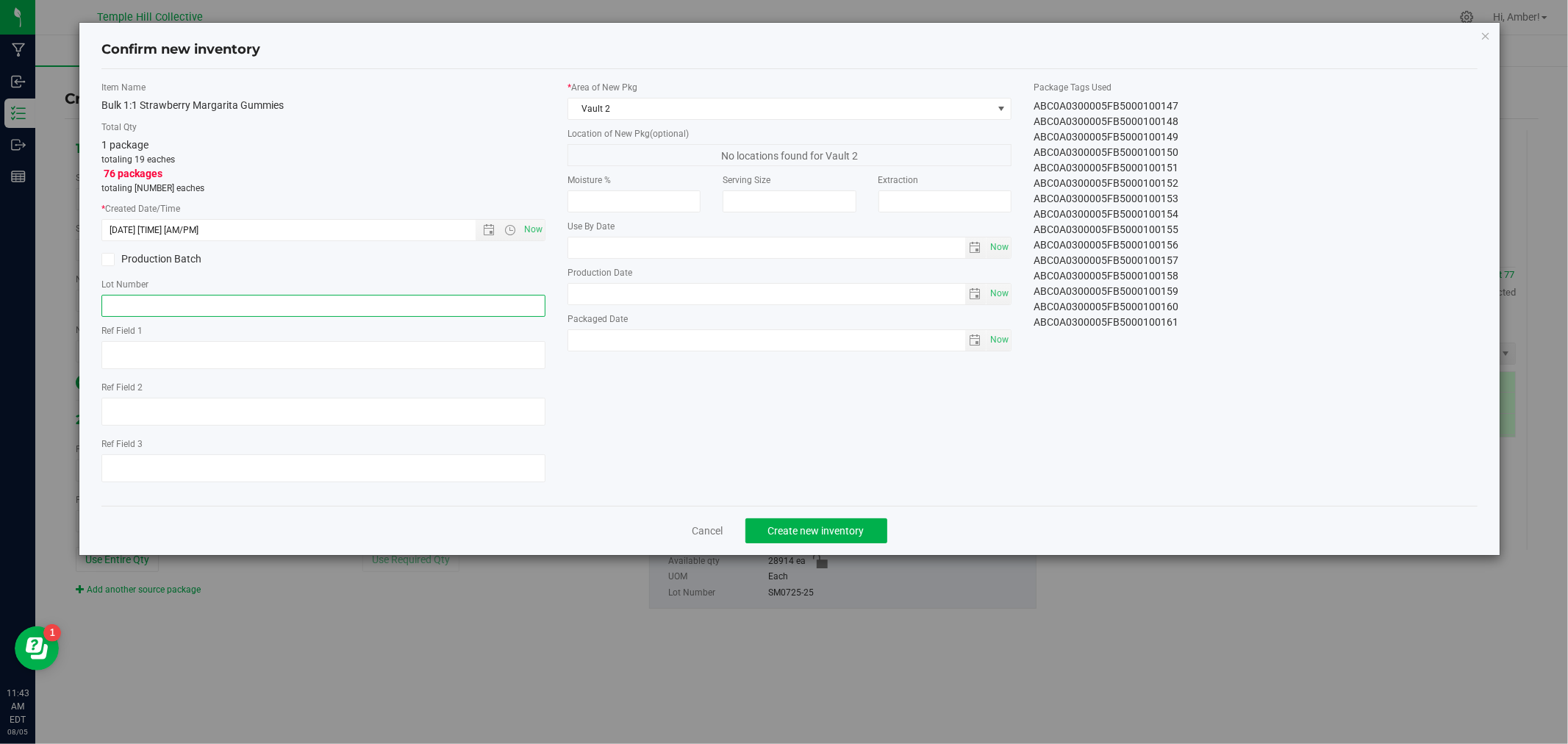 paste on "SM0725-25" 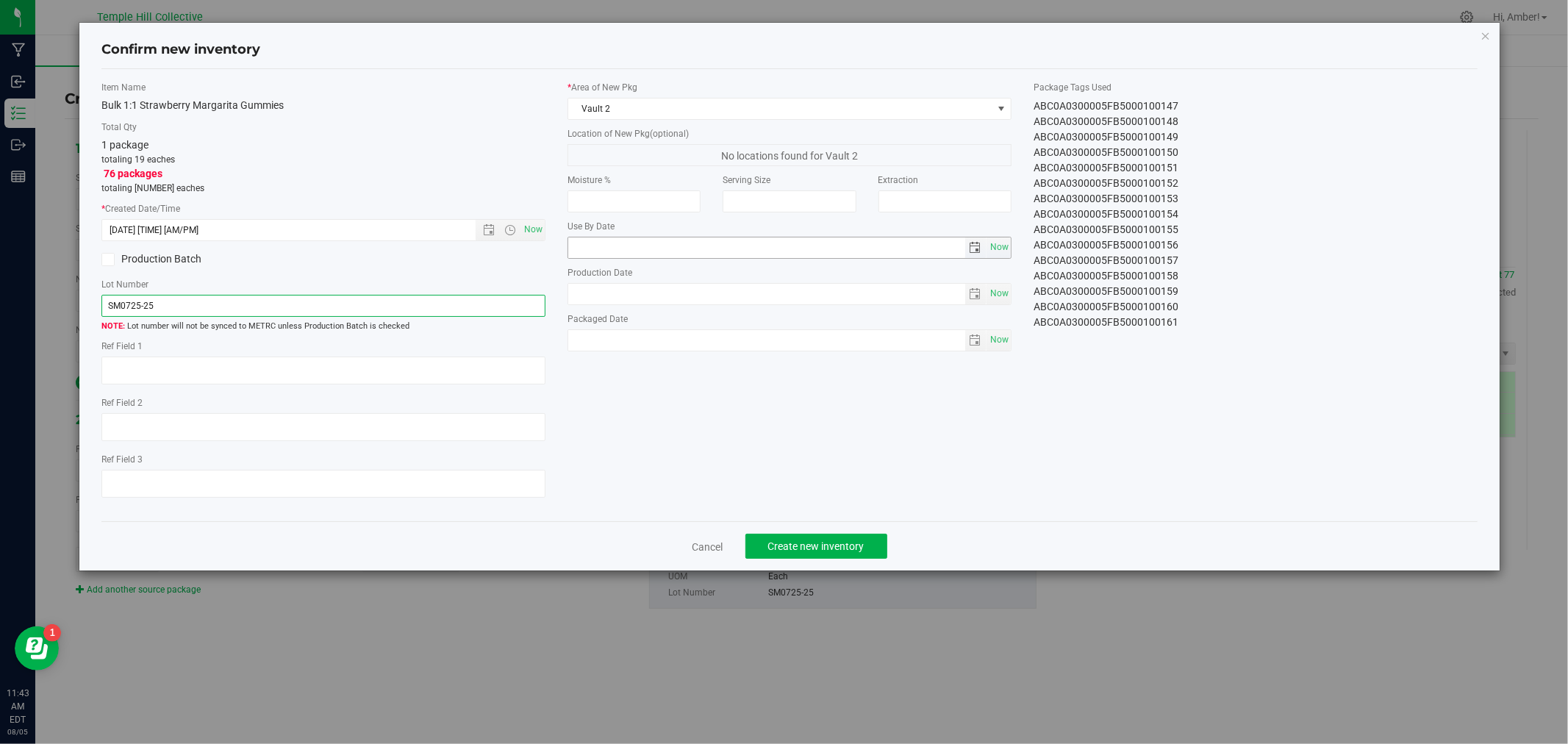 click at bounding box center (975, 248) 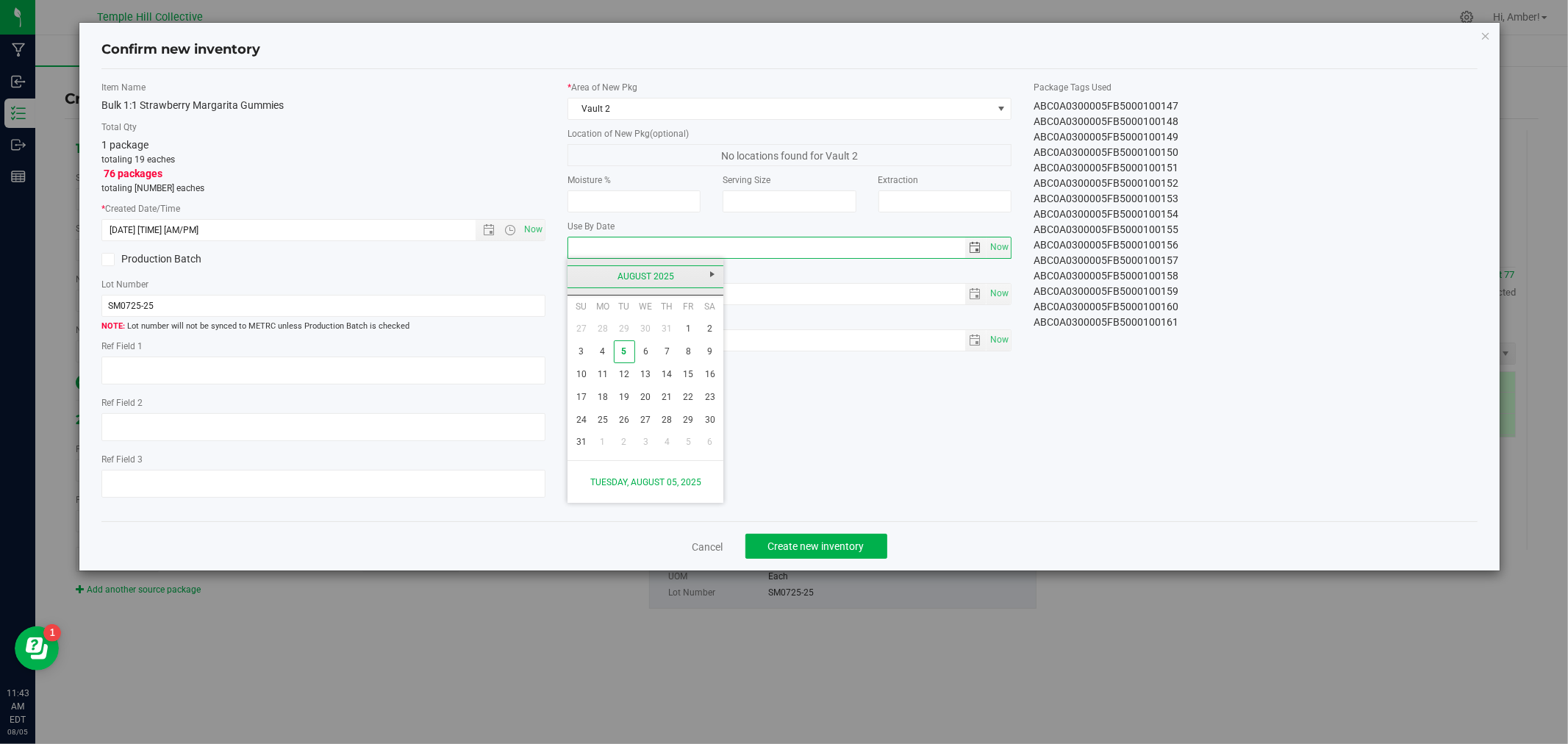 click on "August 2025" at bounding box center (645, 276) 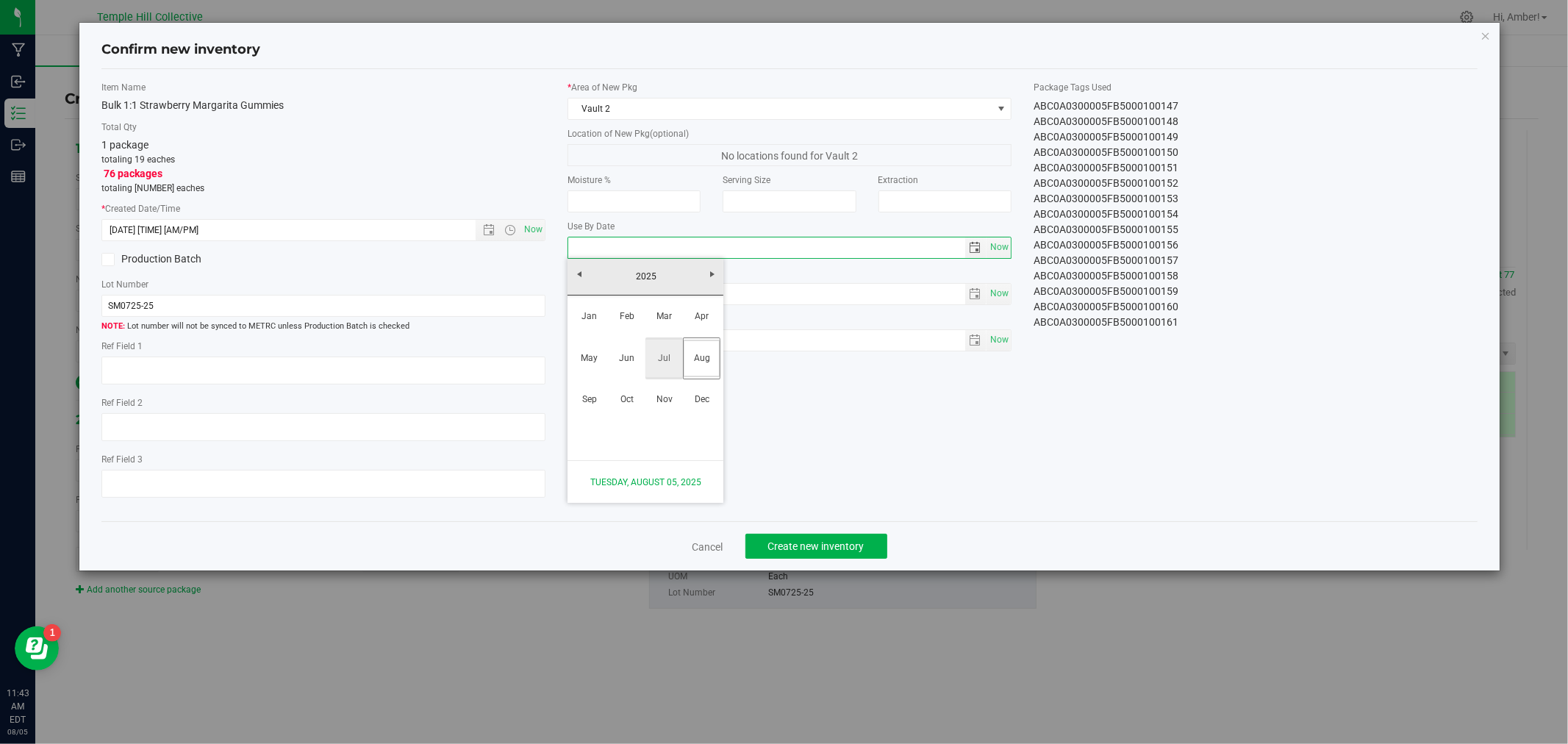 click on "Jul" at bounding box center (664, 358) 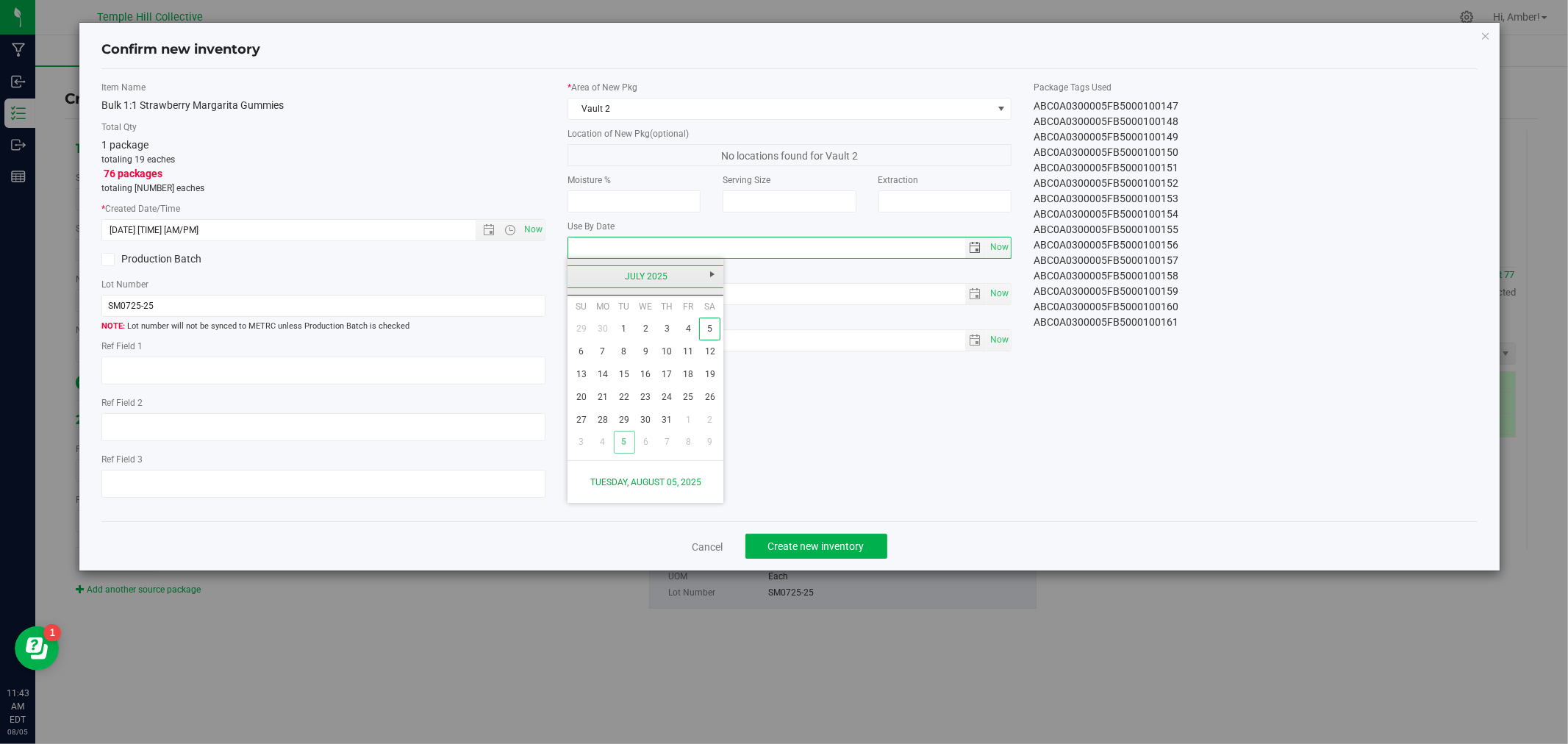 click on "July 2025" at bounding box center (645, 276) 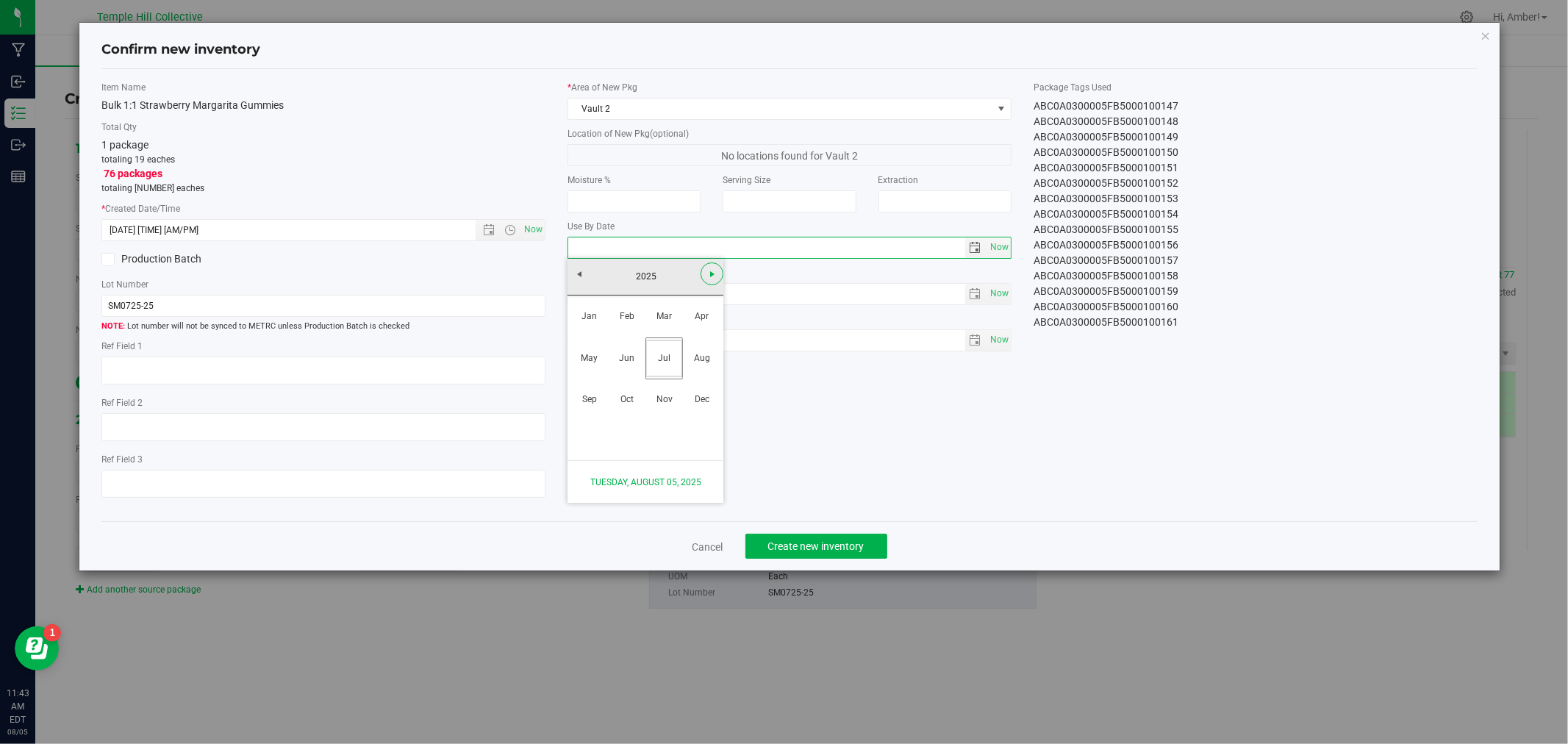 click at bounding box center [712, 274] 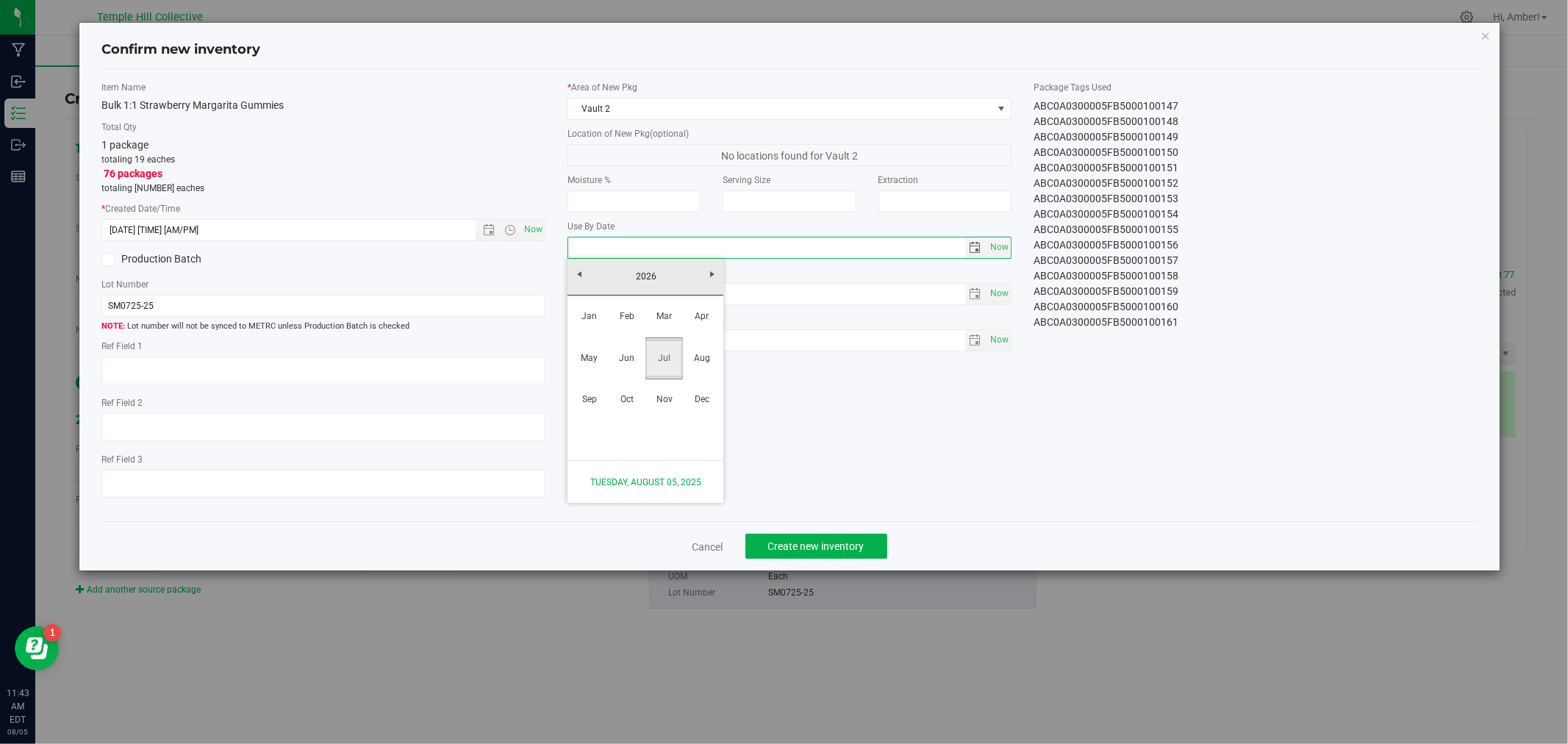 click on "Jul" at bounding box center (664, 358) 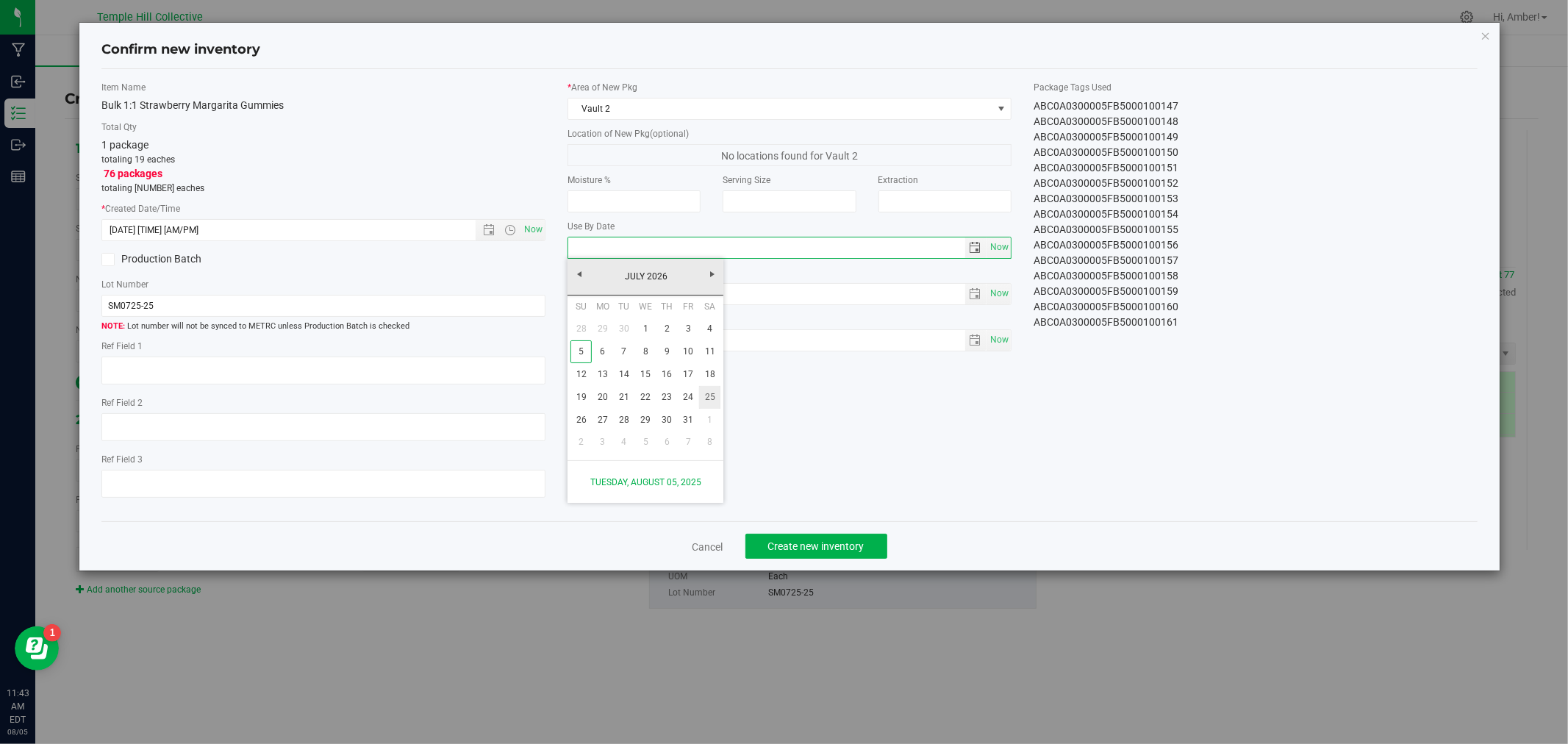 click on "25" at bounding box center [709, 397] 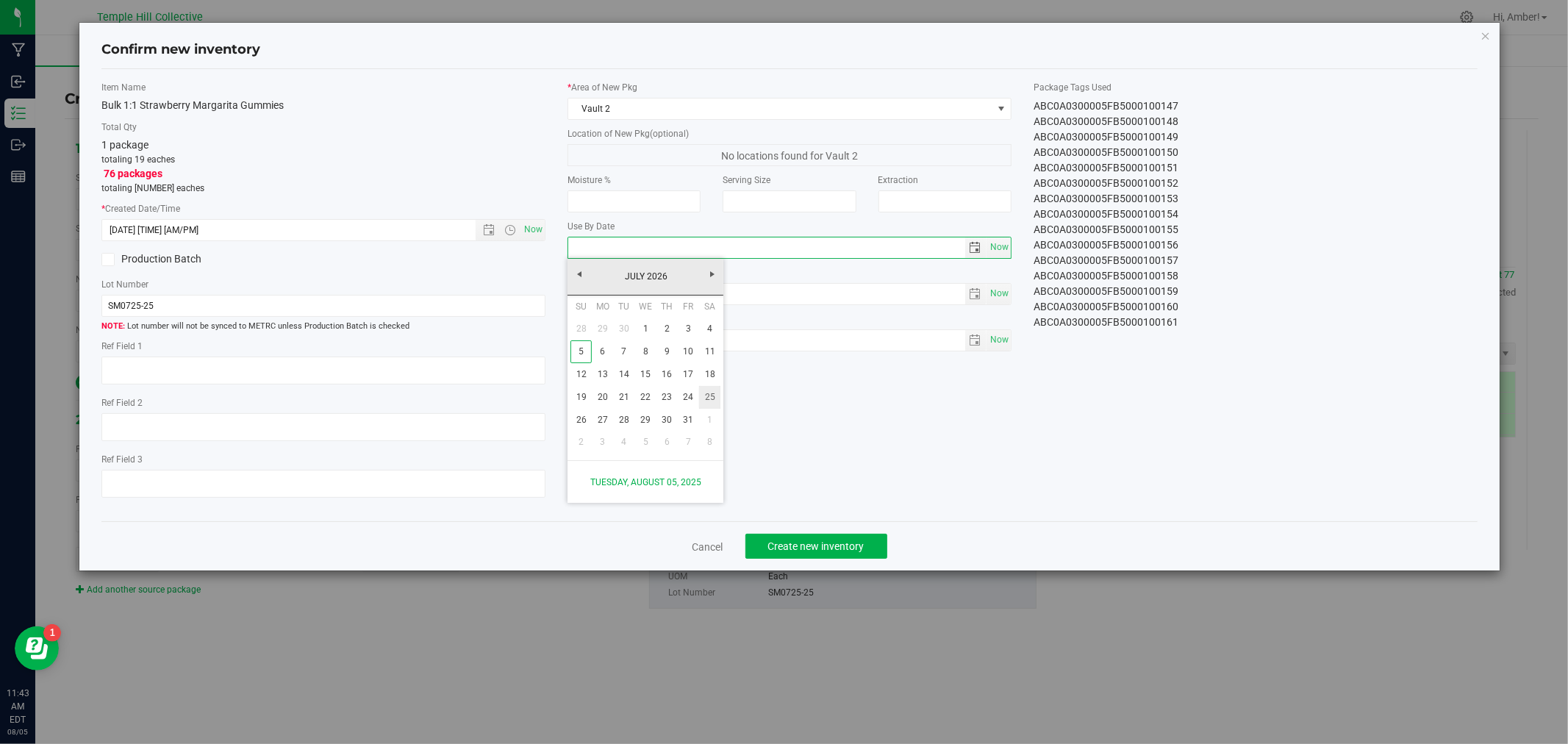 type on "2026-07-25" 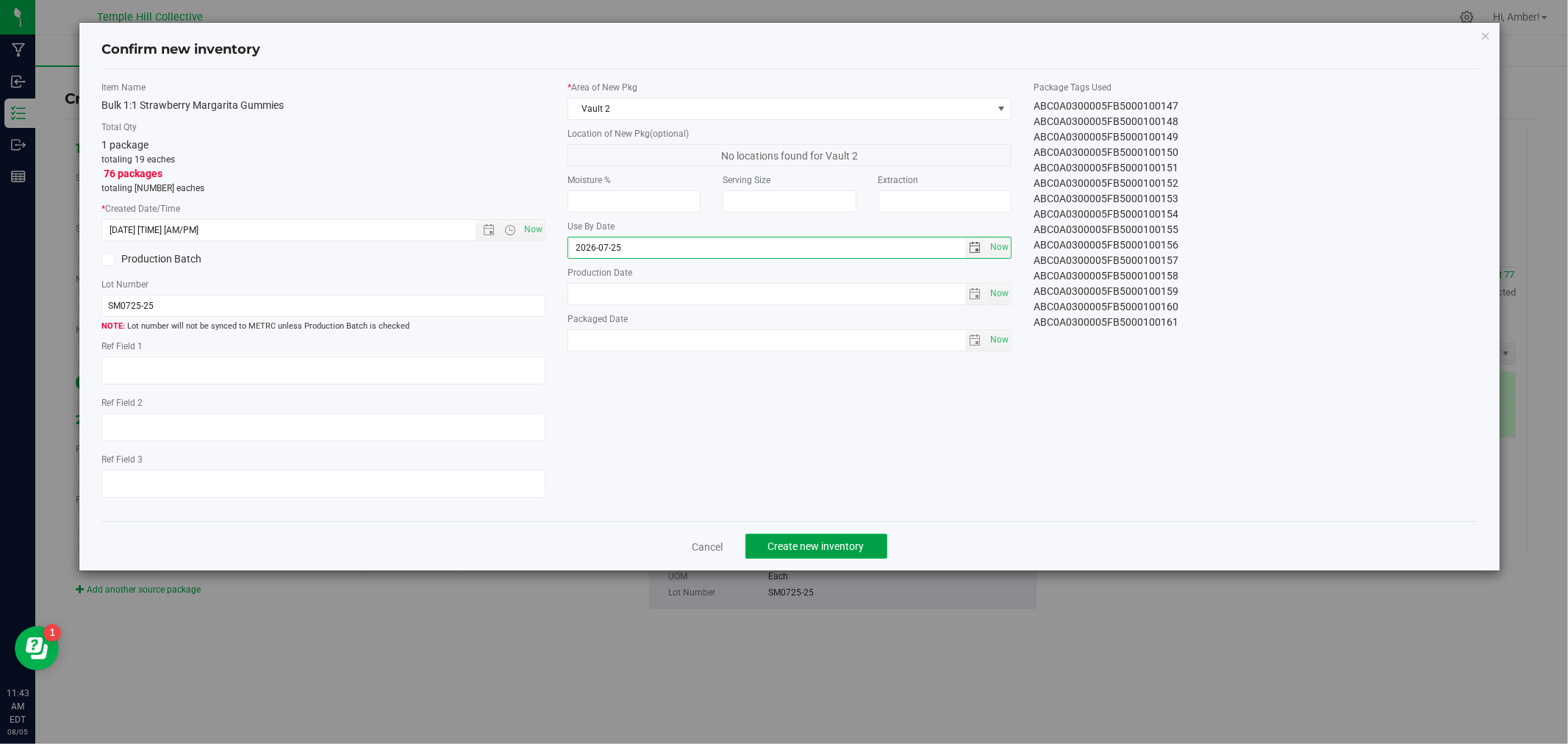 click on "Create new inventory" 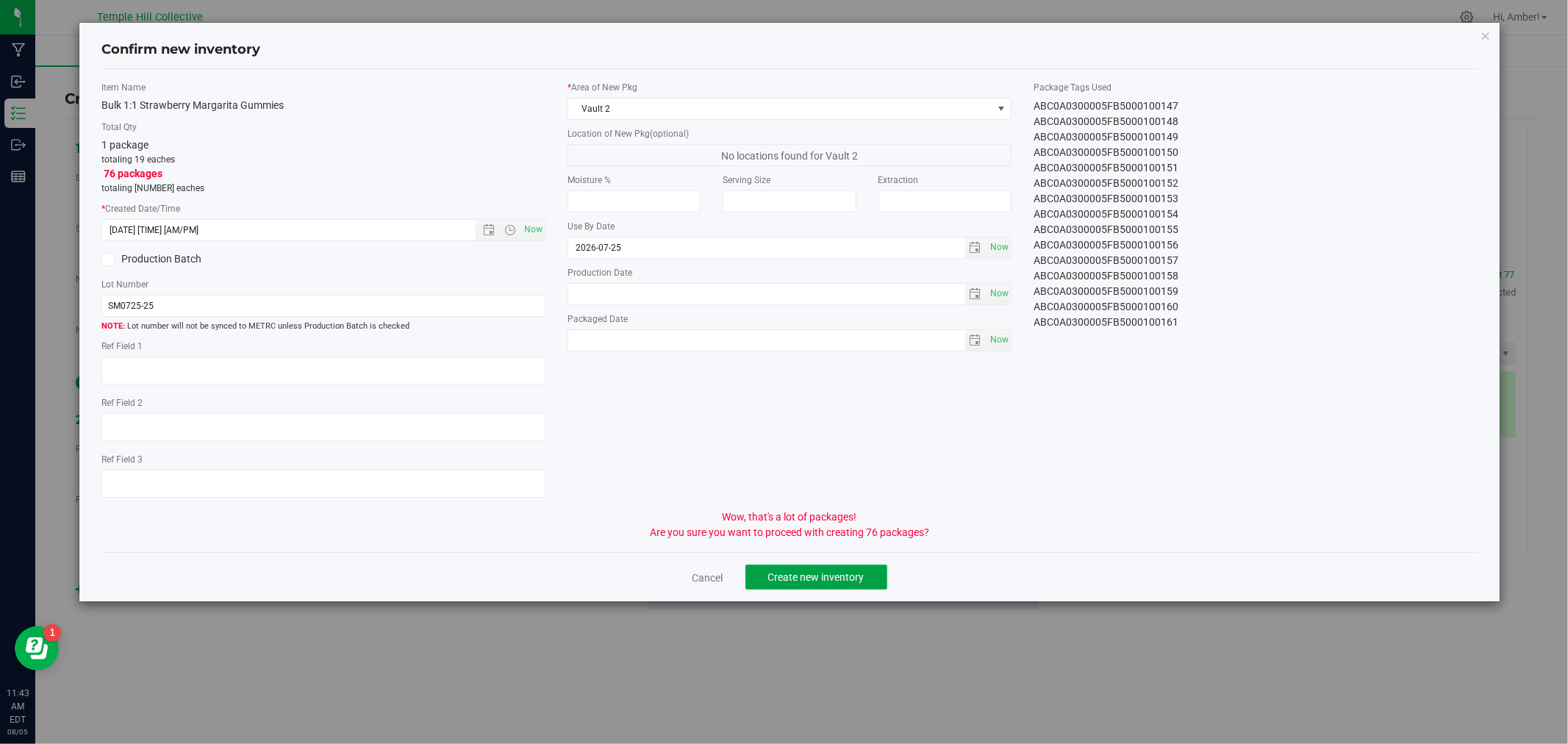 click on "Create new inventory" 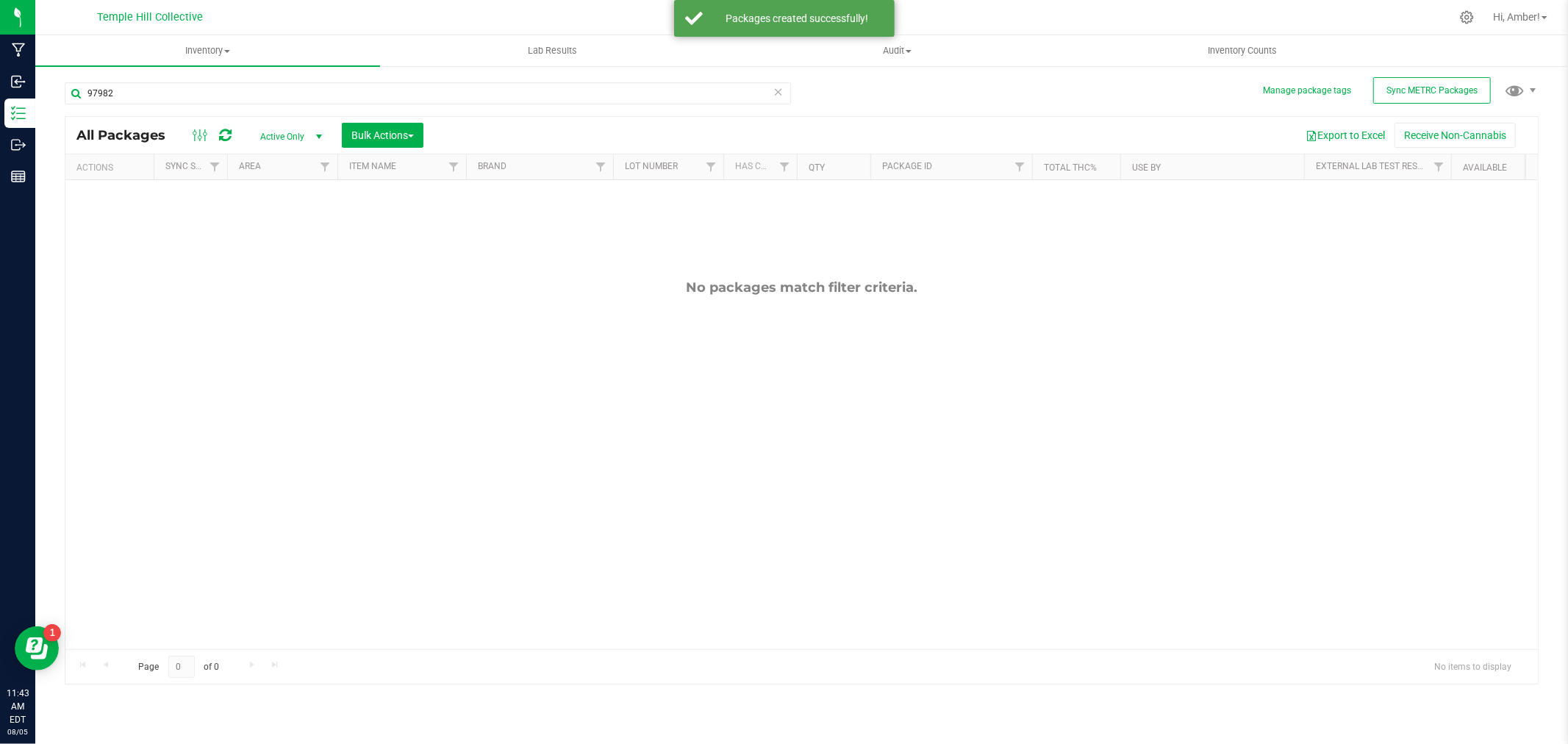 click at bounding box center [778, 91] 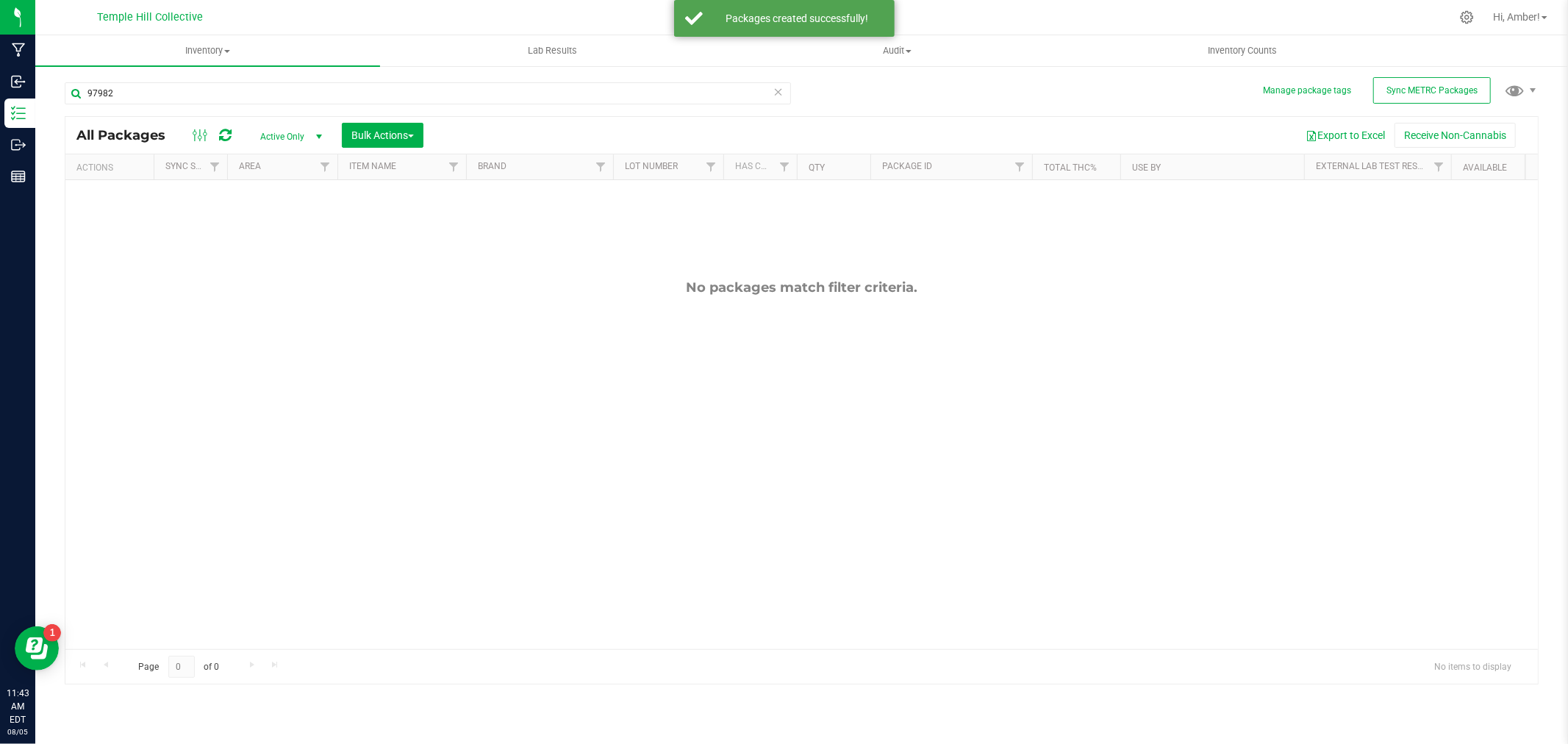 type 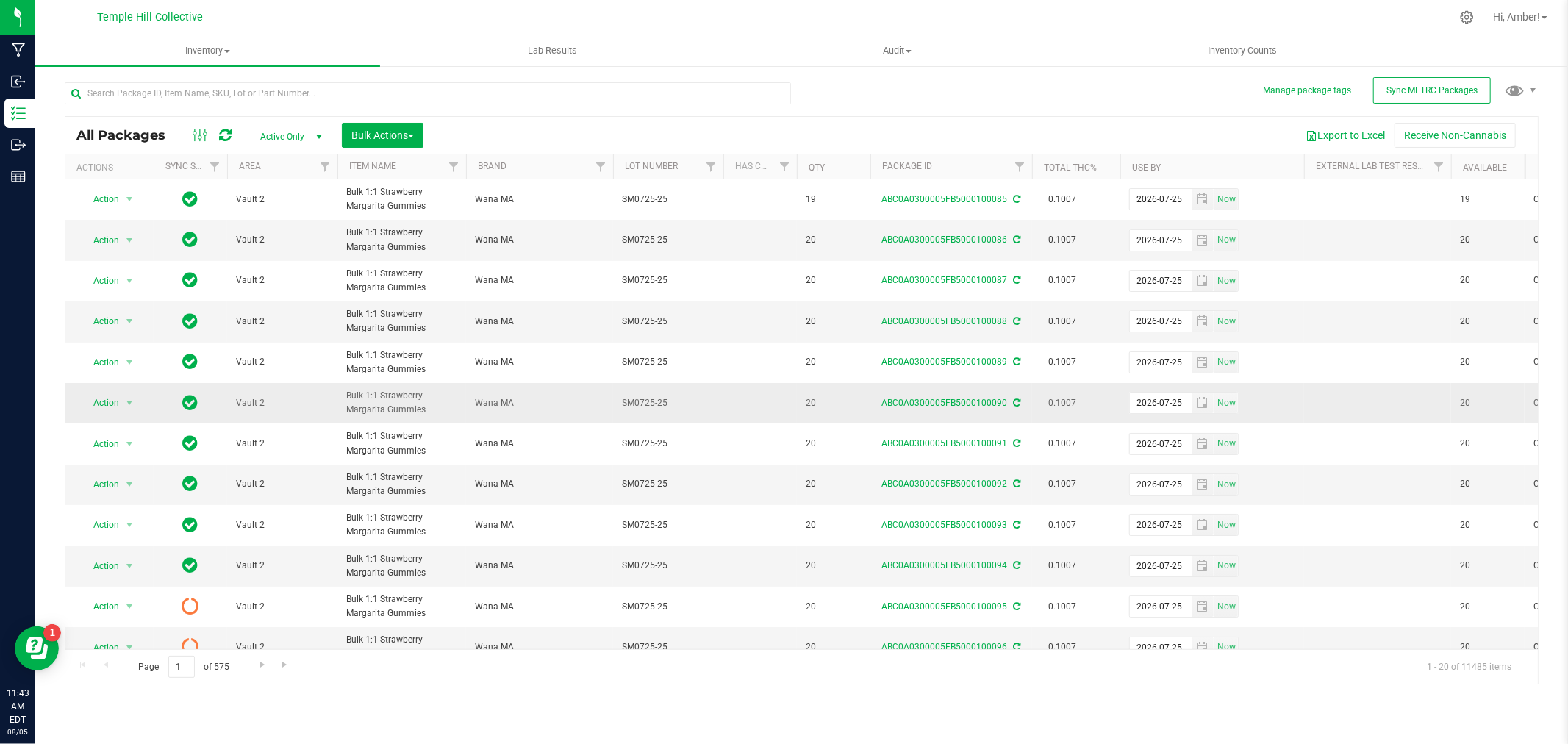 scroll, scrollTop: 0, scrollLeft: 0, axis: both 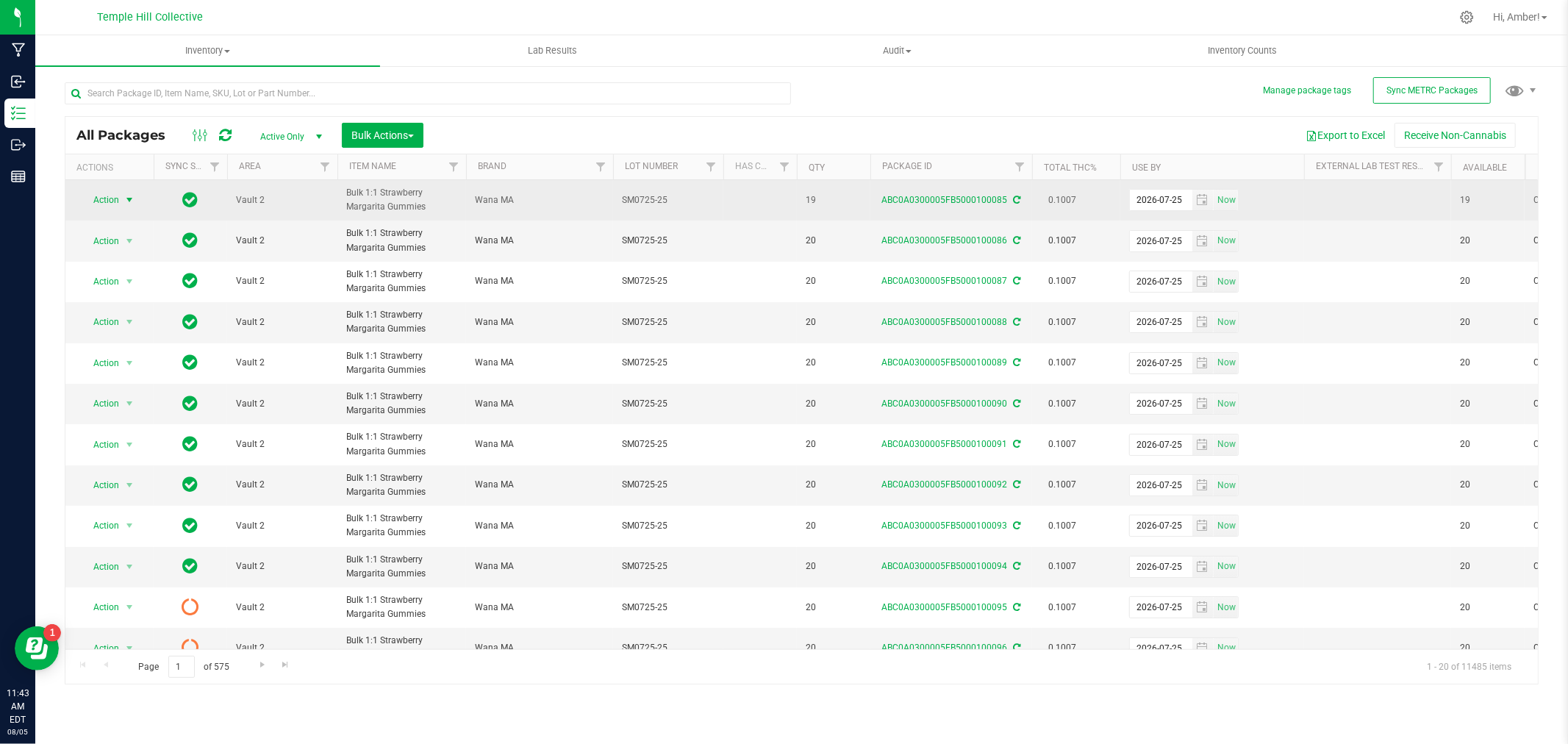 click at bounding box center (129, 200) 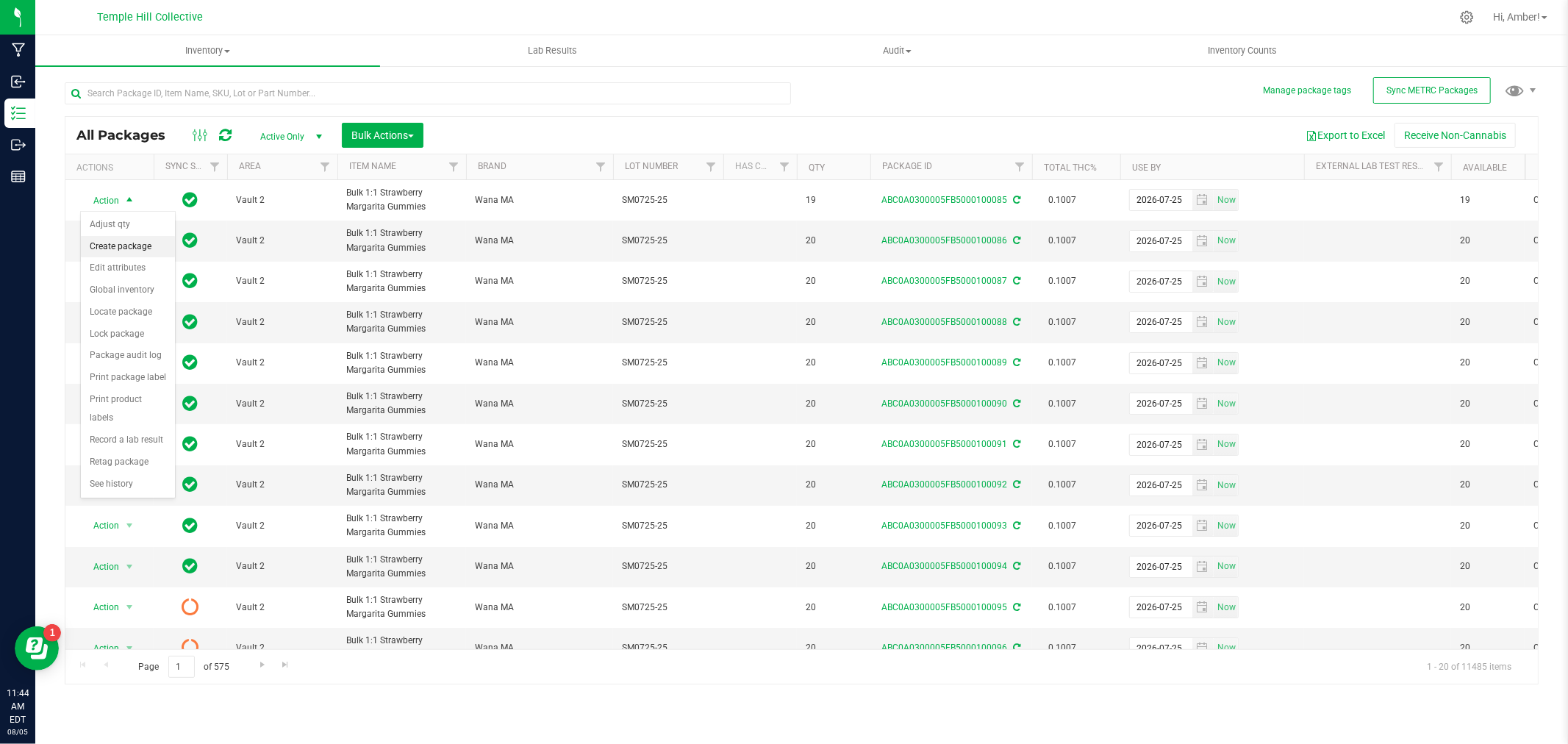 click on "Create package" at bounding box center (128, 247) 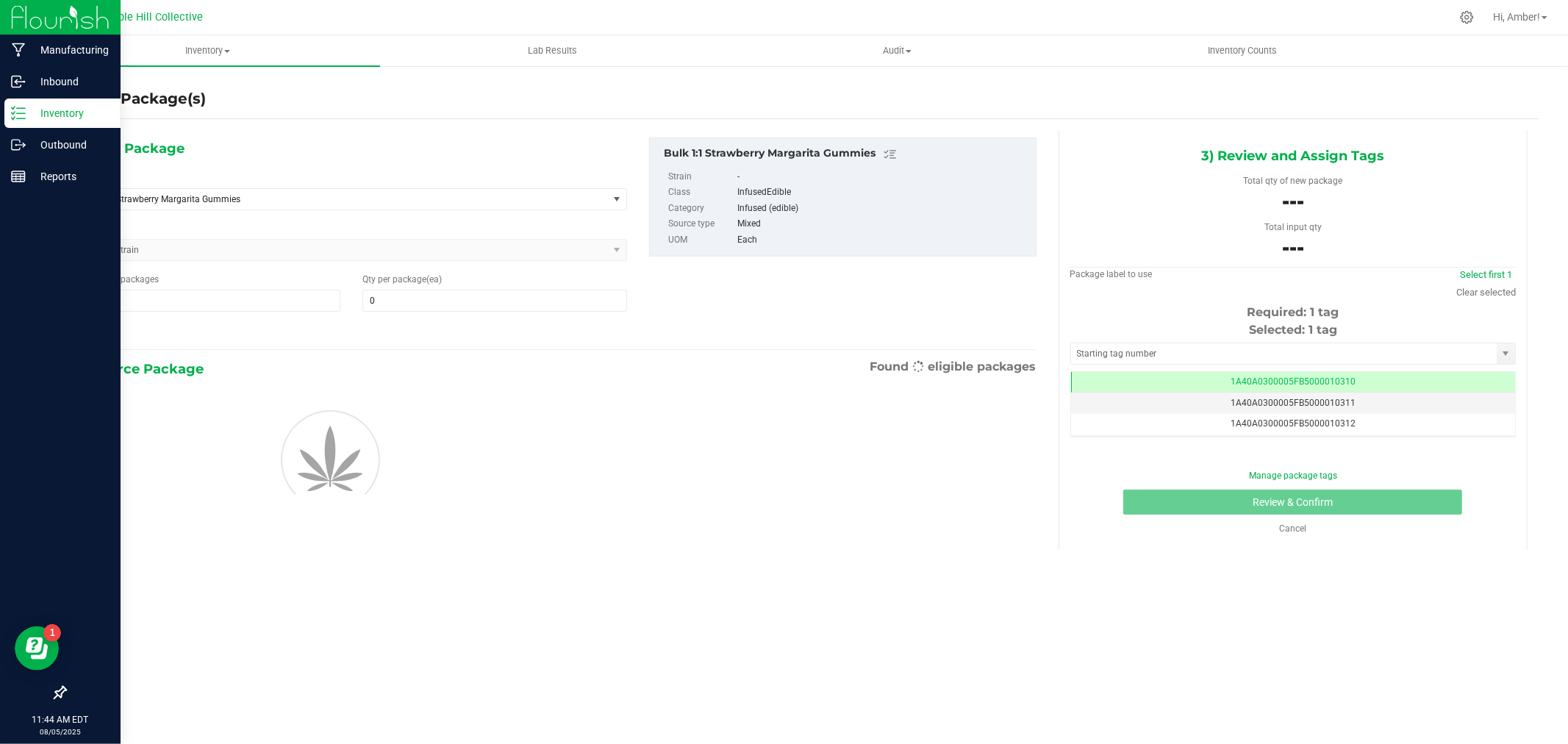 scroll, scrollTop: 0, scrollLeft: -1, axis: horizontal 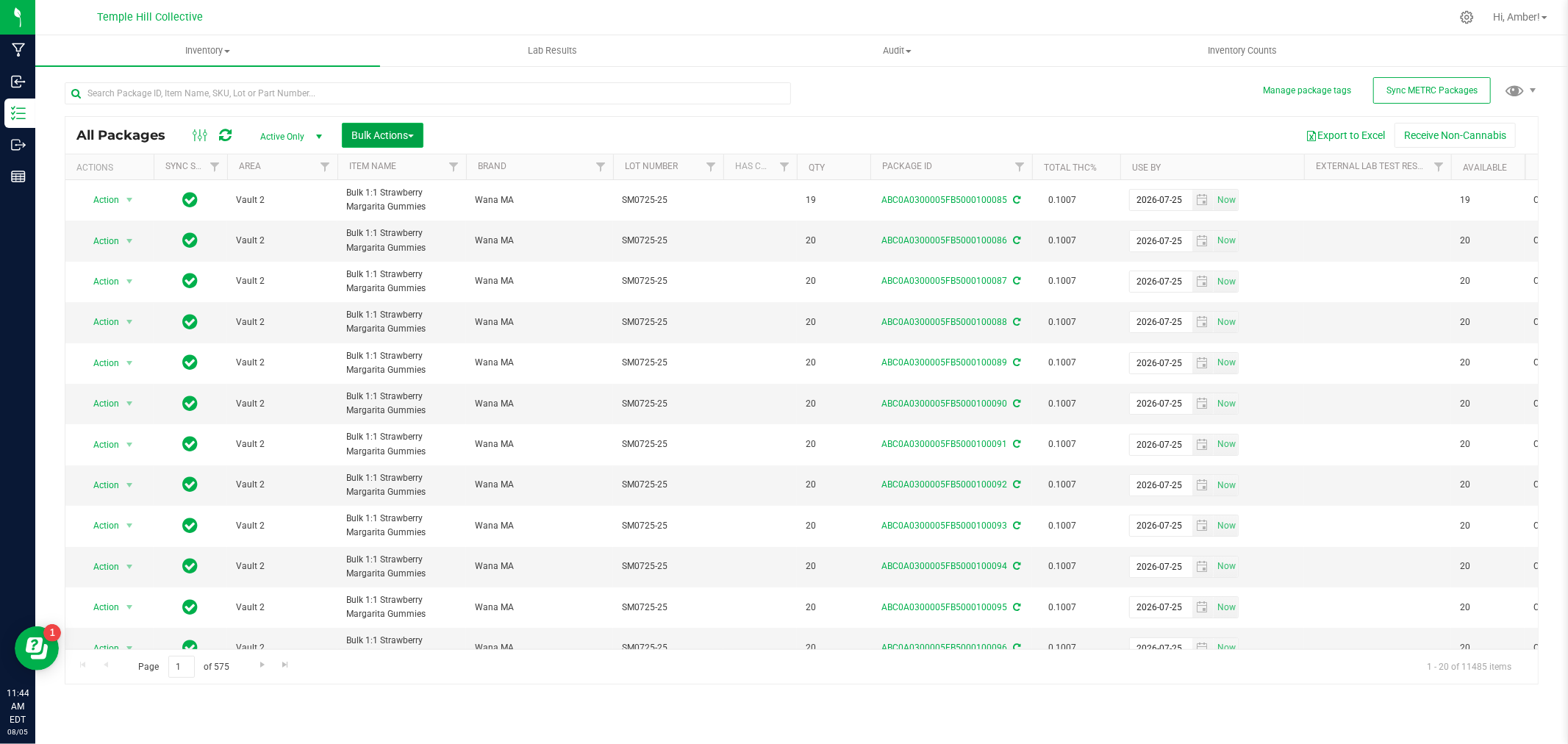 click on "Bulk Actions" at bounding box center (382, 135) 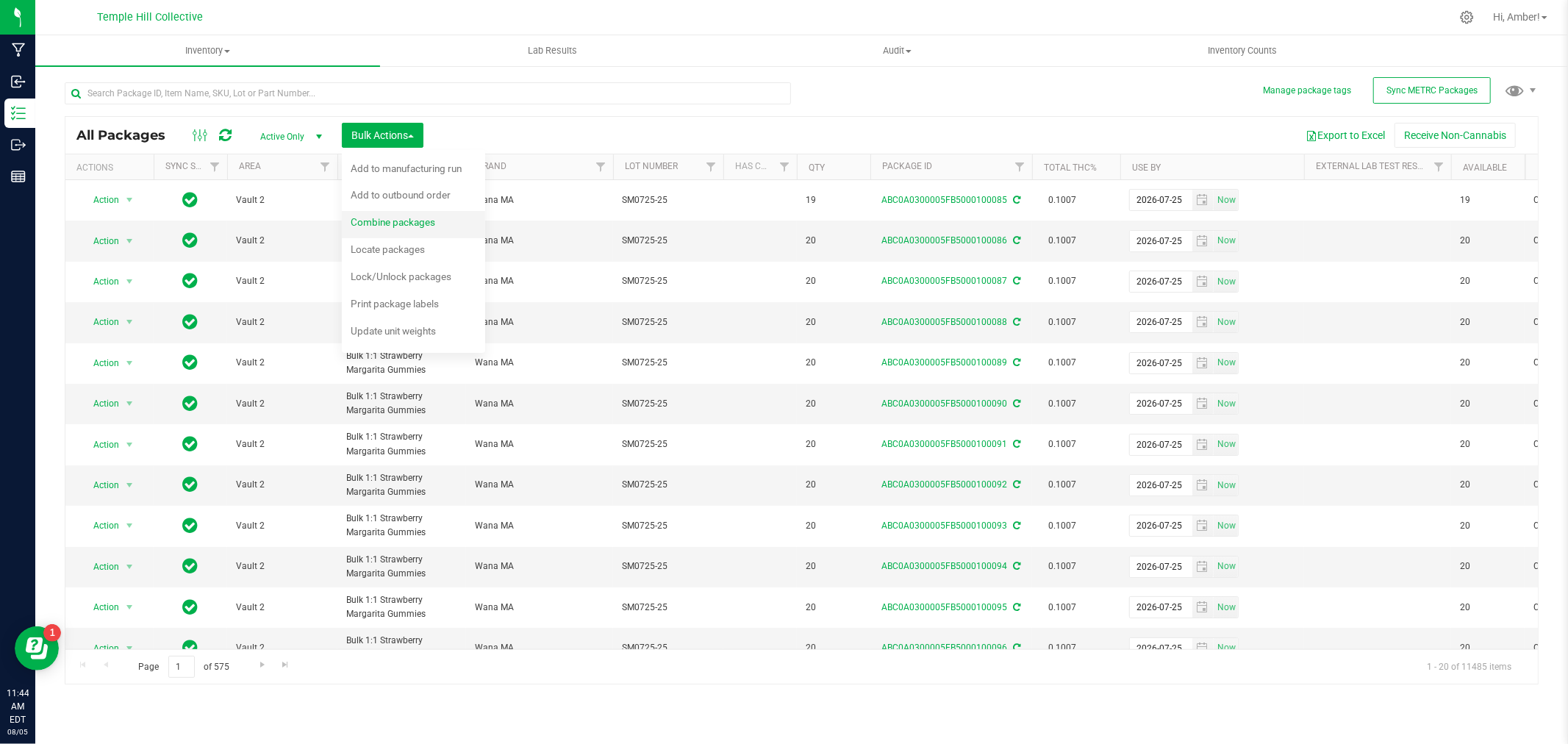 click on "Combine packages" at bounding box center [393, 222] 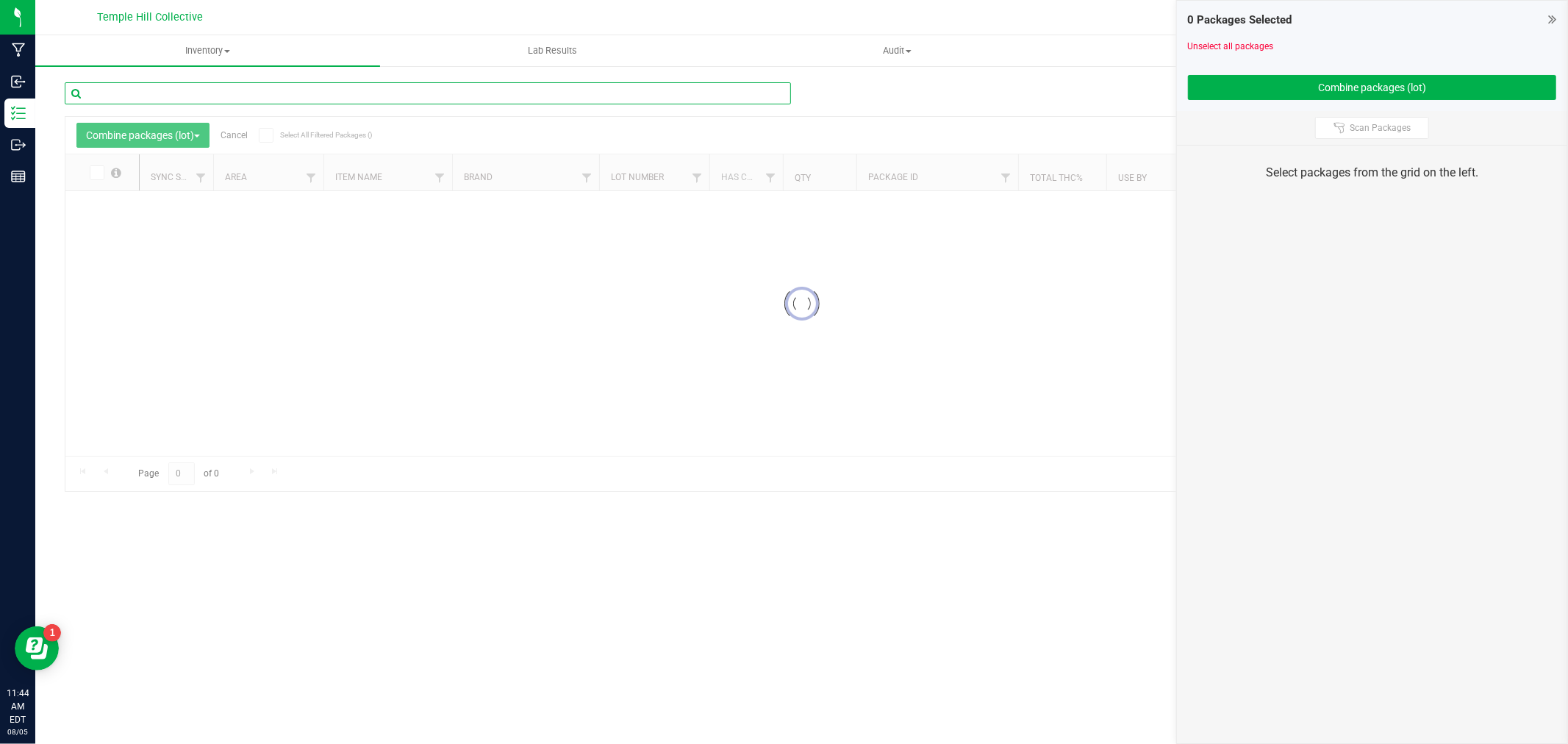 click at bounding box center (428, 93) 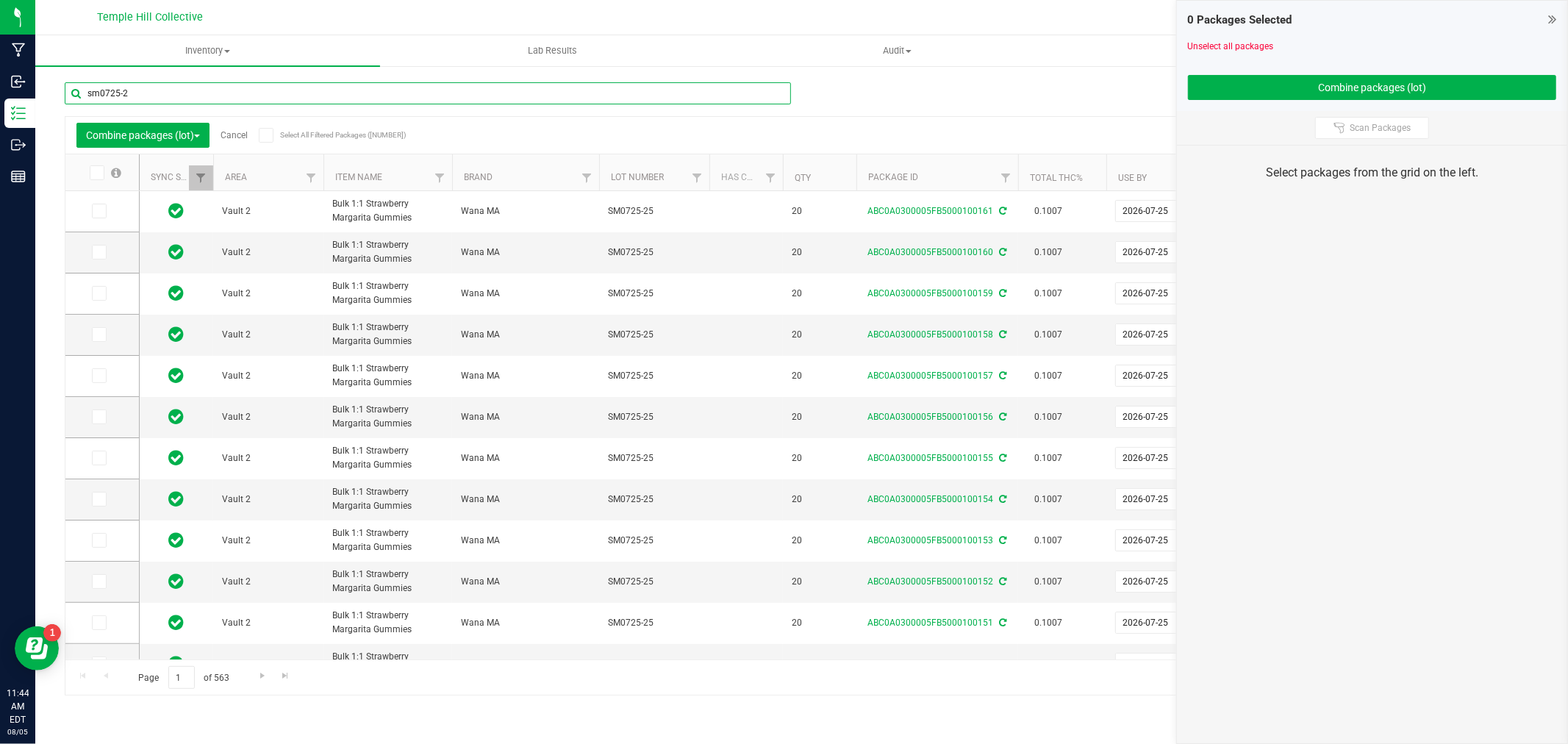 type on "sm0725-25" 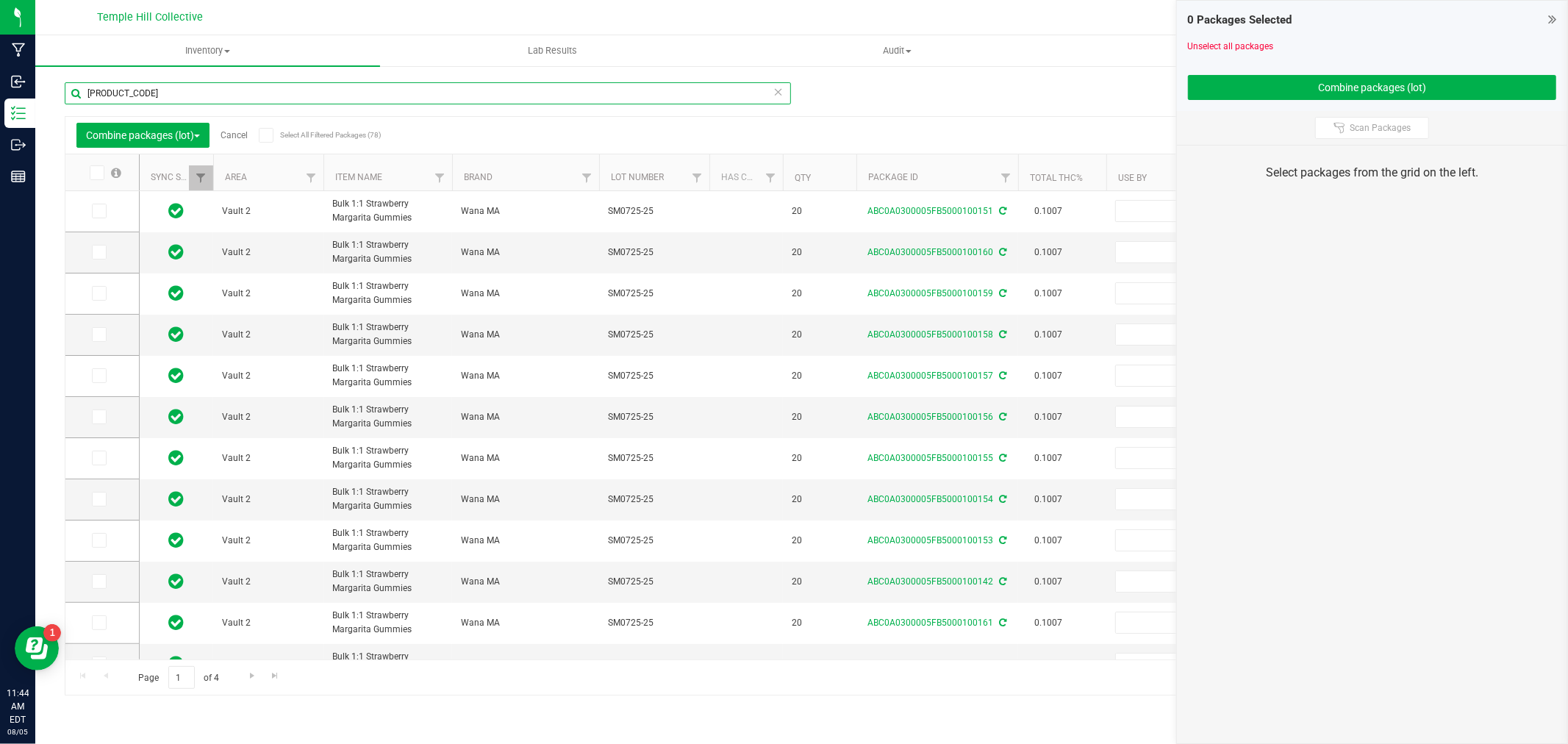 type on "2026-07-25" 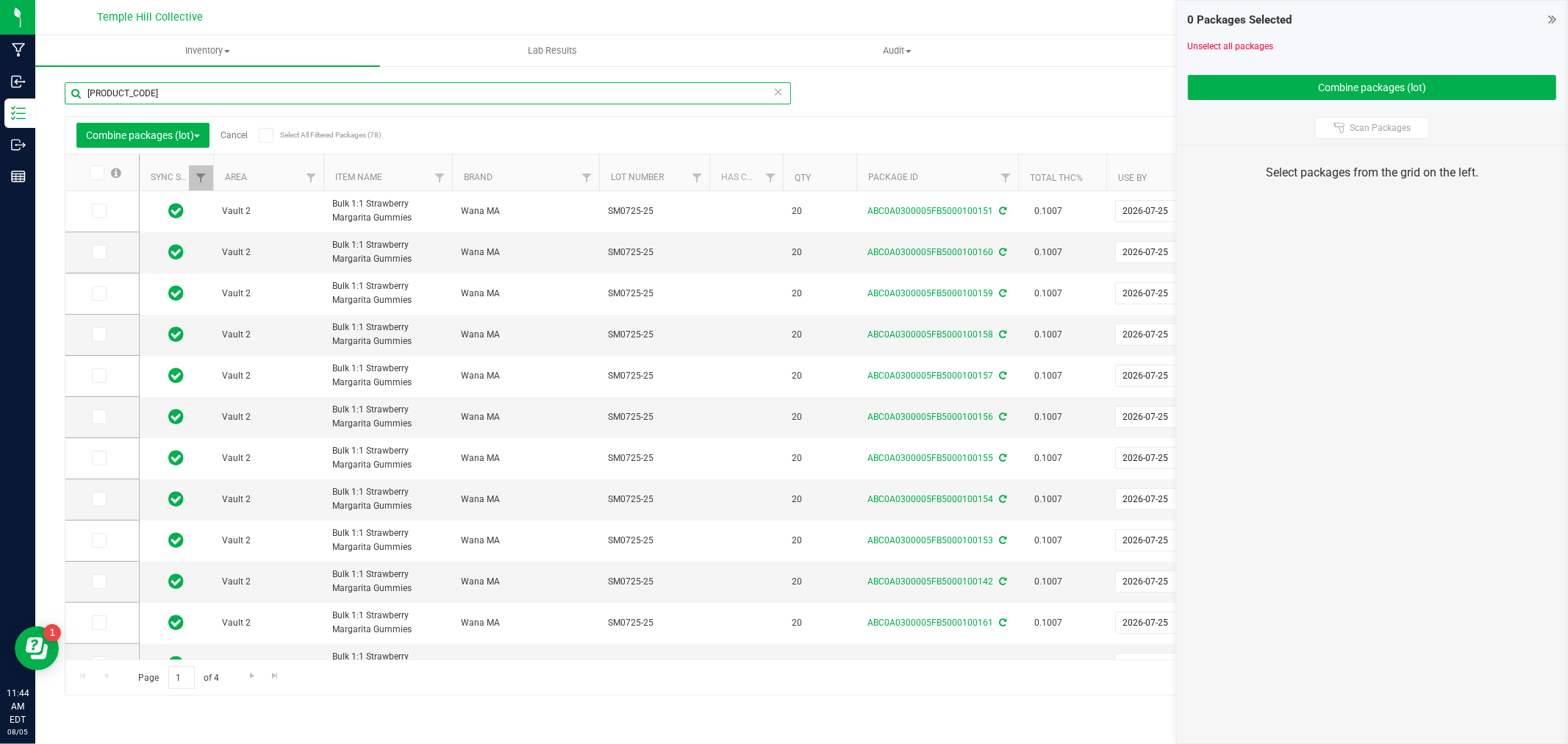 type on "sm0725-25" 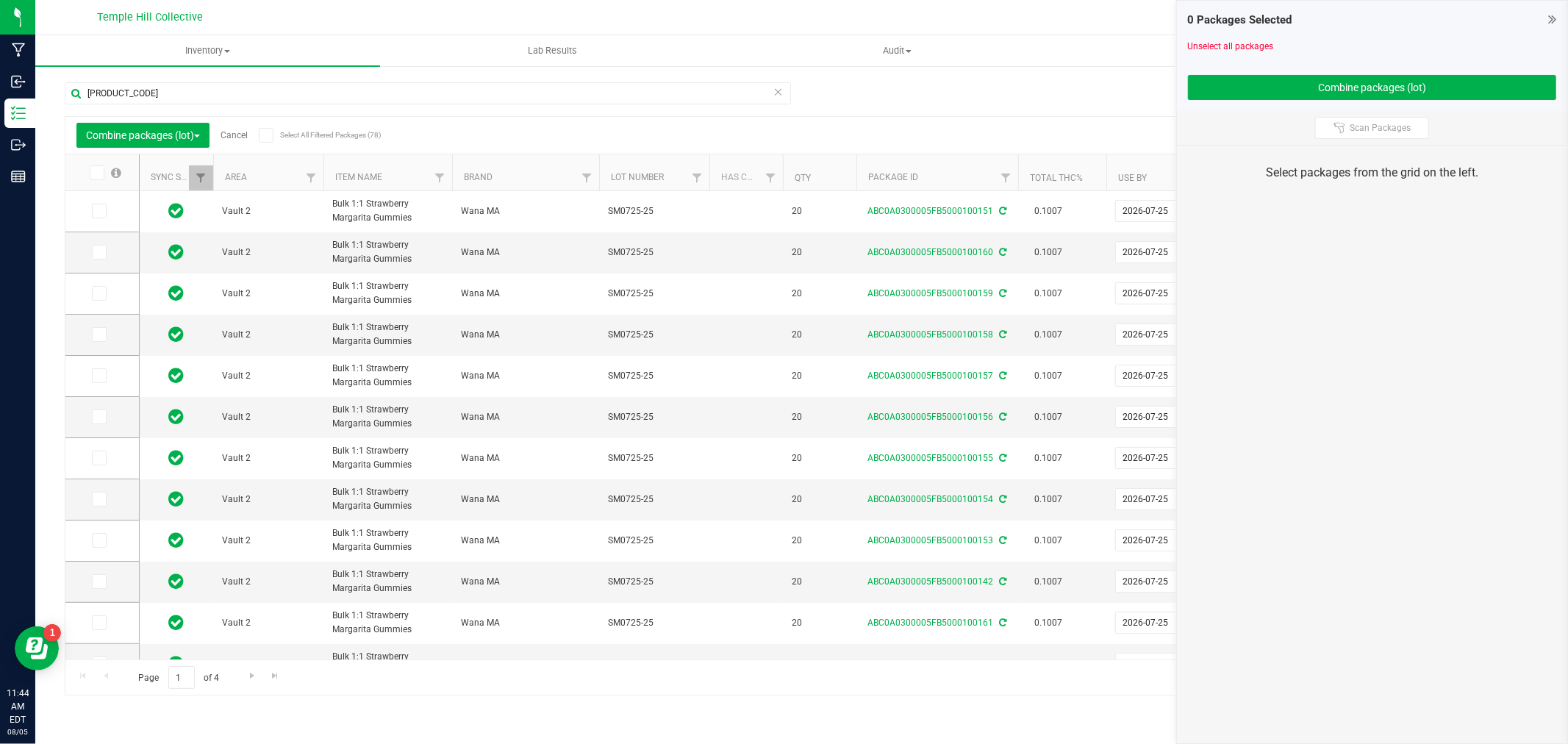 click at bounding box center (96, 173) 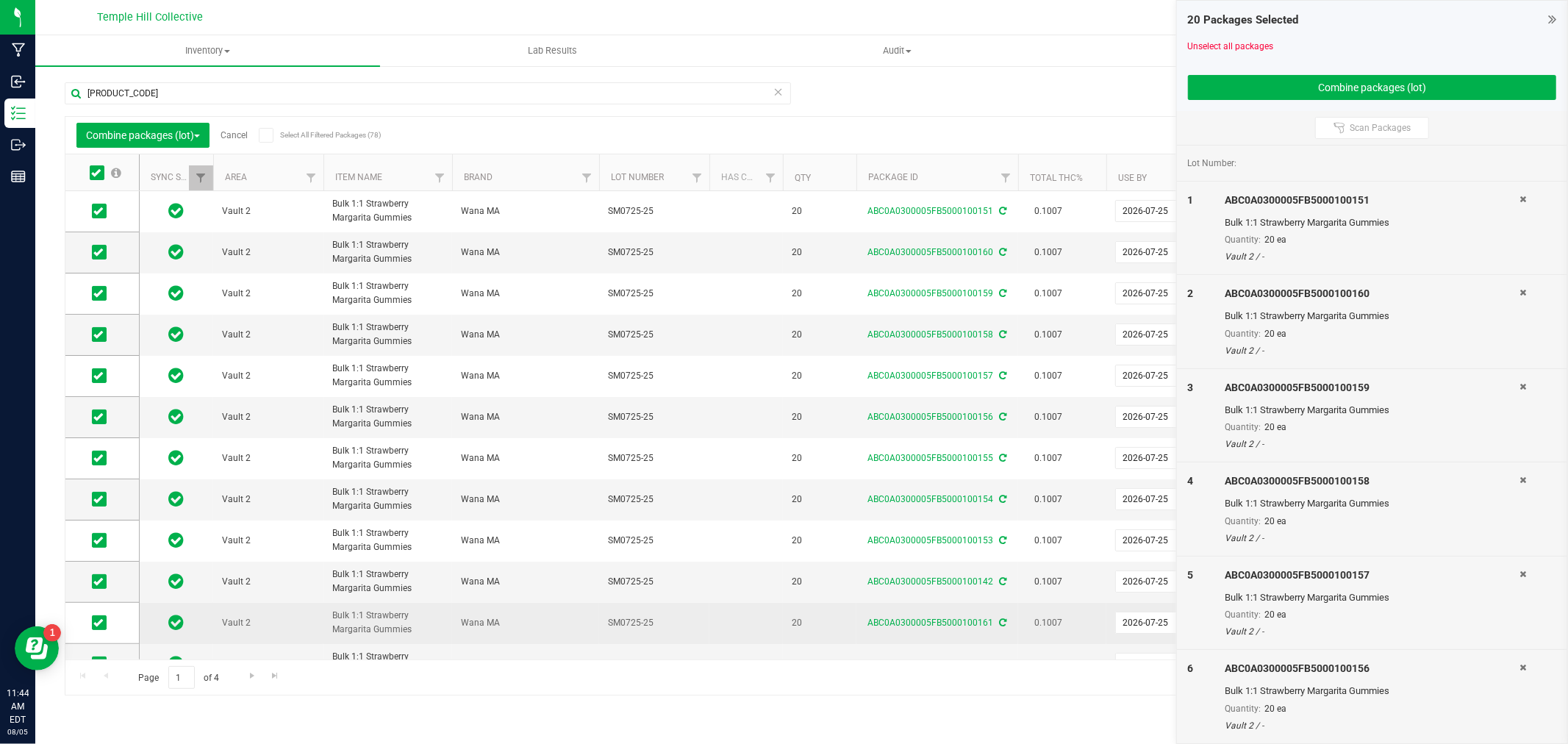scroll, scrollTop: 96, scrollLeft: 0, axis: vertical 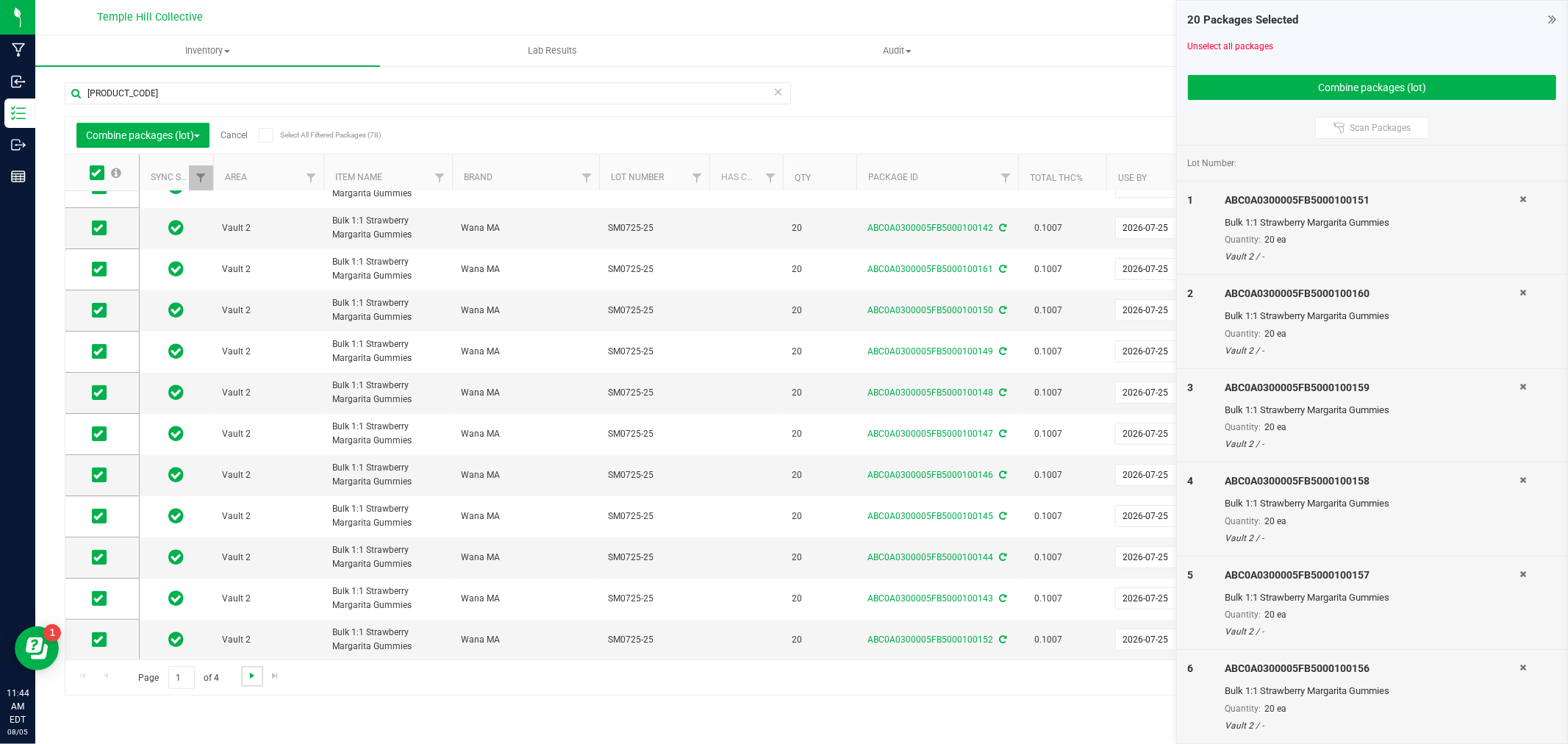 click at bounding box center [252, 676] 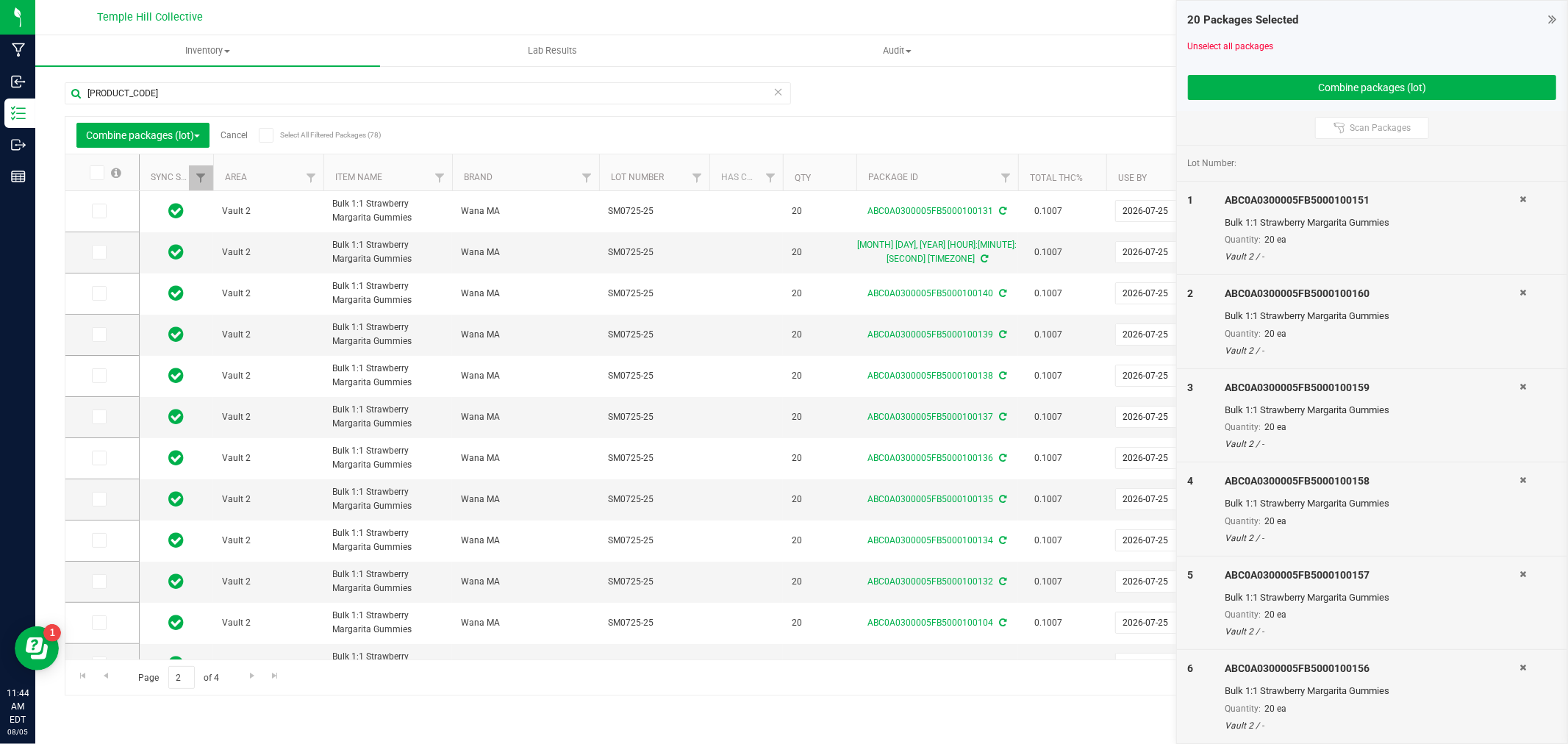click at bounding box center [96, 173] 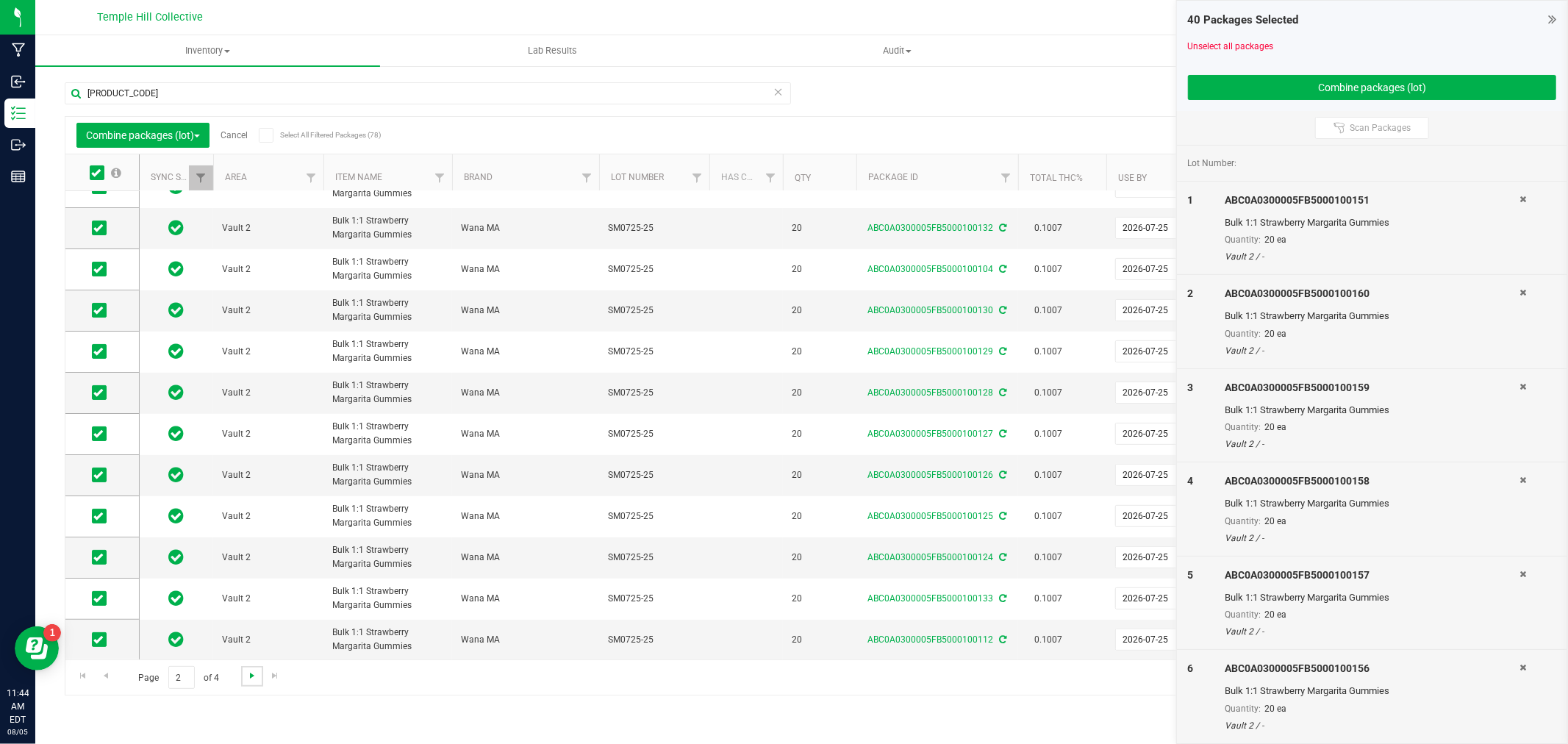 click at bounding box center (252, 676) 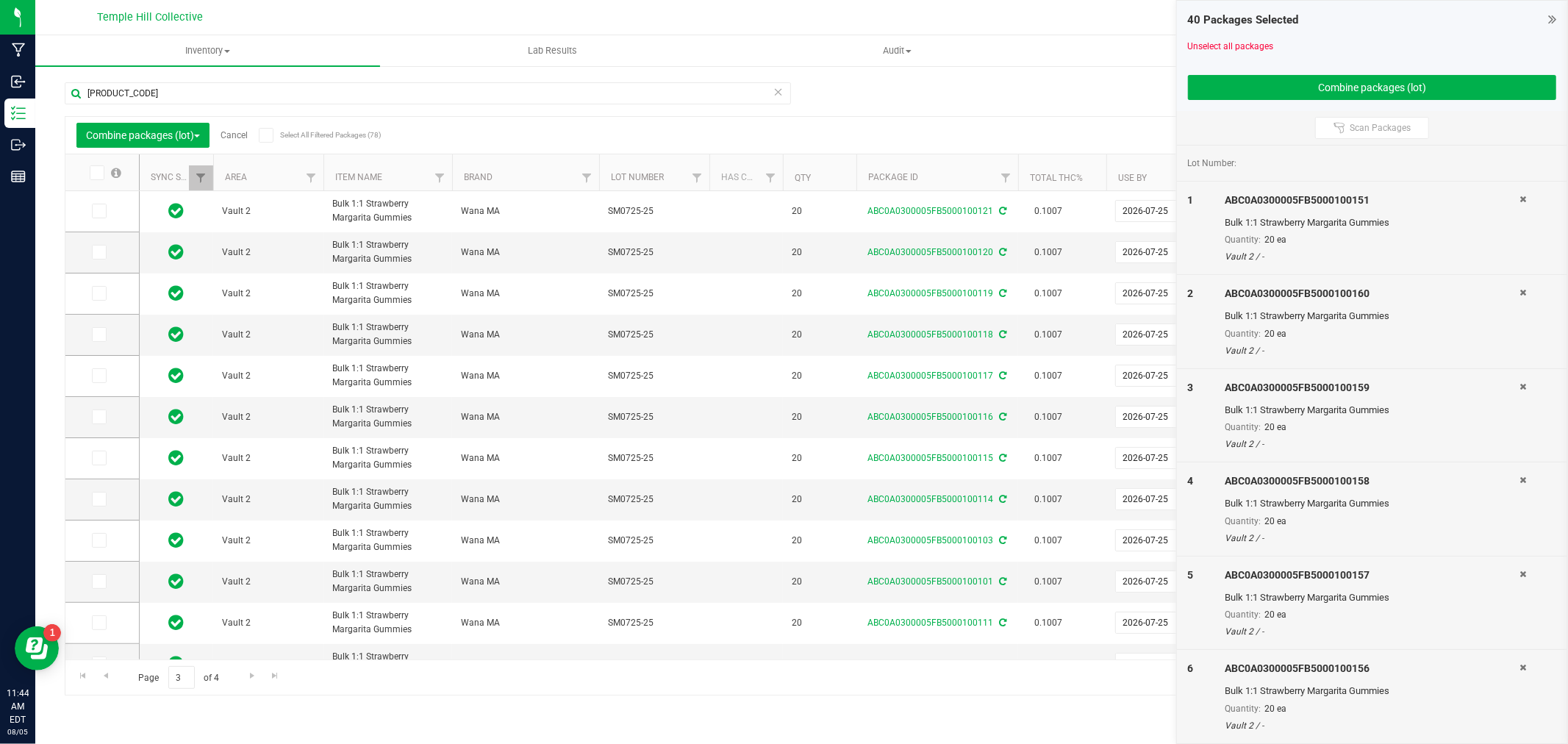 click at bounding box center [104, 173] 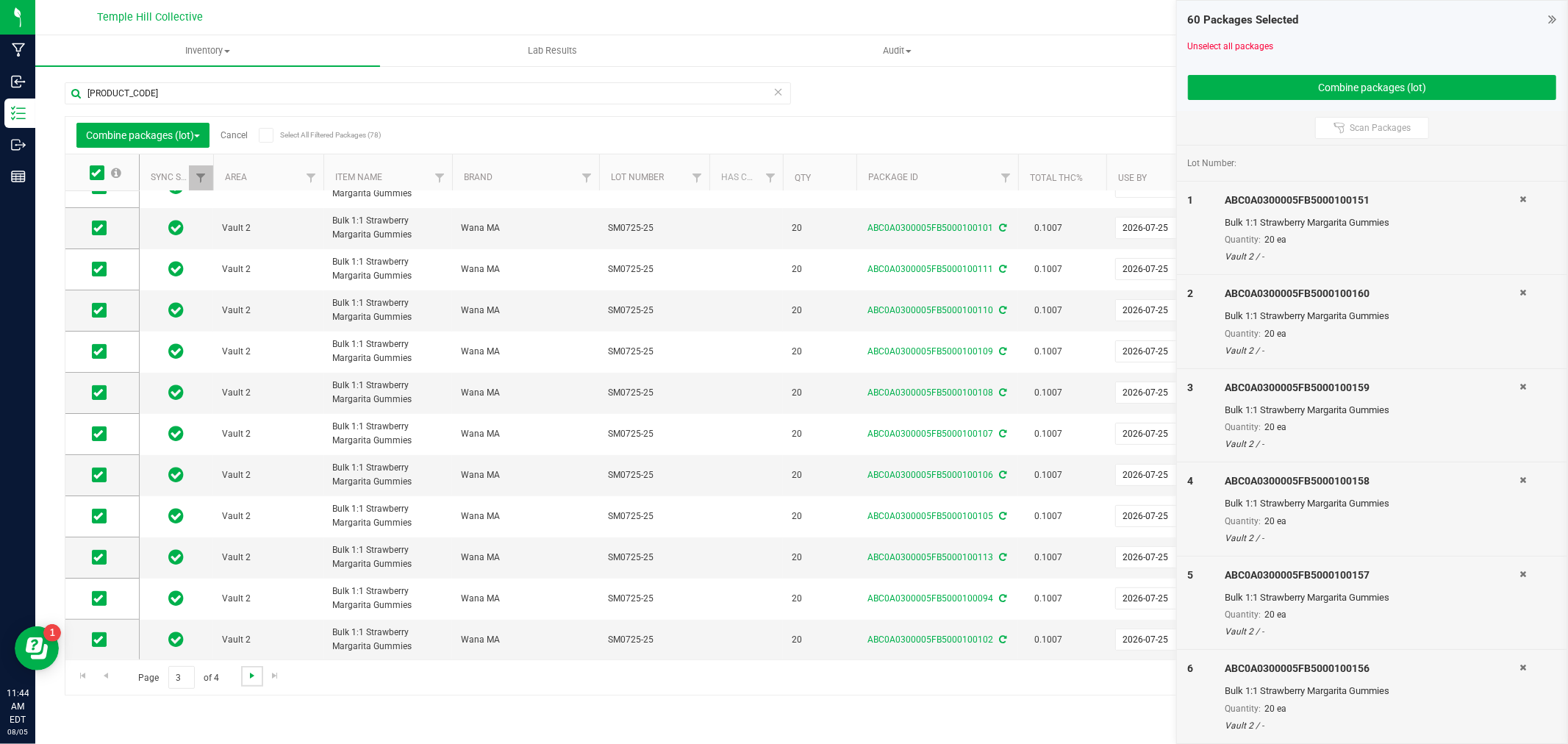 click at bounding box center (252, 676) 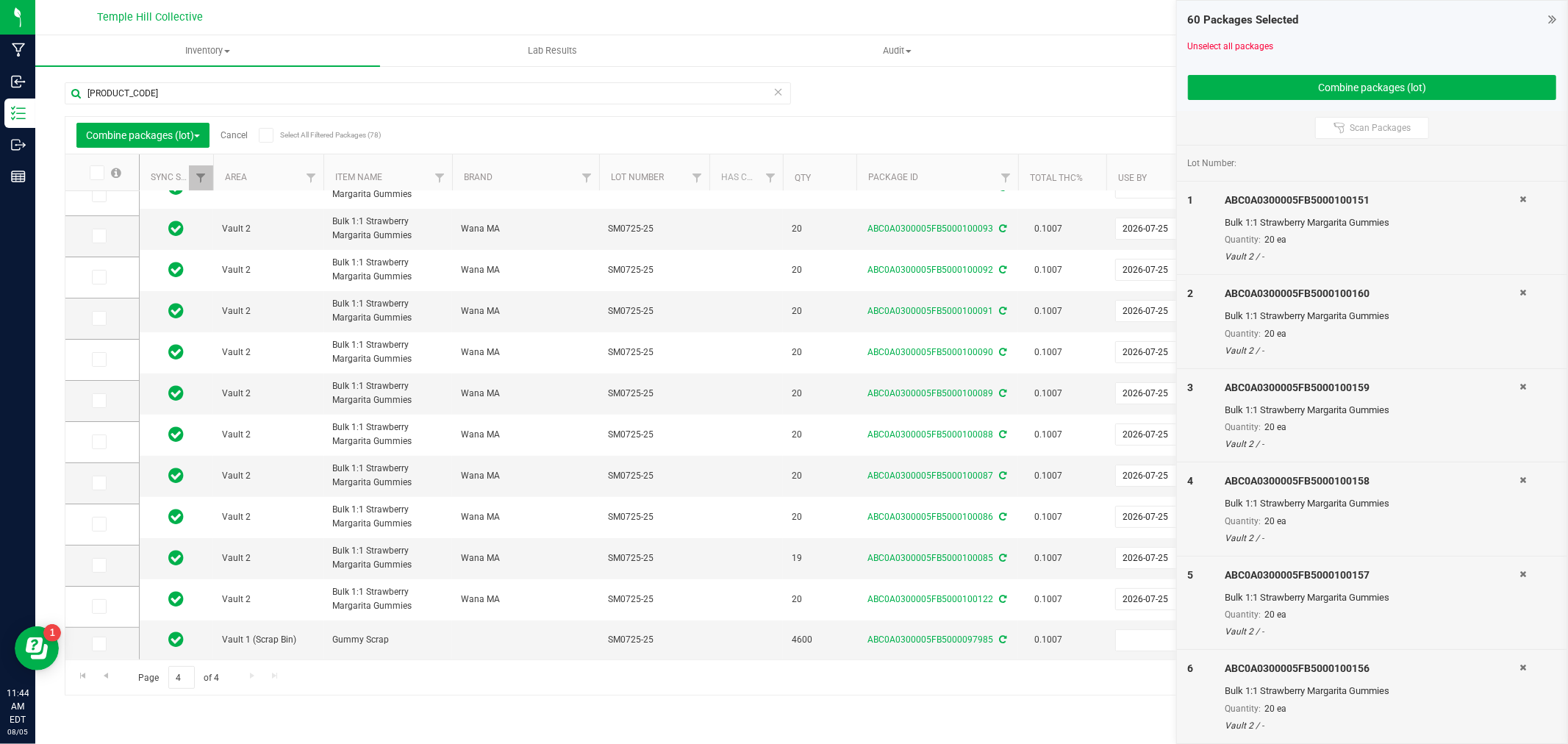 click at bounding box center [104, 173] 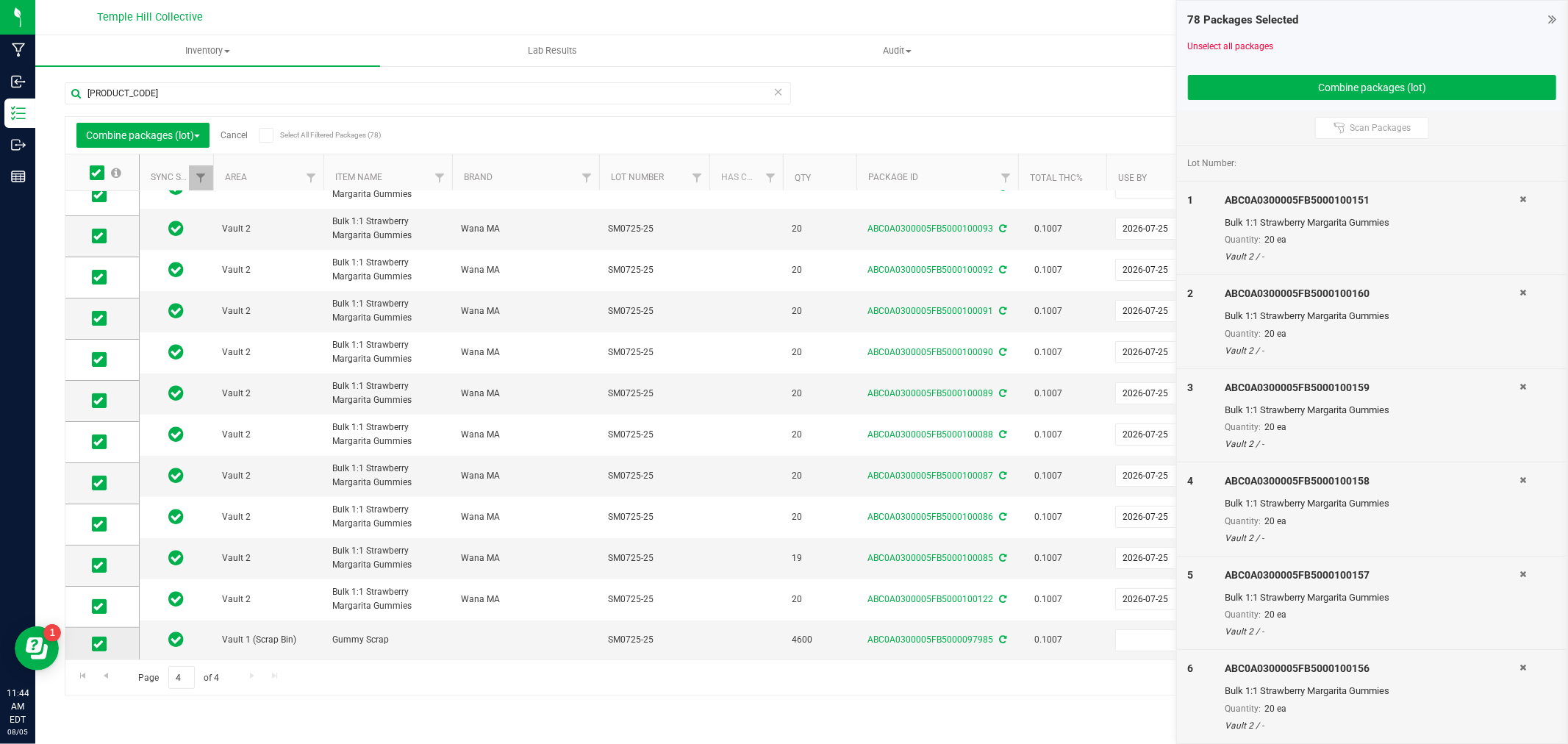 click at bounding box center [99, 644] 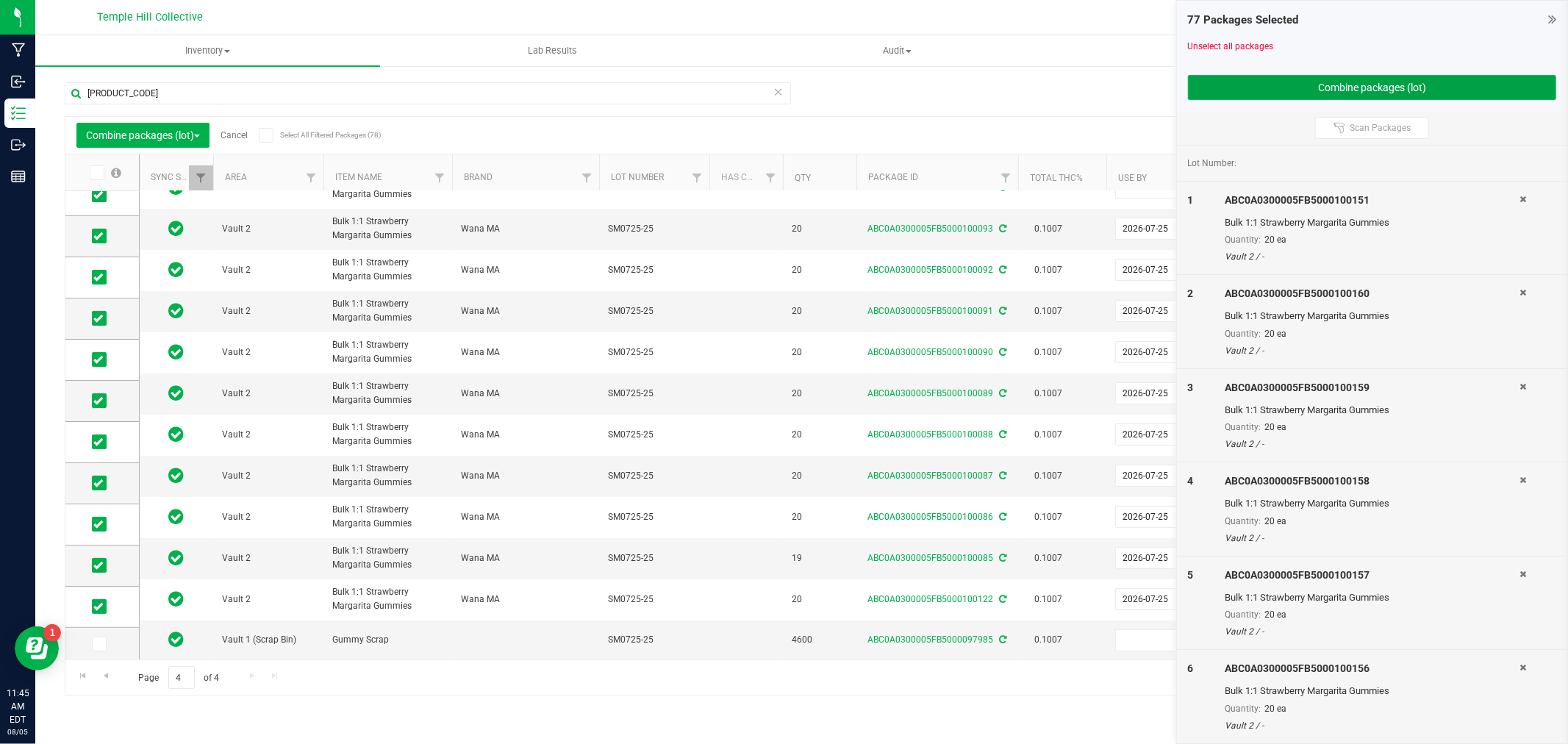 click on "Combine packages (lot)" at bounding box center [1372, 87] 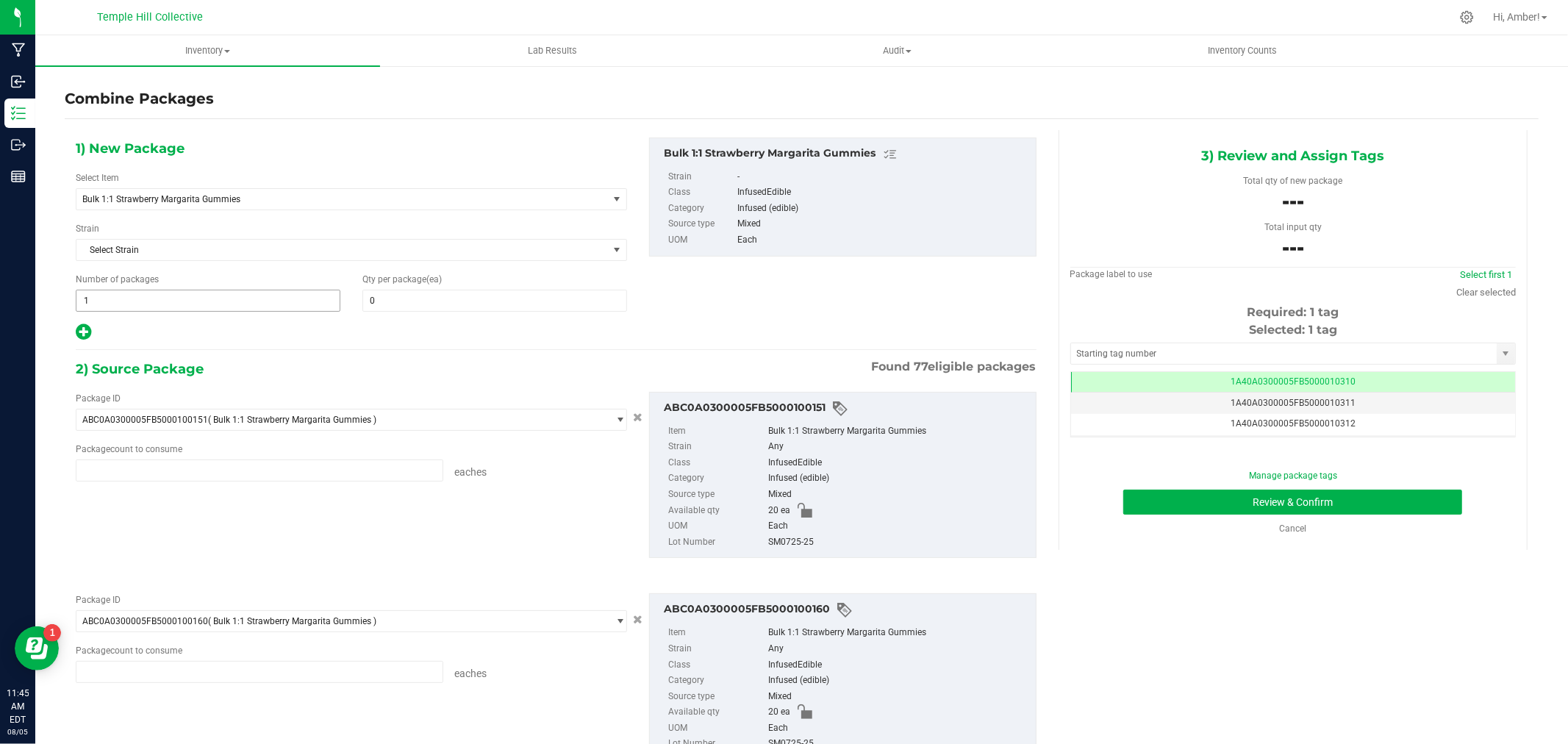 type on "20 ea" 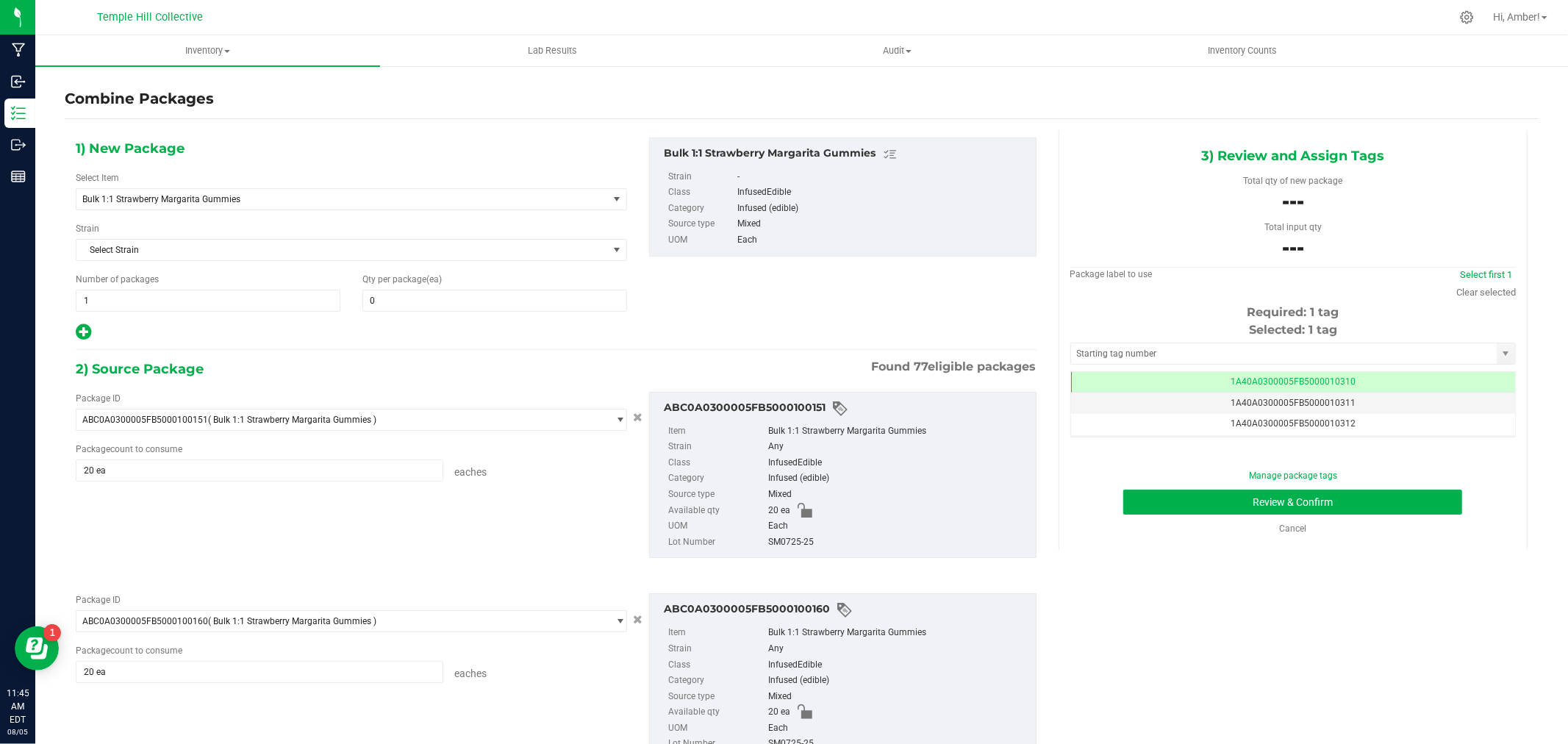 type on "20 ea" 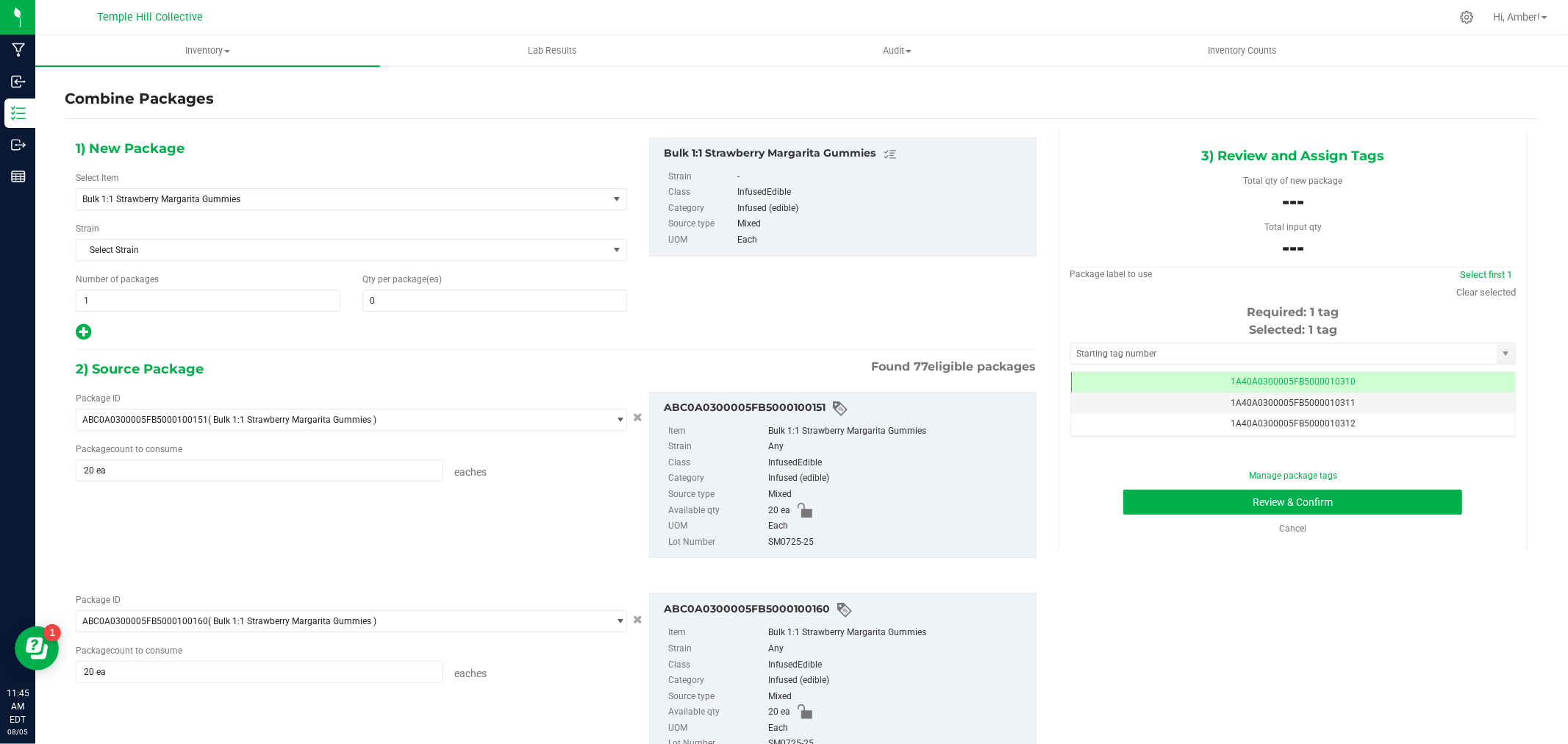 type on "20 ea" 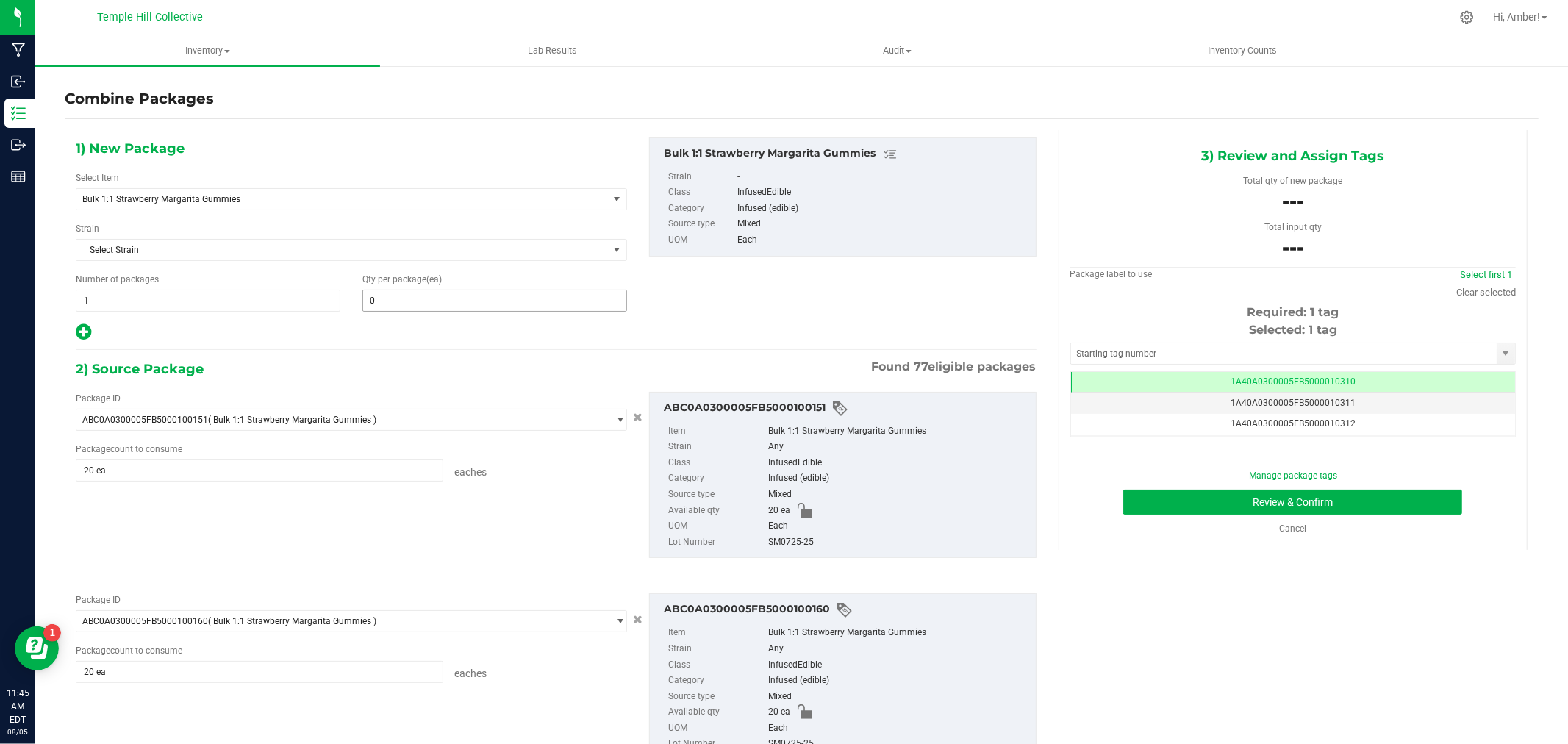 type on "20 ea" 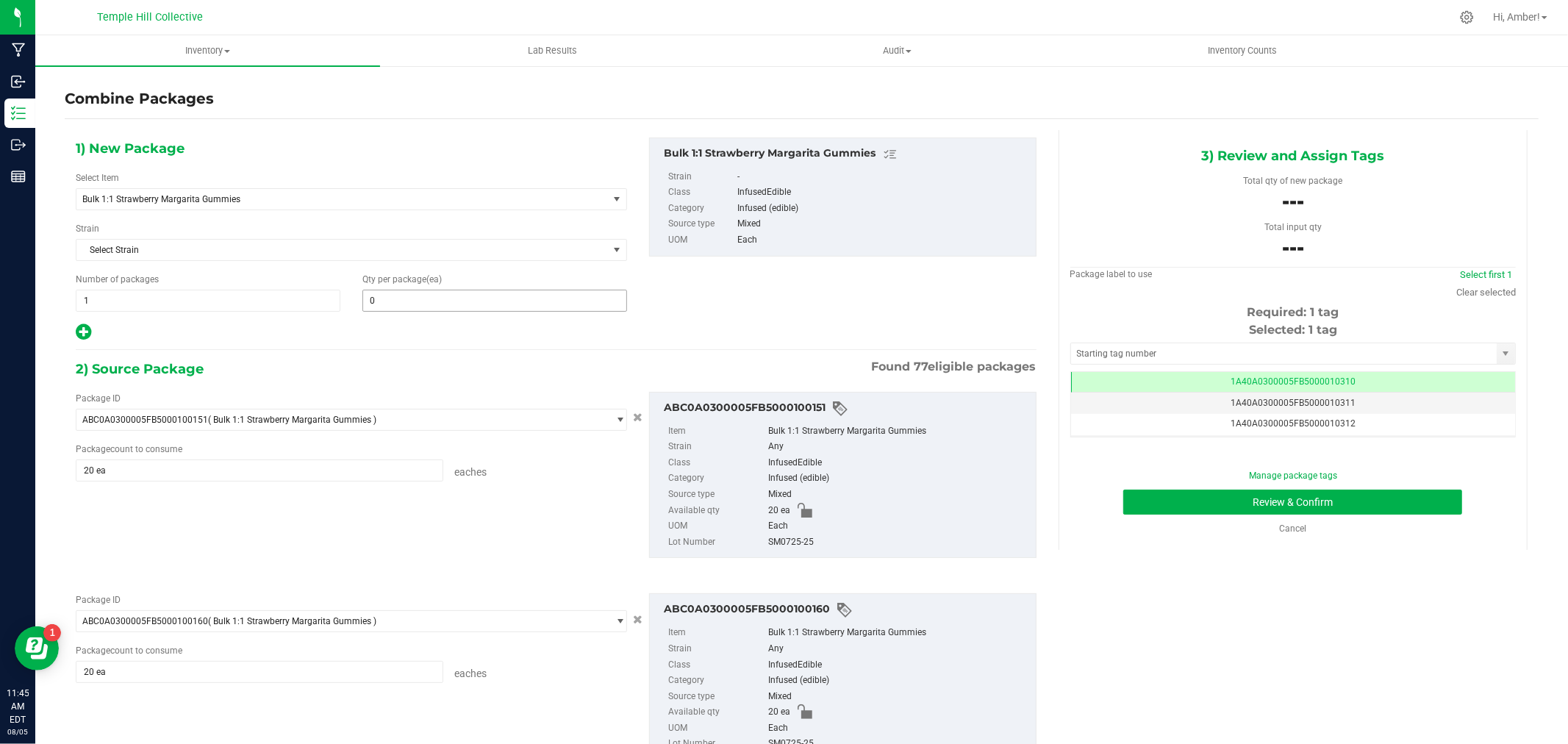 type on "20 ea" 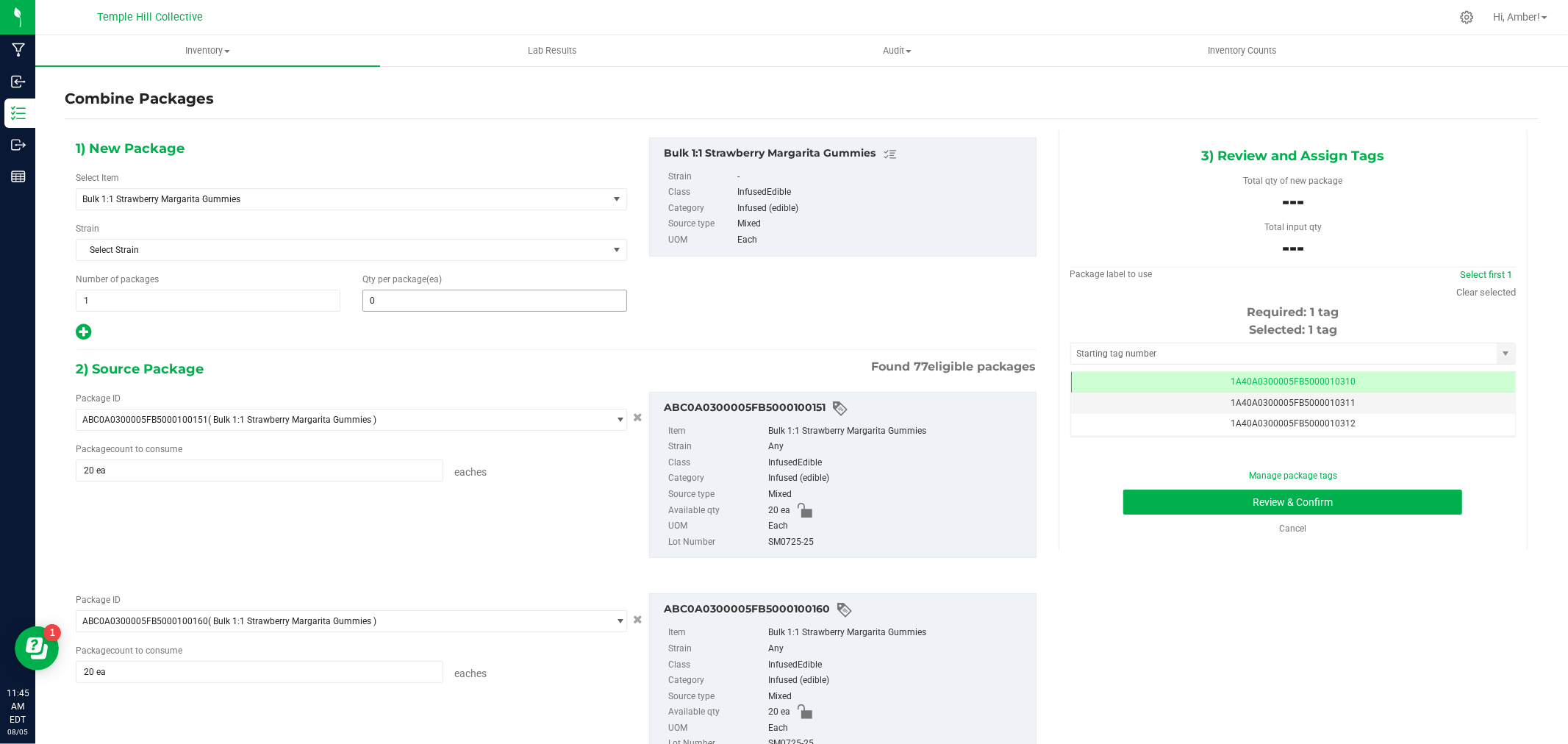 type 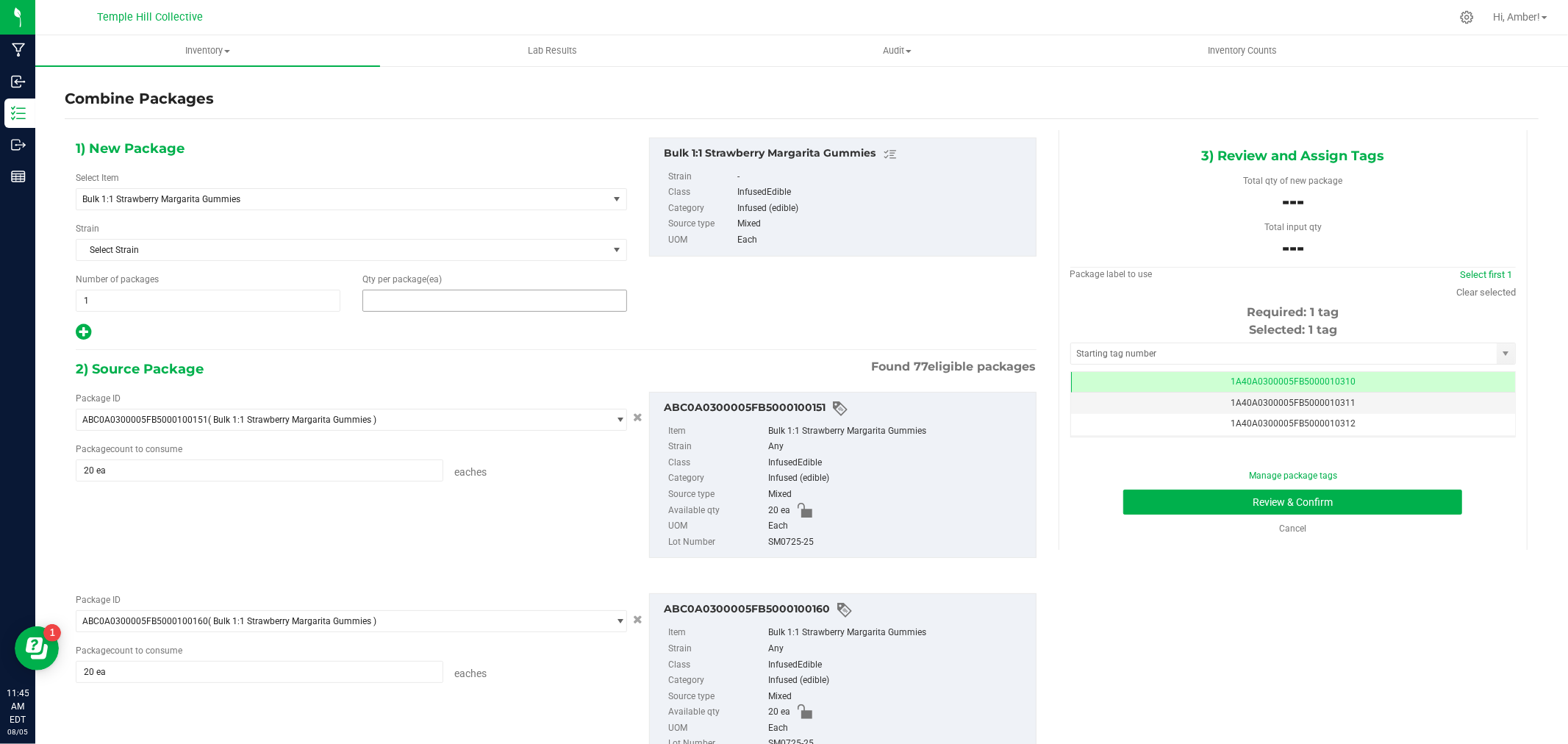 click at bounding box center [495, 301] 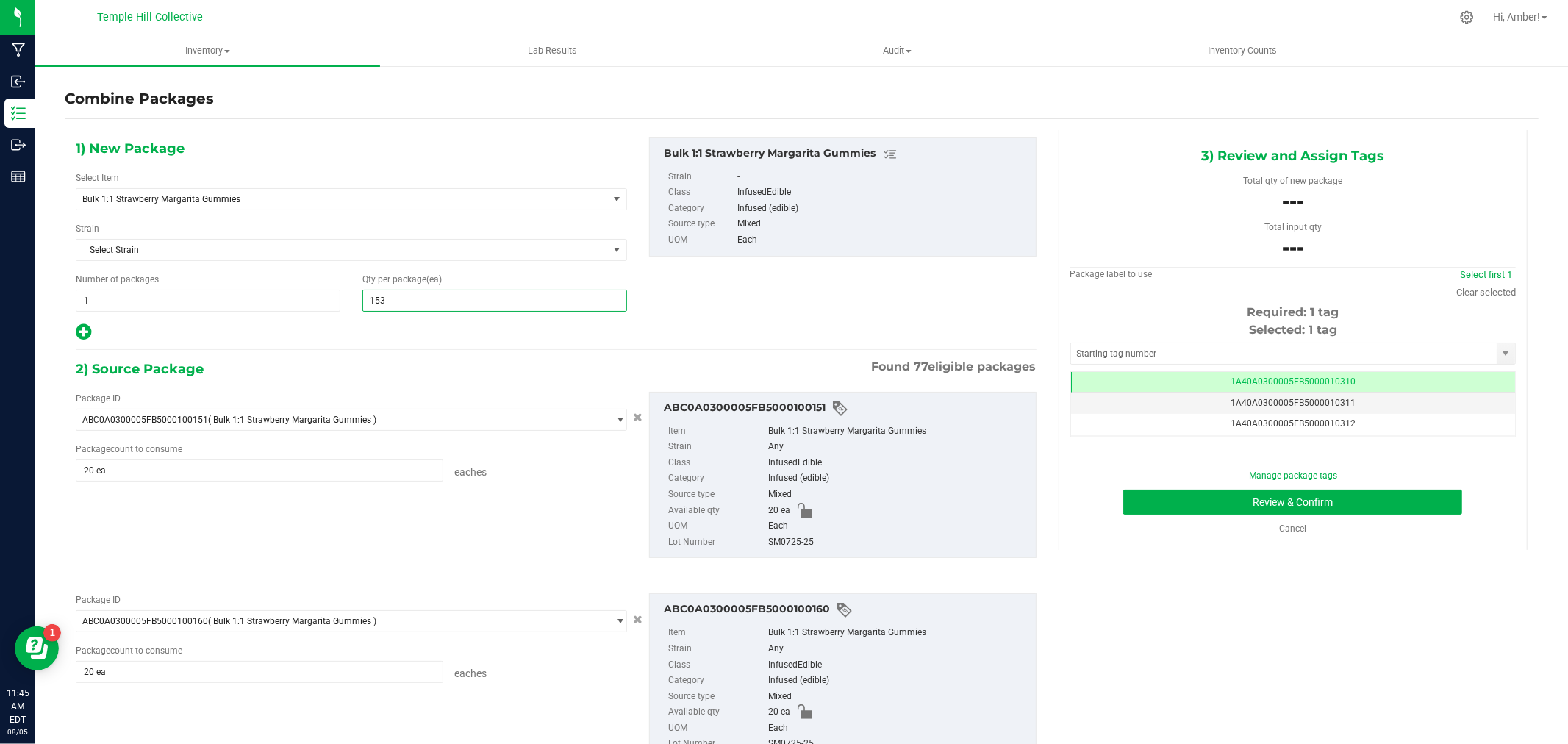 type on "1539" 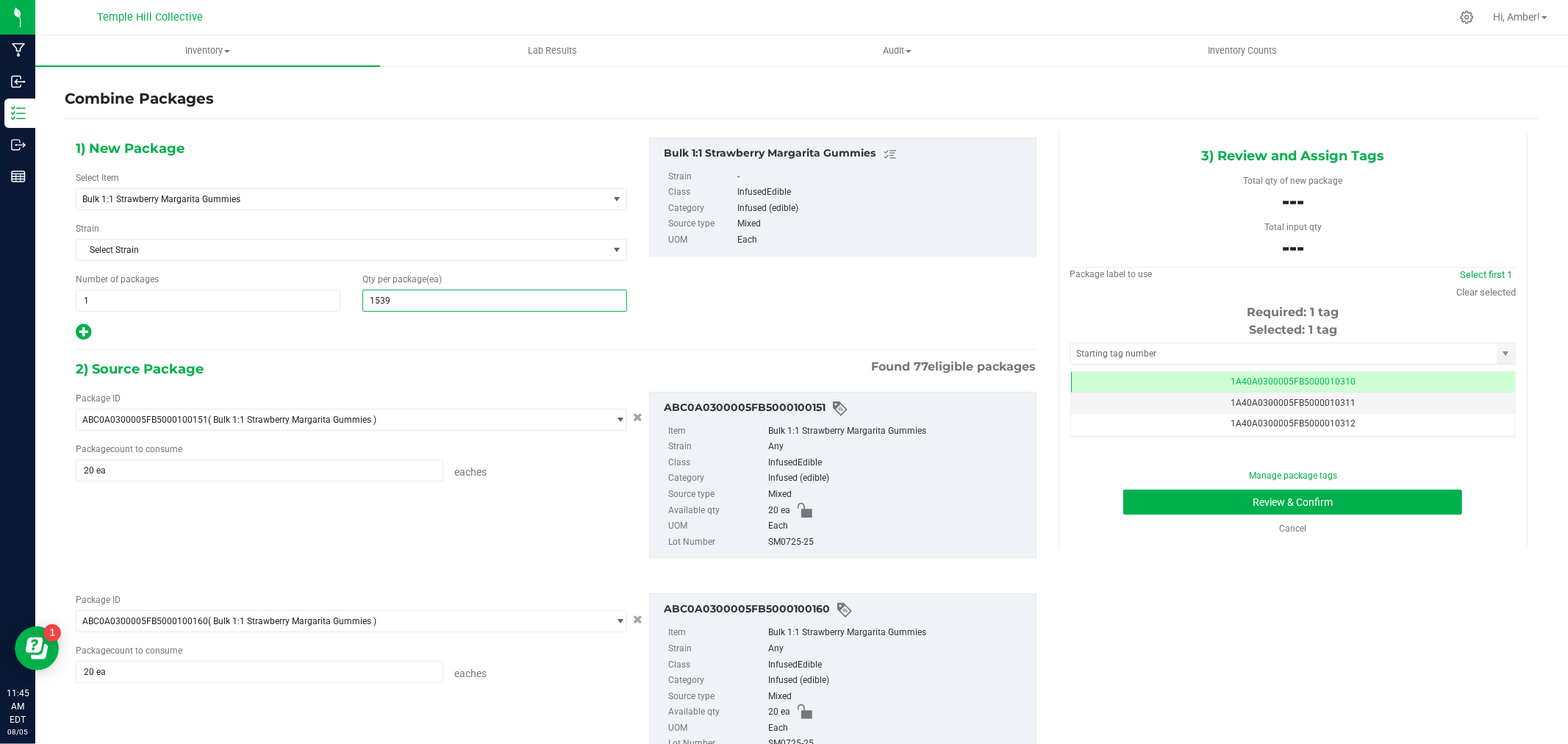 click on "1) New Package
Select Item
Bulk 1:1 Strawberry Margarita Gummies
.5g Pre Pack Chillum 0.5g Pura Vida Pre-roll 14 Counties - Badder - Jelly Biscotti Pancakes 2g 14 Counties - Badder - Lemon Cane 2g 14 Counties - Badder - Moonbow 2g 14 Counties - Badder - Peanut Butter and Jelly 2g 14 Counties - Badder - Perfect Pair 2g 14 Counties - Batter - Lemon Cane 1g 14 Counties - Batter - Moon Bow 2g 14 Counties - Bubble Hash - Lemon Driver 2g 14 Counties - Bubble Hash - Perfect MAC 2g 14 Counties - Budder - MAC - 0.5g 14 Counties - Budder - MAC - 1g 14 Counties - Budder - Poet's Walk 14 Counties - Budder - Poet's Walk - 2g 14 Counties - Budder - Rasta Sunset" at bounding box center [556, 240] 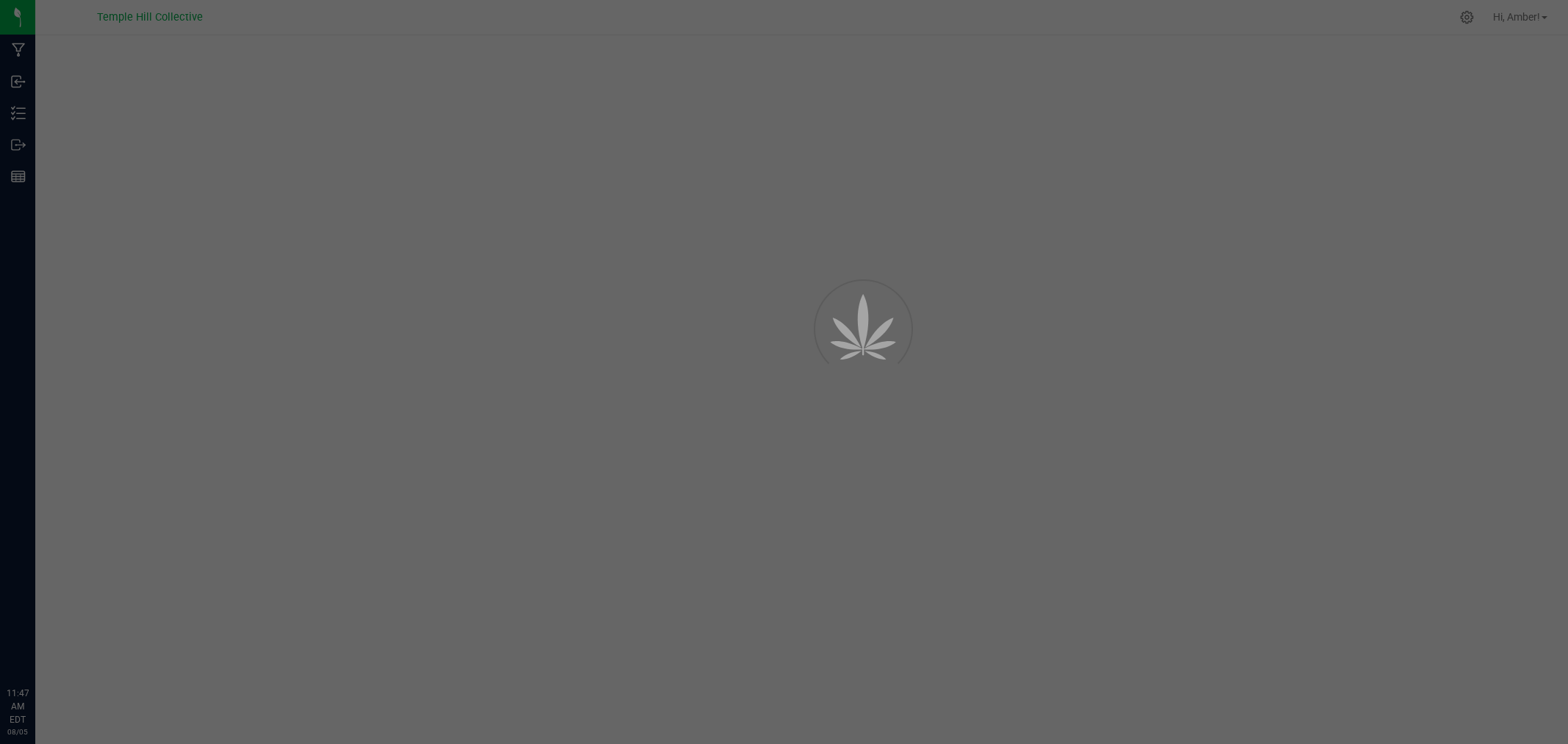 scroll, scrollTop: 0, scrollLeft: 0, axis: both 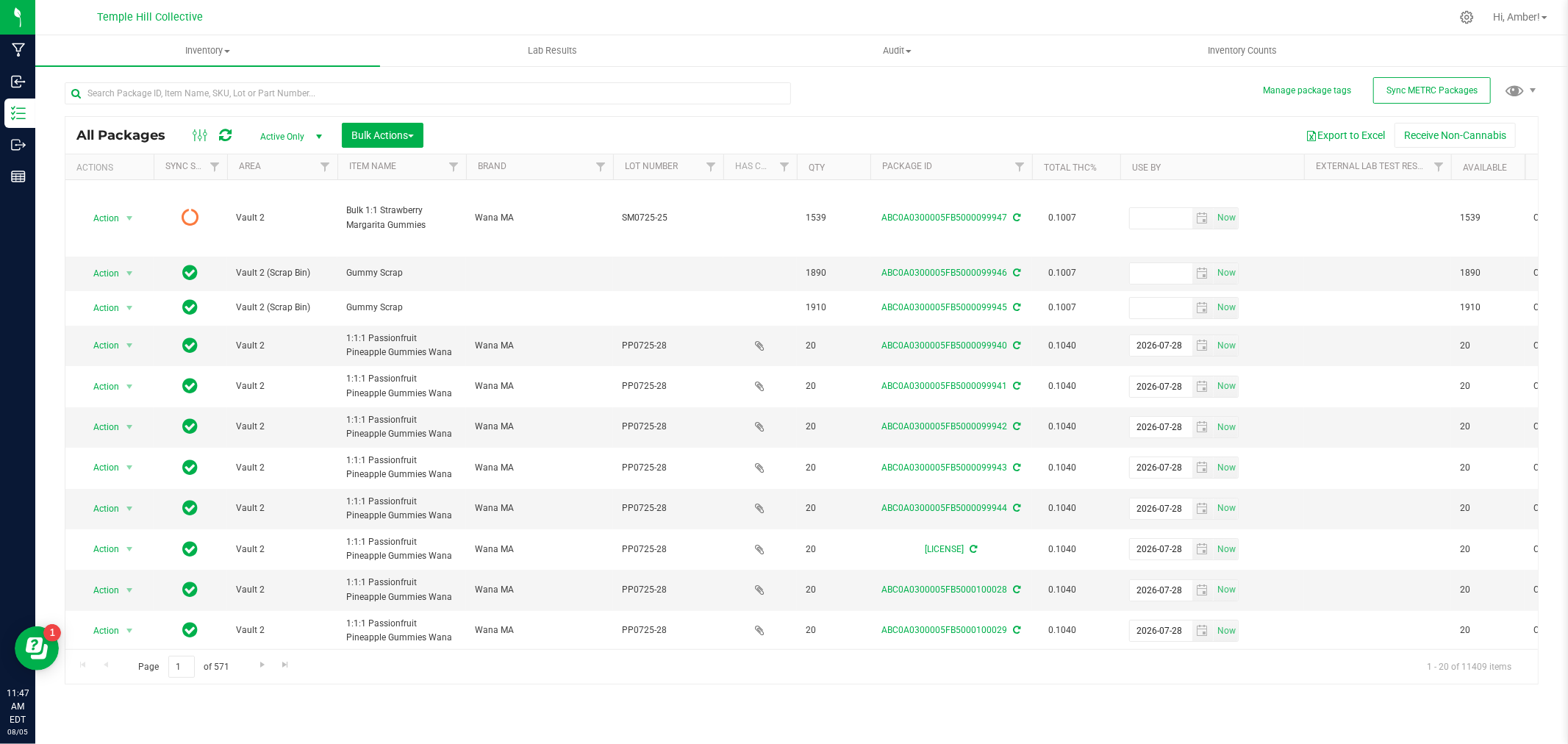 click at bounding box center (225, 135) 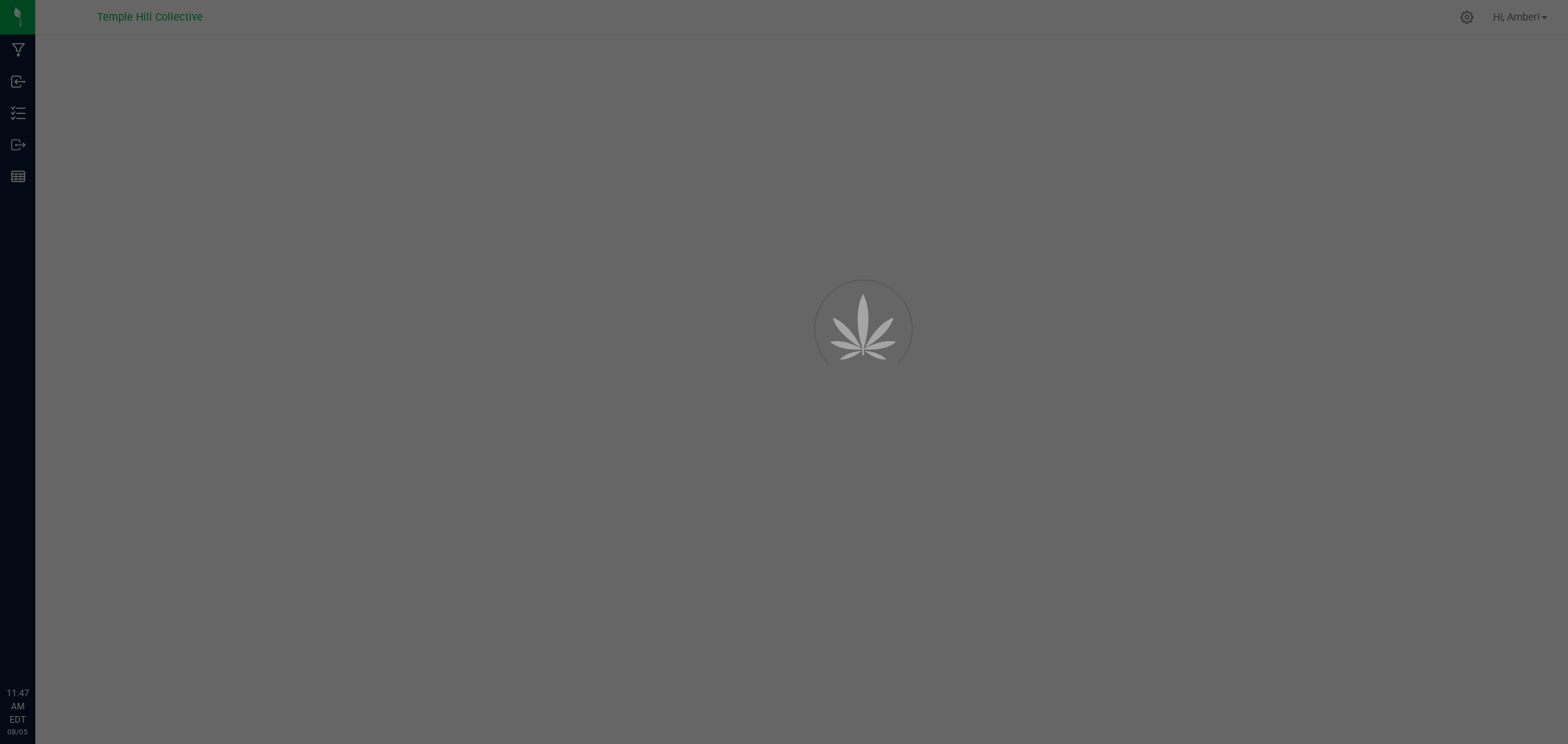 scroll, scrollTop: 0, scrollLeft: 0, axis: both 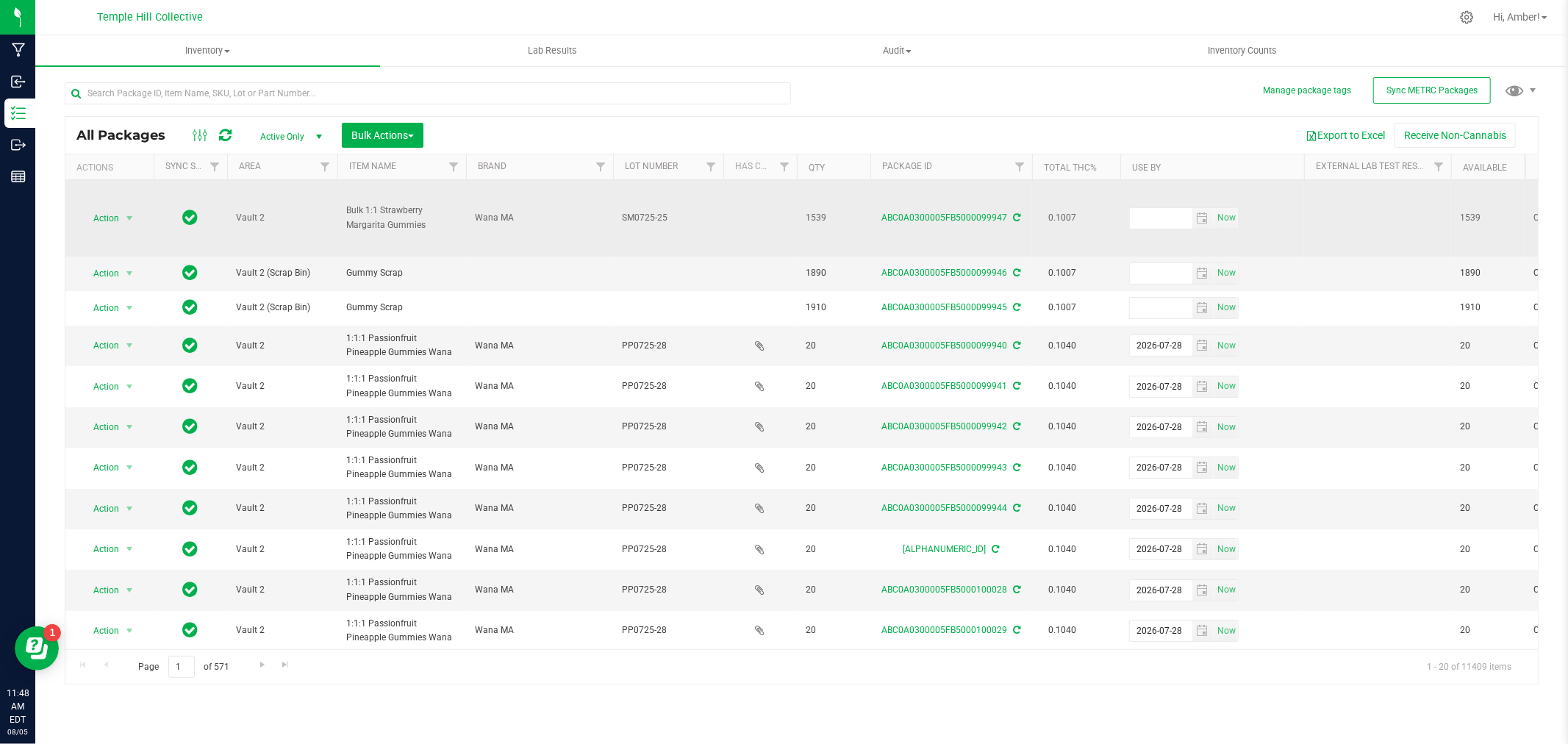 click on "Bulk 1:1 Strawberry Margarita Gummies" at bounding box center (401, 218) 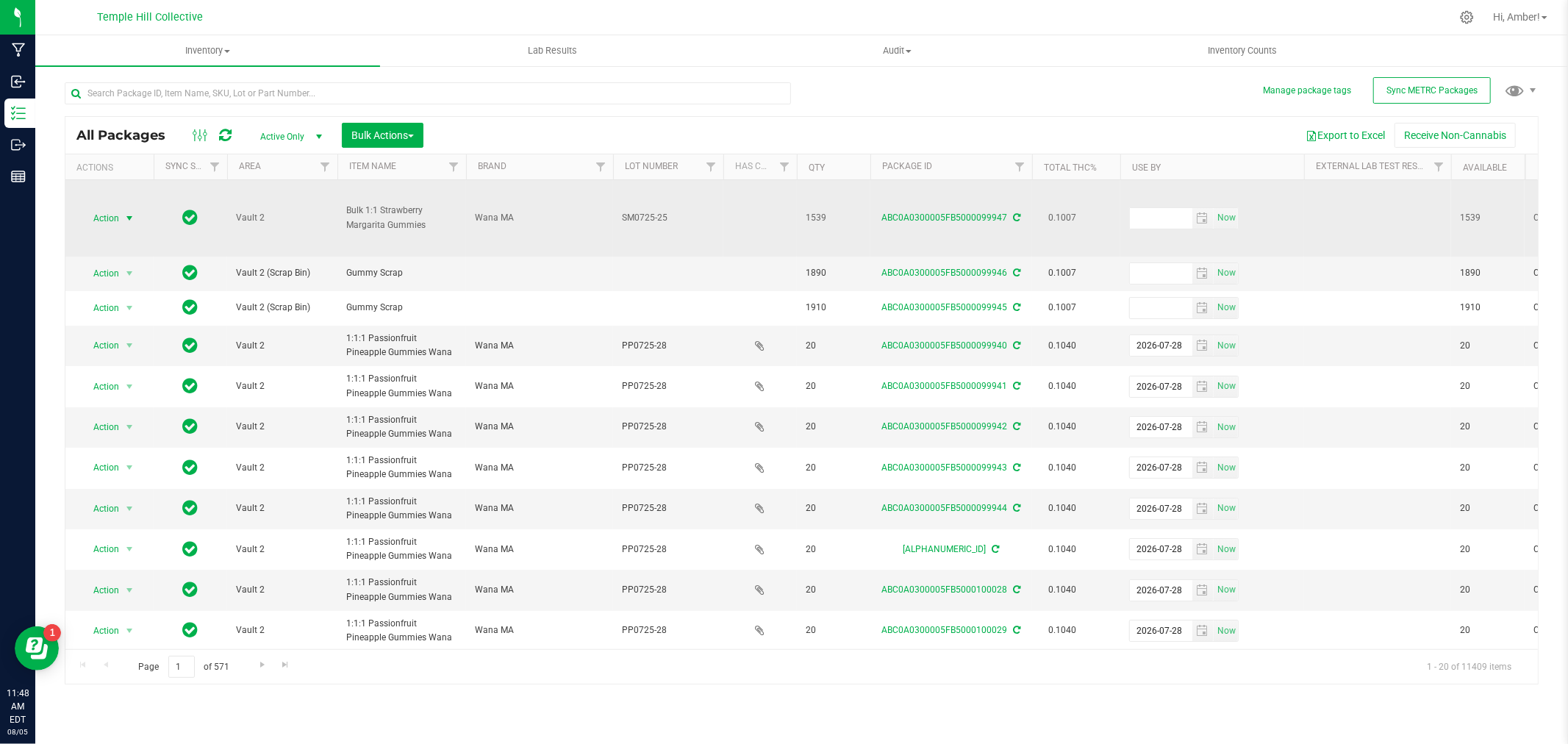 click on "Action" at bounding box center [100, 218] 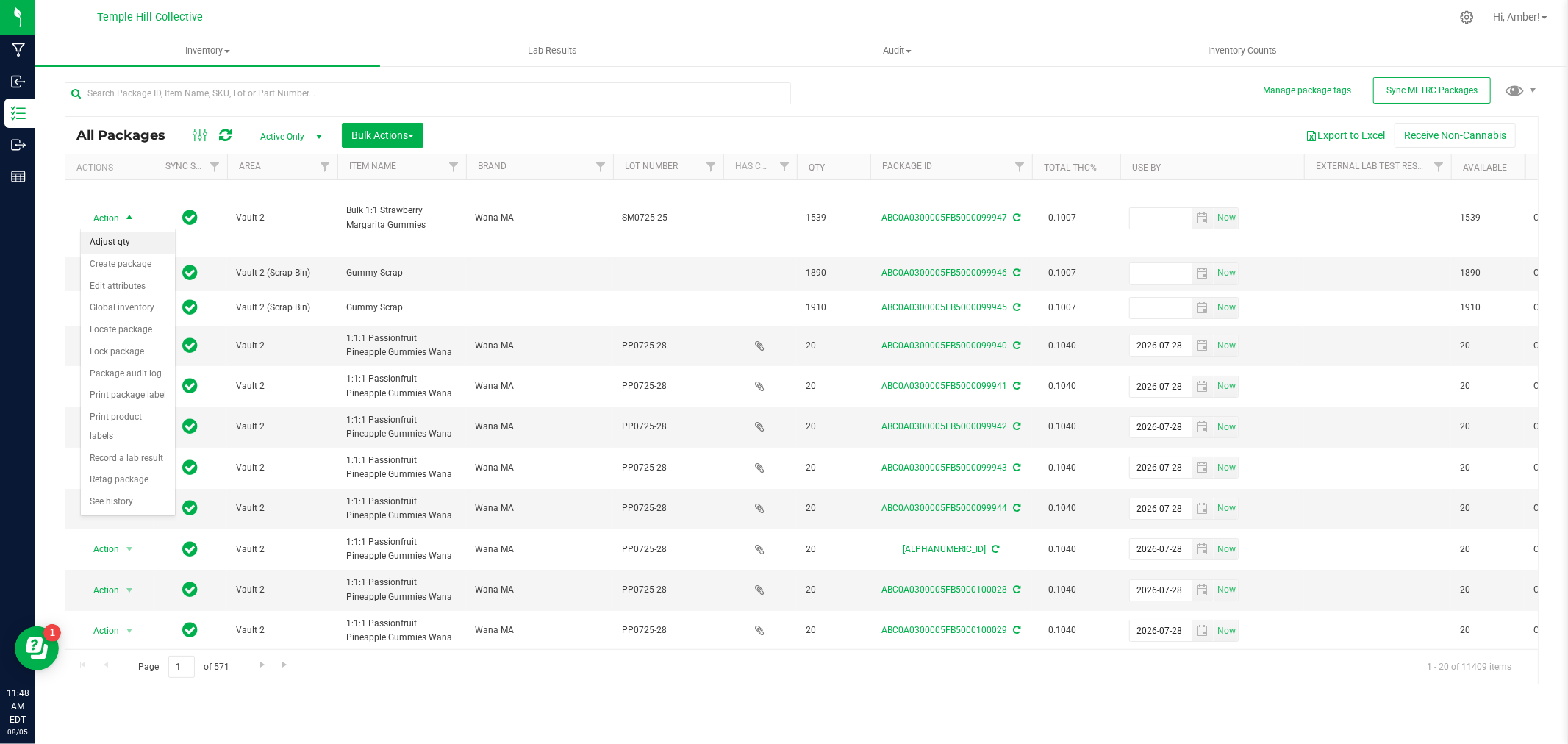 click on "Adjust qty" at bounding box center (128, 243) 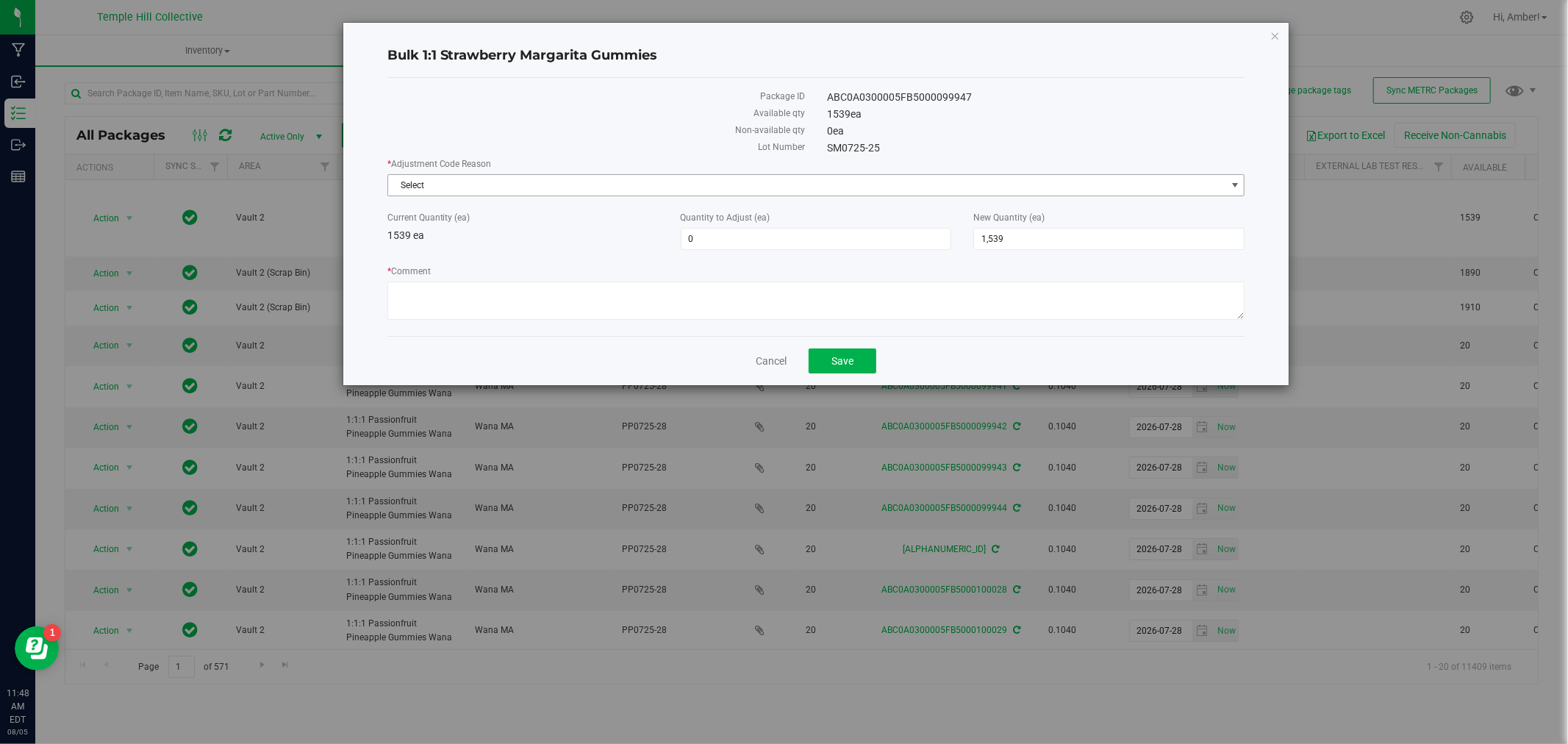 click on "Select" at bounding box center (807, 185) 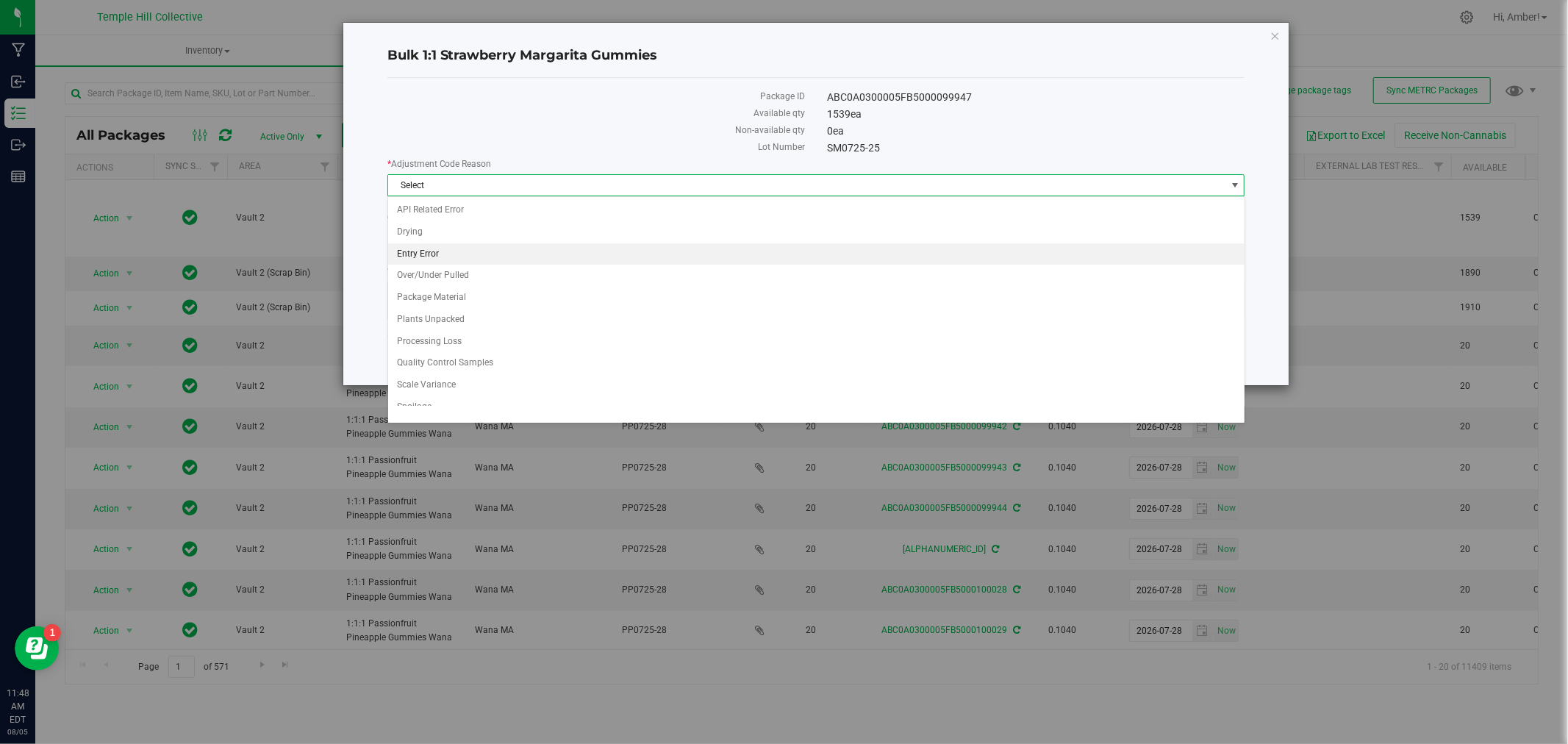 click on "Entry Error" at bounding box center (816, 254) 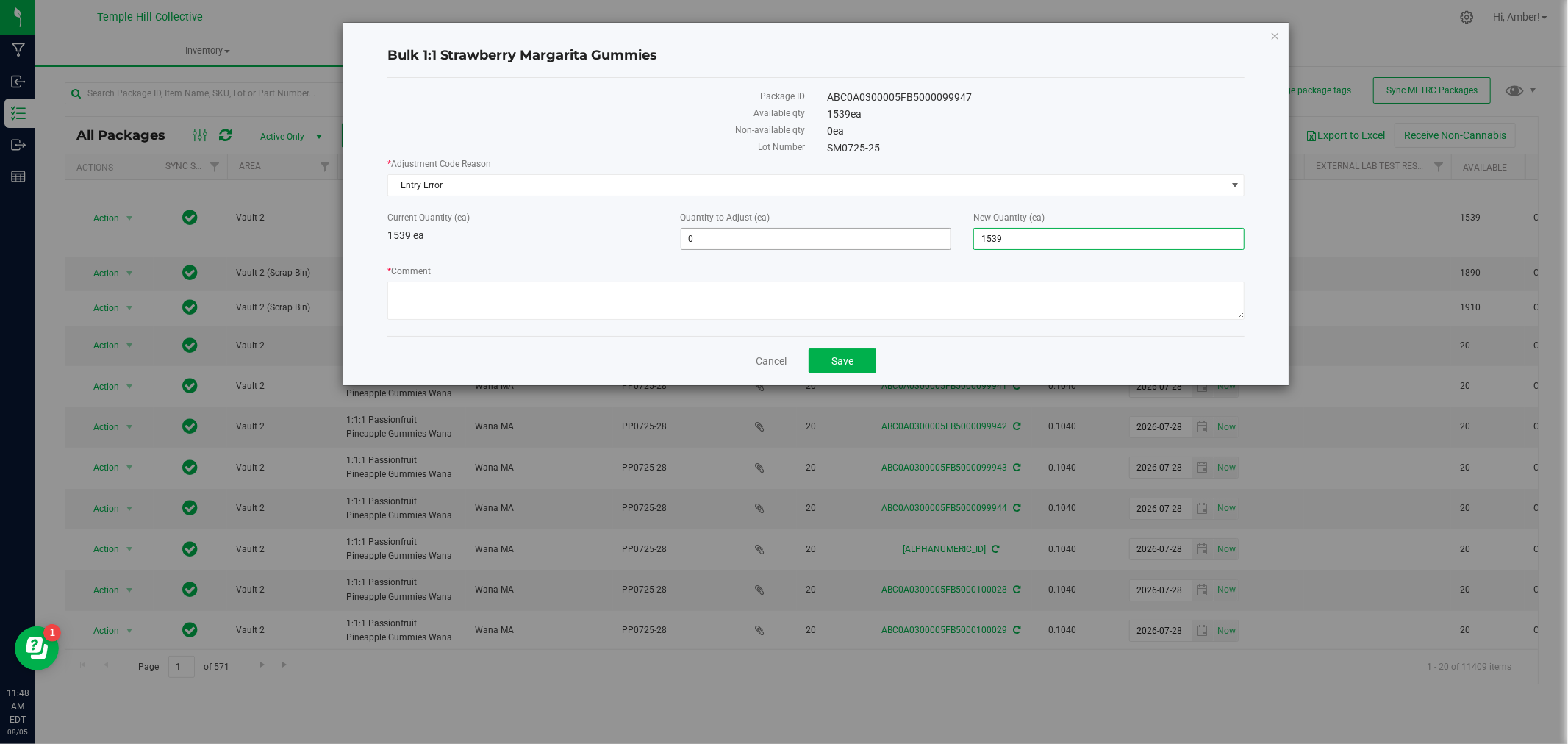 drag, startPoint x: 1073, startPoint y: 240, endPoint x: 951, endPoint y: 243, distance: 122.0369 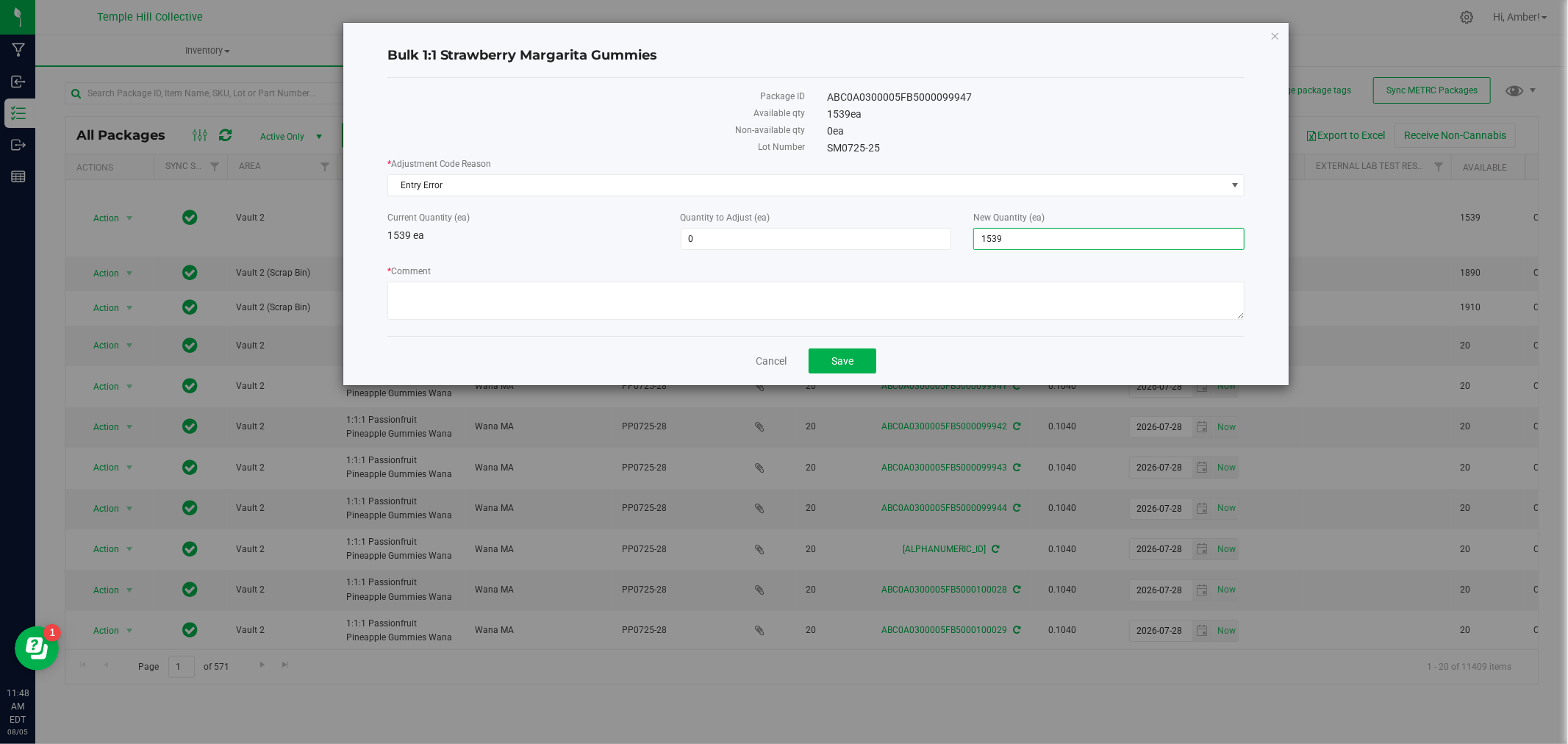 type on "0" 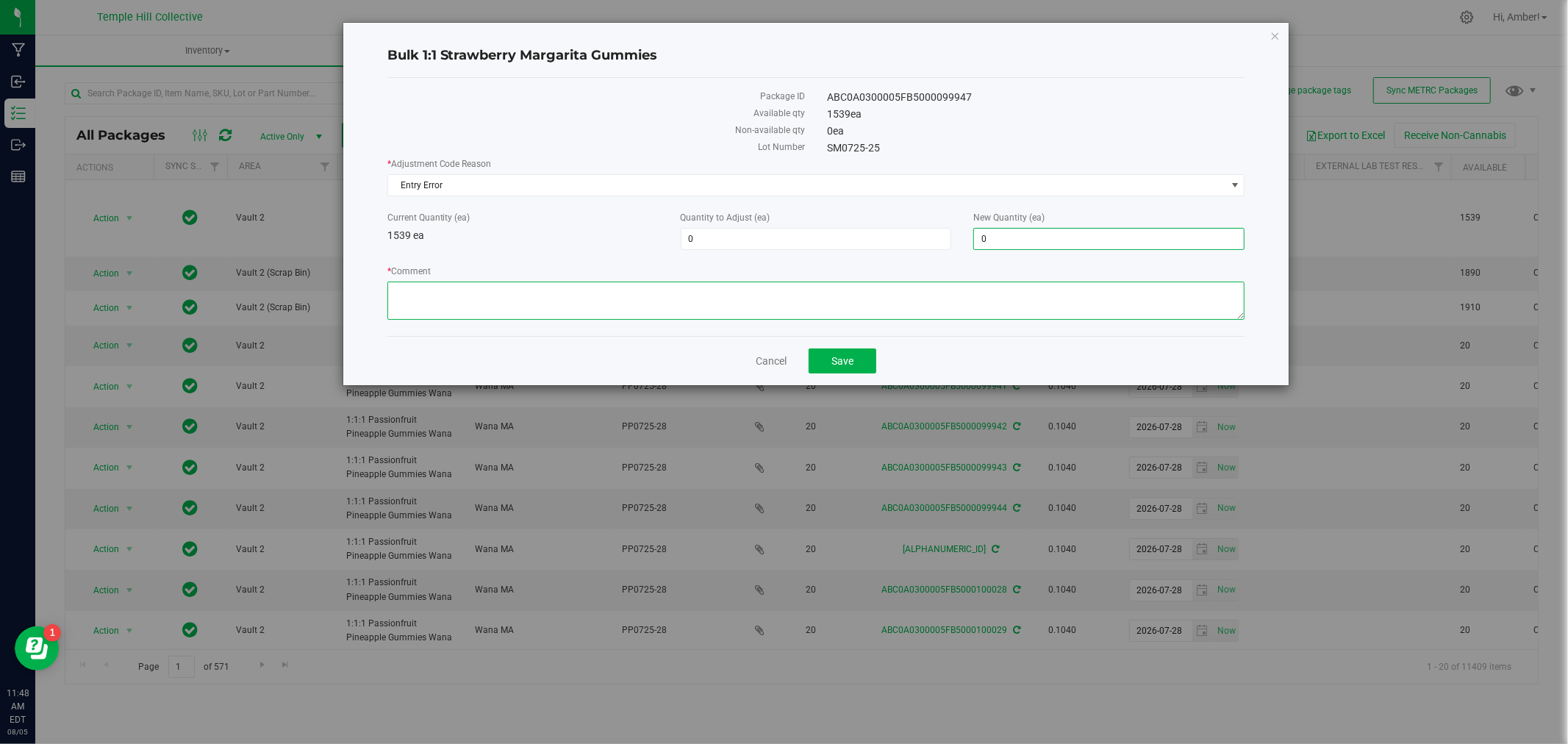 type on "-[NUMBER]" 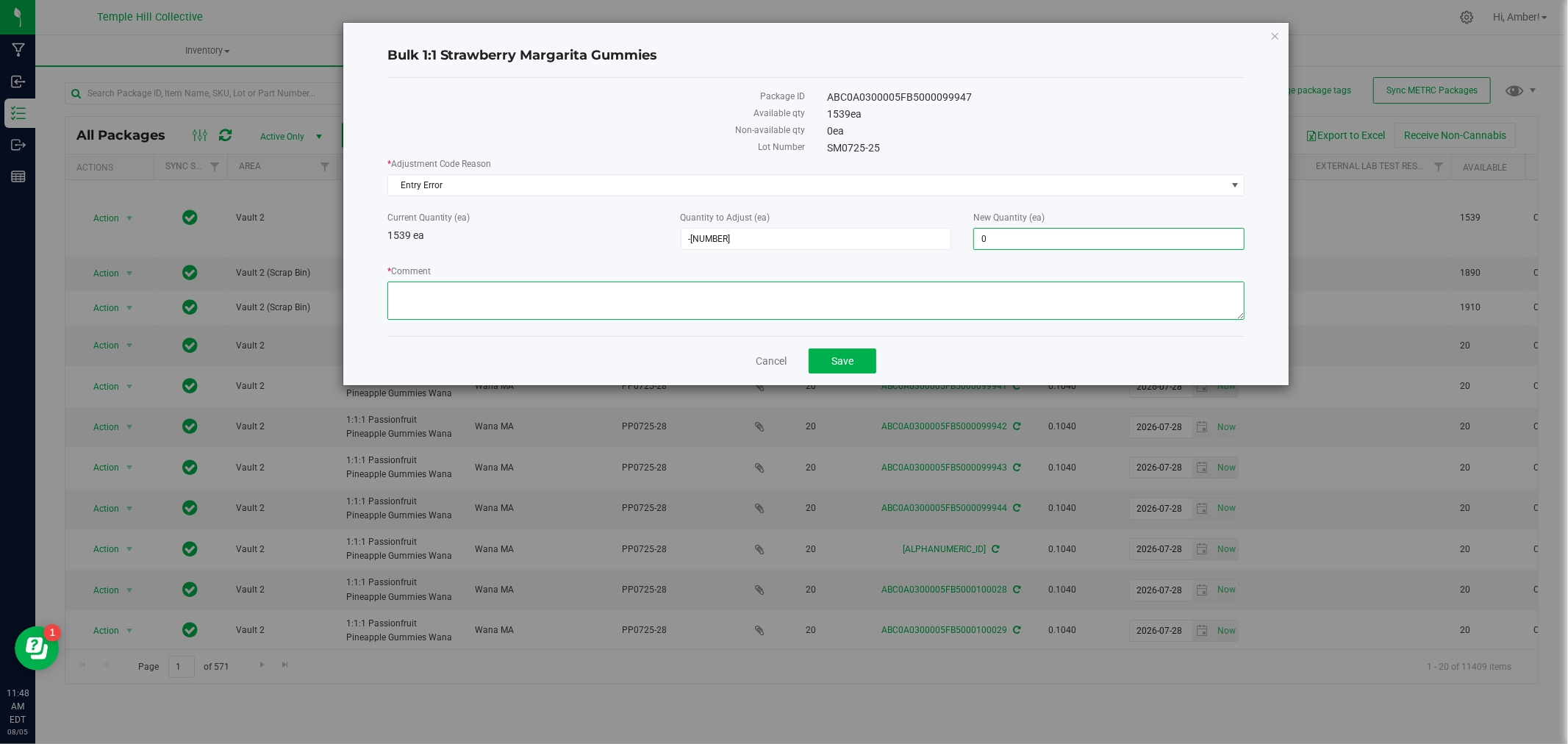 click on "*
Comment" at bounding box center (816, 301) 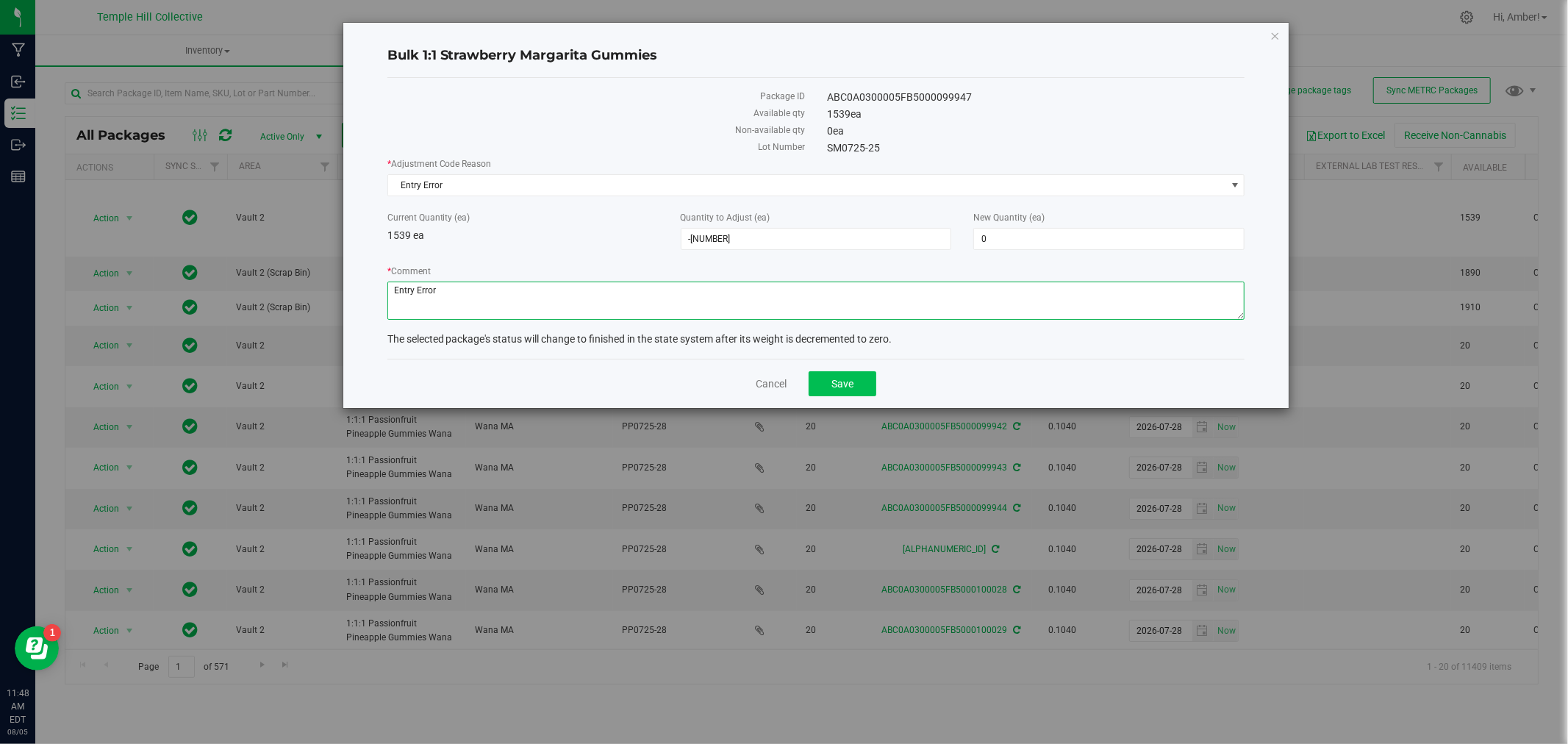 type on "Entry Error" 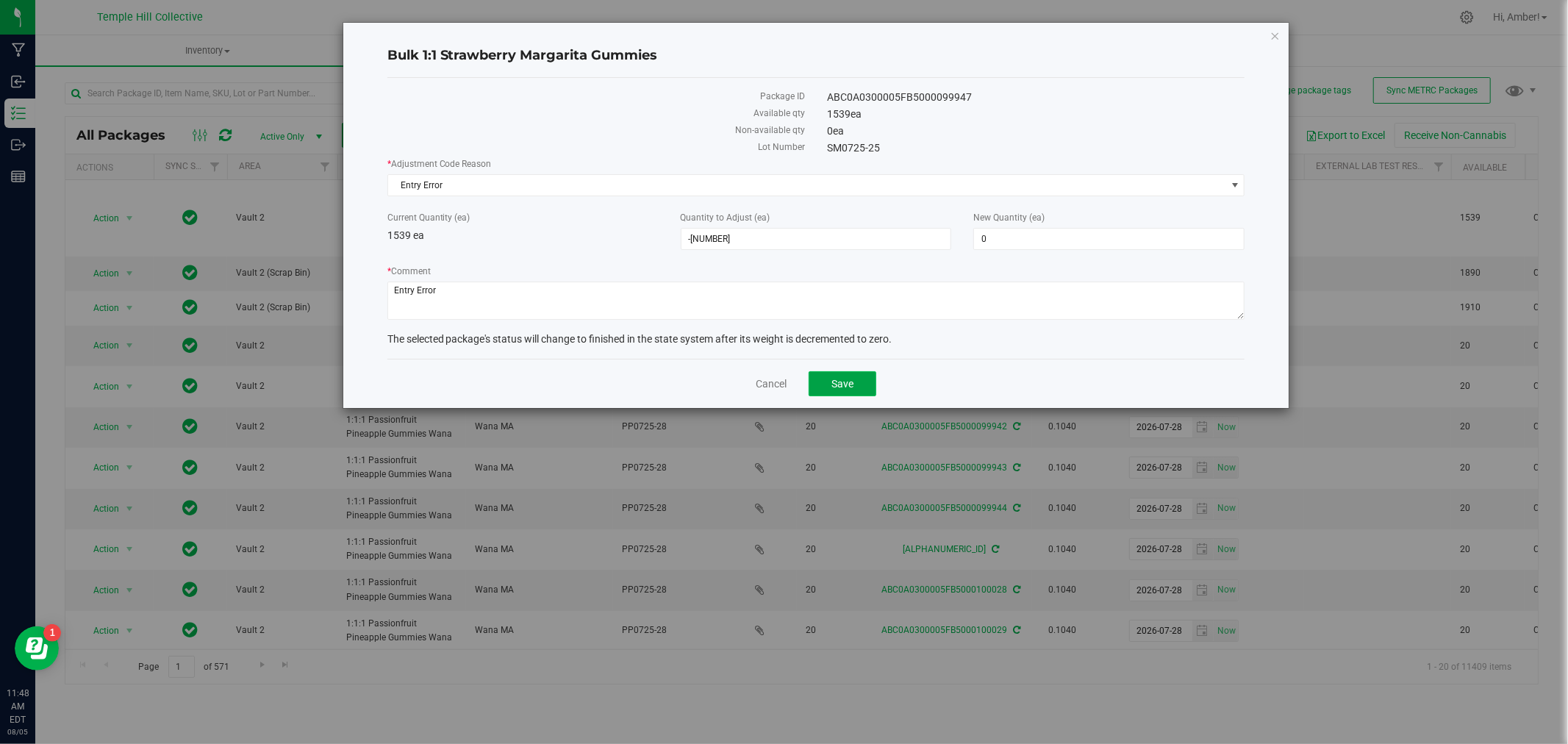 click on "Save" 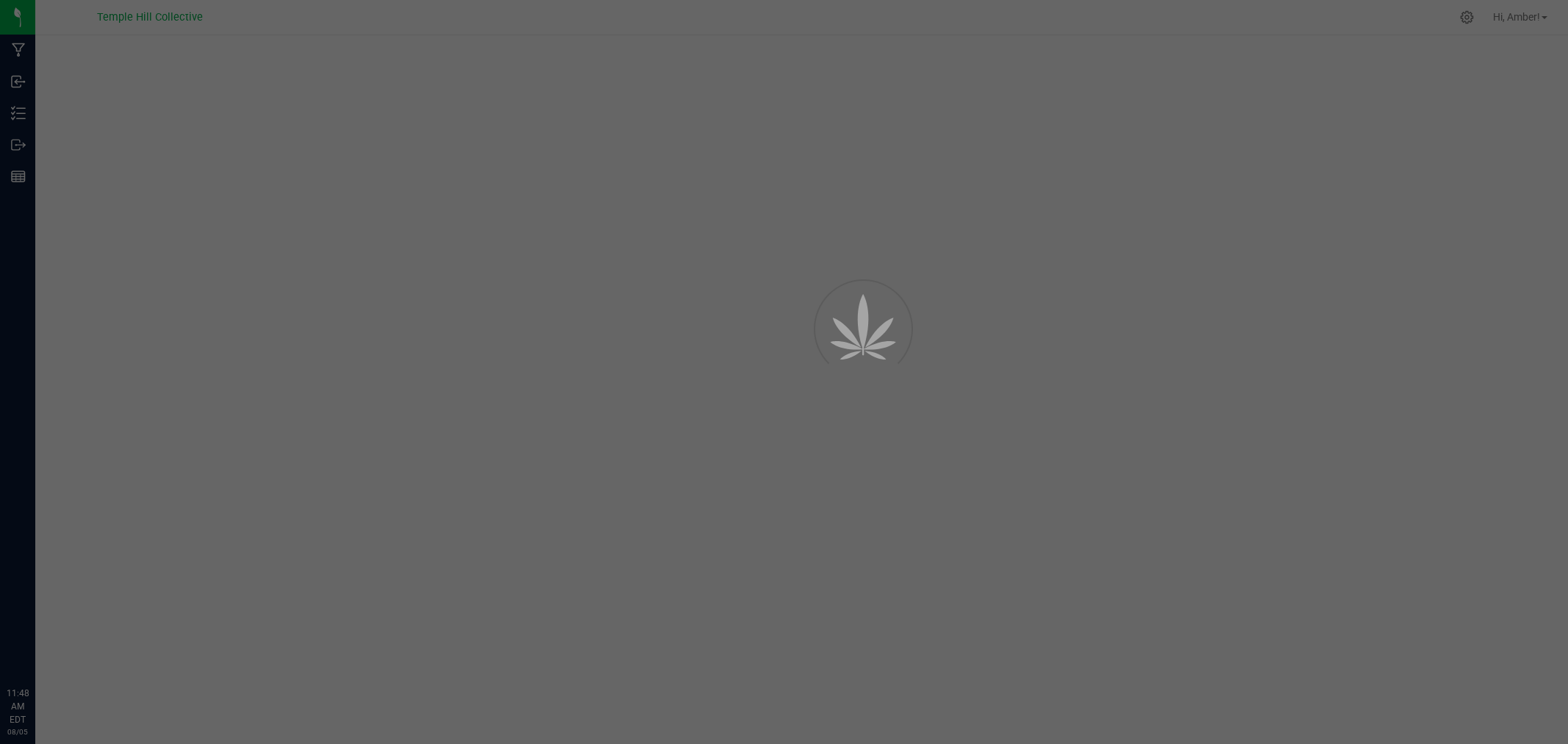 scroll, scrollTop: 0, scrollLeft: 0, axis: both 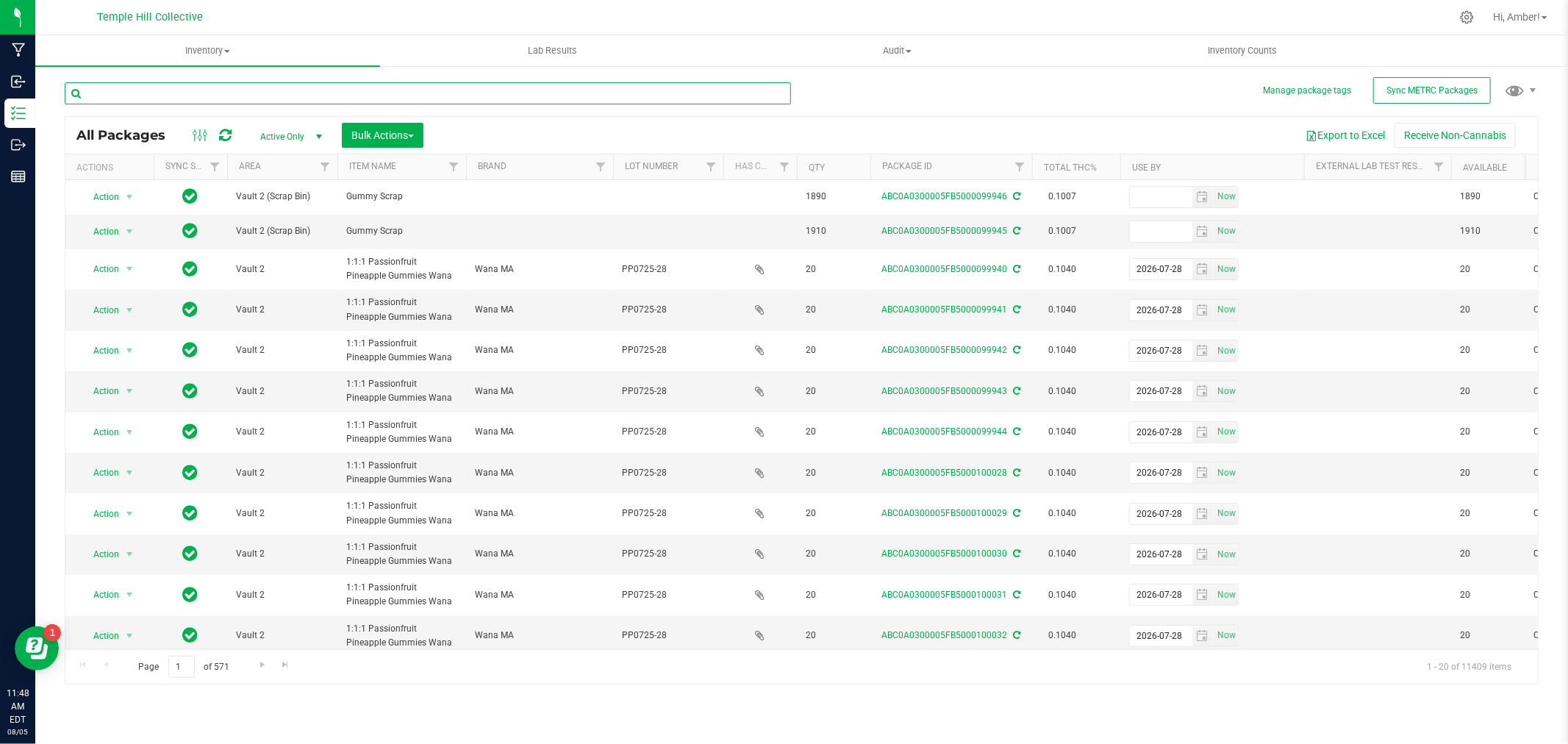 click at bounding box center [428, 93] 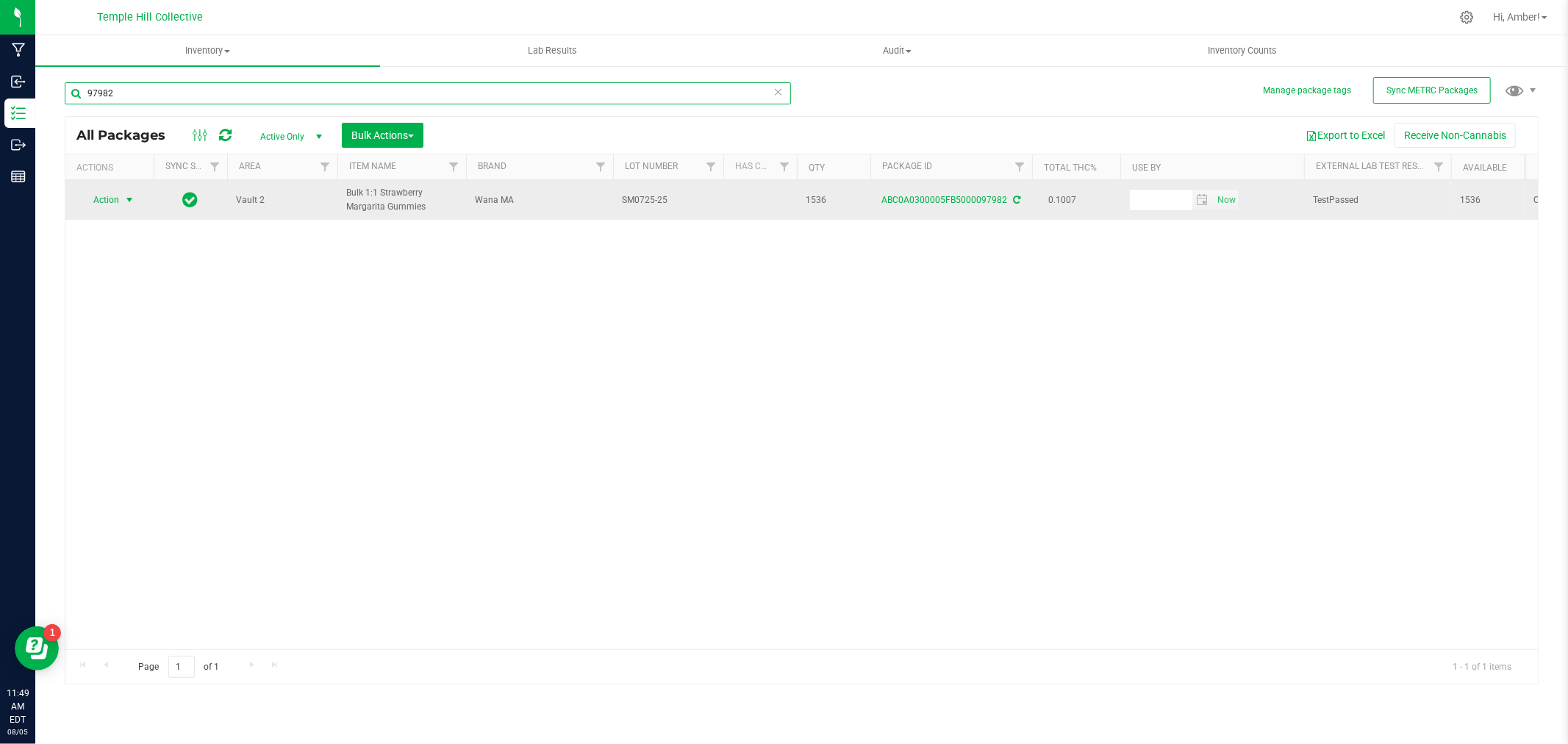 type on "97982" 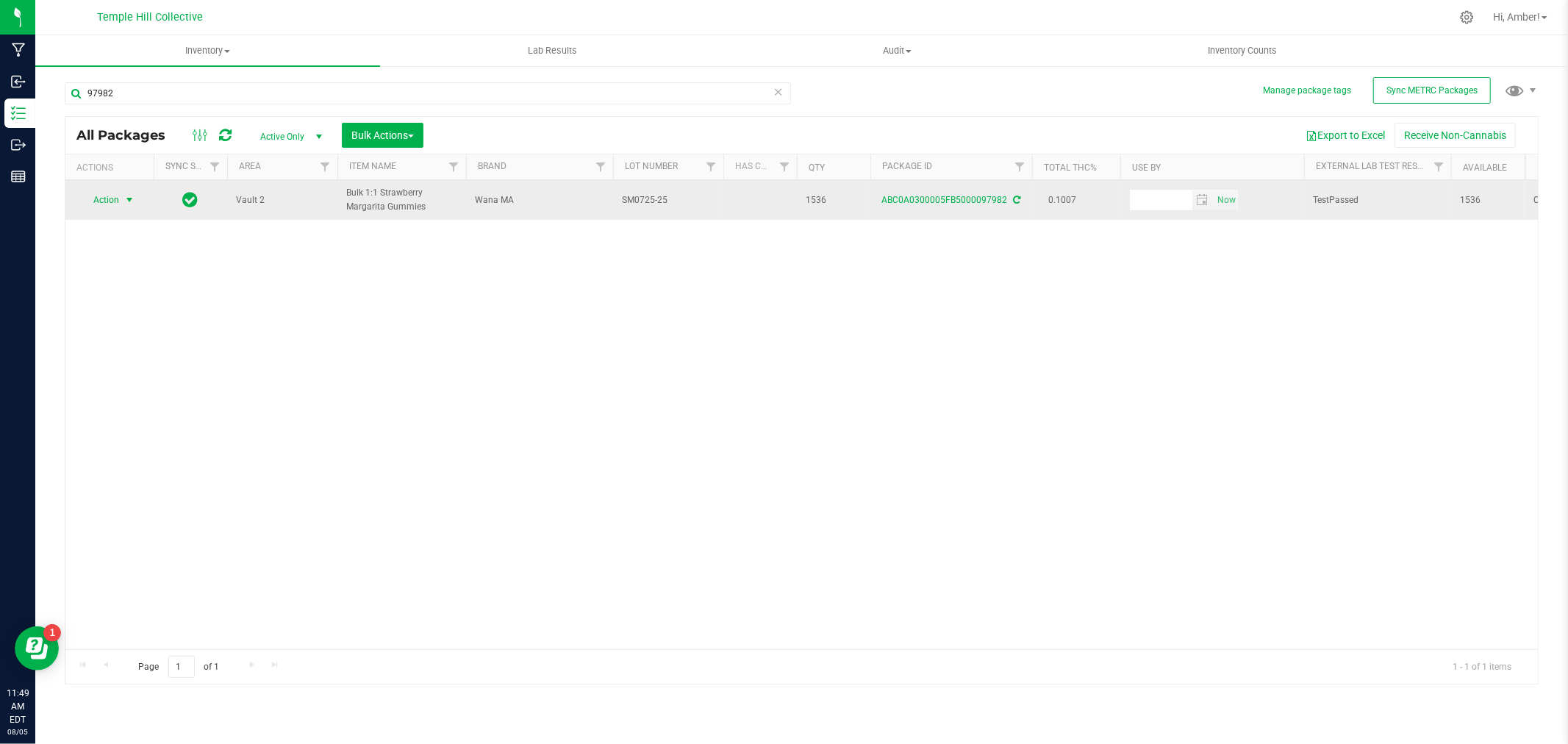 click at bounding box center (129, 200) 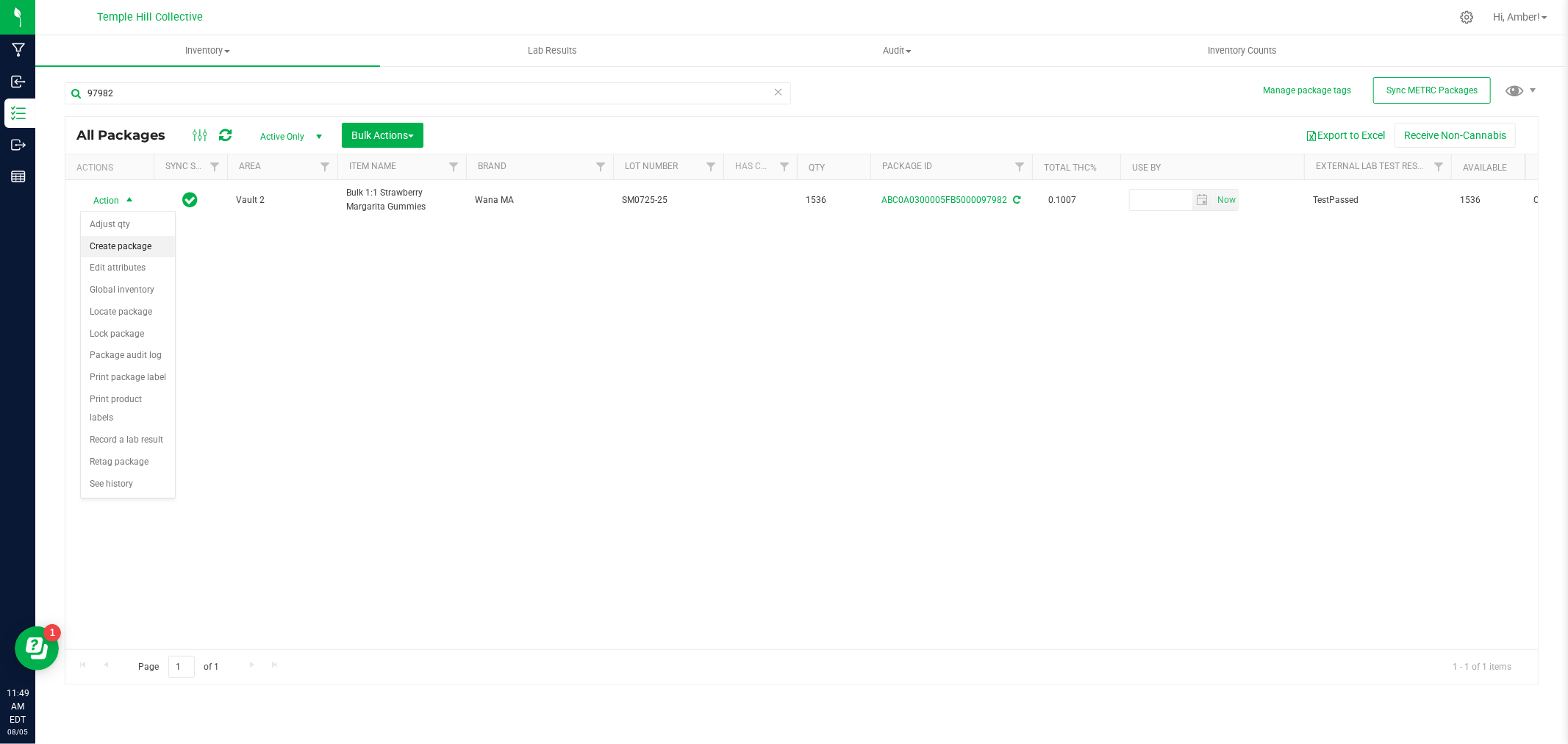 click on "Create package" at bounding box center (128, 247) 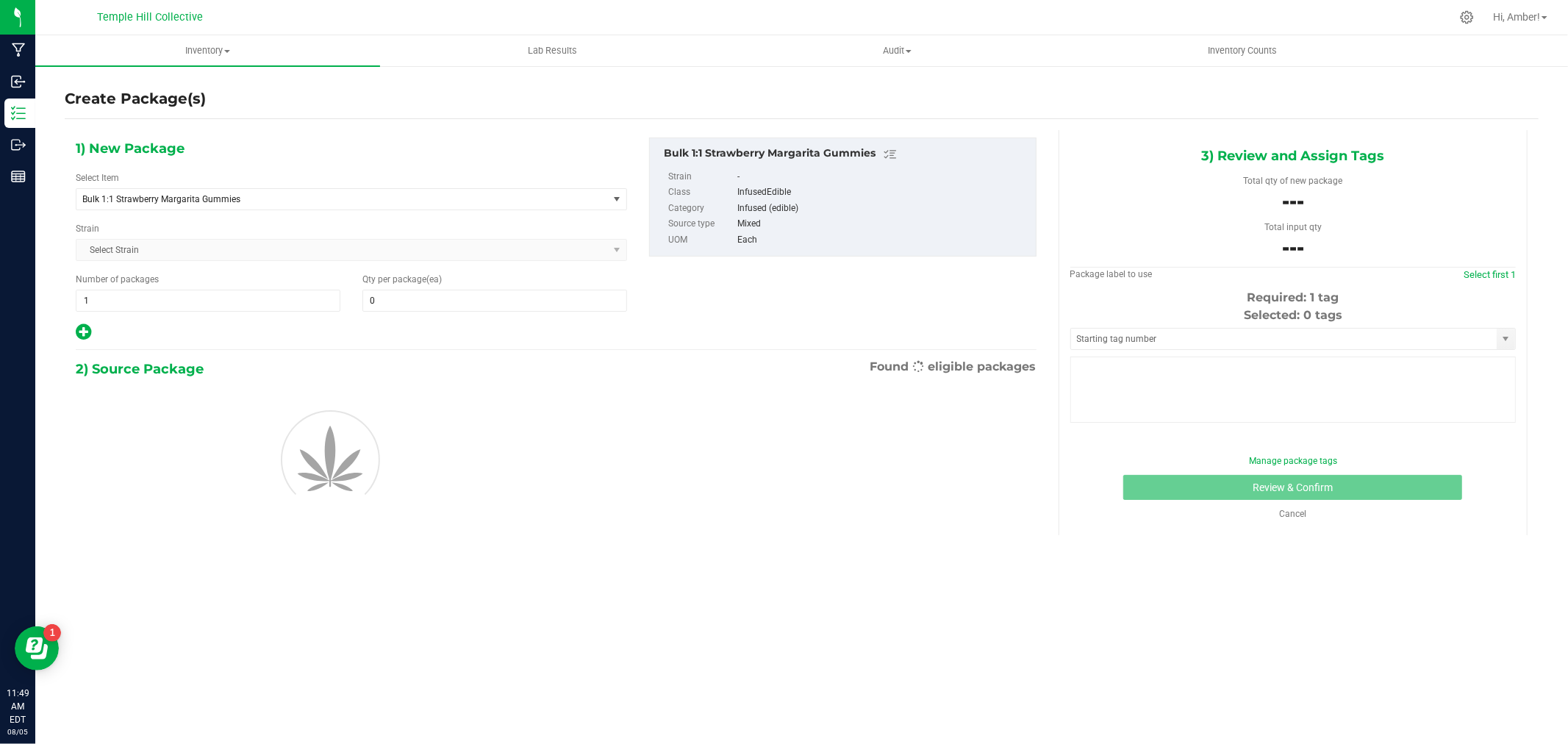 type on "0" 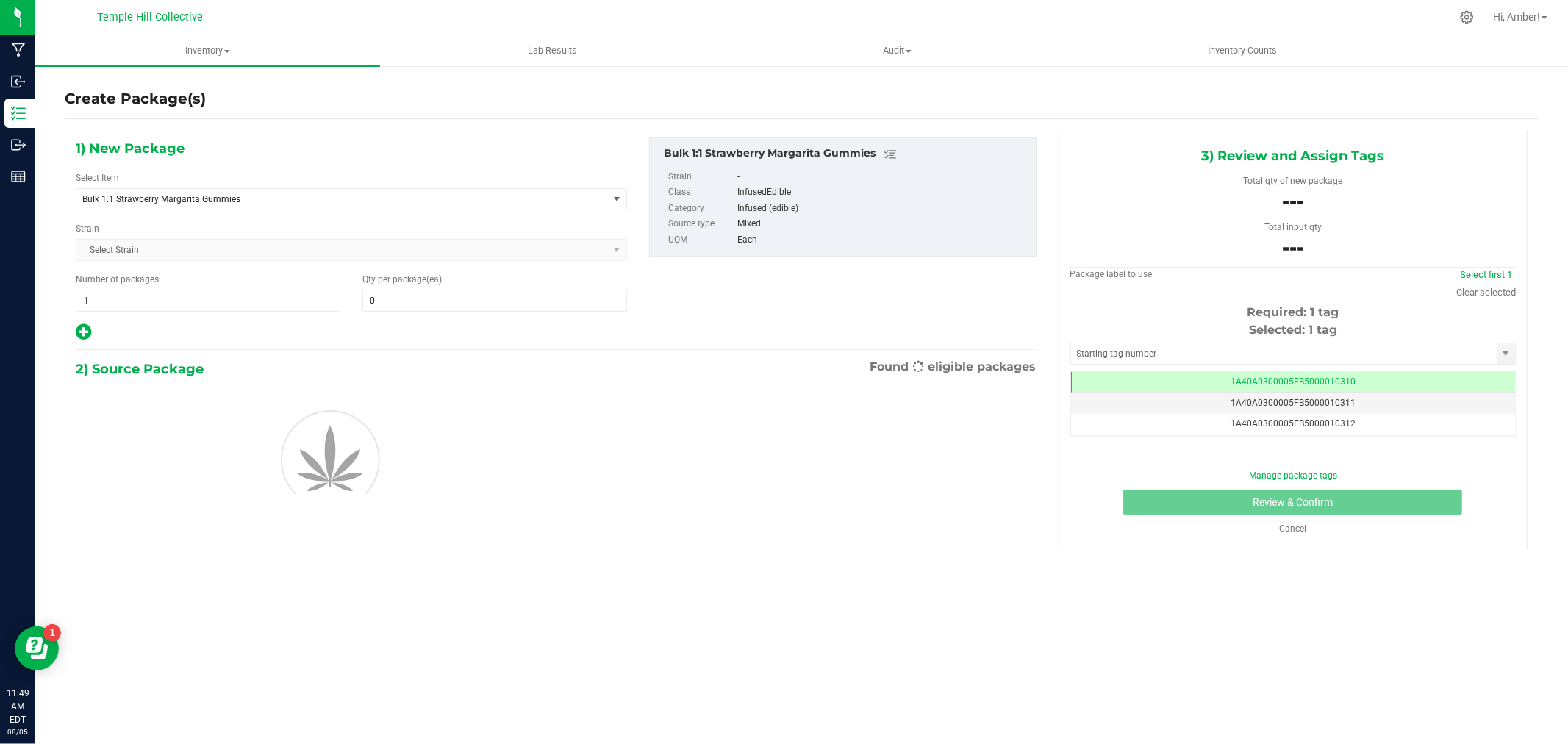 scroll, scrollTop: 0, scrollLeft: -1, axis: horizontal 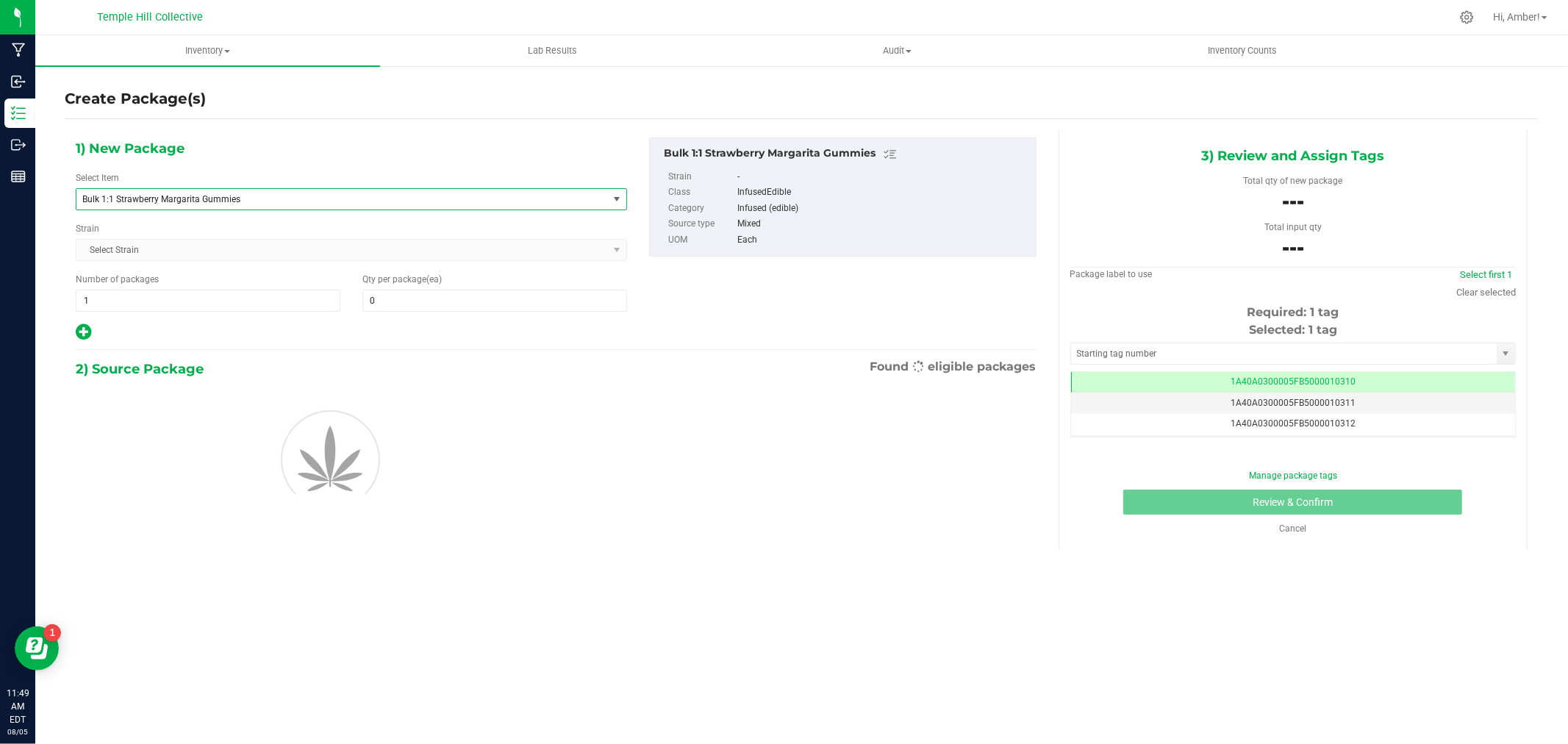 click on "Bulk 1:1 Strawberry Margarita Gummies" at bounding box center (332, 199) 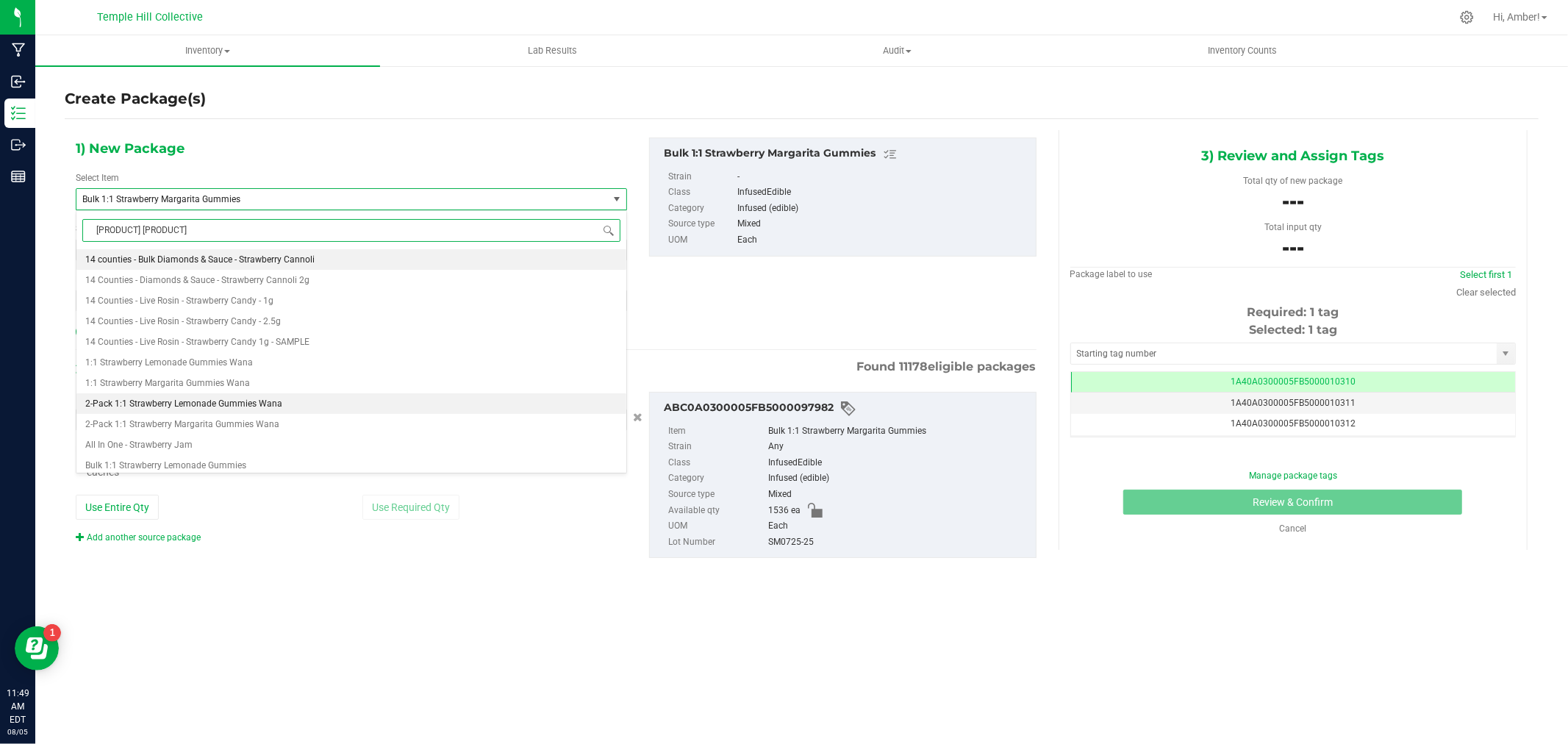 type on "strawberry ma" 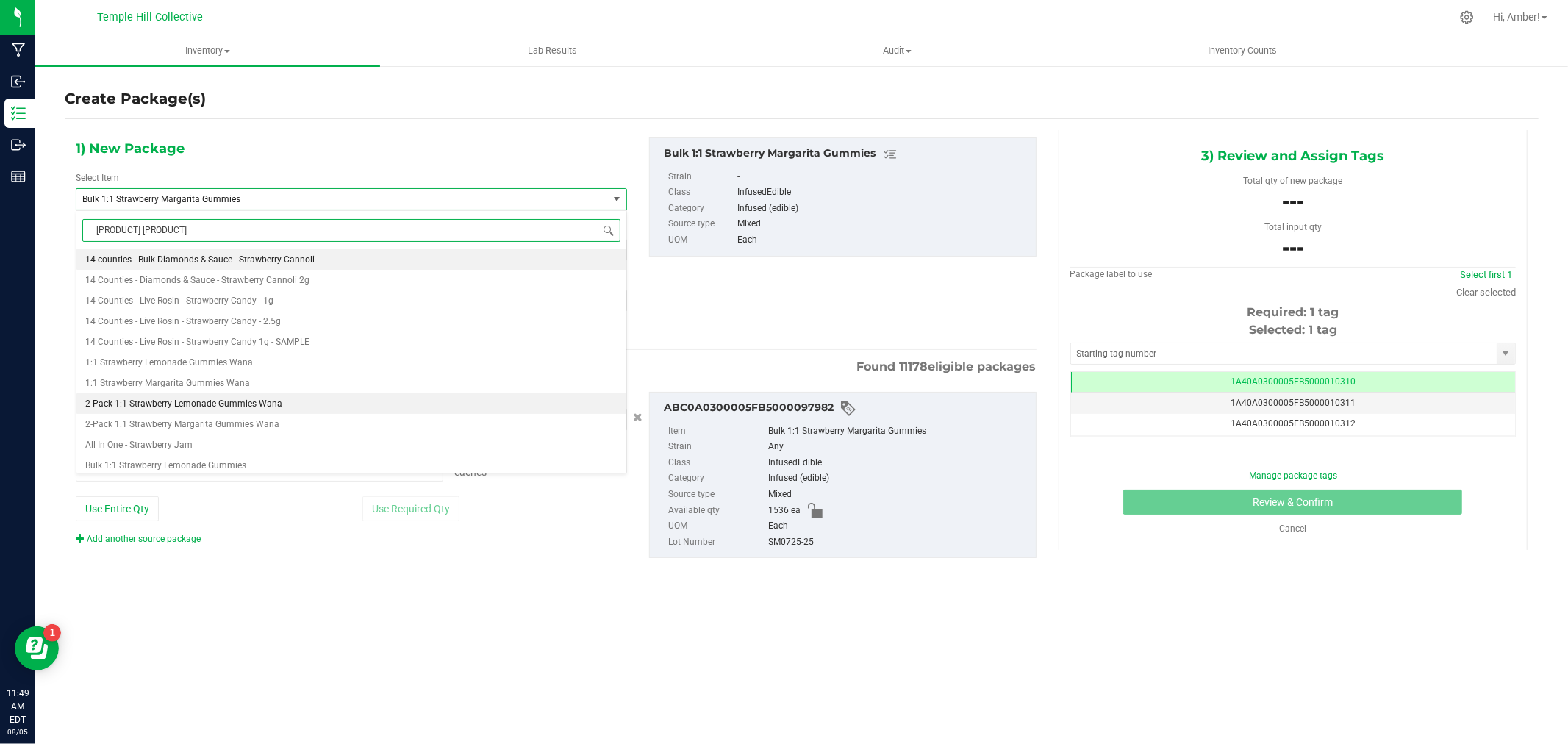 type on "0 ea" 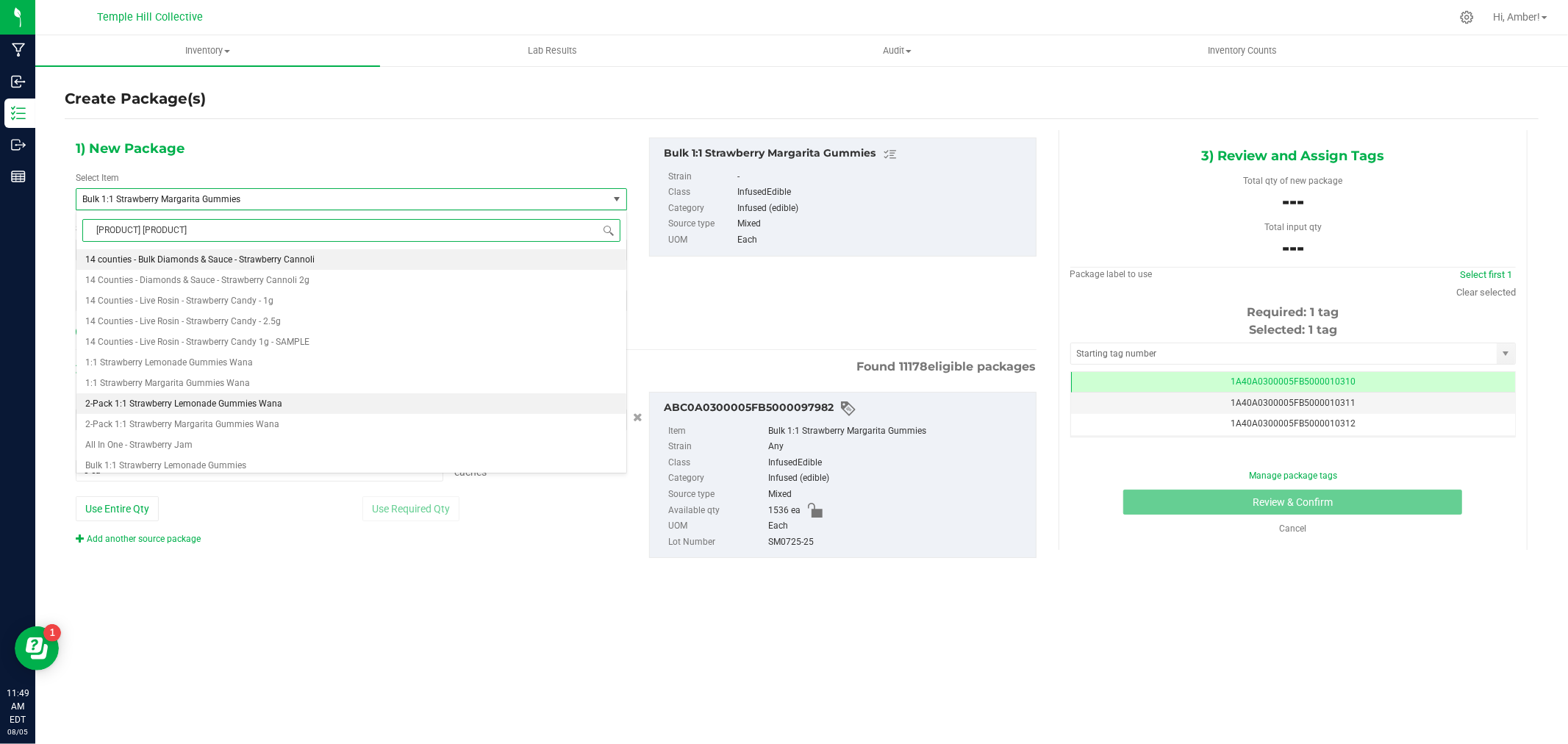 type on "strawberry marg" 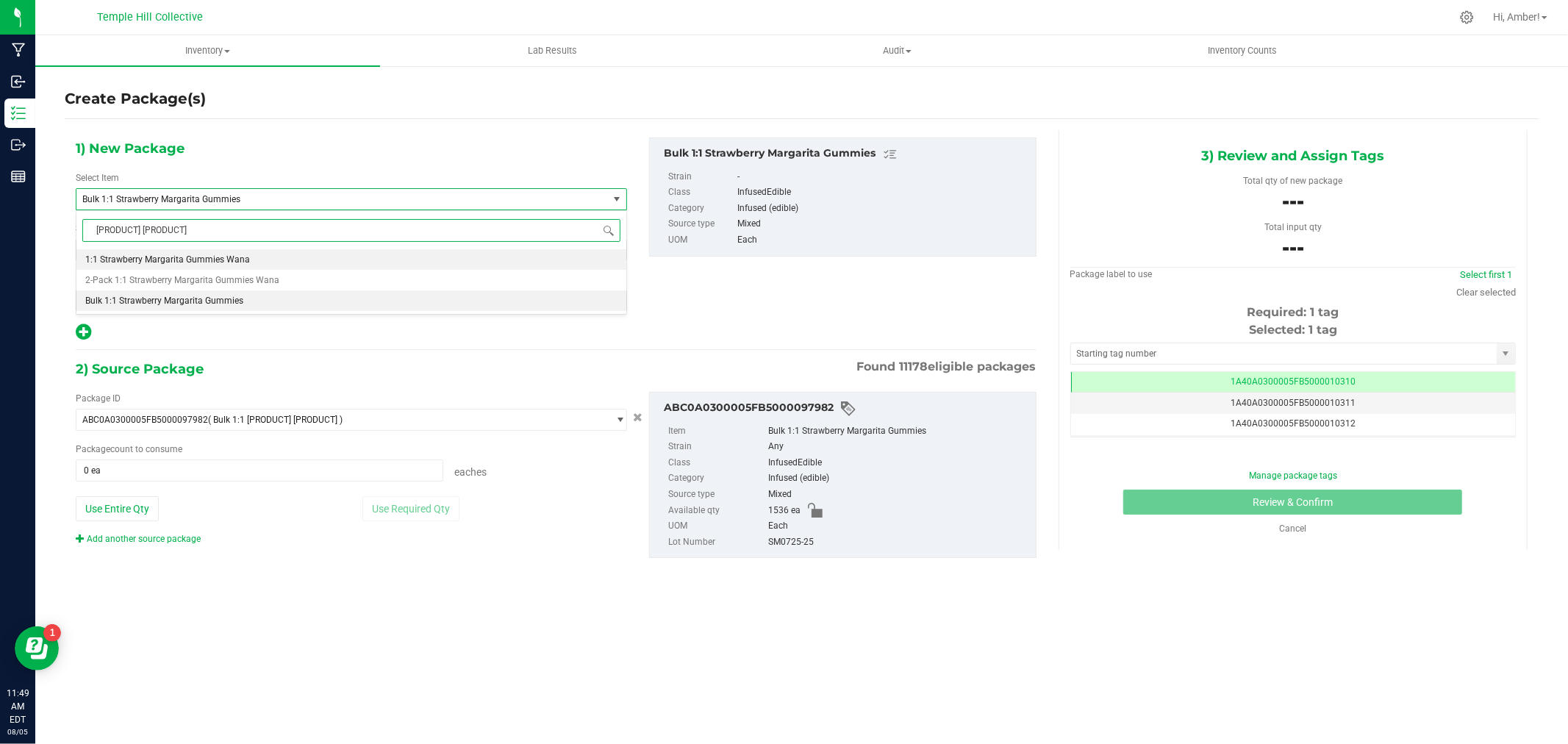 click on "1:1 Strawberry Margarita Gummies Wana" at bounding box center (168, 260) 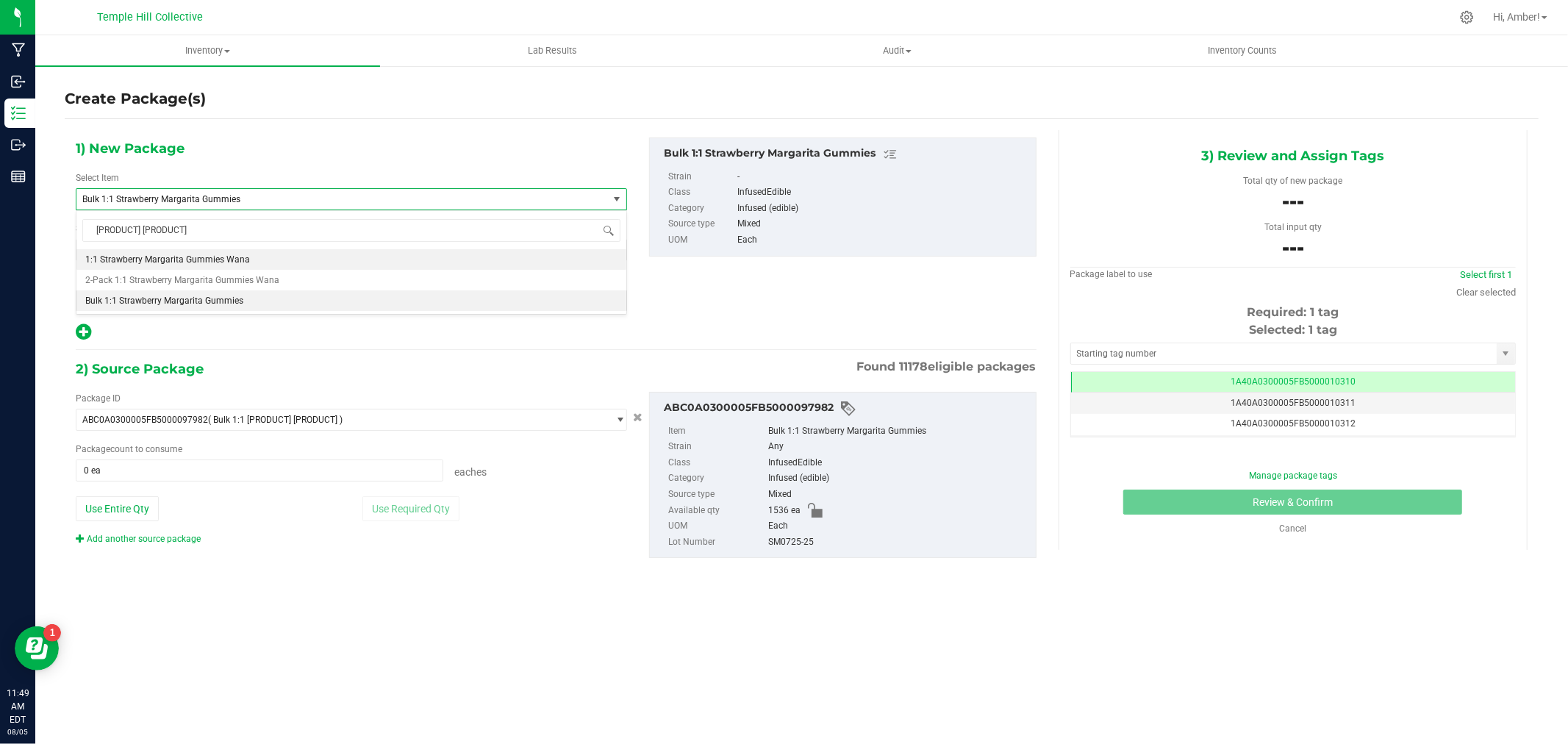 type 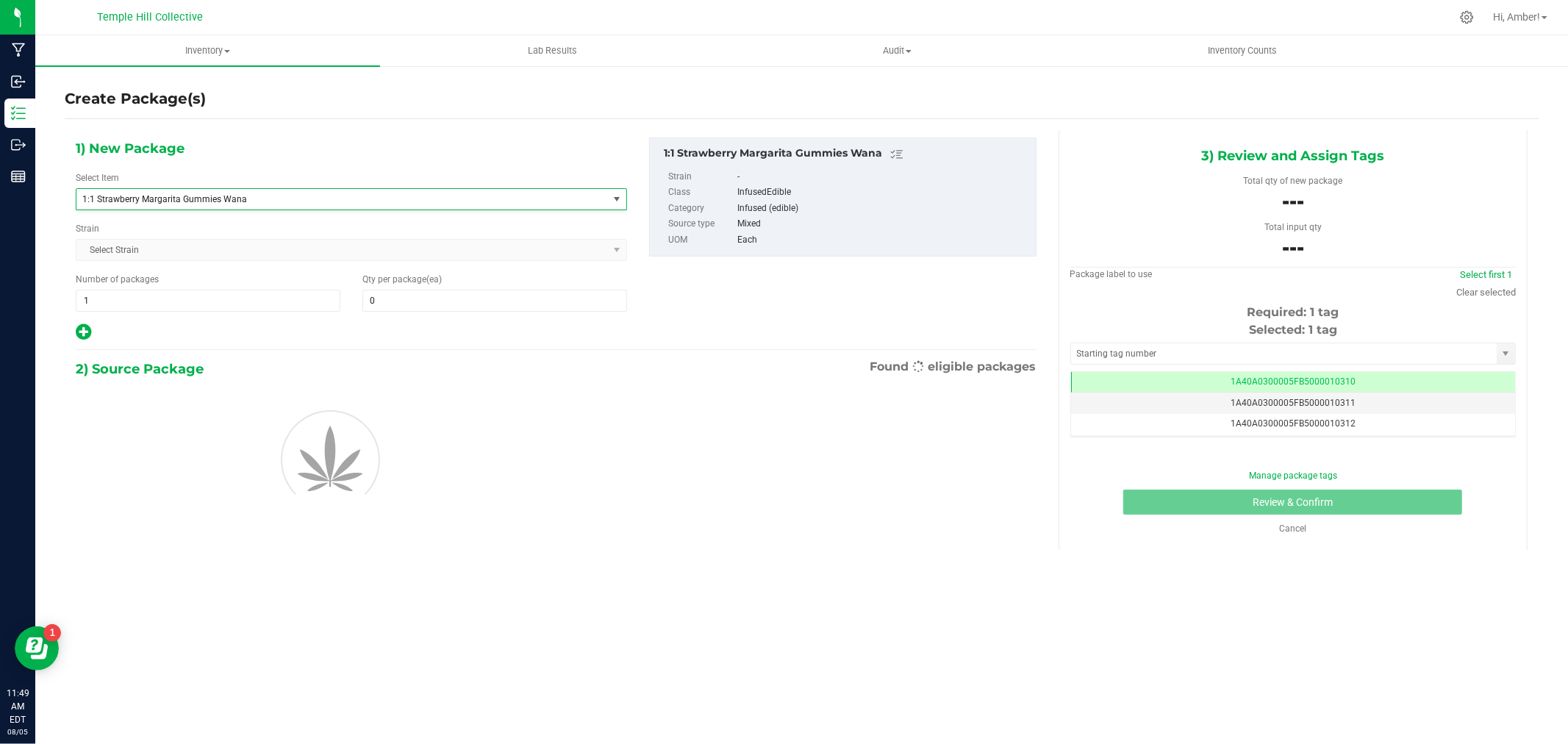 type on "0" 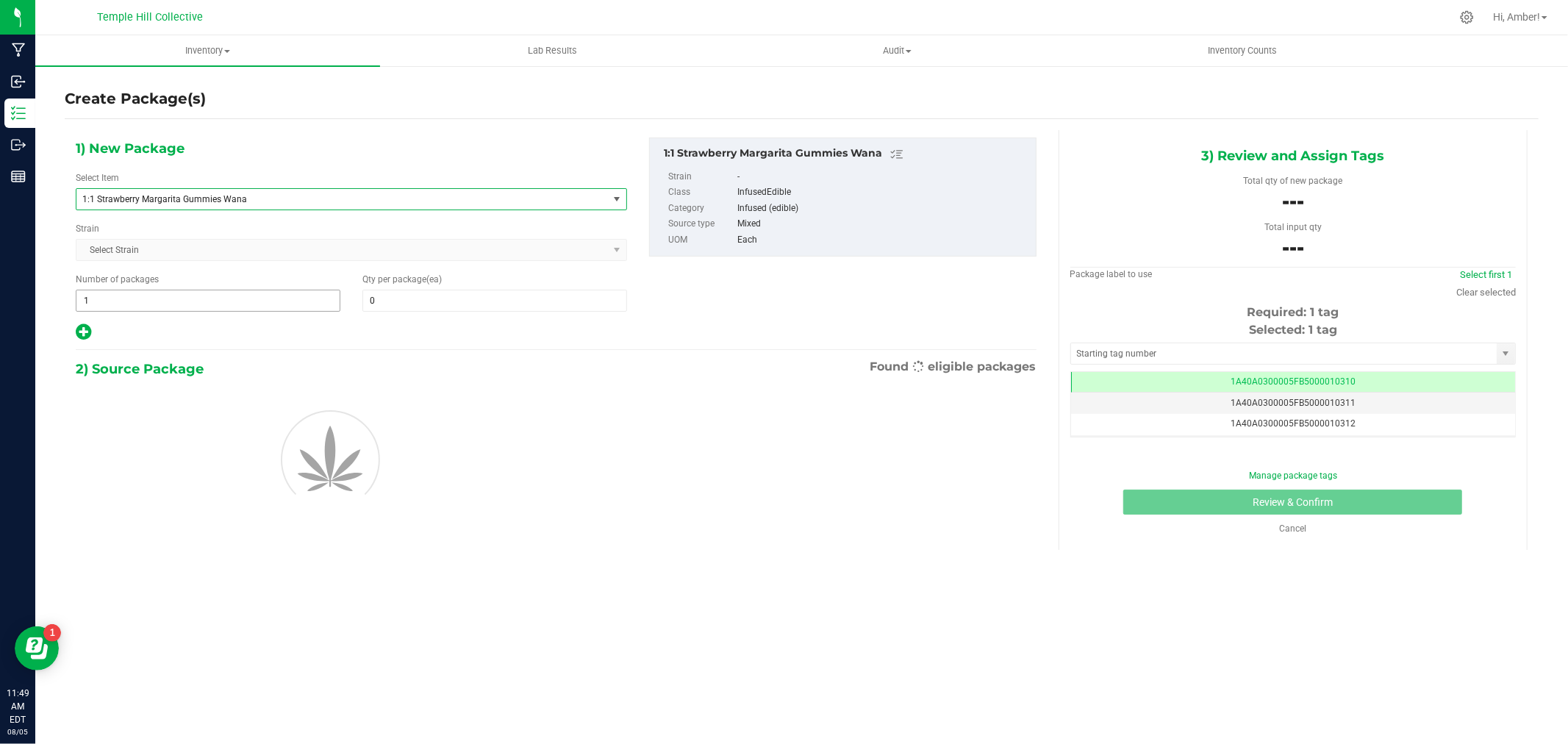 click on "1 1" at bounding box center [208, 301] 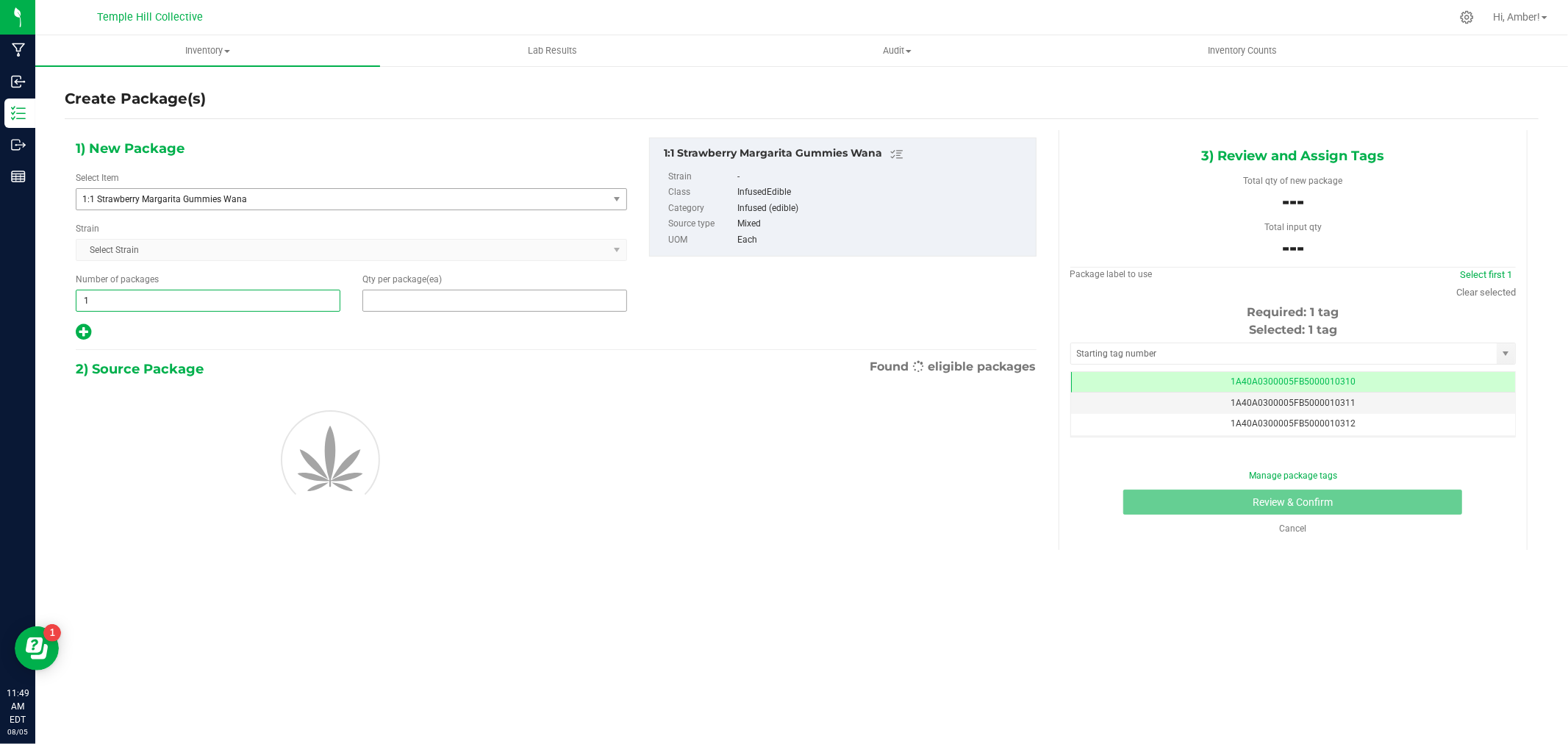 click at bounding box center (495, 301) 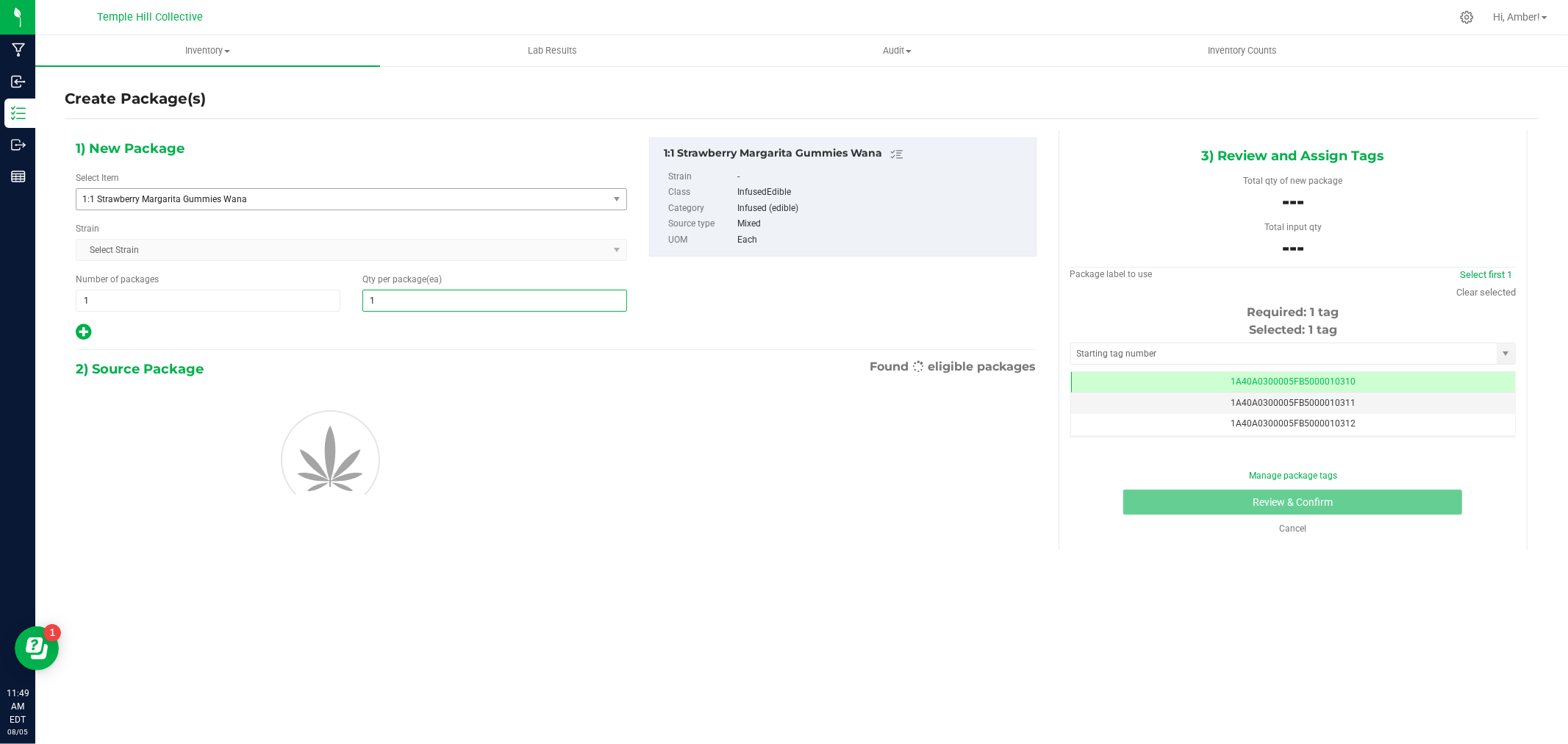 type on "19" 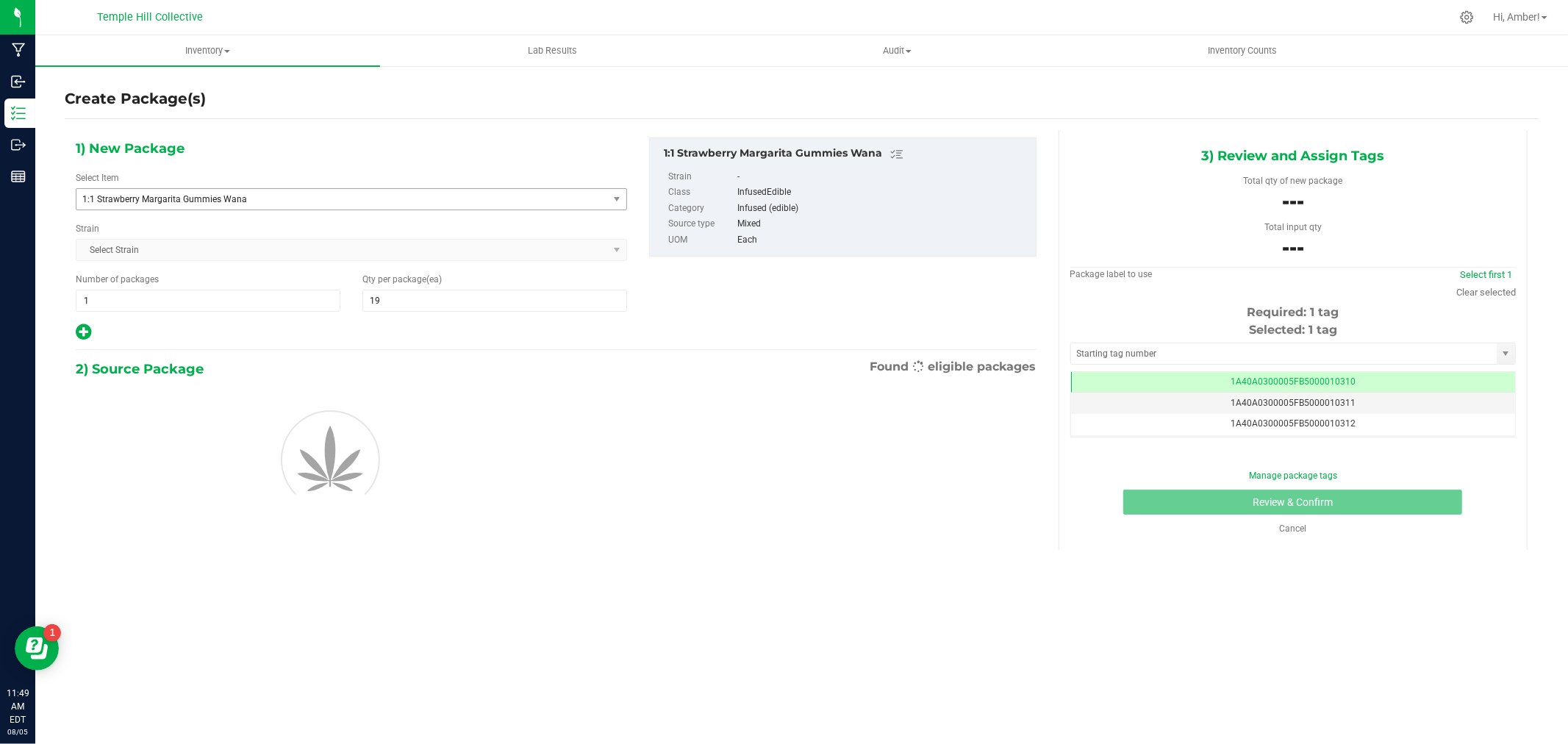 click at bounding box center (83, 332) 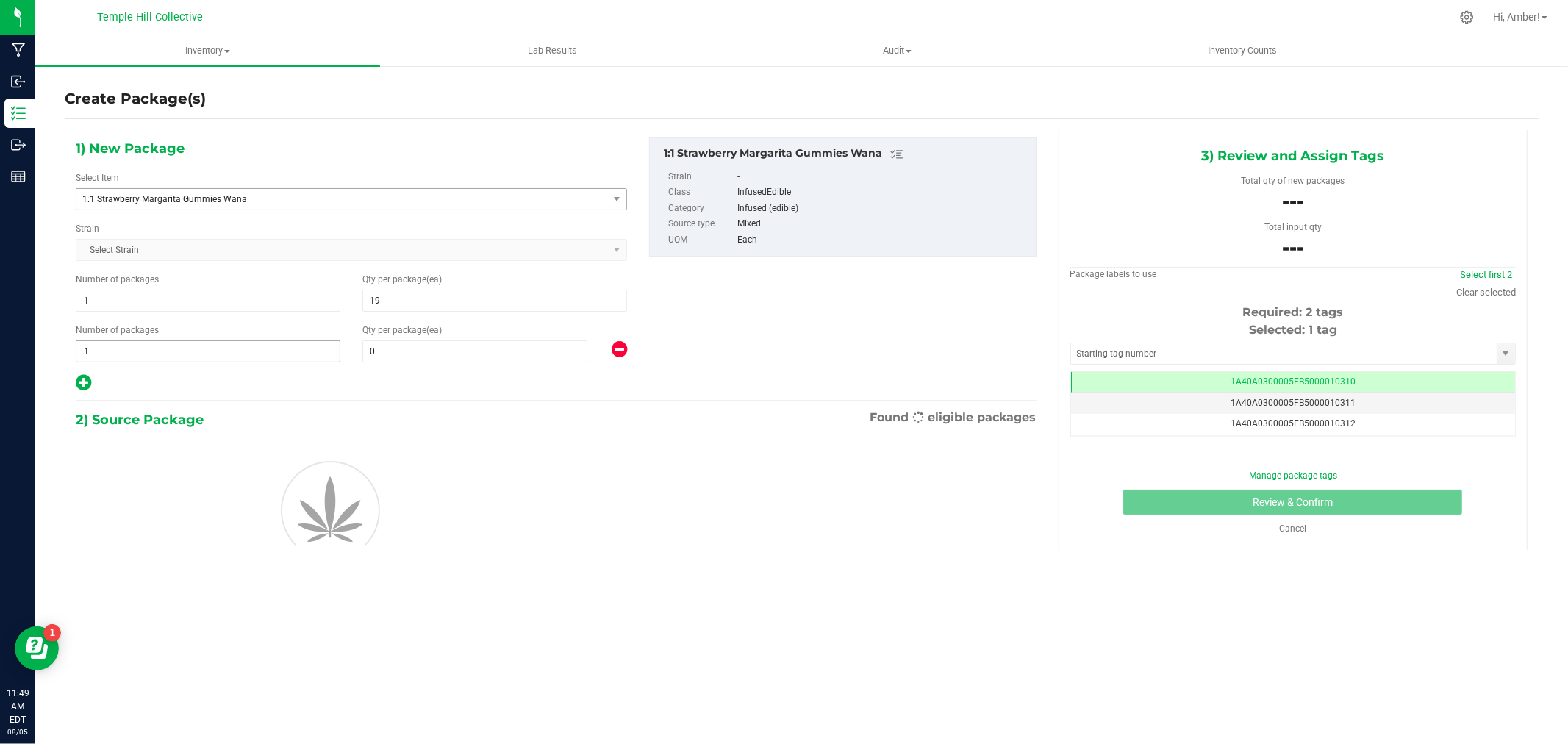 click on "1 1" at bounding box center [208, 351] 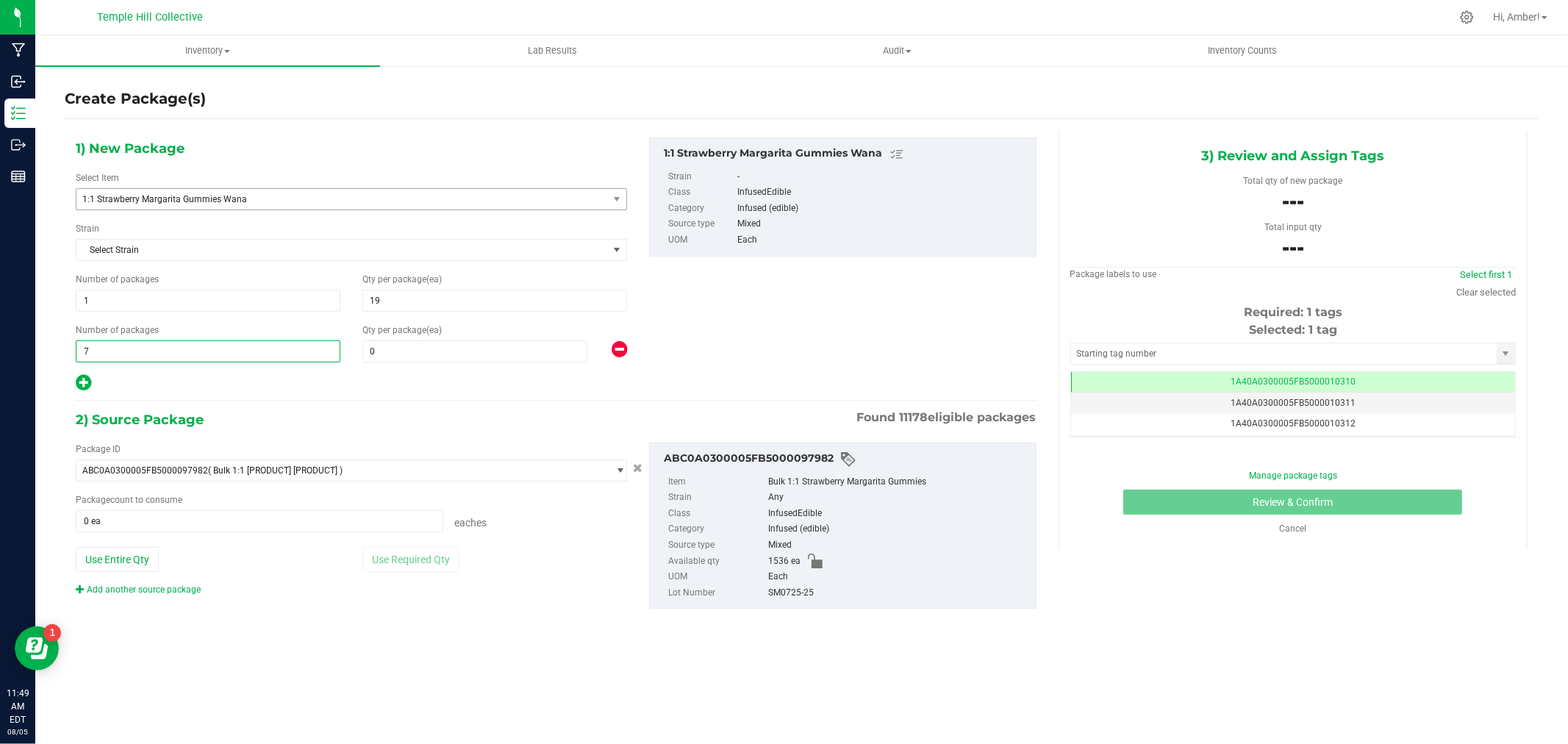 type on "76" 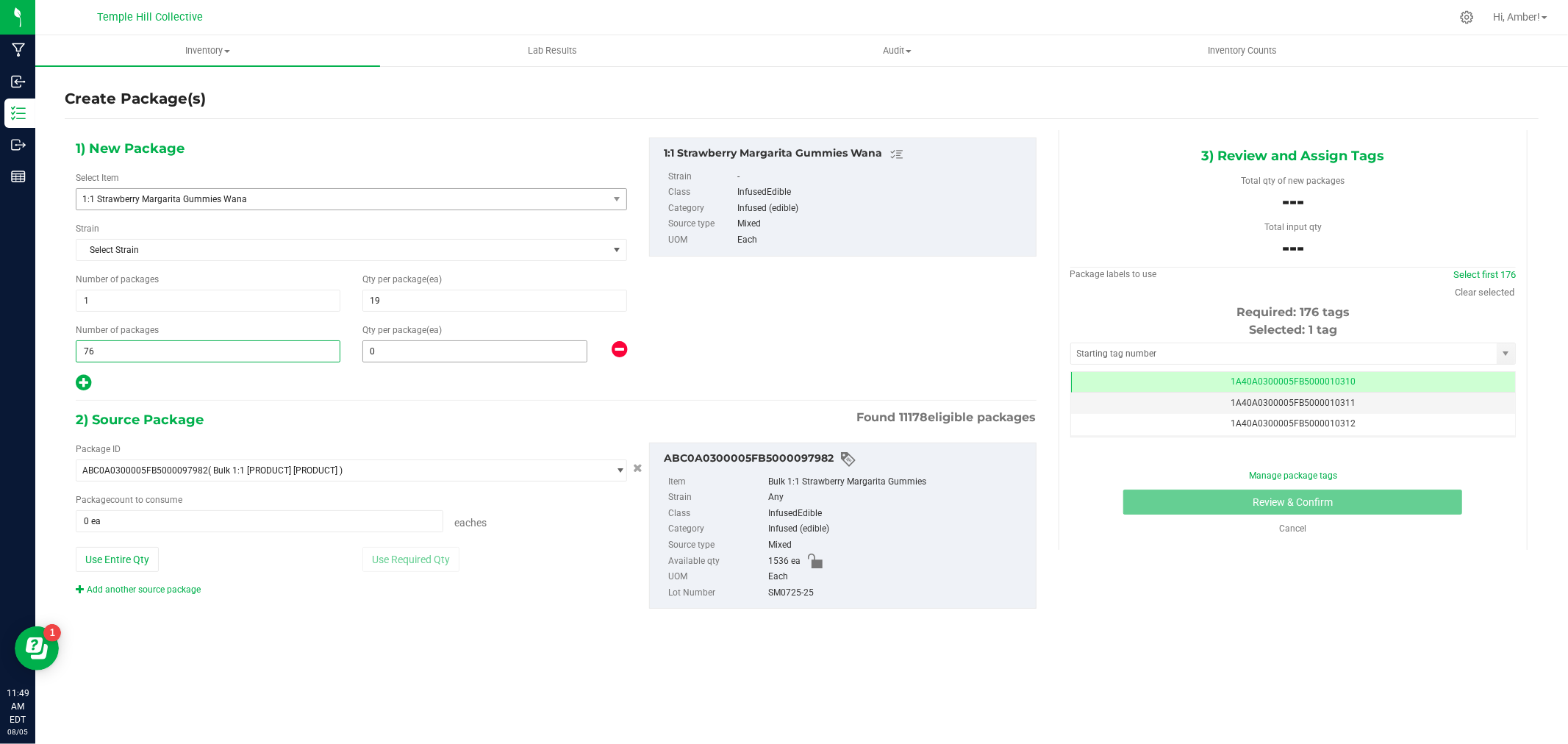 type on "76" 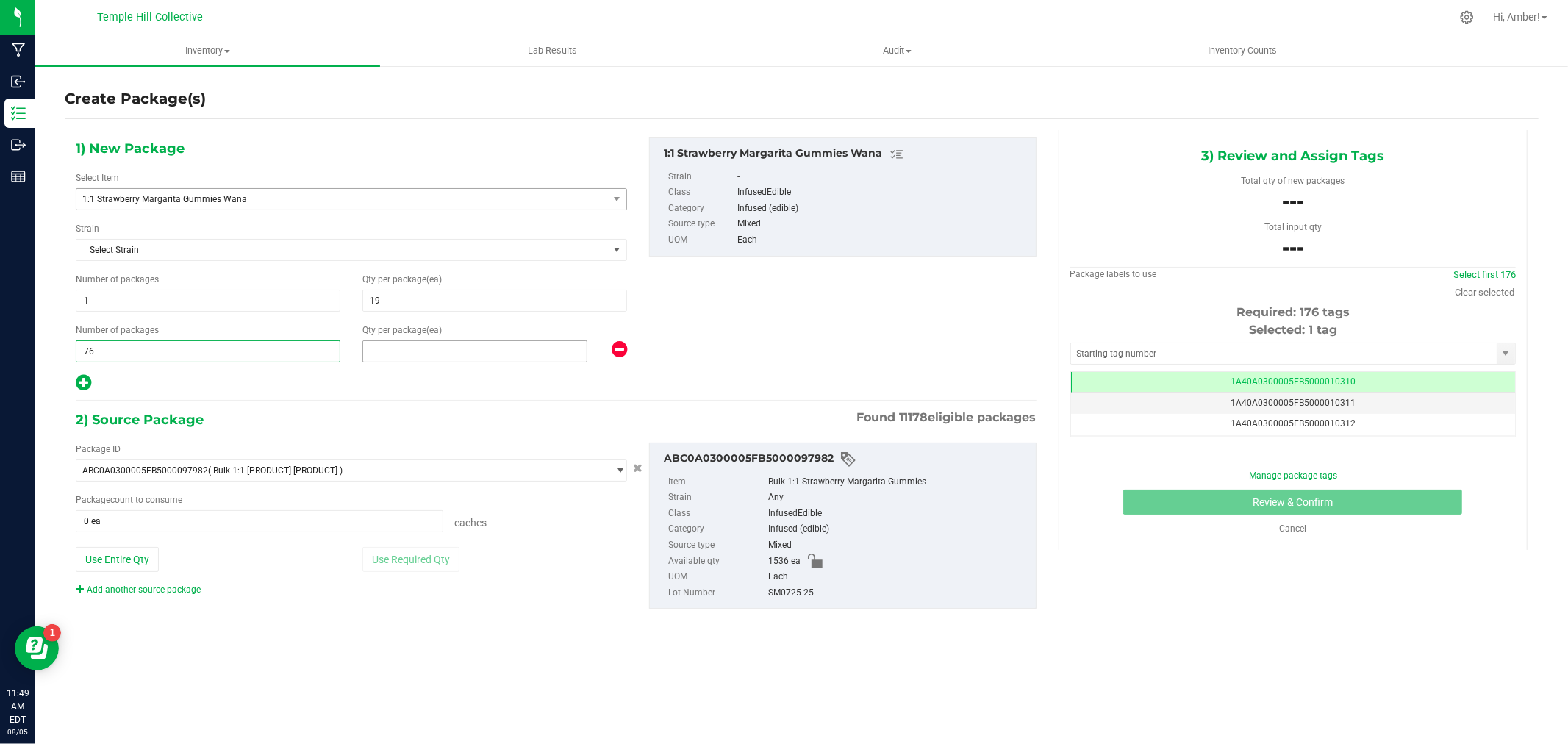 click at bounding box center [475, 351] 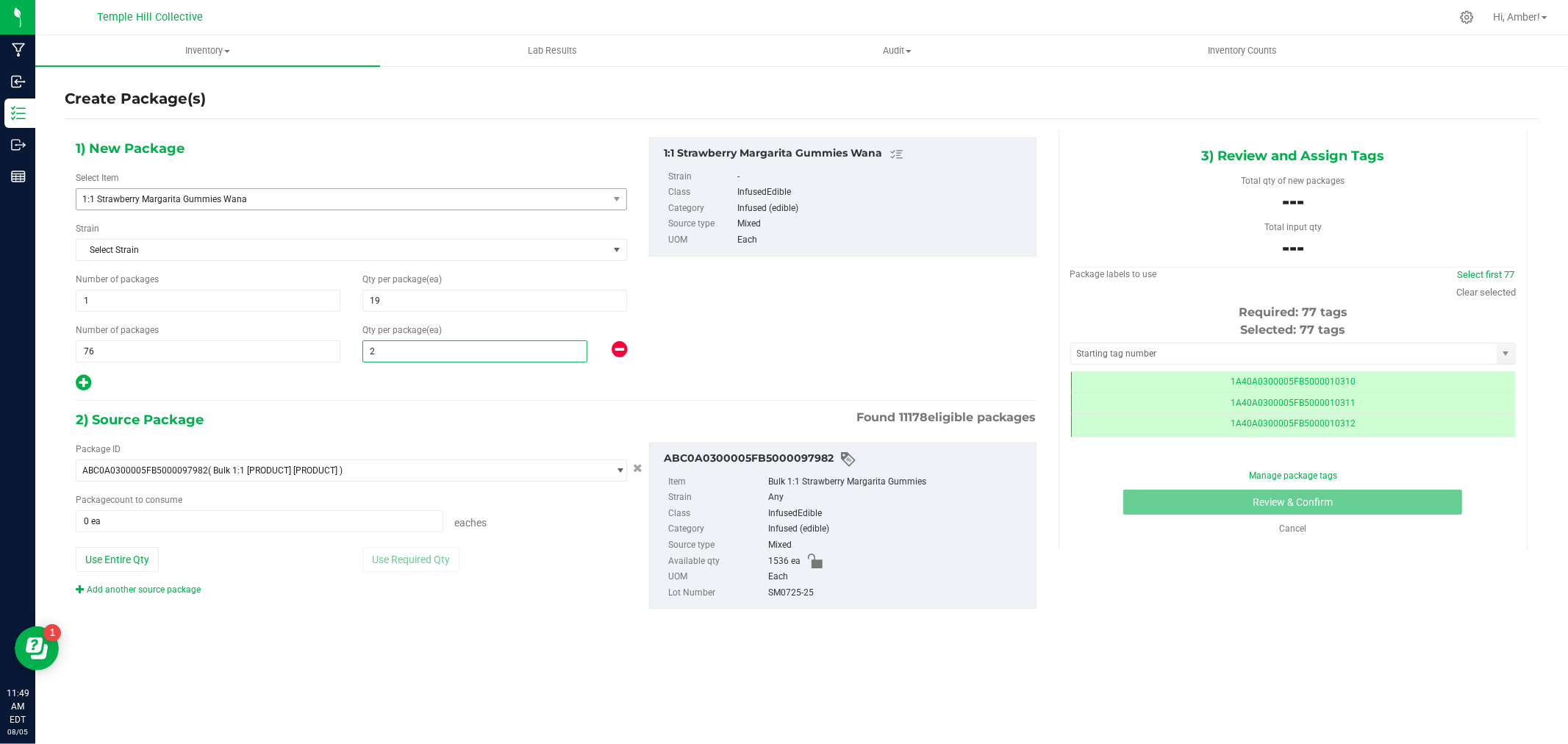 type on "20" 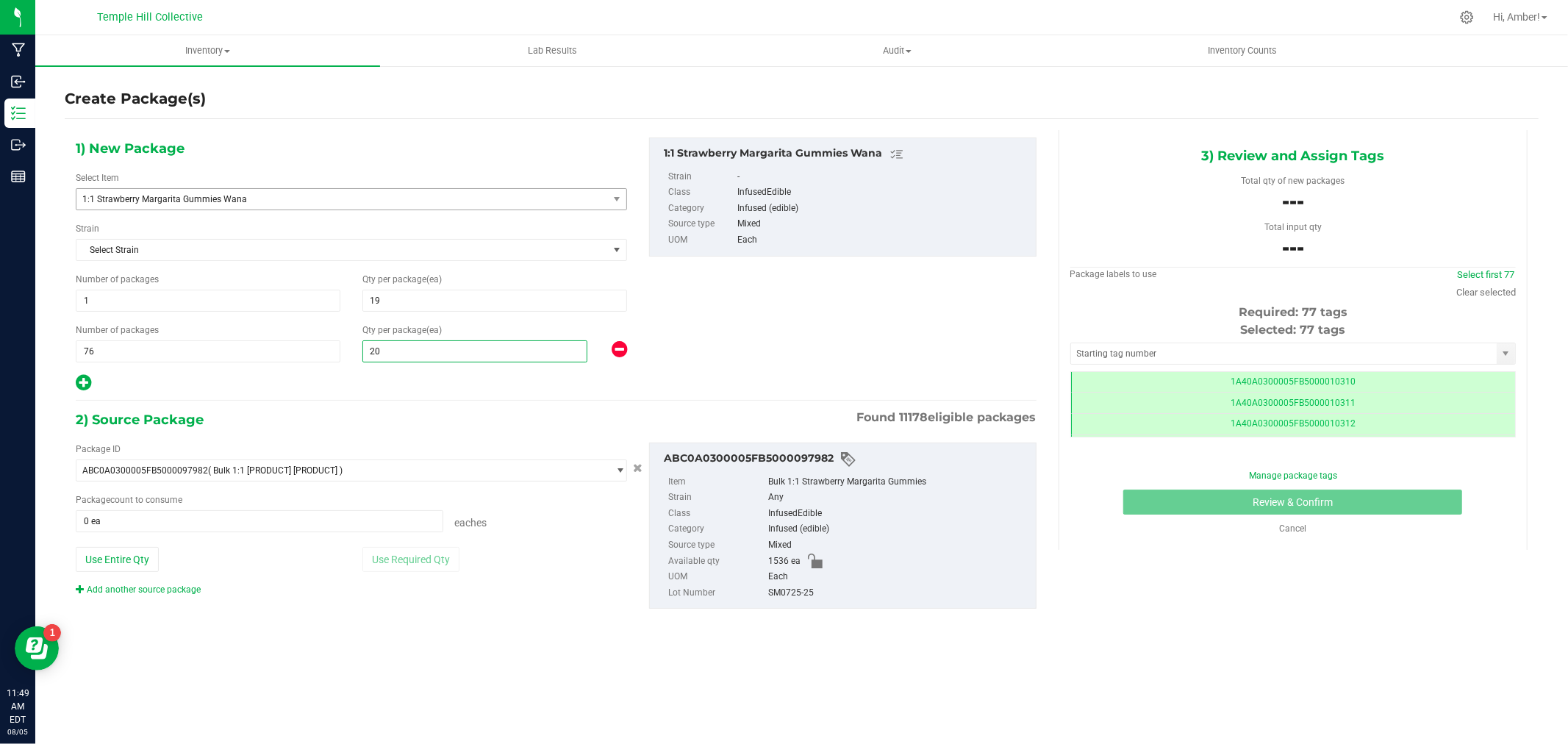type on "20" 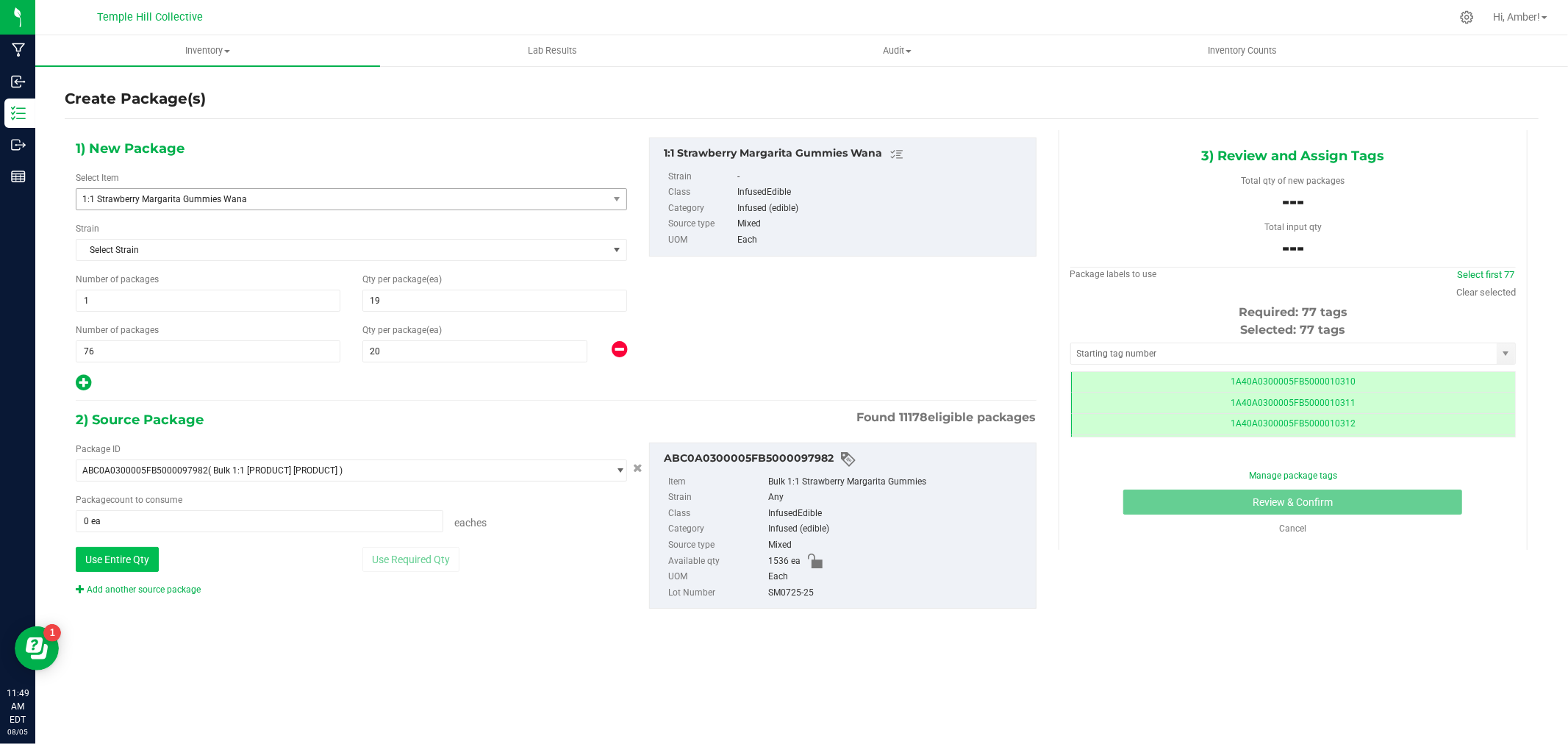 click on "Use Entire Qty" at bounding box center (117, 559) 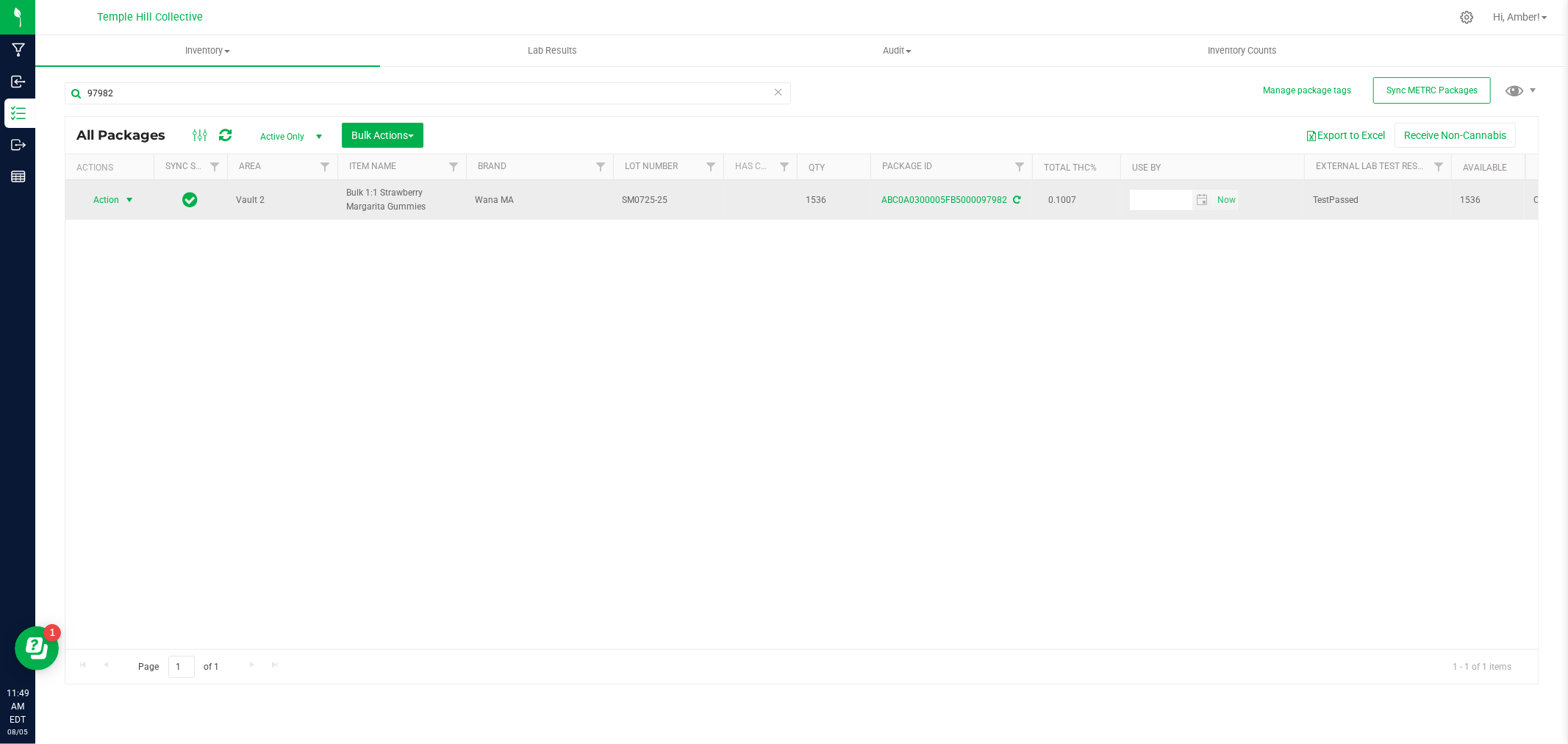click on "Action" at bounding box center [100, 200] 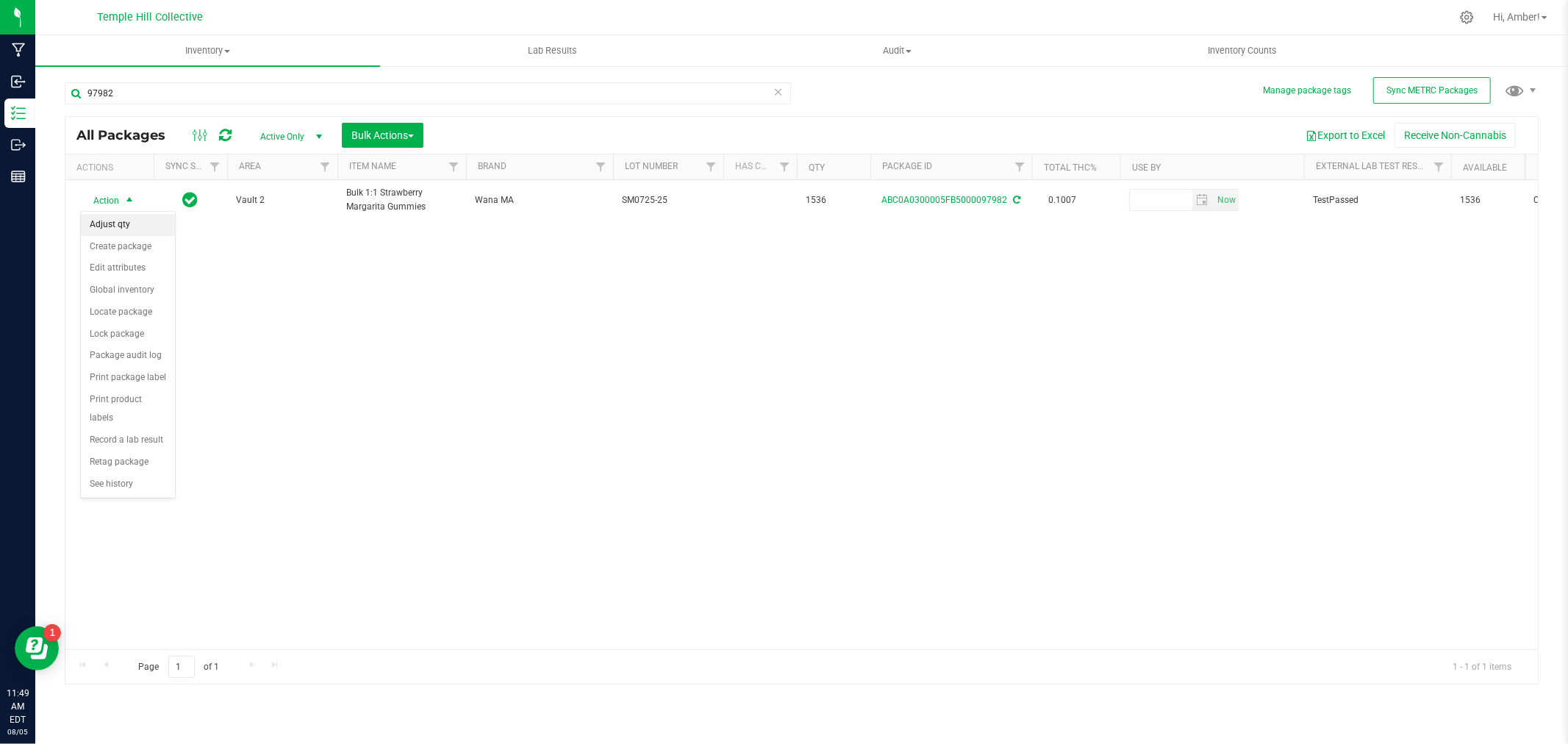 click on "Adjust qty" at bounding box center (128, 225) 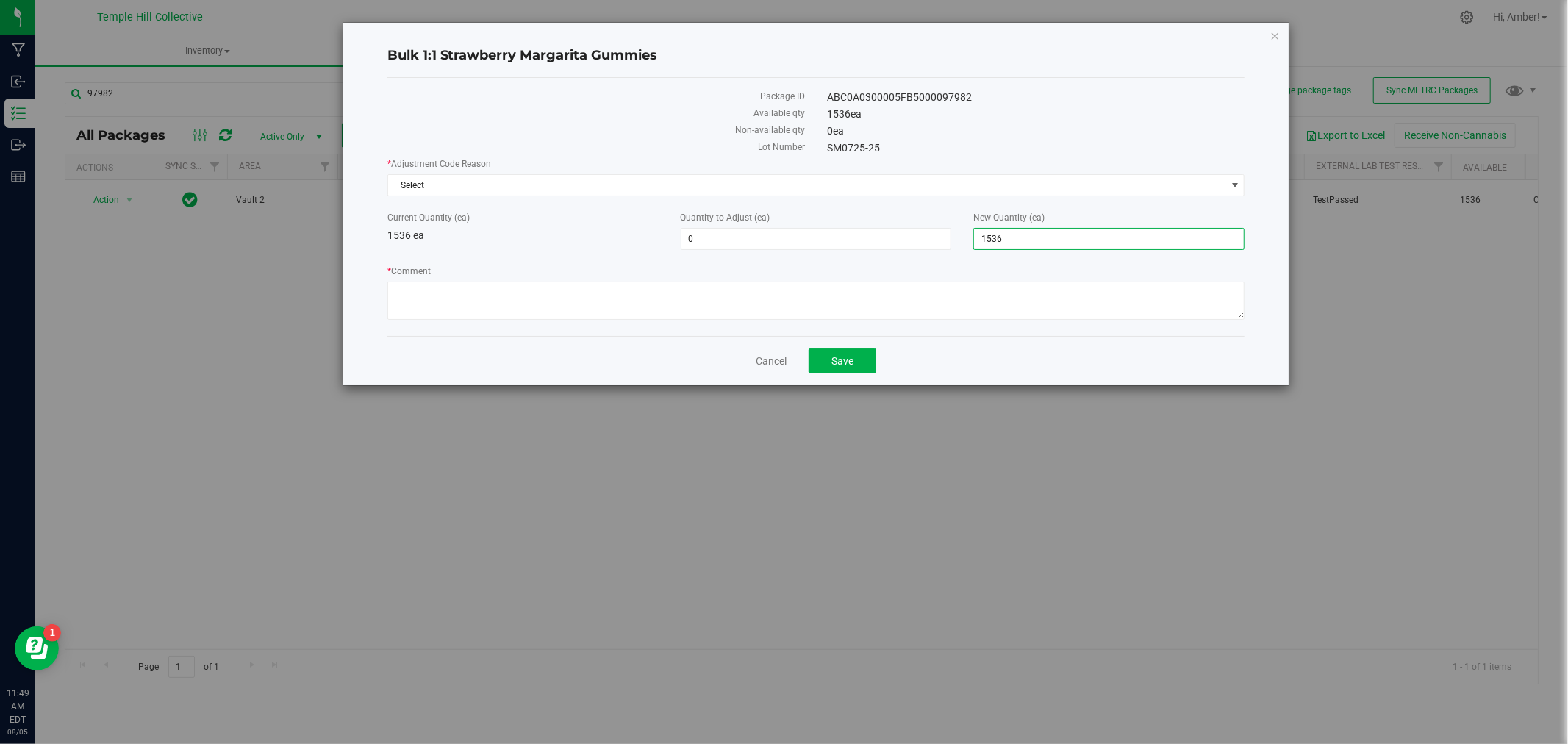 click on "1,536 1536" at bounding box center [1109, 239] 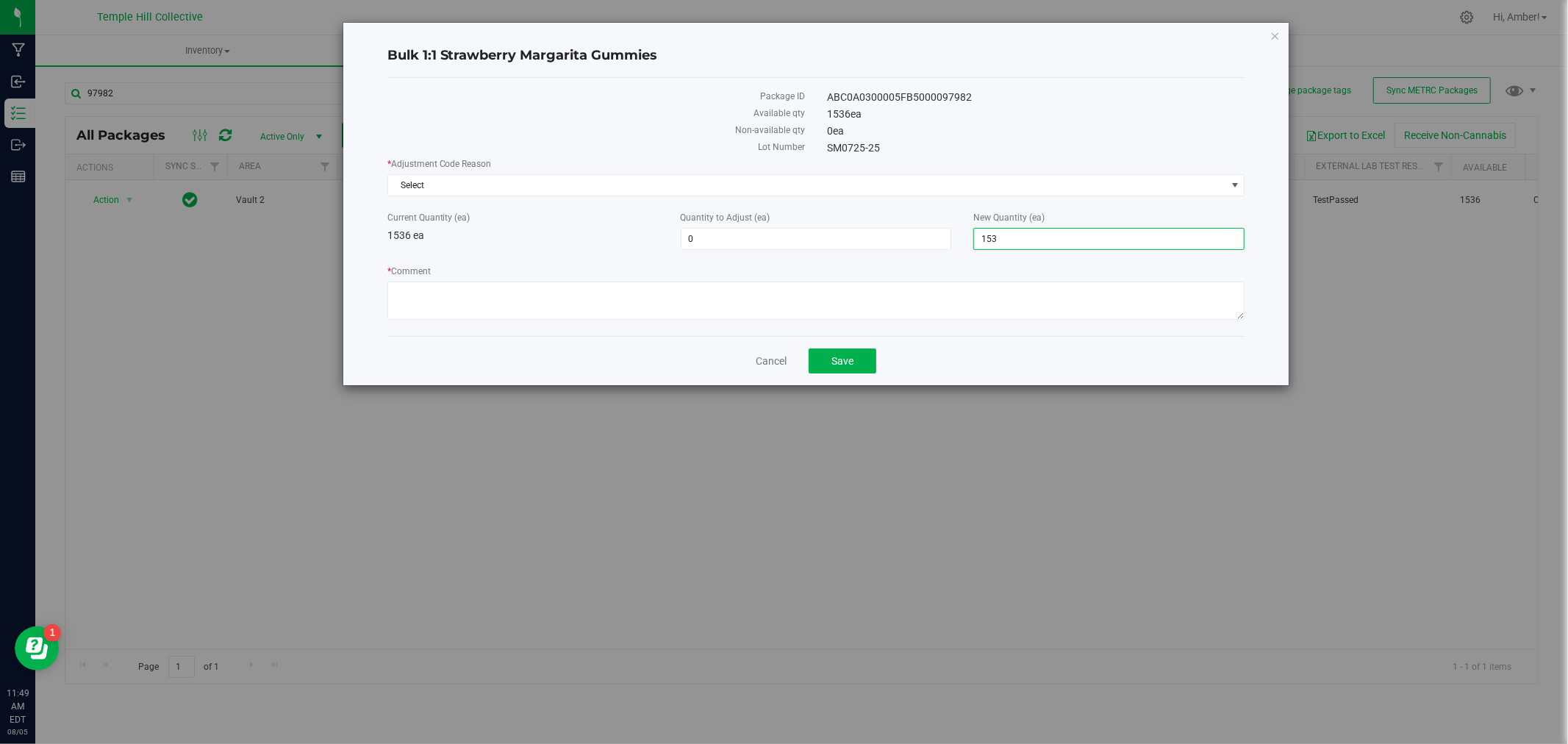 type on "1539" 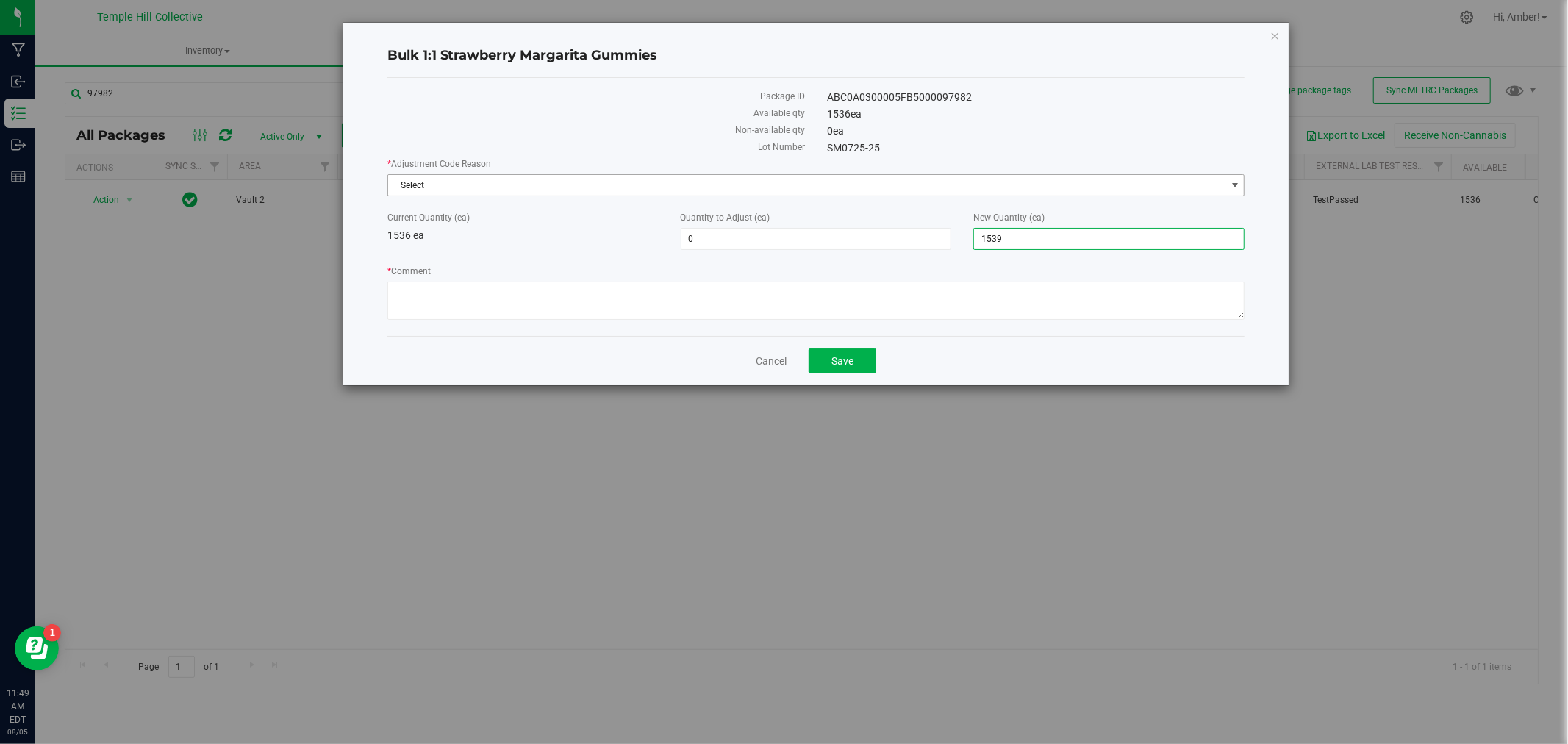 type on "3" 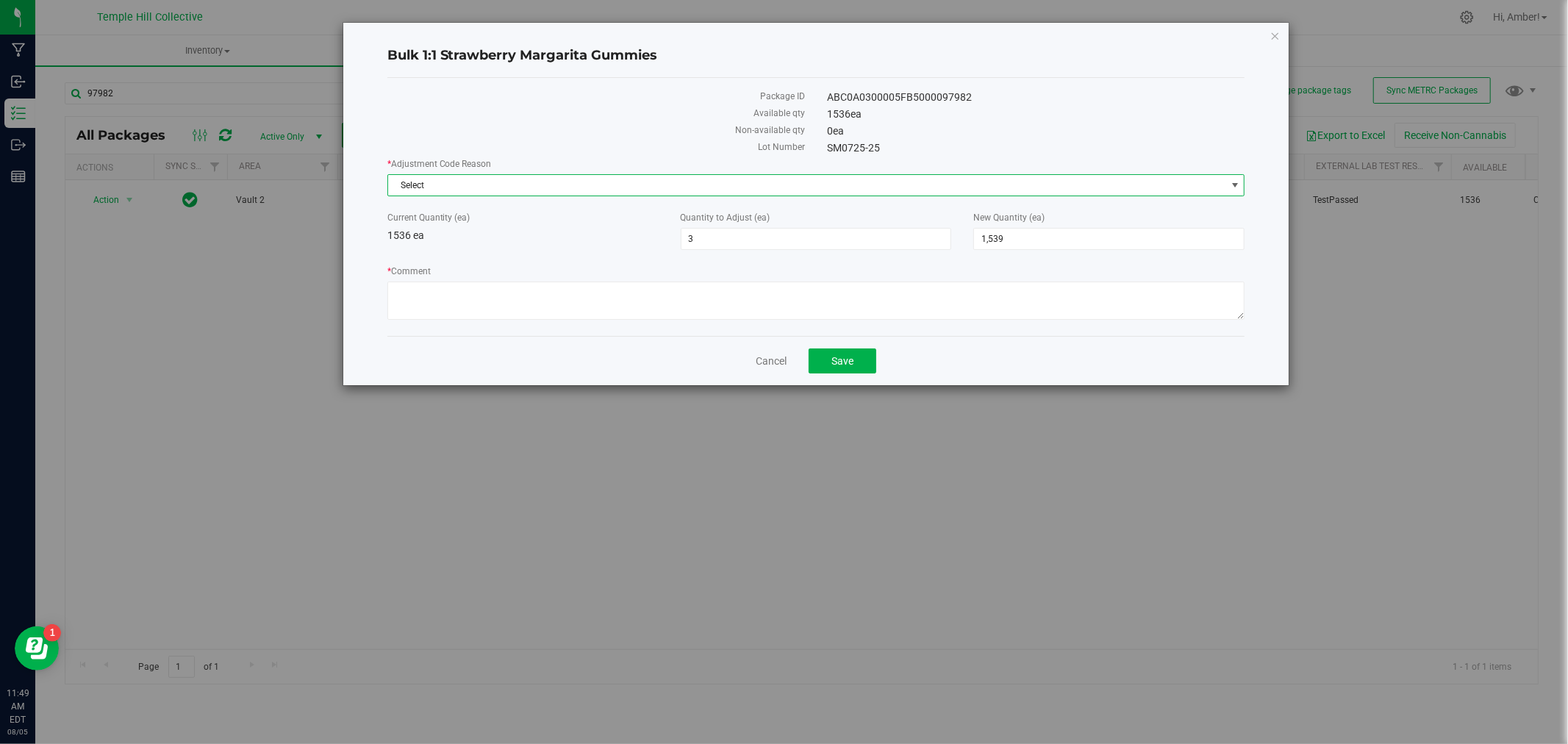click on "Select" at bounding box center (807, 185) 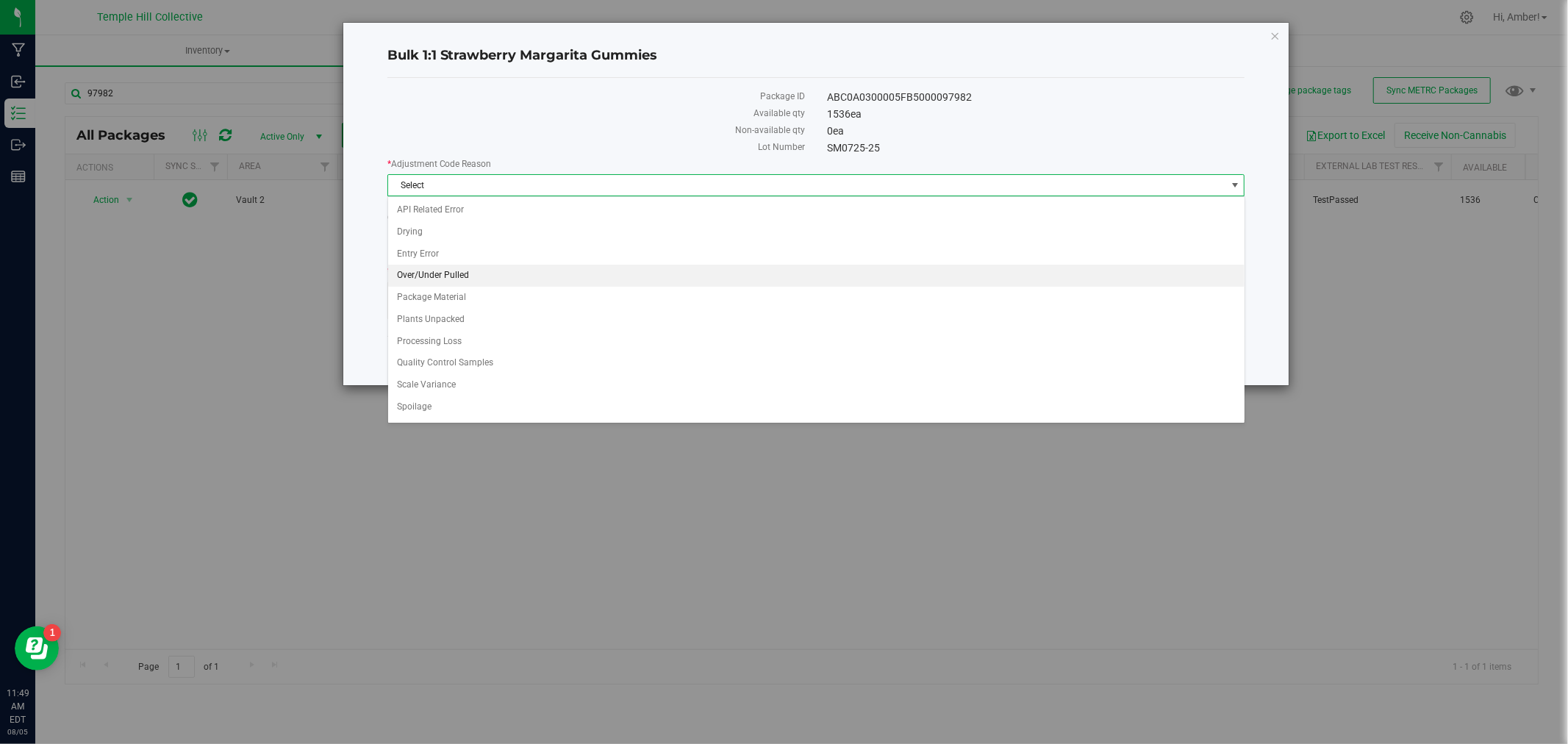 click on "Over/Under Pulled" at bounding box center [816, 276] 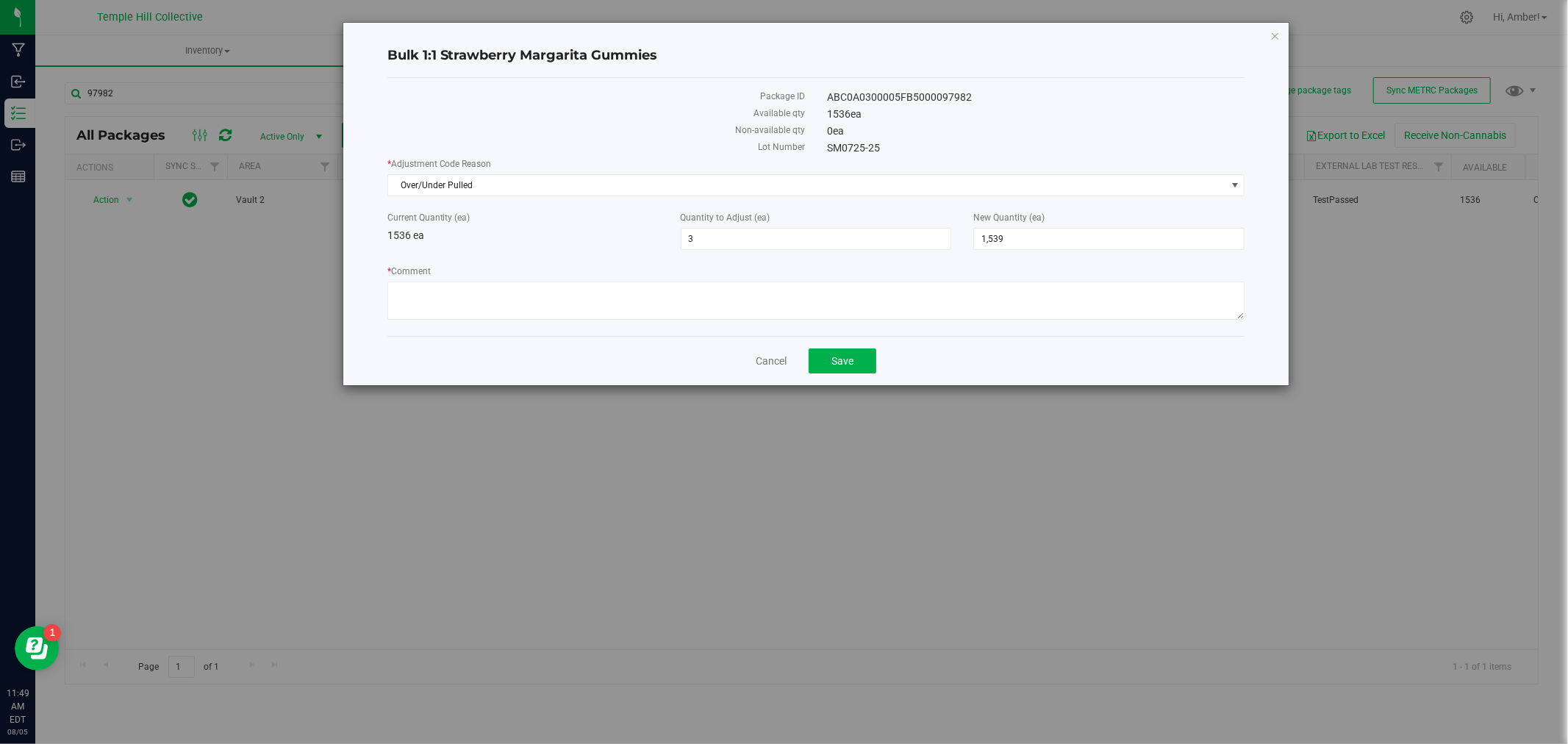 click on "*
Comment" at bounding box center [816, 271] 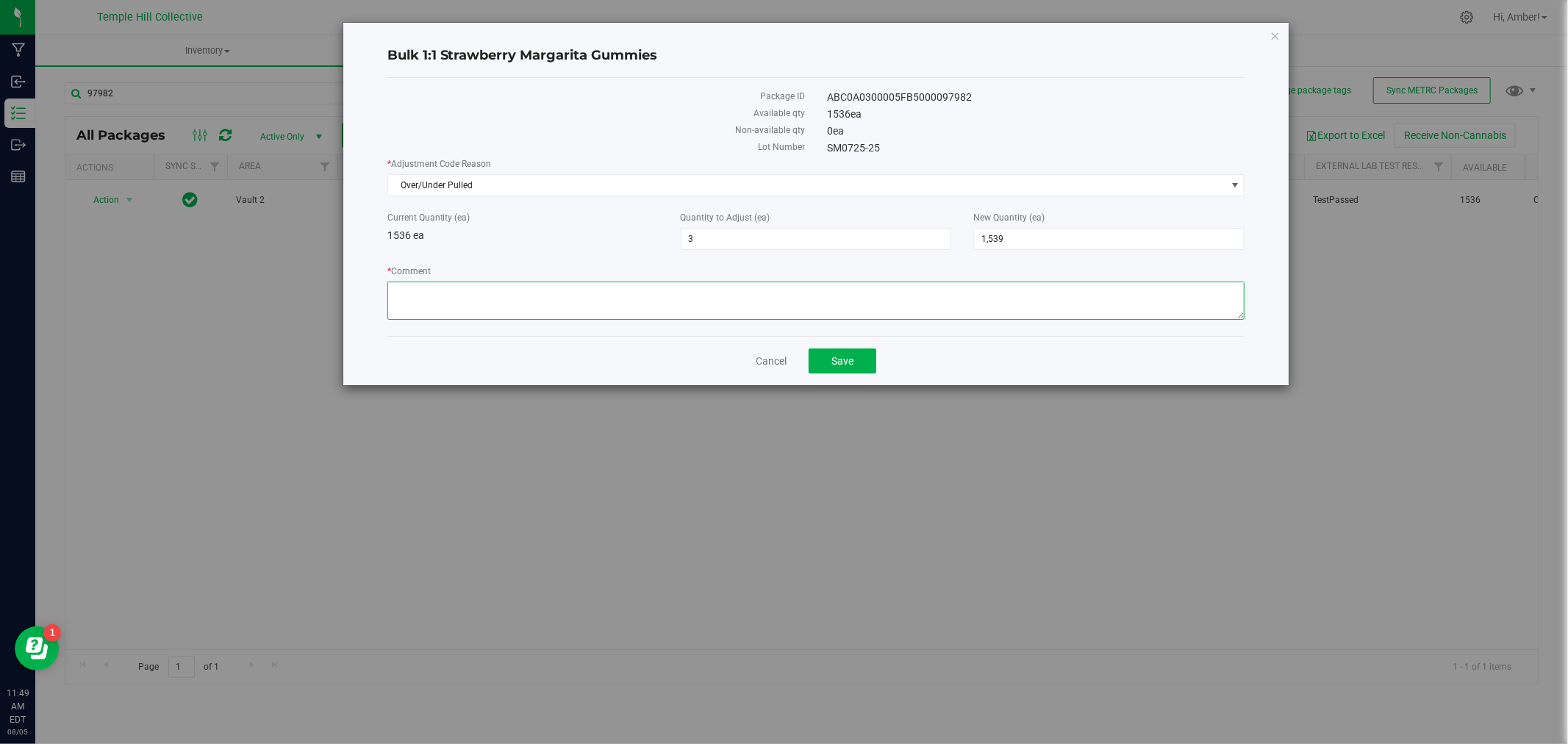 click on "*
Comment" at bounding box center [816, 301] 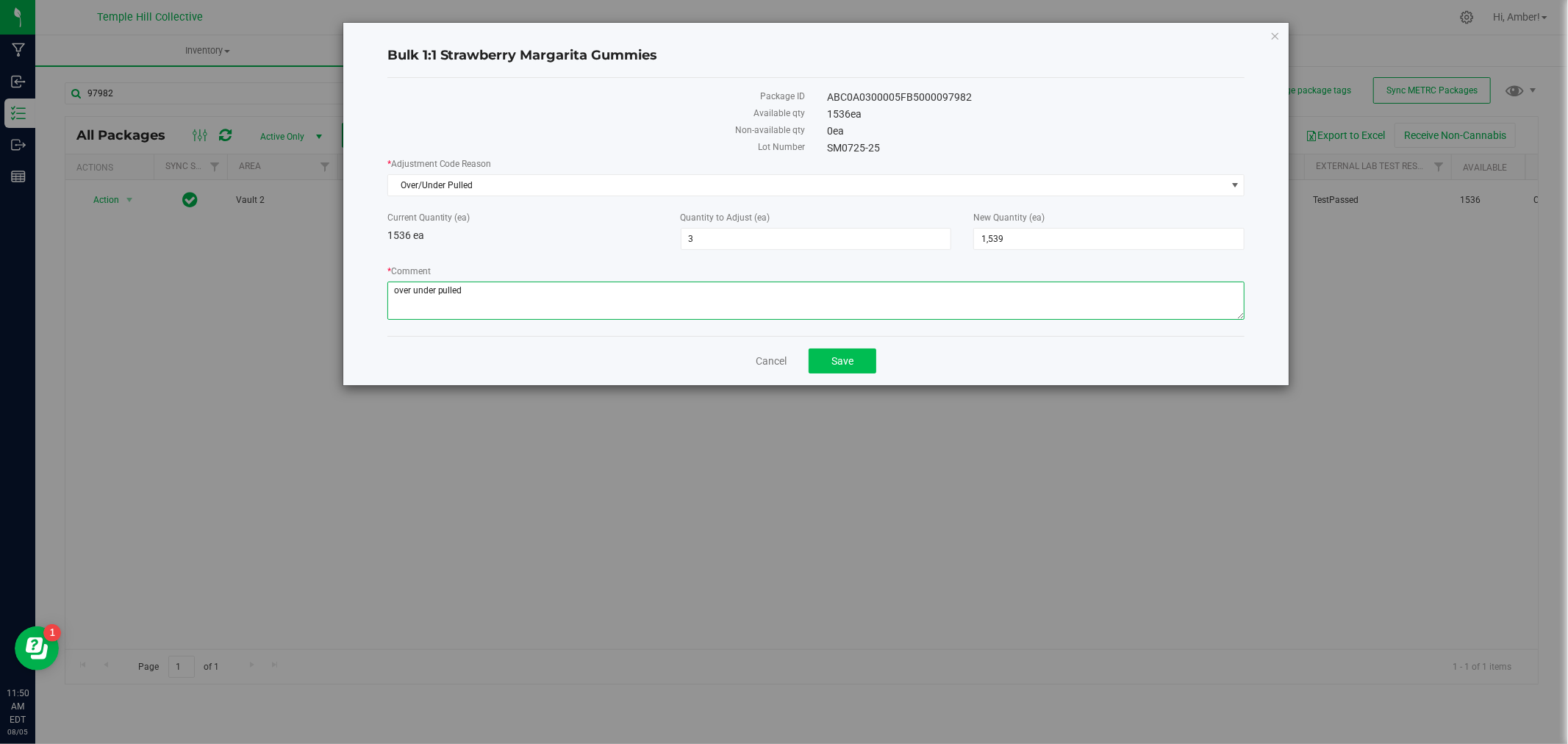 type on "over under pulled" 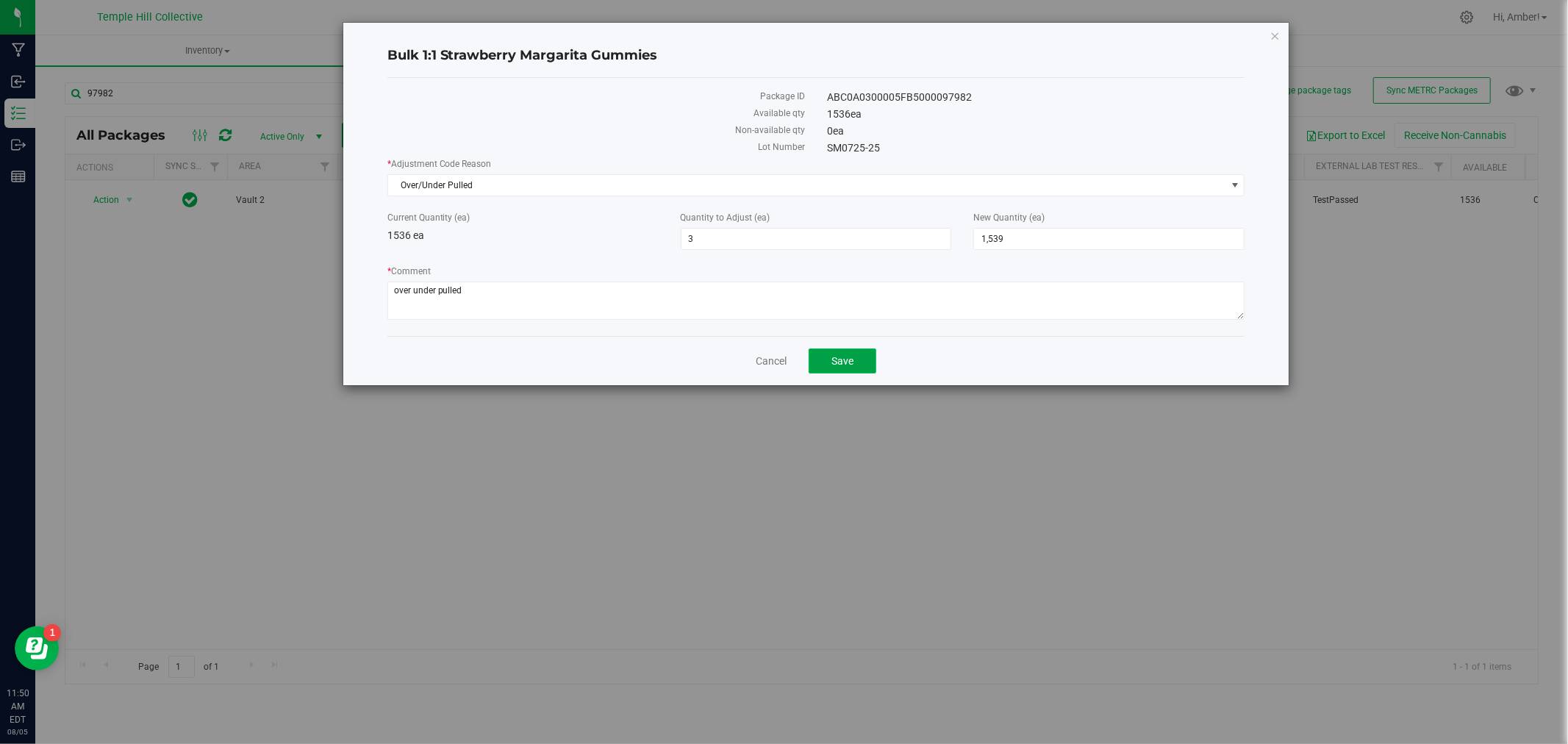 click on "Save" 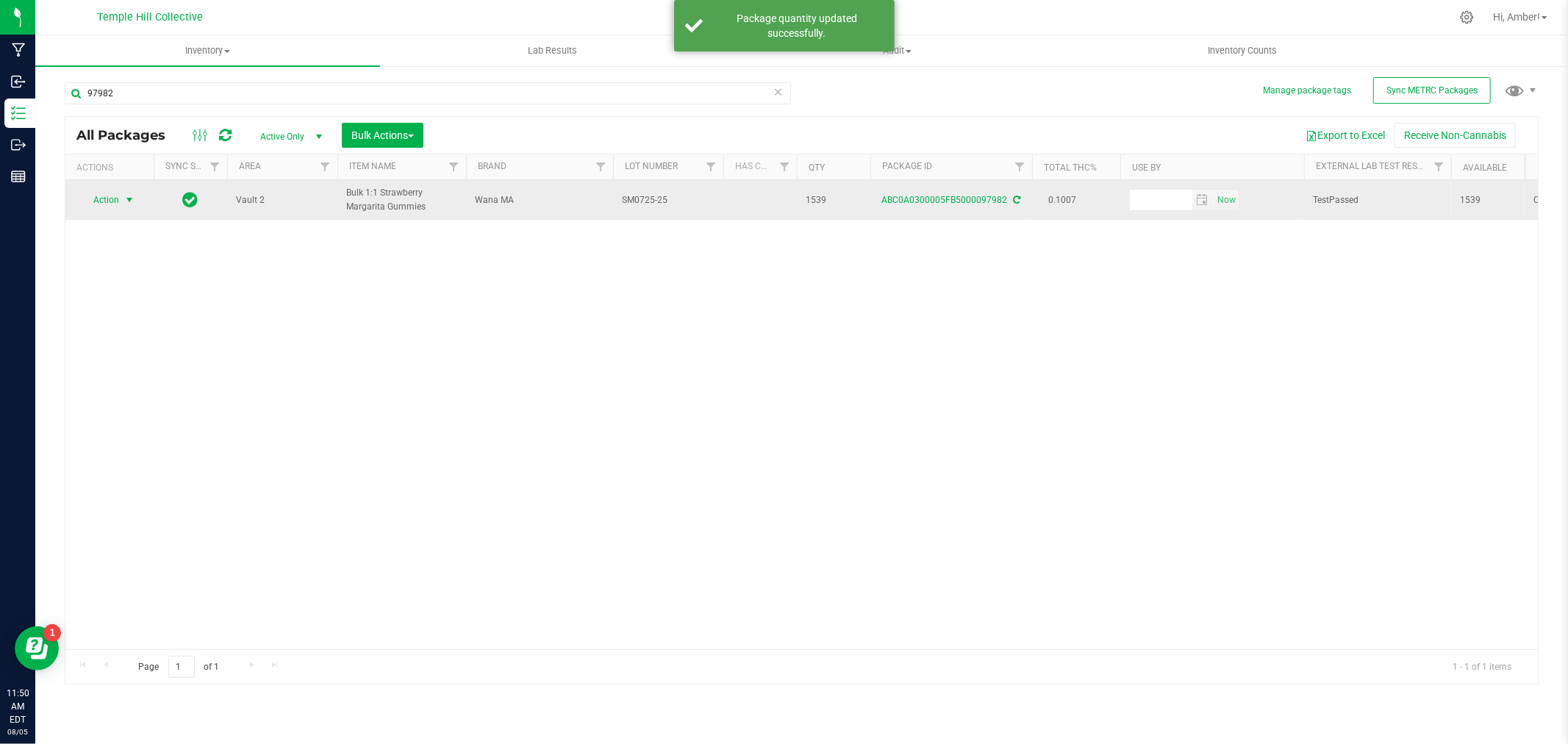 click on "Action" at bounding box center [100, 200] 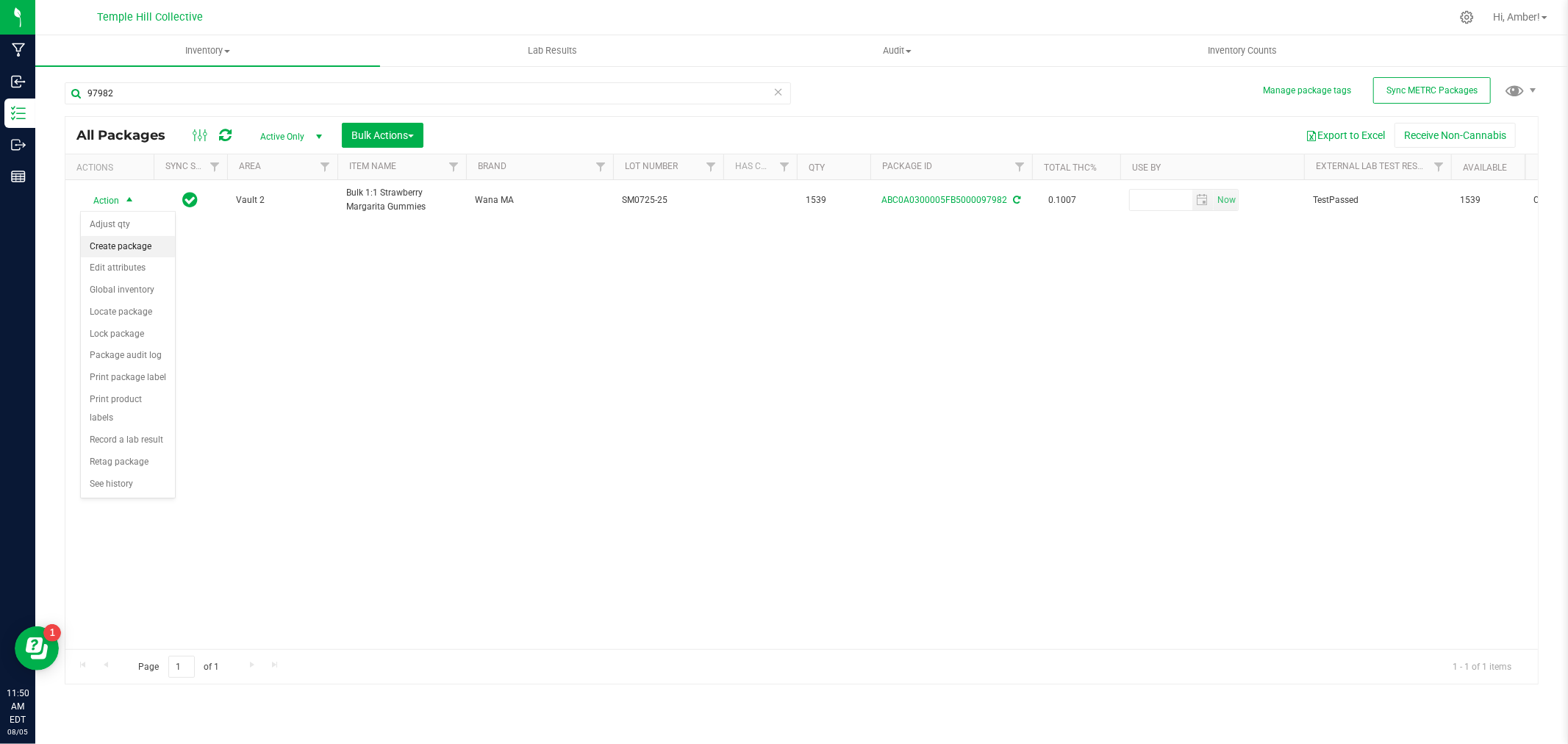 click on "Create package" at bounding box center (128, 247) 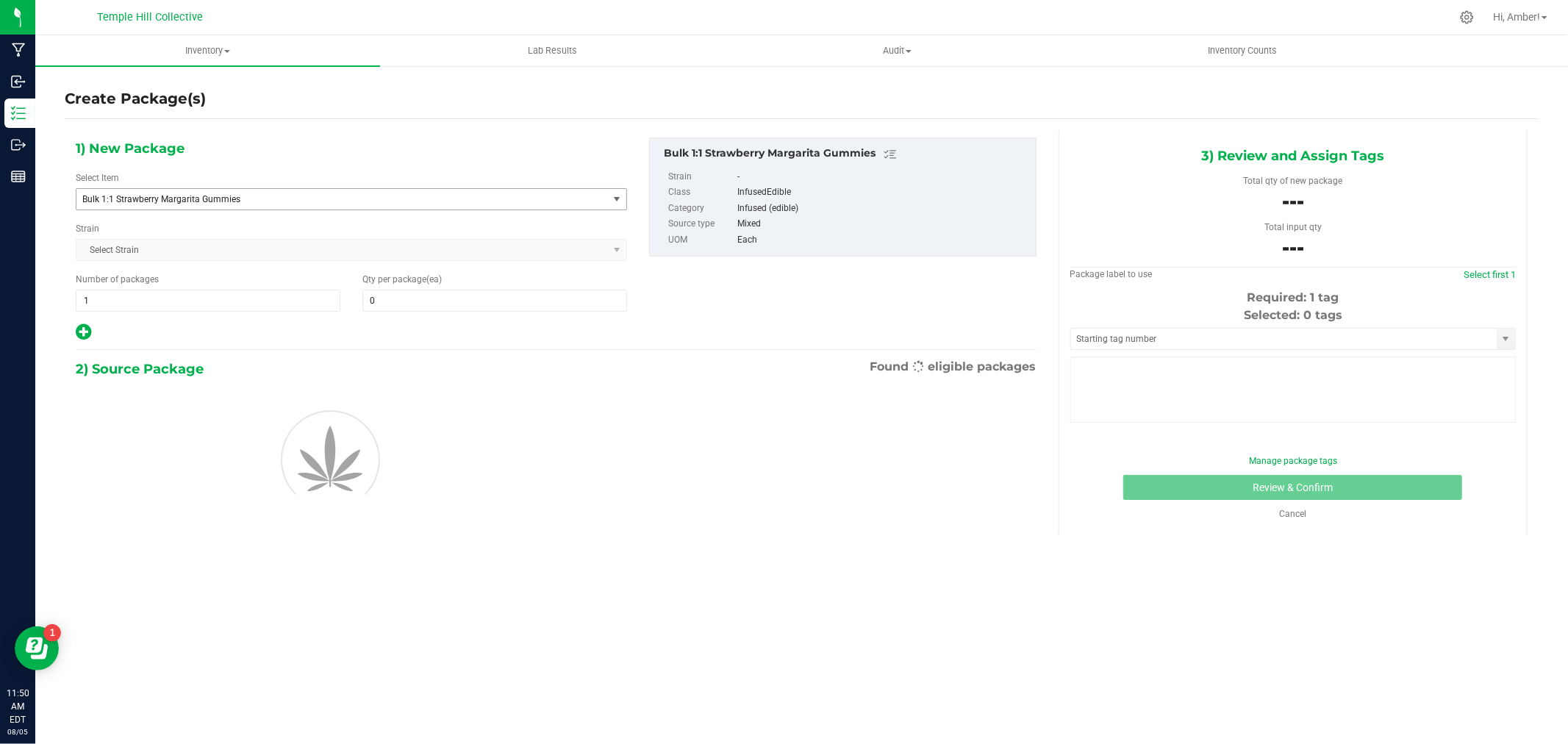 type on "0" 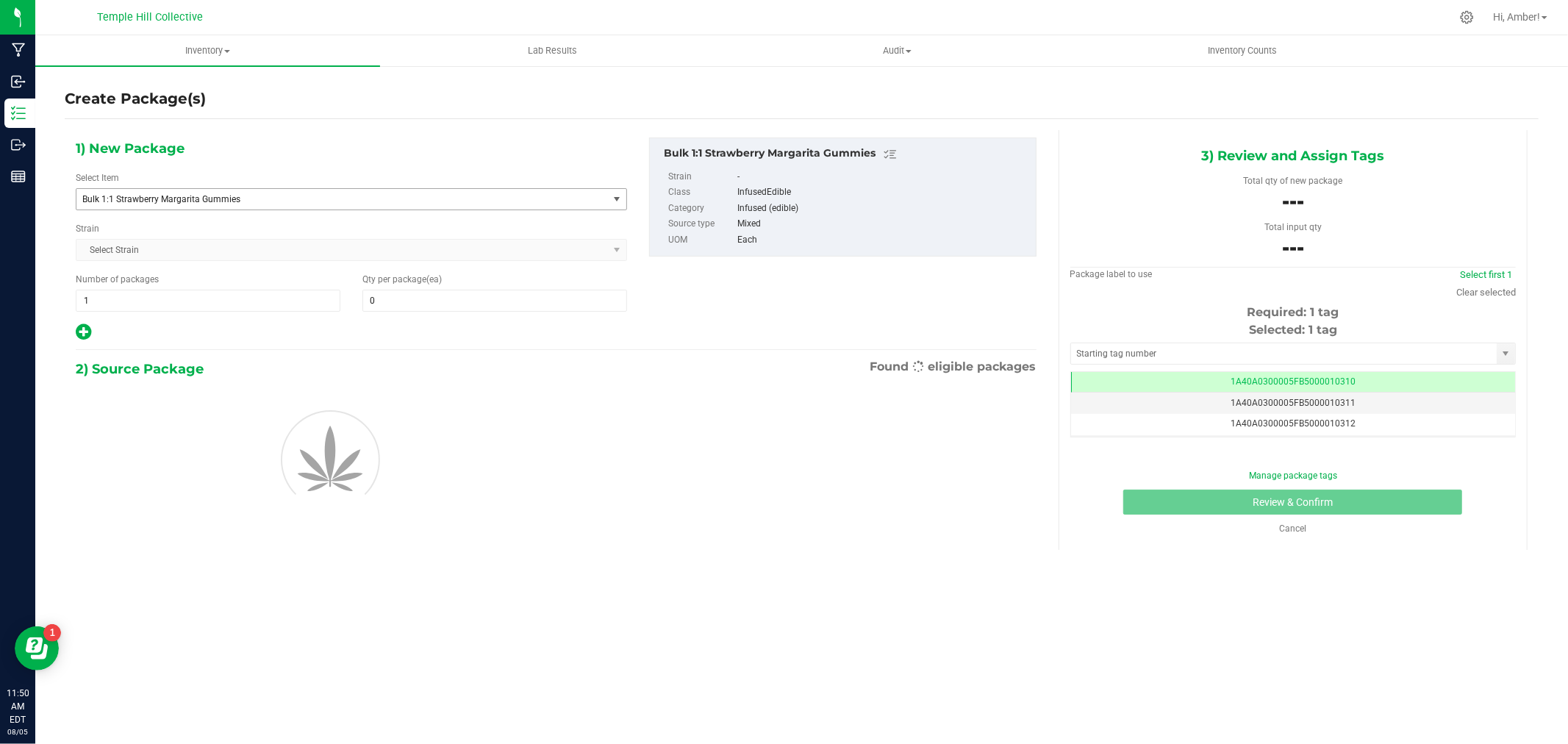 click on "Bulk 1:1 Strawberry Margarita Gummies" at bounding box center [332, 199] 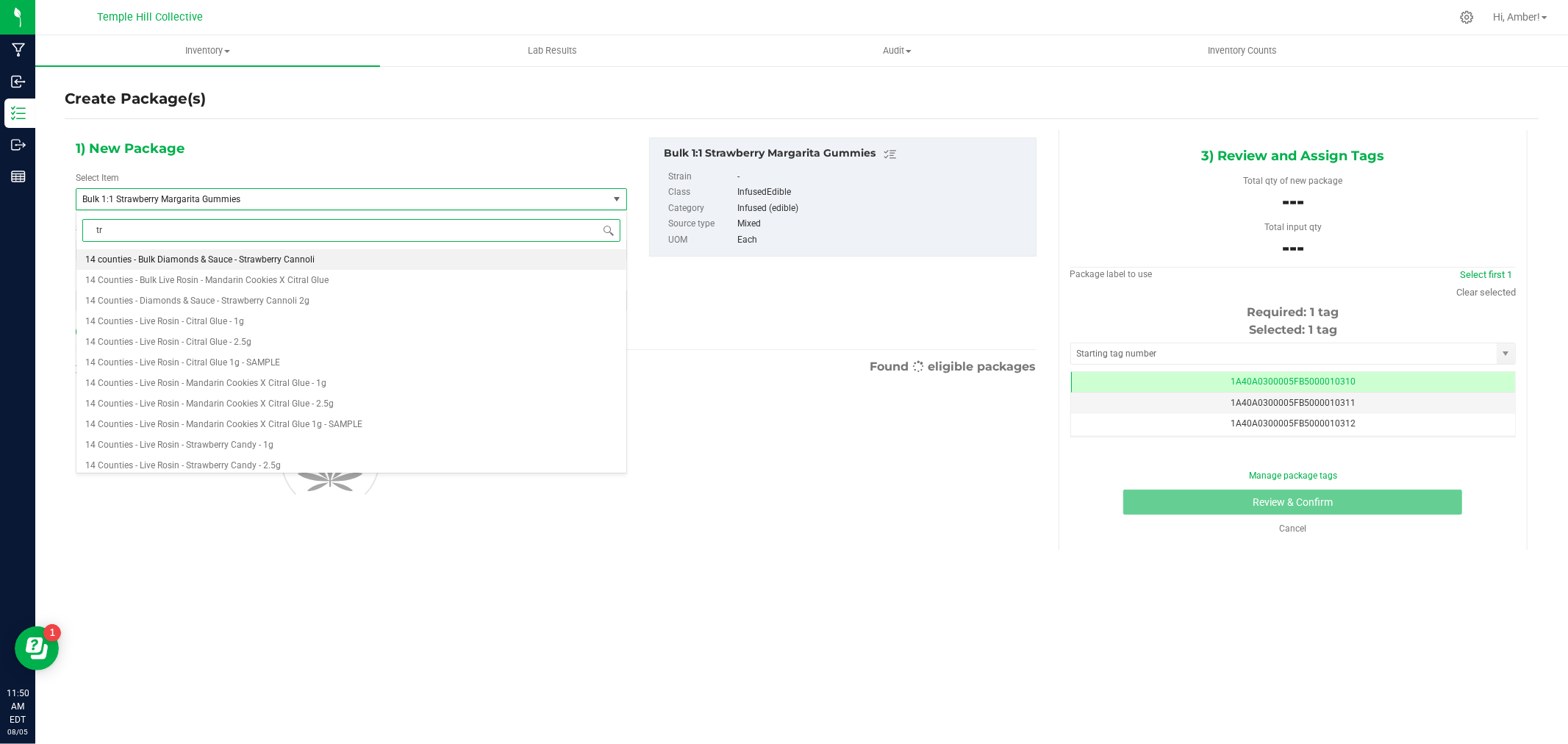 type on "t" 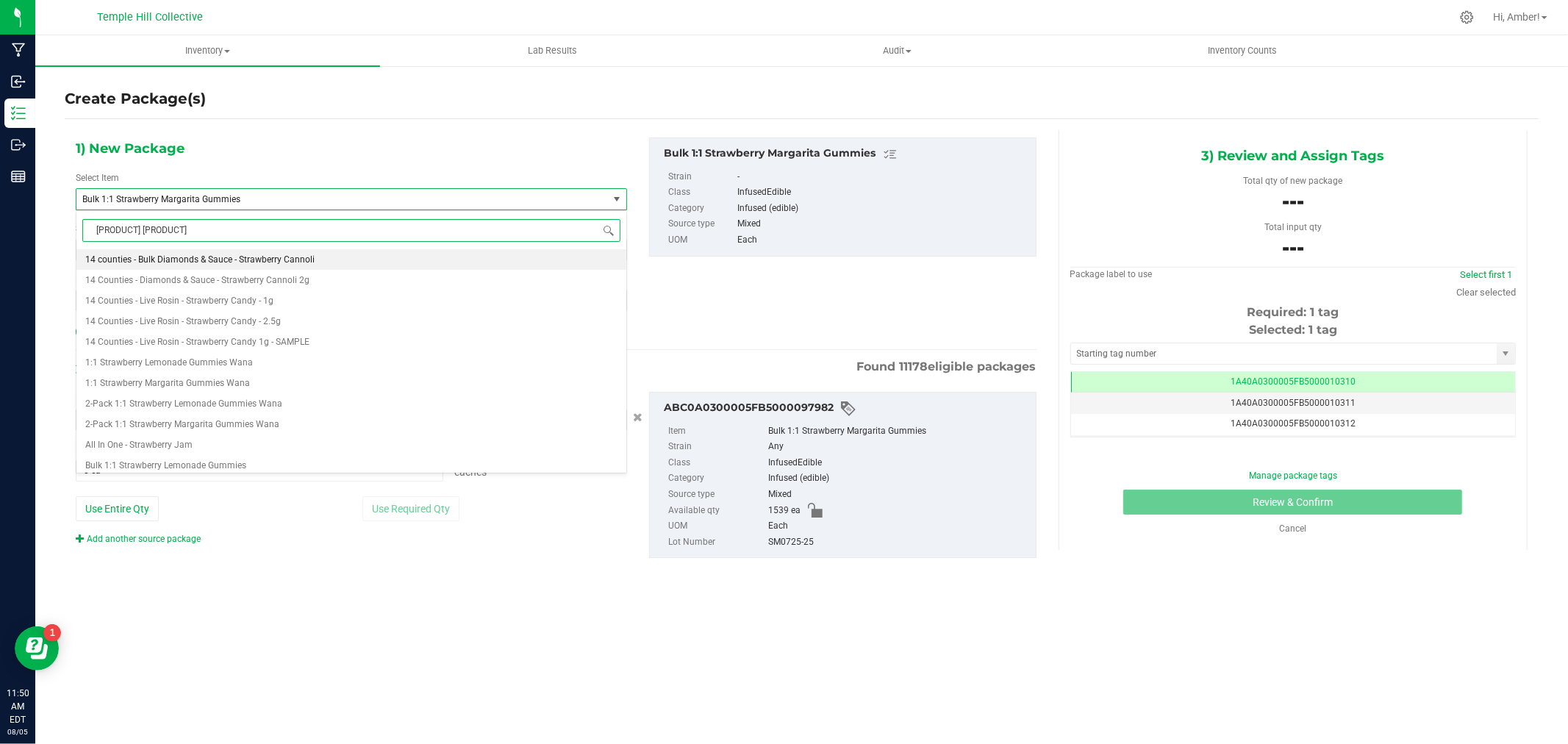 type on "strawberry mar" 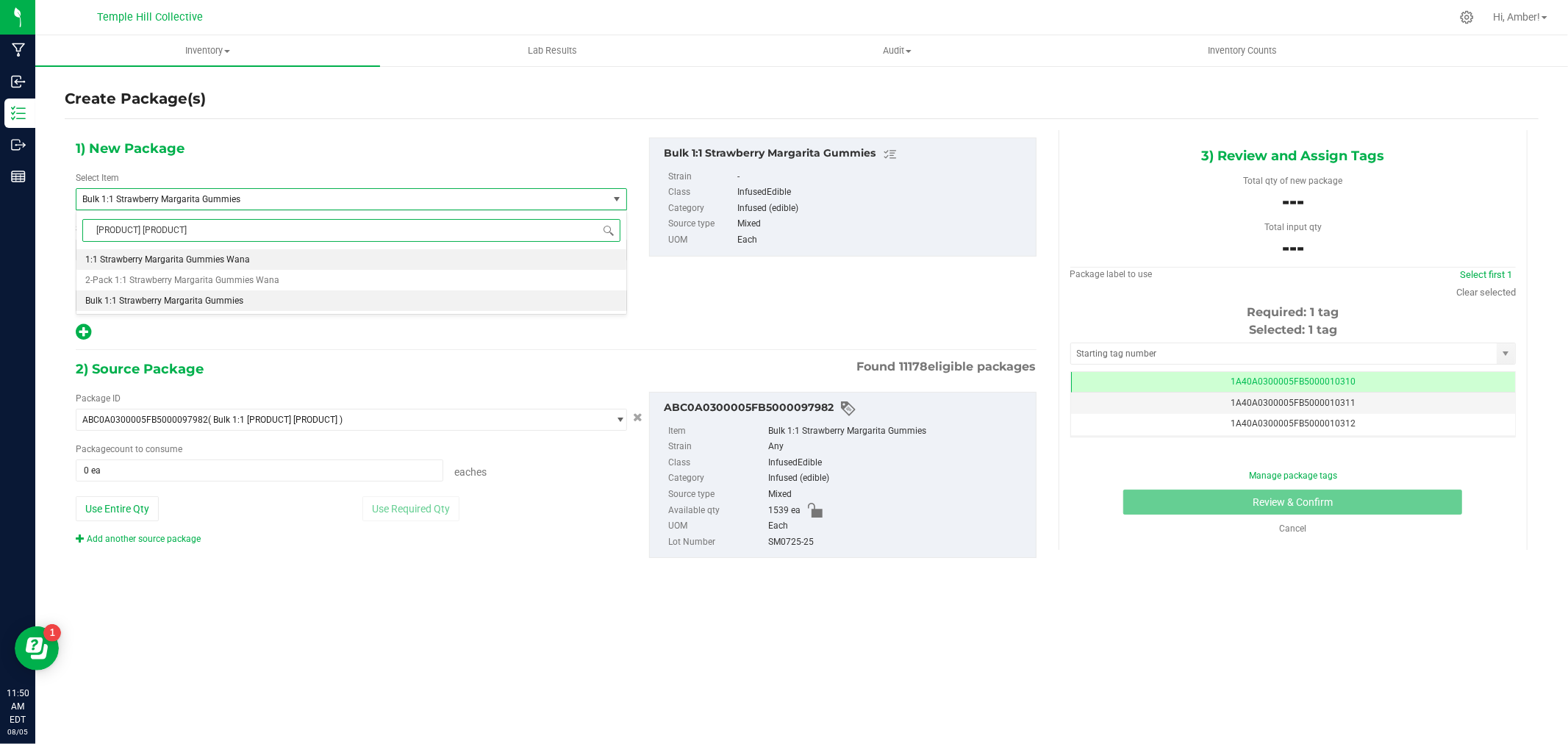 click on "1:1 Strawberry Margarita Gummies Wana" at bounding box center [168, 260] 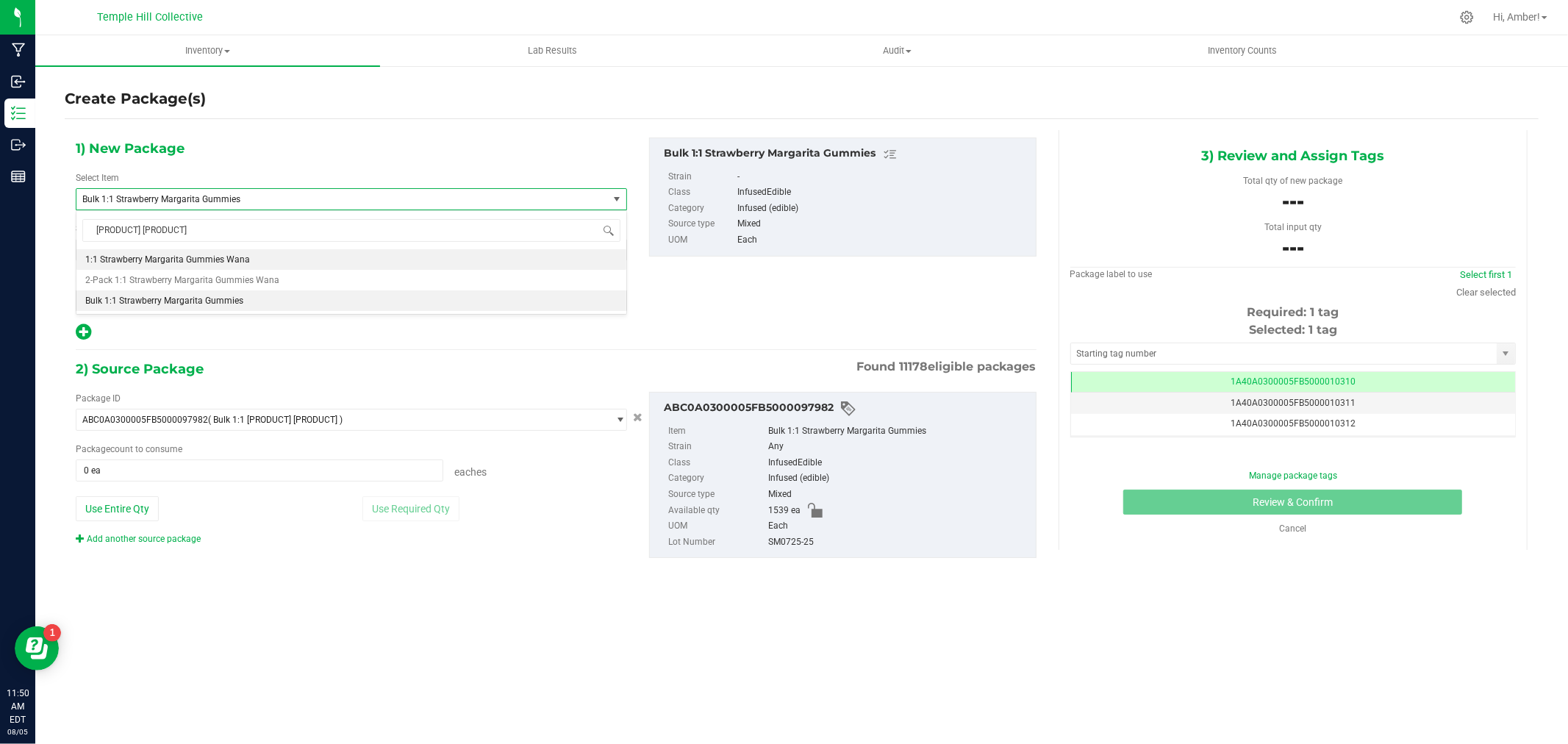 type 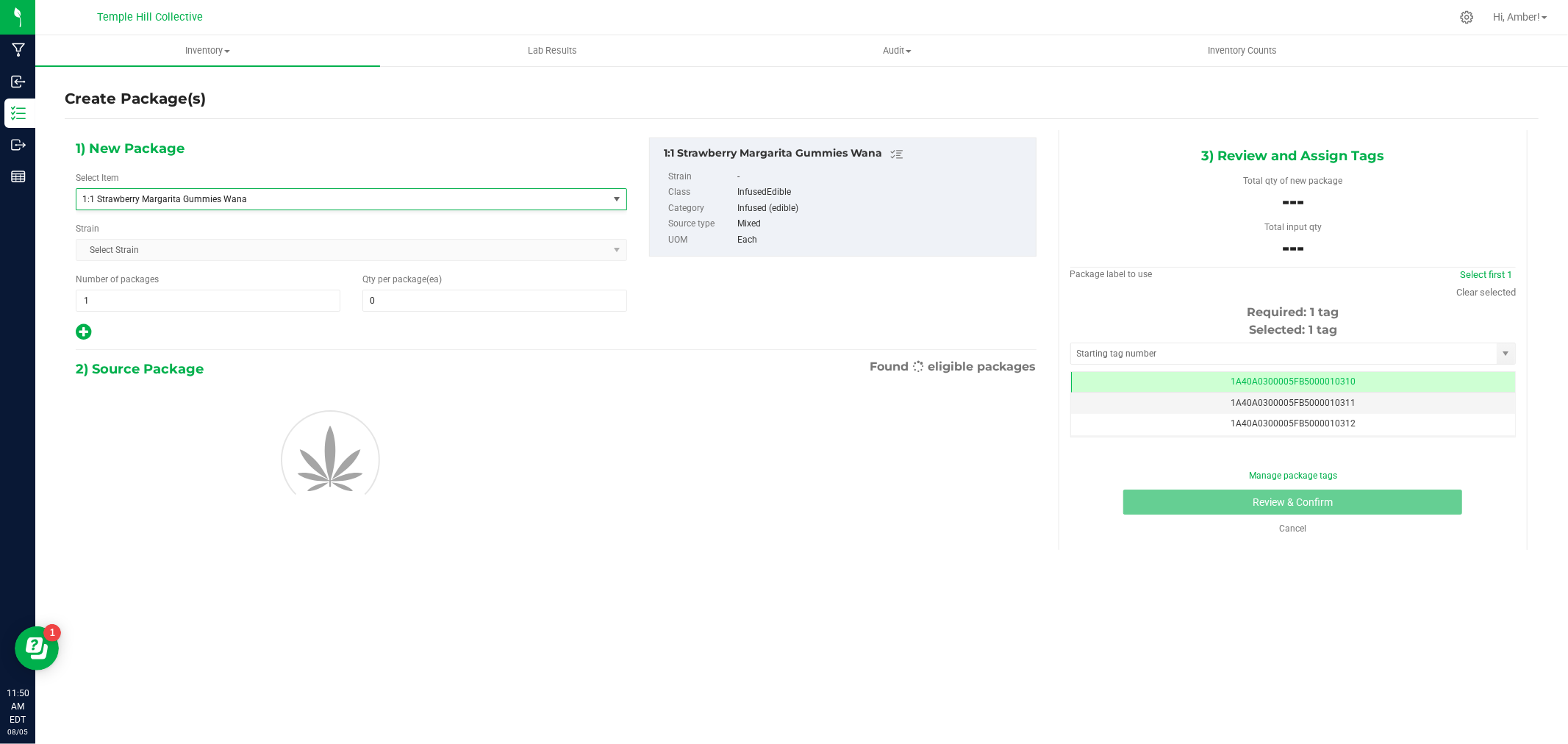 type on "0" 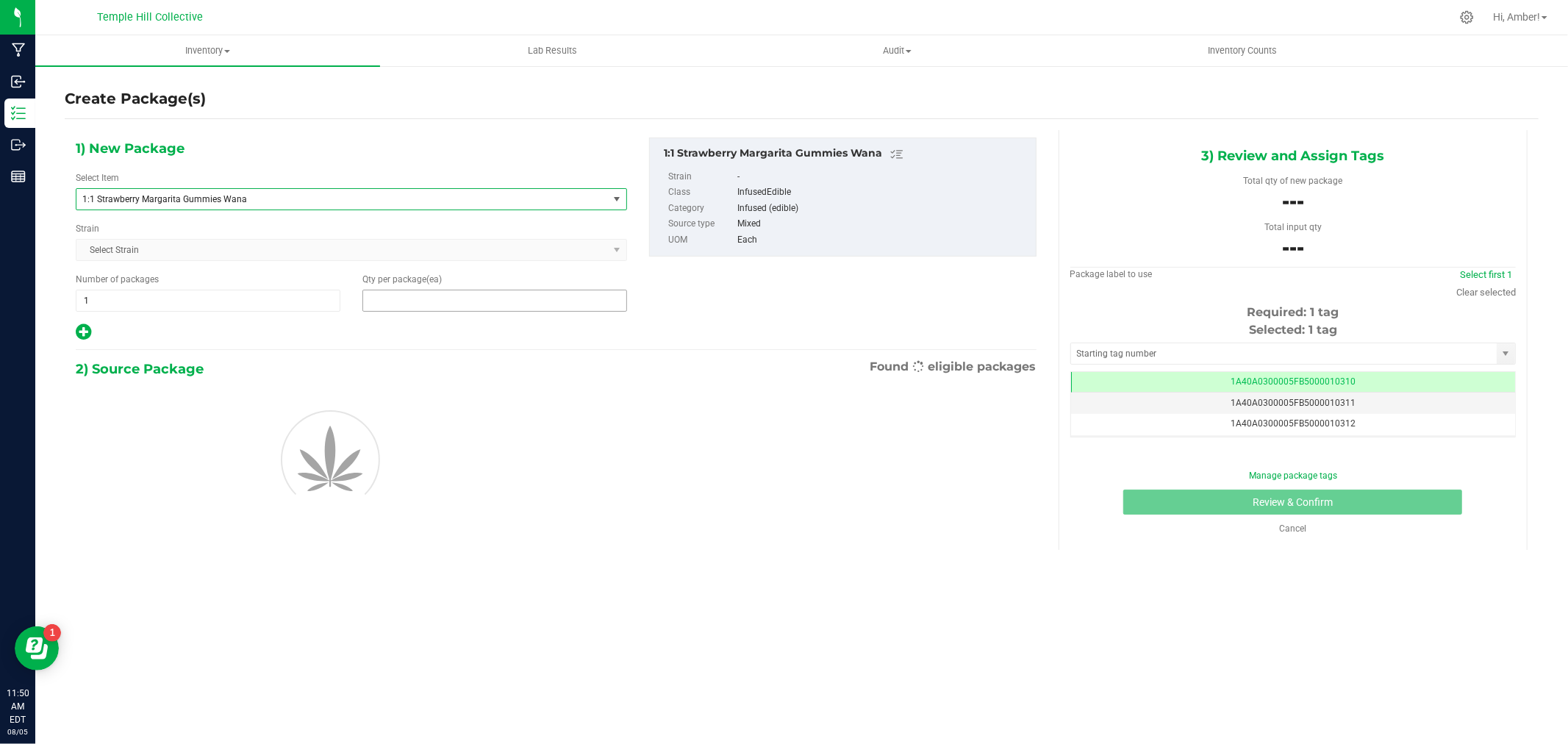 click at bounding box center (495, 301) 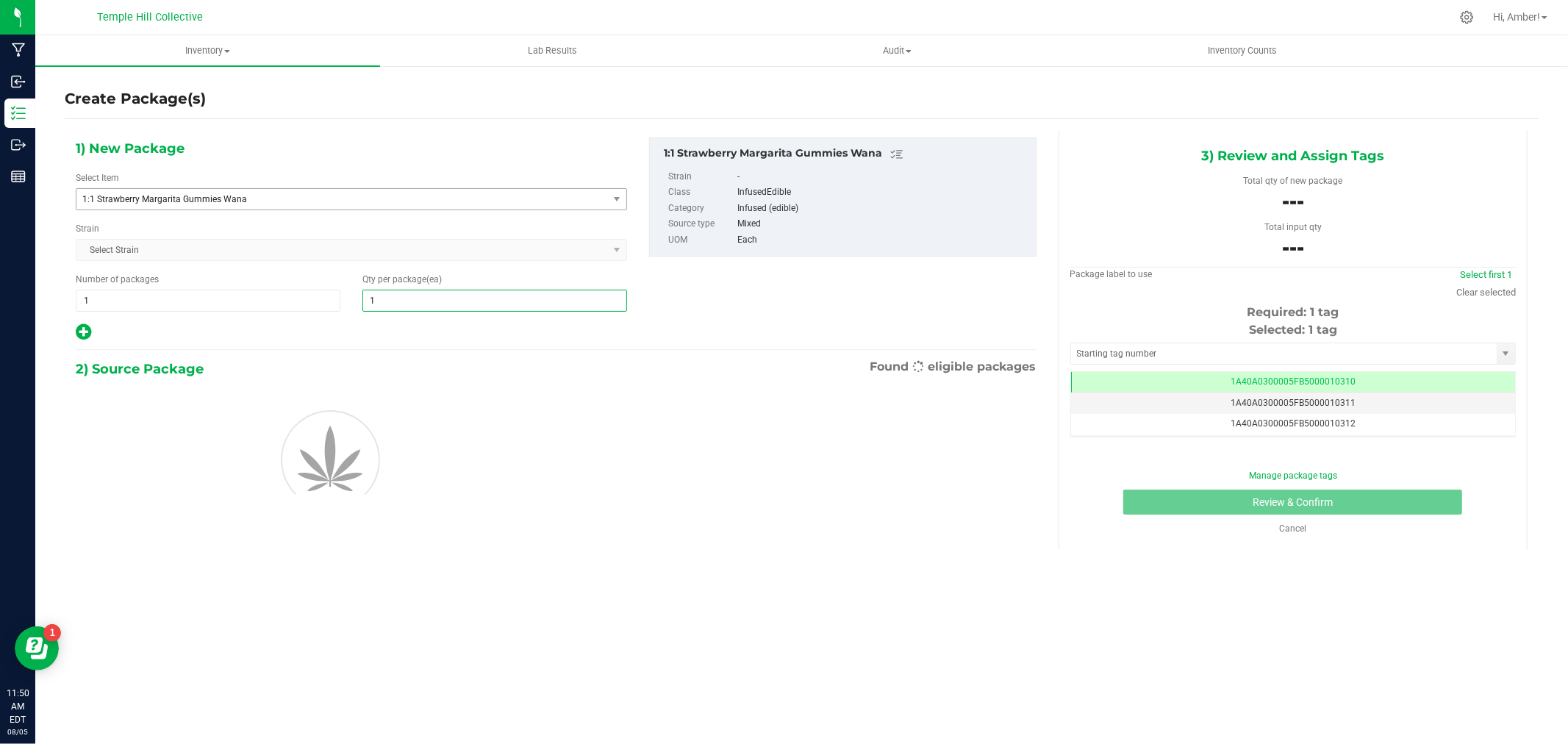 type on "19" 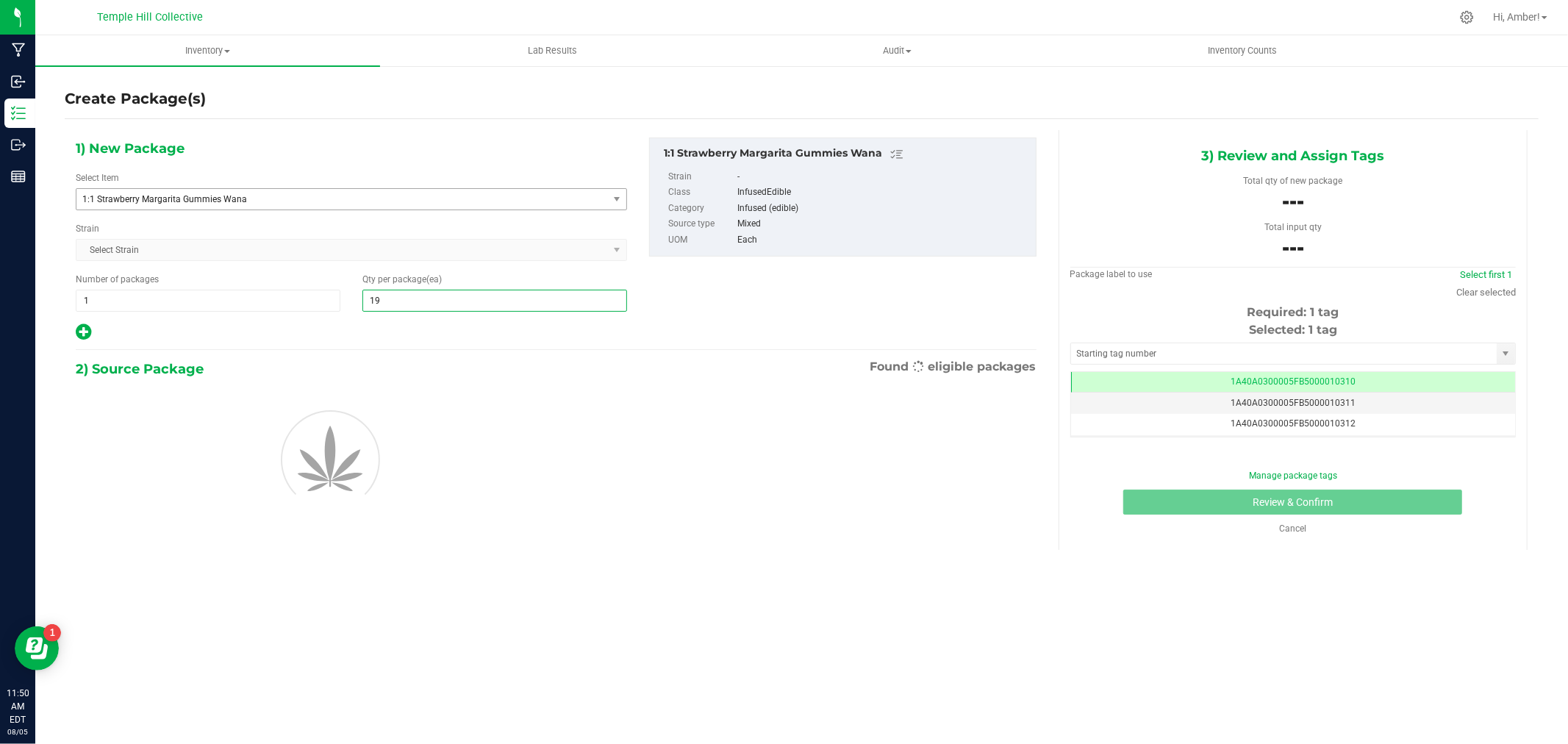 click at bounding box center [351, 332] 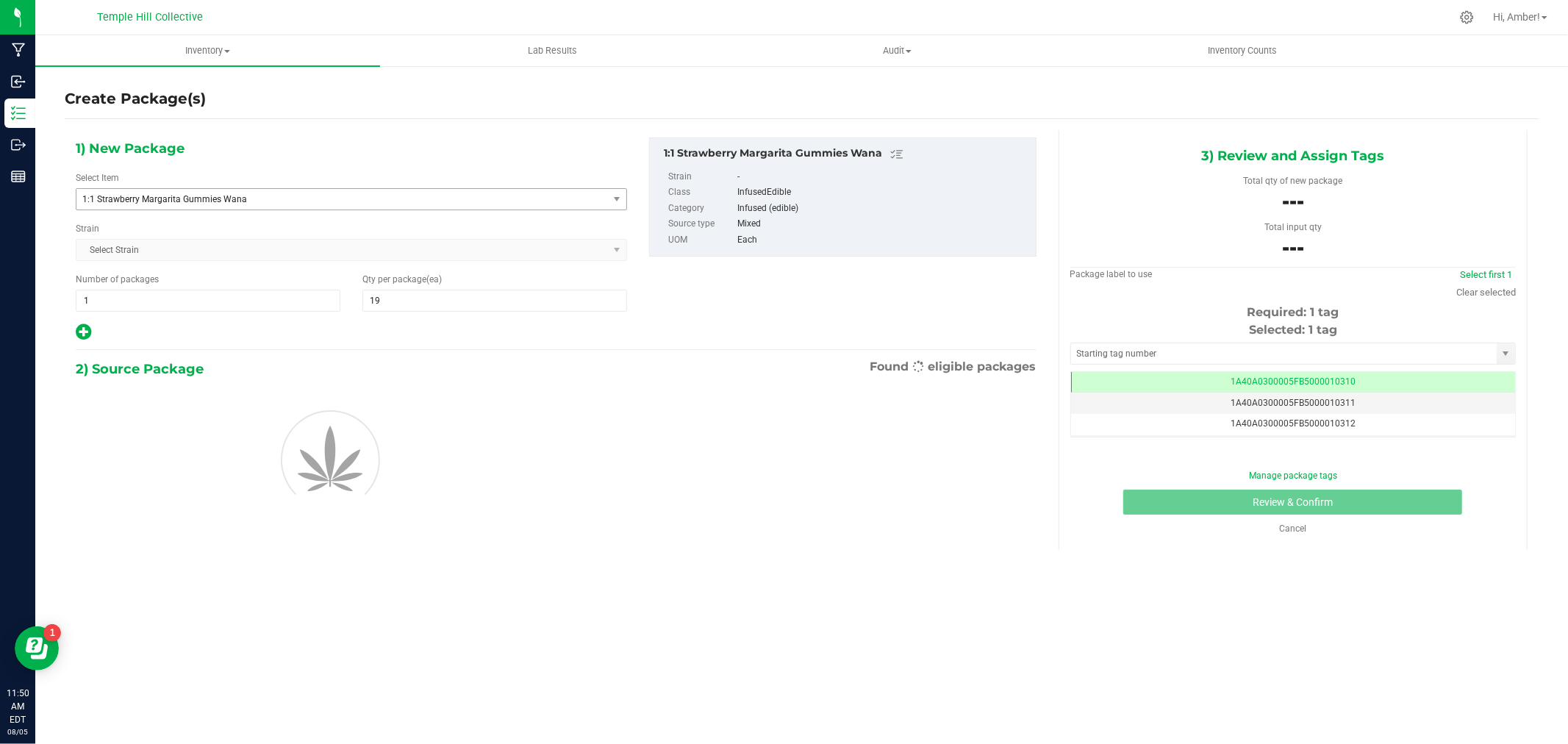 click on "1) New Package
Select Item
1:1 Strawberry Margarita Gummies Wana
14C TEST Rosin Vape 1906 - AM RELIEF for Pain Budtender Kit 1906 - PM RELIEF for Pain Budtender Kit 1906 - RELIEF AM for Pain [1 gummy per pouch] 1906 - RELIEF AM for Pain [5 gummies per pouch] 1906 - RELIEF PM for Pain [1 gummy per pouch] 1906 - RELIEF PM for Pain [5 gummies per pouch] 1906 Relief AM Gummies Bulk 1906 Relief PM Gummies Bulk 1906 TEST AM/PM 5PK 1:1 Strawberry Lemonade Gummies Wana 1:1 Strawberry Margarita Gummies Wana 1:1:1 Margarita Gummies Wana 1:1:1 Passionfruit Pineapple Gummies Wana 2-Pack 1:1 Strawberry Lemonade Gummies Wana 2-Pack 1:1 Strawberry Margarita Gummies Wana 2-Pack Mango Gummies Wana" at bounding box center (351, 240) 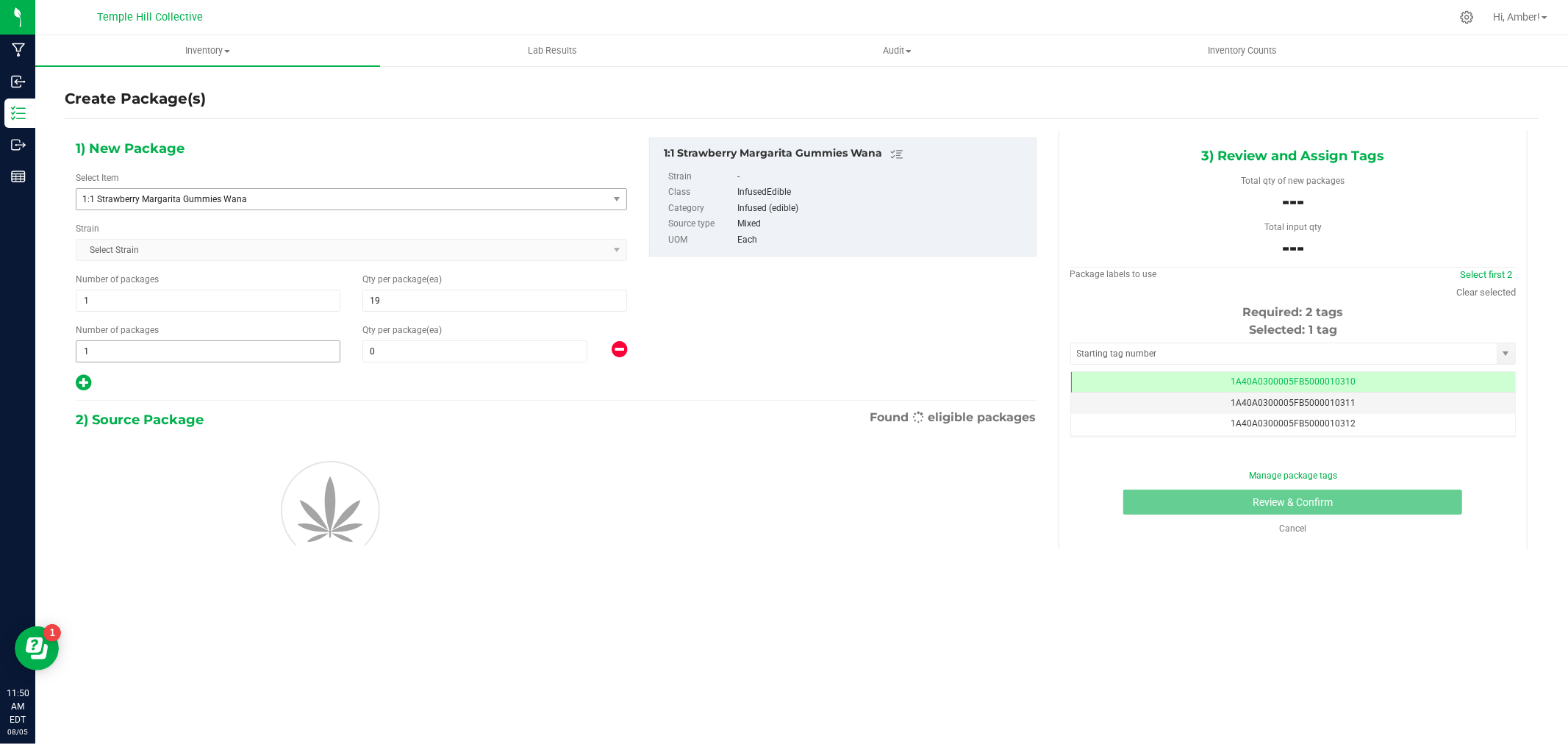 click on "1 1" at bounding box center [208, 351] 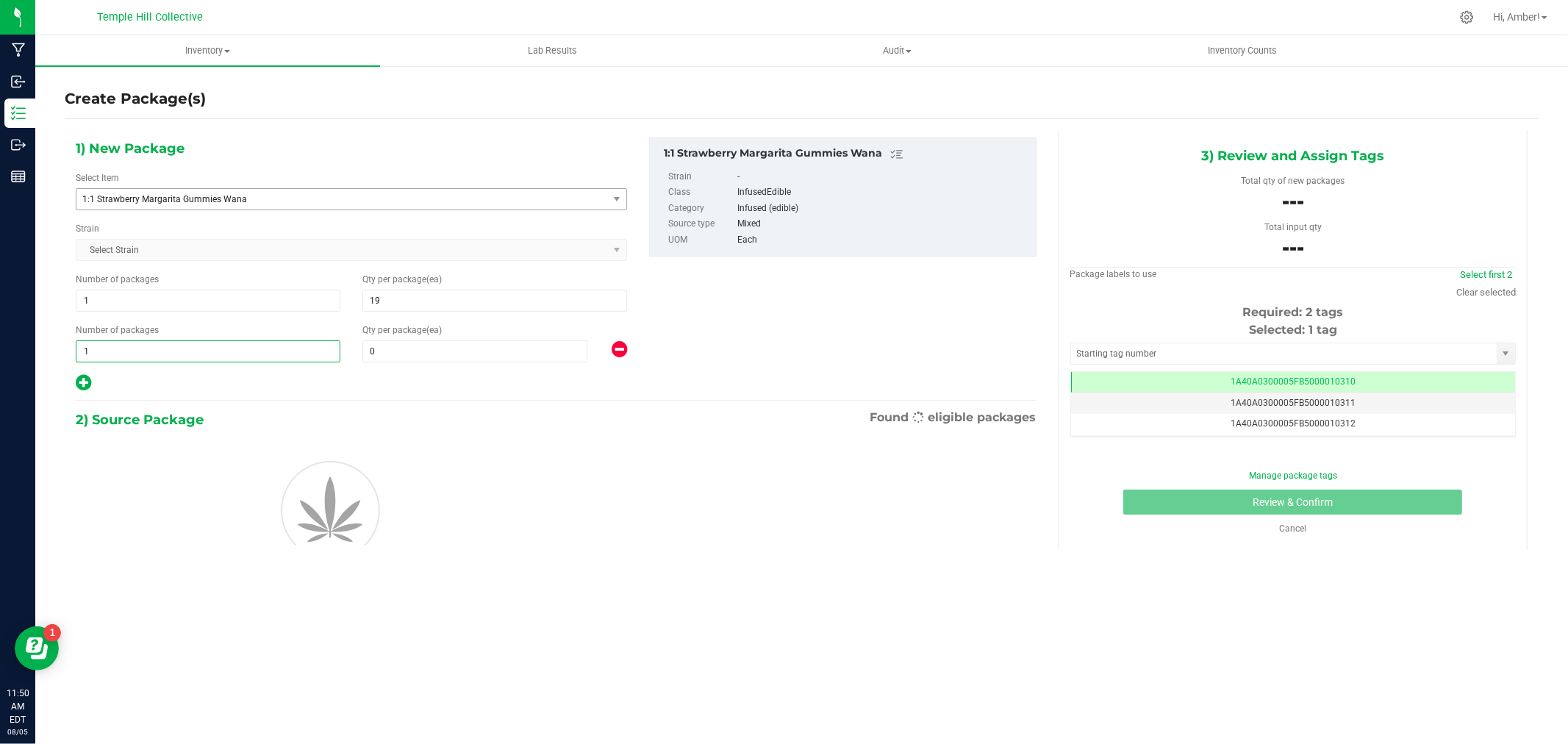 type 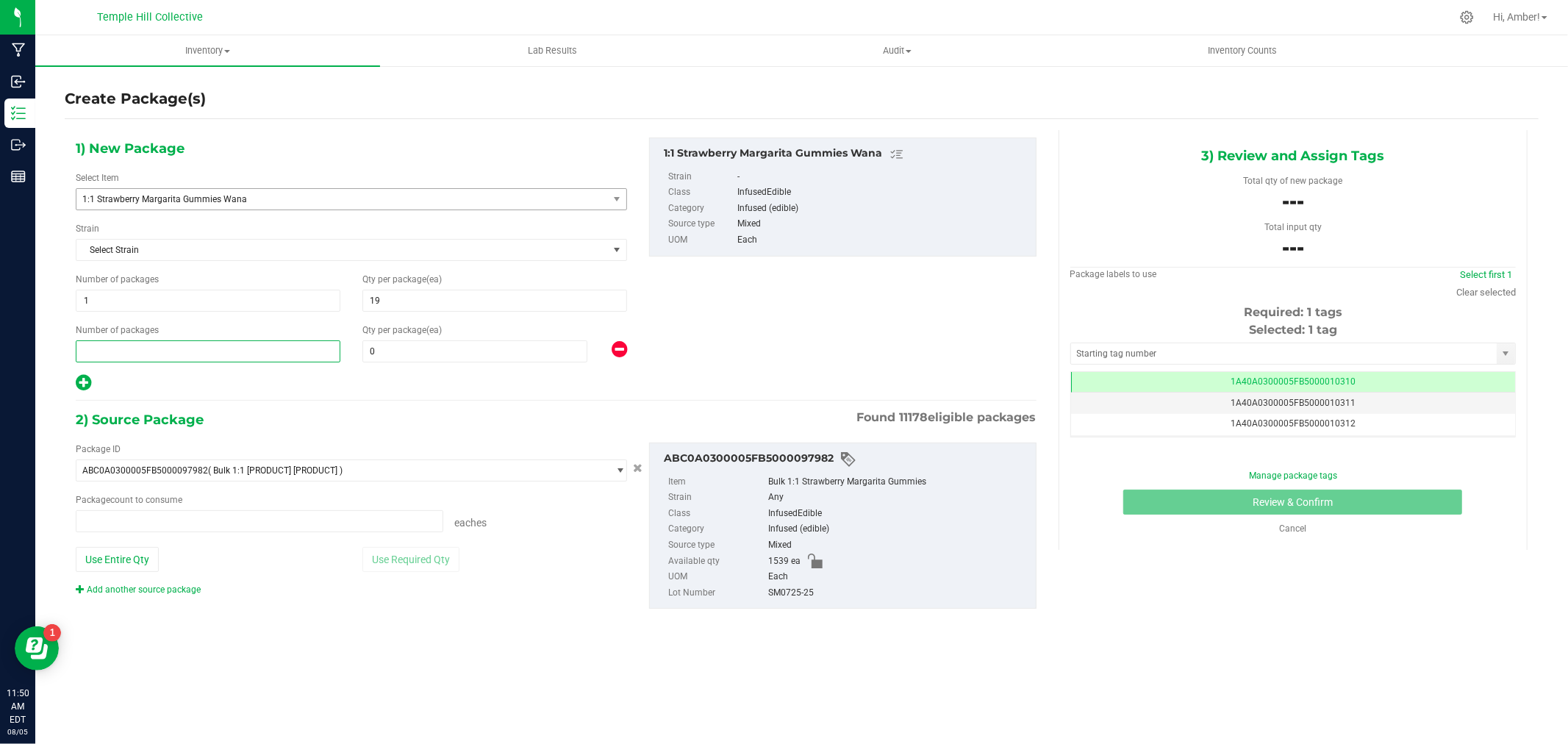 type on "0 ea" 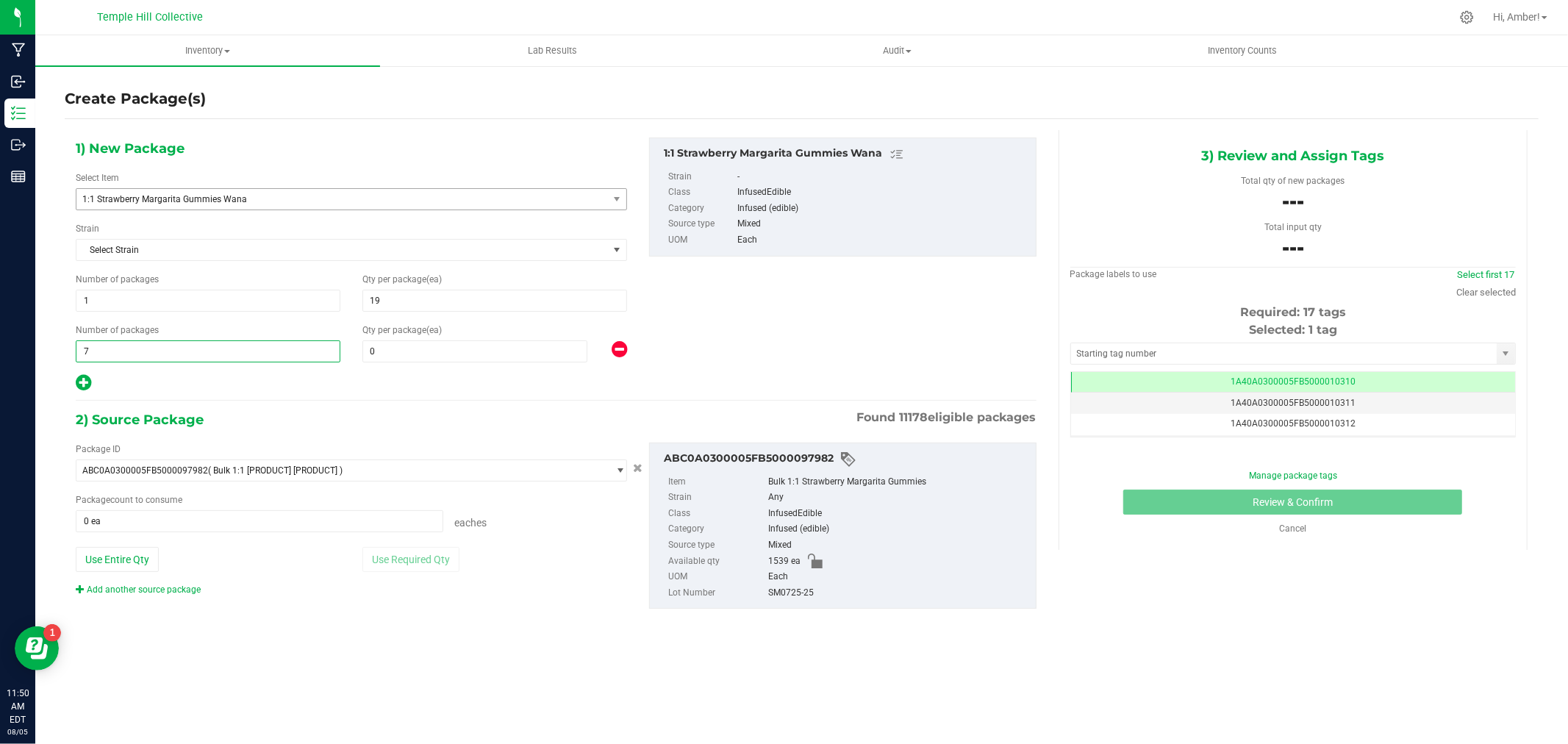 type on "76" 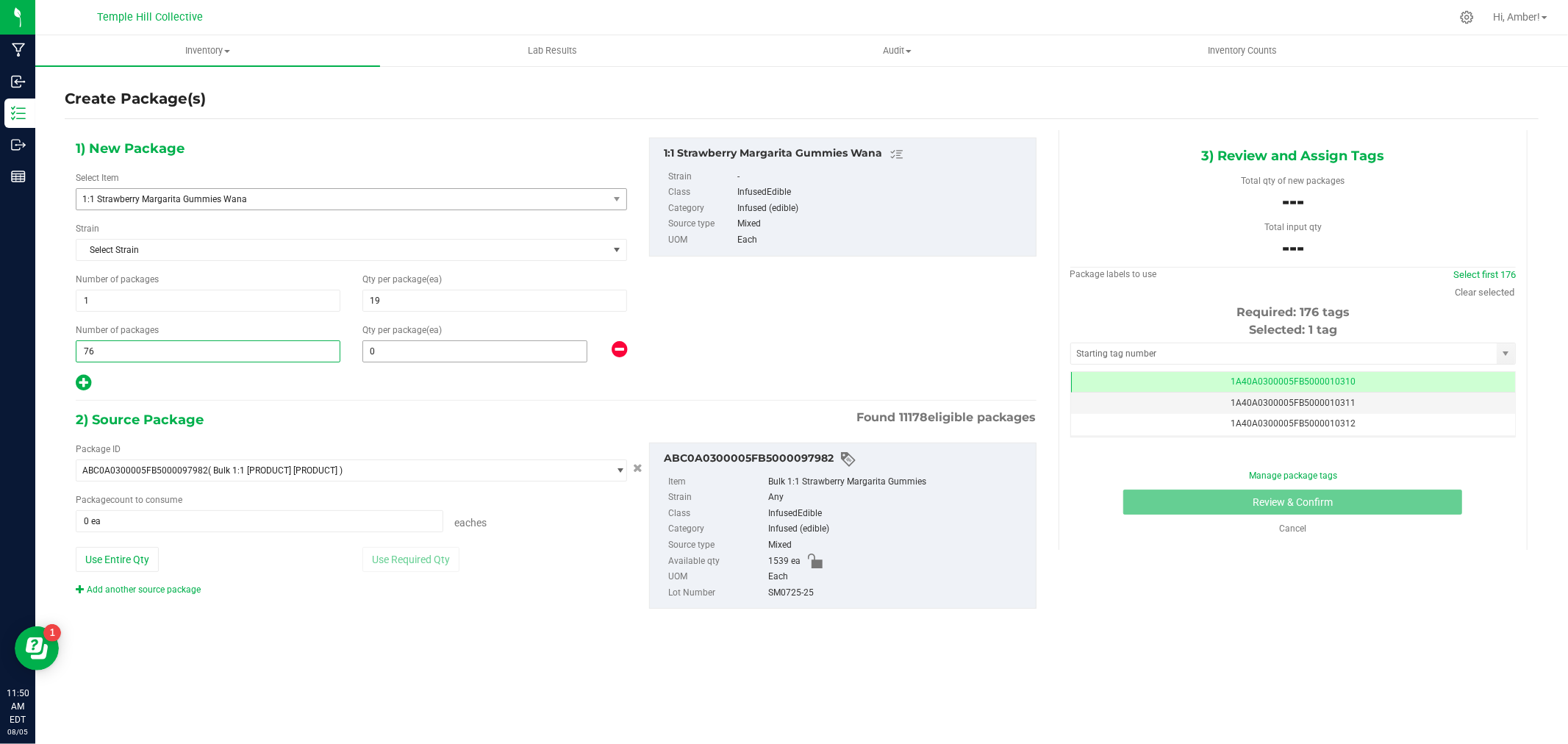 type on "76" 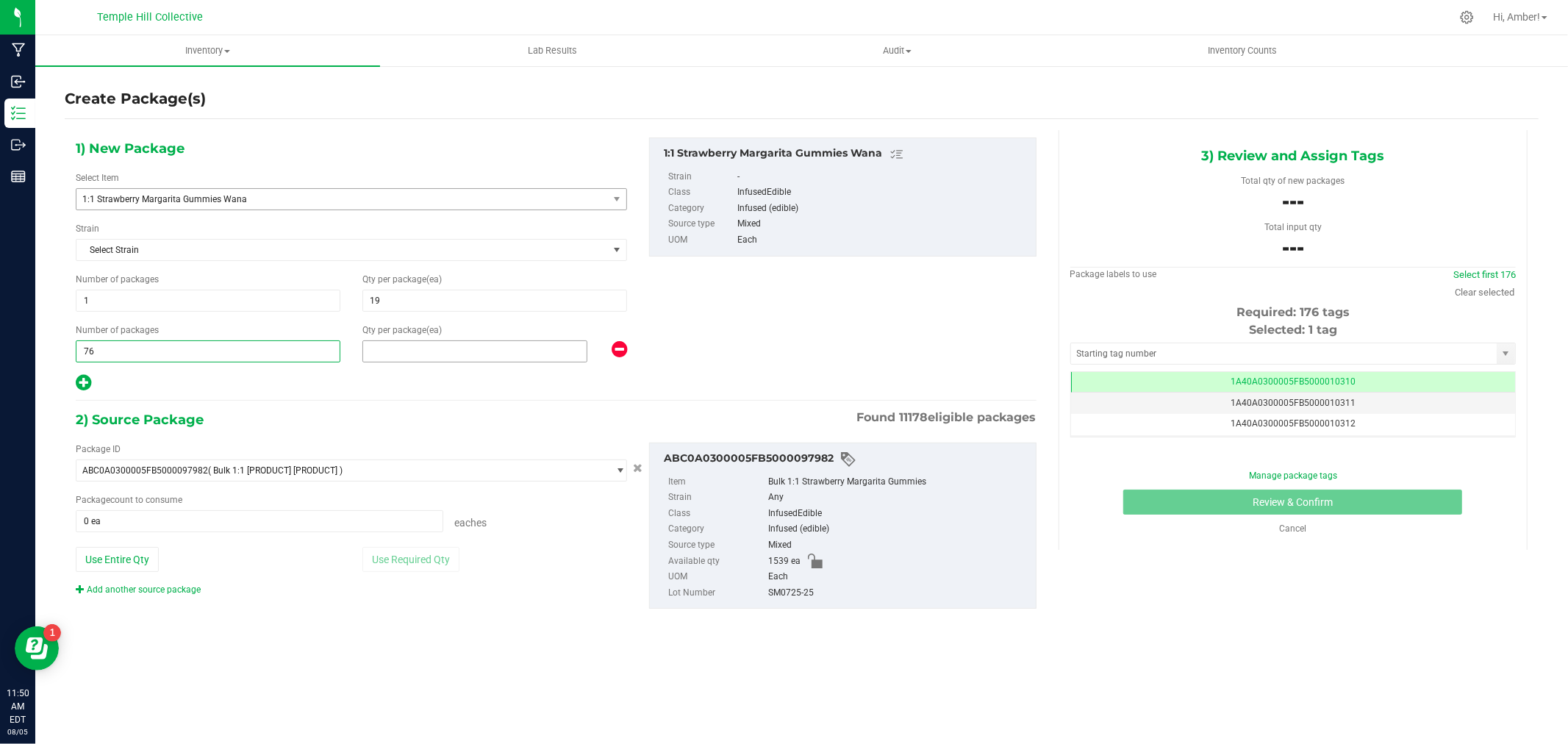 click at bounding box center [475, 351] 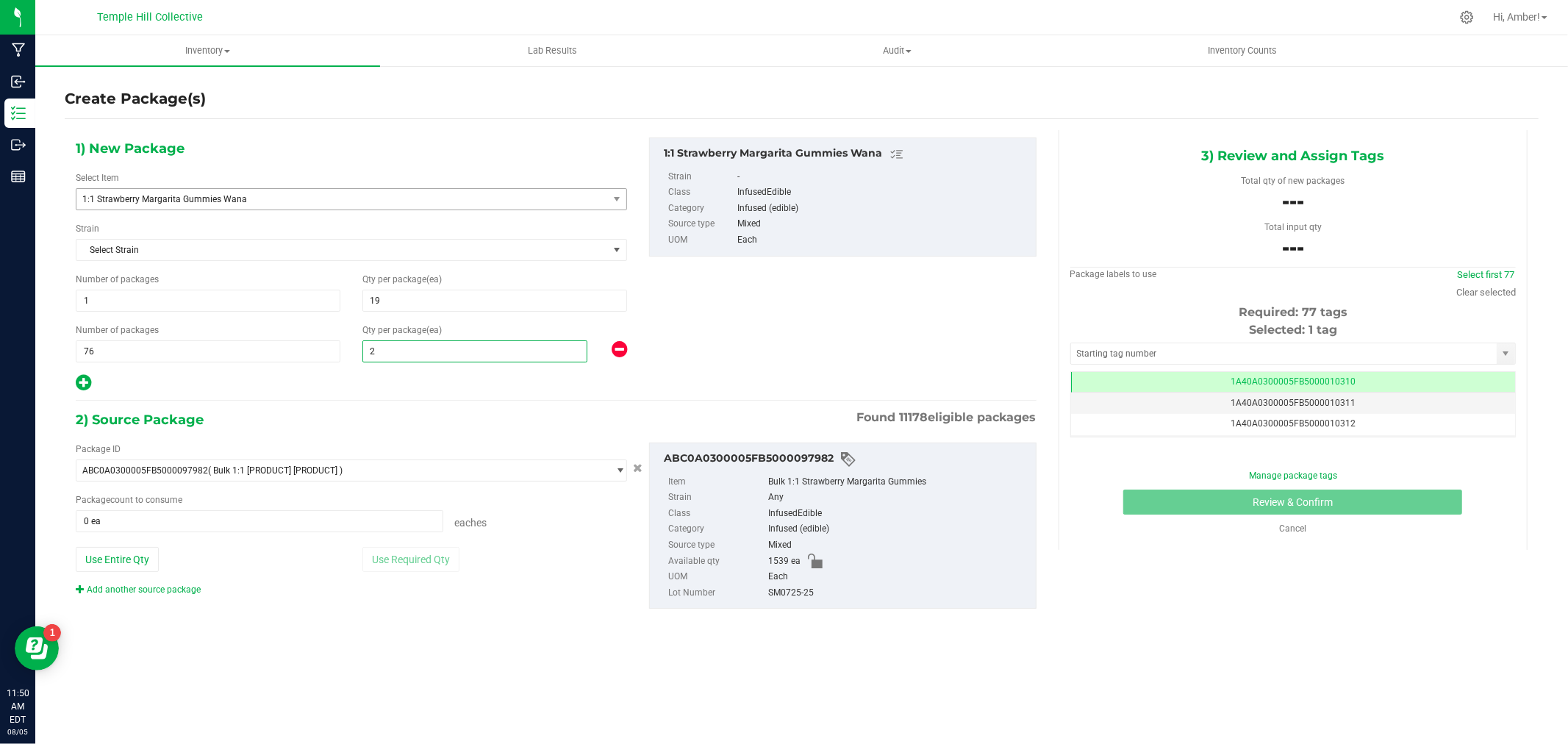 type on "20" 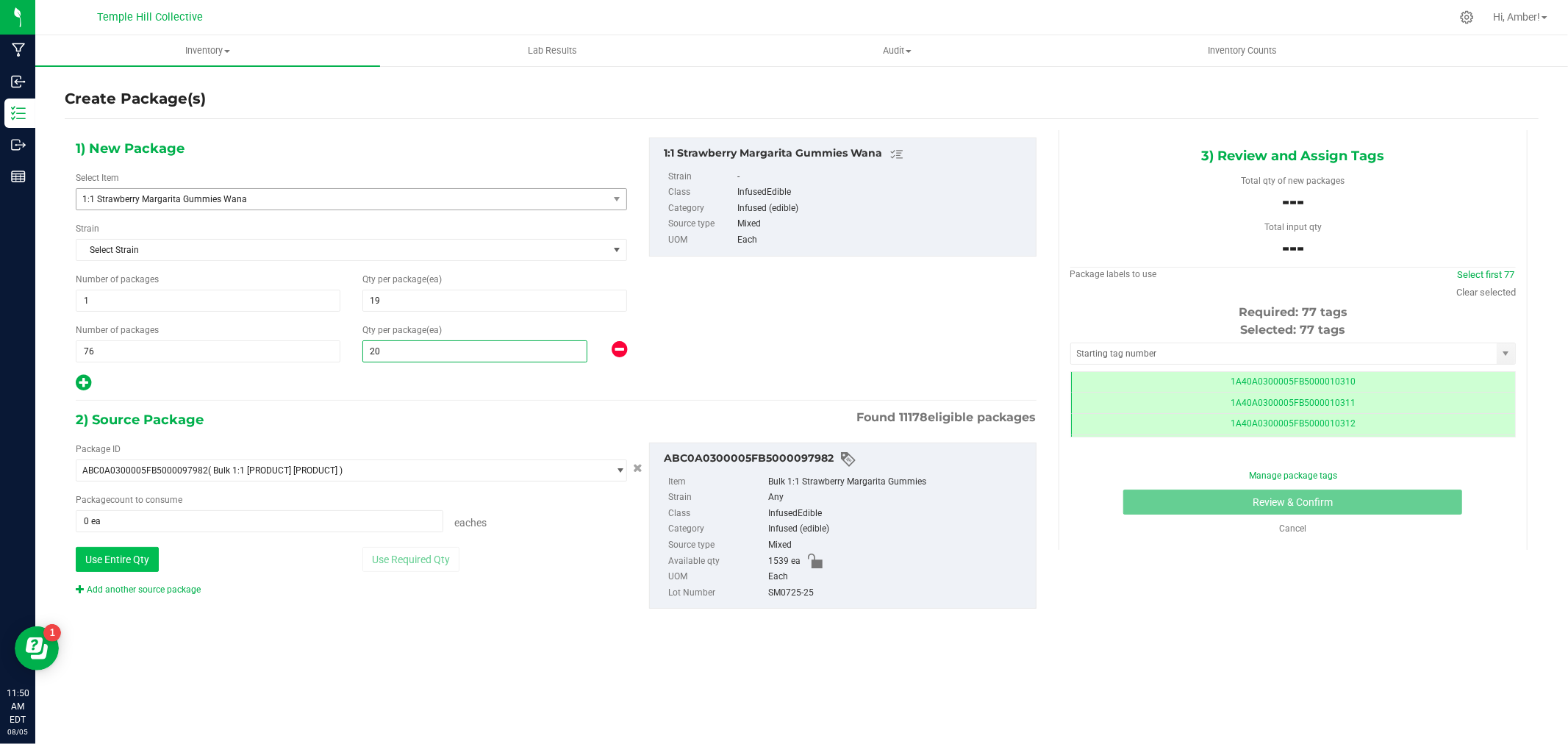 type on "20" 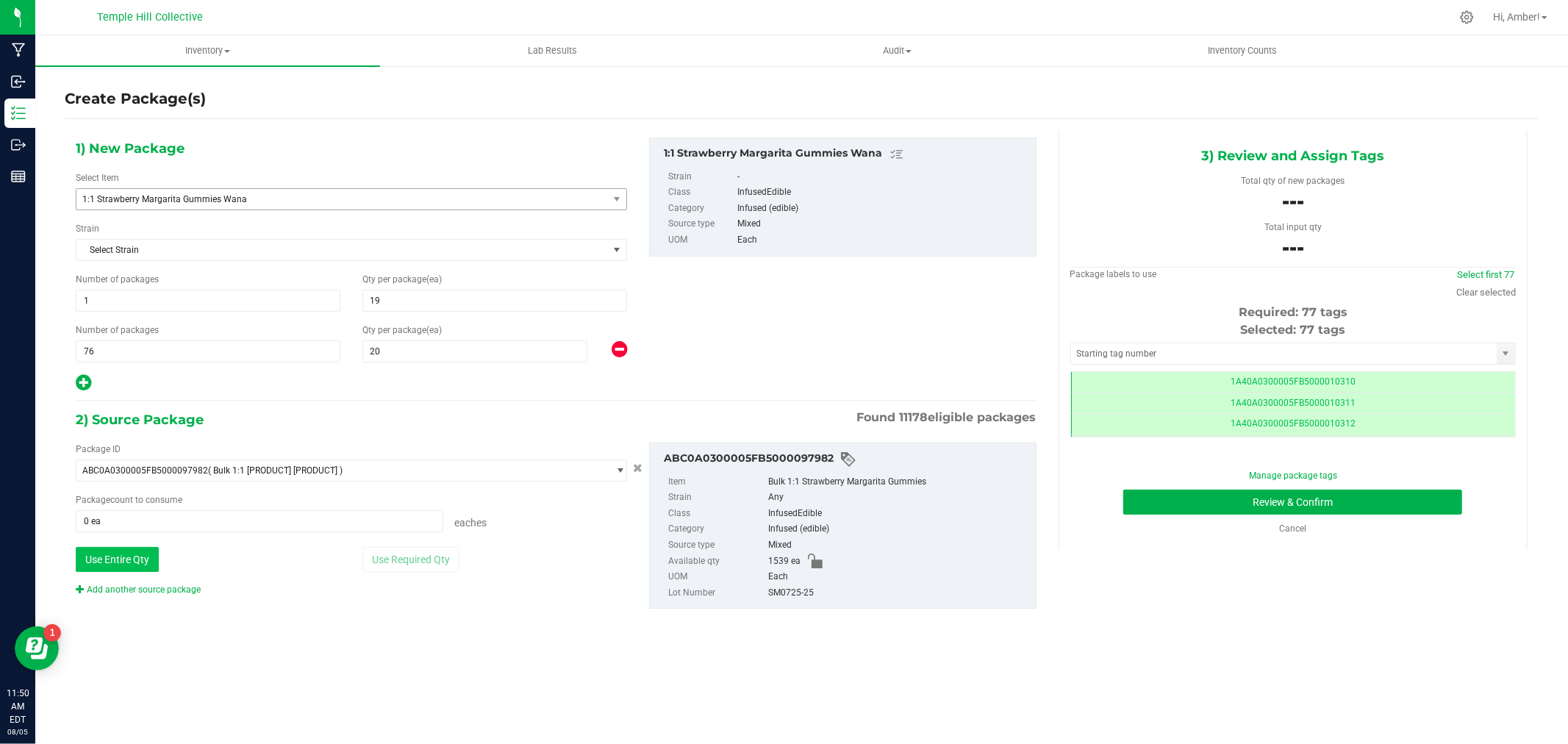 type on "1539 ea" 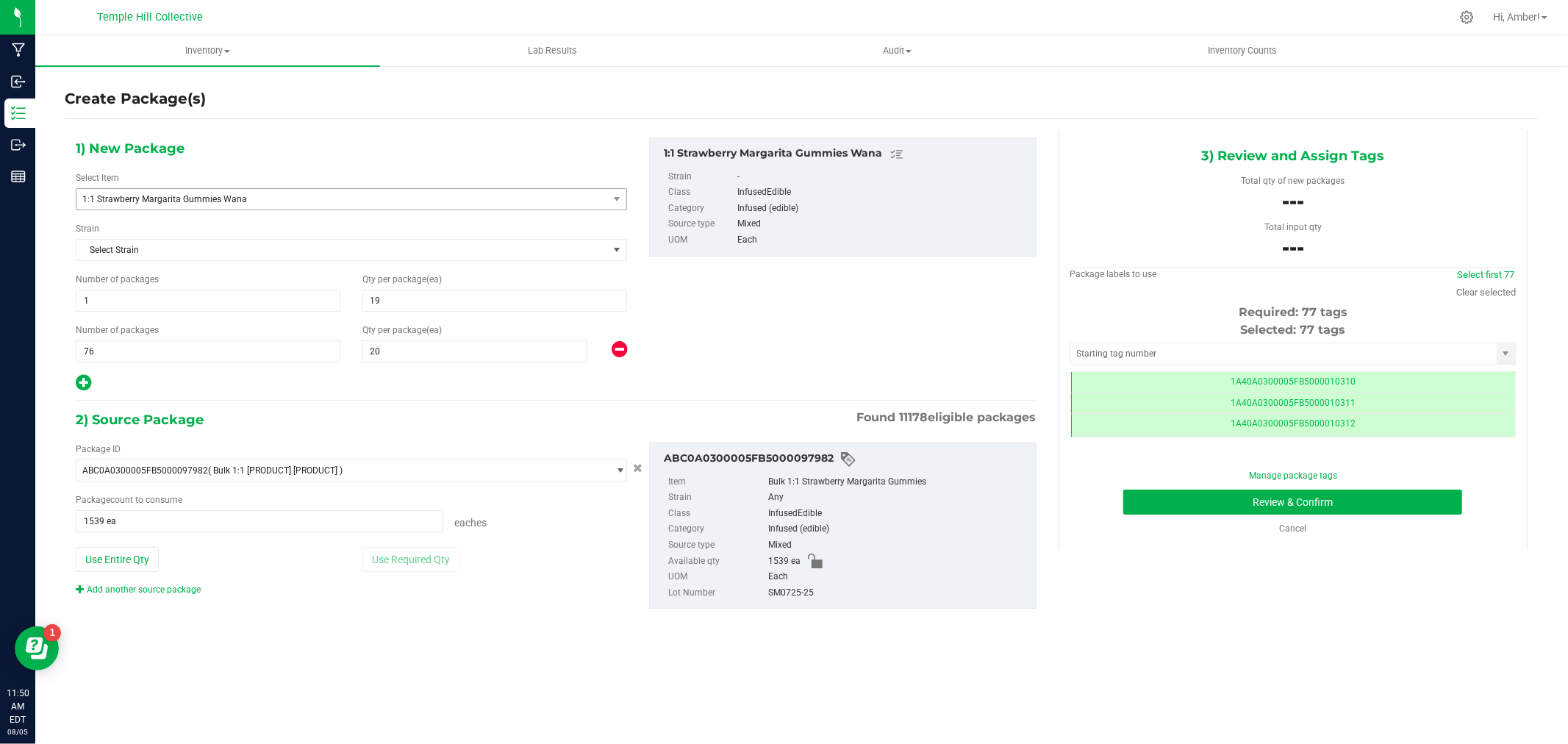 drag, startPoint x: 817, startPoint y: 596, endPoint x: 754, endPoint y: 599, distance: 63.07139 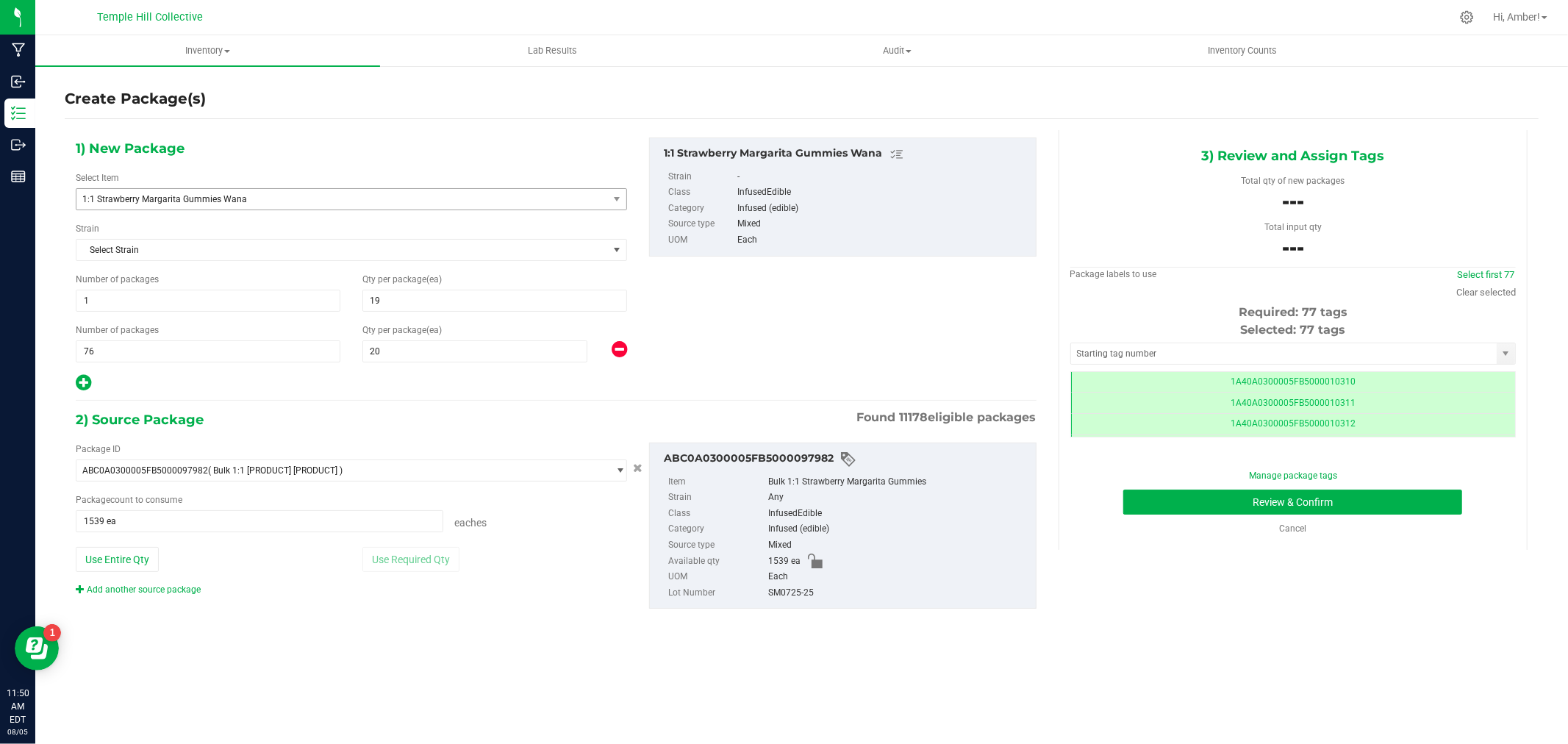copy on "SM0725-25" 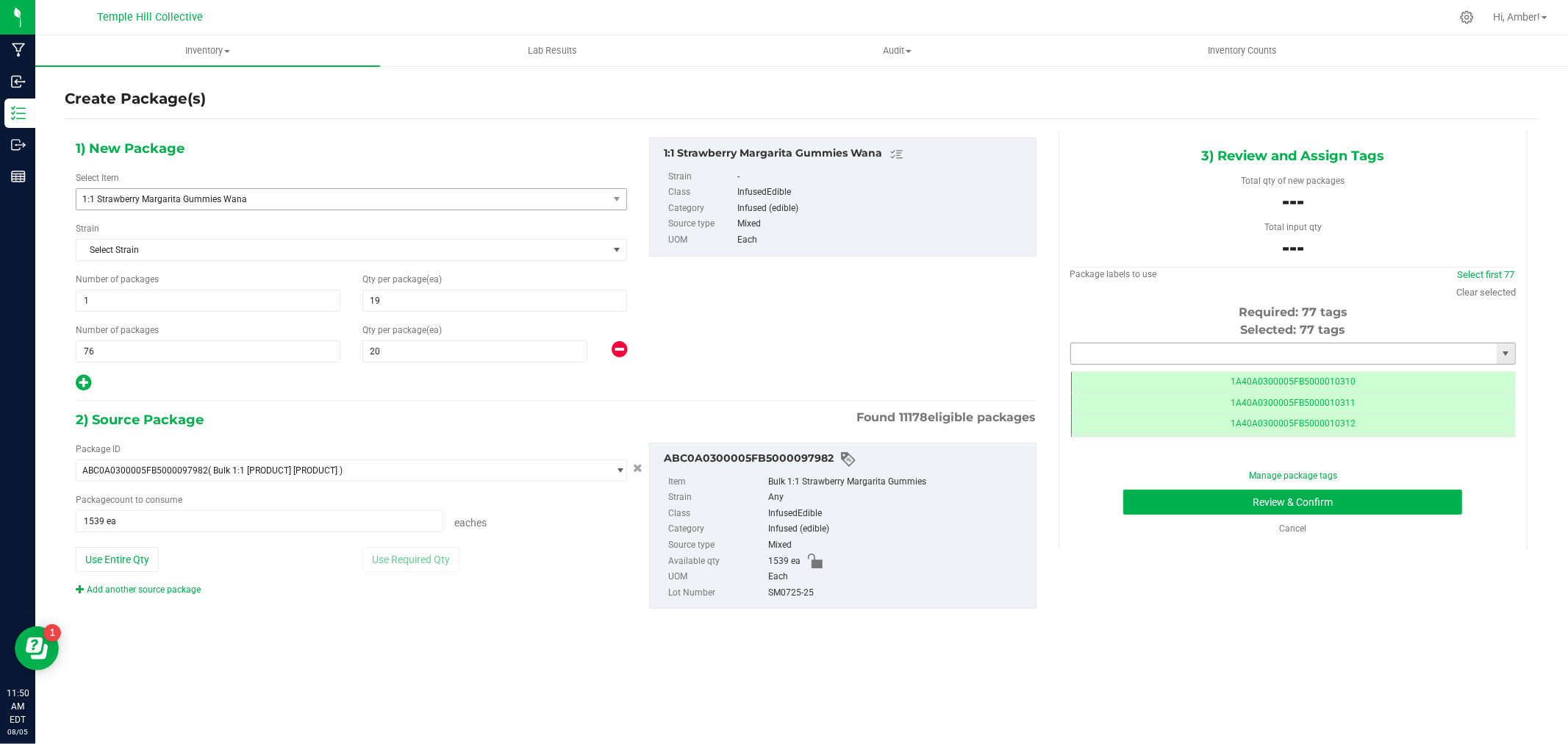 click at bounding box center [1284, 354] 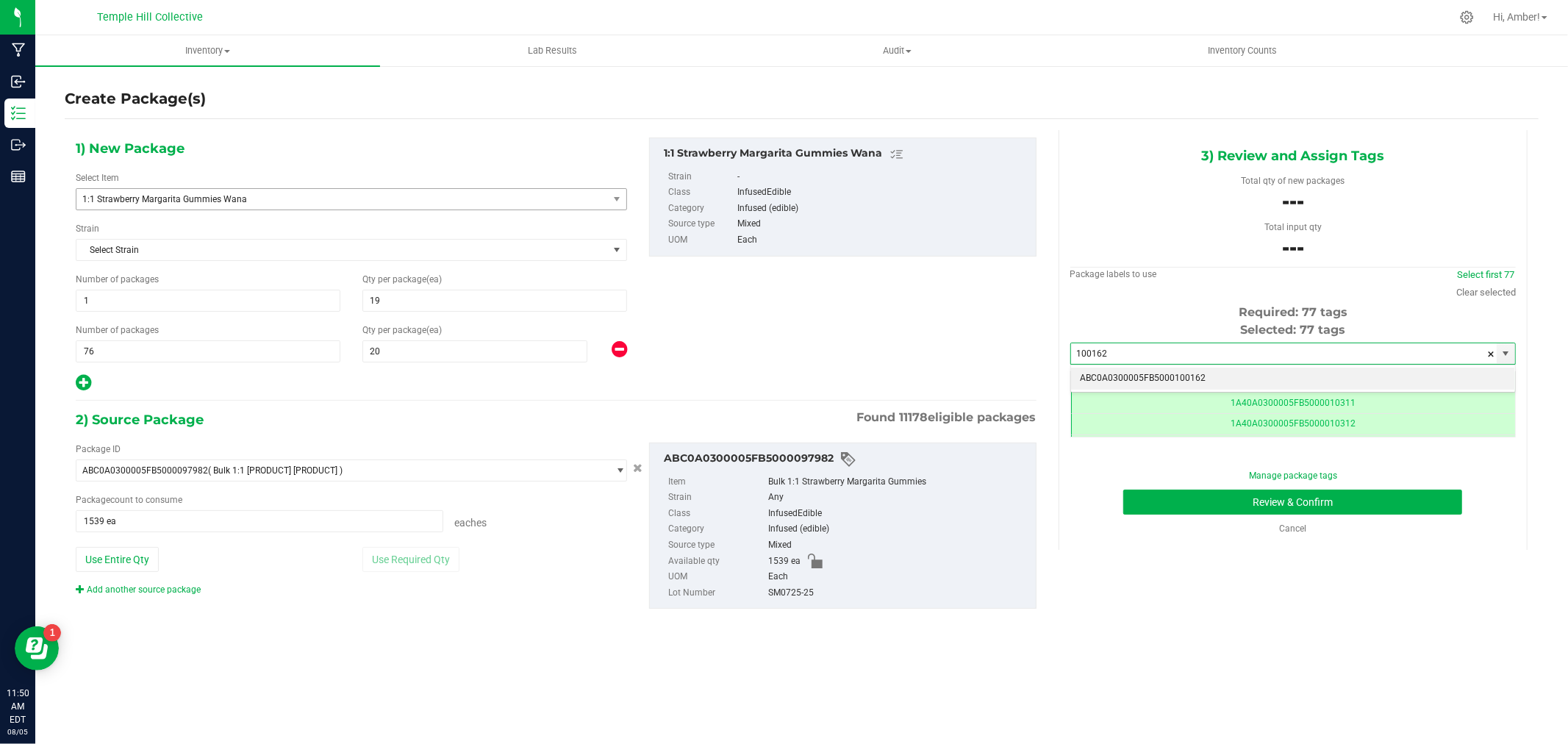 click on "ABC0A0300005FB5000100162" at bounding box center (1293, 379) 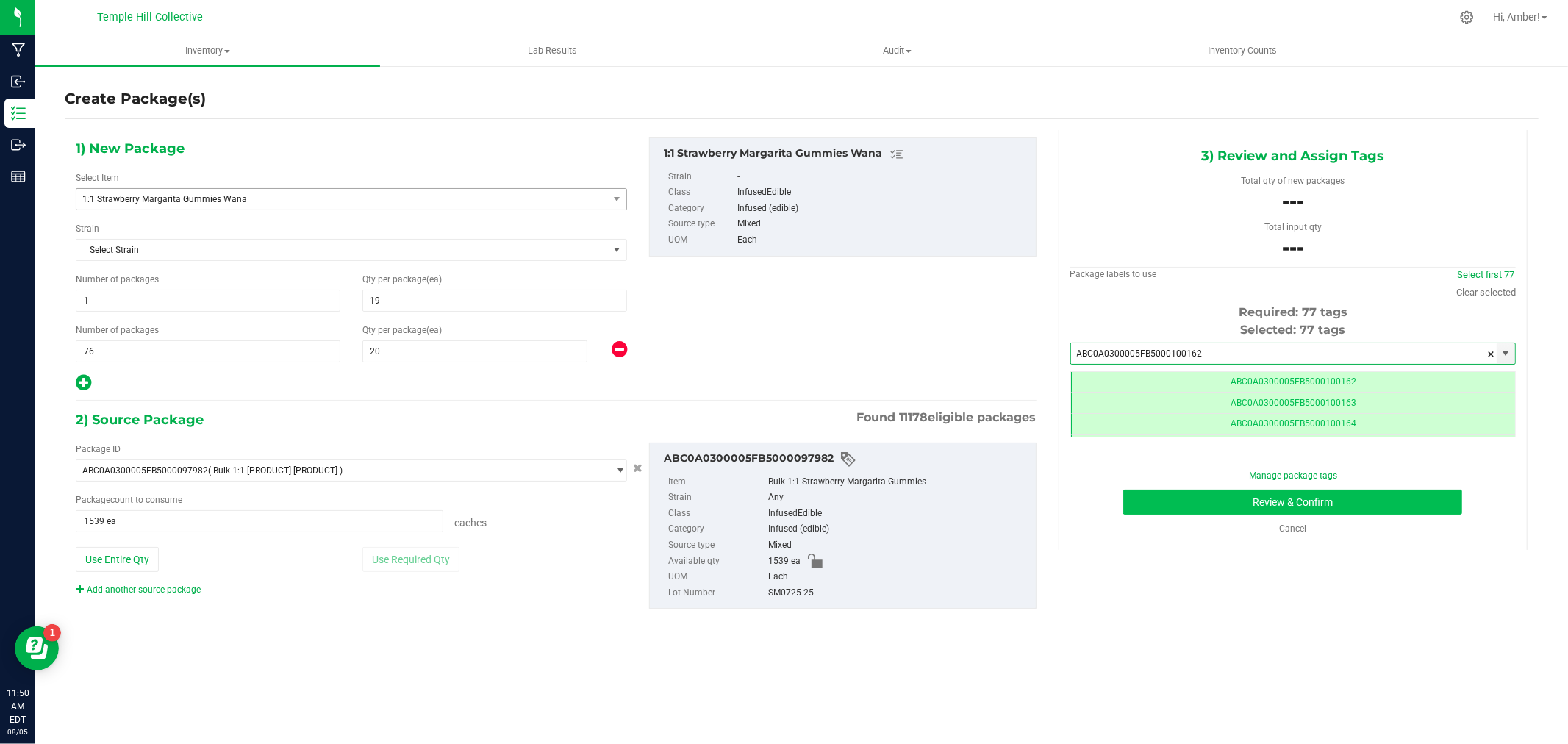 type on "ABC0A0300005FB5000100162" 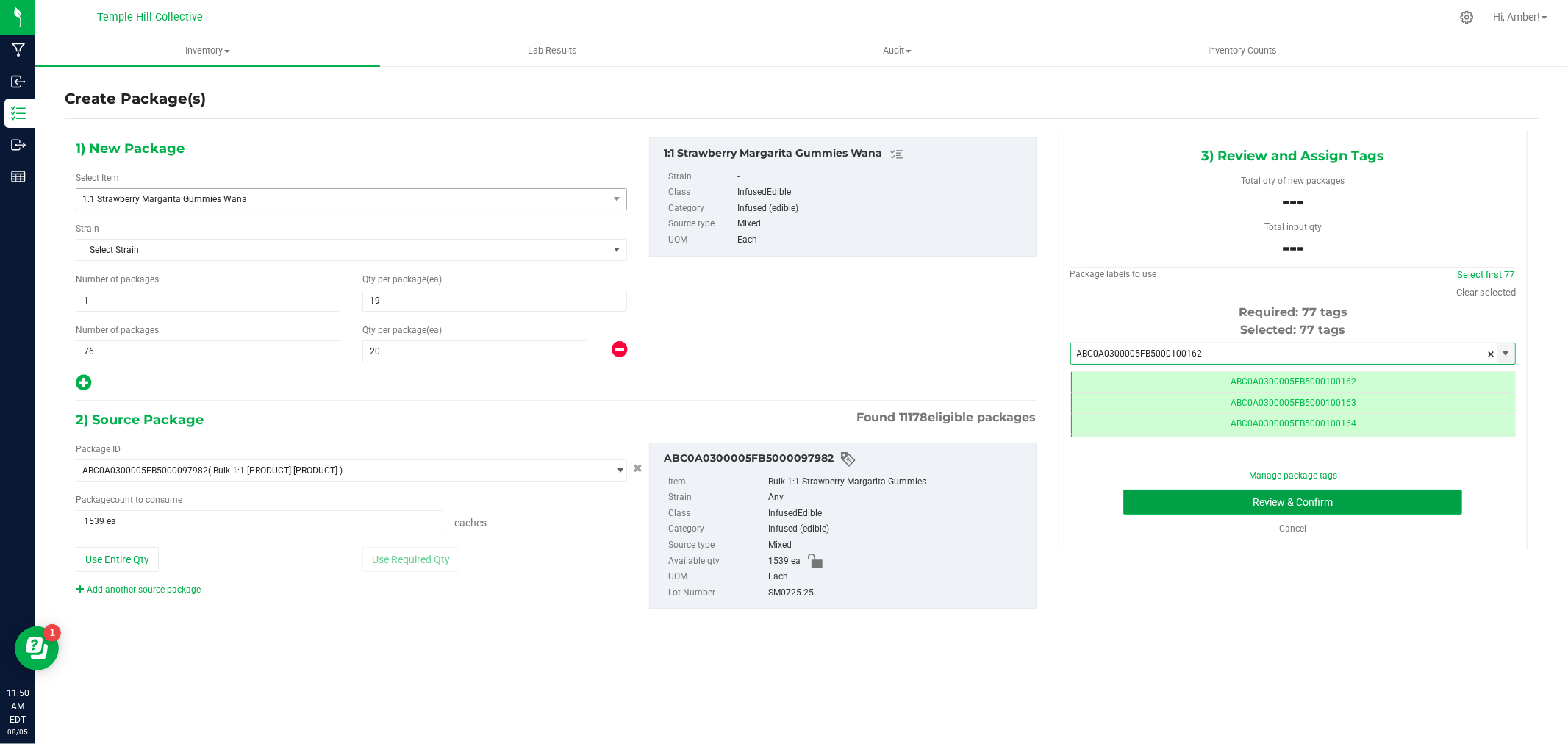 click on "Review & Confirm" at bounding box center (1292, 502) 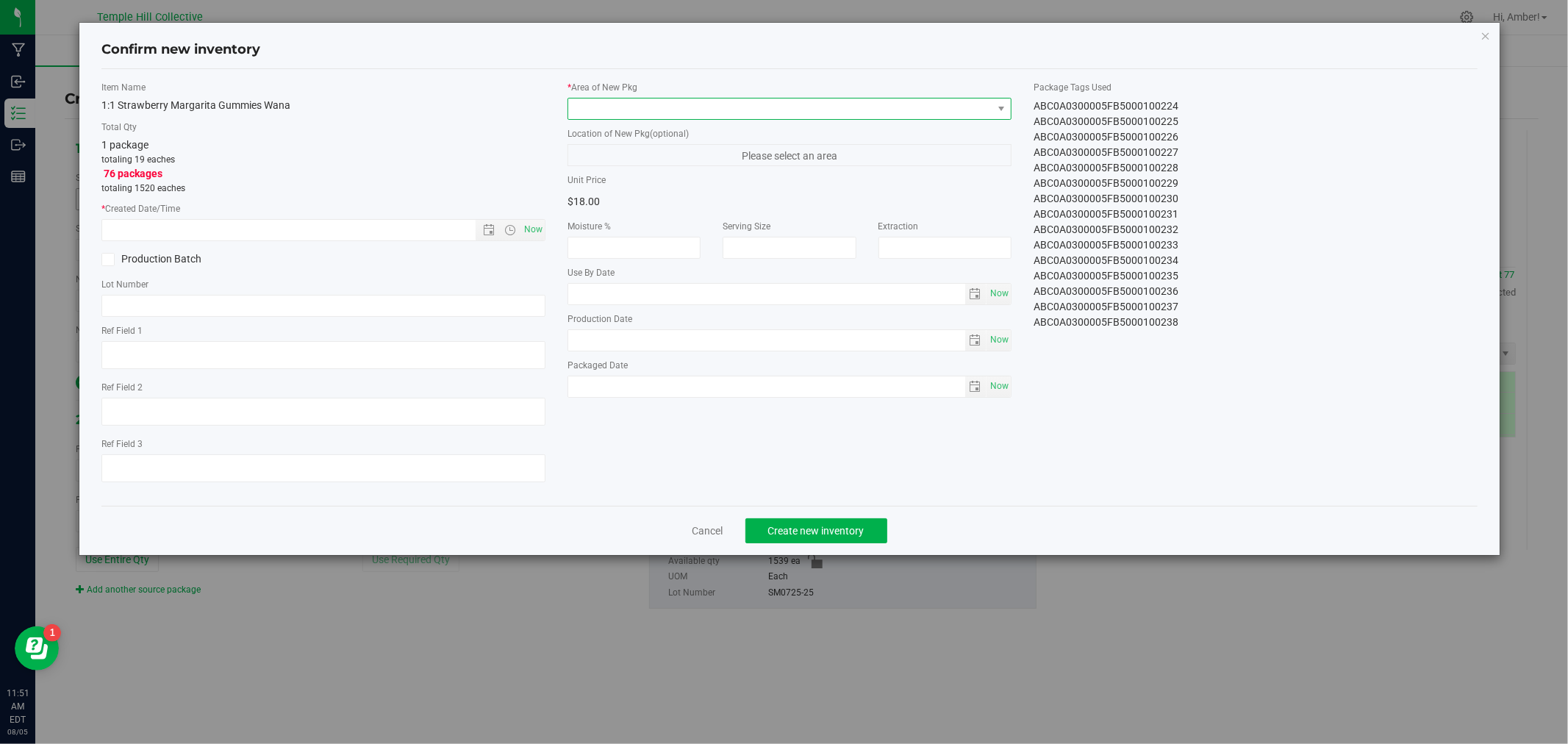click at bounding box center (780, 109) 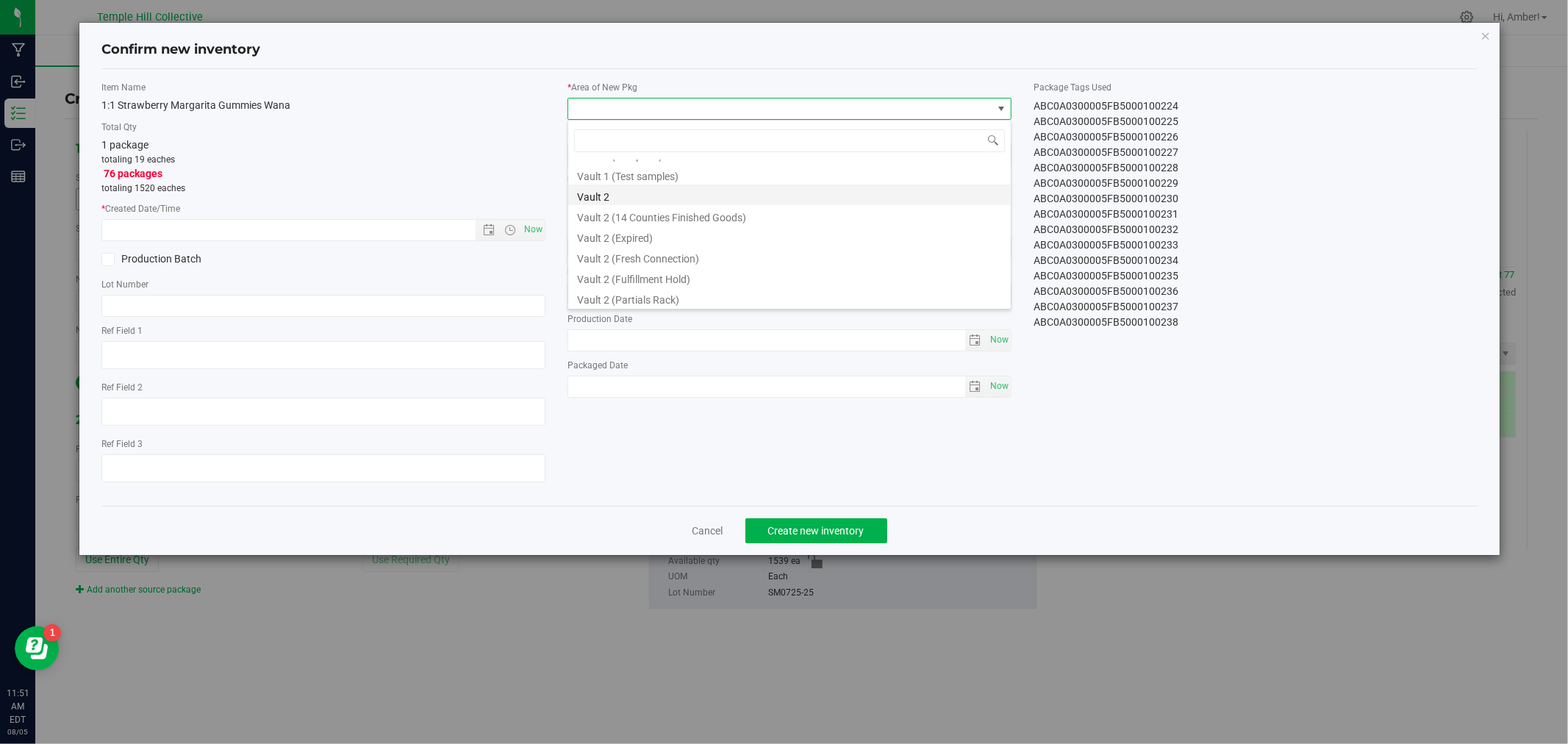 click on "Vault 2" at bounding box center (790, 195) 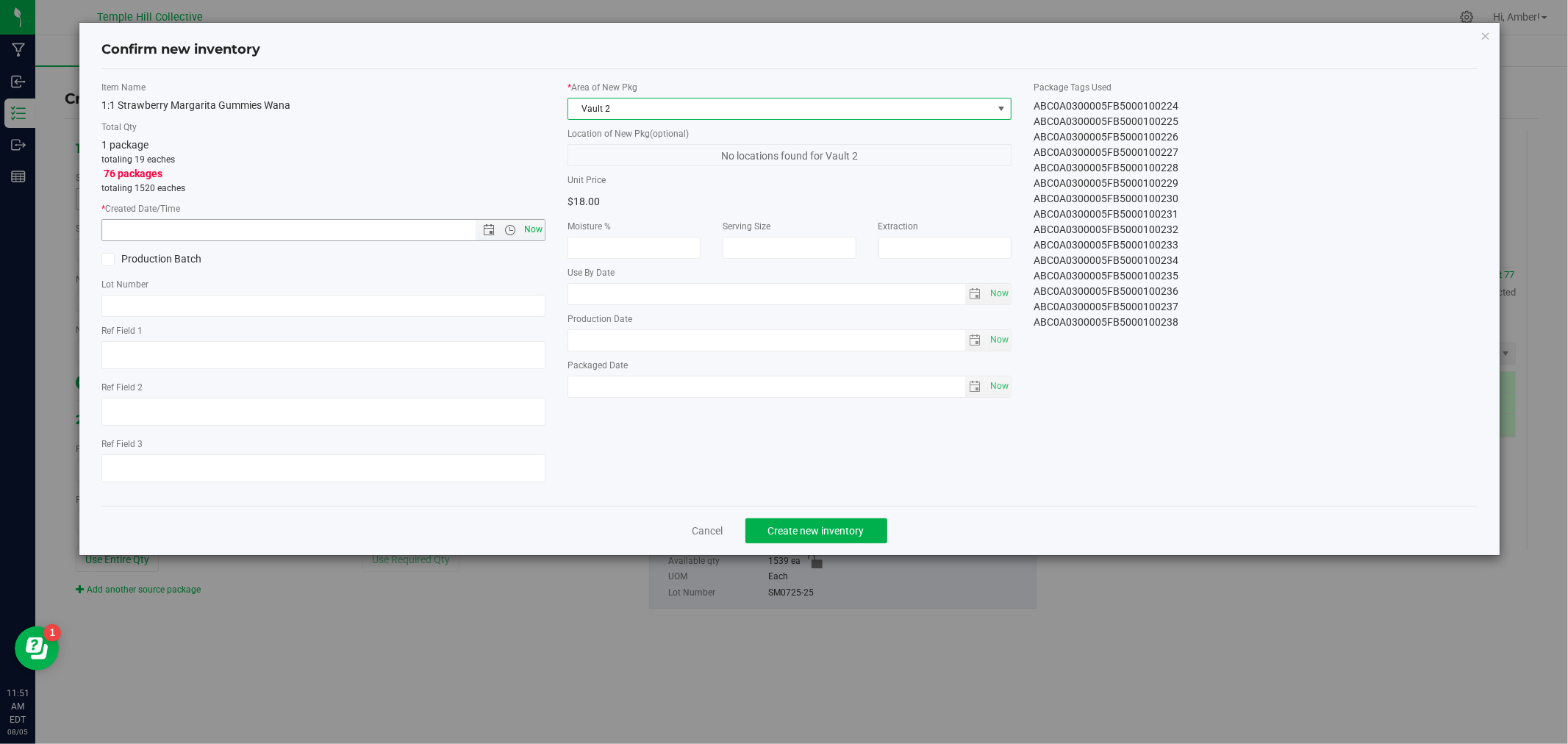 click on "Now" at bounding box center [534, 229] 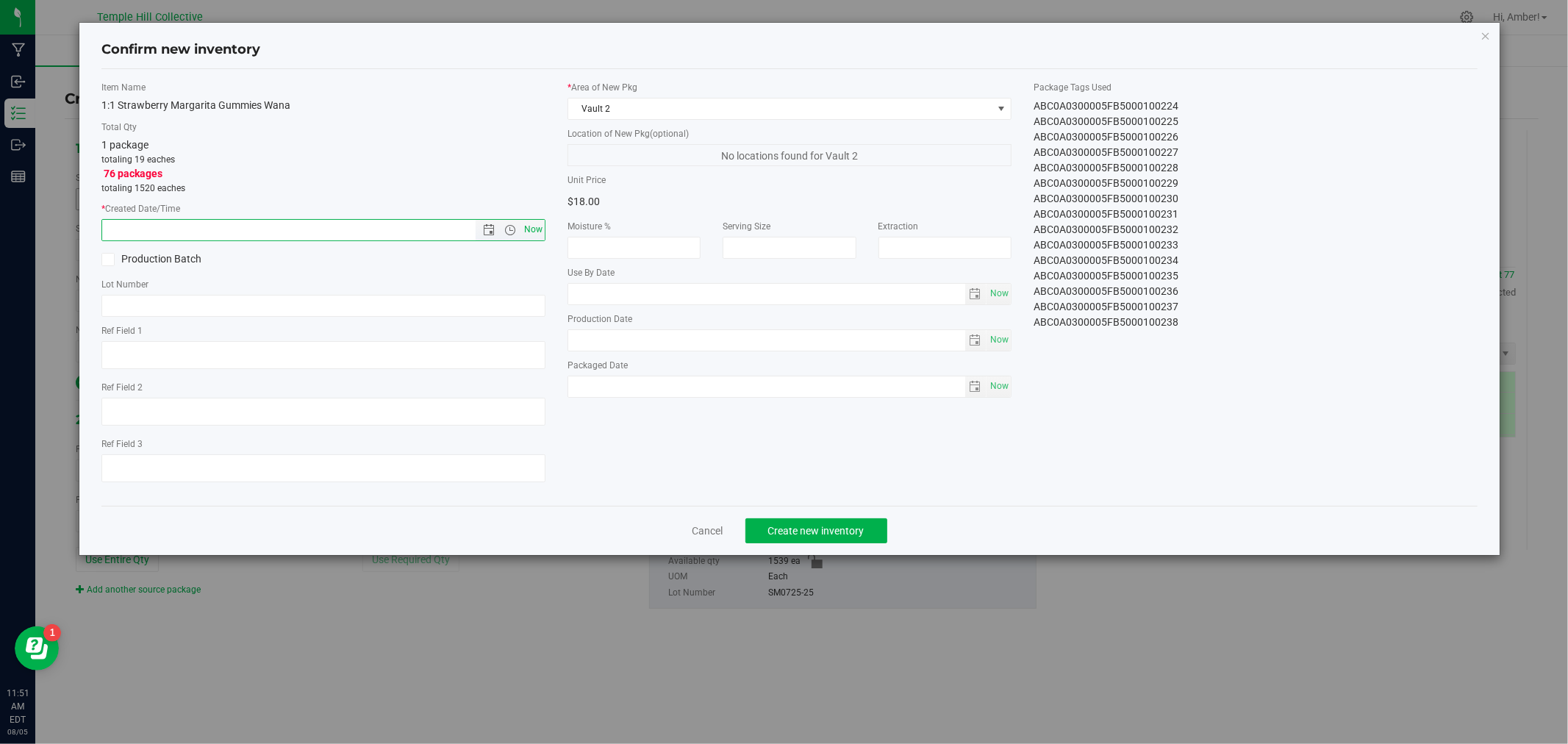 type on "8/5/2025 11:51 AM" 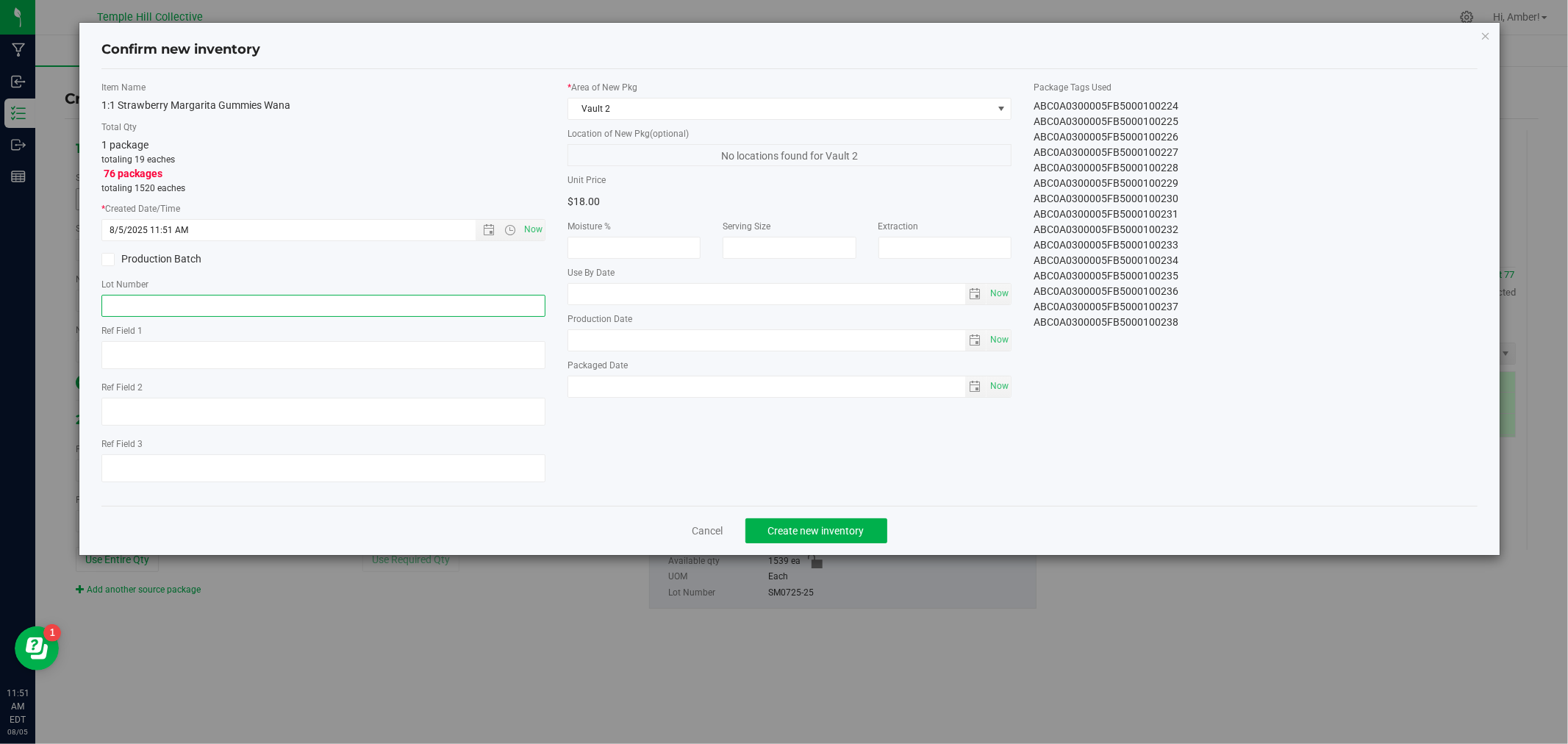 click at bounding box center [323, 306] 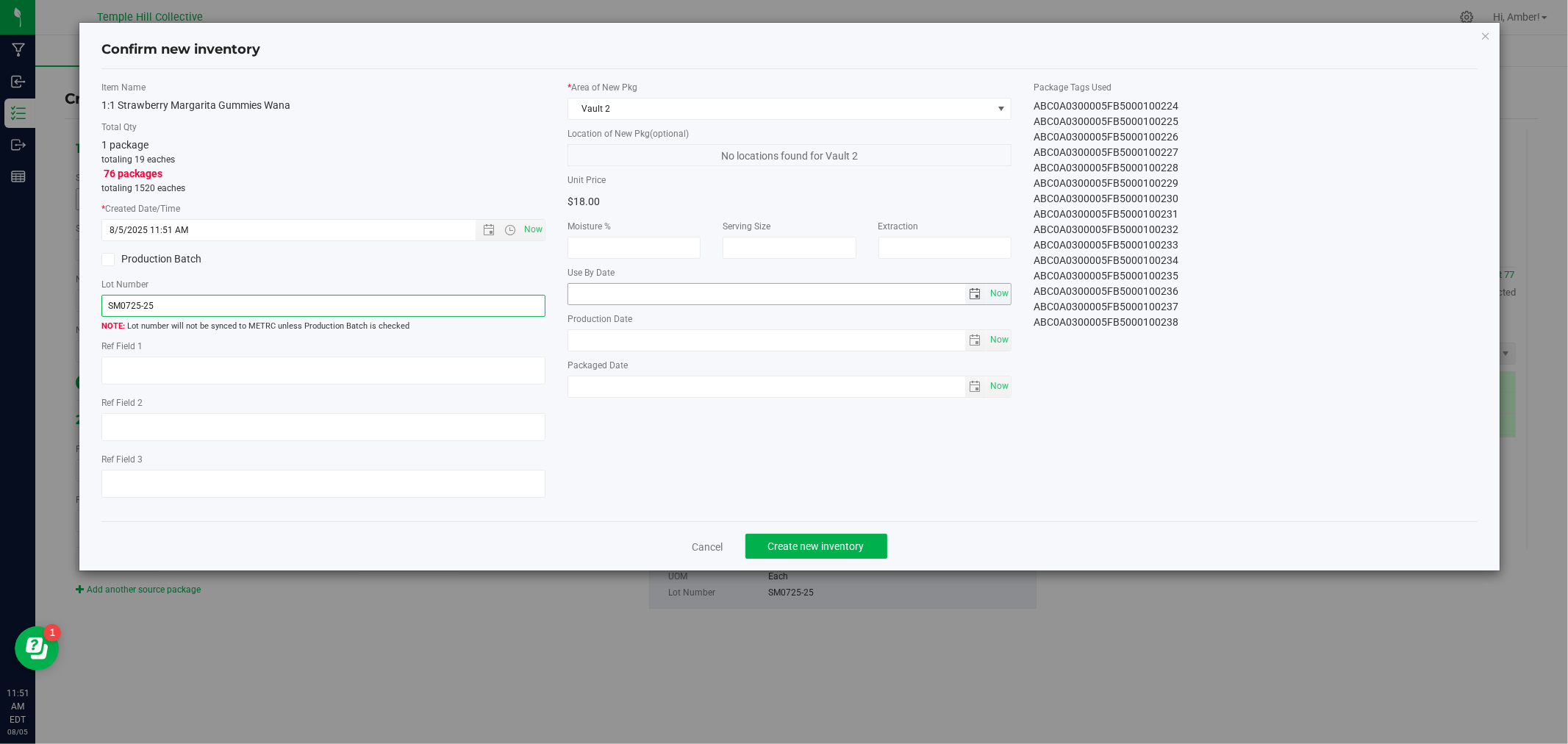 click at bounding box center [975, 294] 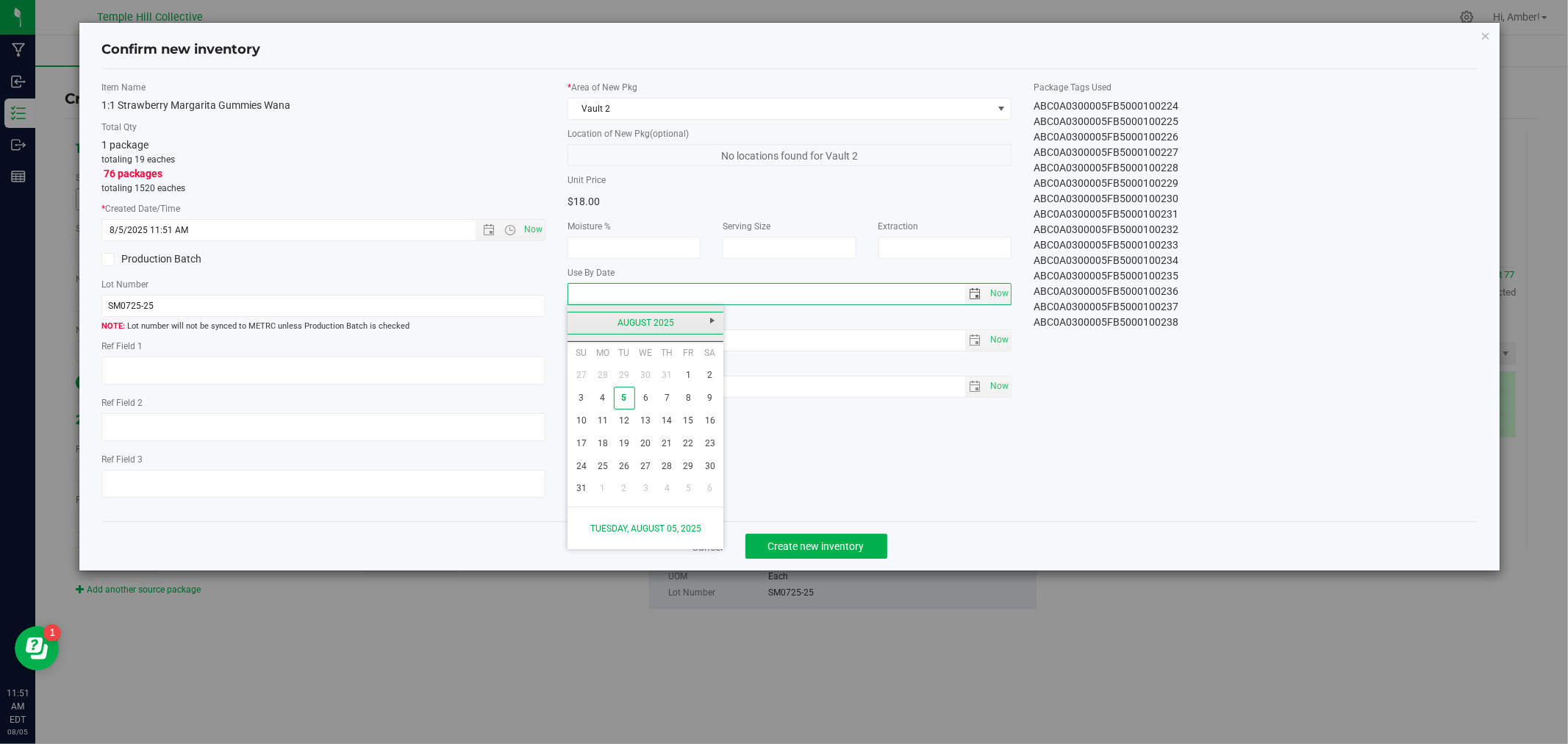 click on "August 2025" at bounding box center [645, 323] 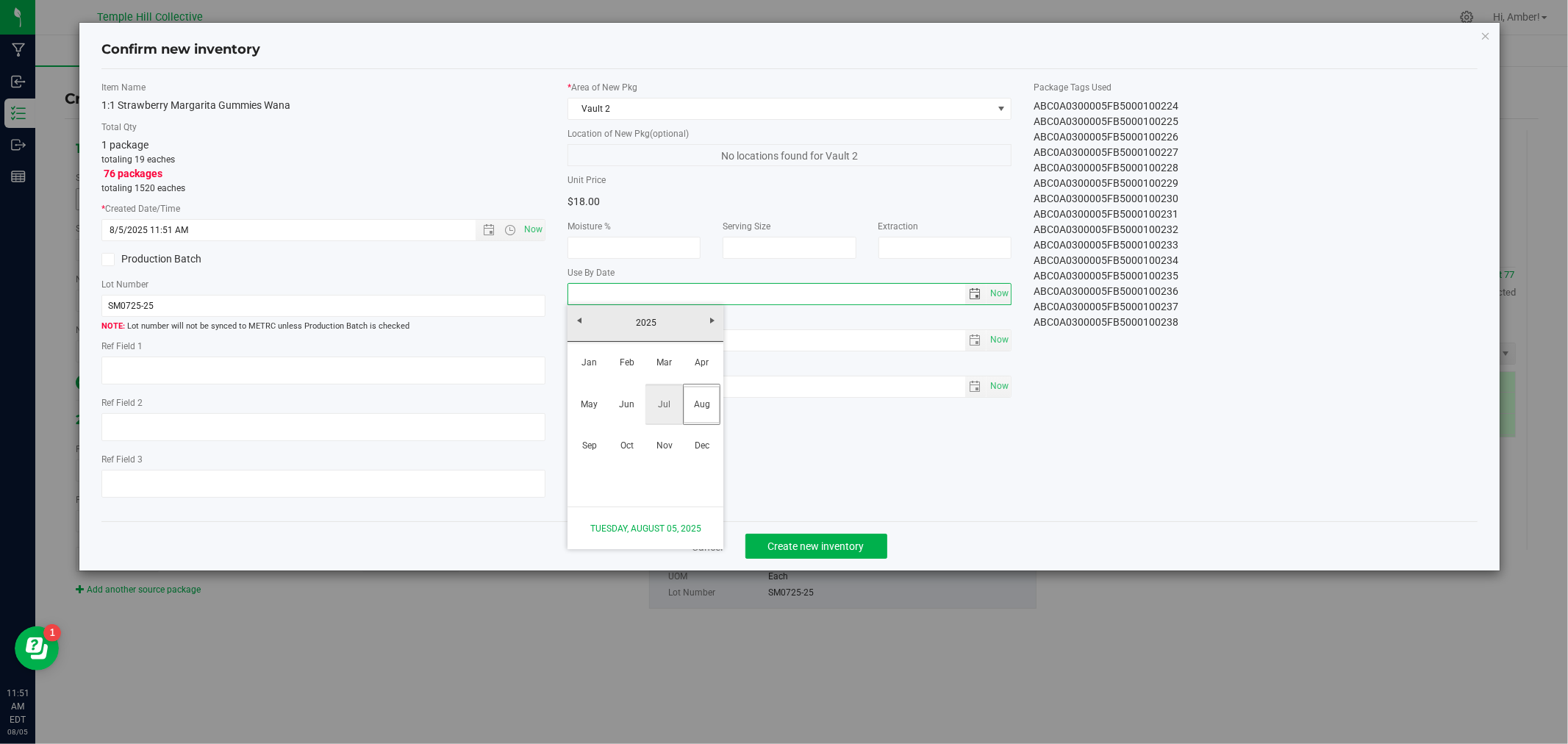 click on "Jul" at bounding box center [664, 404] 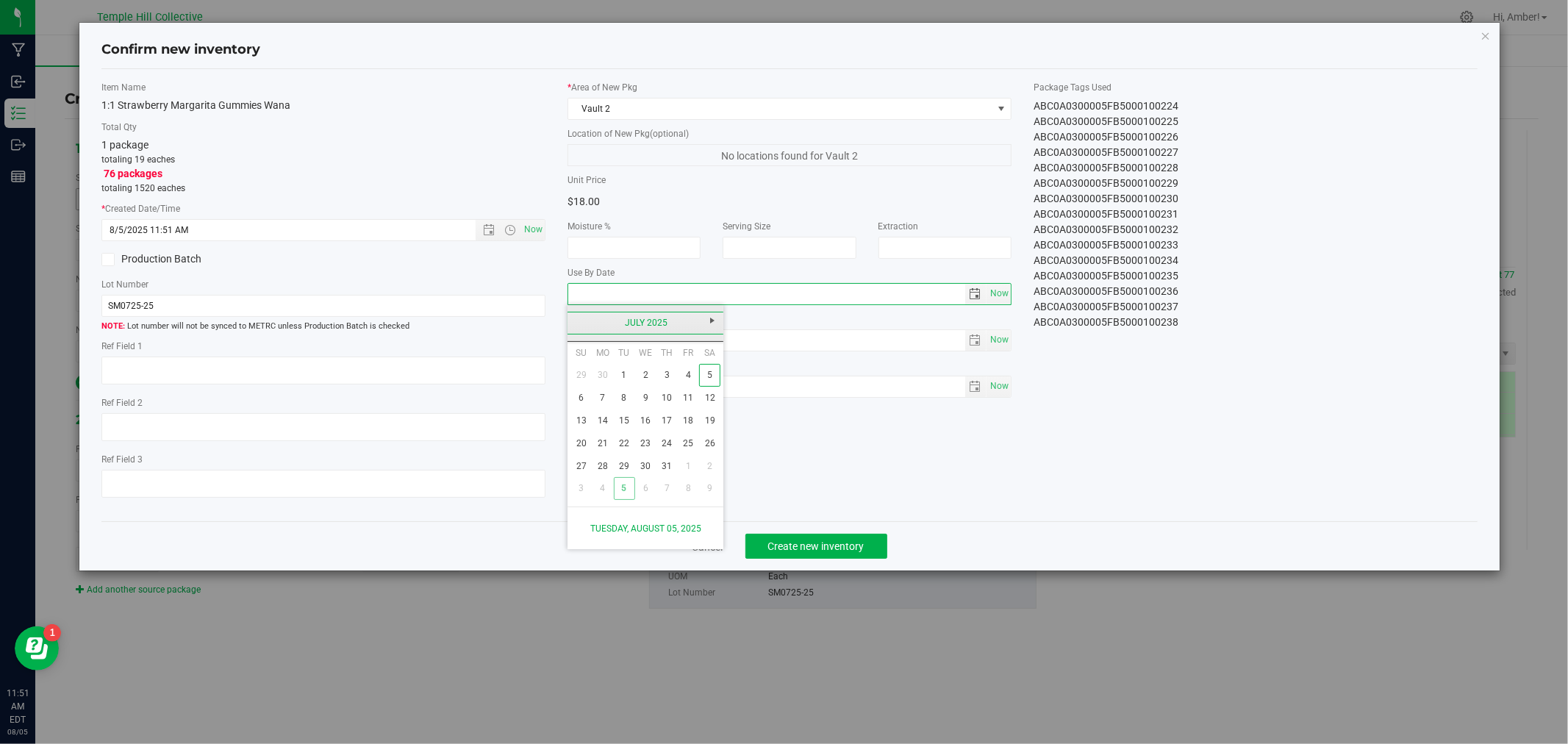 click on "July 2025" at bounding box center [645, 323] 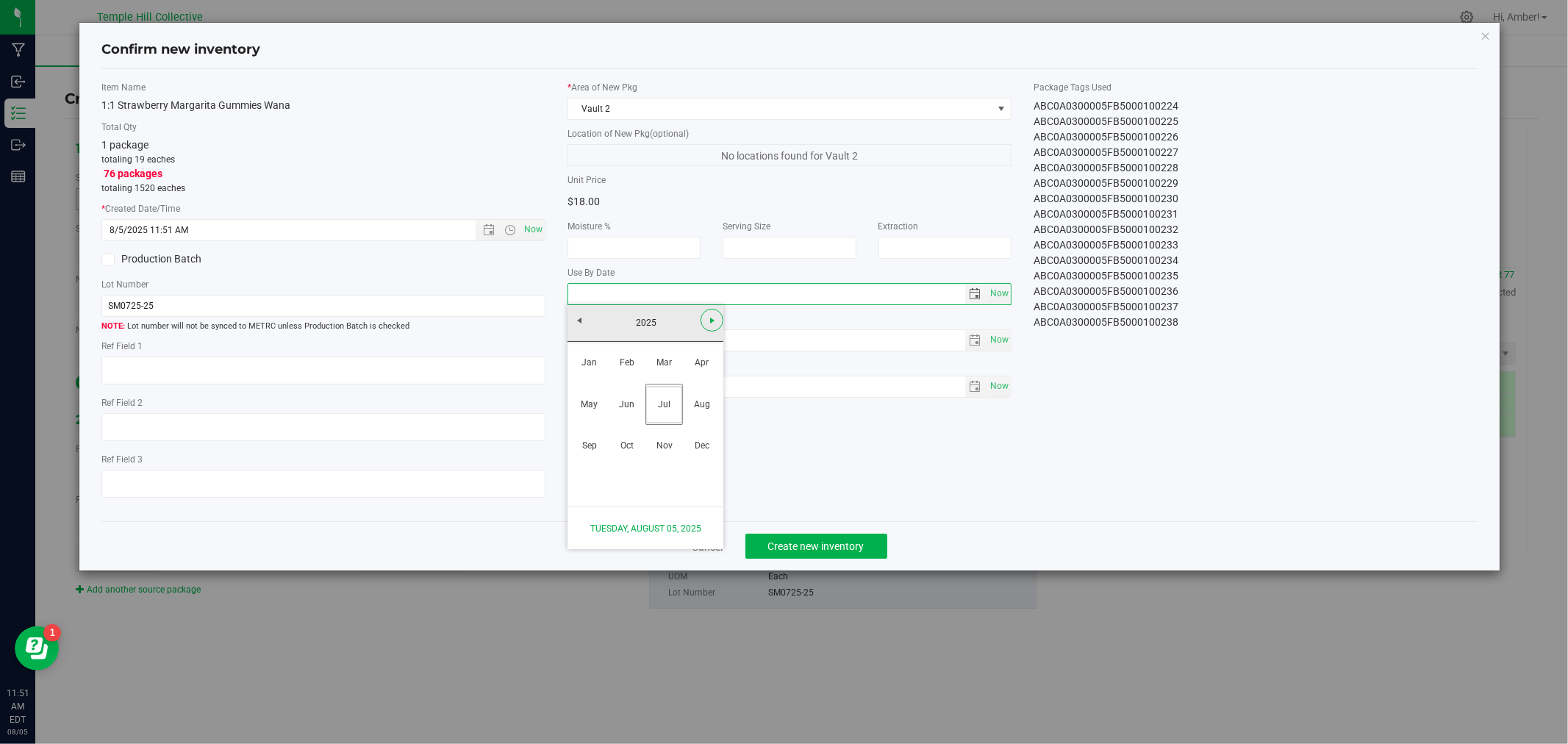 click at bounding box center [712, 321] 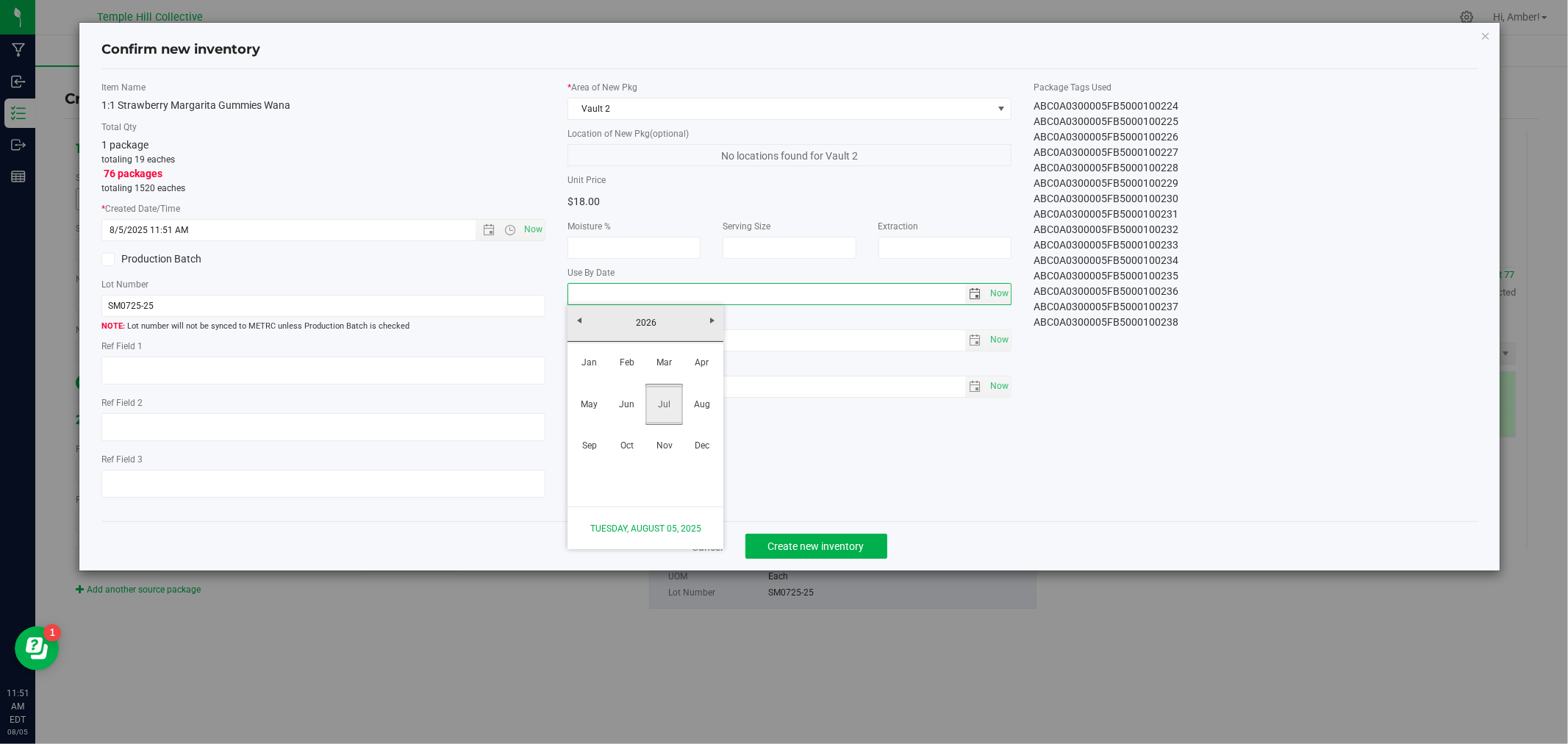 click on "Jul" at bounding box center [664, 404] 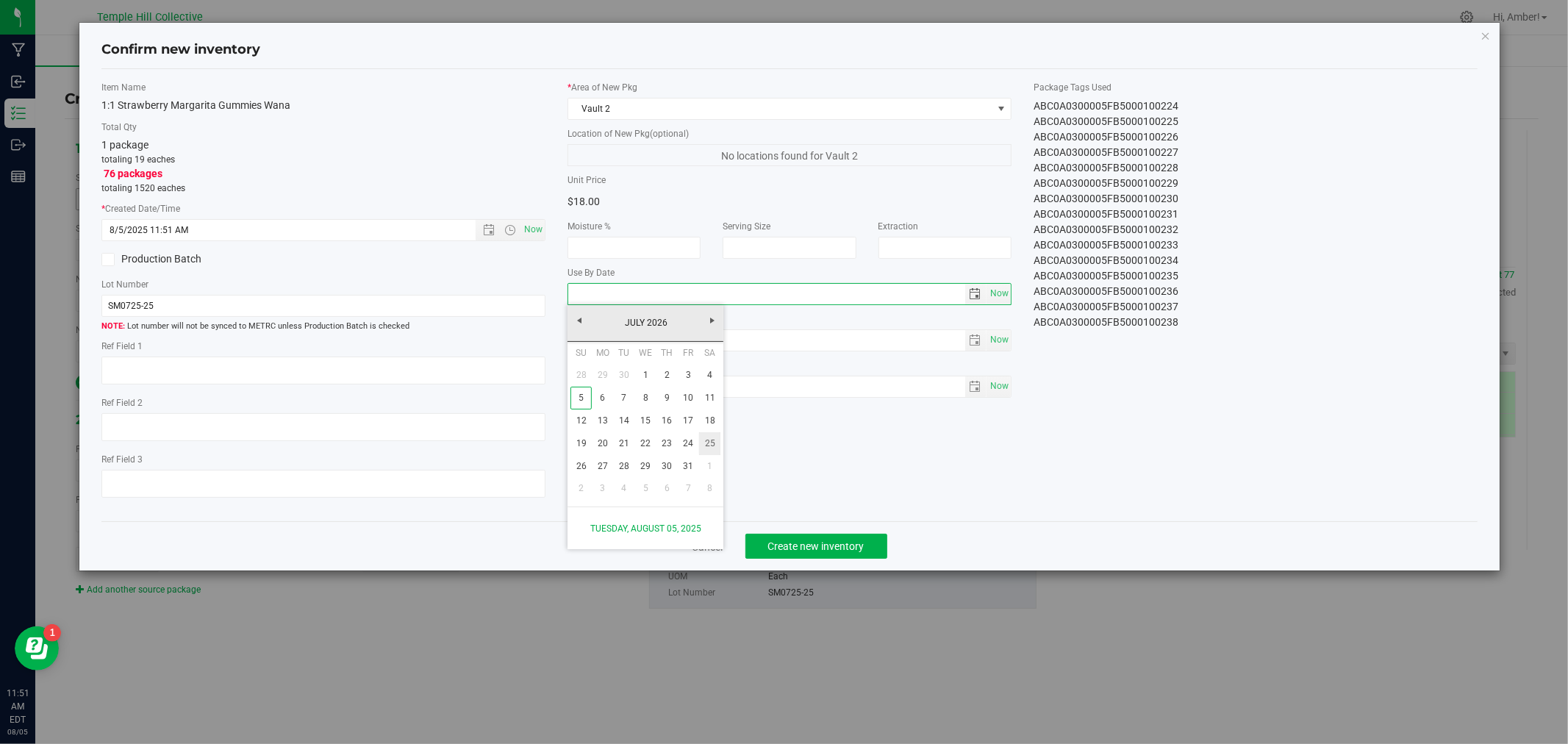 click on "25" at bounding box center [709, 443] 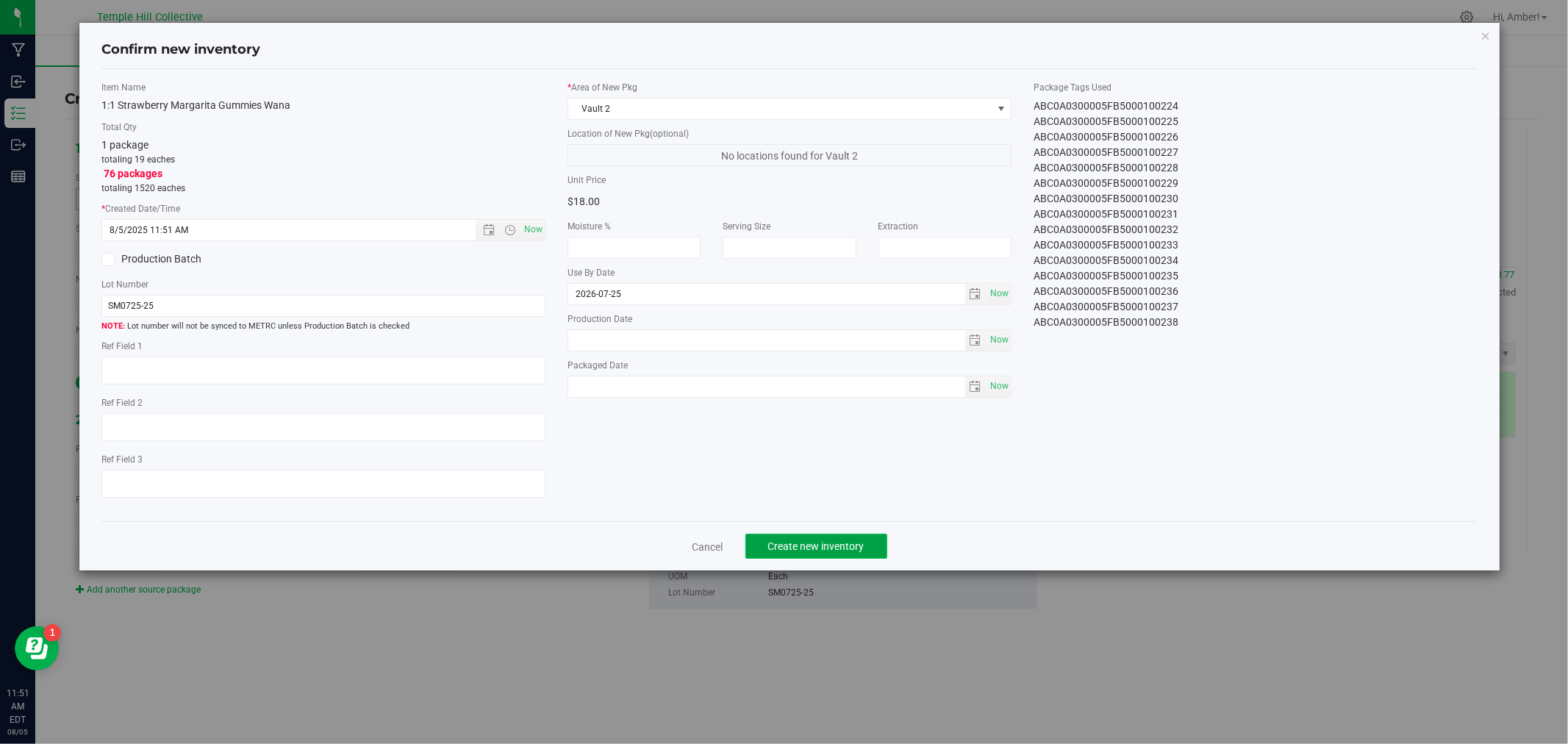 click on "Create new inventory" 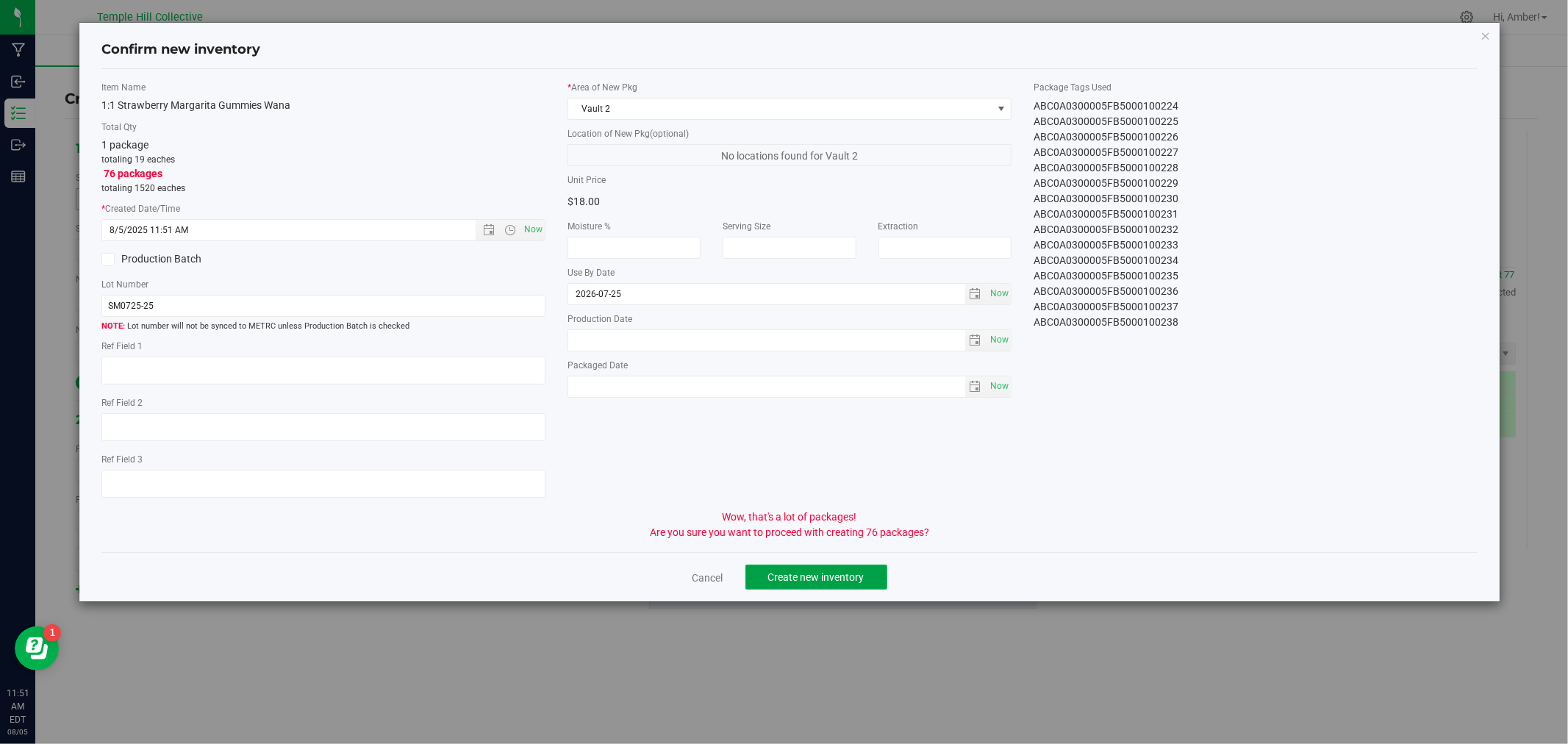 click on "Create new inventory" 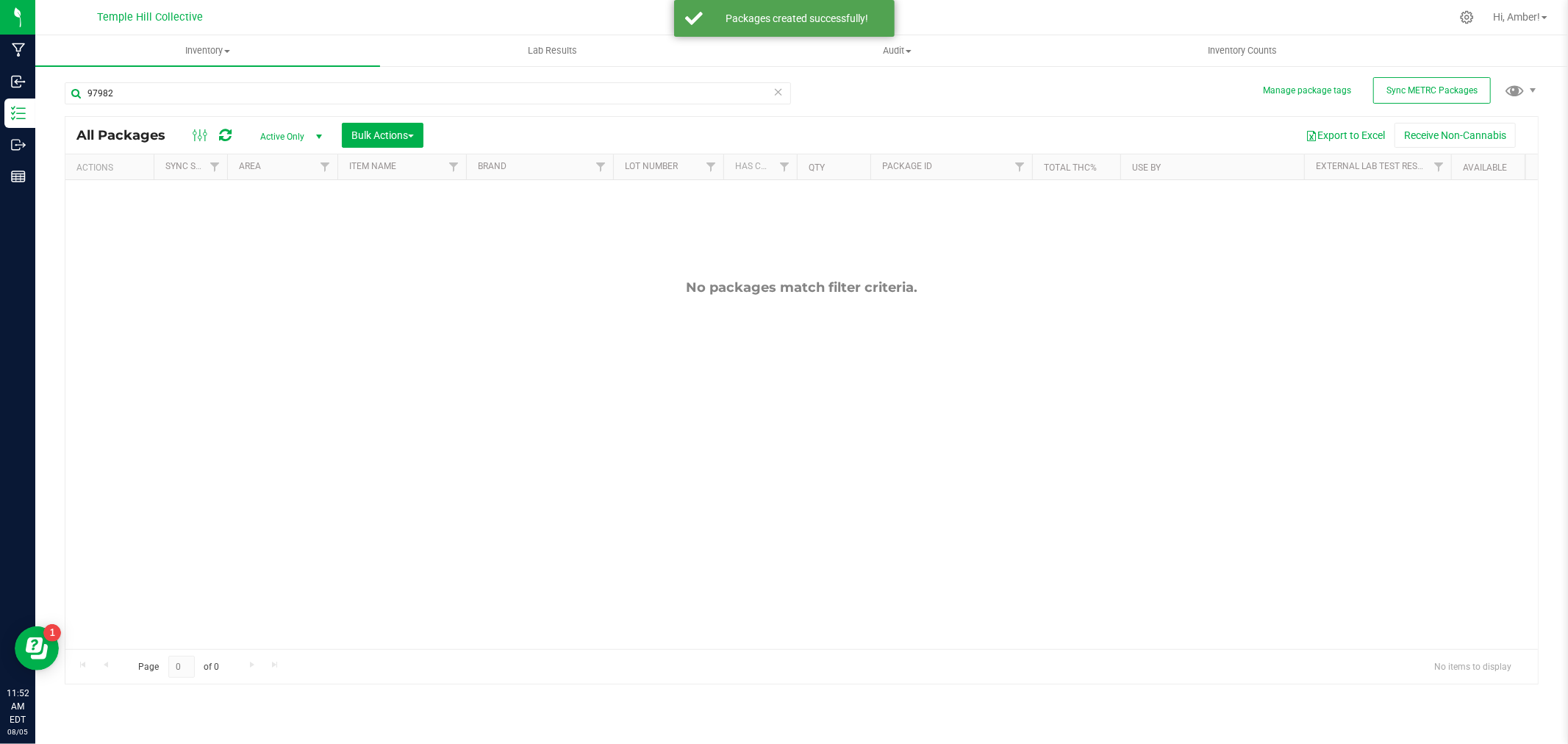 click at bounding box center [778, 91] 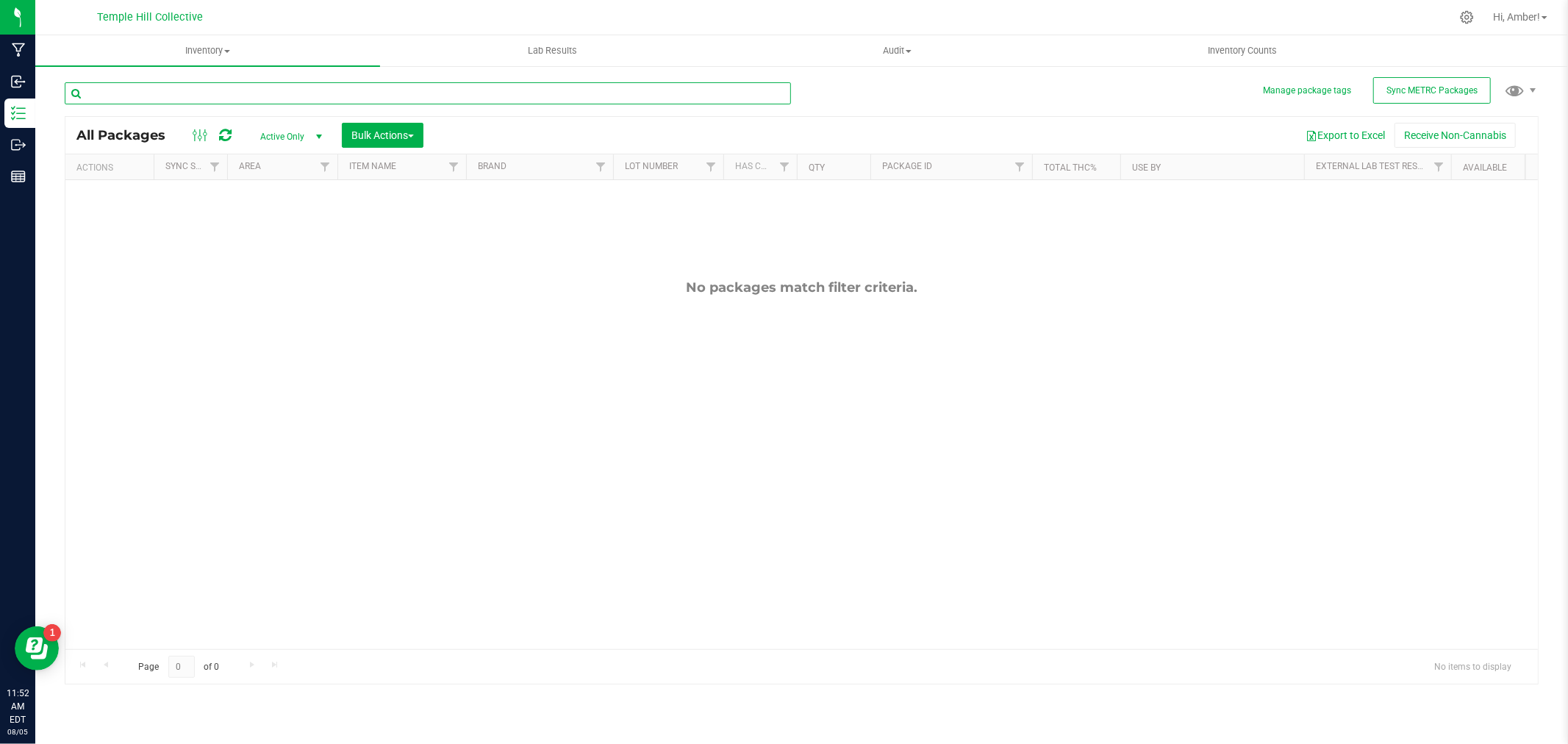 click at bounding box center (428, 93) 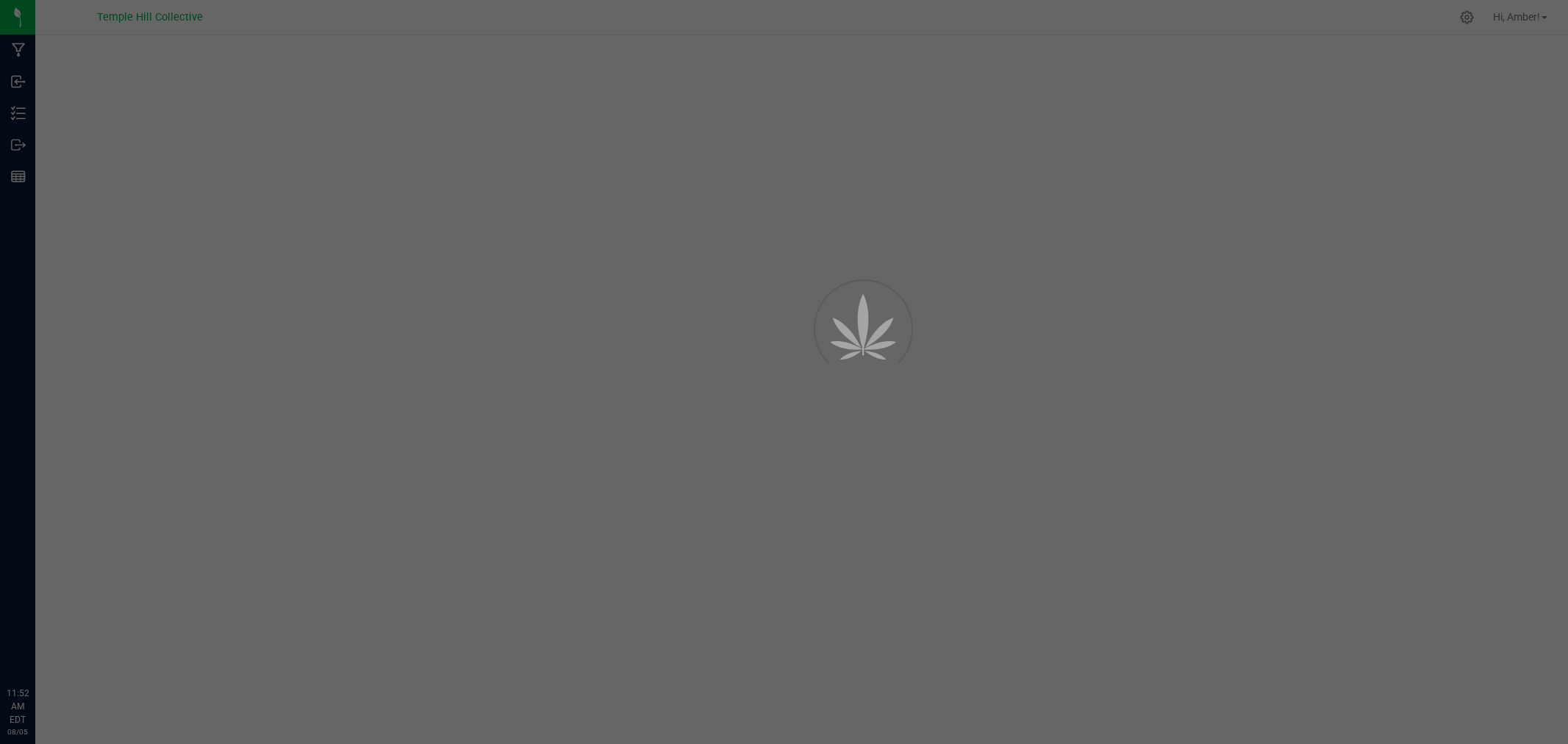 scroll, scrollTop: 0, scrollLeft: 0, axis: both 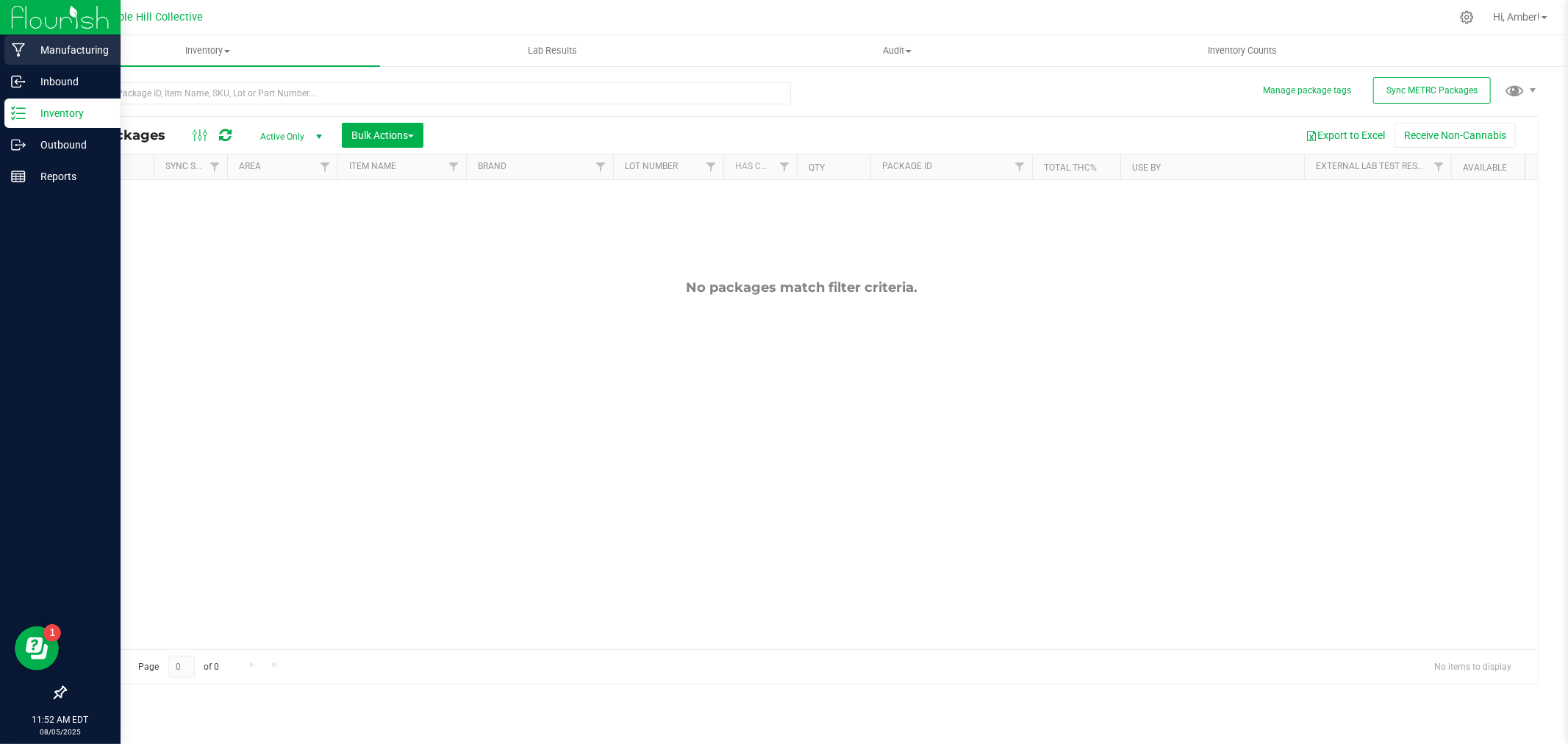 click on "Manufacturing" at bounding box center (70, 50) 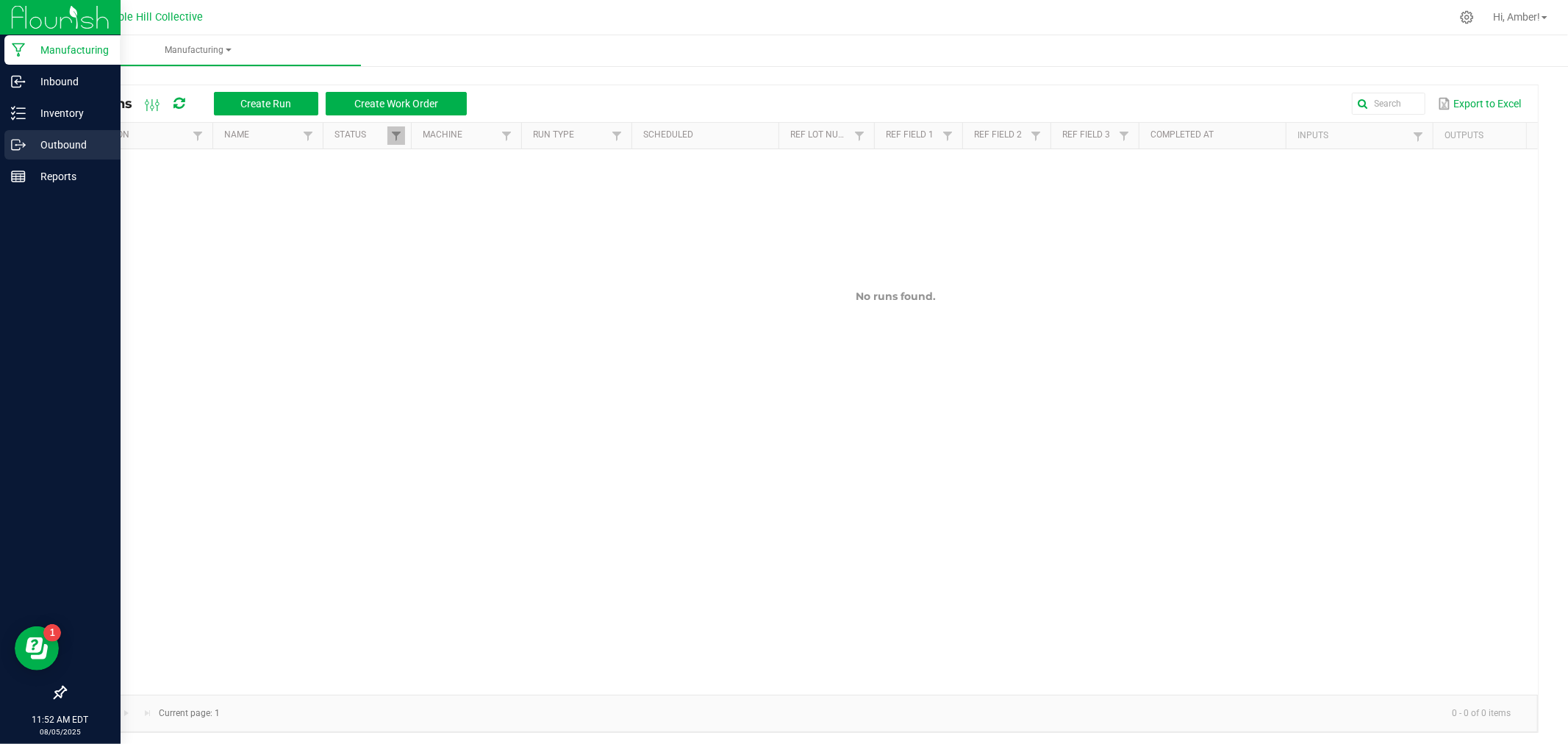 click on "Outbound" at bounding box center [70, 145] 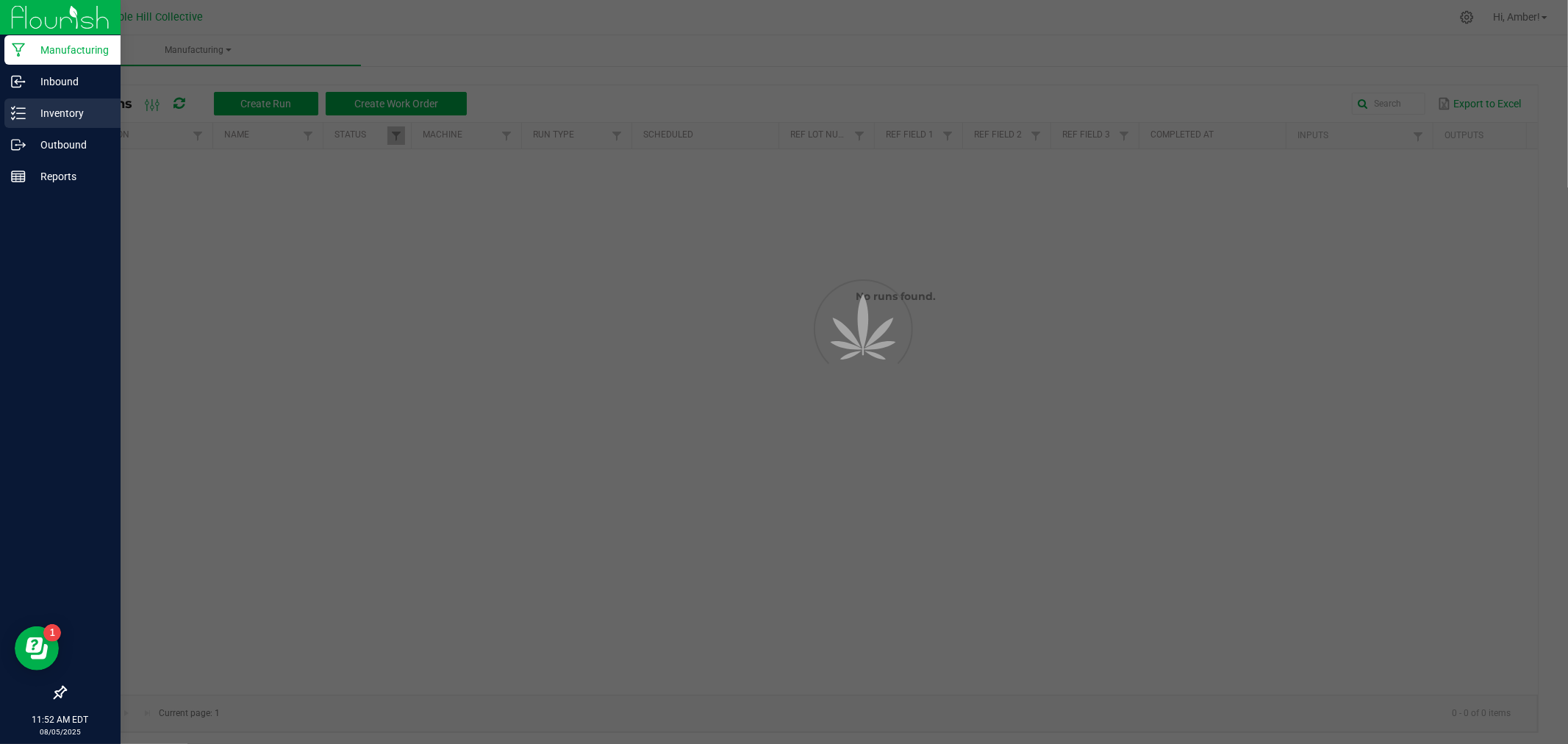 click on "Inventory" at bounding box center (70, 113) 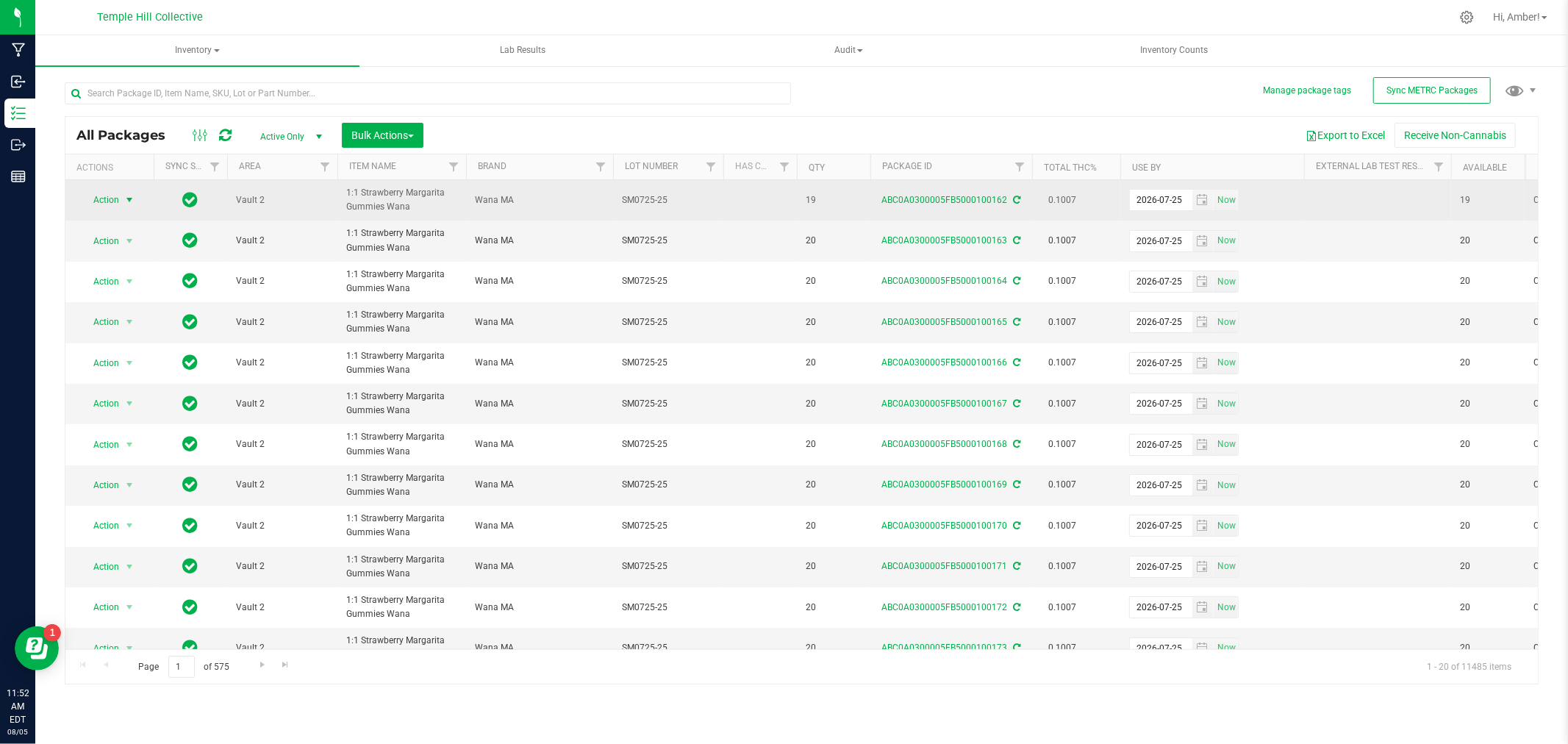 click on "Action" at bounding box center [100, 200] 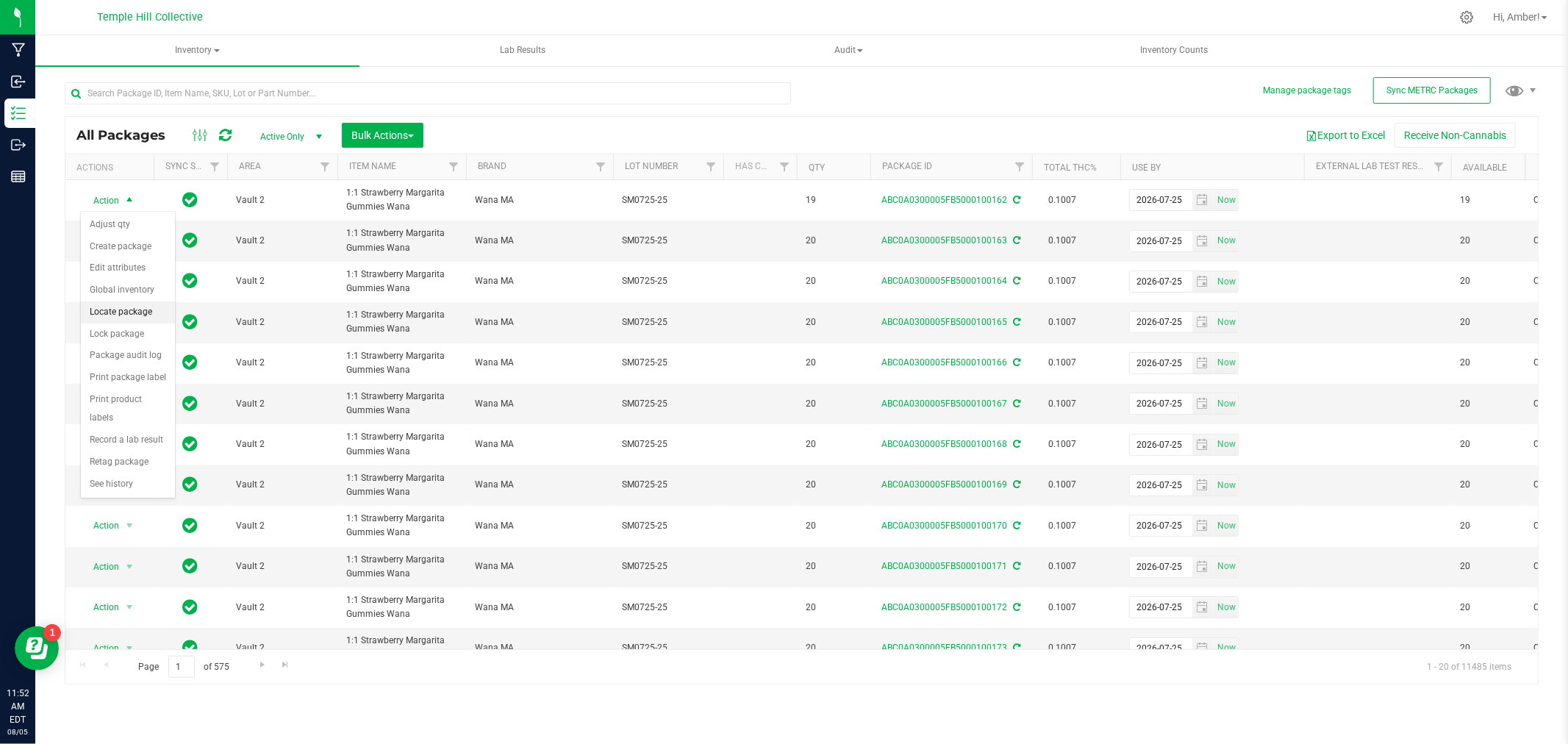 click on "Locate package" at bounding box center [128, 312] 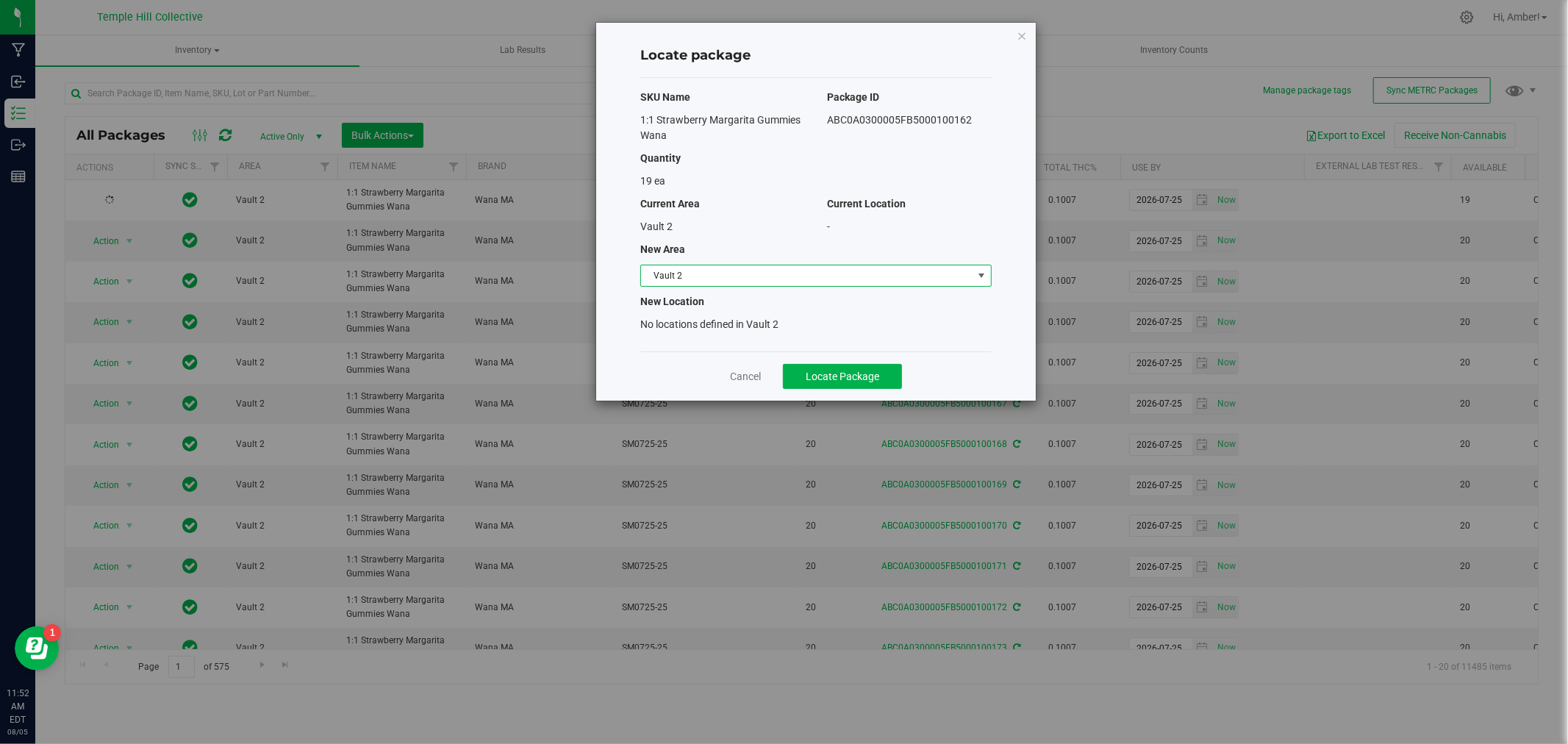 click on "Vault 2" at bounding box center [806, 276] 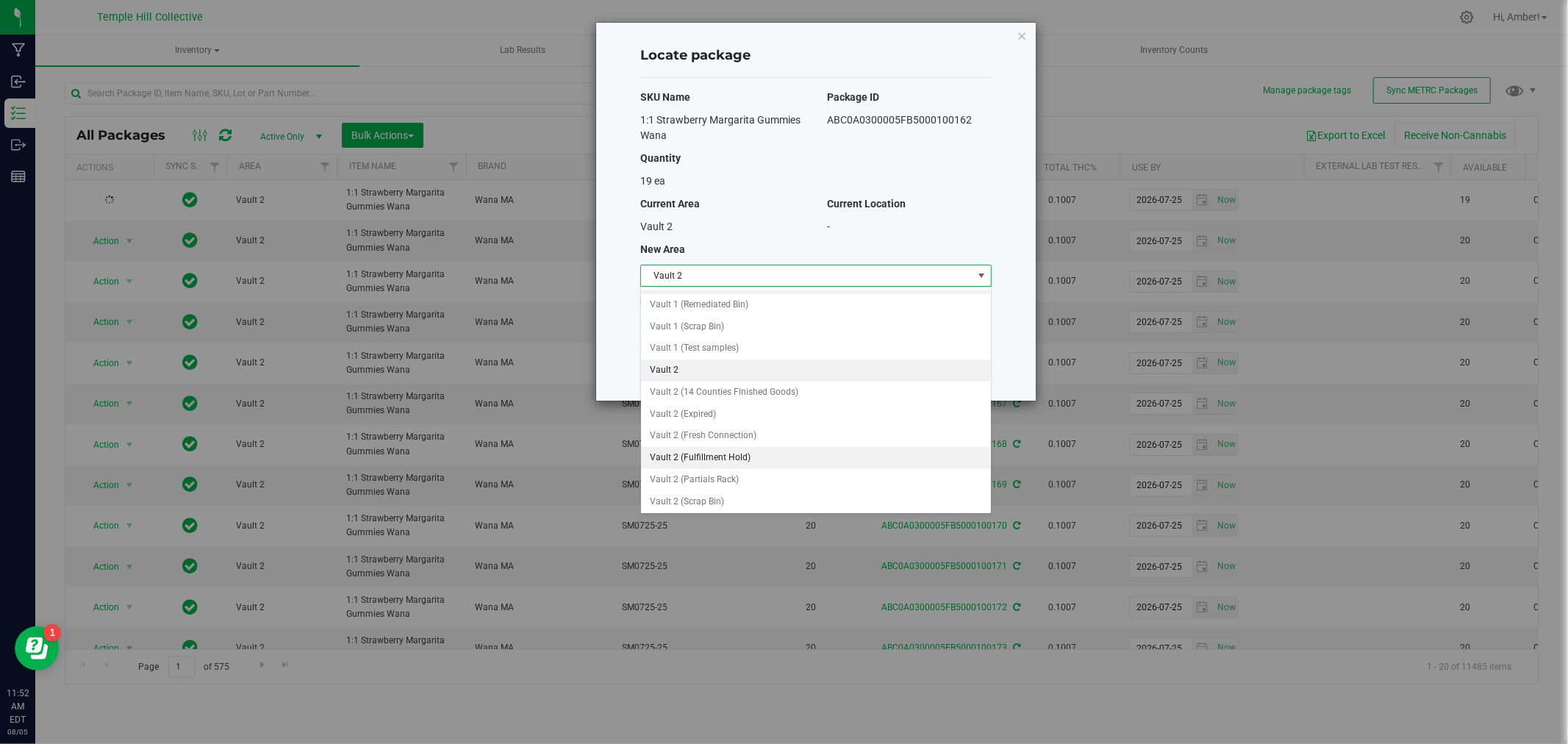 scroll, scrollTop: 515, scrollLeft: 0, axis: vertical 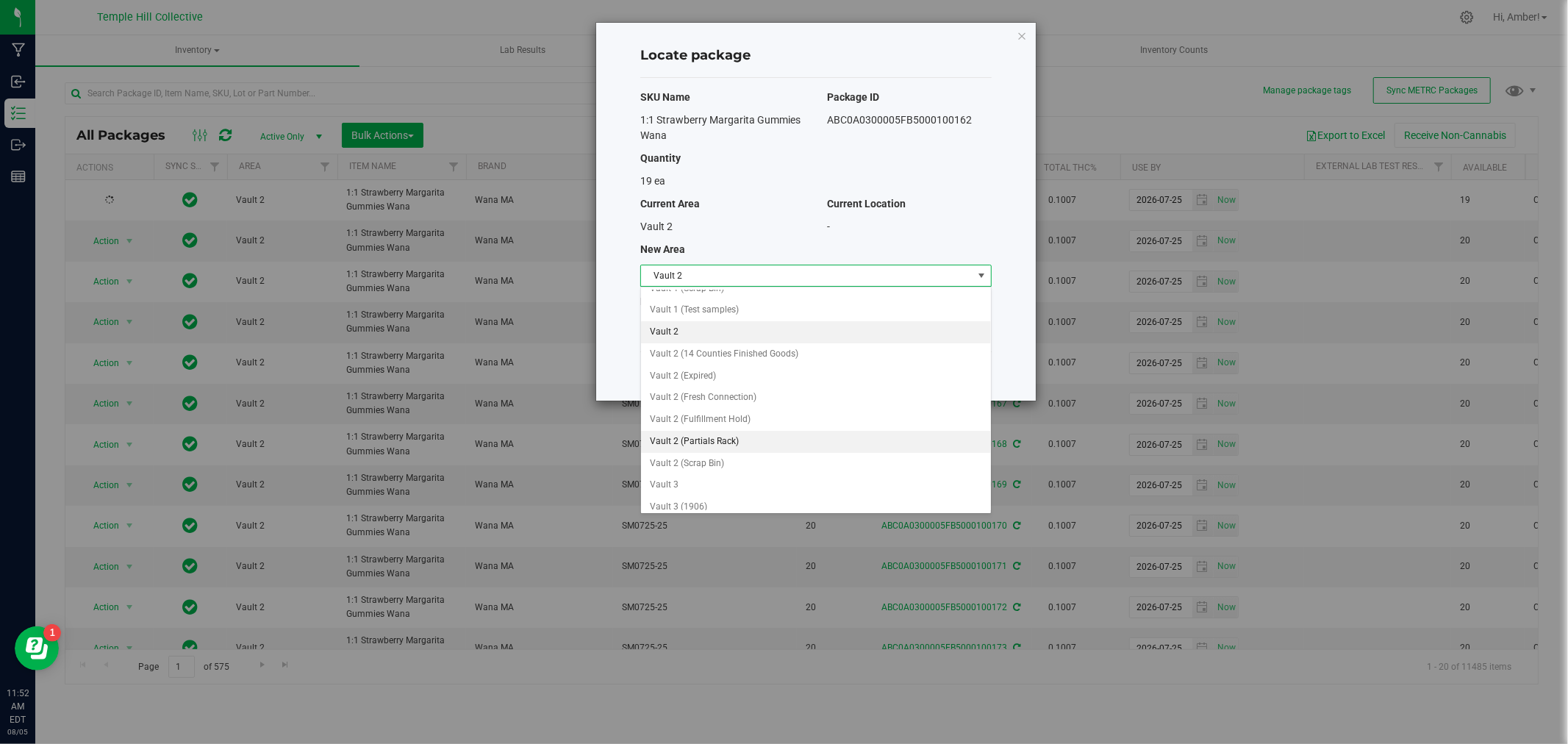 click on "Vault 2 (Partials Rack)" at bounding box center (816, 442) 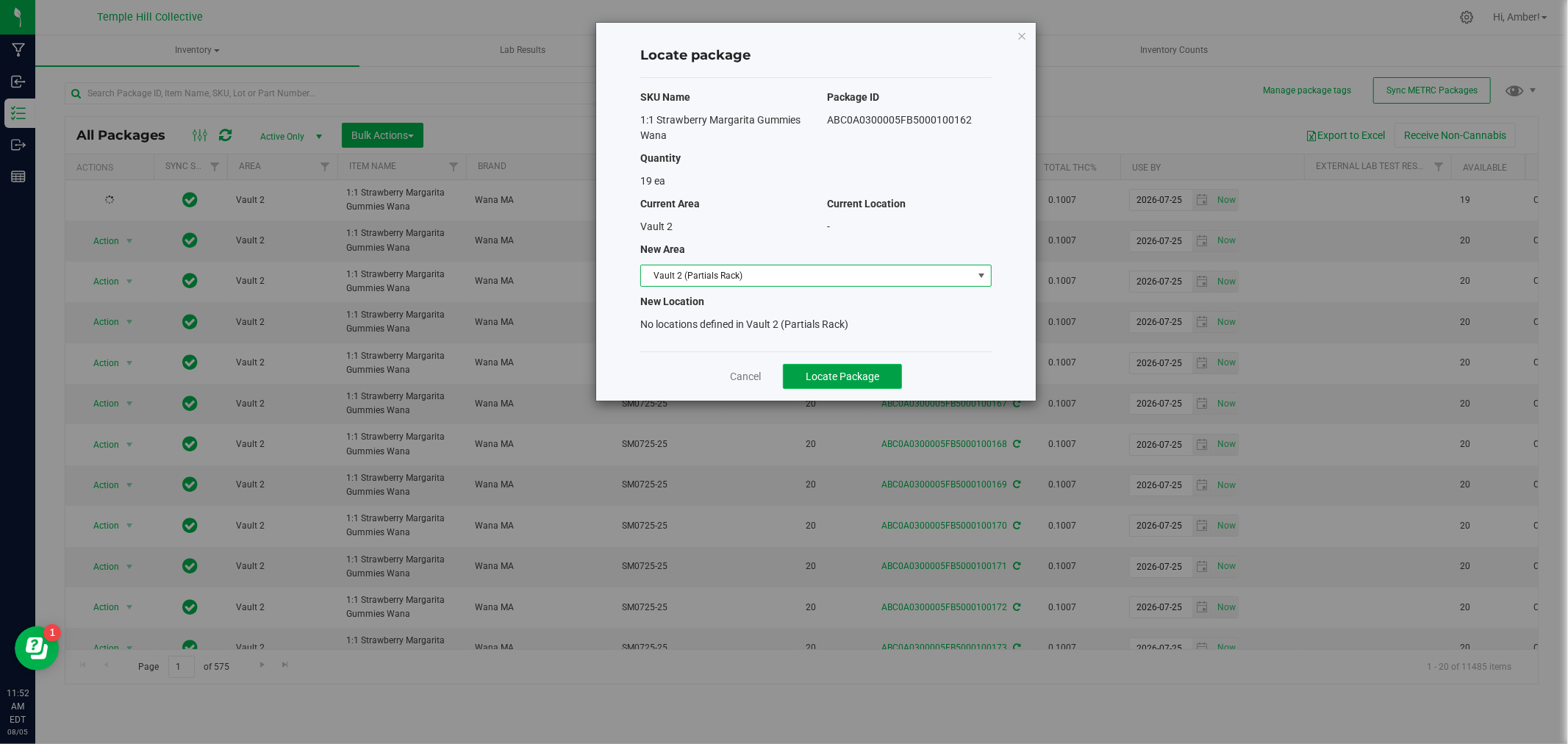 click on "Locate Package" 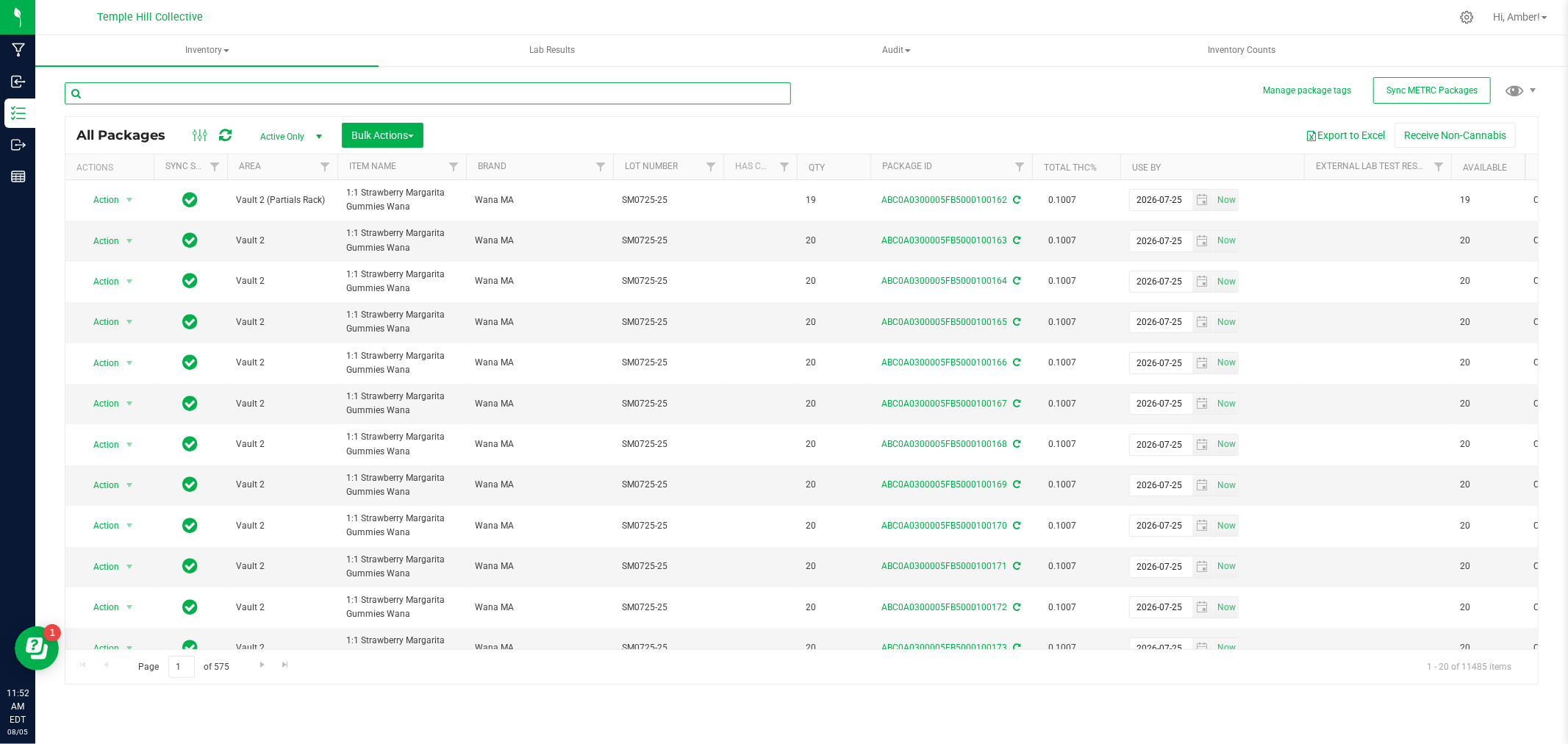 click at bounding box center (428, 93) 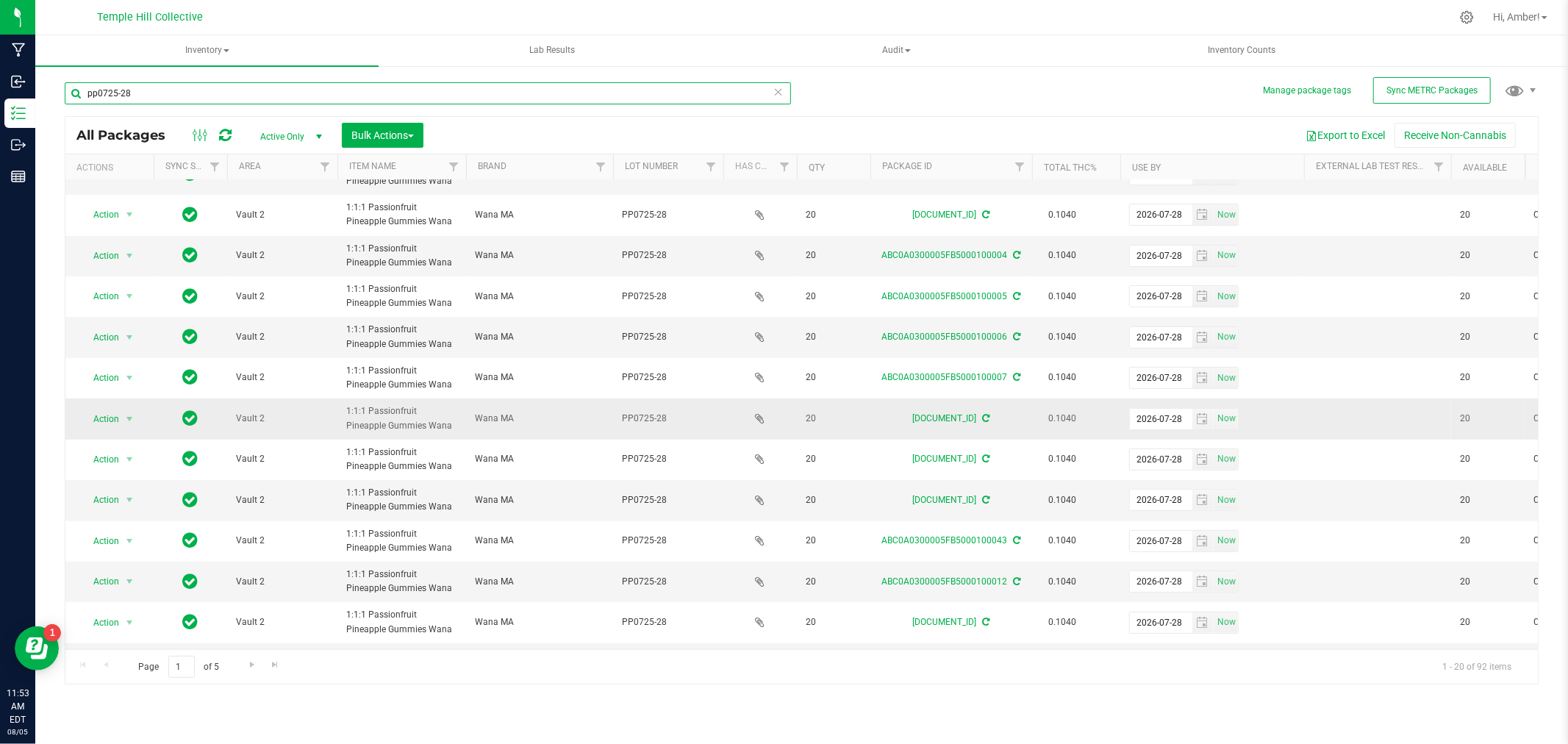 scroll, scrollTop: 358, scrollLeft: 0, axis: vertical 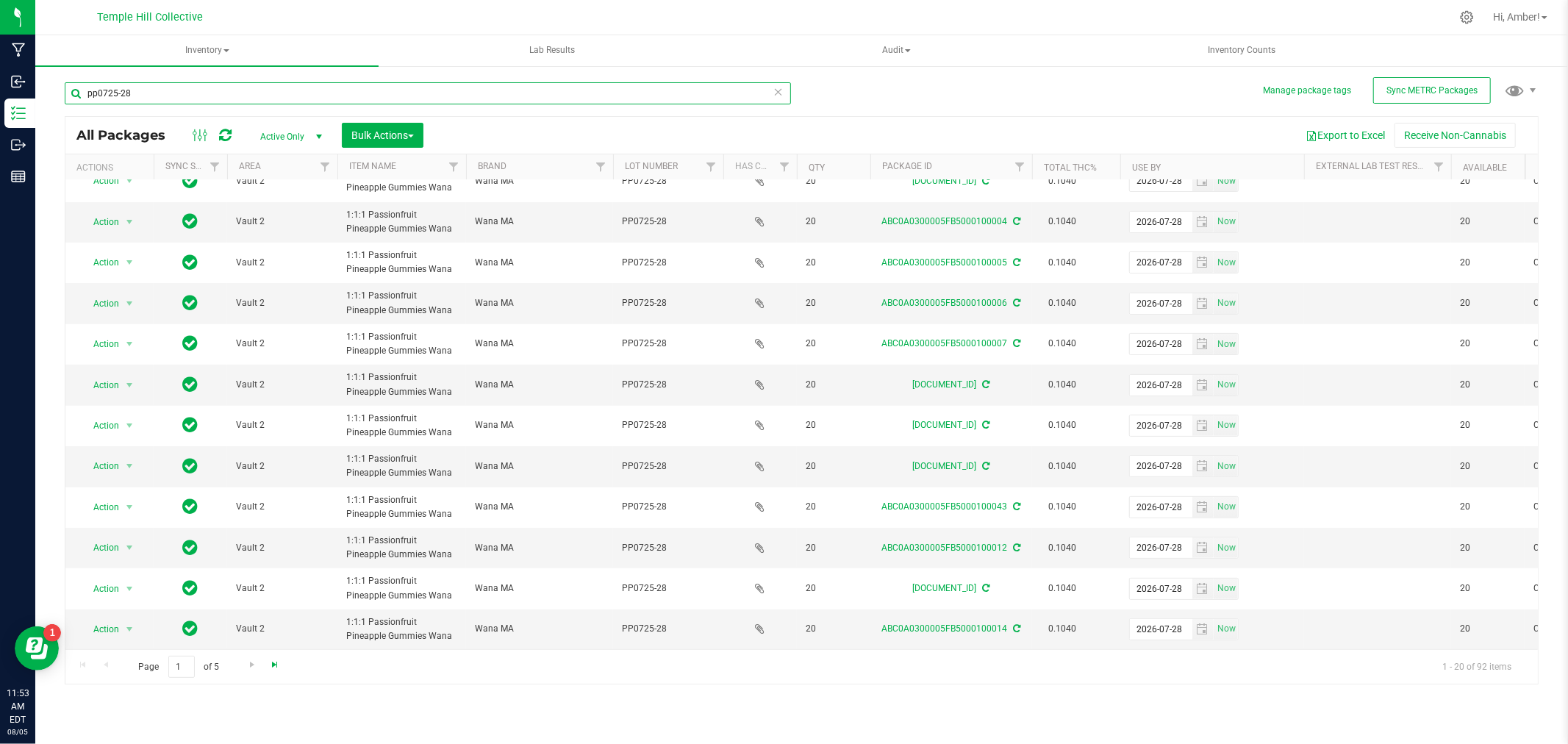 type on "pp0725-28" 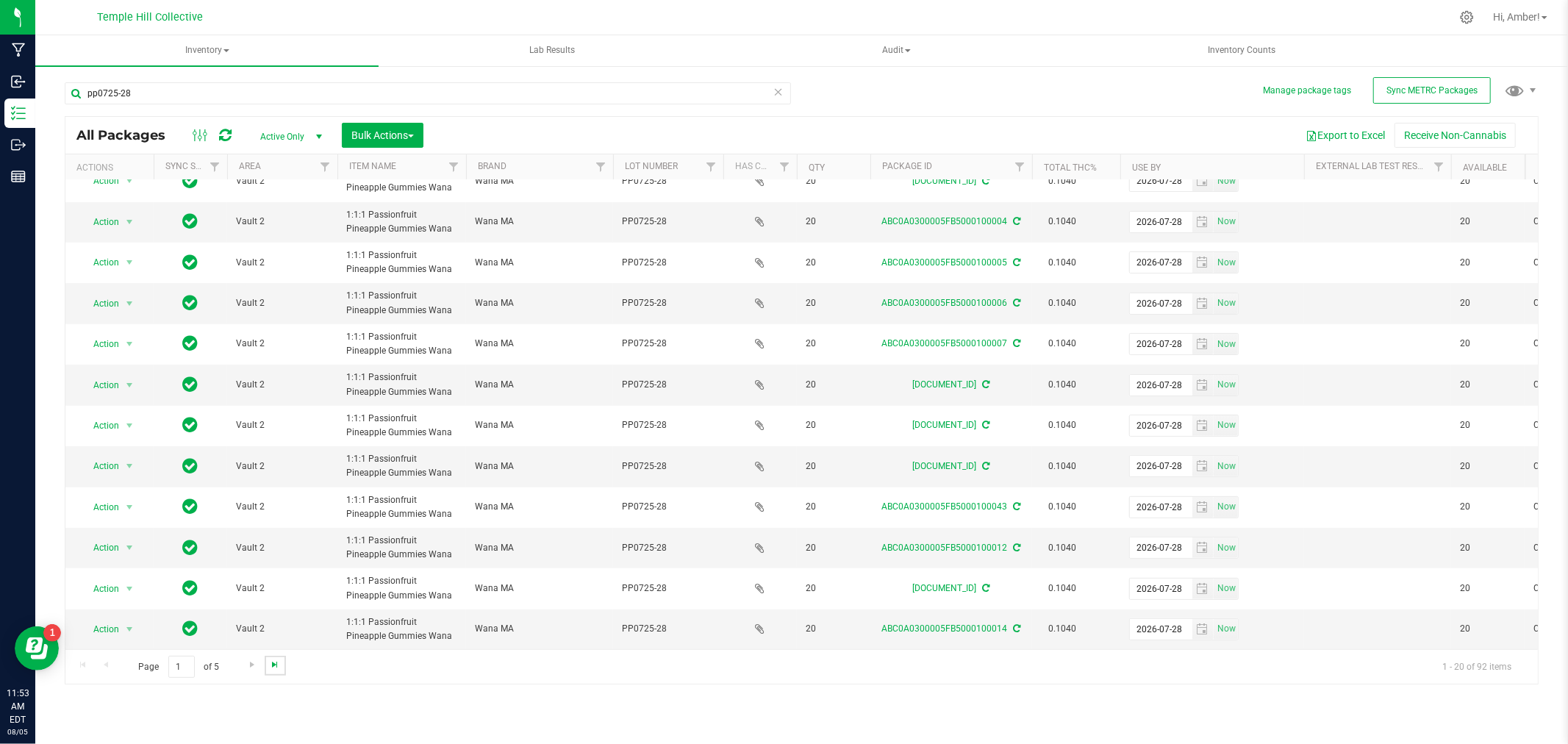 click at bounding box center [275, 665] 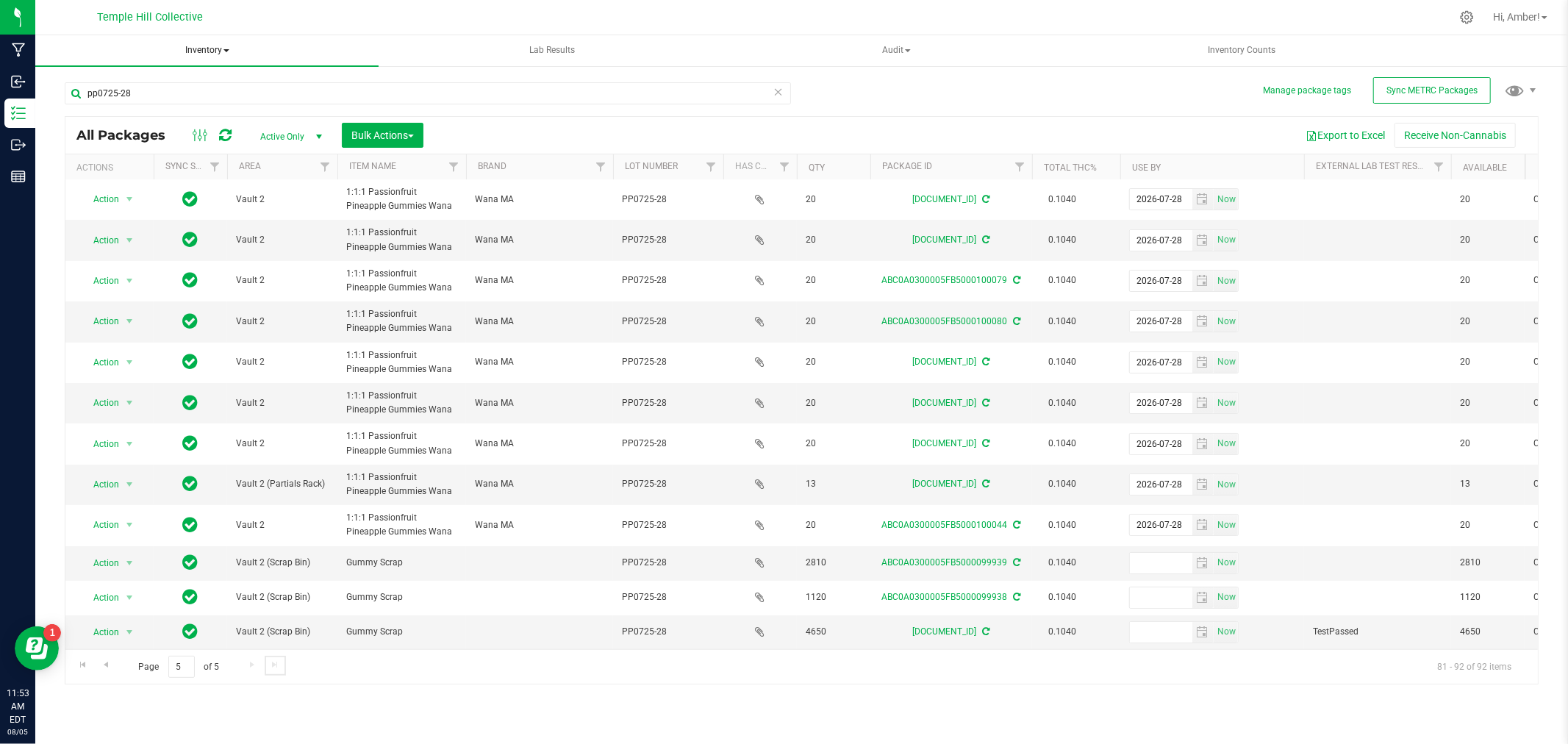 scroll, scrollTop: 0, scrollLeft: 0, axis: both 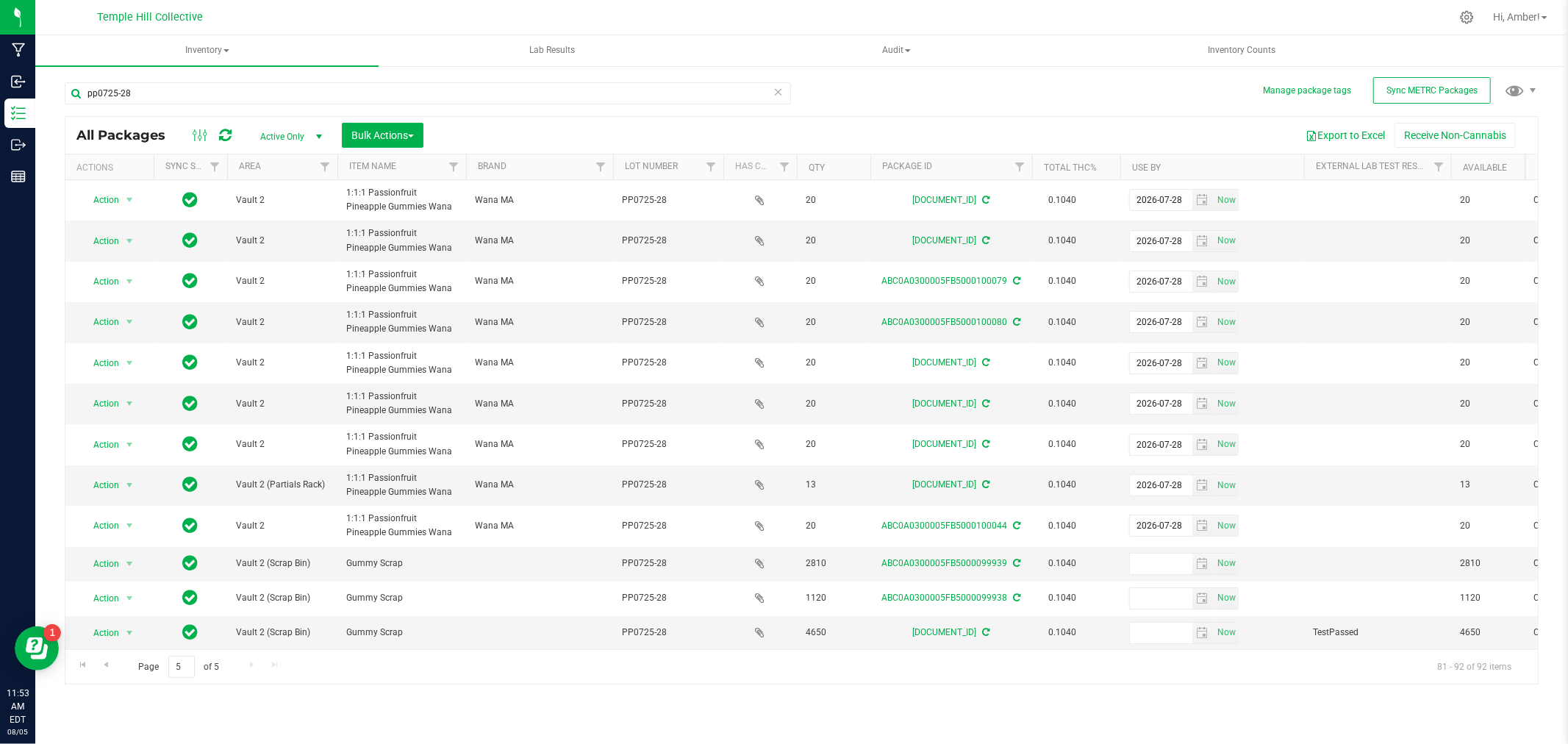 click at bounding box center [778, 91] 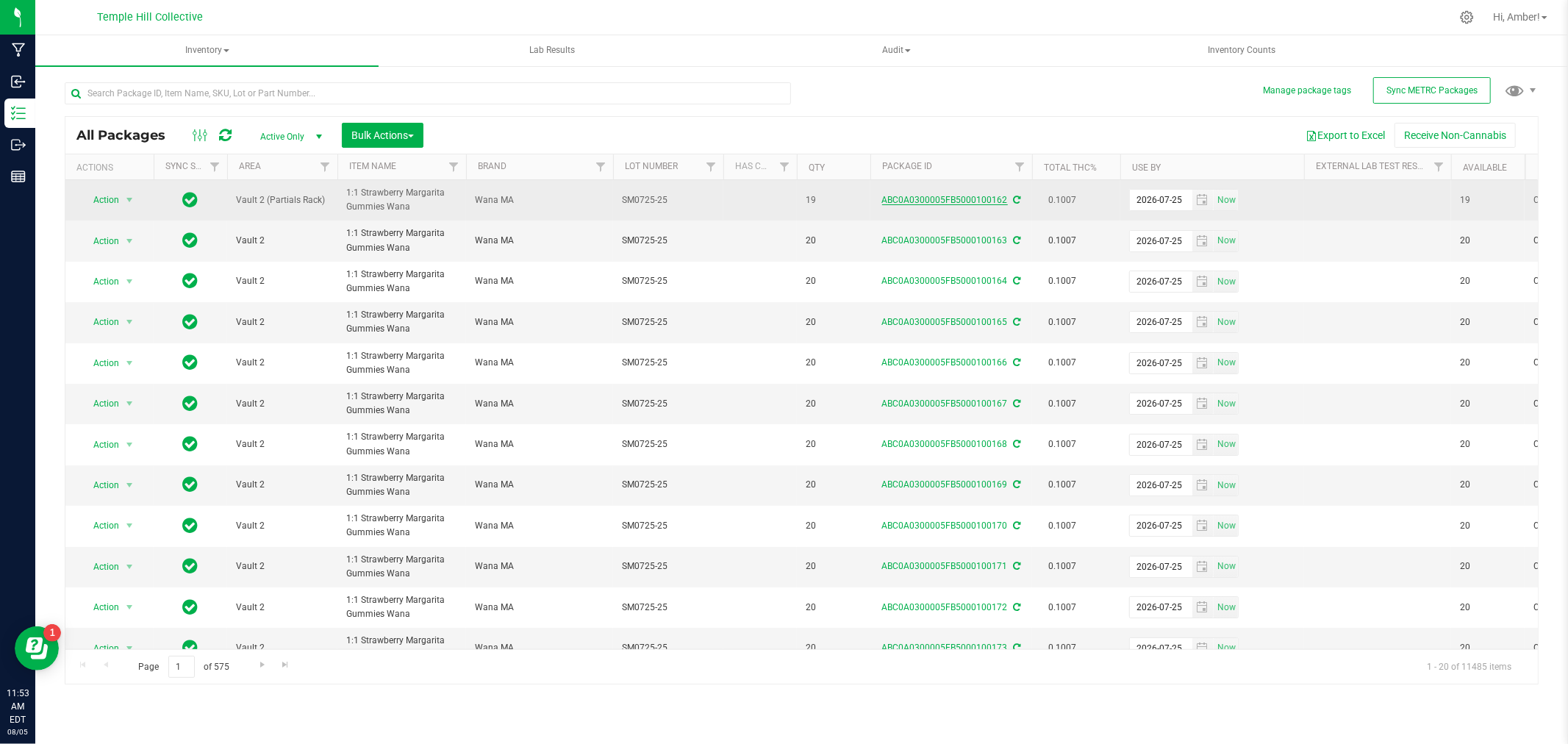 click on "ABC0A0300005FB5000100162" at bounding box center (945, 200) 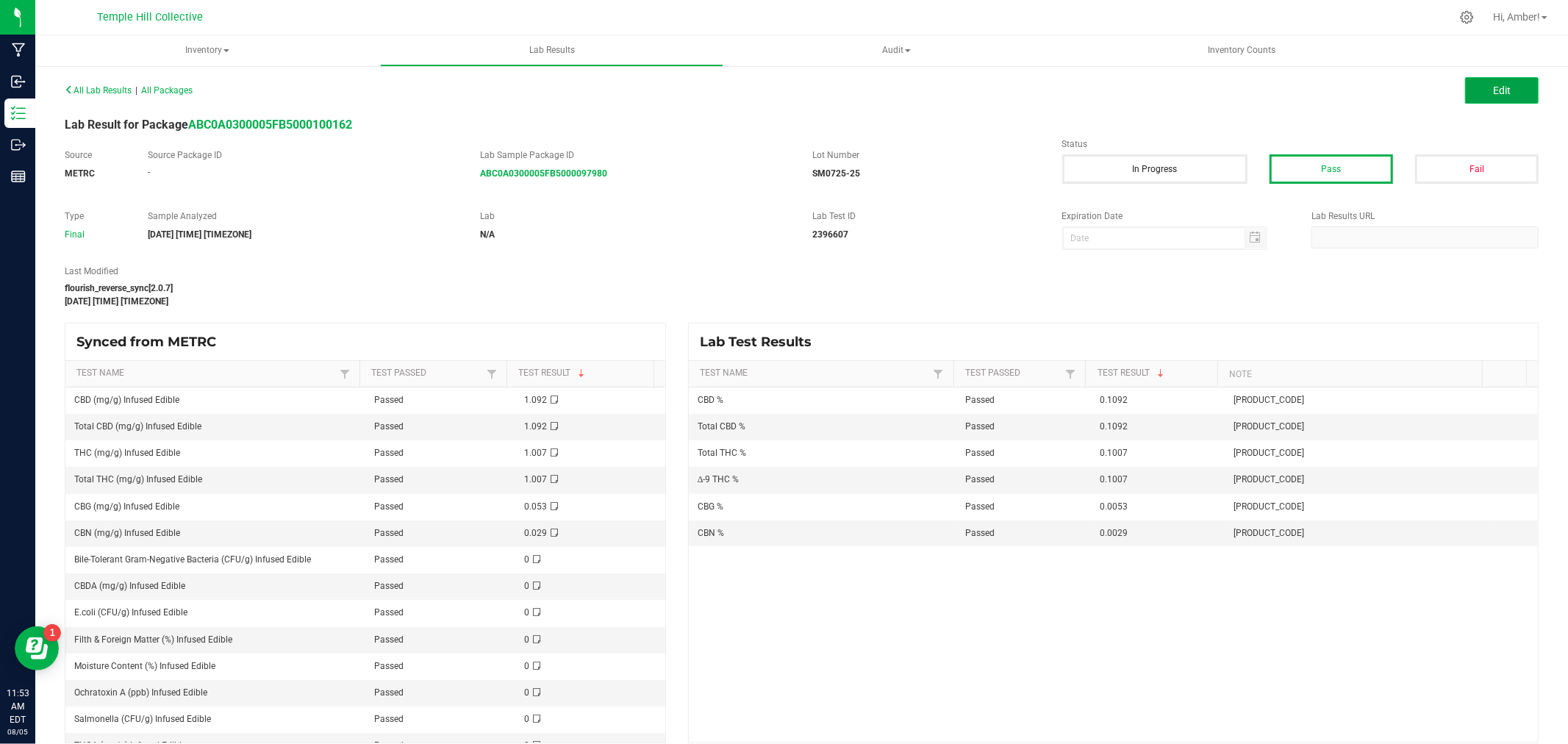 click on "Edit" at bounding box center [1502, 90] 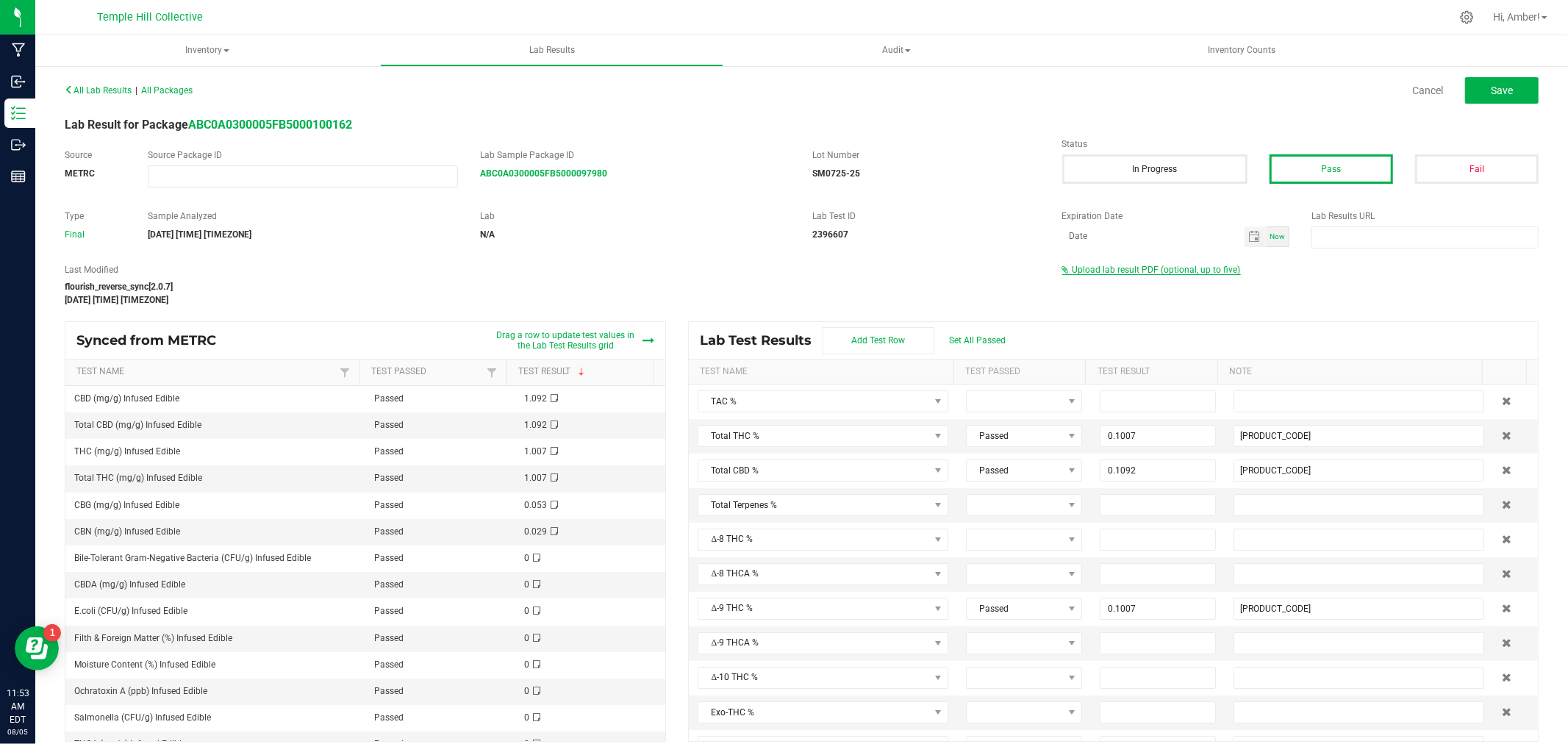 click on "Upload lab result PDF (optional, up to five)" at bounding box center [1151, 270] 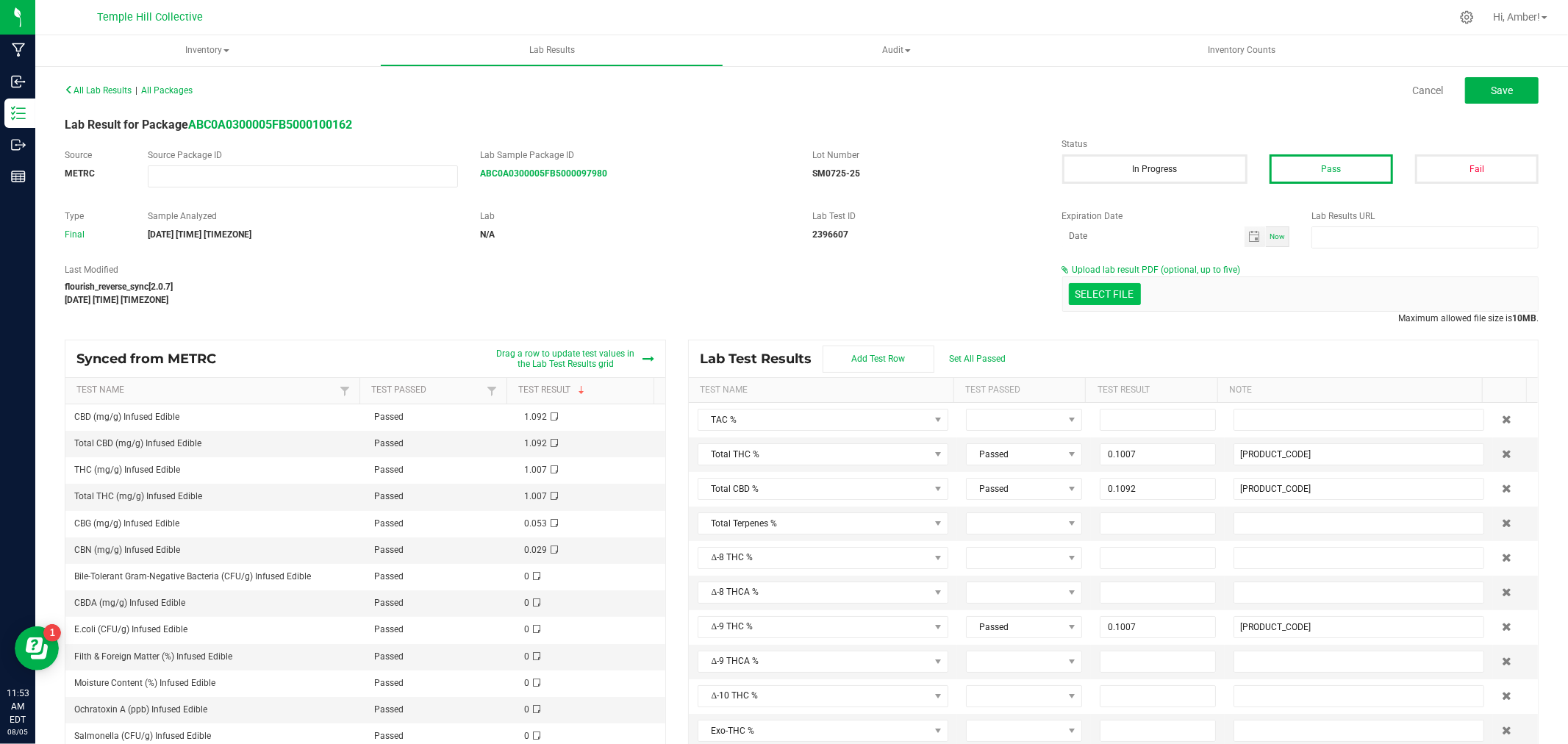click at bounding box center [78, 218] 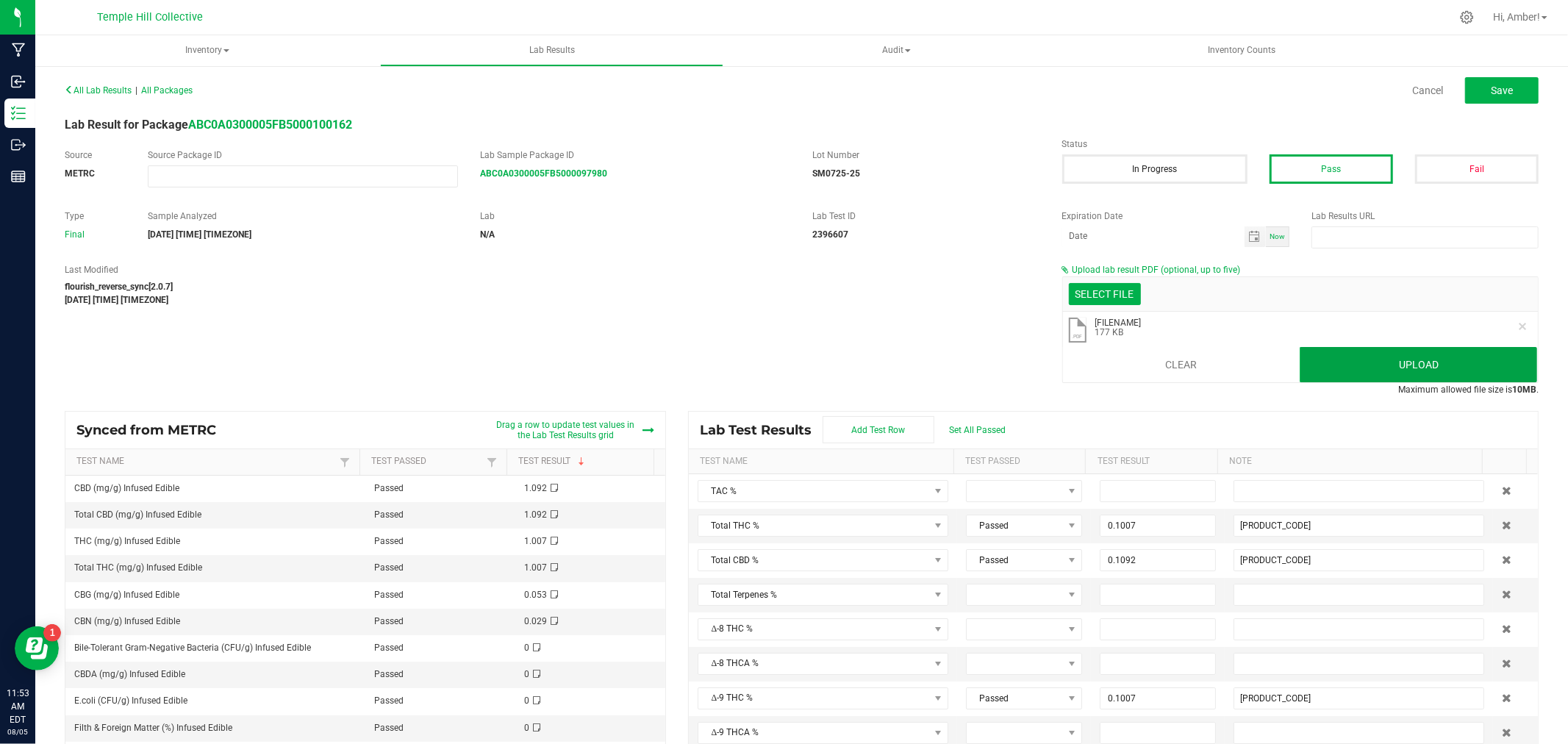 click on "Upload" at bounding box center [1418, 365] 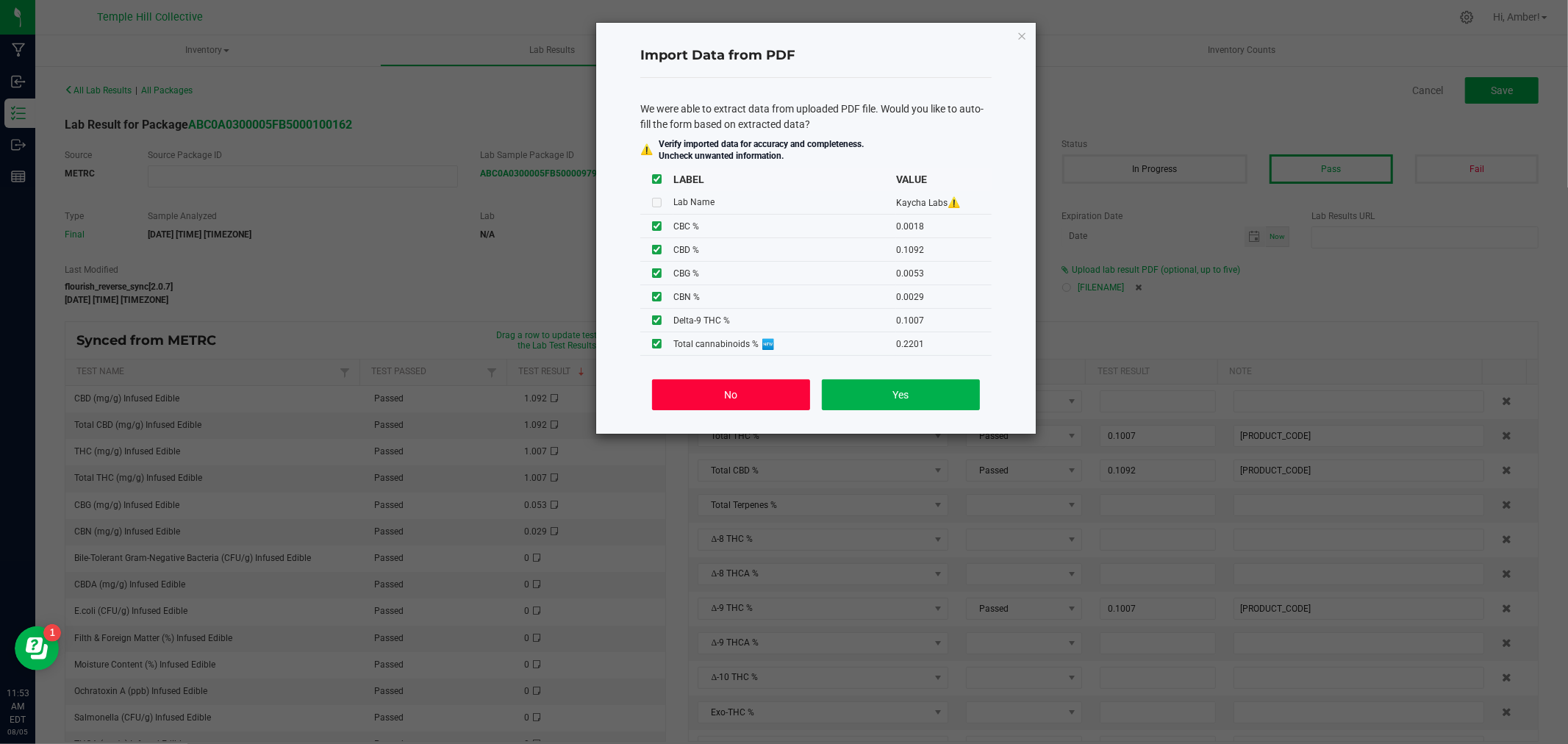click on "No" 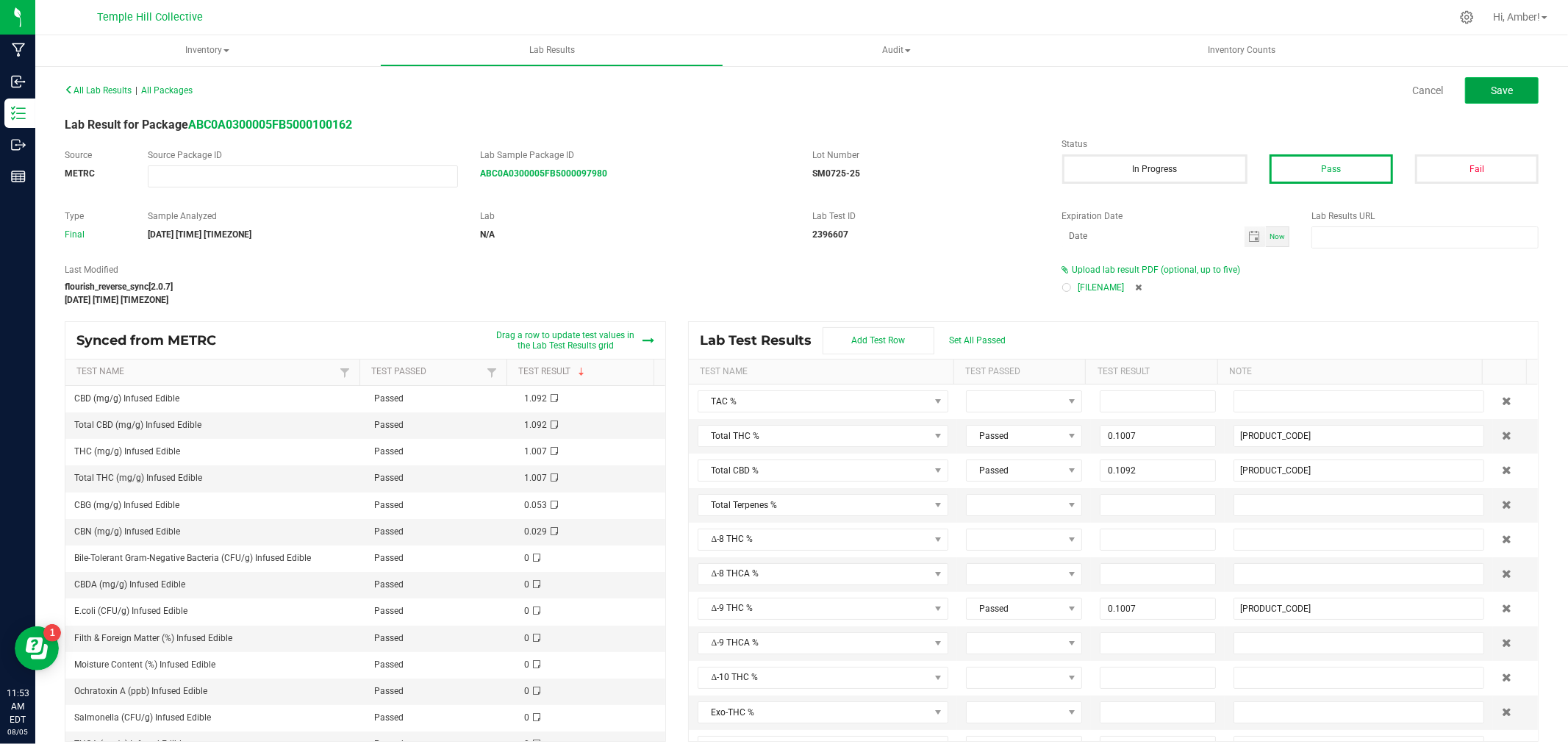 click on "Save" 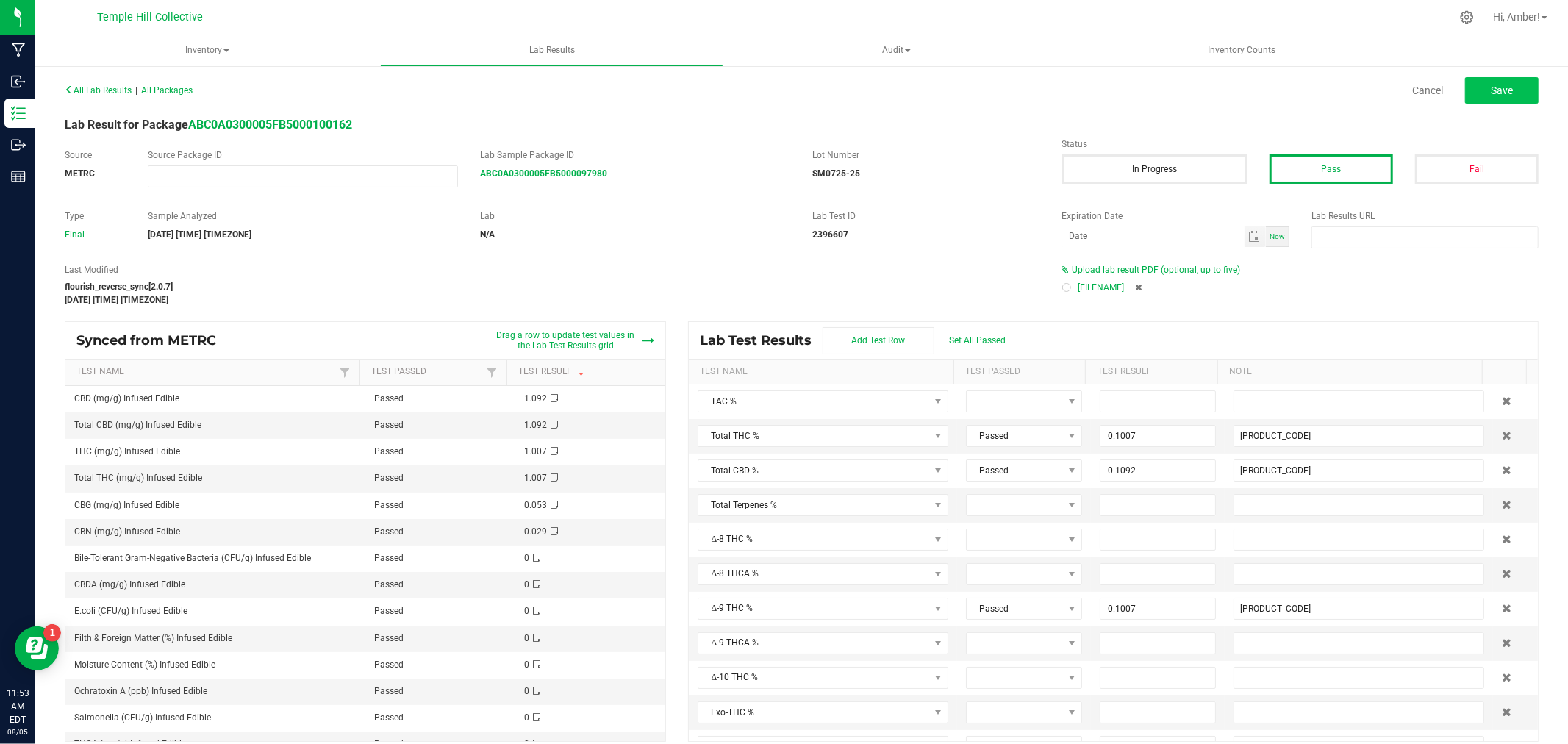 type on "0.1007" 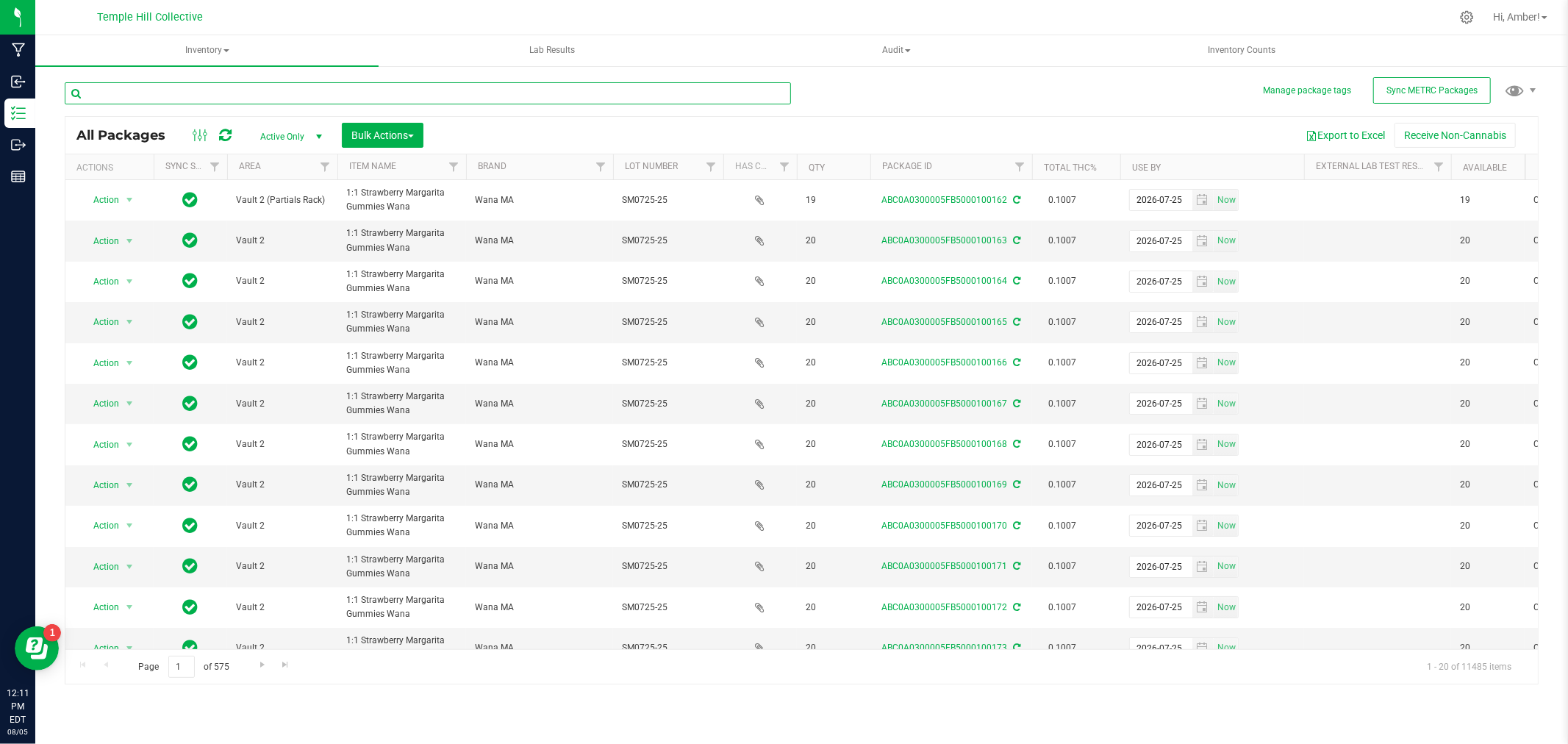 click at bounding box center [428, 93] 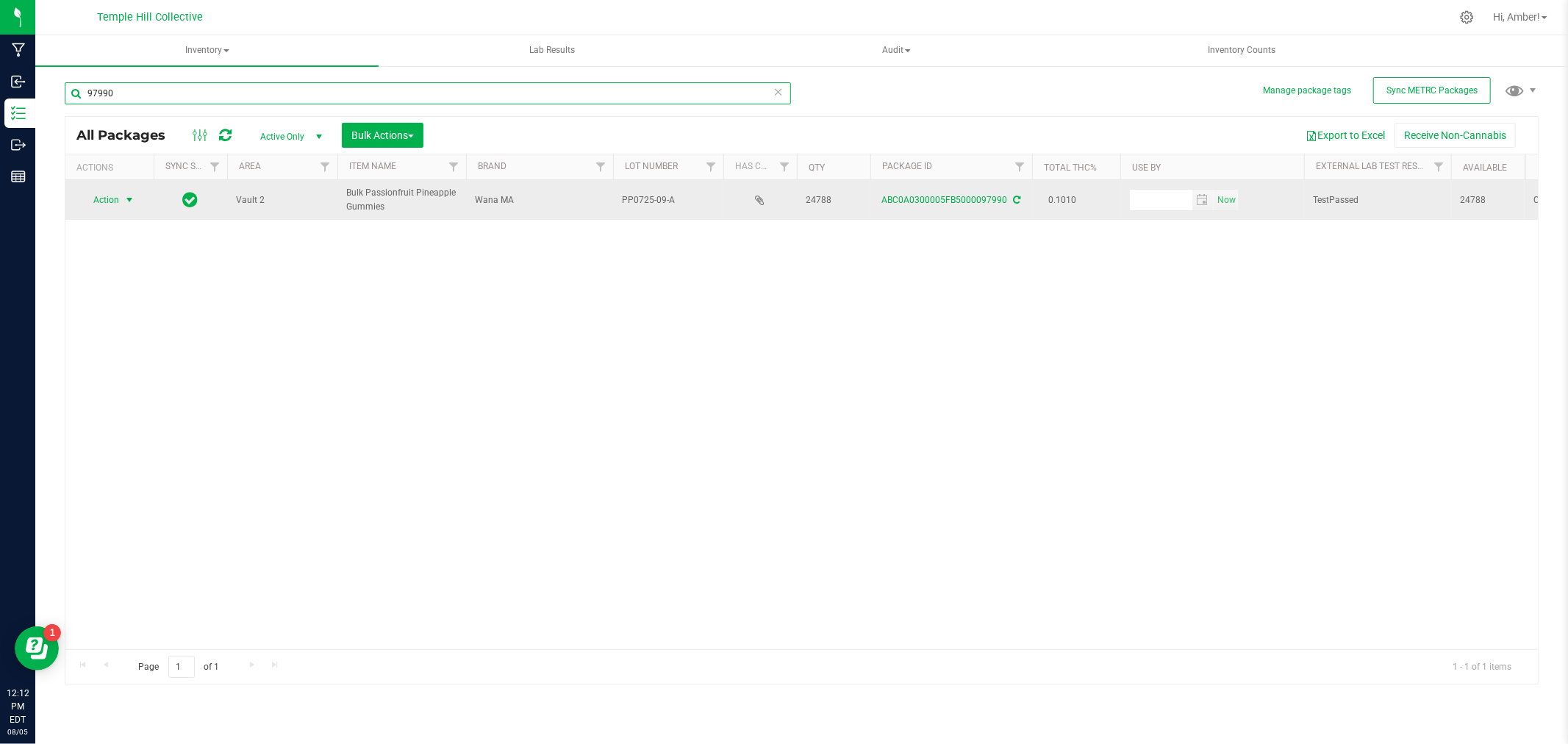type on "97990" 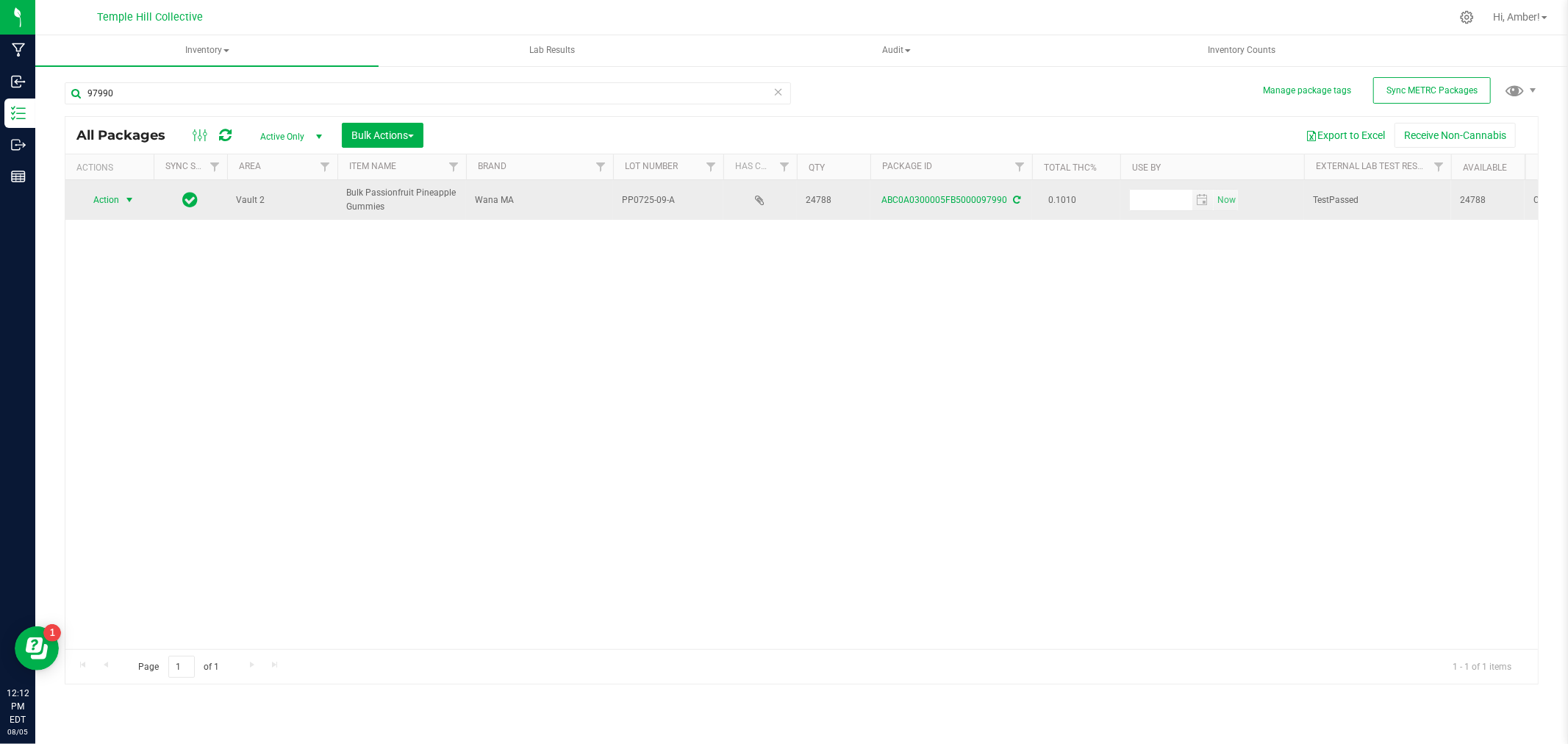 click on "Action" at bounding box center [100, 200] 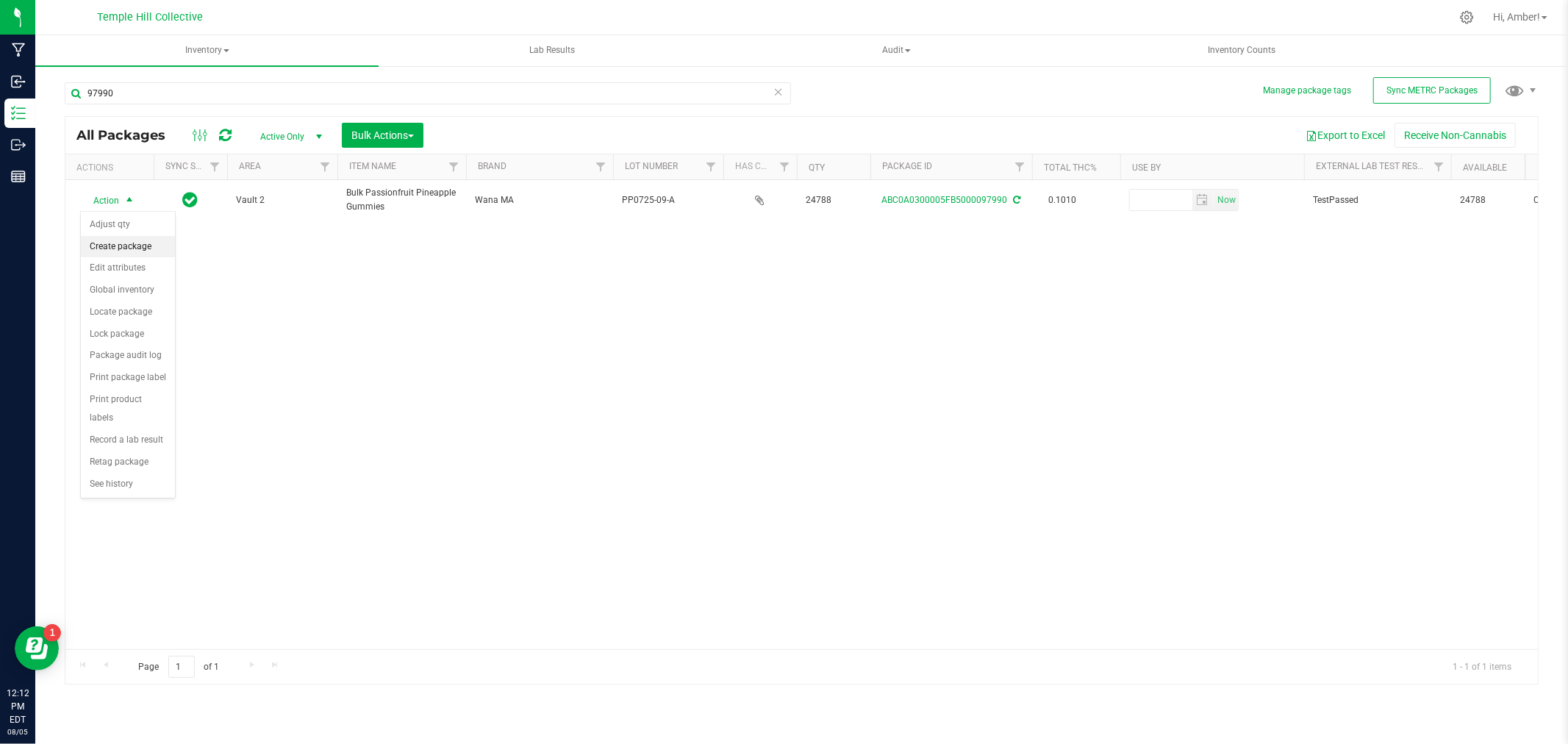 click on "Create package" at bounding box center (128, 247) 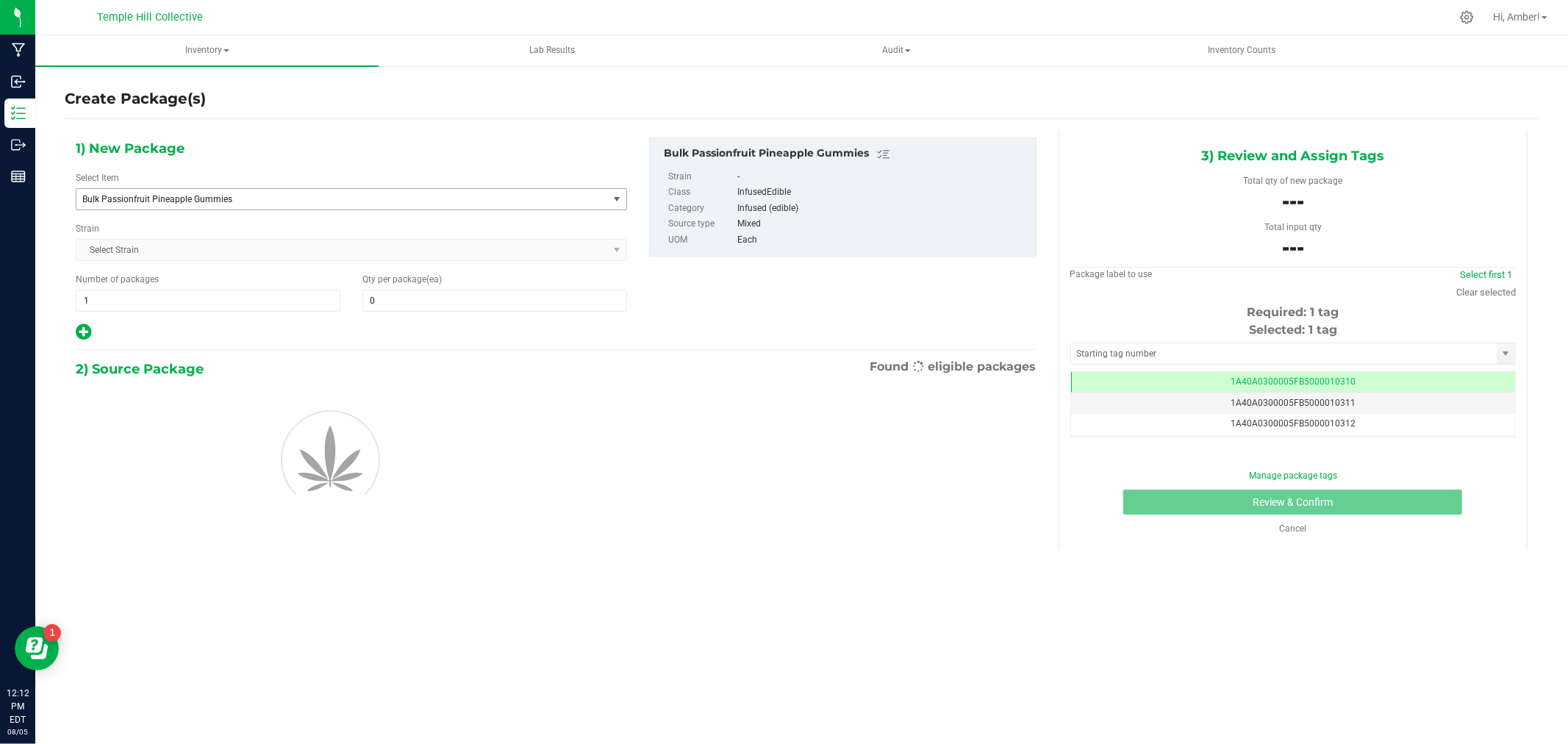 scroll, scrollTop: 0, scrollLeft: -1, axis: horizontal 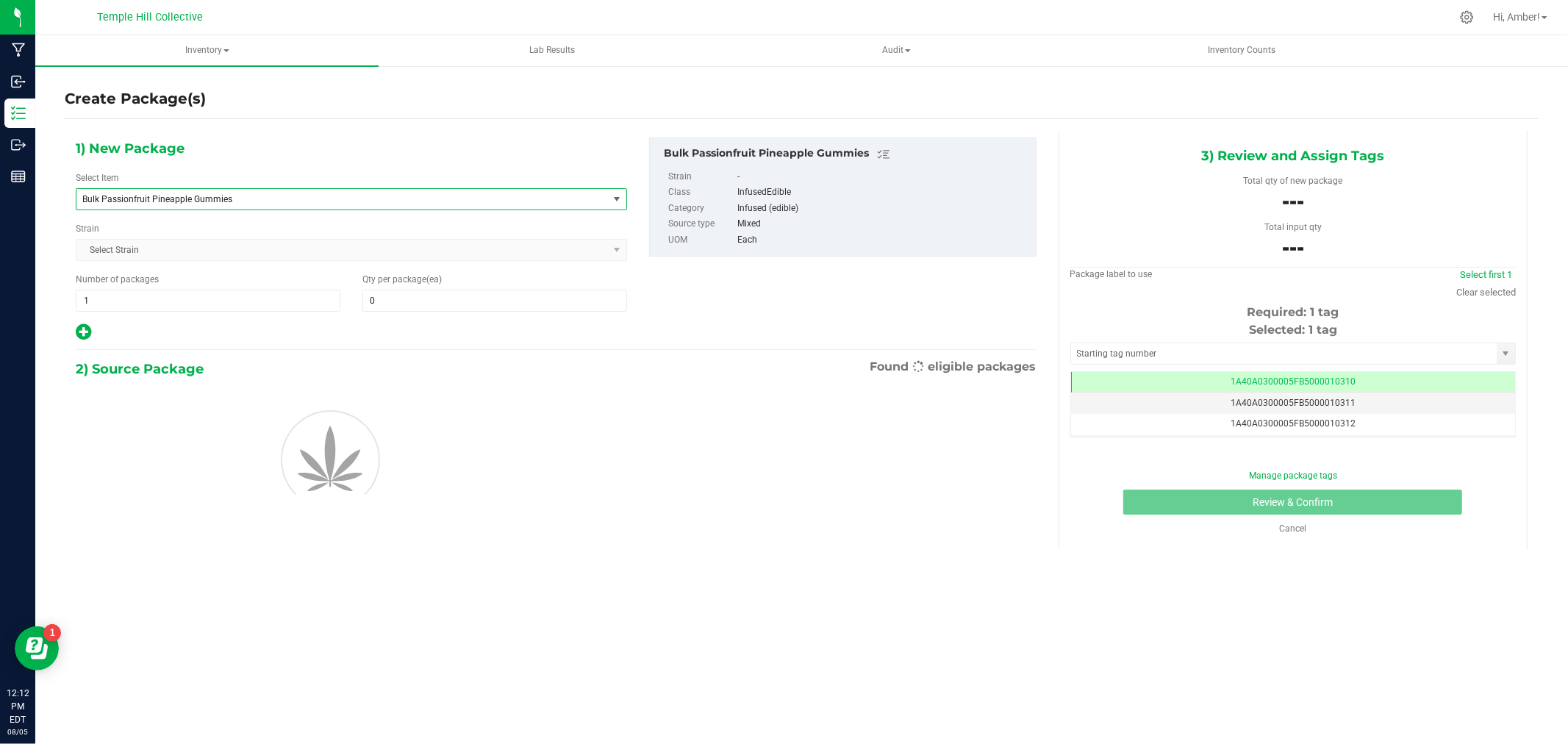 click on "Bulk Passionfruit Pineapple Gummies" at bounding box center [332, 199] 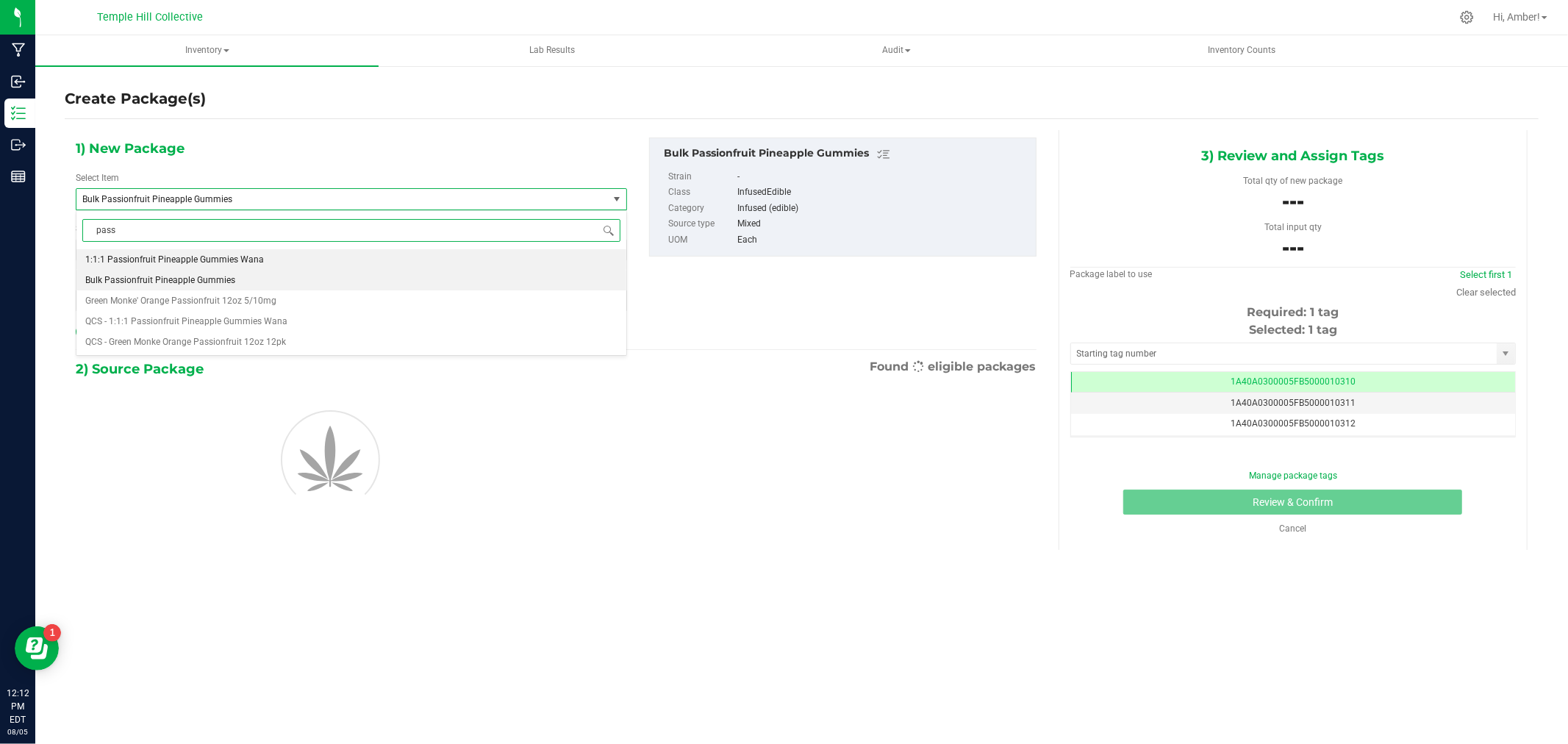 scroll, scrollTop: 0, scrollLeft: 0, axis: both 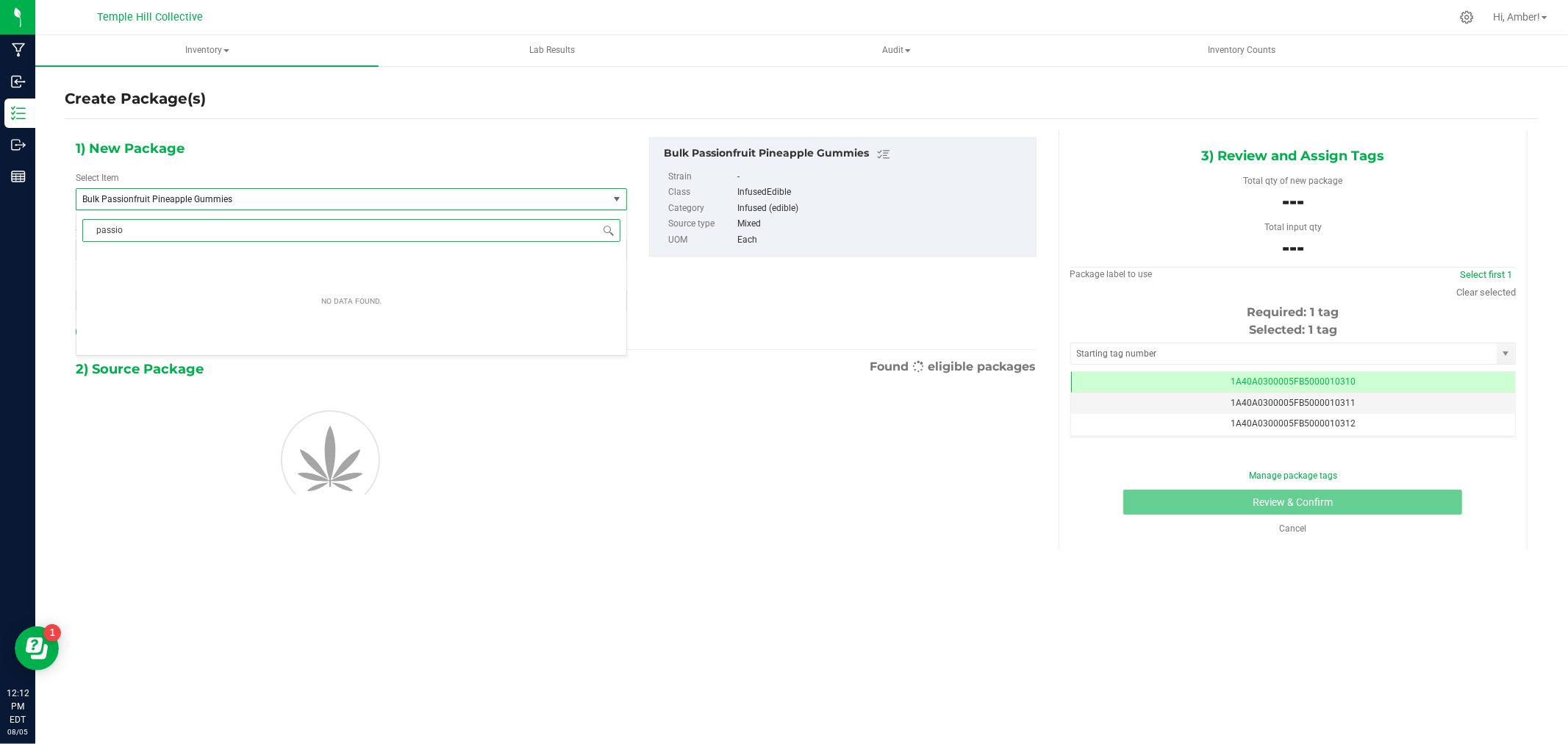 type on "passion" 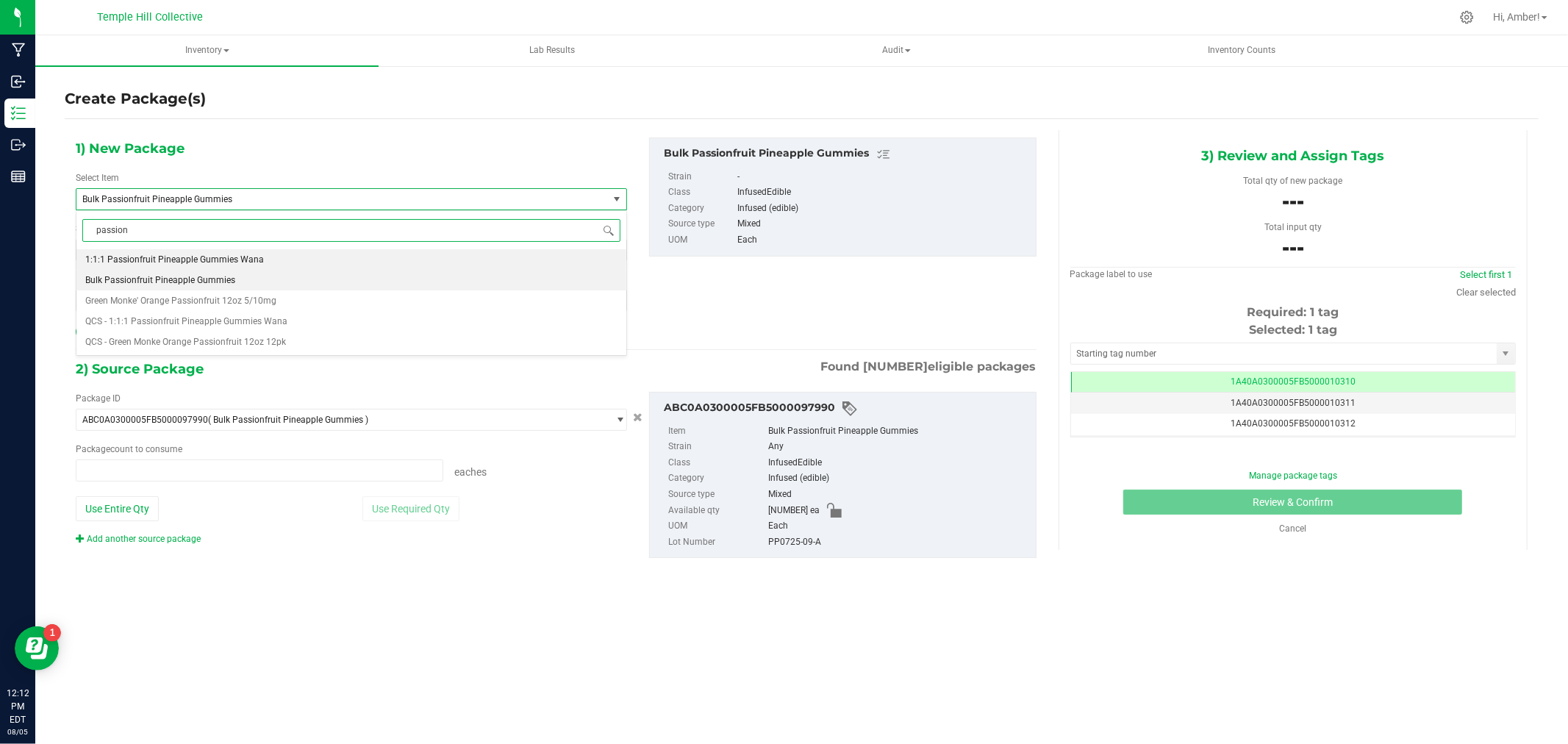 type on "0 ea" 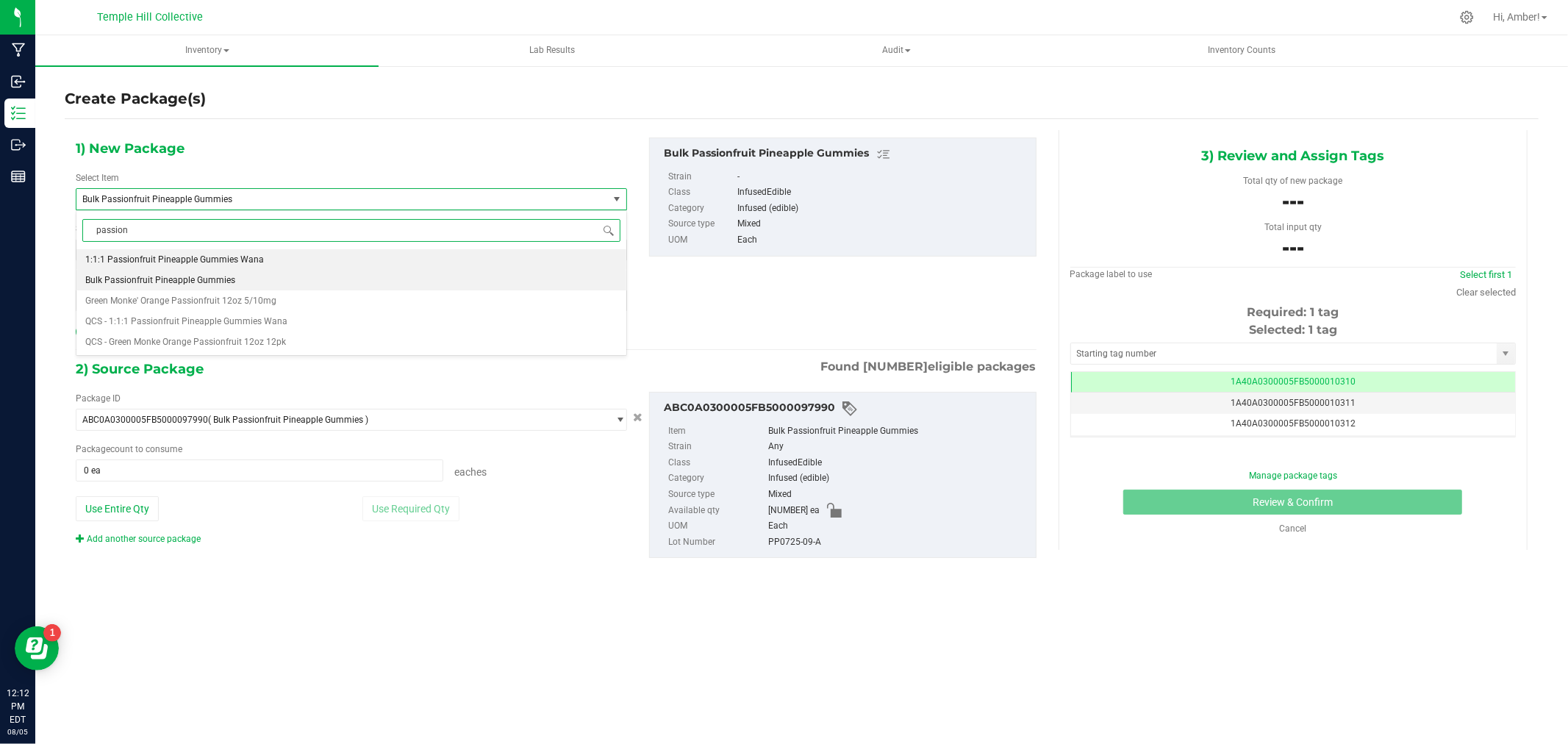 click on "1:1:1 Passionfruit Pineapple Gummies Wana" at bounding box center (174, 260) 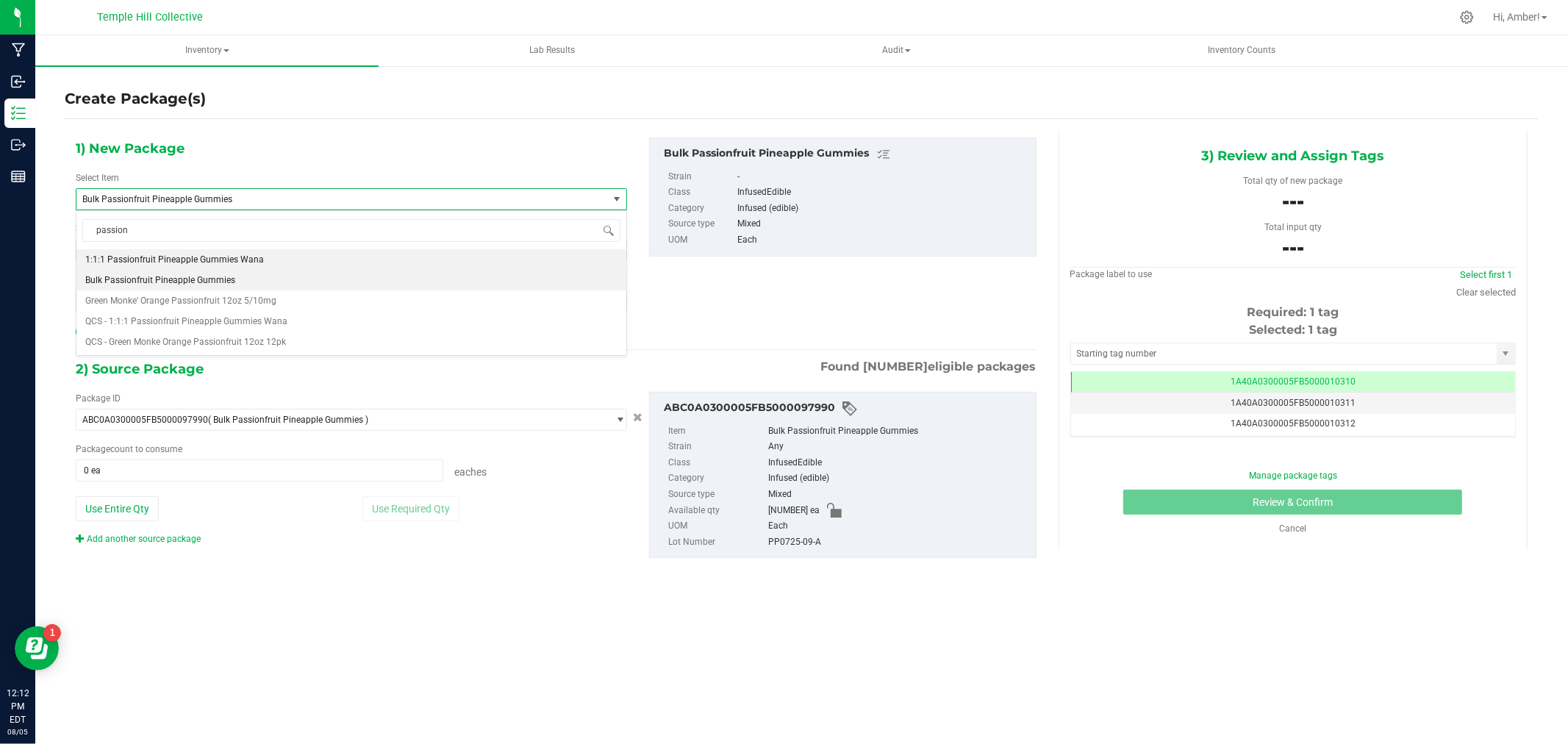 type 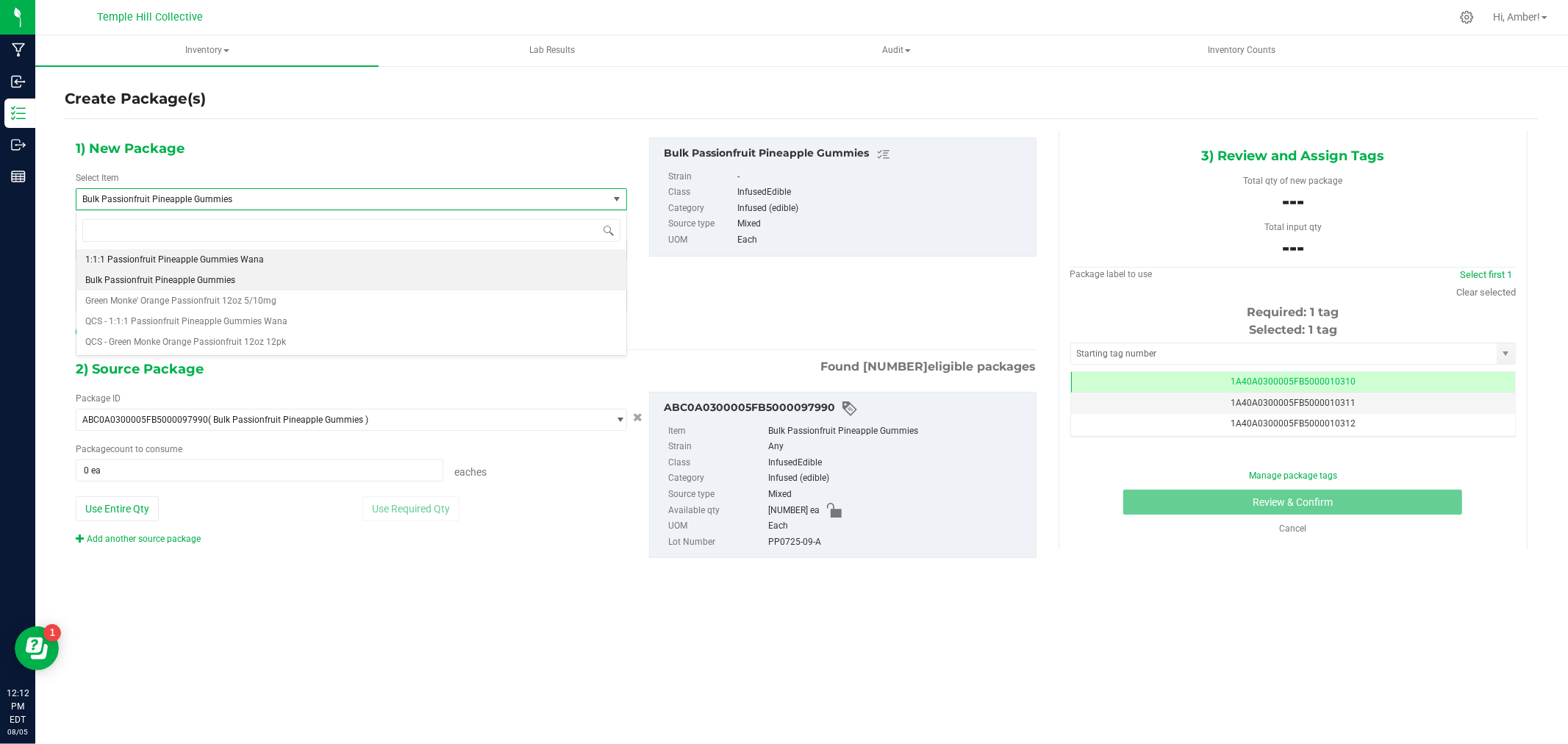 type on "0" 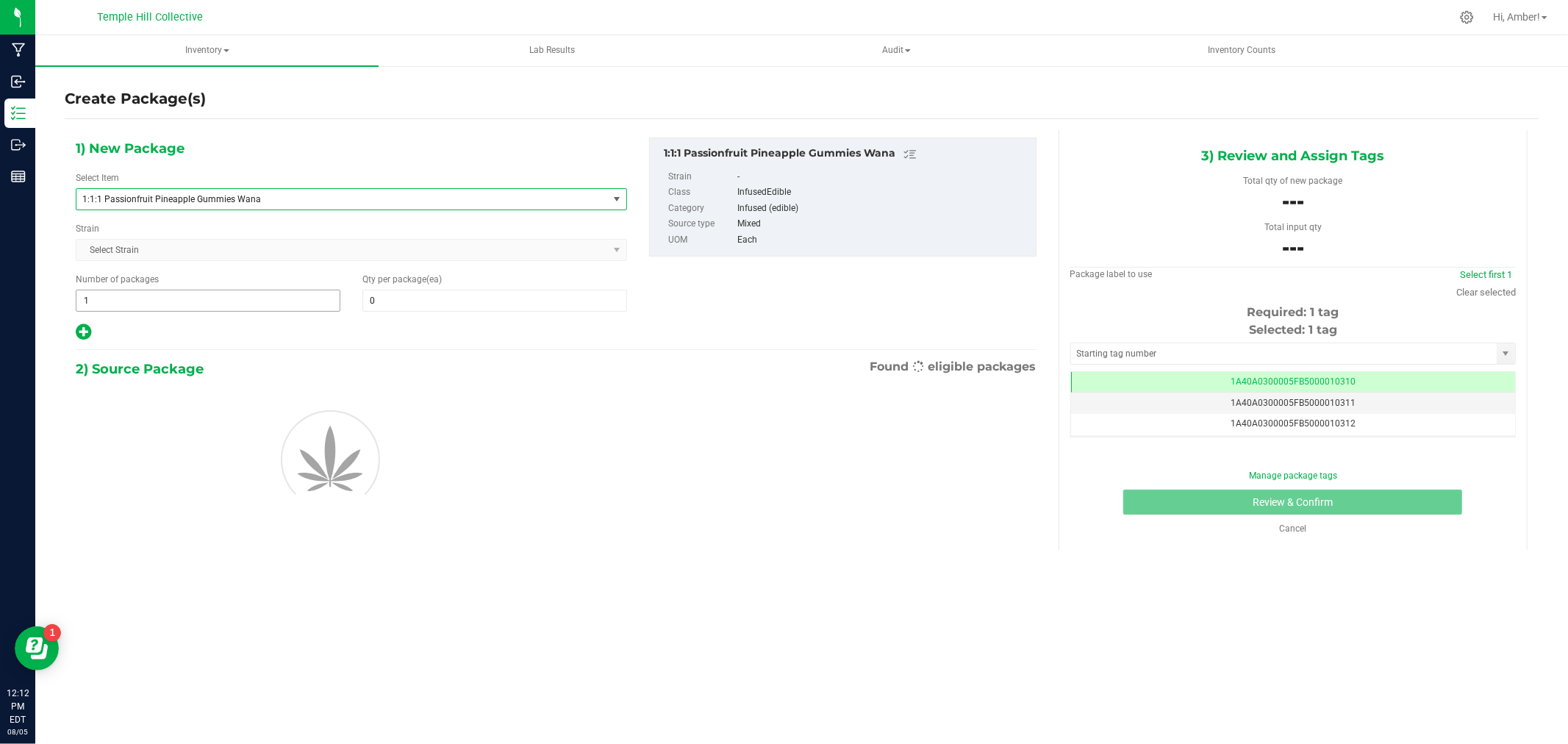 click on "1 1" at bounding box center (208, 301) 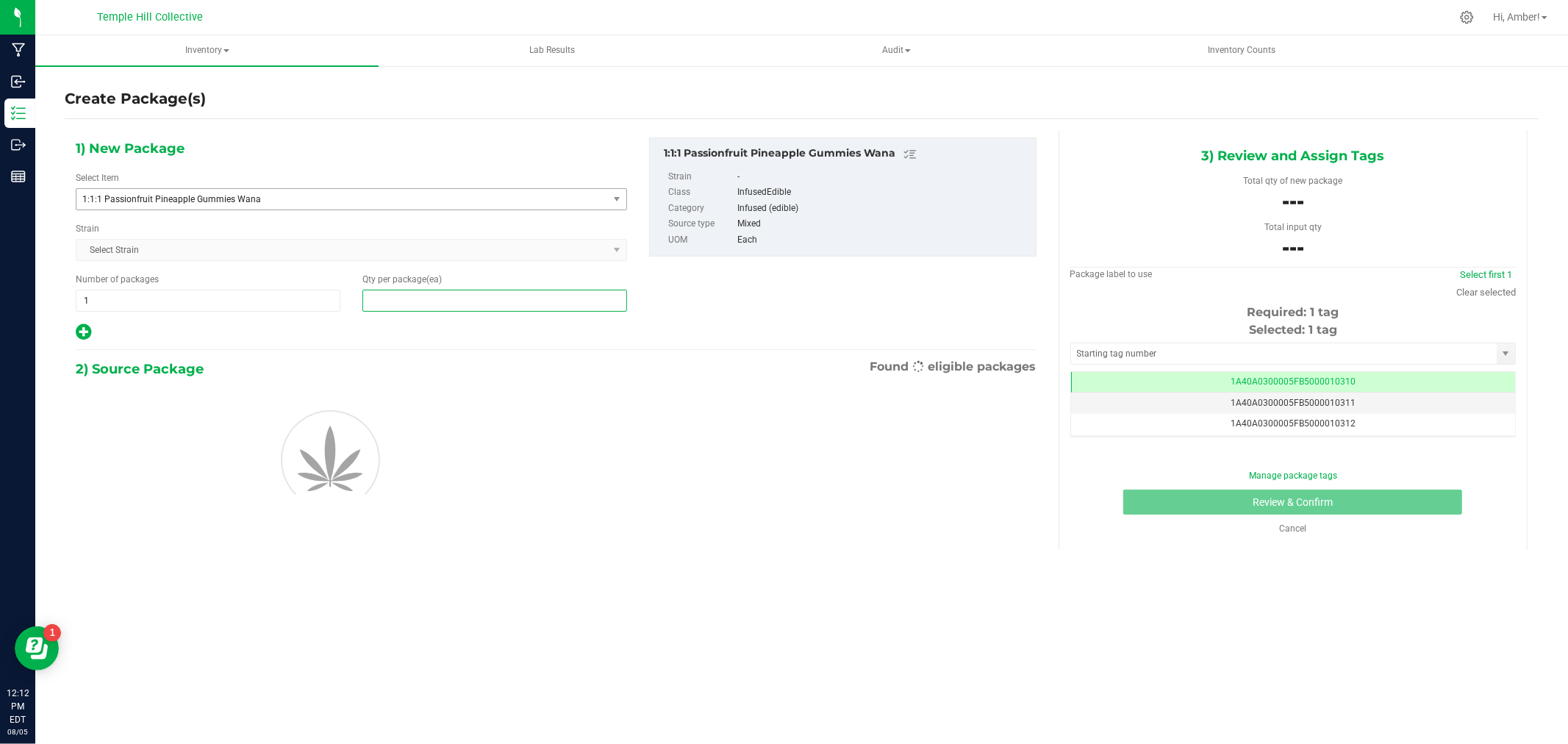 click at bounding box center [495, 301] 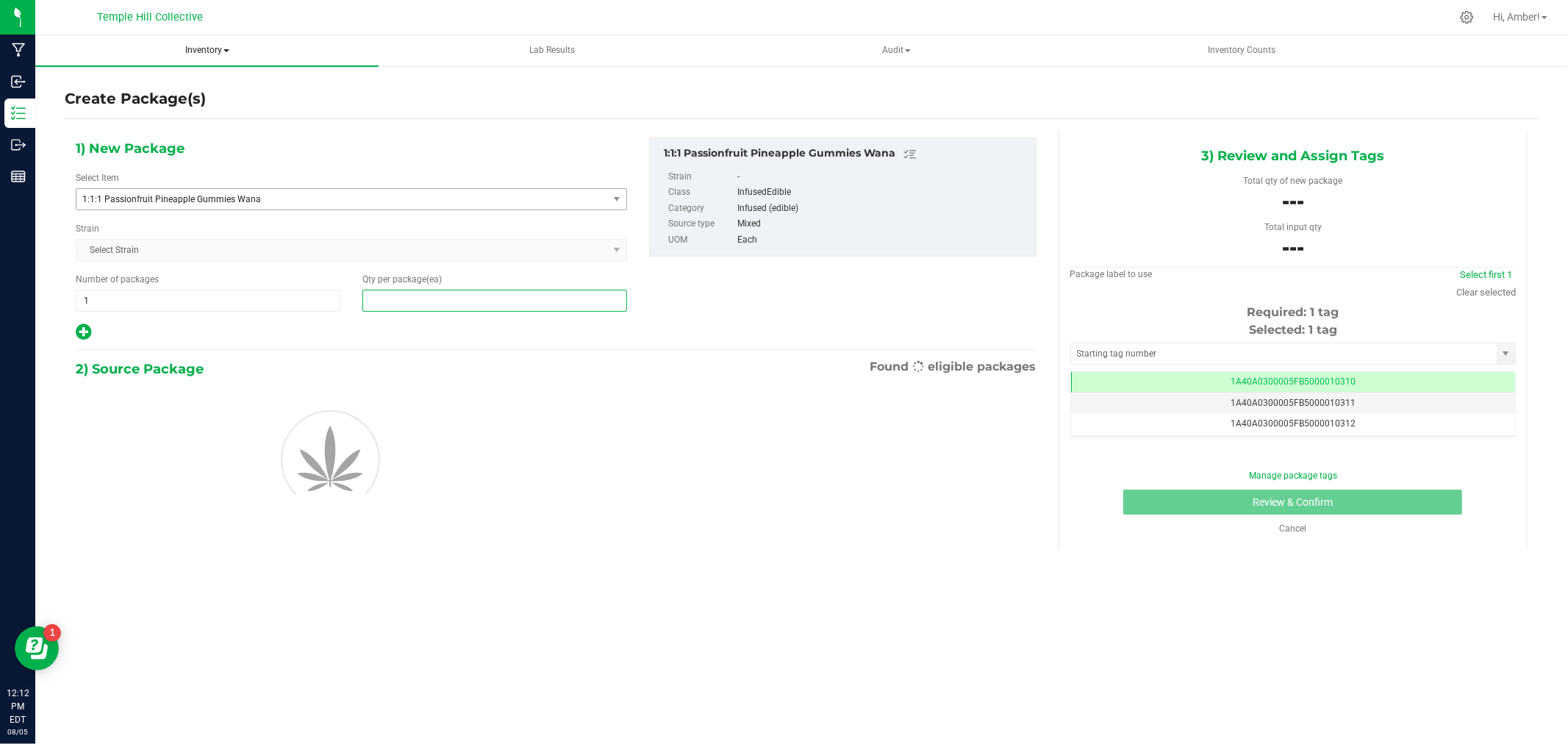 type on "7" 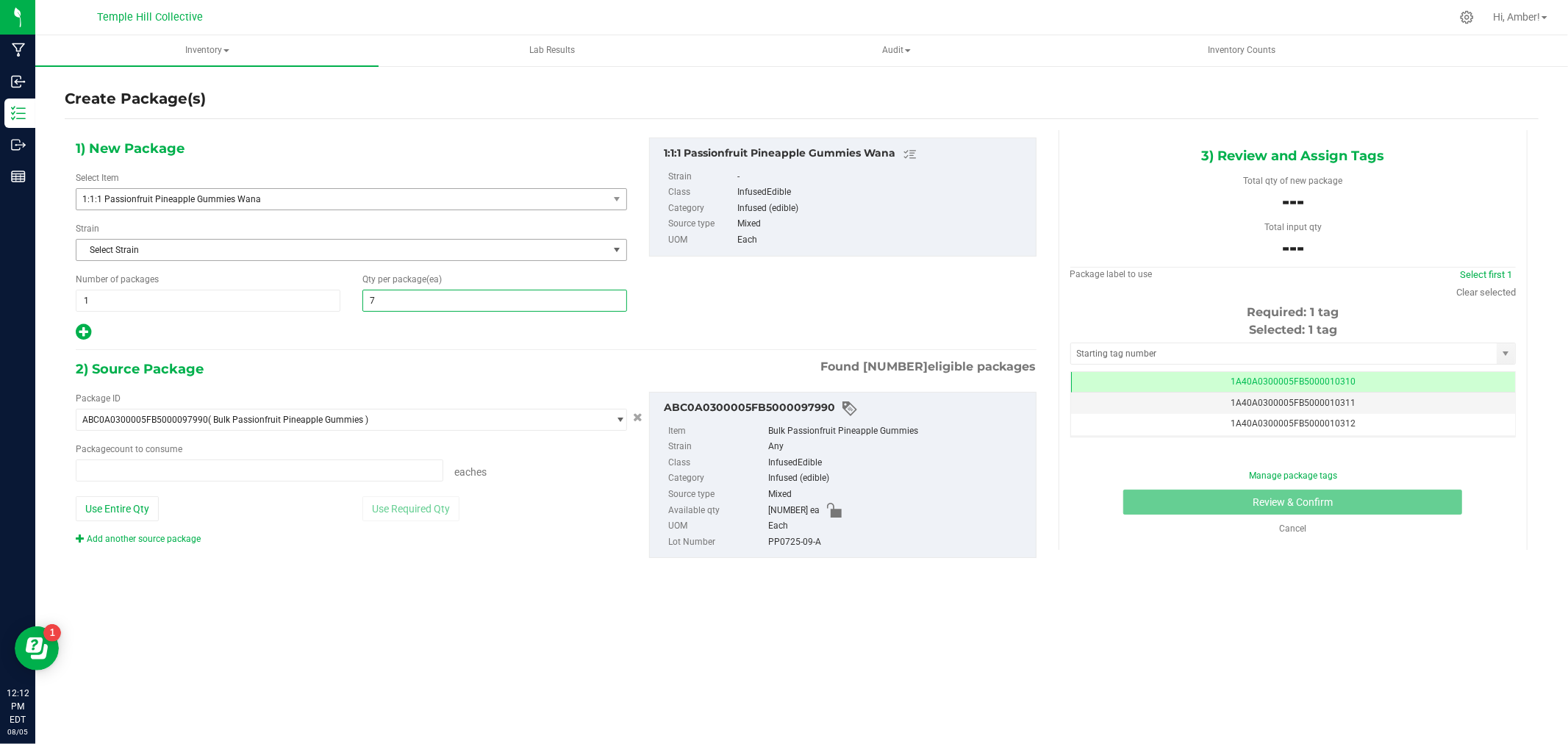 type on "0 ea" 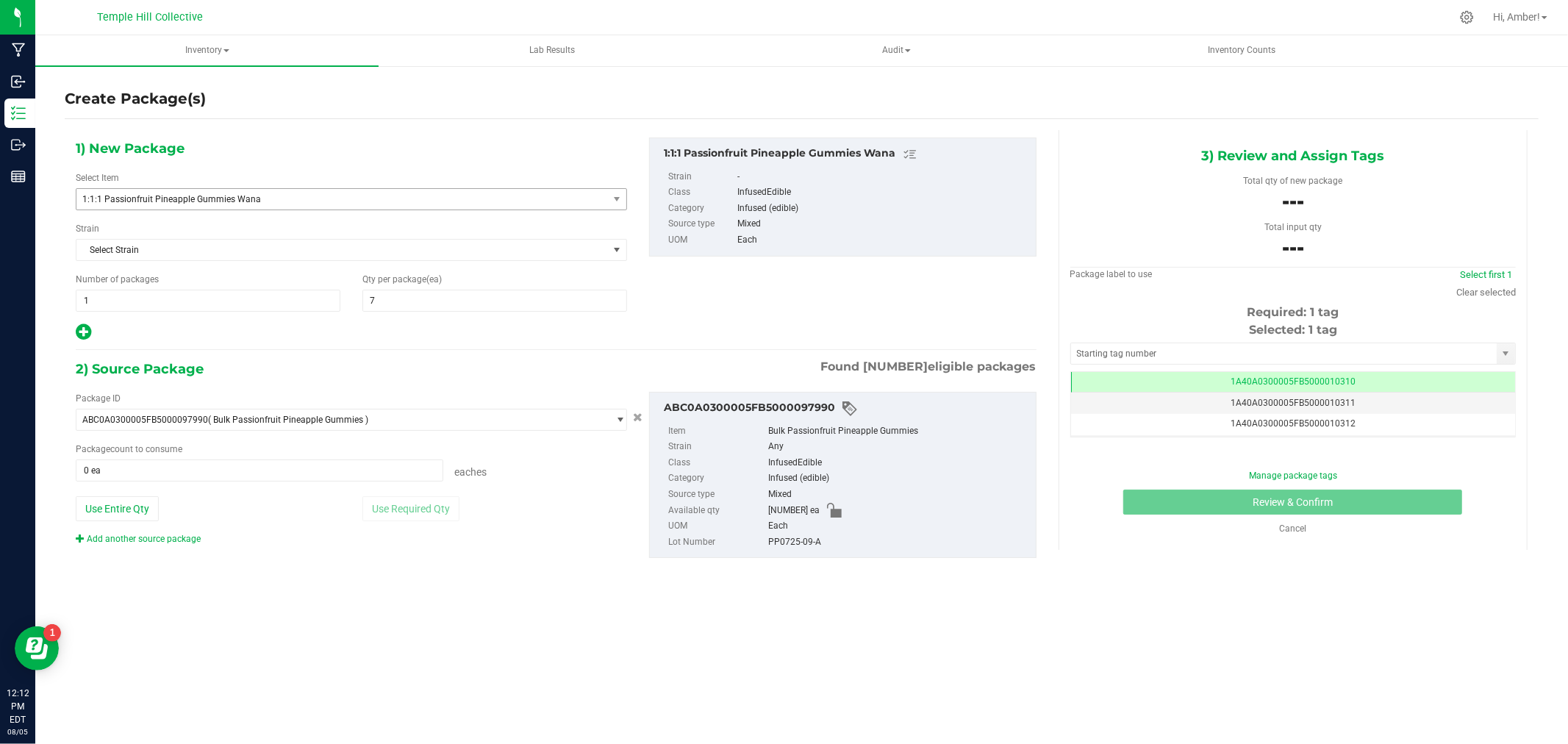 click at bounding box center [83, 332] 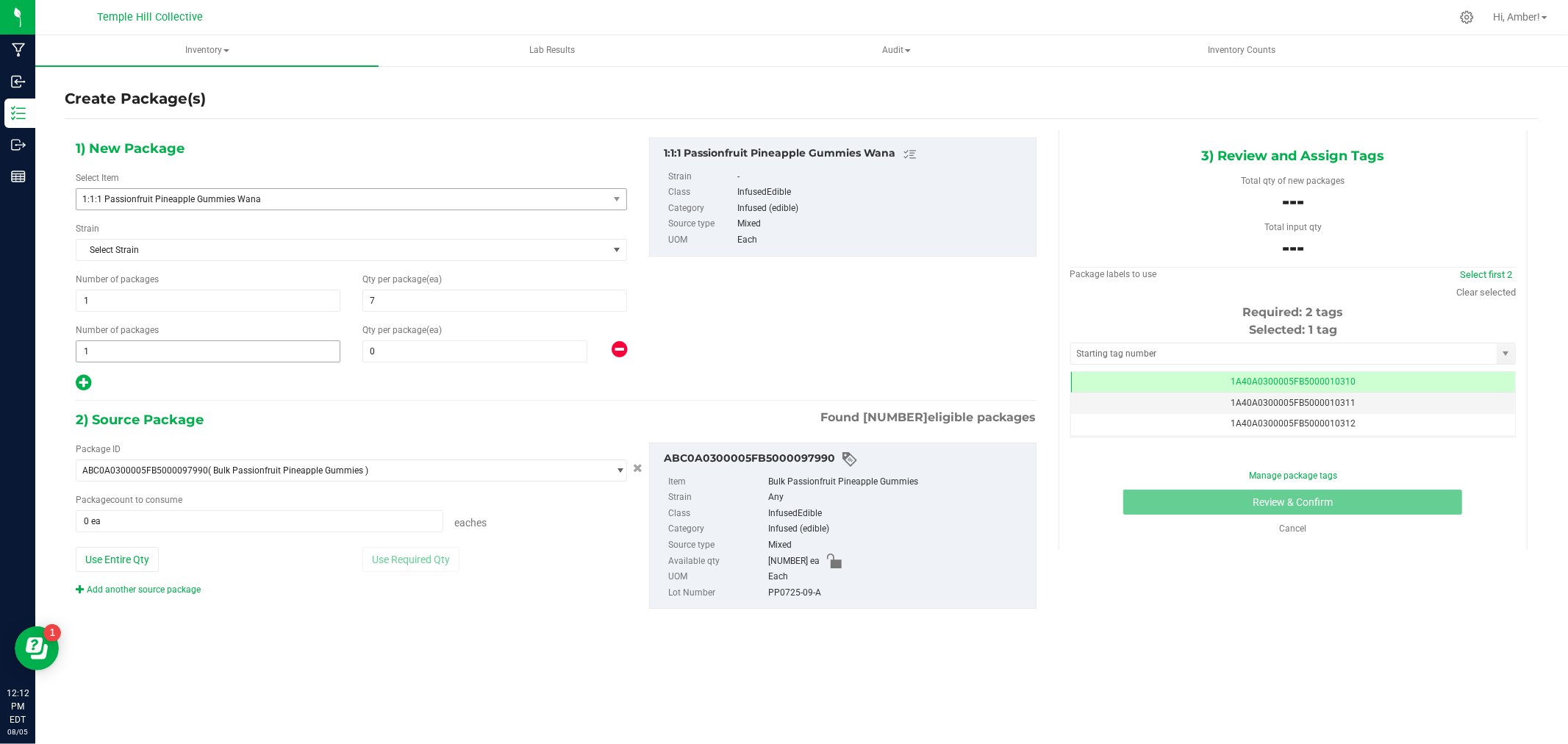 click on "1 1" at bounding box center [208, 351] 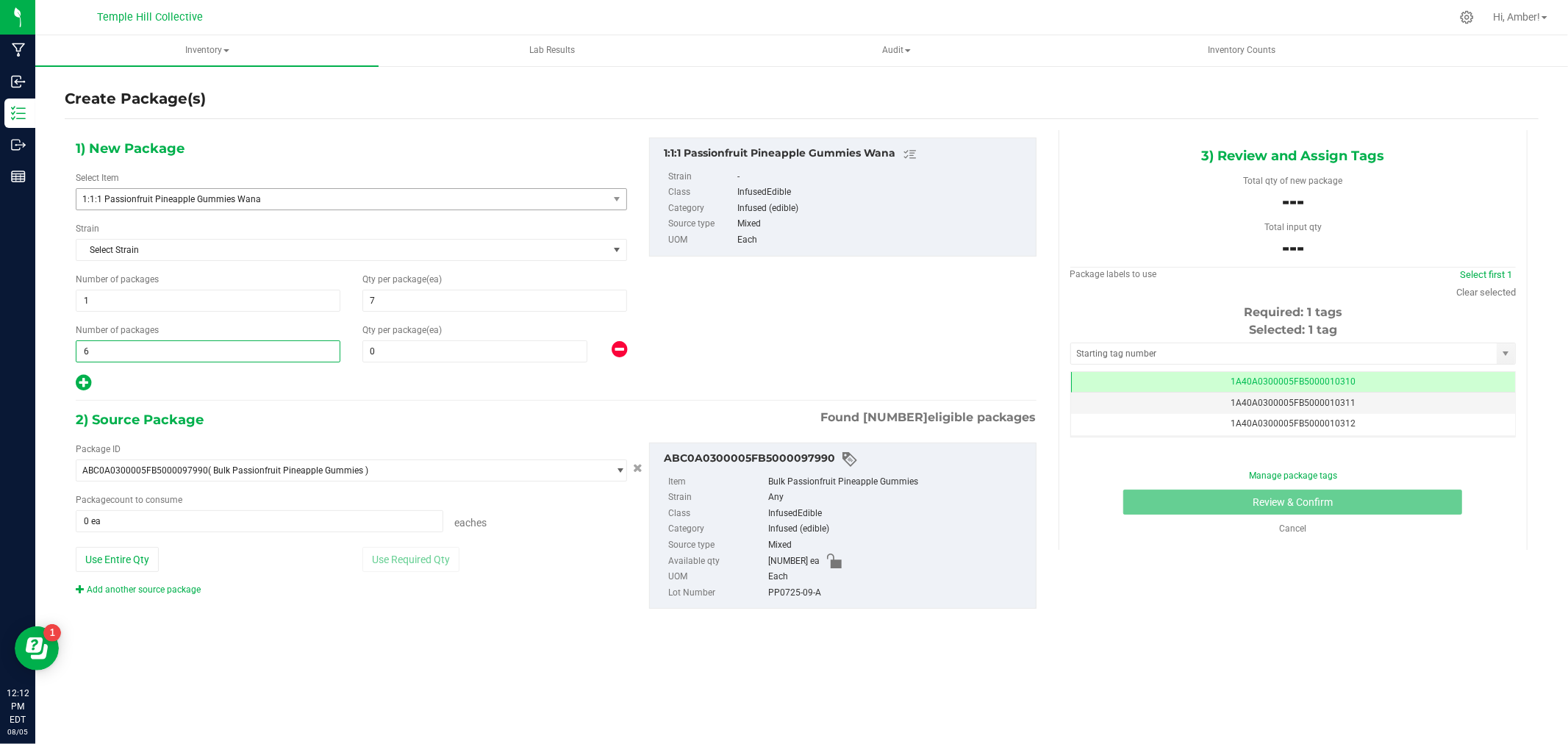 type on "65" 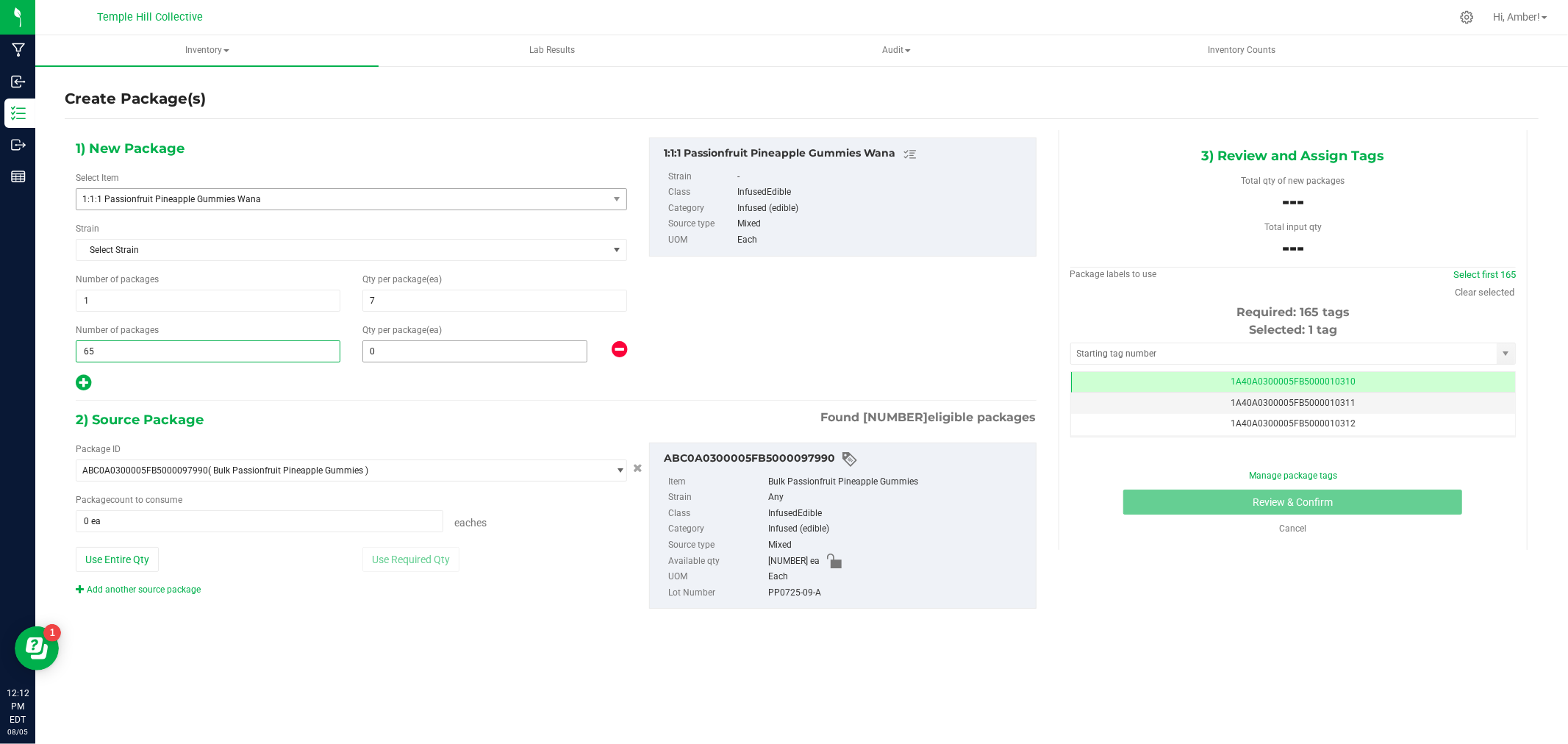 type on "65" 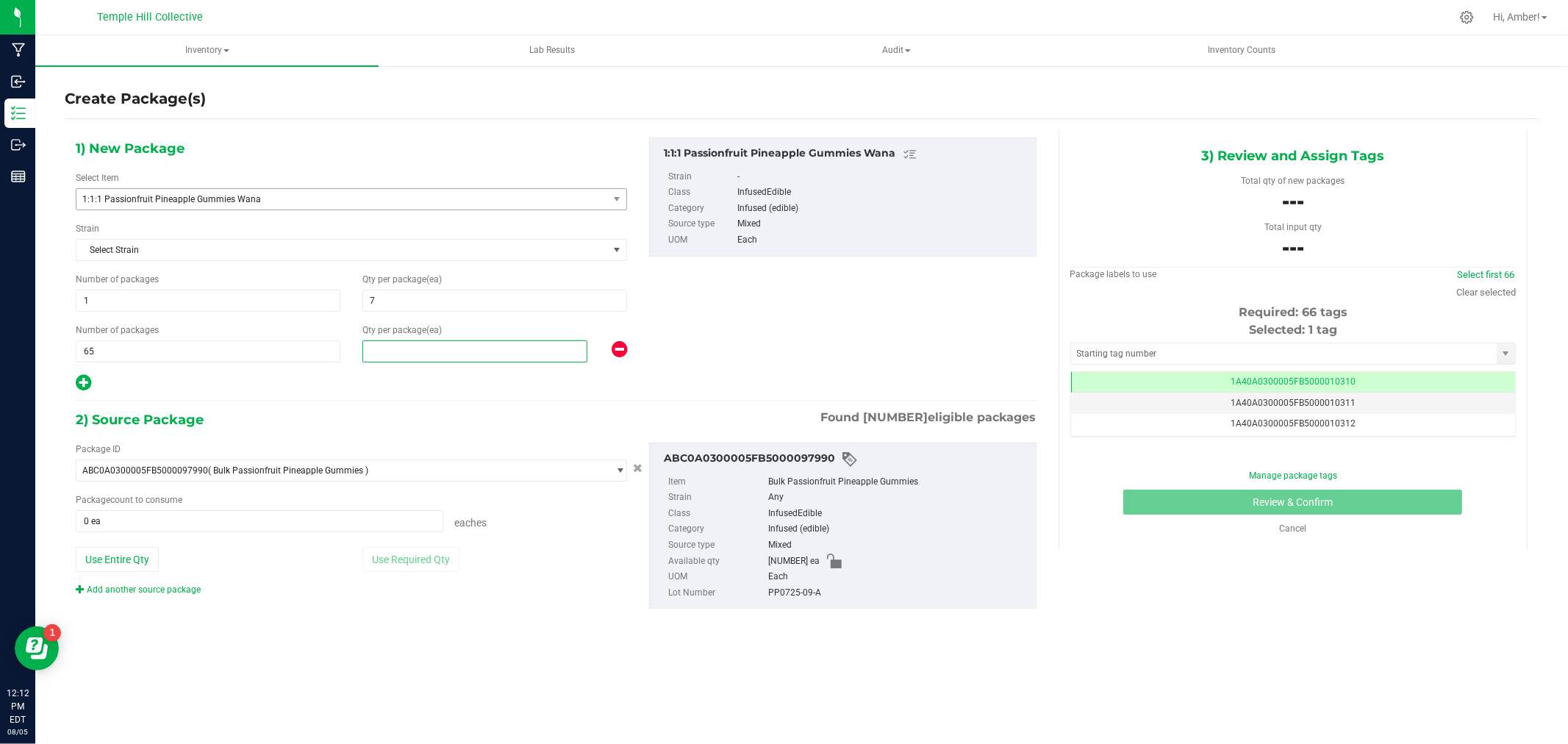 click at bounding box center [475, 351] 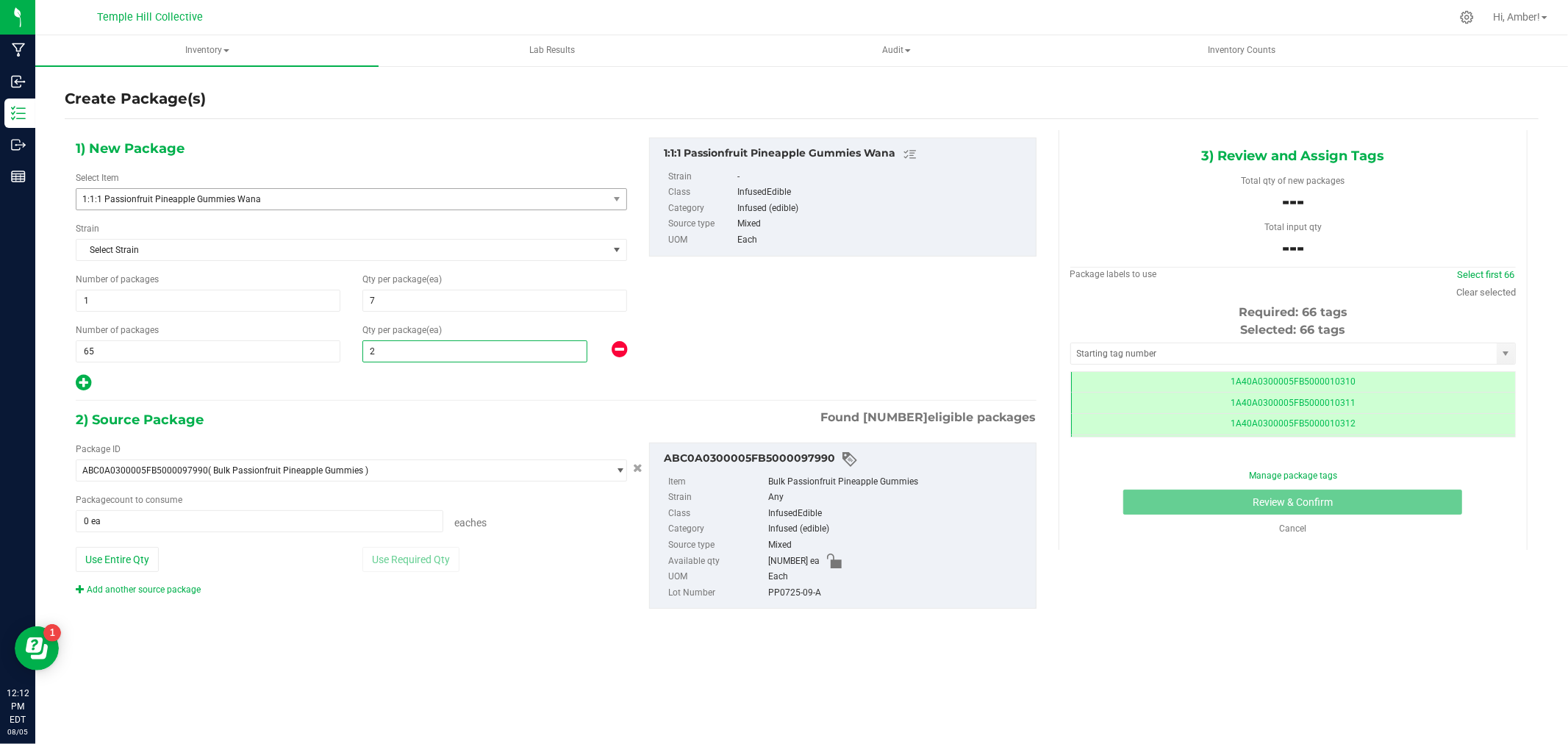 type on "20" 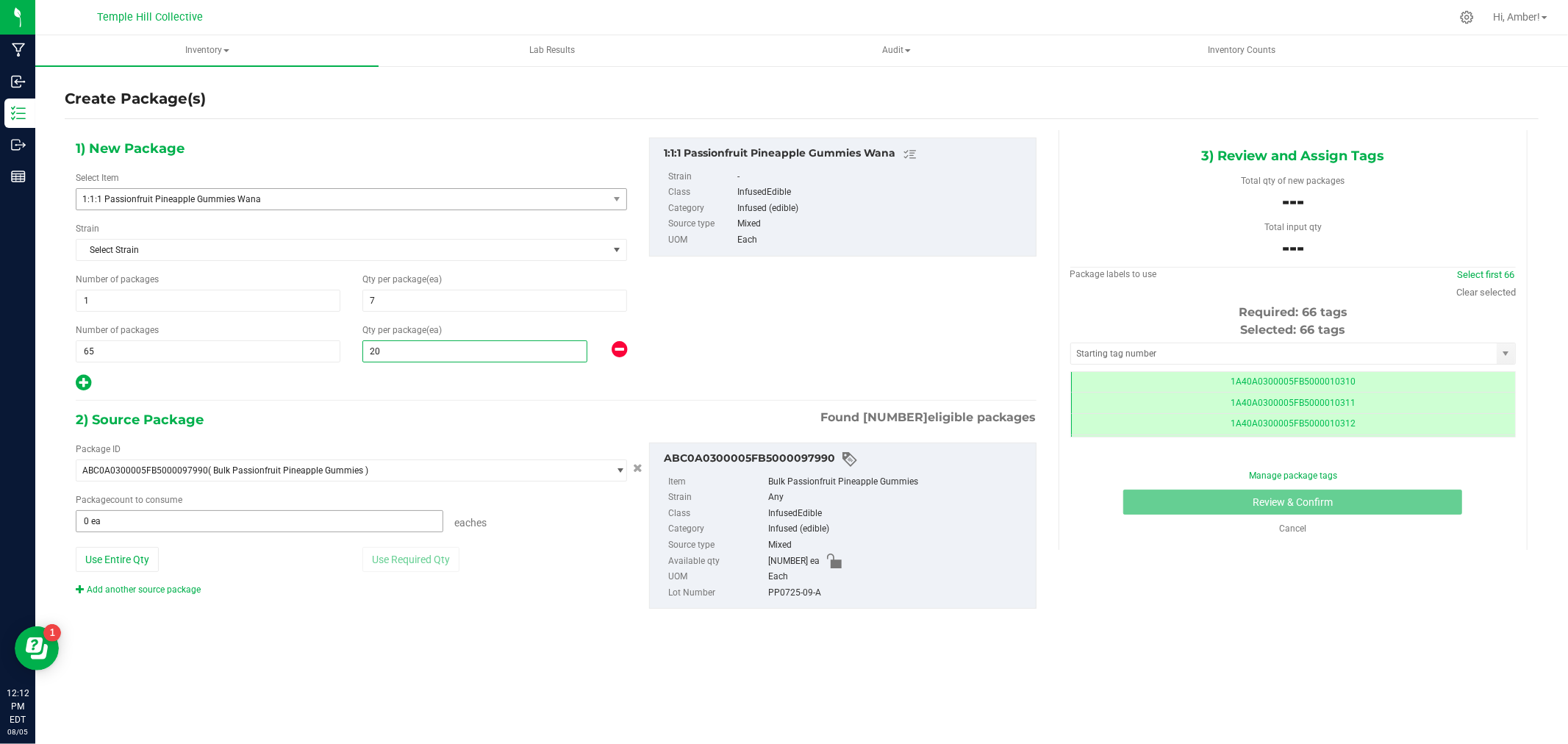type on "20" 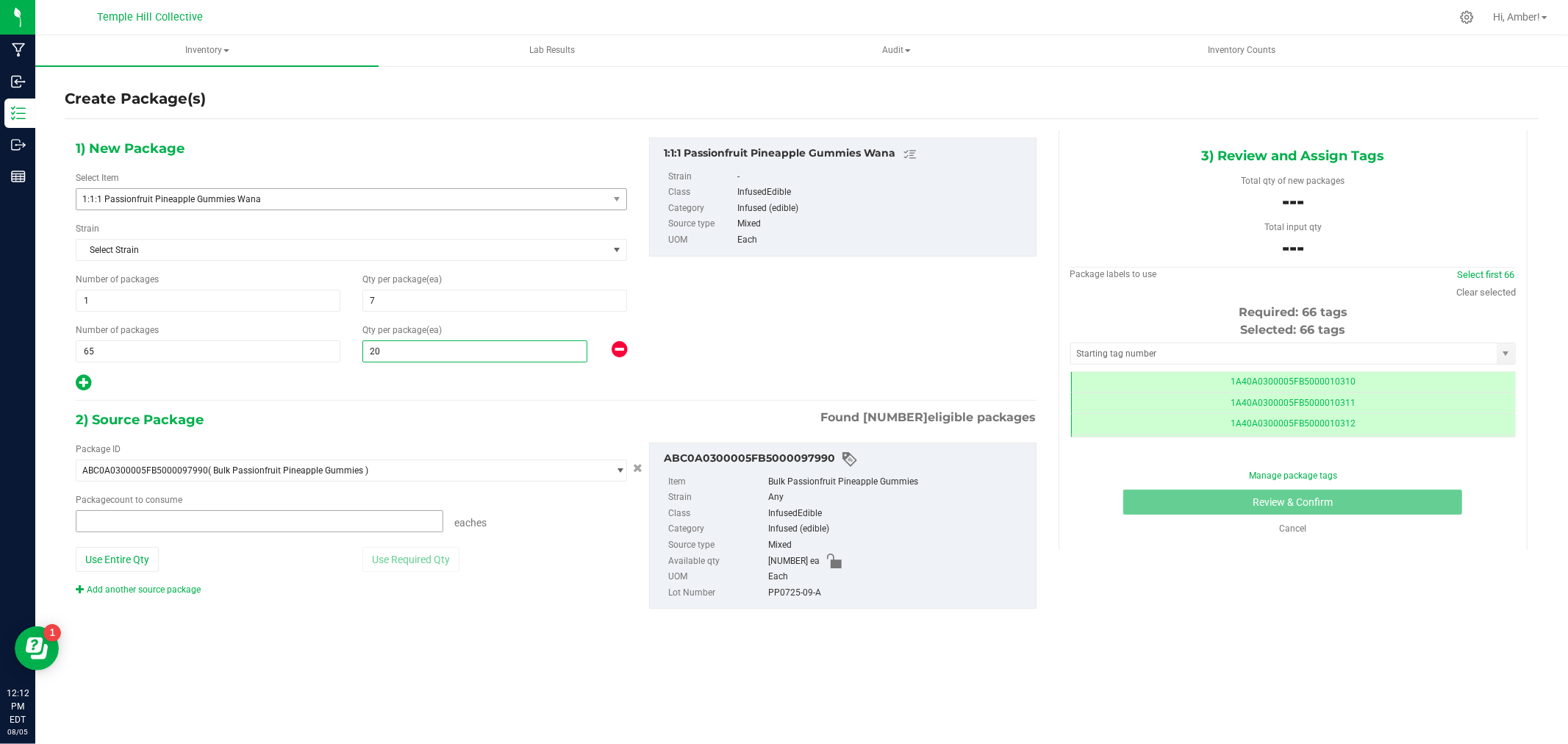 click at bounding box center [259, 521] 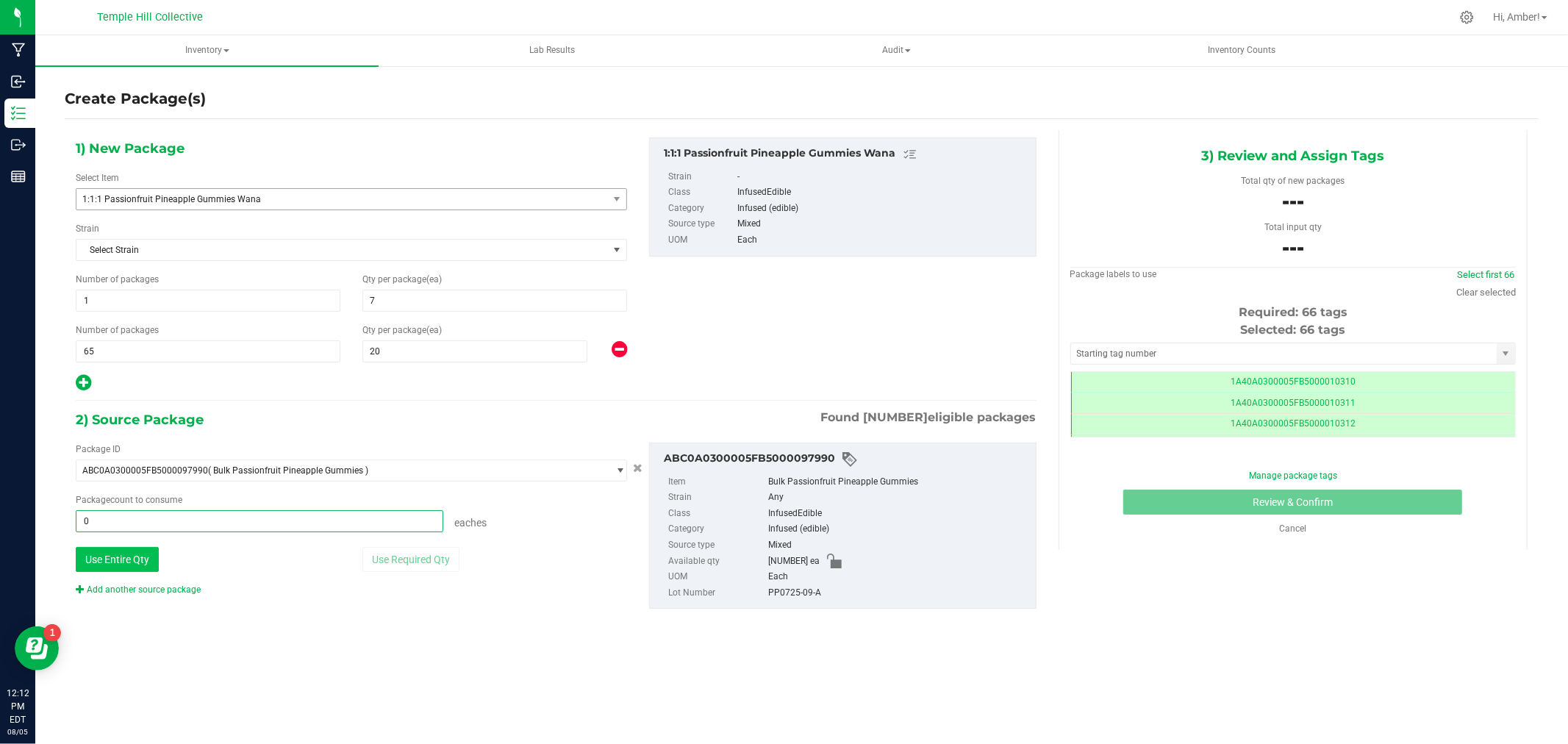 click on "Use Entire Qty" at bounding box center [117, 559] 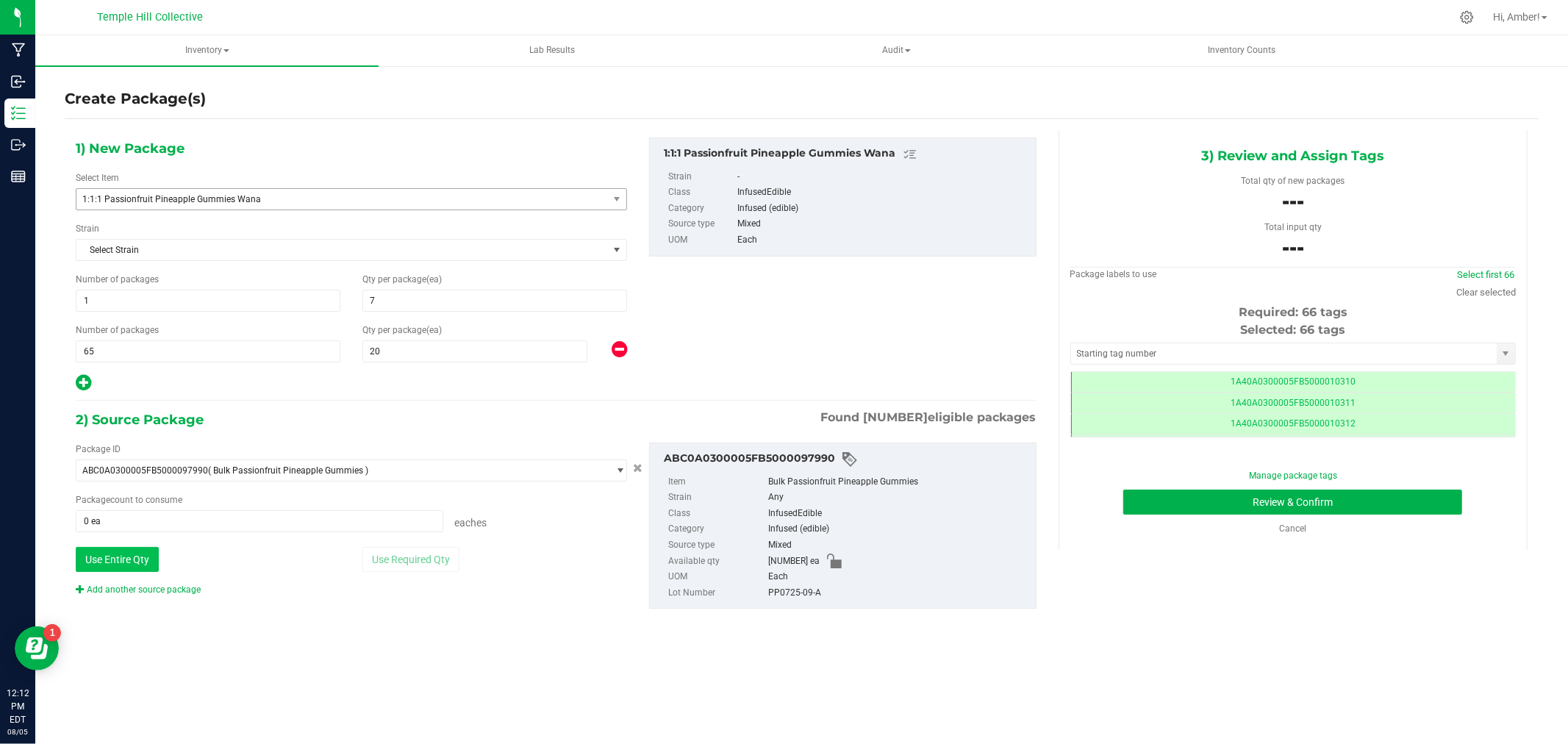 type on "[NUMBER] ea" 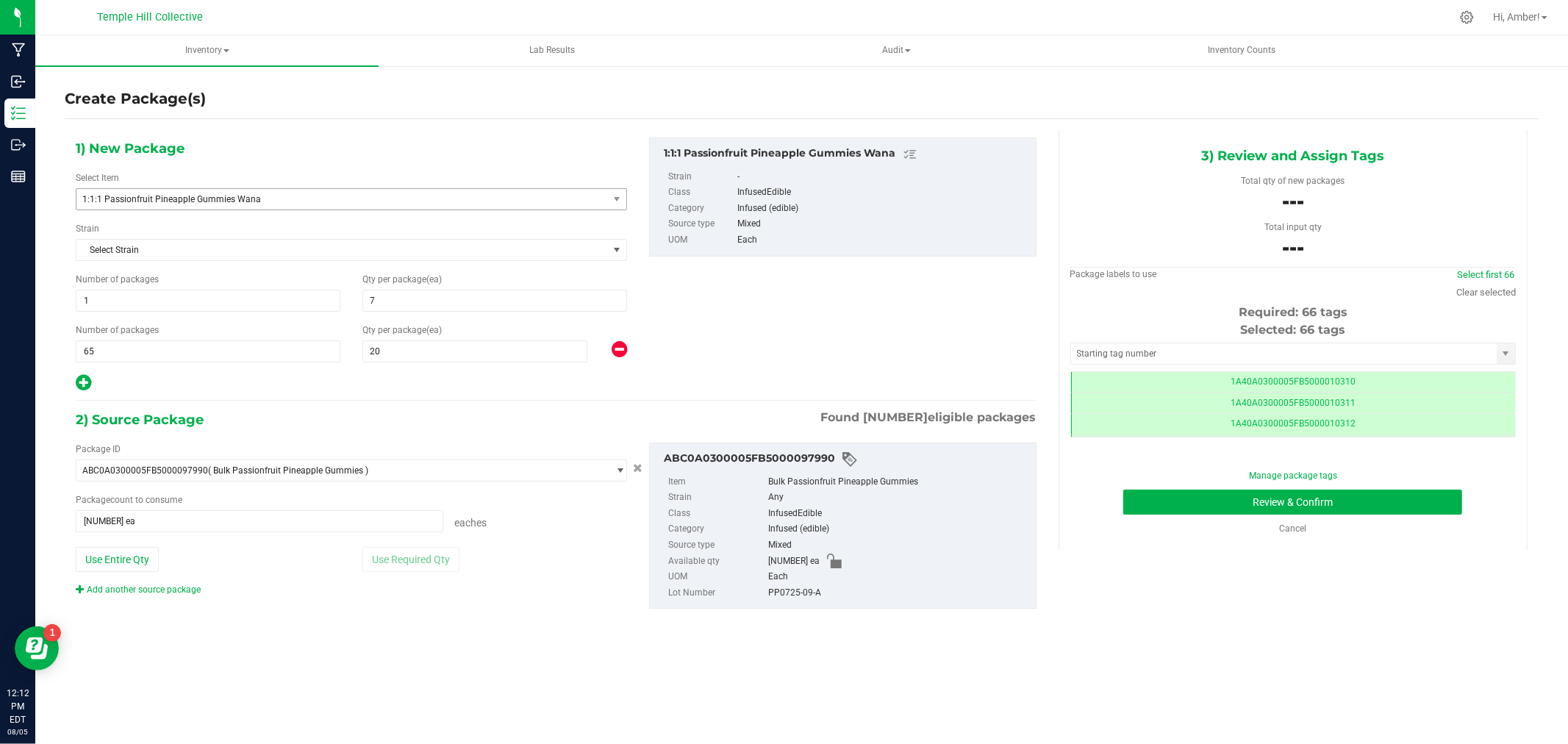 drag, startPoint x: 832, startPoint y: 593, endPoint x: 766, endPoint y: 597, distance: 66.1211 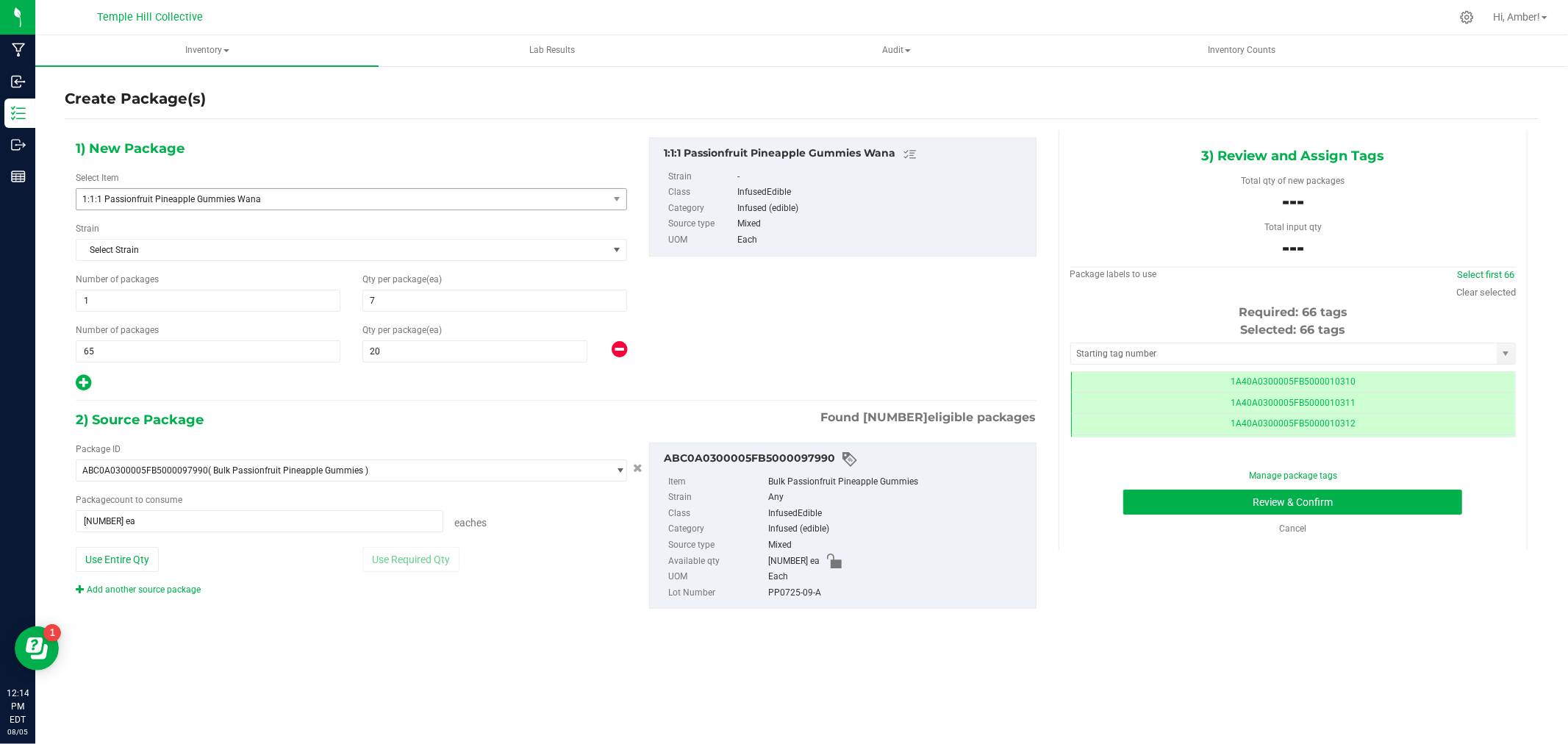 copy on "PP0725-09-A" 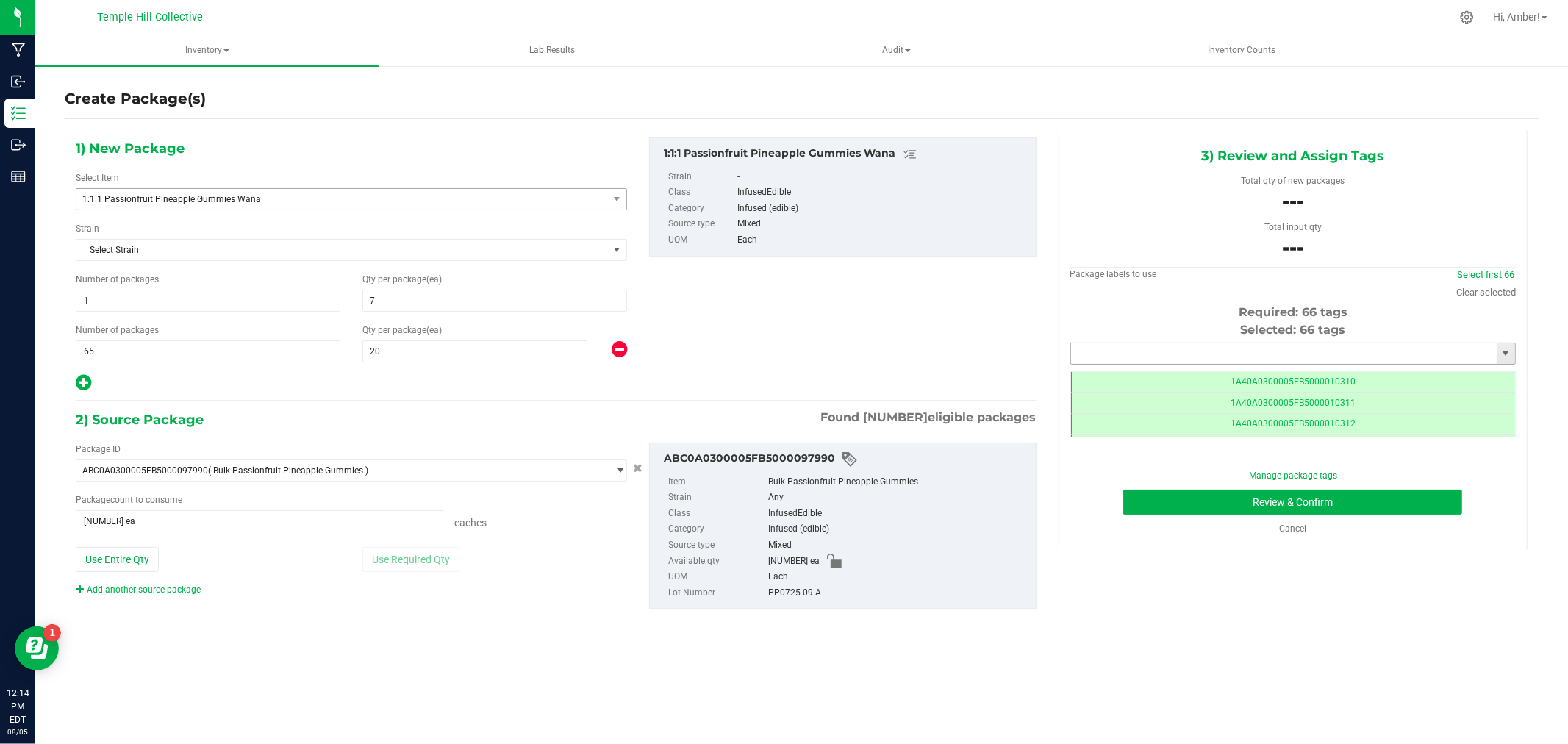 click at bounding box center (1284, 354) 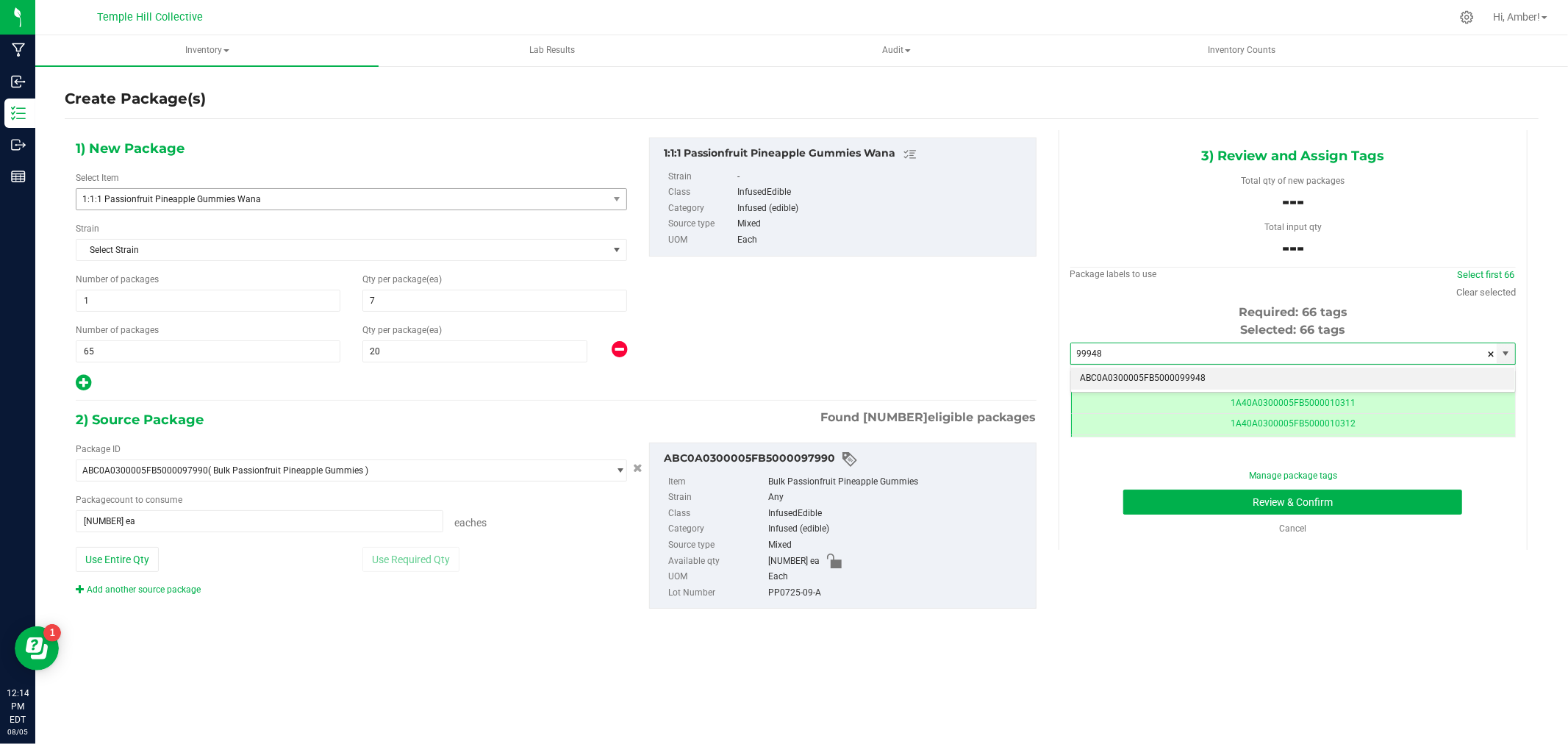 click on "ABC0A0300005FB5000099948" at bounding box center (1293, 379) 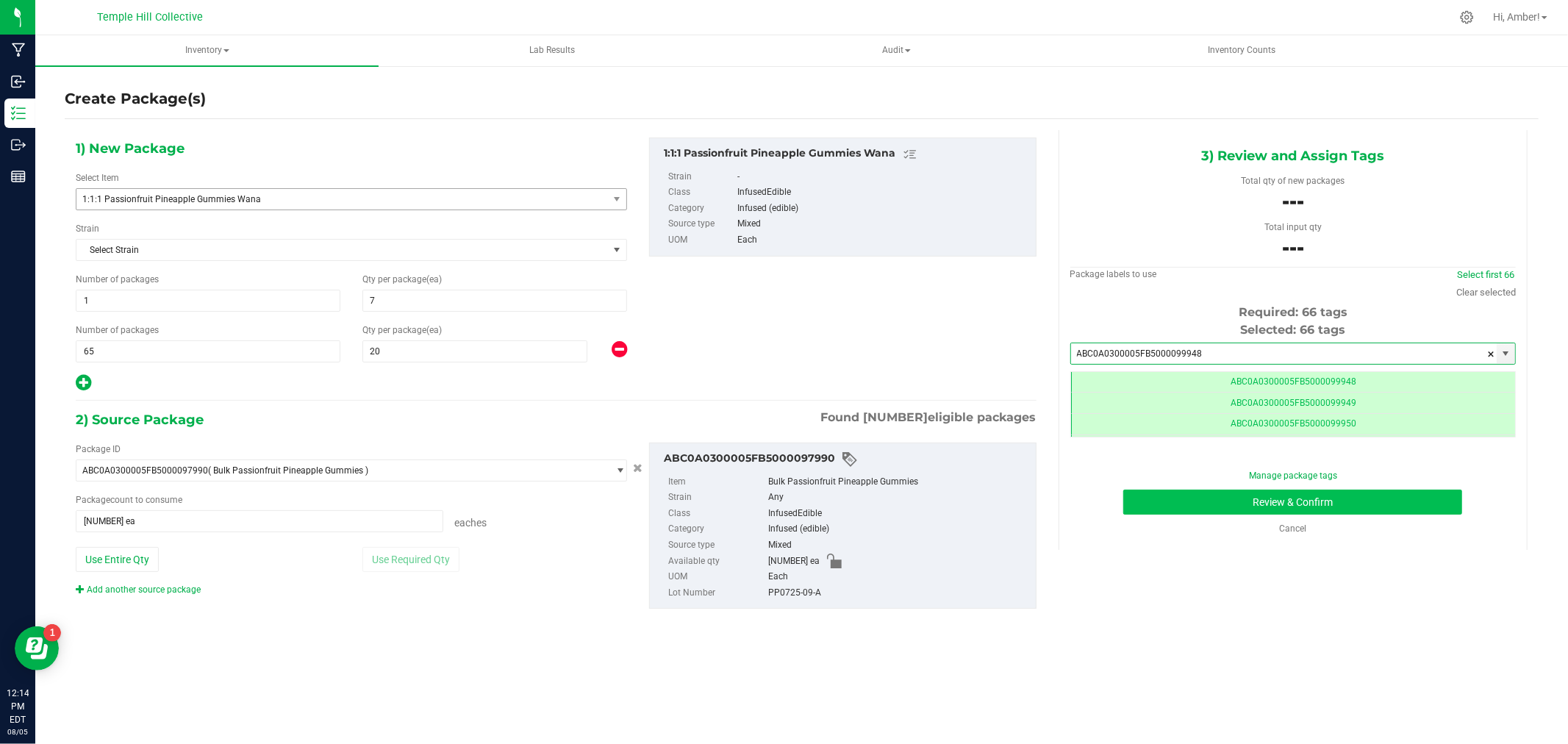 scroll, scrollTop: 0, scrollLeft: -1, axis: horizontal 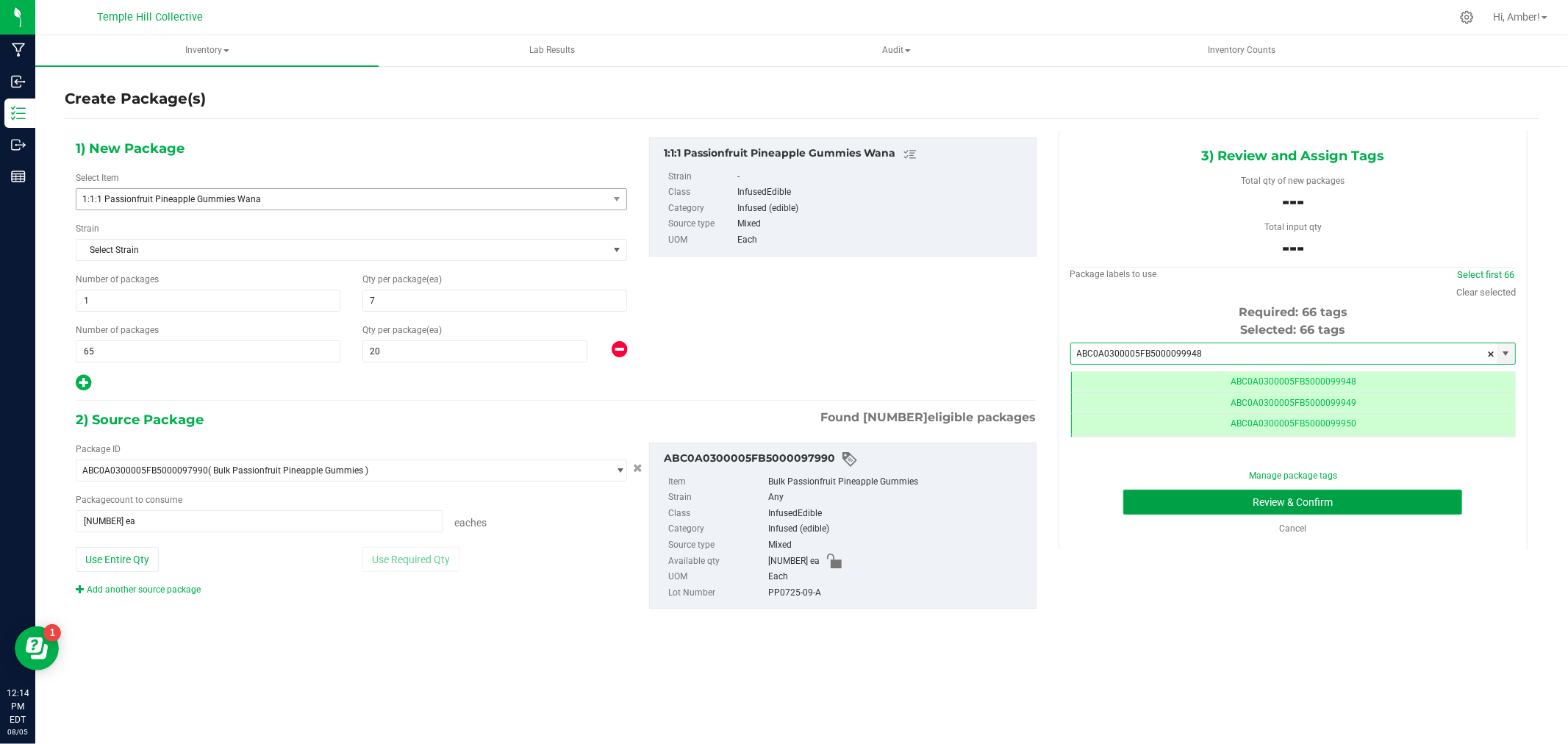 click on "Review & Confirm" at bounding box center [1292, 502] 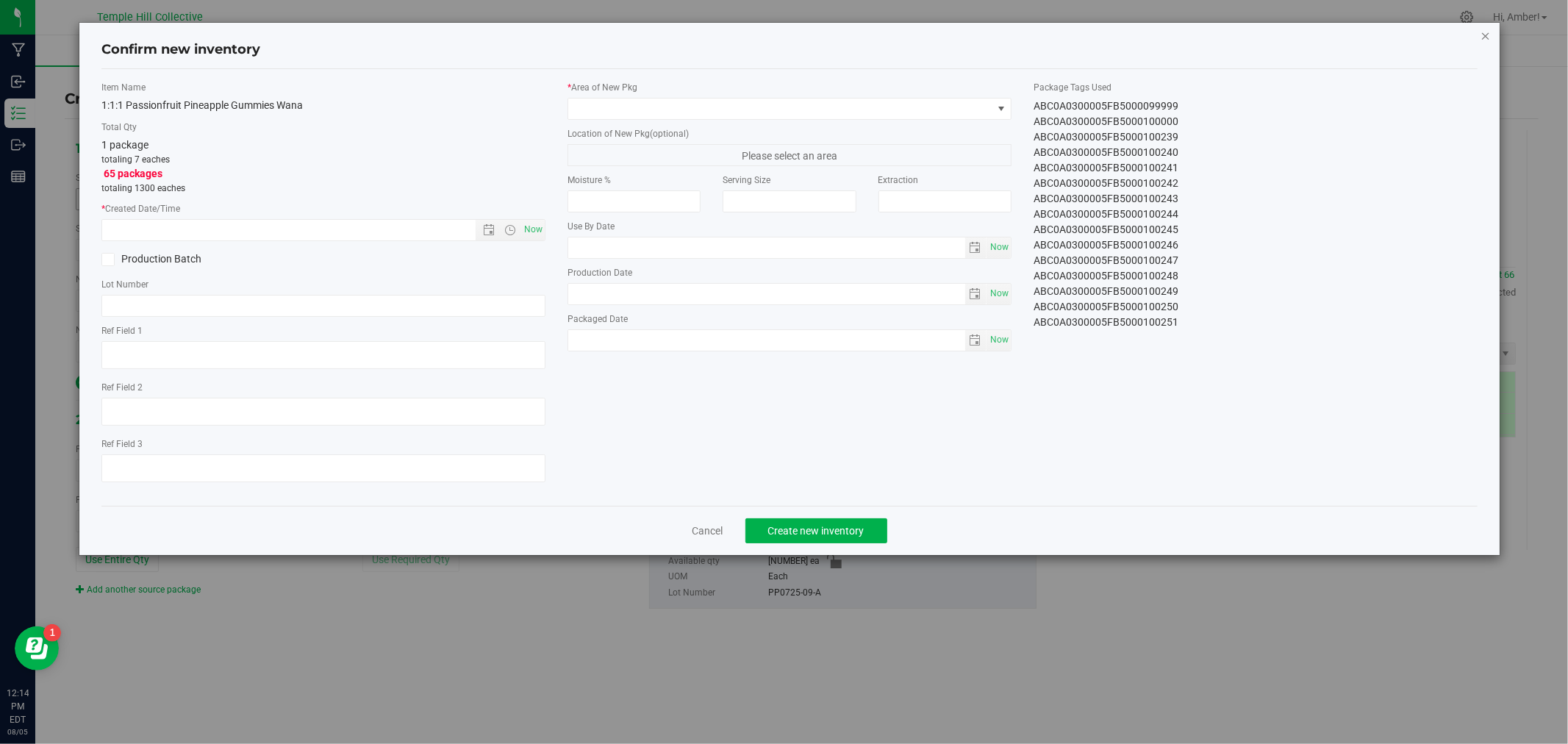 click at bounding box center (1486, 35) 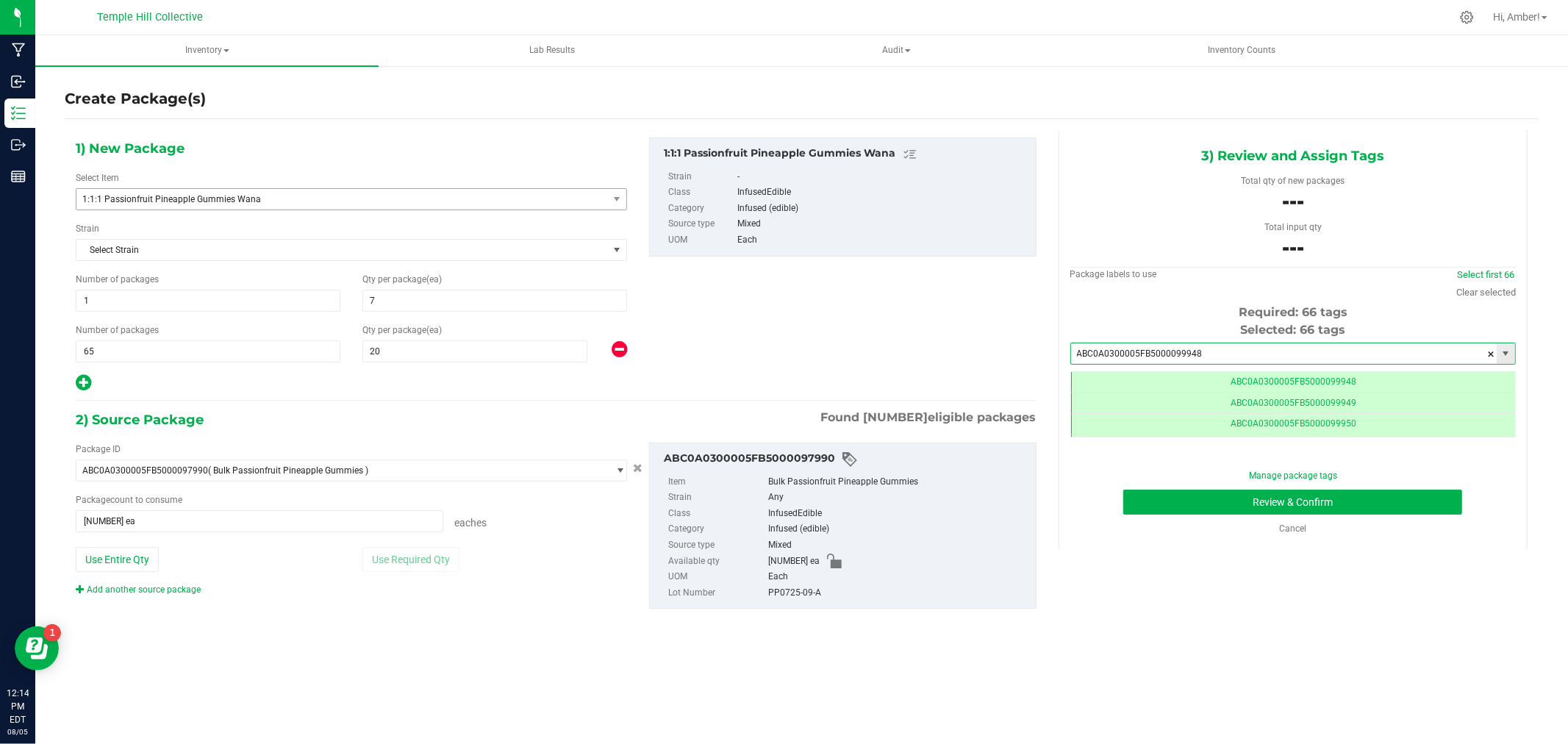 click on "ABC0A0300005FB5000099948" at bounding box center (1284, 354) 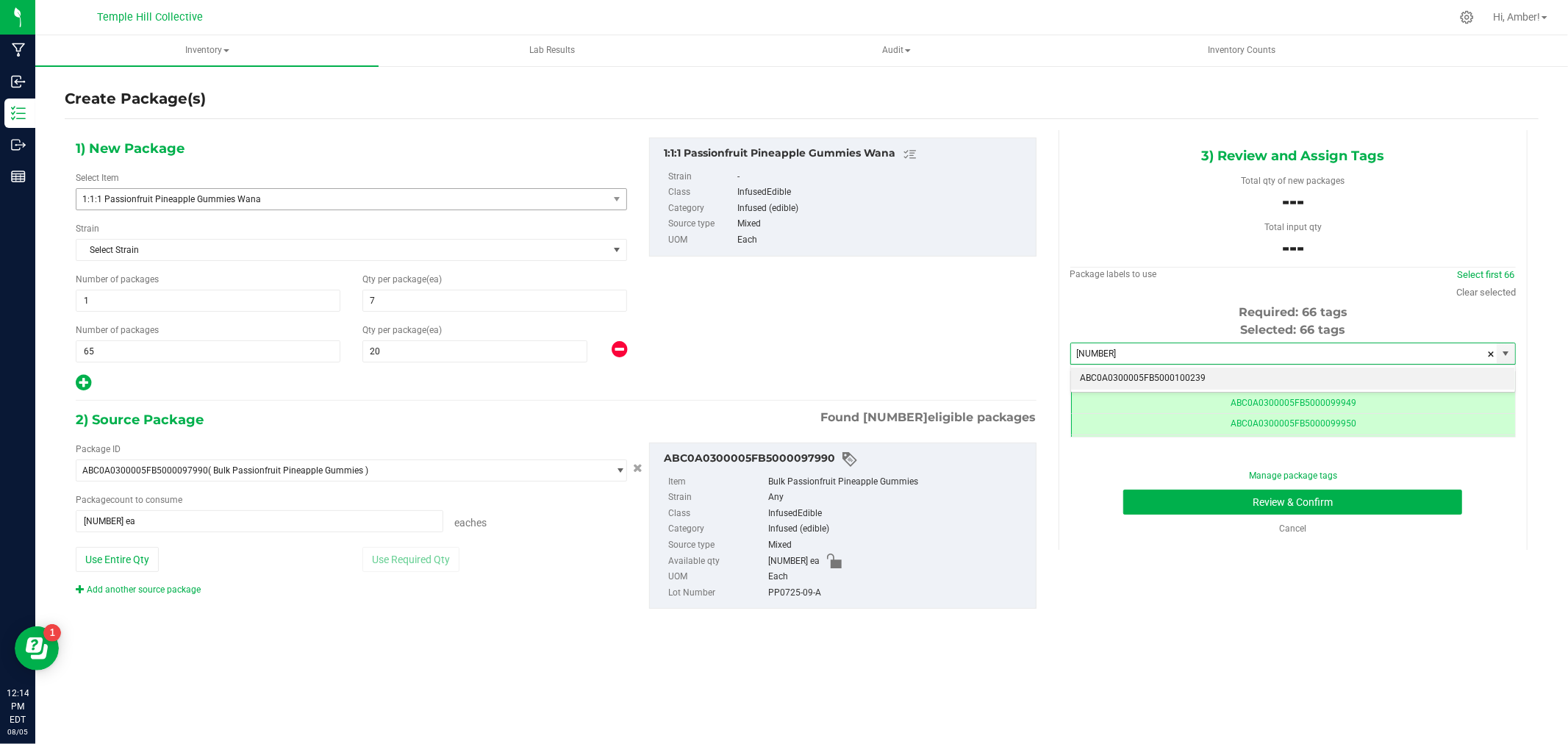 click on "ABC0A0300005FB5000100239" at bounding box center (1293, 379) 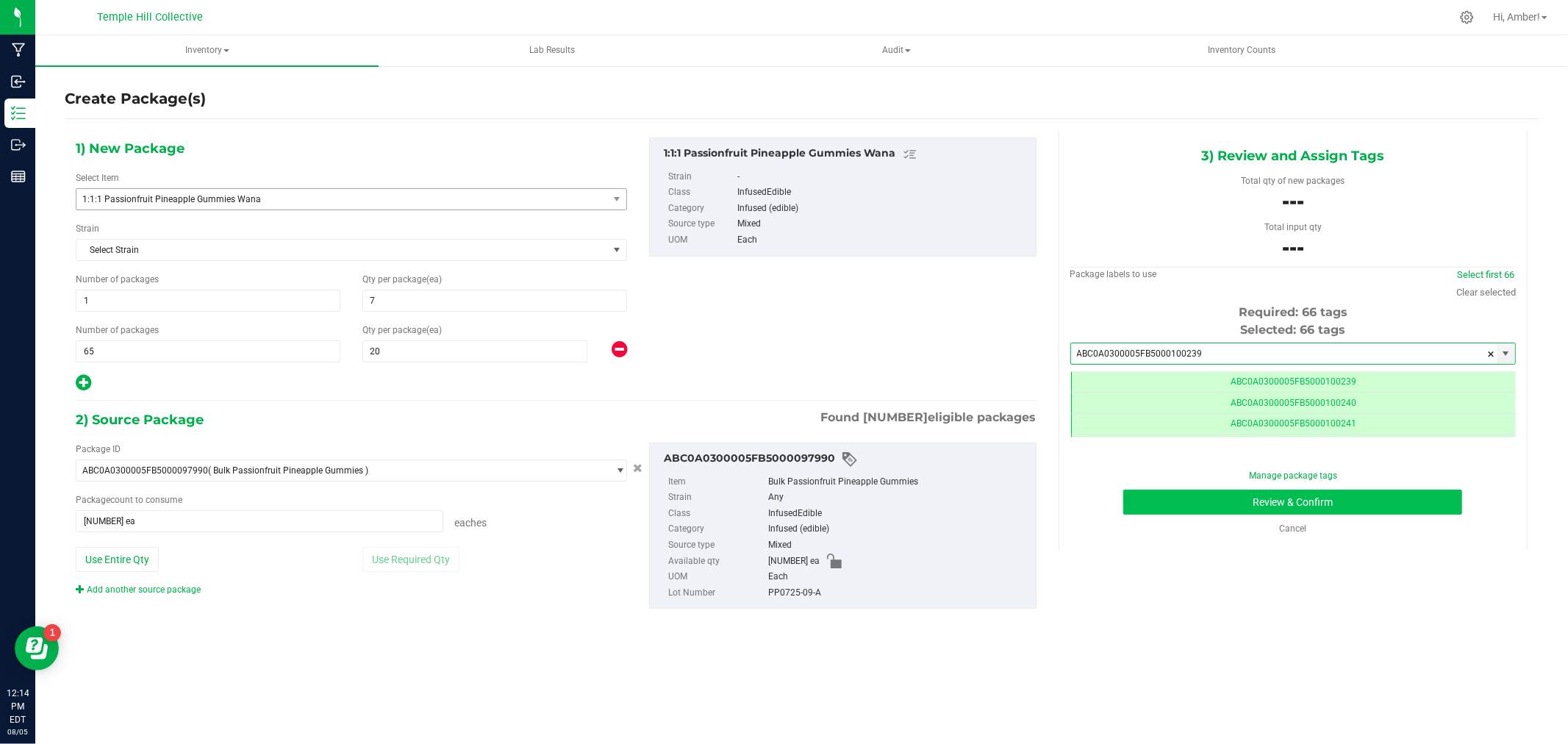 type on "ABC0A0300005FB5000100239" 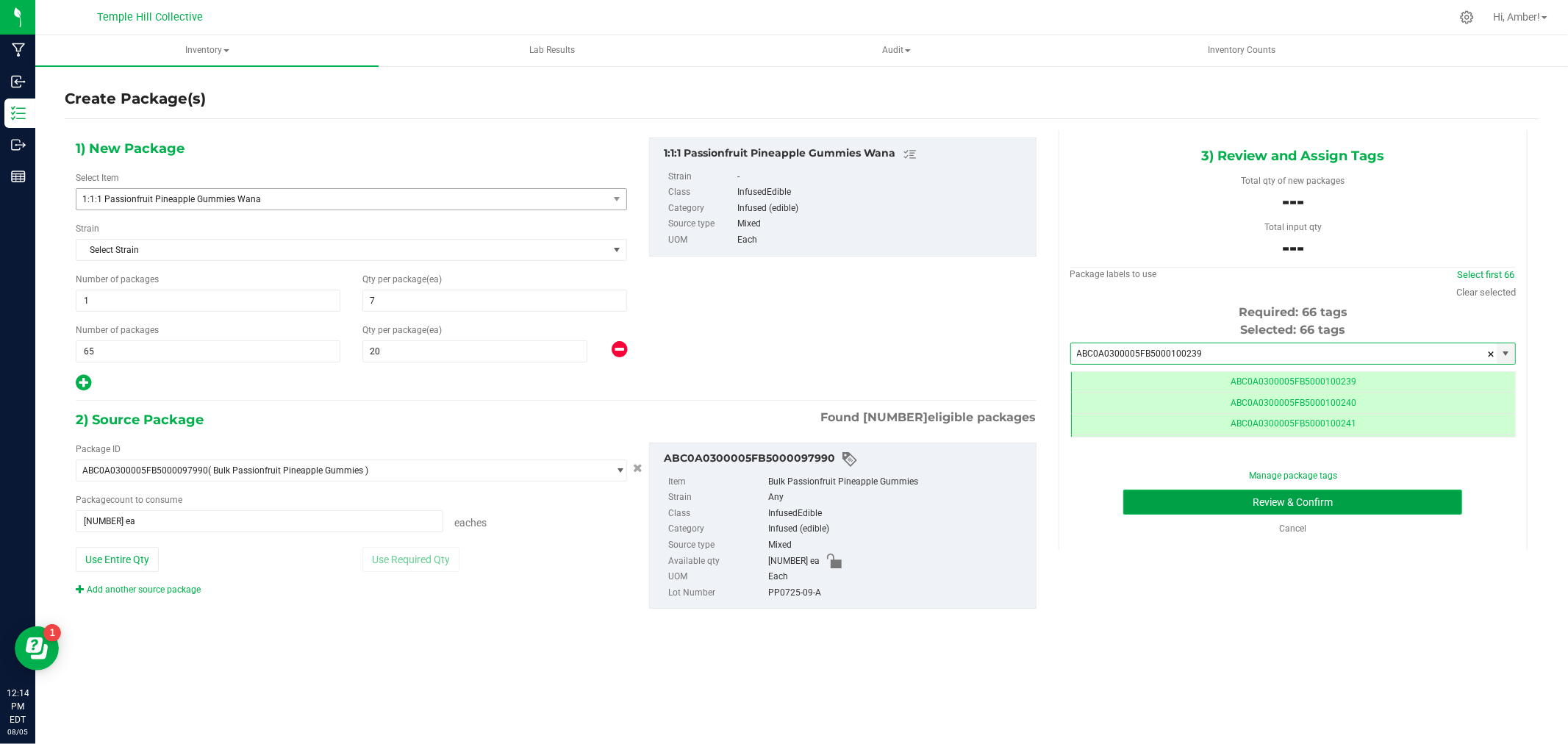 click on "Review & Confirm" at bounding box center (1292, 502) 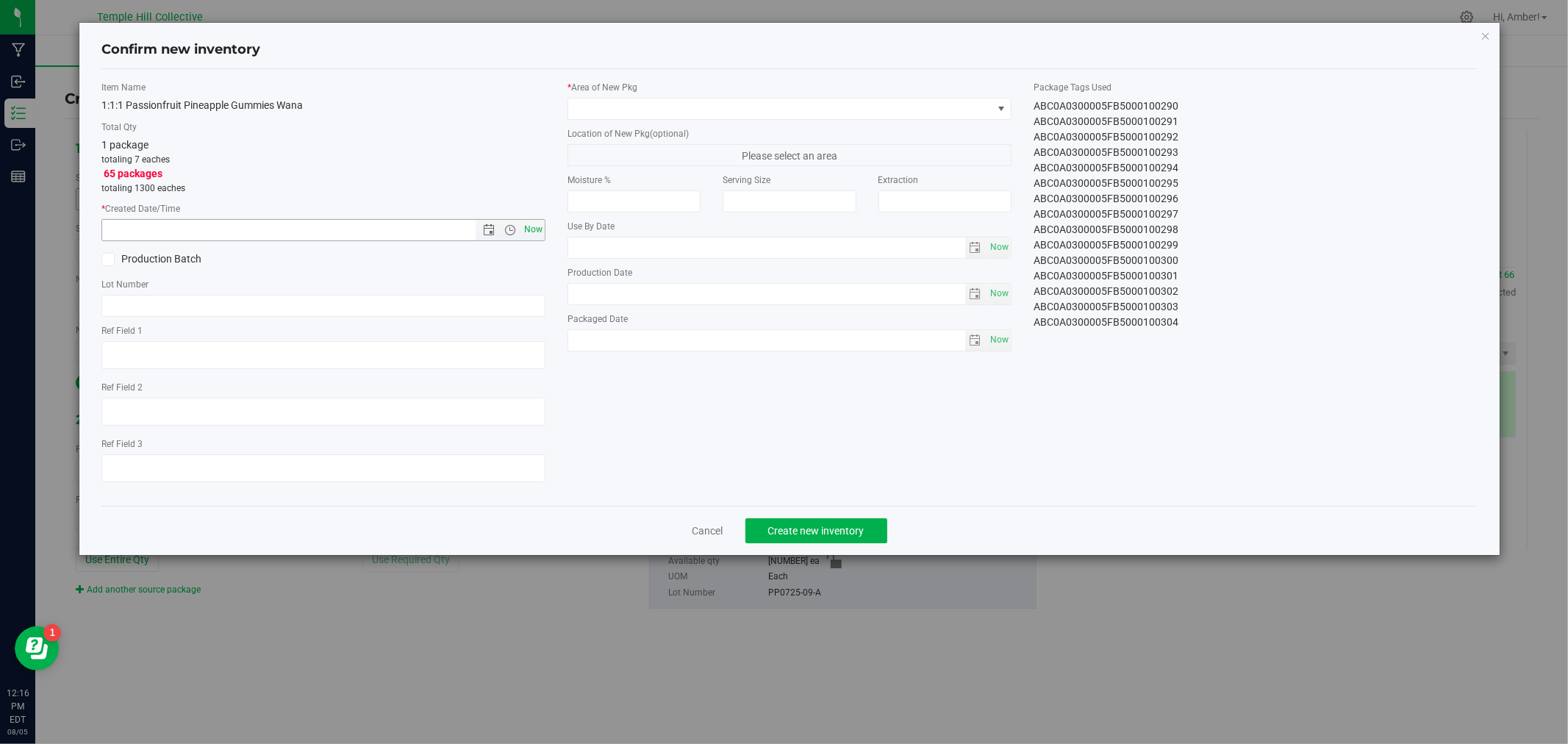 click on "Now" at bounding box center [534, 229] 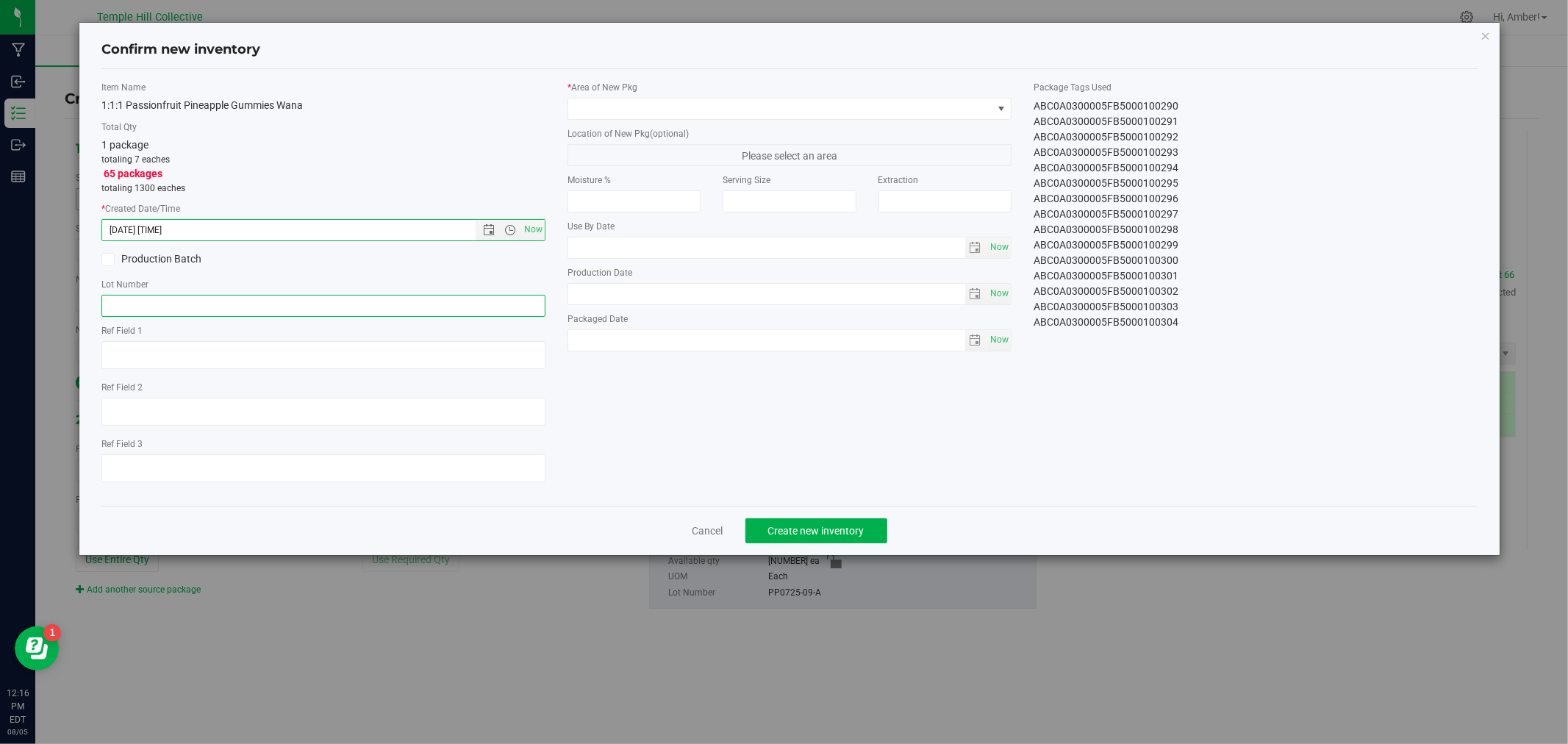 click at bounding box center (323, 306) 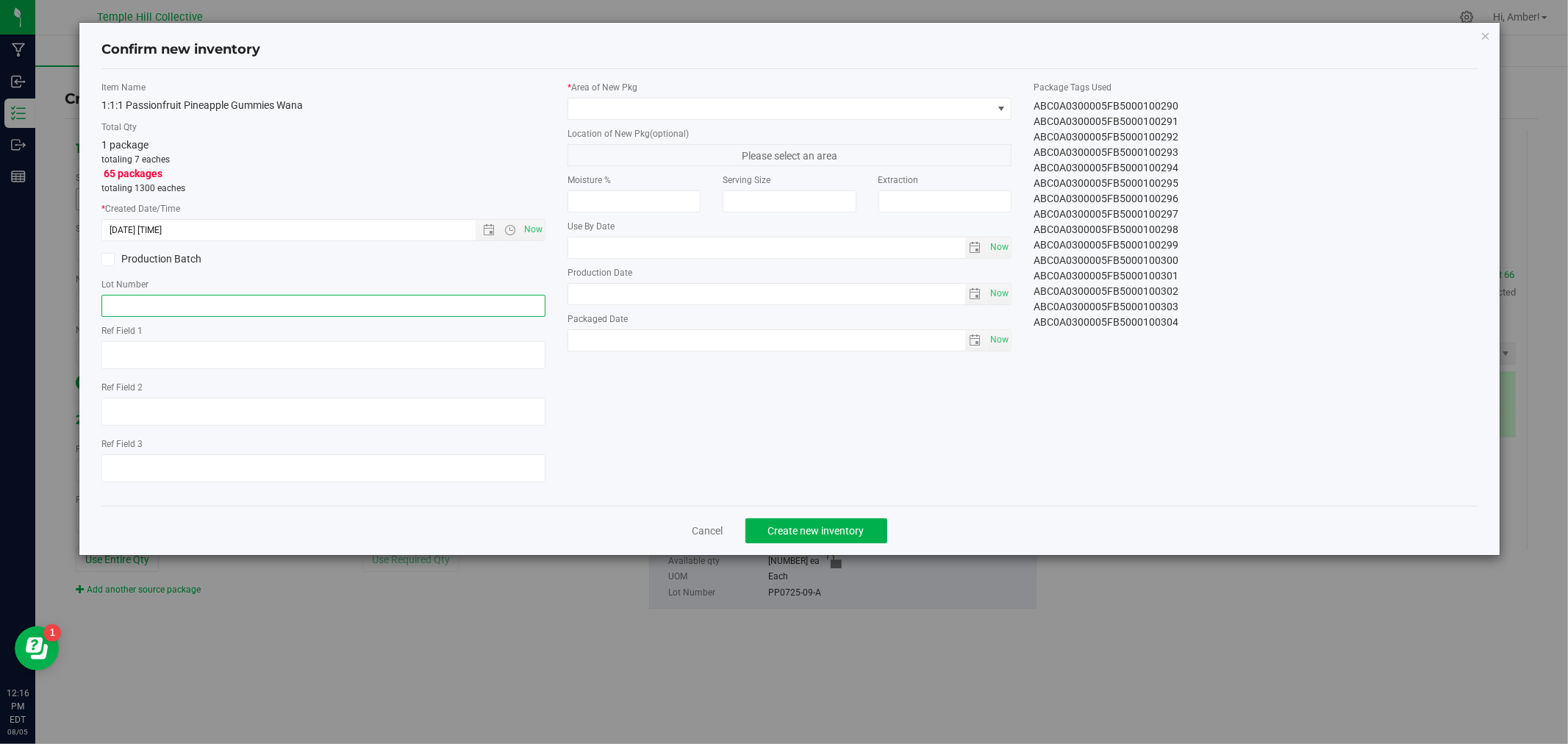 paste on "PP0725-09-A" 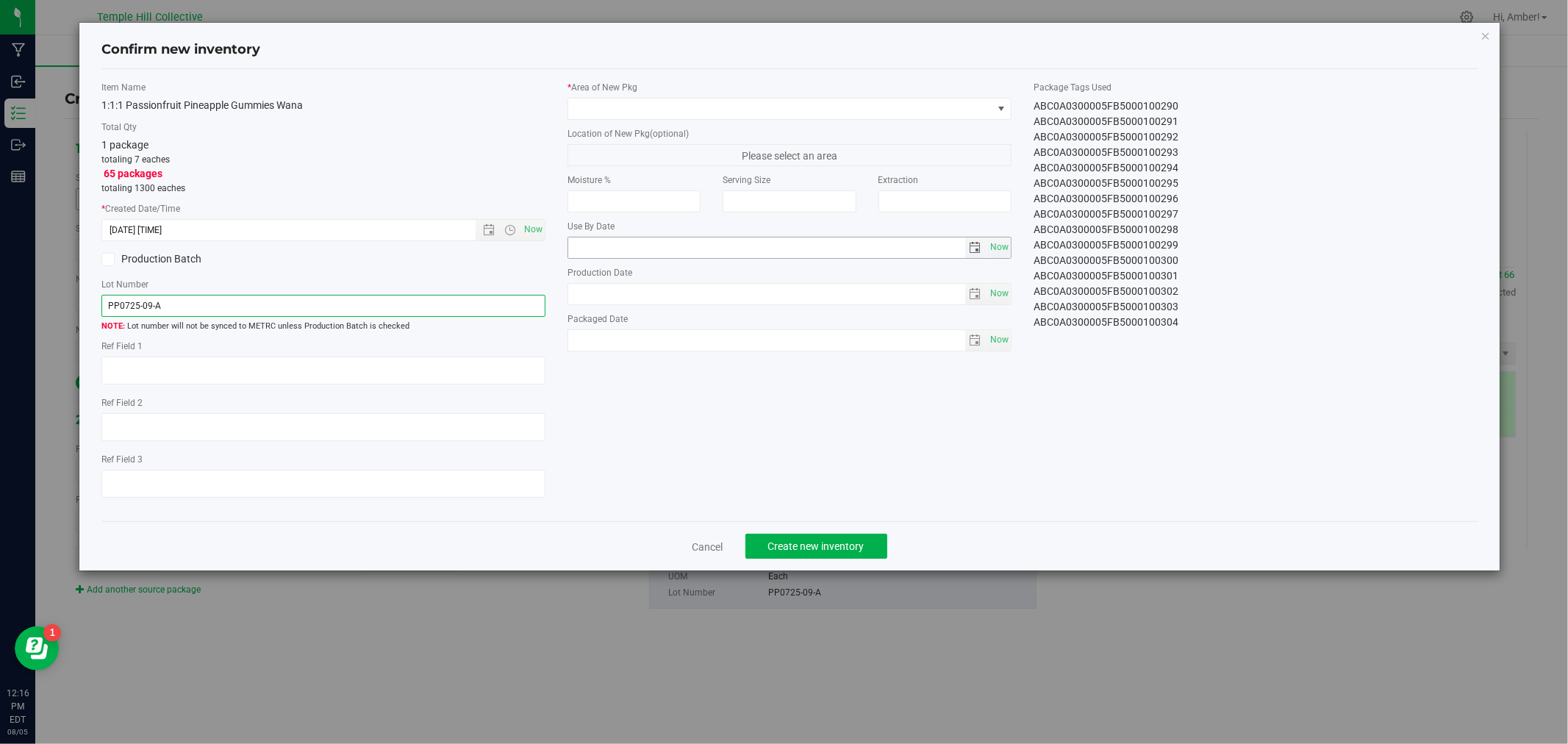 click at bounding box center (975, 248) 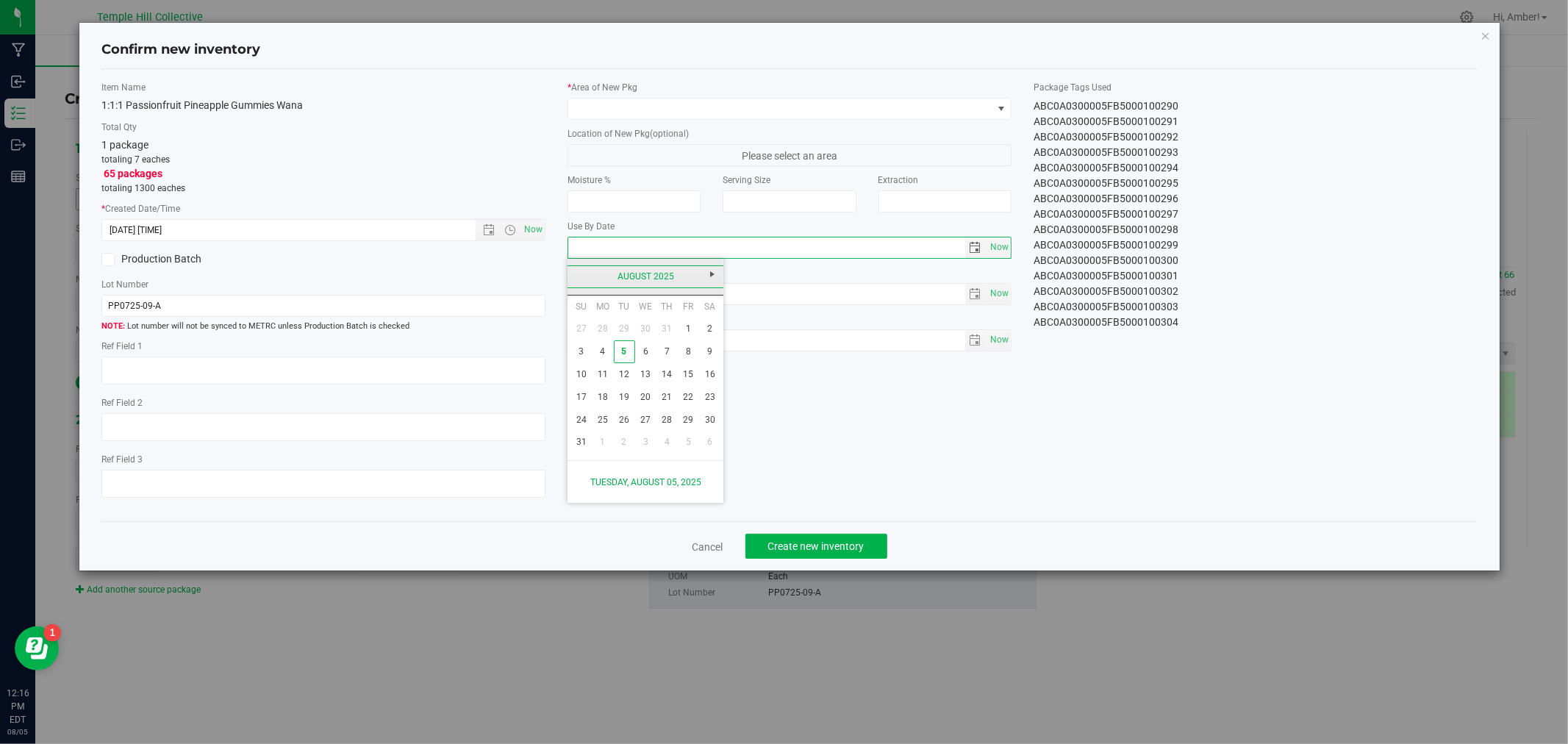 click on "August 2025" at bounding box center [645, 276] 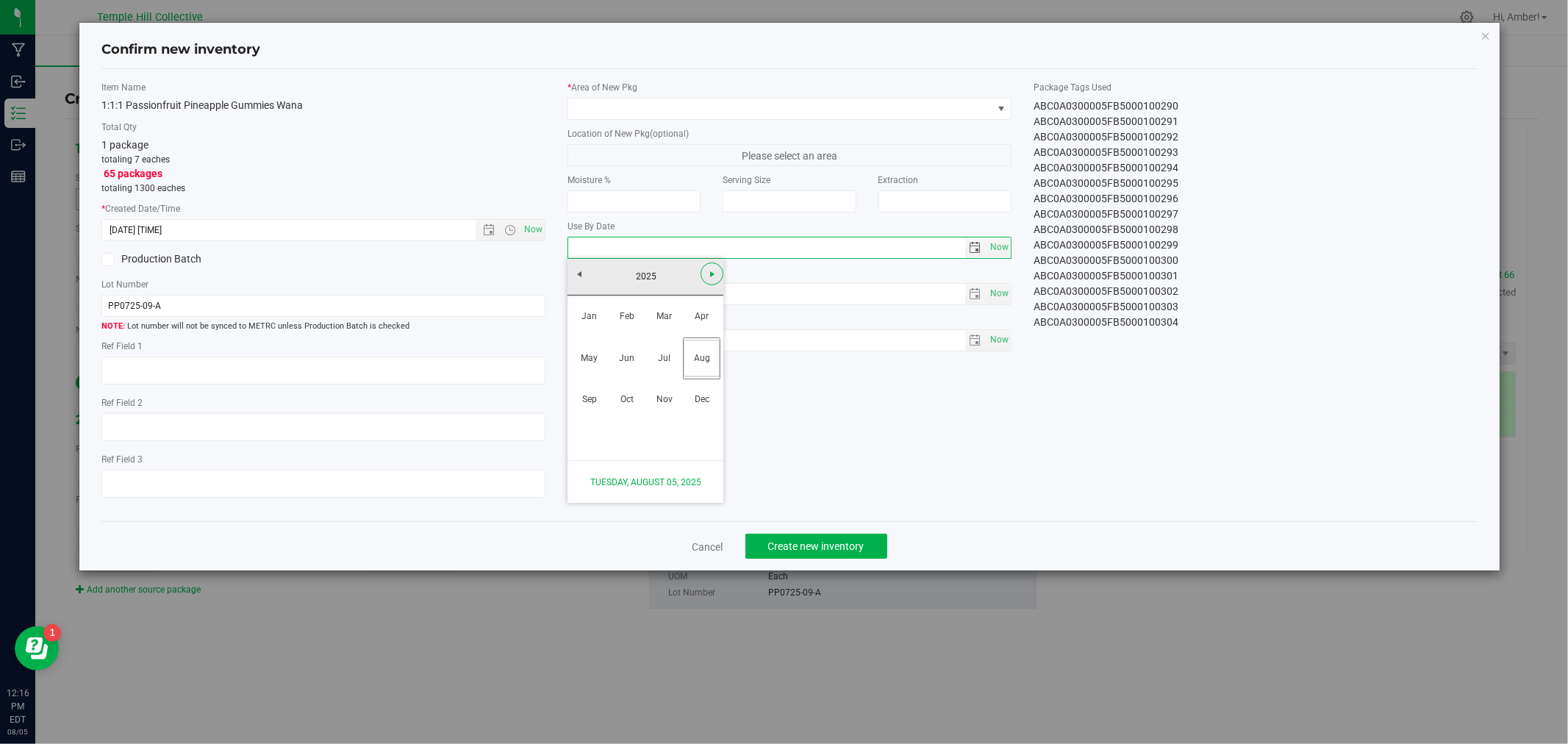 click at bounding box center [712, 274] 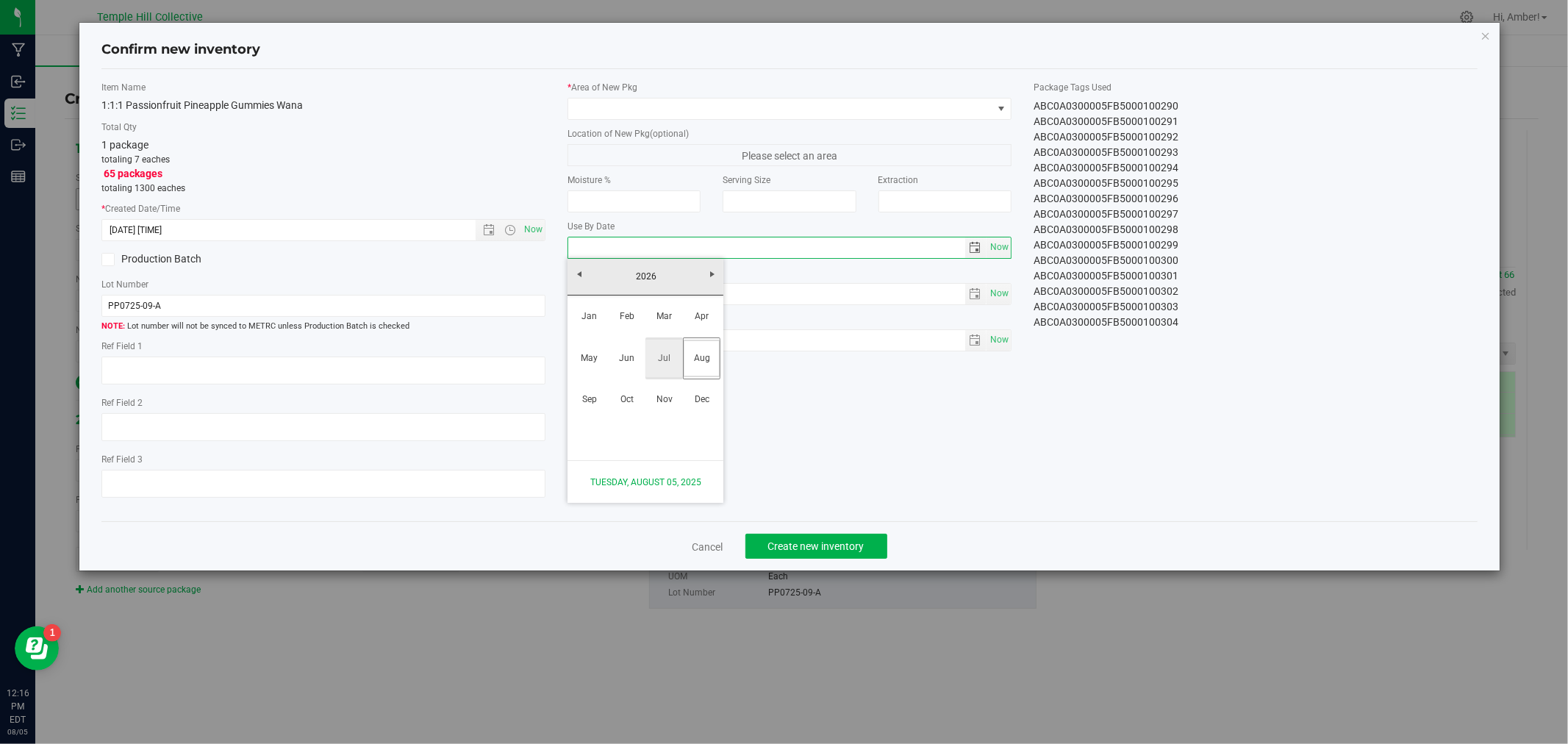 click on "Jul" at bounding box center [664, 358] 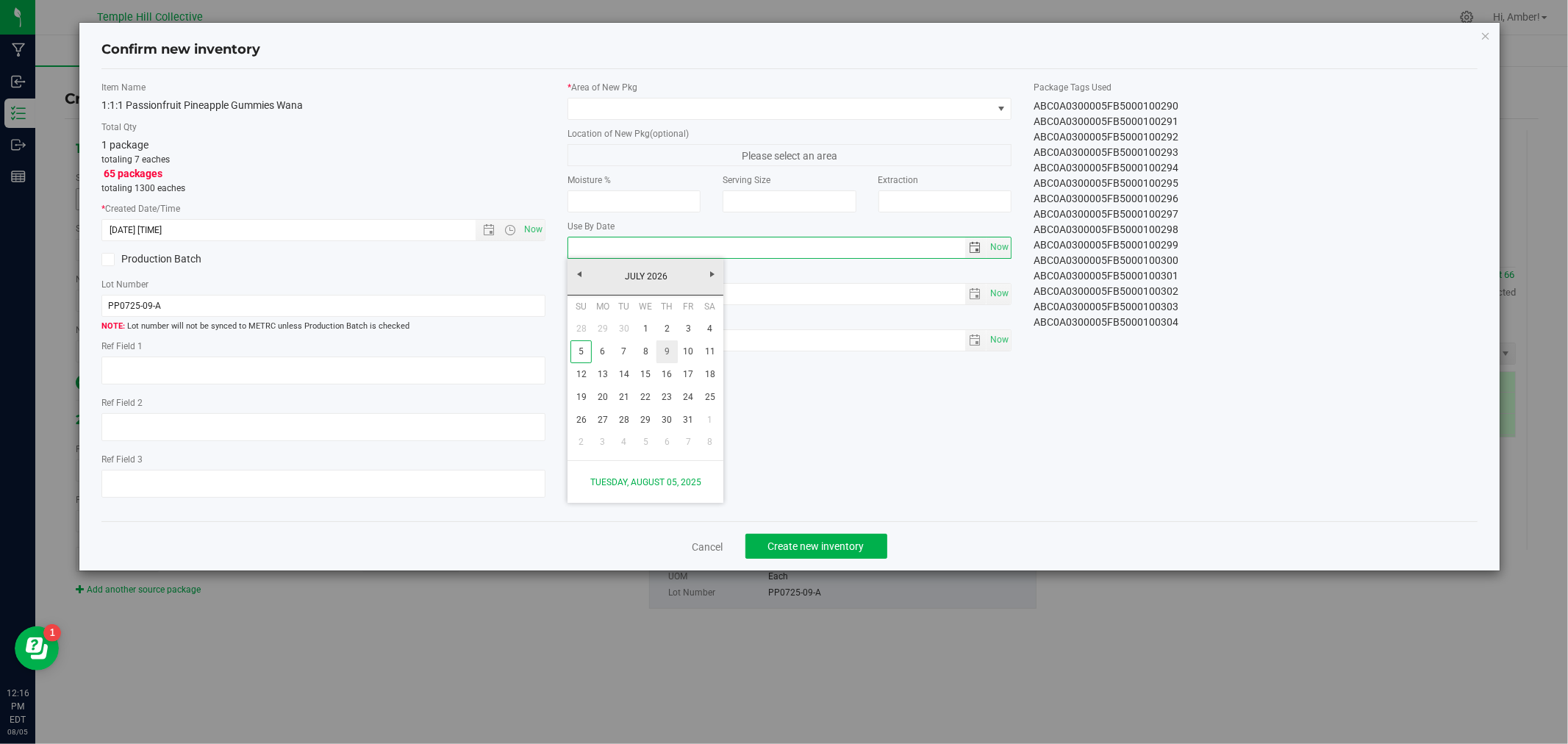 click on "9" at bounding box center [667, 351] 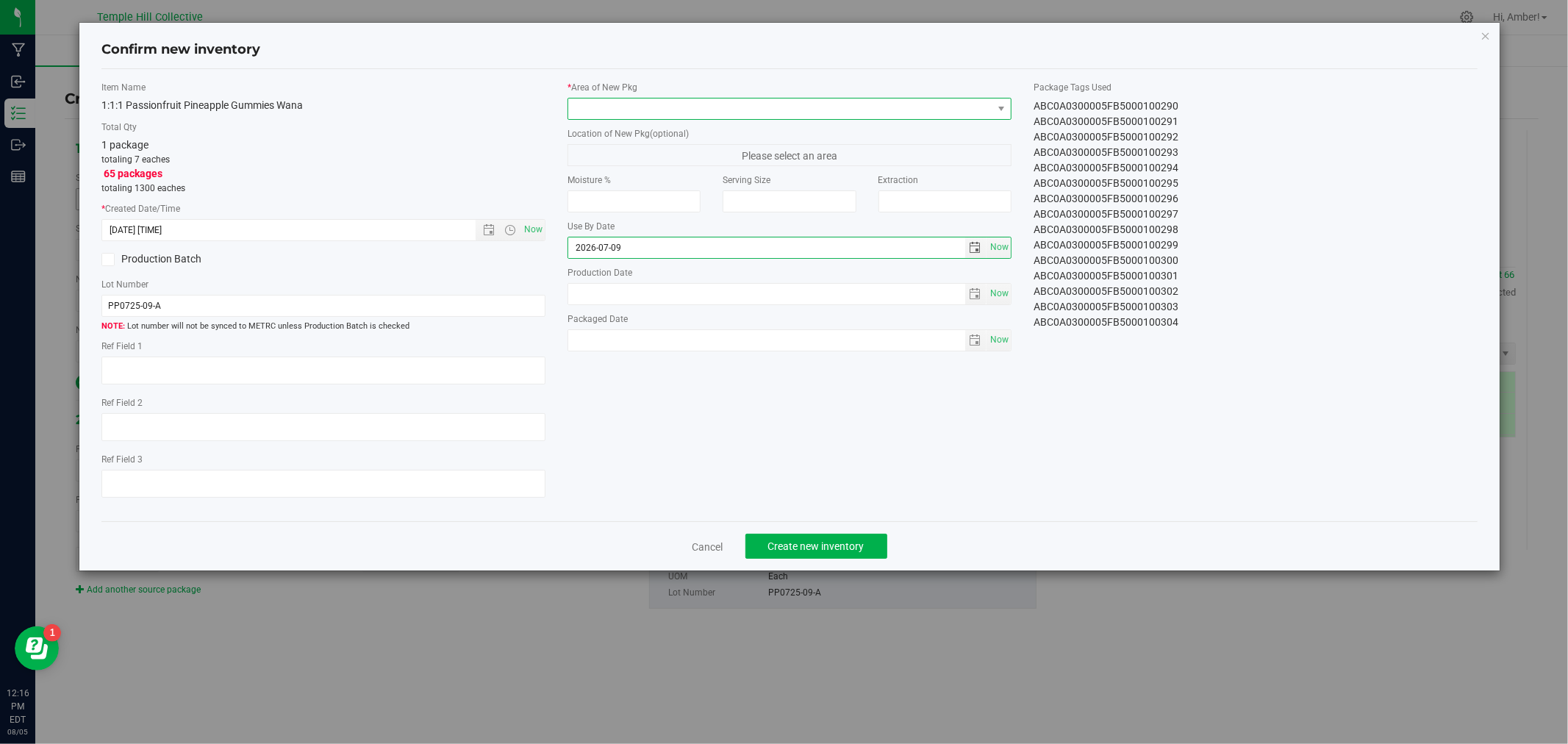 click at bounding box center (780, 109) 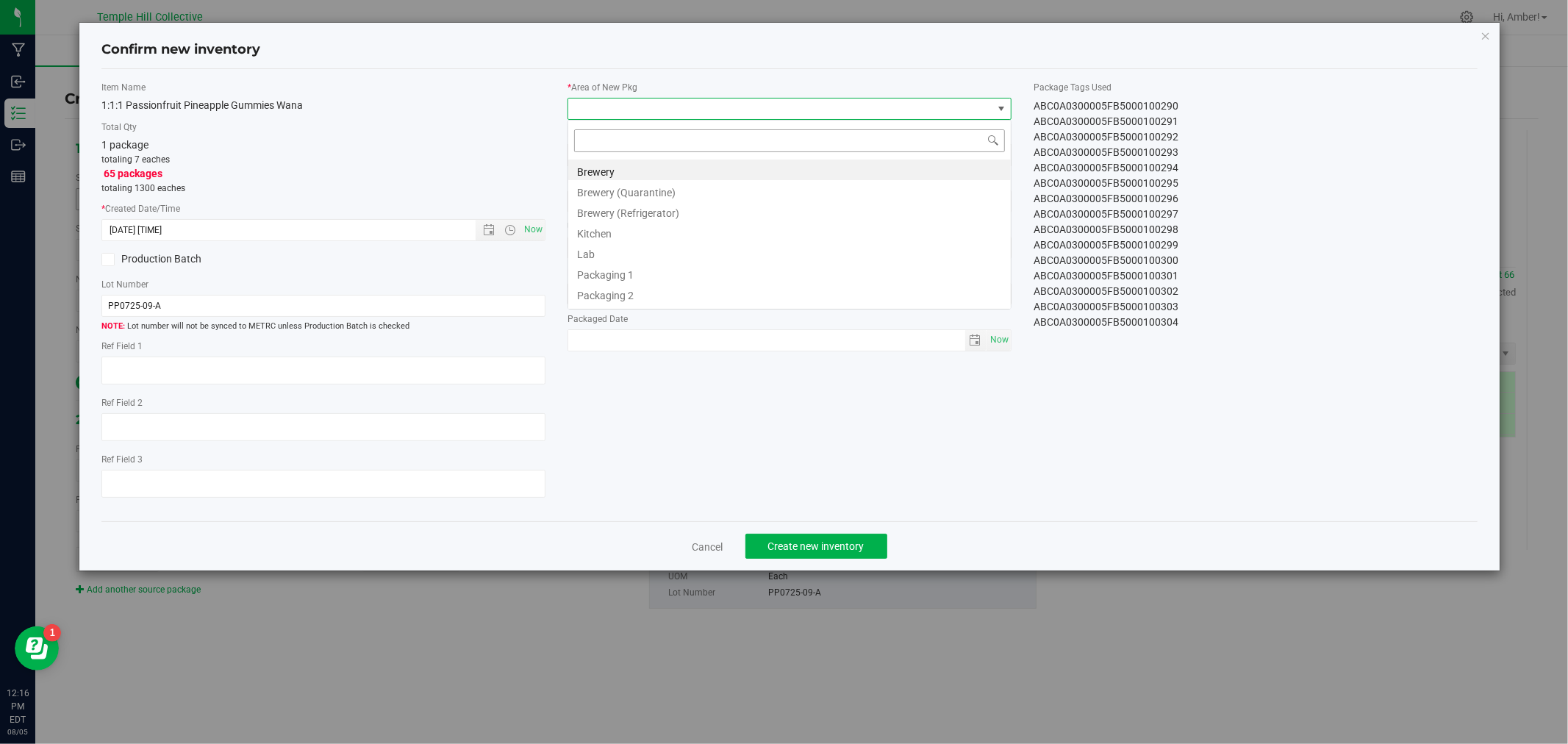 scroll, scrollTop: 73496, scrollLeft: 73067, axis: both 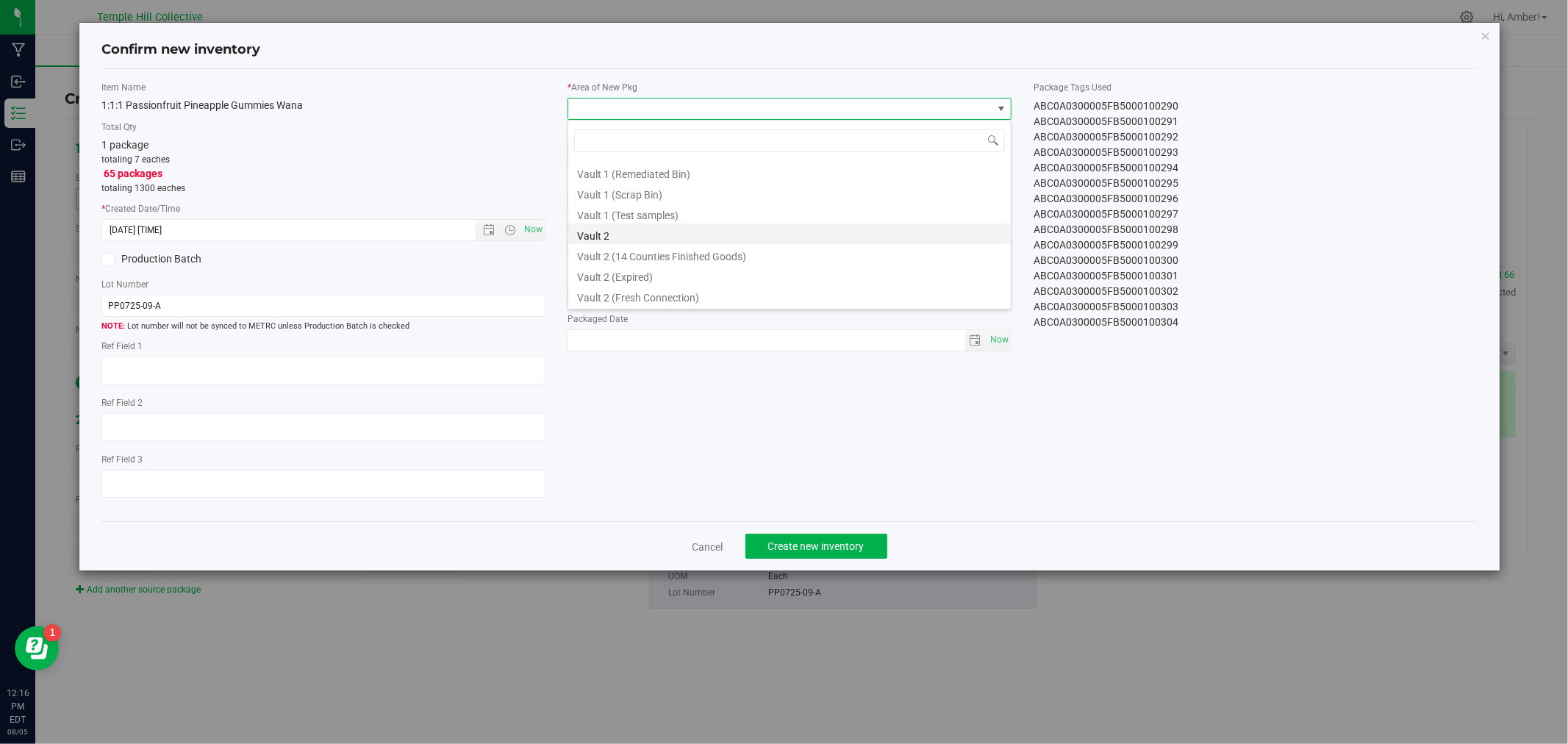 click on "Vault 2" at bounding box center [790, 234] 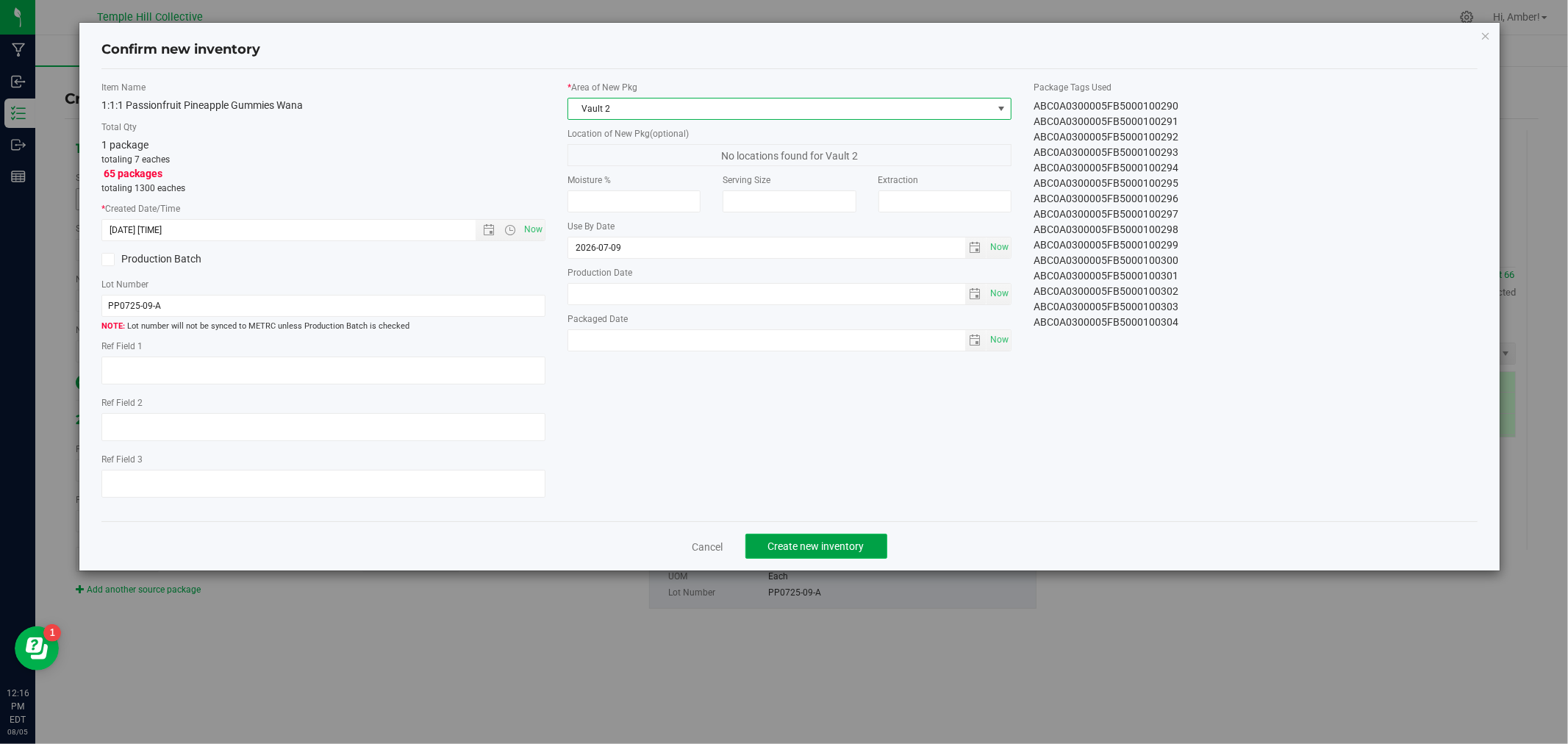 click on "Create new inventory" 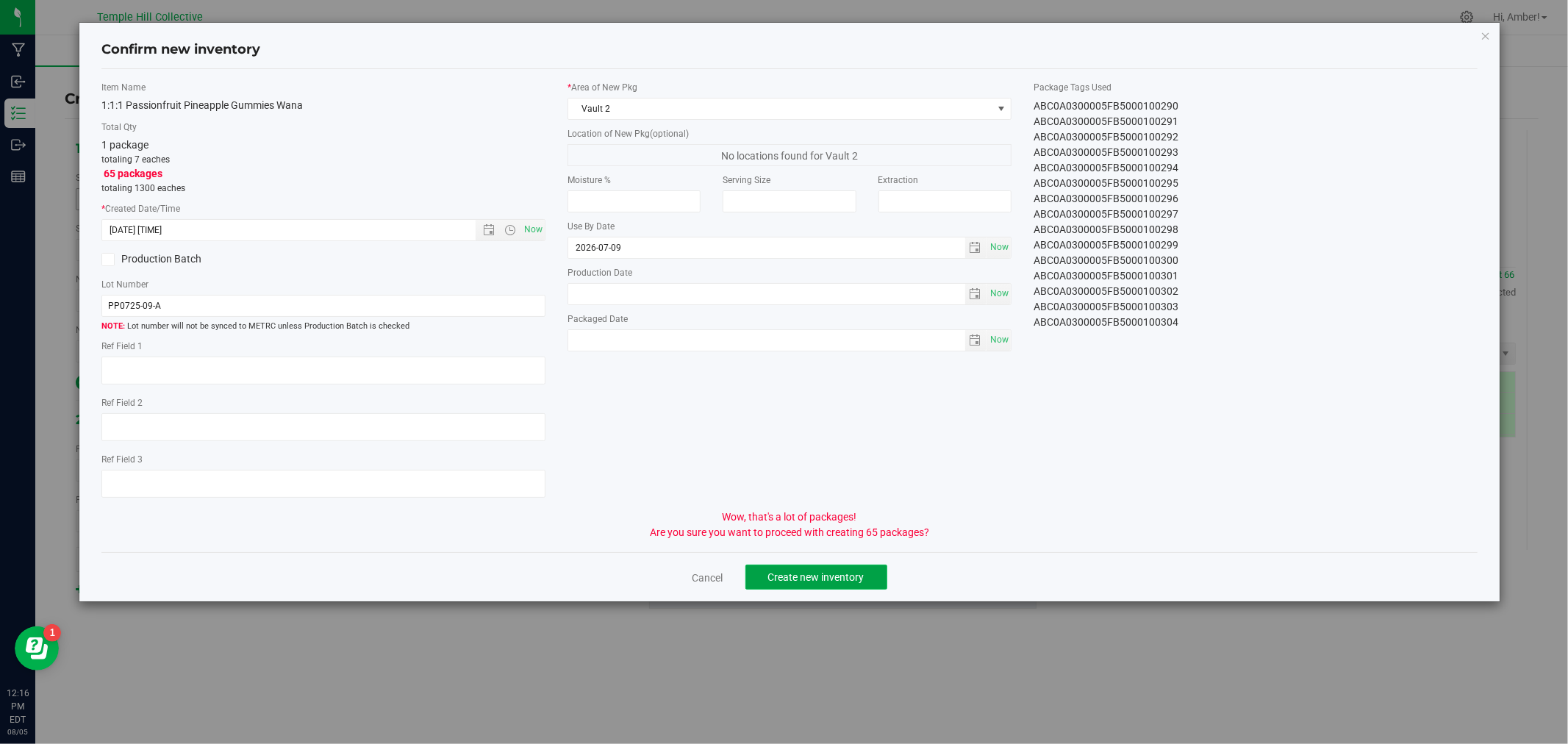 click on "Create new inventory" 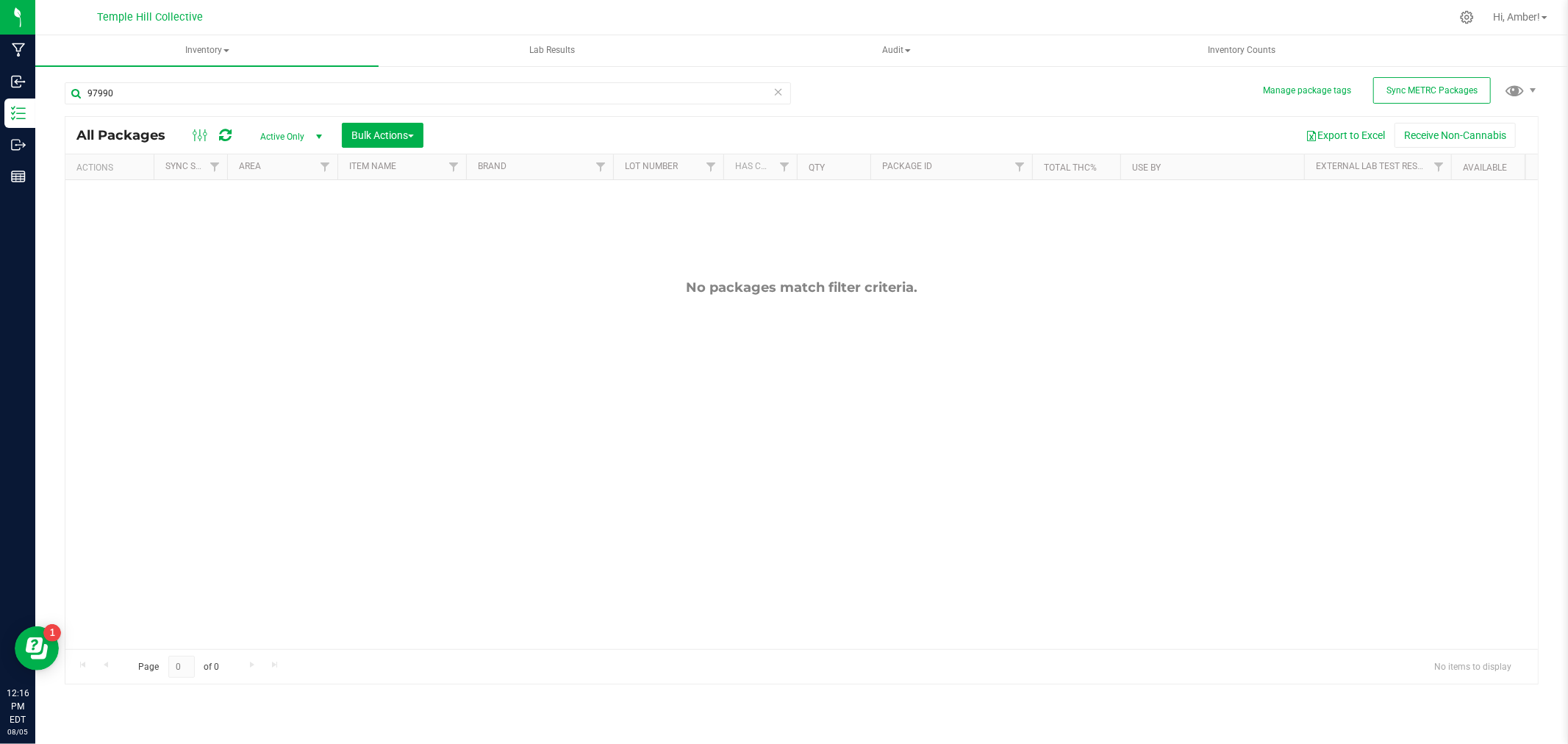click at bounding box center [778, 91] 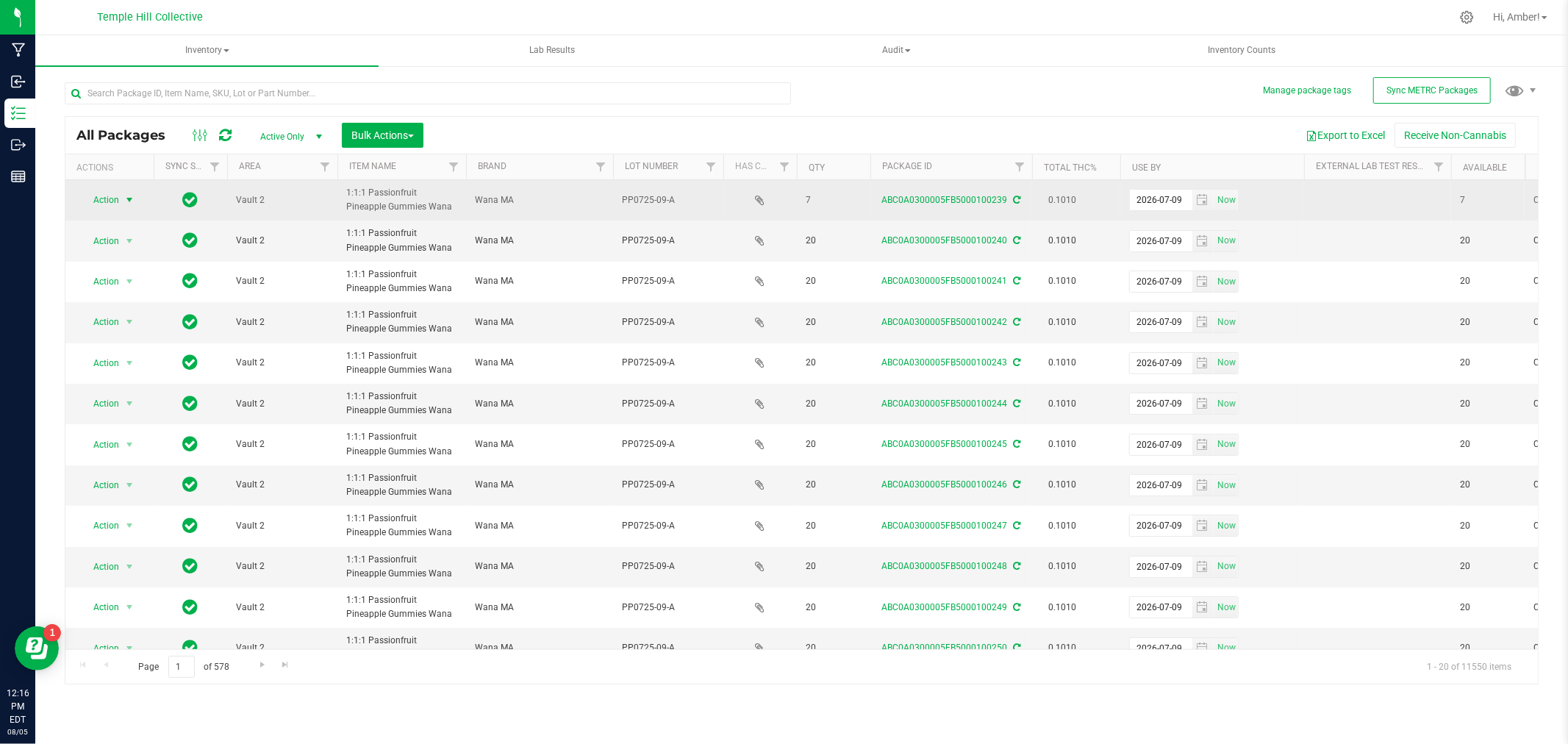 click on "Action" at bounding box center [100, 200] 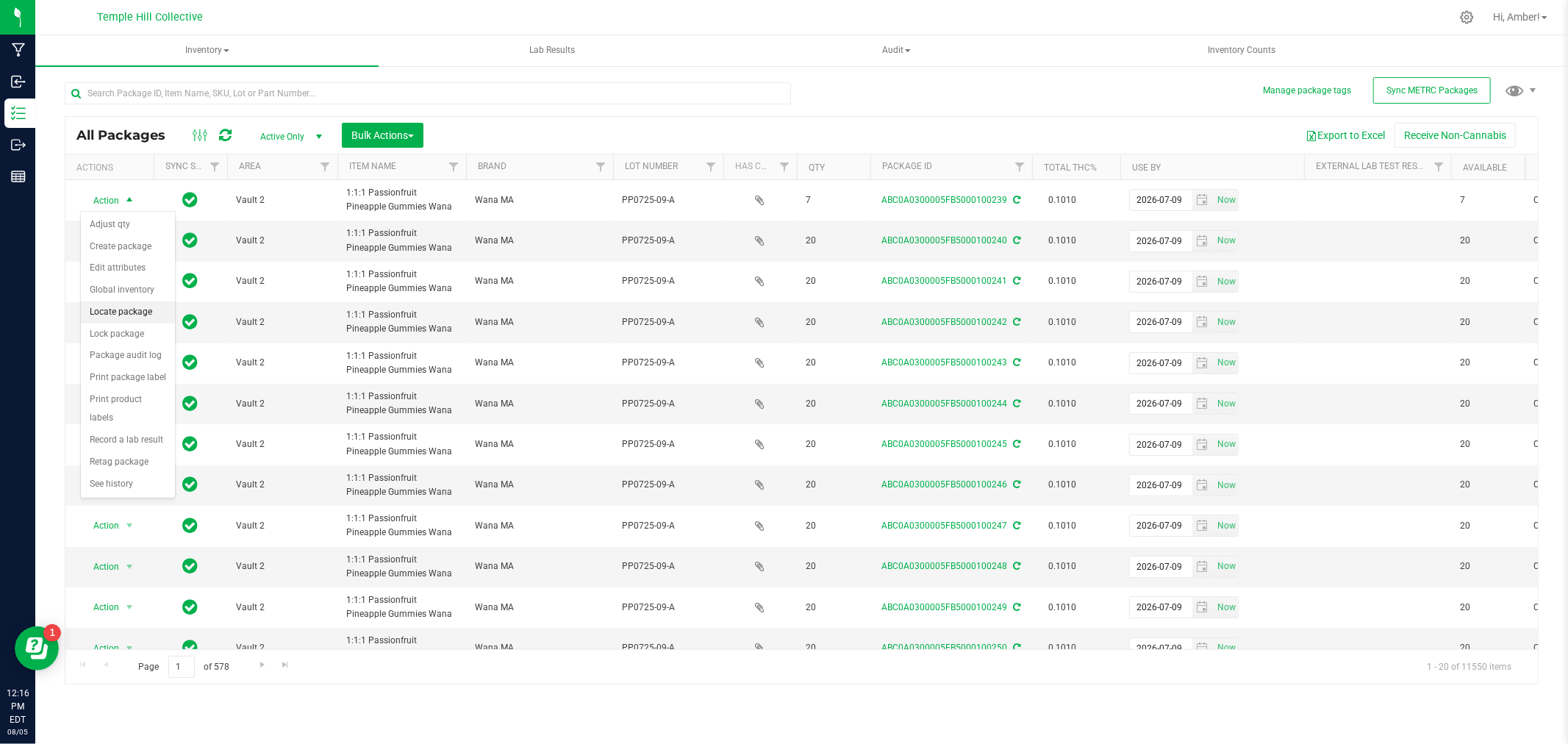 click on "Locate package" at bounding box center (128, 312) 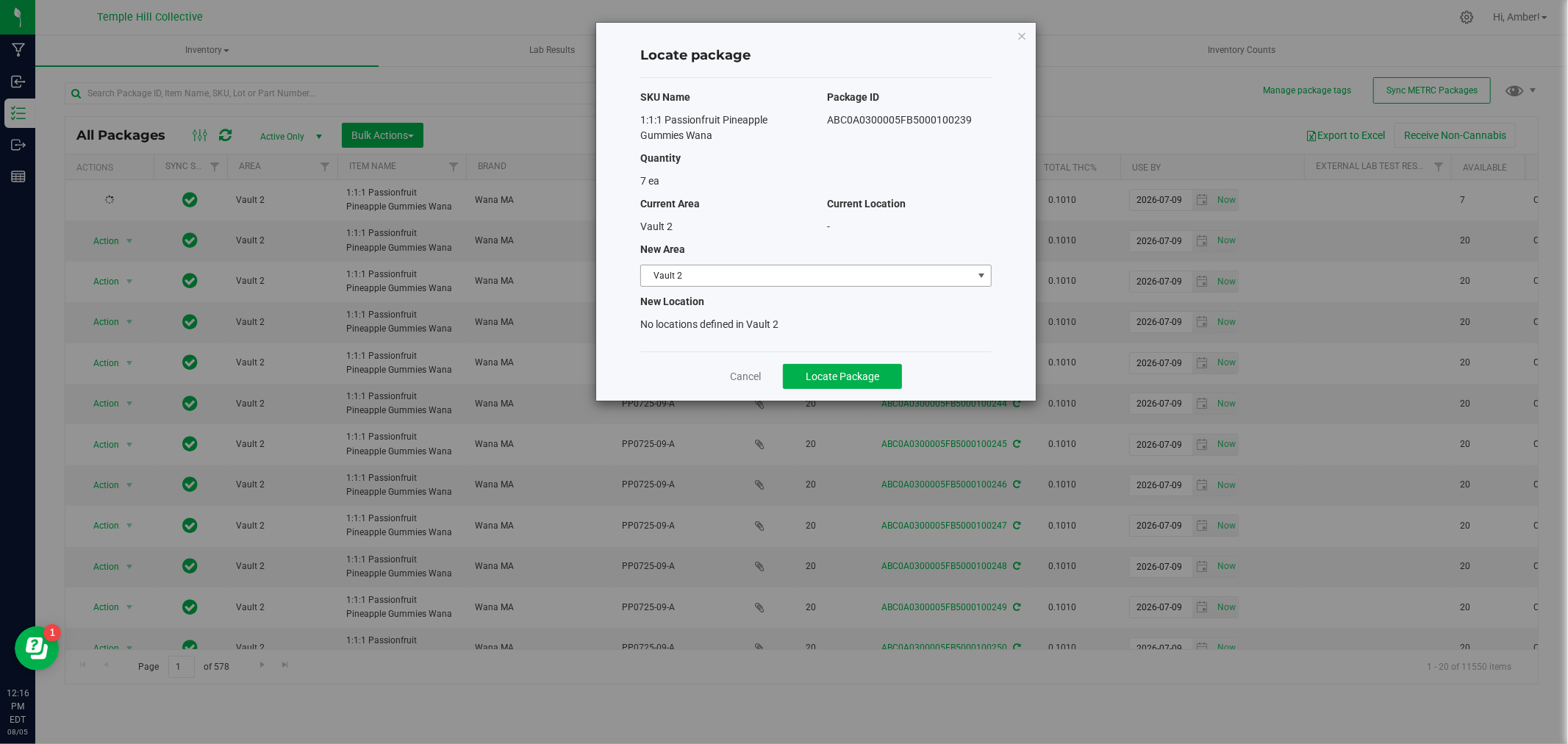 click on "Vault 2" at bounding box center (806, 276) 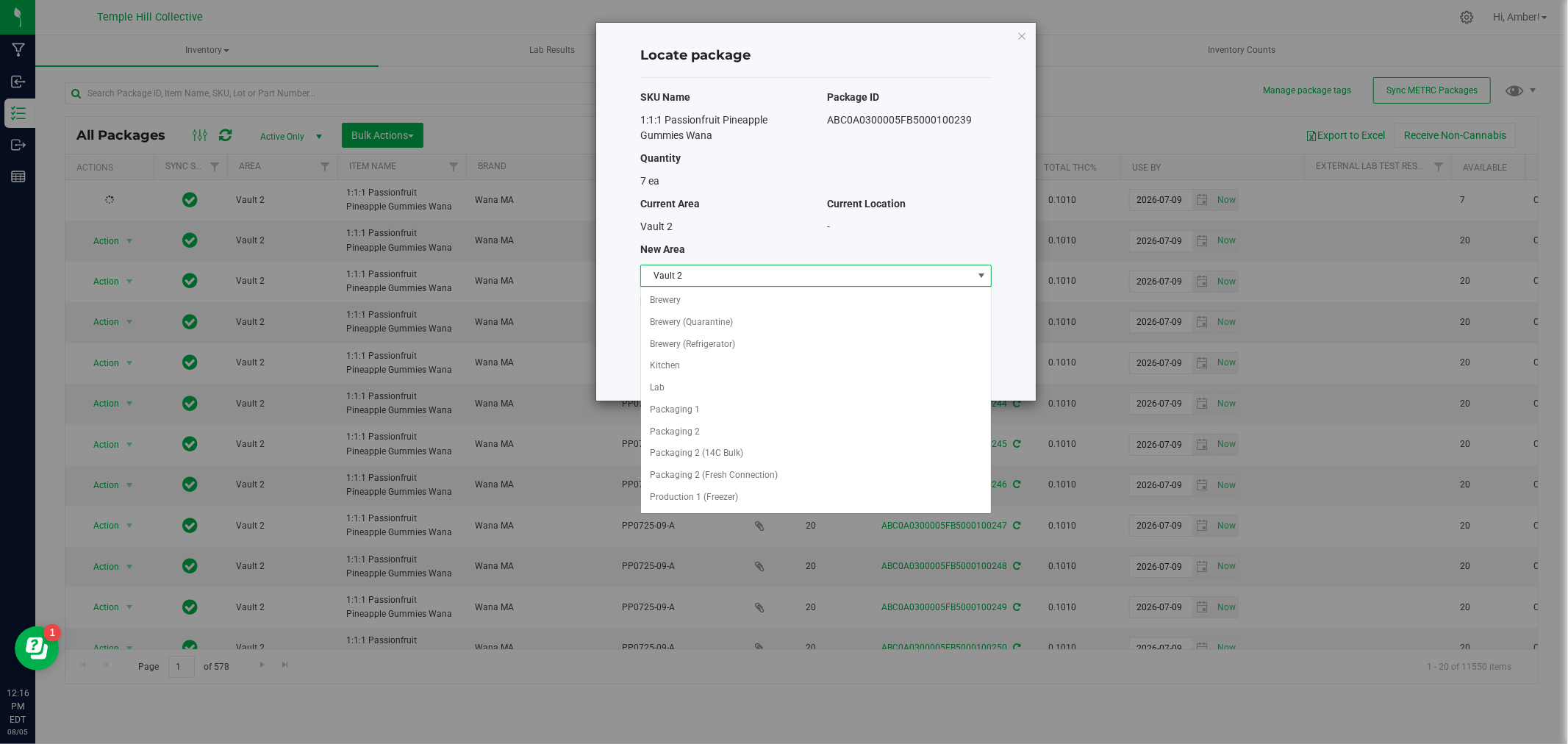 scroll, scrollTop: 351, scrollLeft: 0, axis: vertical 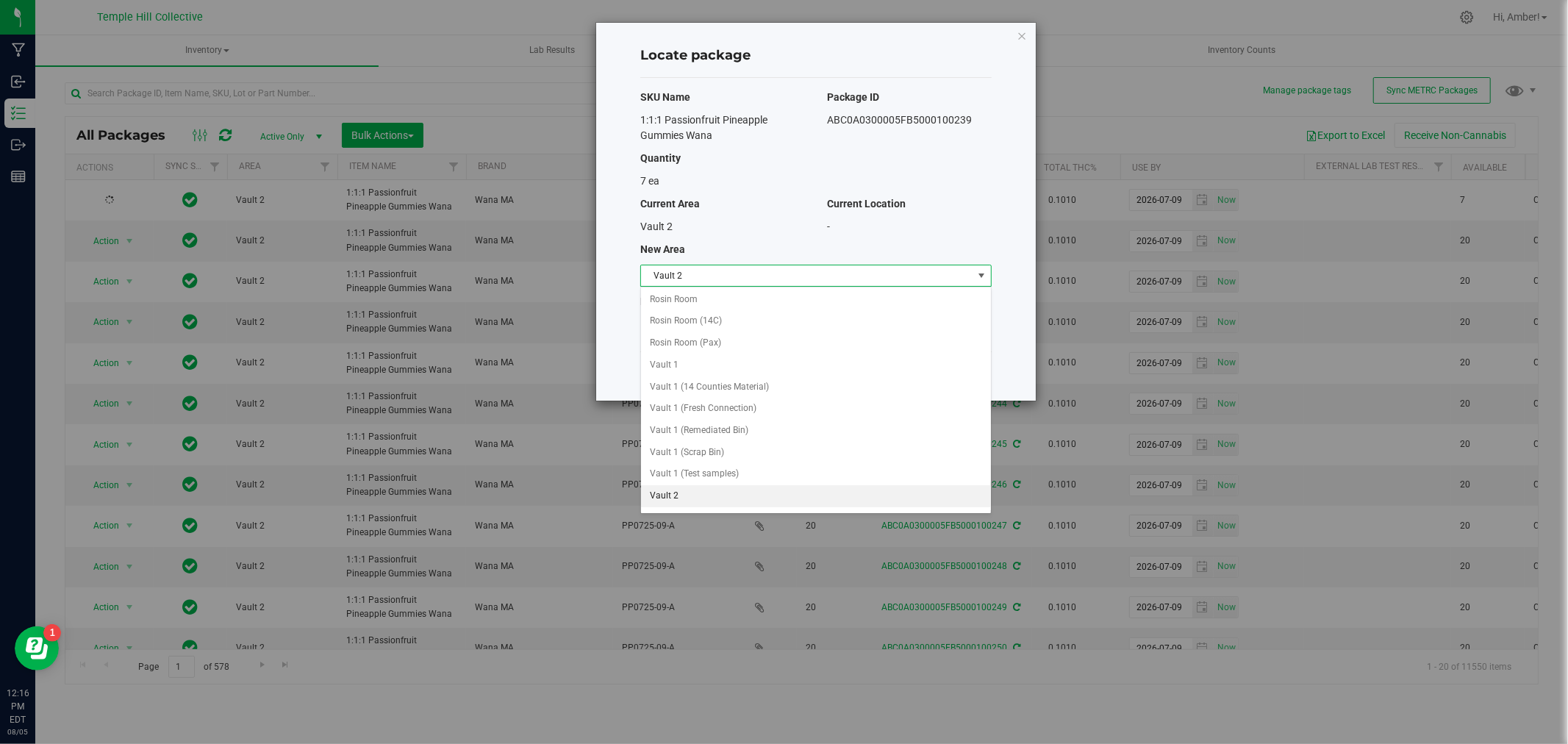click on "Vault 2" at bounding box center (806, 276) 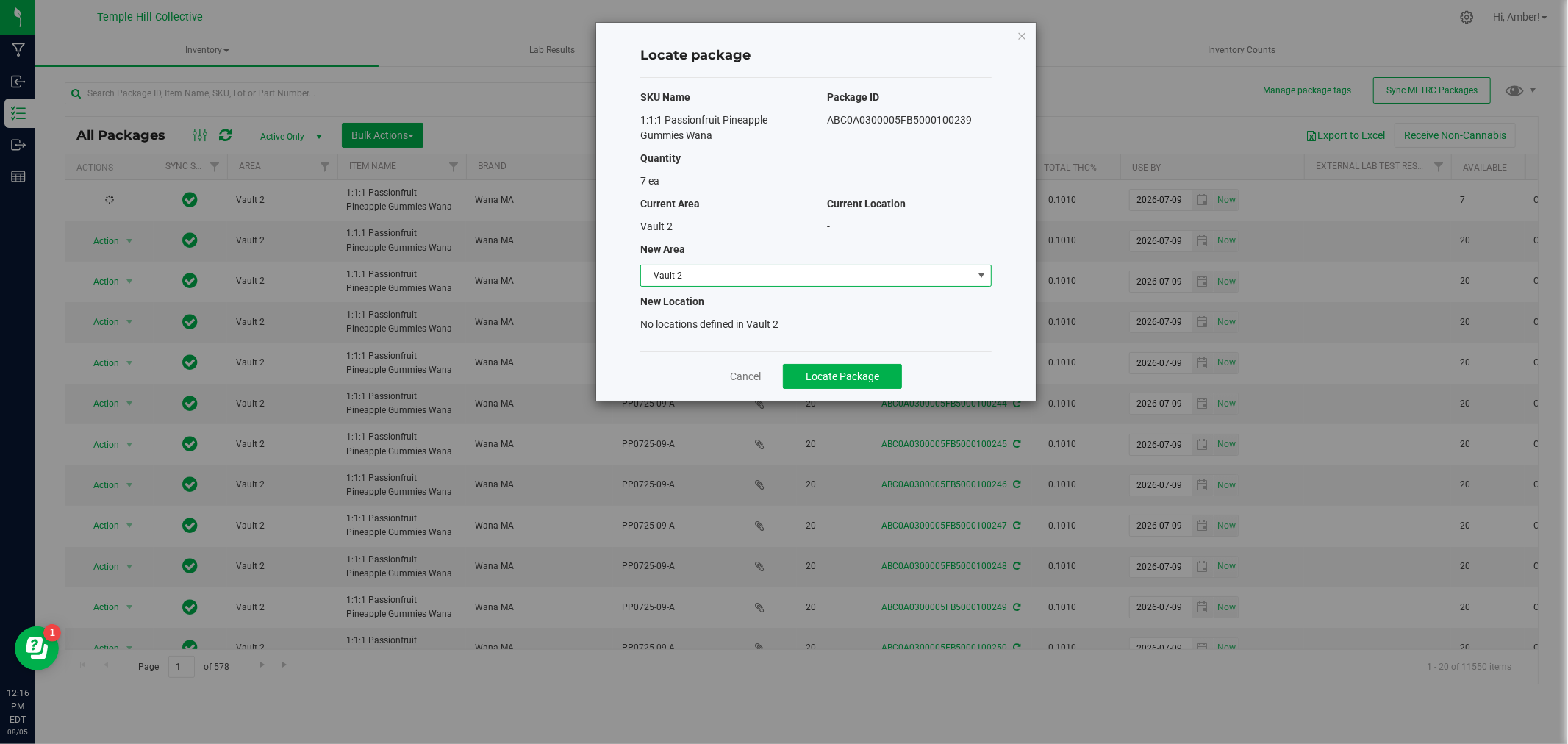 click on "Vault 2" at bounding box center (806, 276) 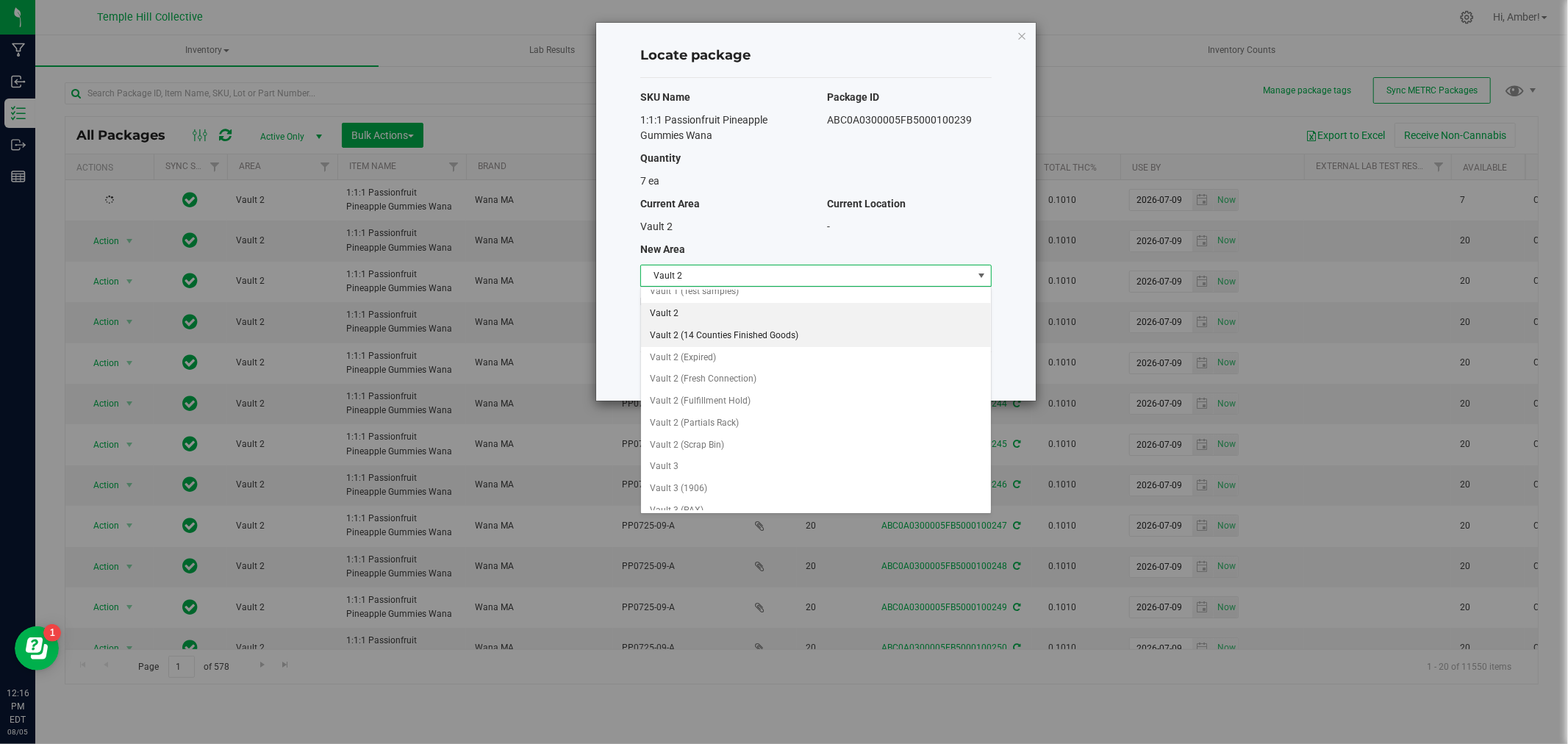 scroll, scrollTop: 593, scrollLeft: 0, axis: vertical 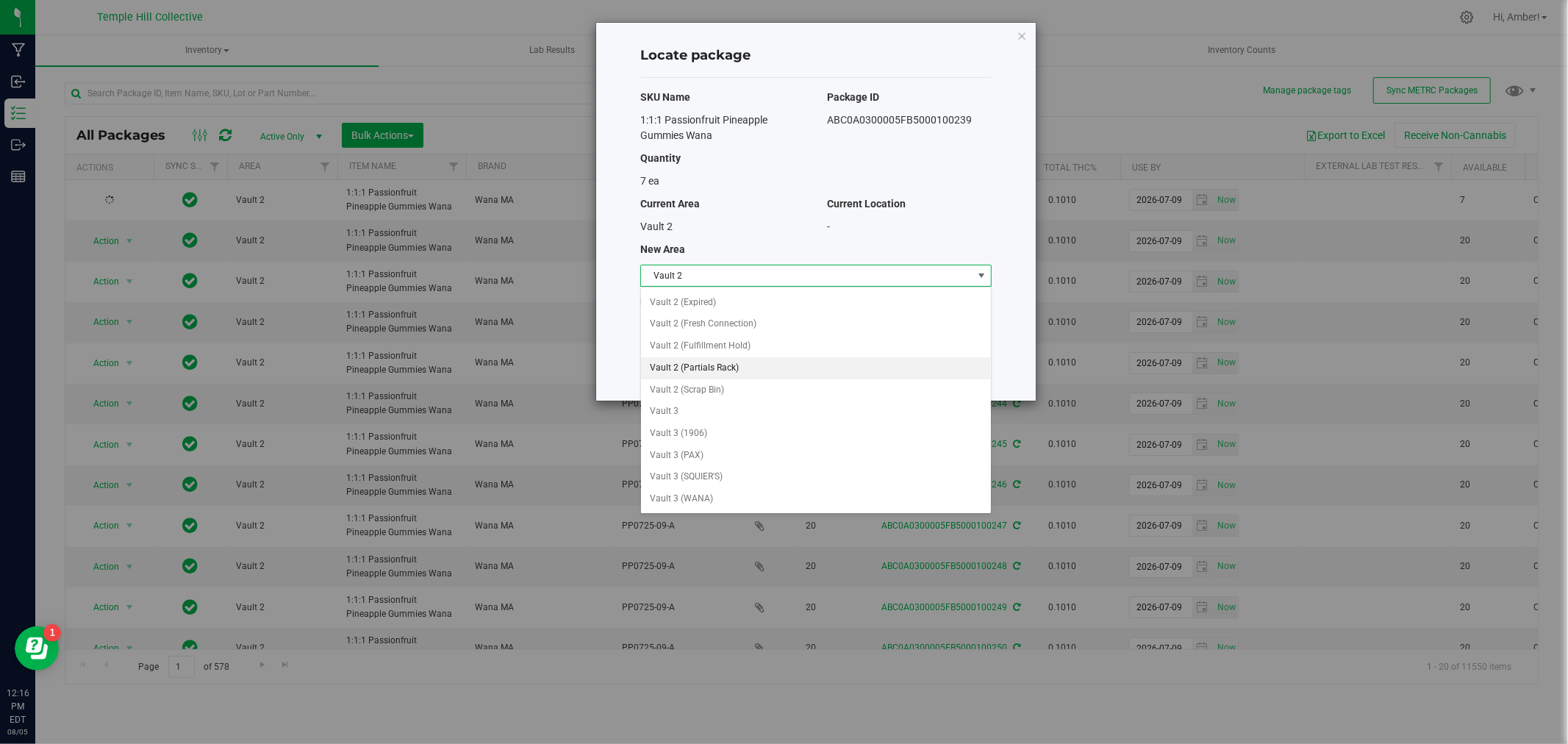 click on "Vault 2 (Partials Rack)" at bounding box center (816, 368) 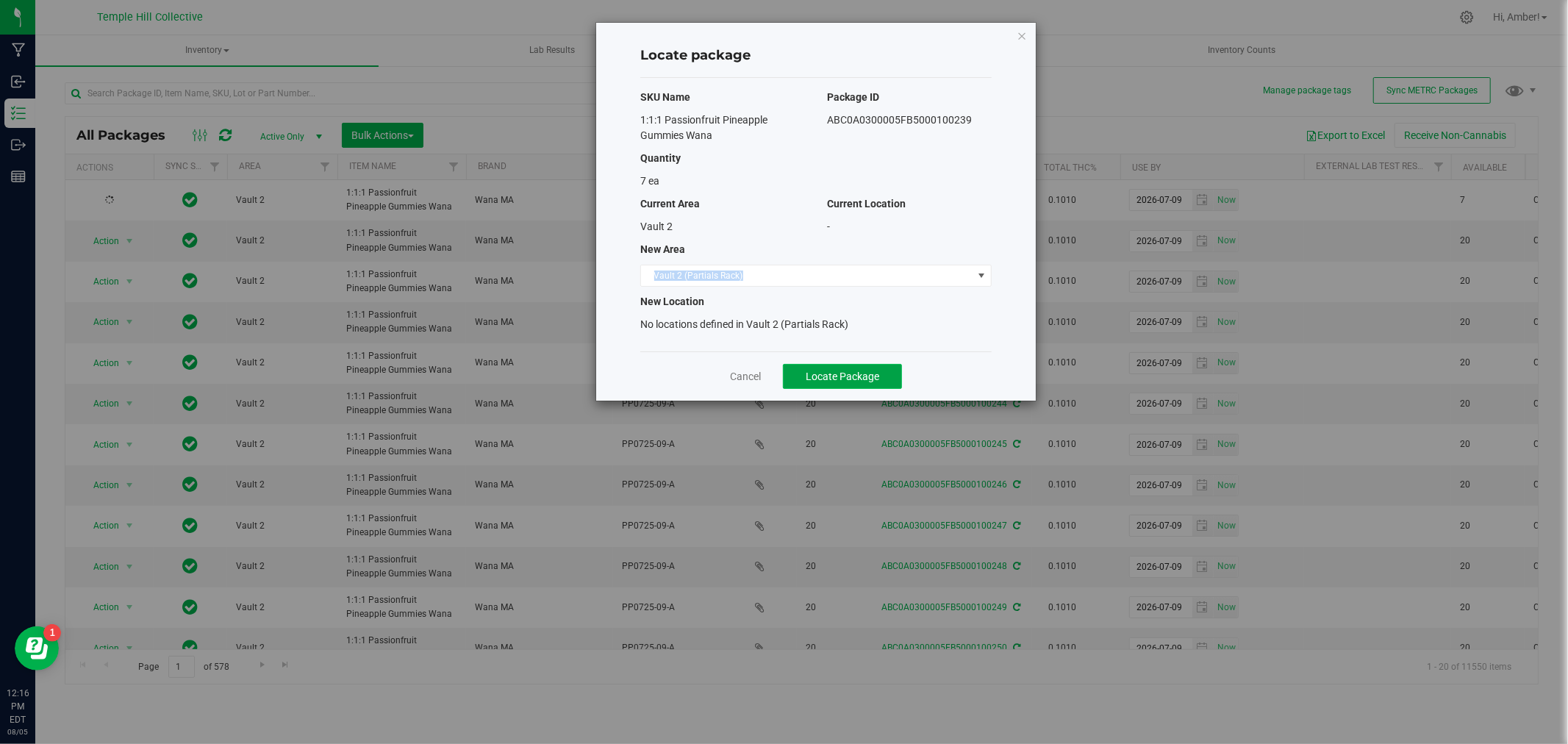 click on "Locate Package" 